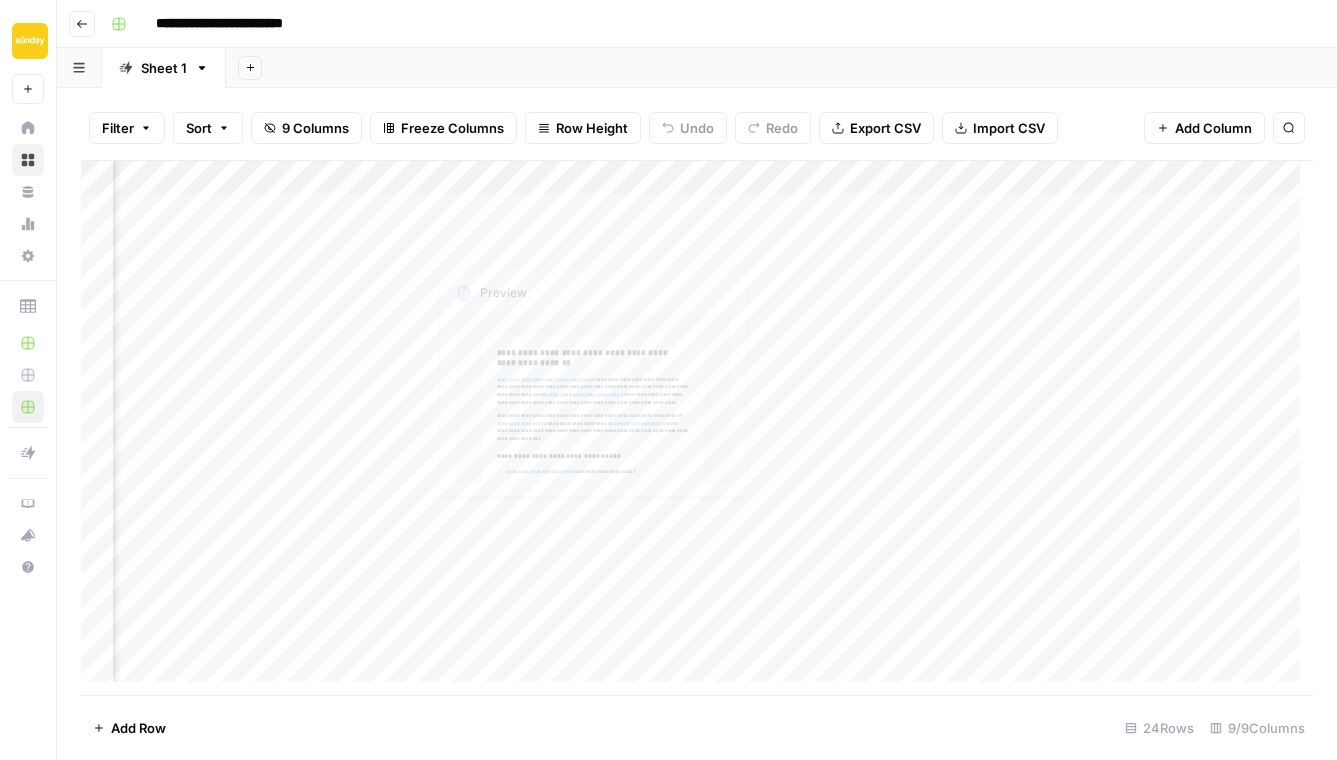scroll, scrollTop: 0, scrollLeft: 0, axis: both 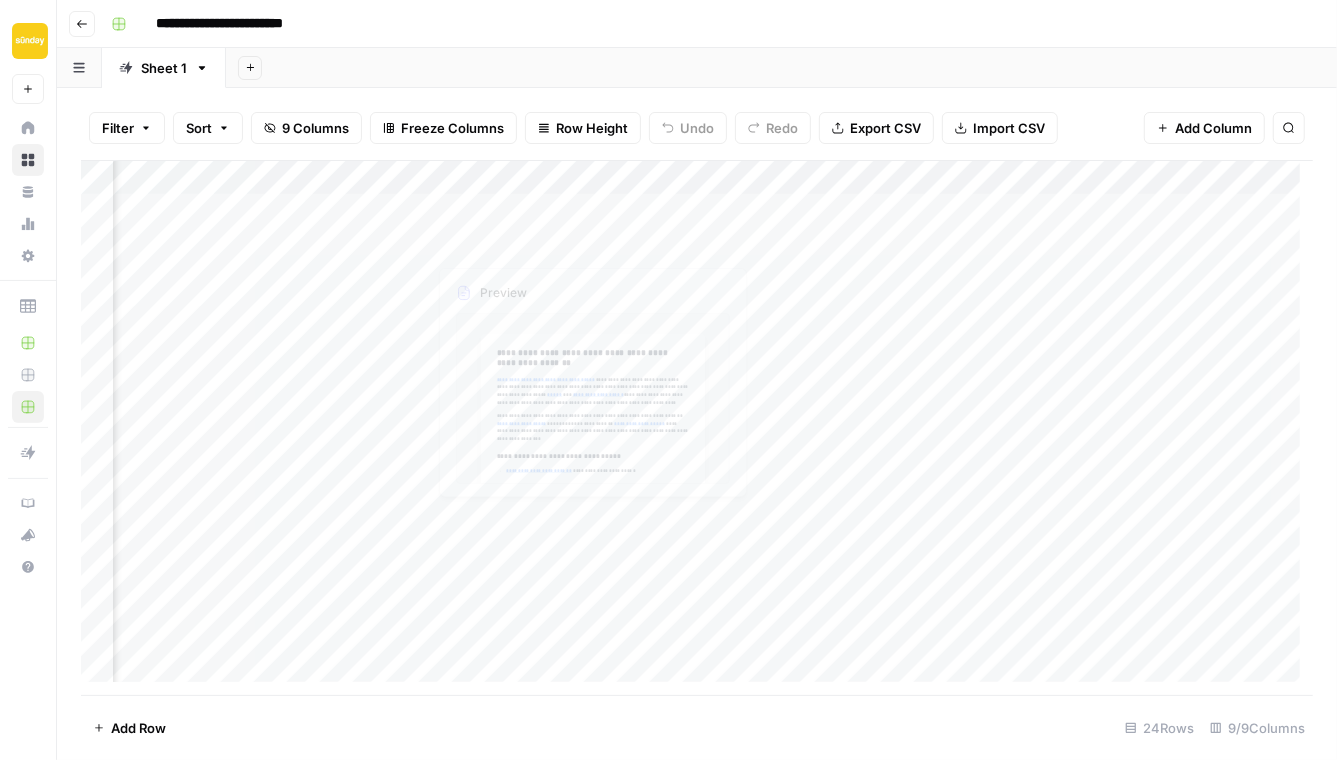 click on "Add Column" at bounding box center (697, 428) 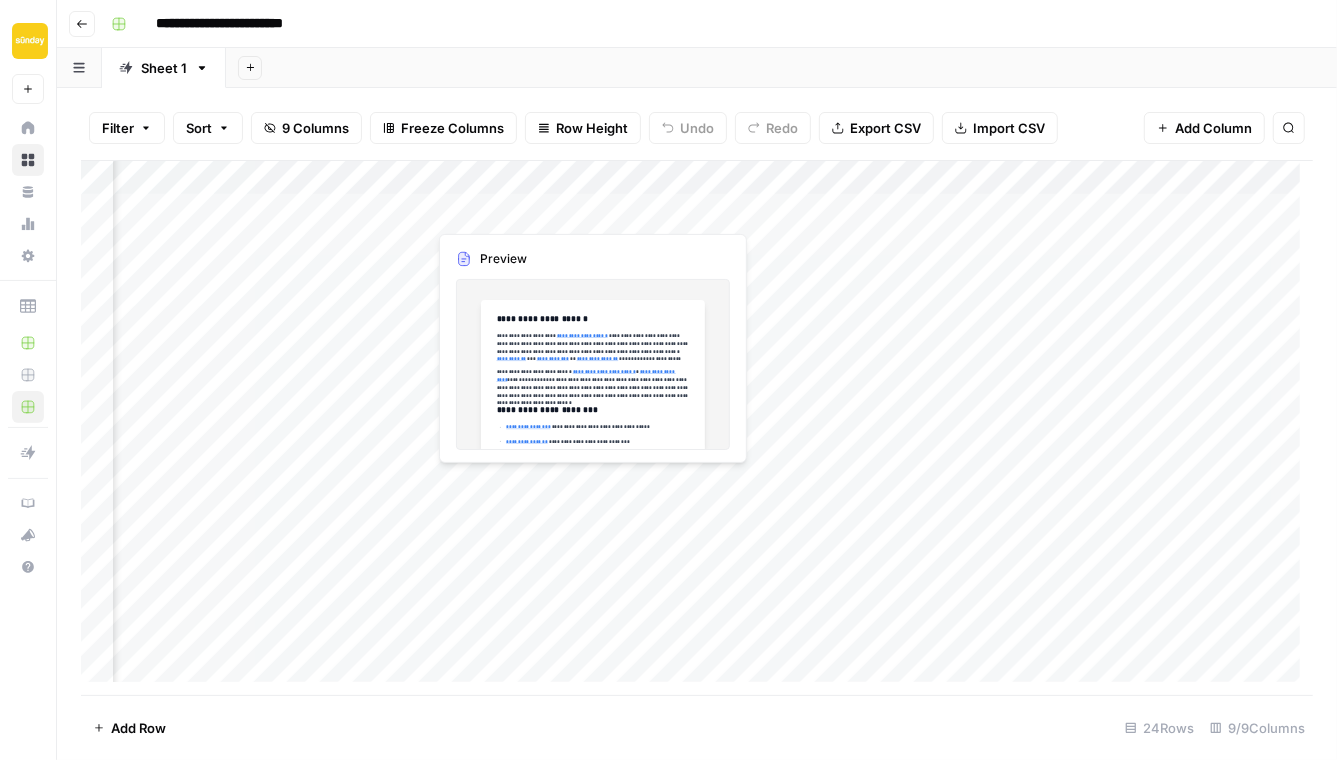 click on "Add Column" at bounding box center [697, 428] 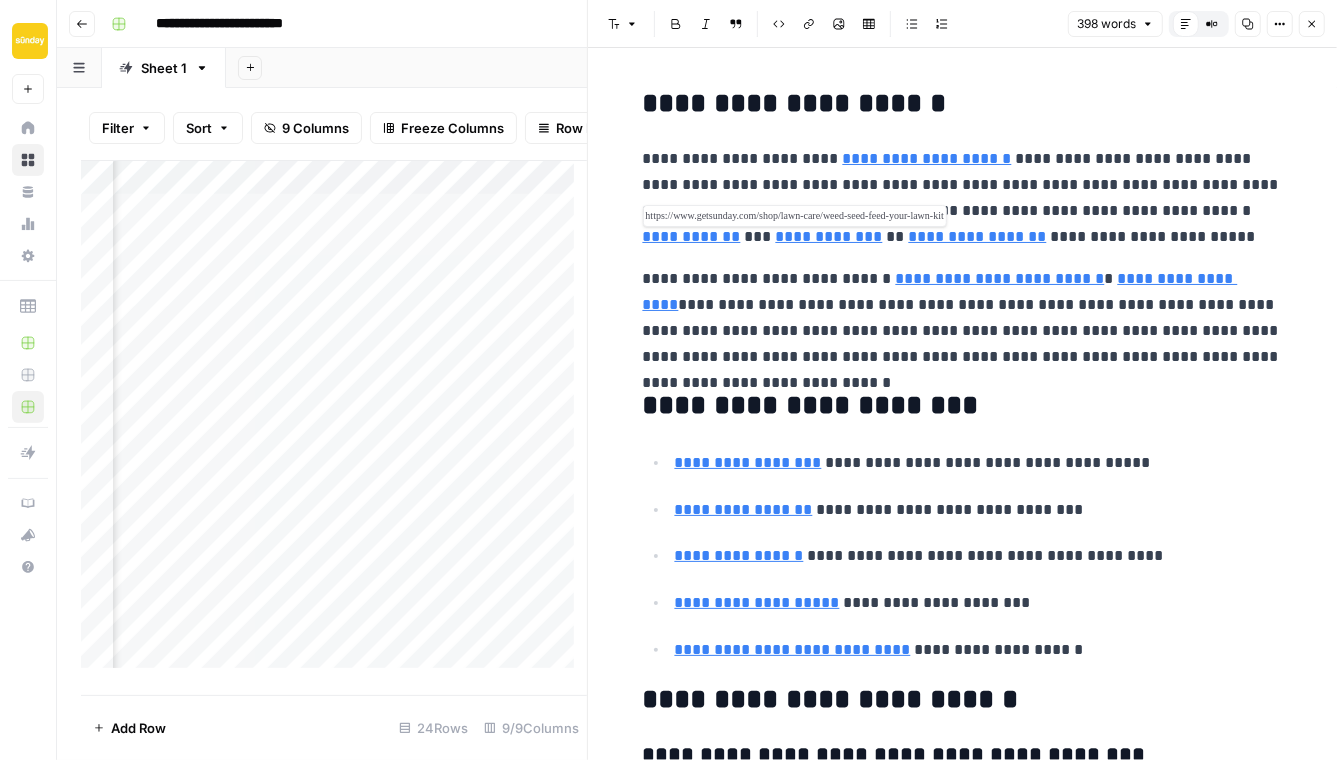 click on "**********" at bounding box center [692, 236] 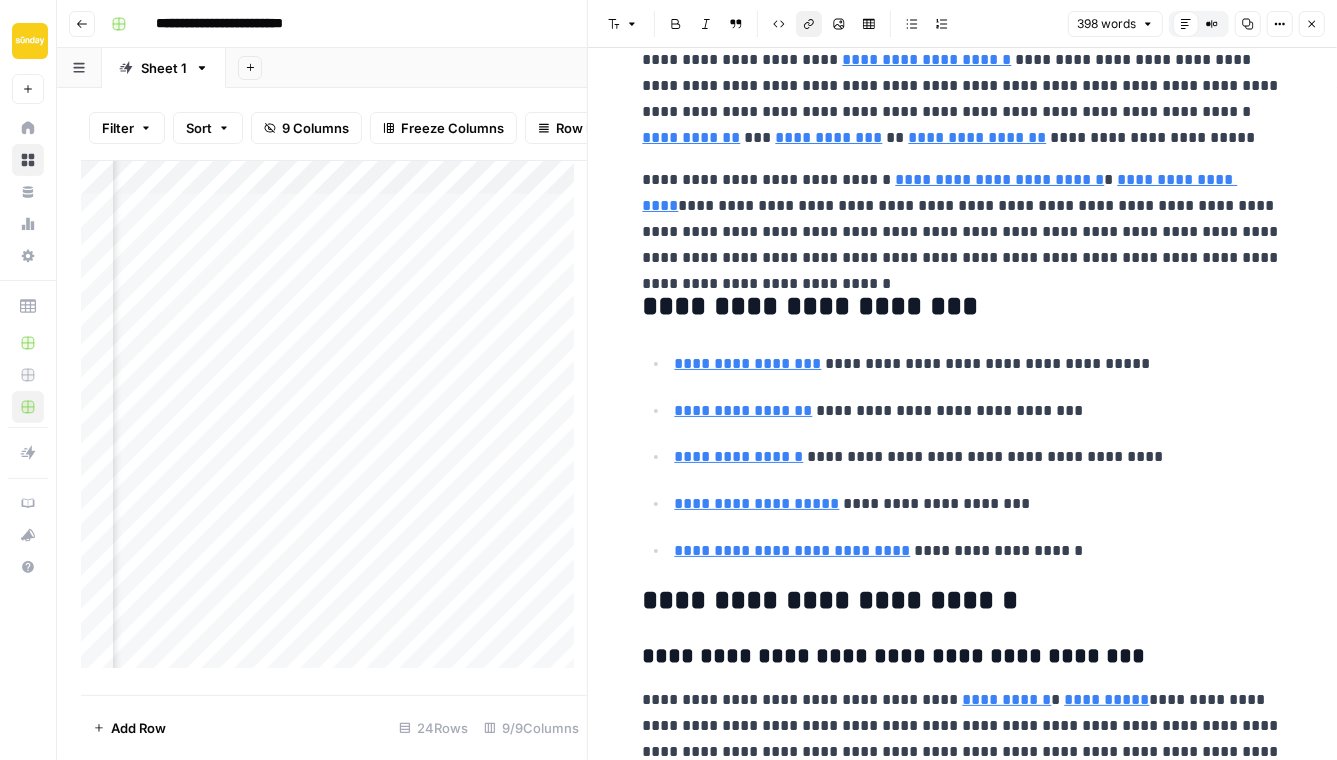 scroll, scrollTop: 101, scrollLeft: 0, axis: vertical 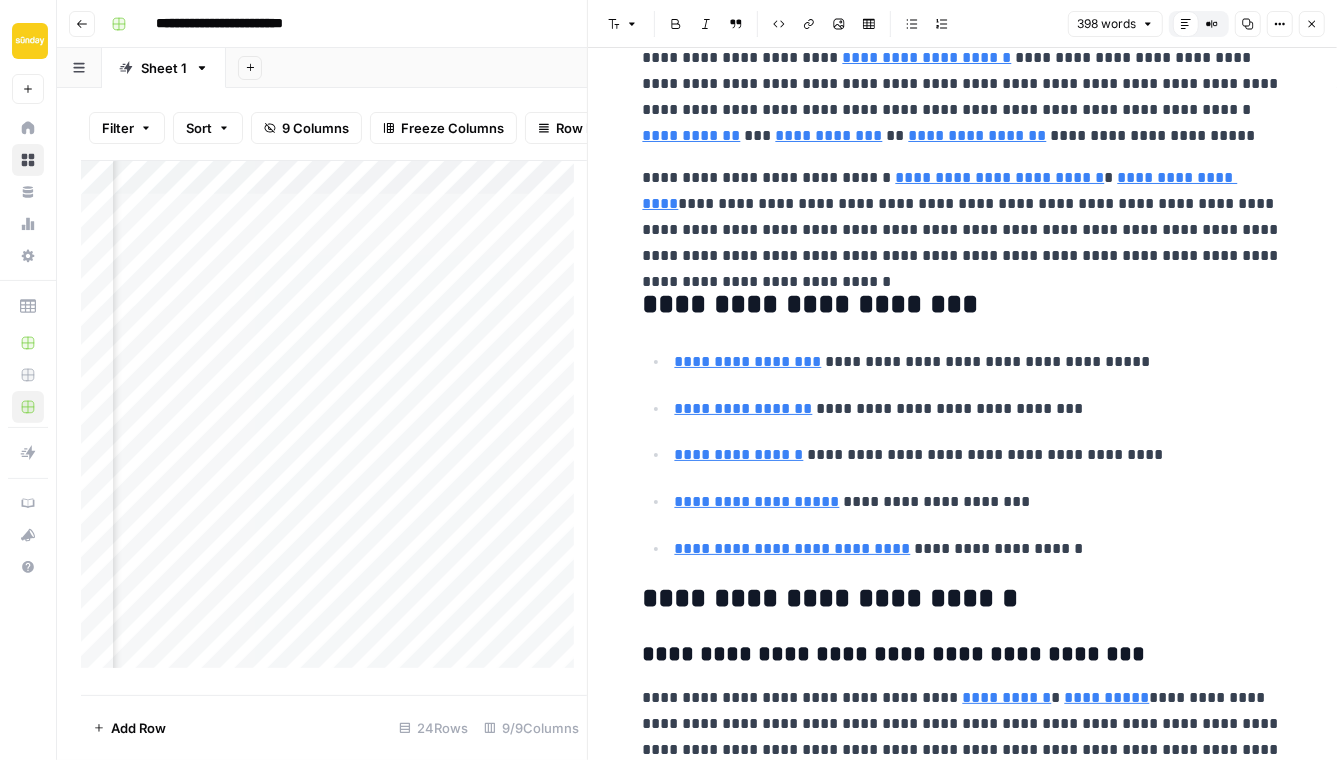 click on "**********" at bounding box center (963, 305) 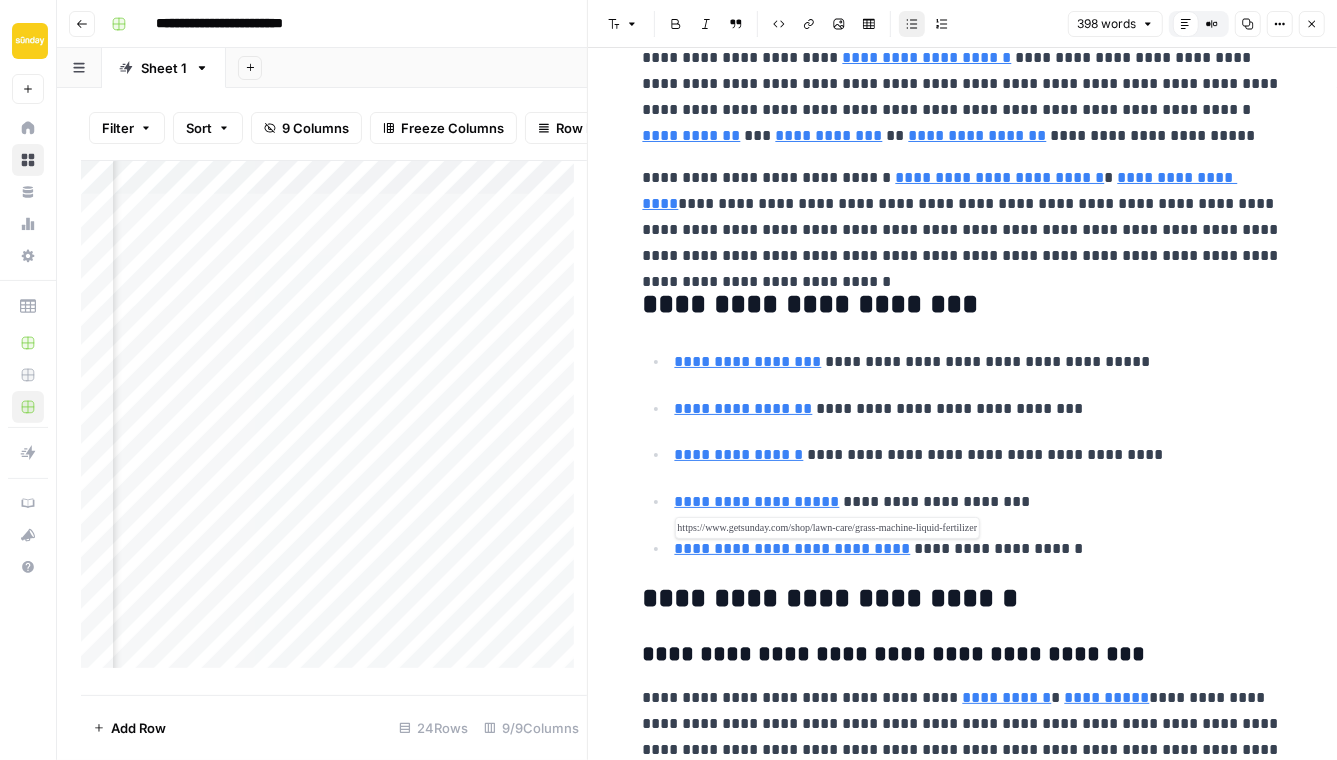 click on "**********" at bounding box center [793, 548] 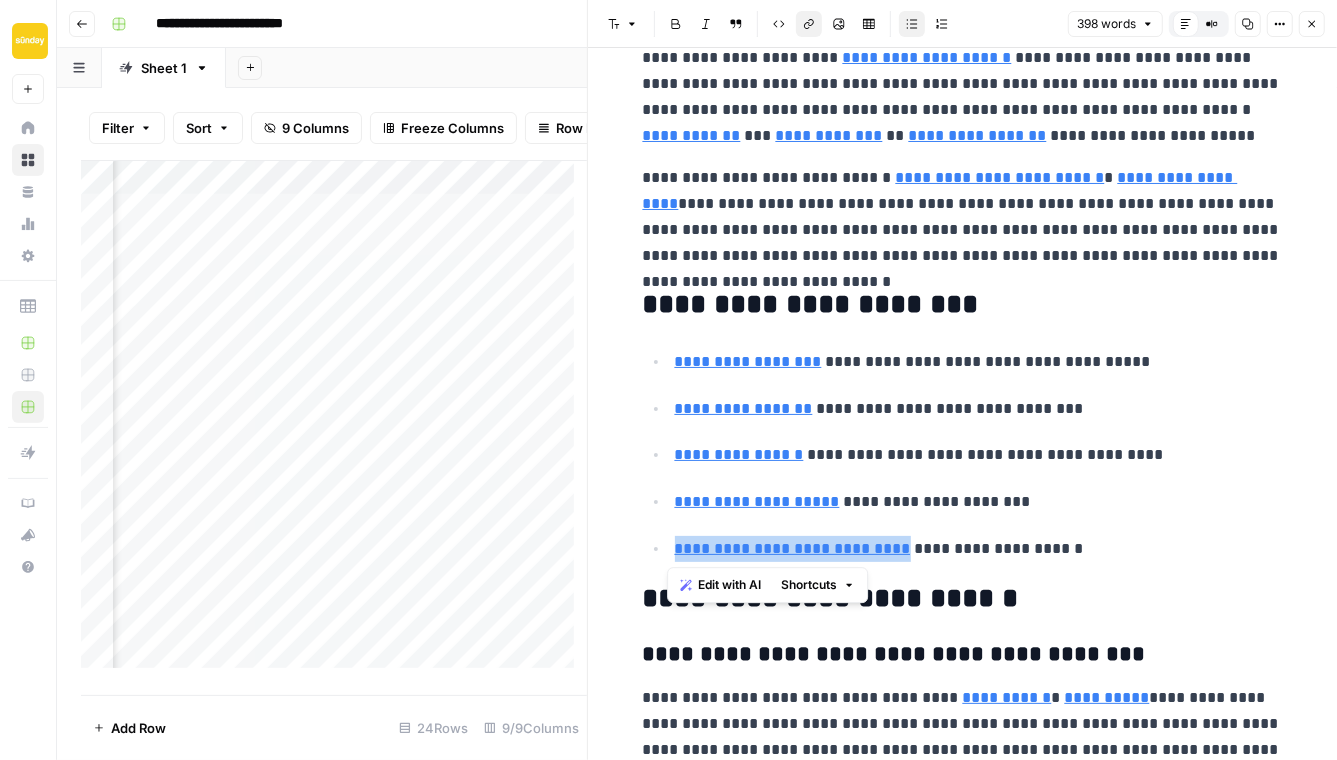 drag, startPoint x: 892, startPoint y: 547, endPoint x: 636, endPoint y: 547, distance: 256 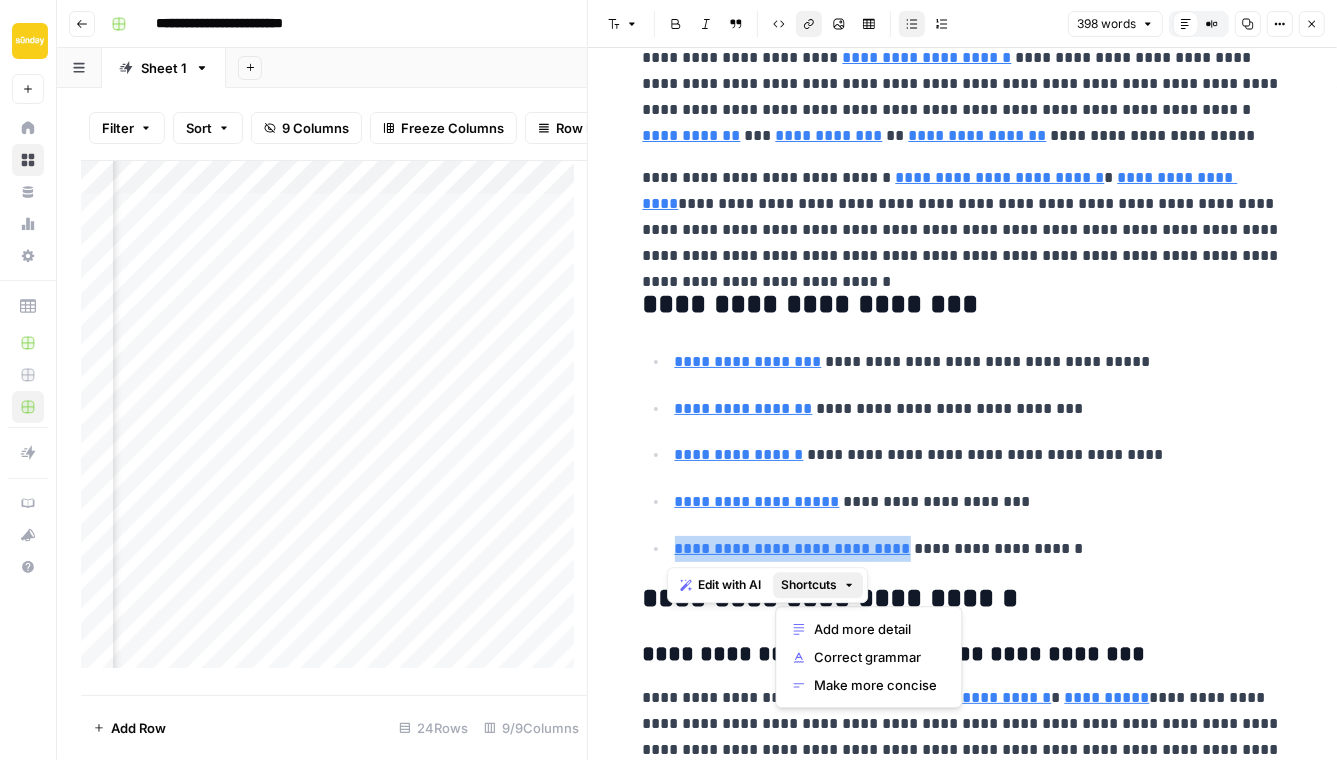 click on "Shortcuts" at bounding box center [809, 585] 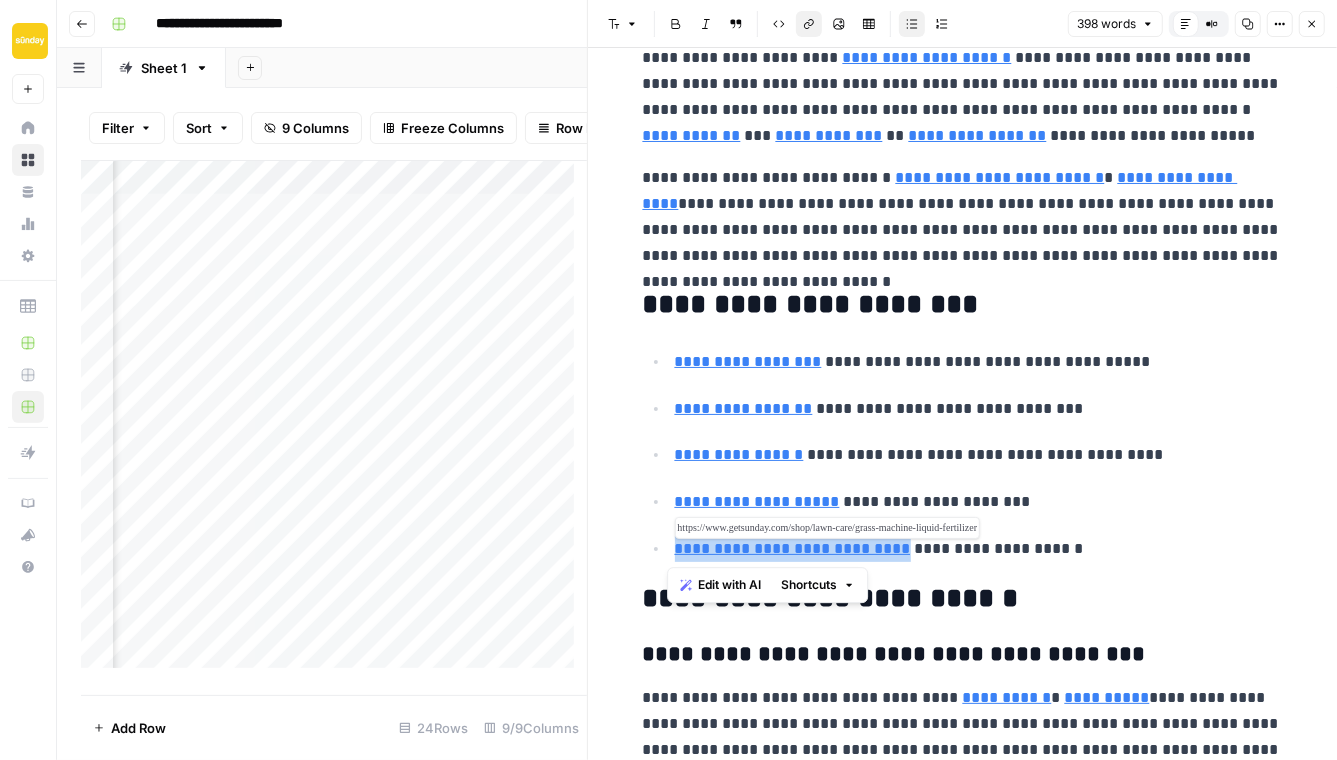 click on "**********" at bounding box center [793, 548] 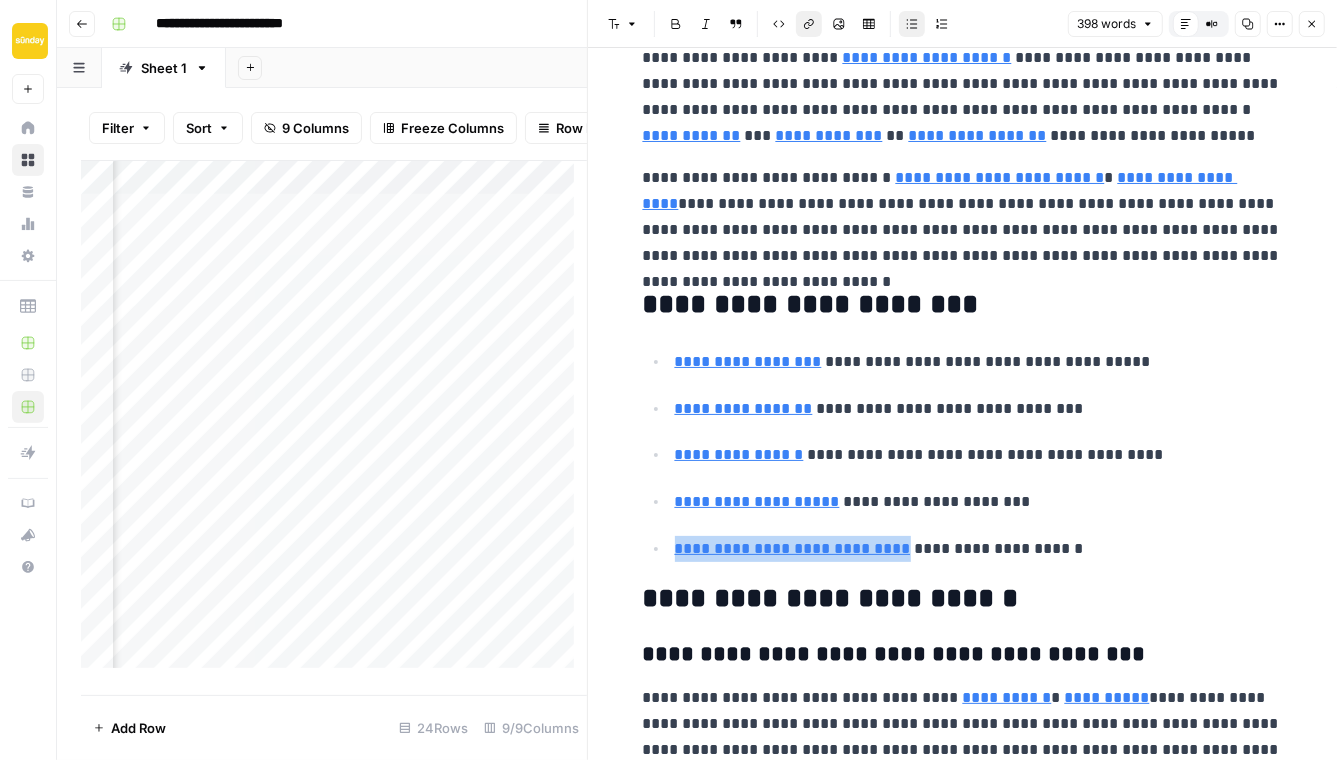 click 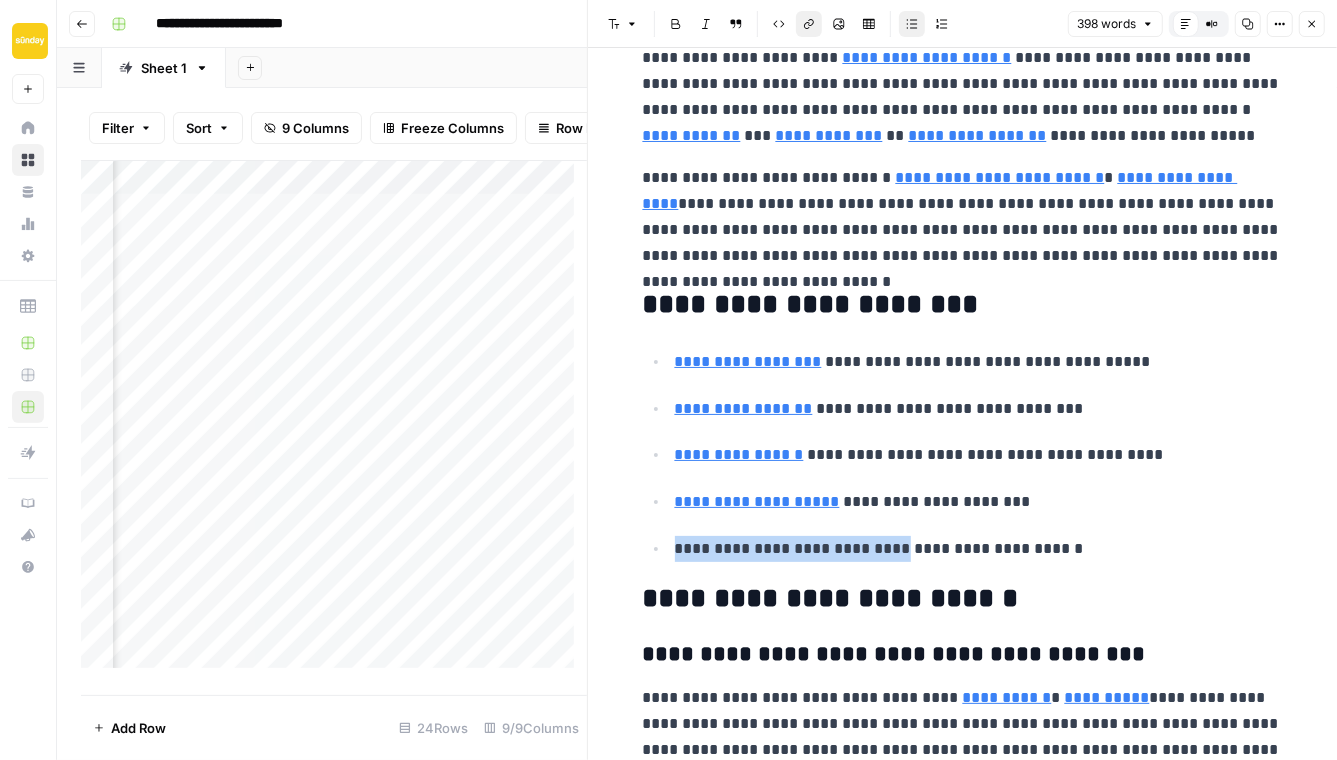 click 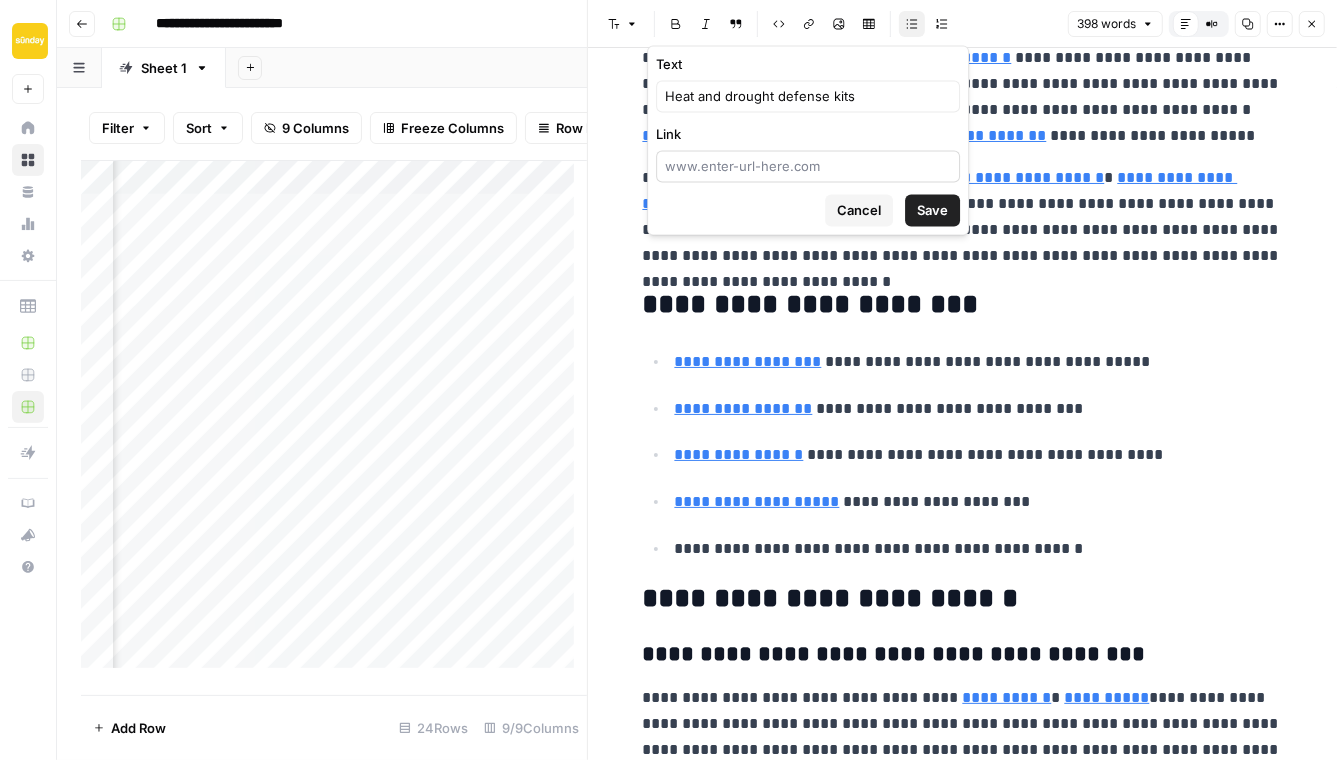 click at bounding box center [808, 166] 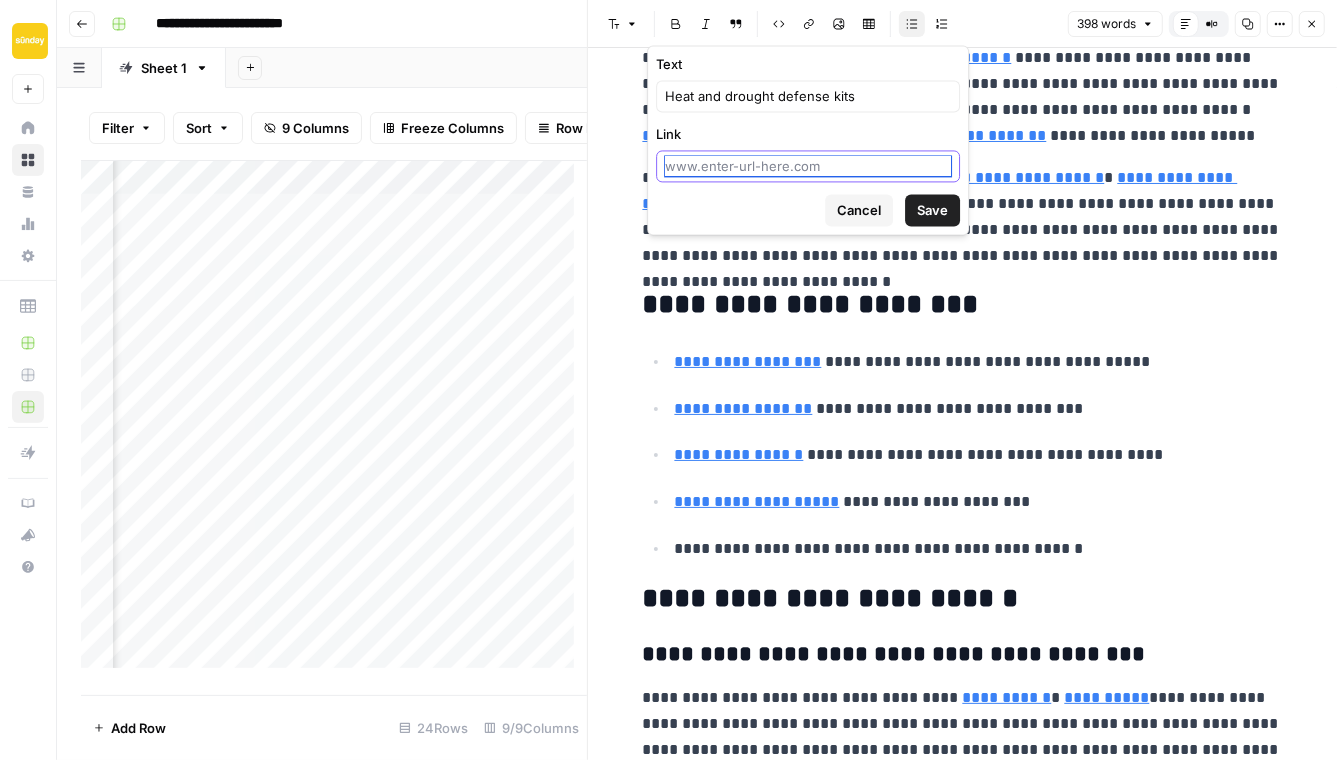 paste on "[URL][DOMAIN_NAME]" 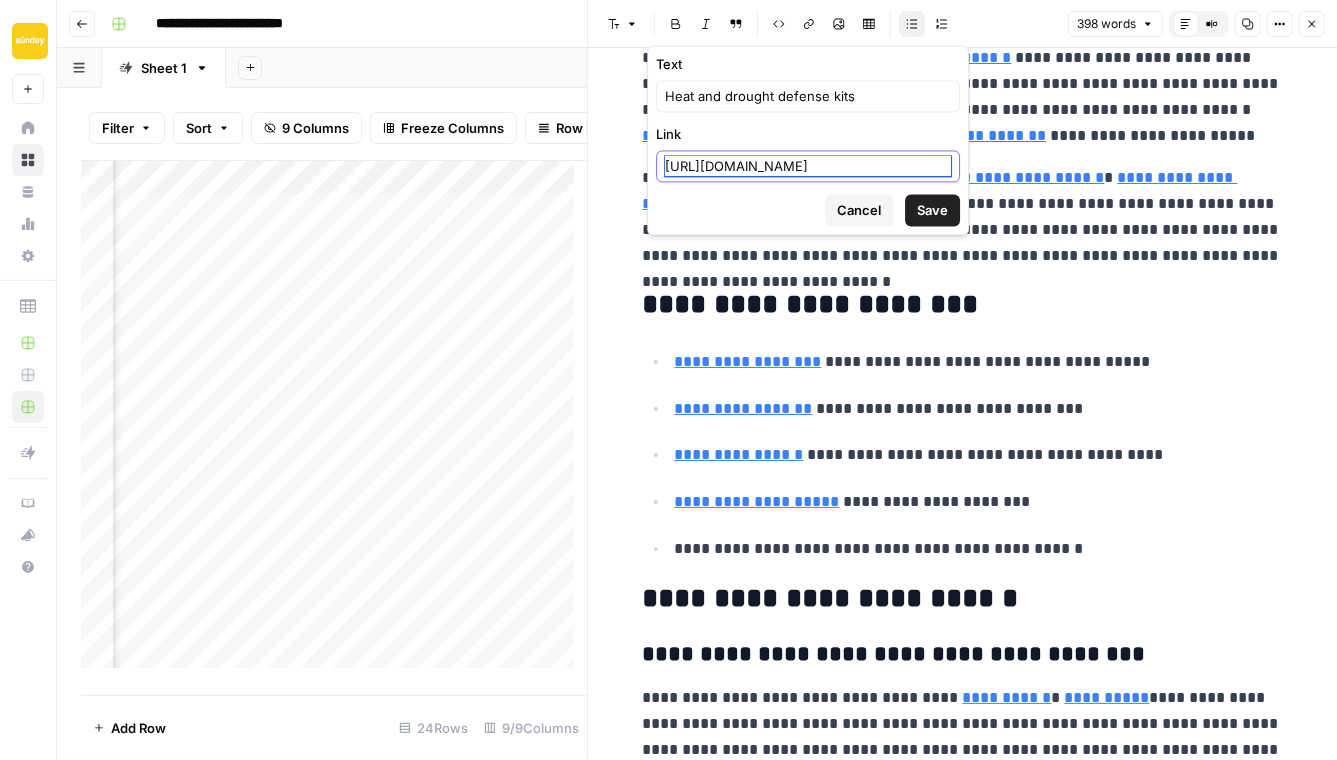 scroll, scrollTop: 0, scrollLeft: 184, axis: horizontal 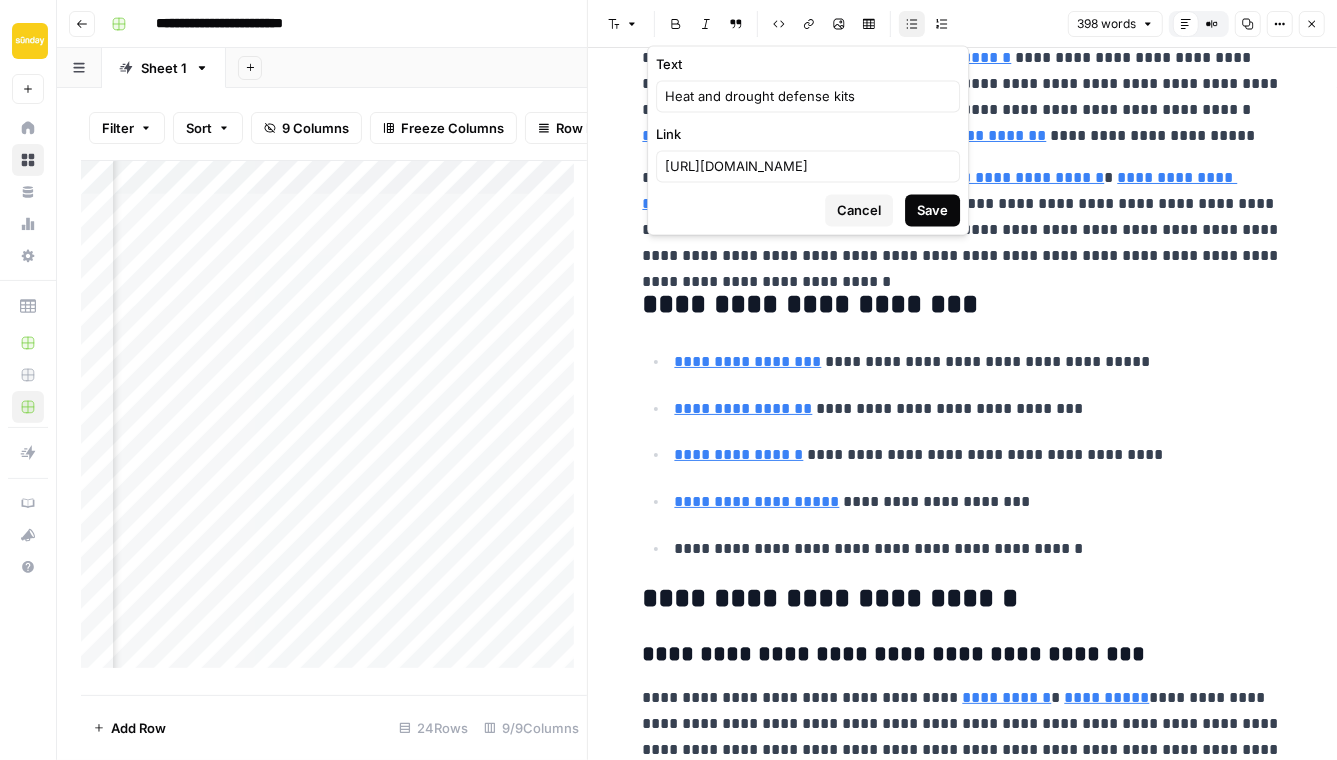 click on "Save" at bounding box center (932, 210) 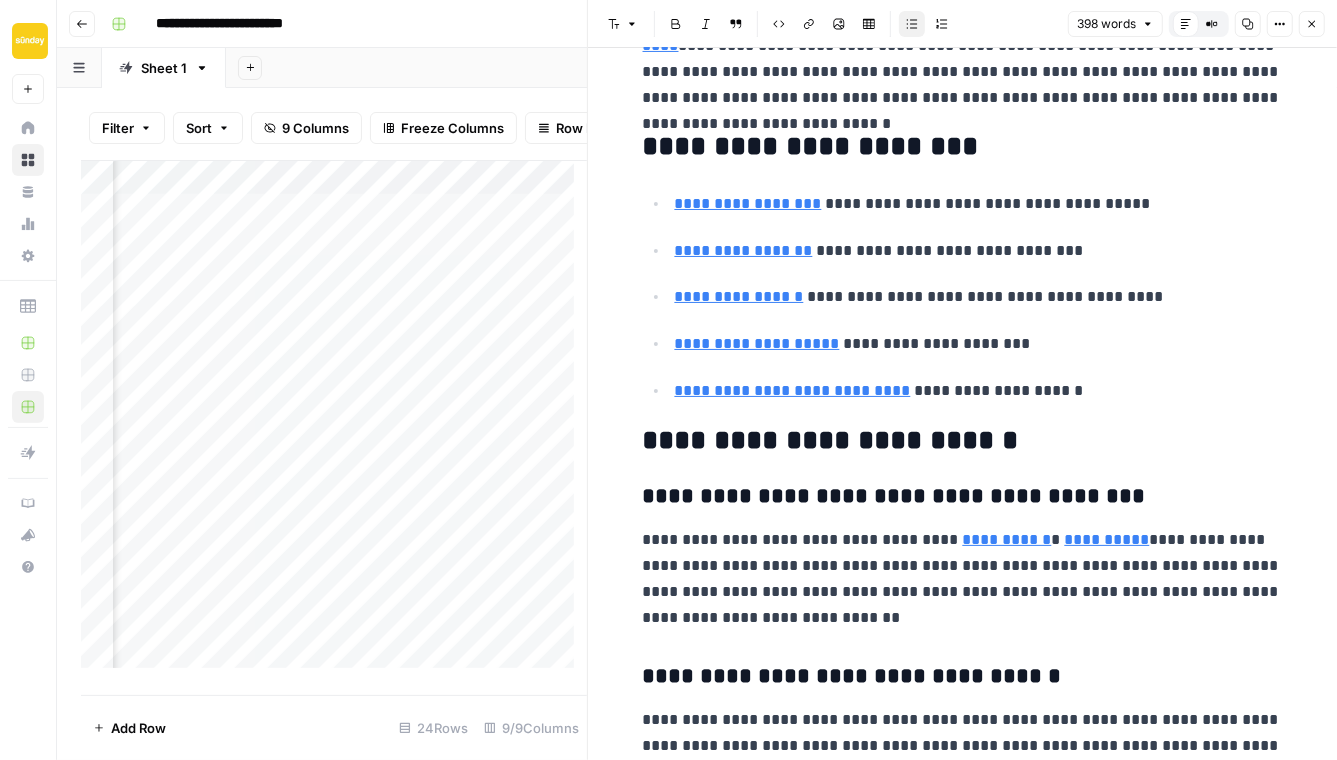 scroll, scrollTop: 276, scrollLeft: 0, axis: vertical 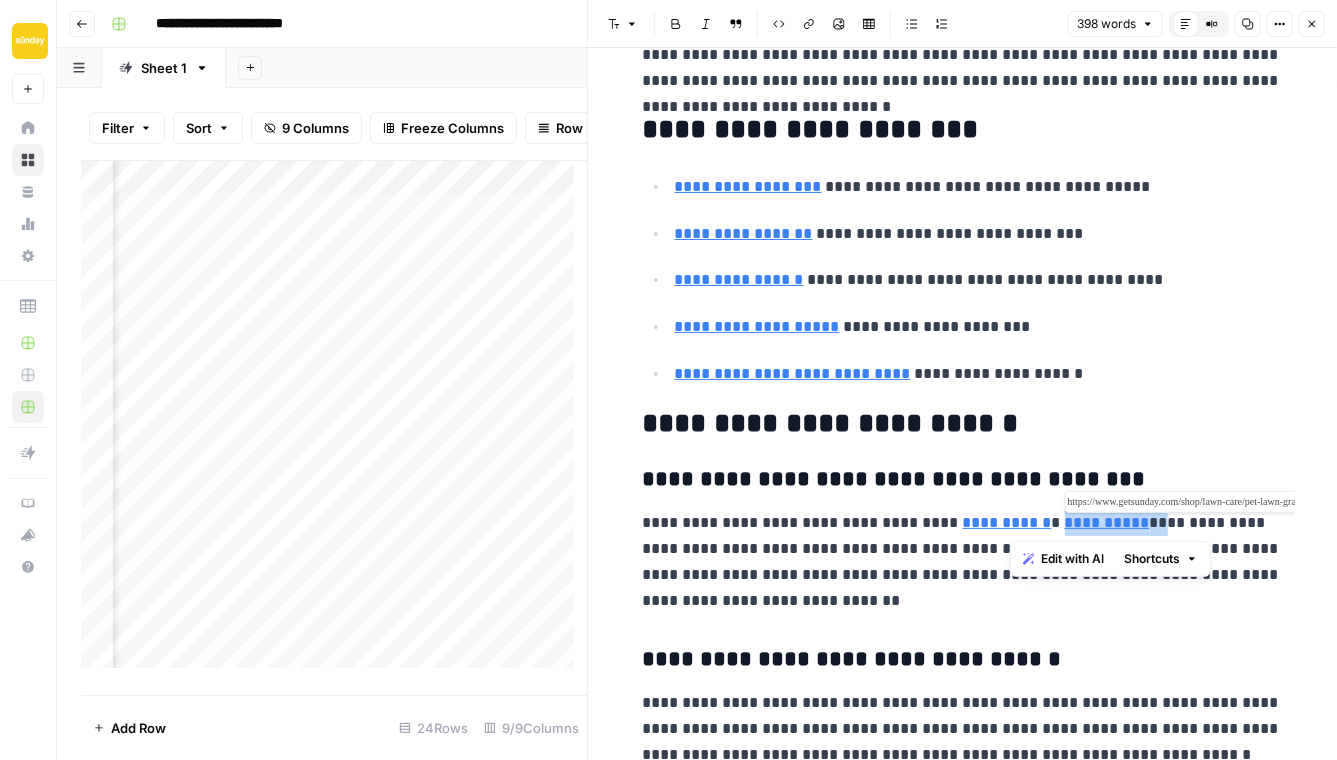 drag, startPoint x: 1099, startPoint y: 521, endPoint x: 1012, endPoint y: 522, distance: 87.005745 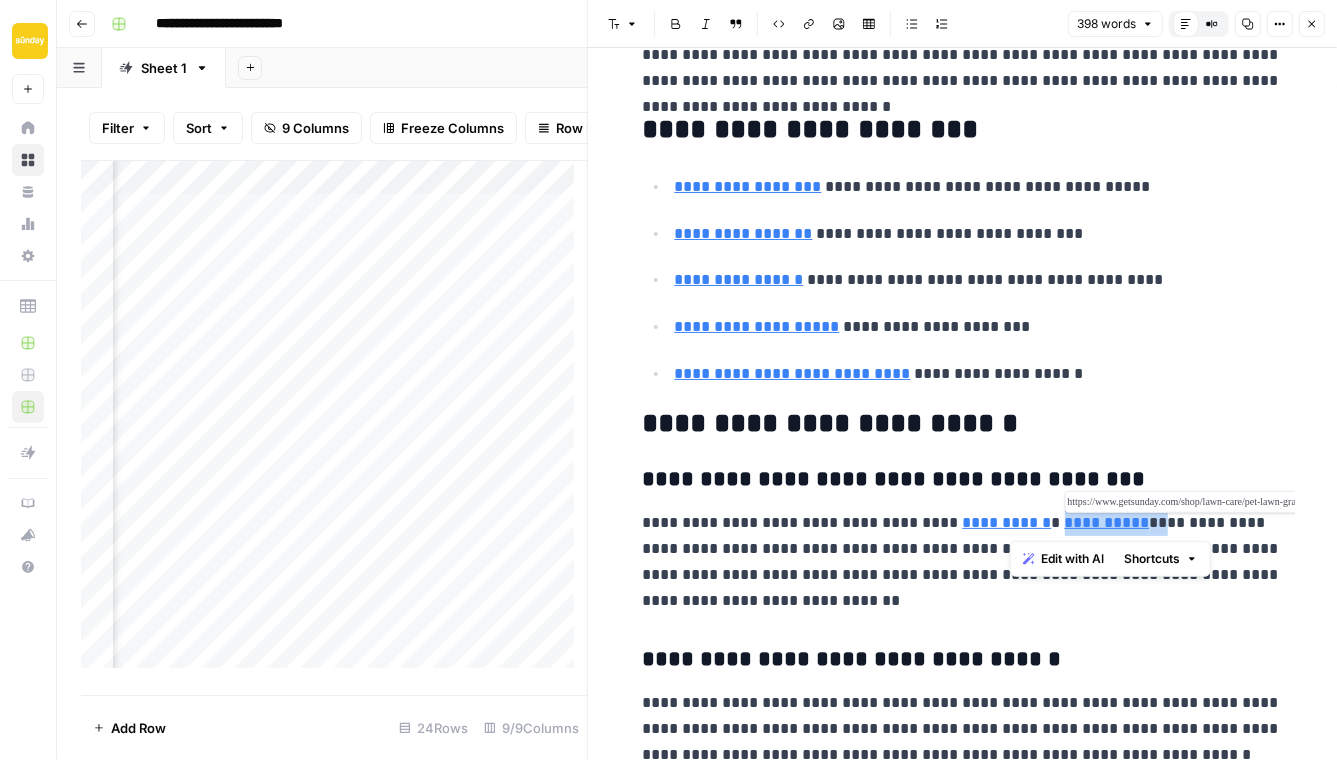 click on "**********" at bounding box center [963, 562] 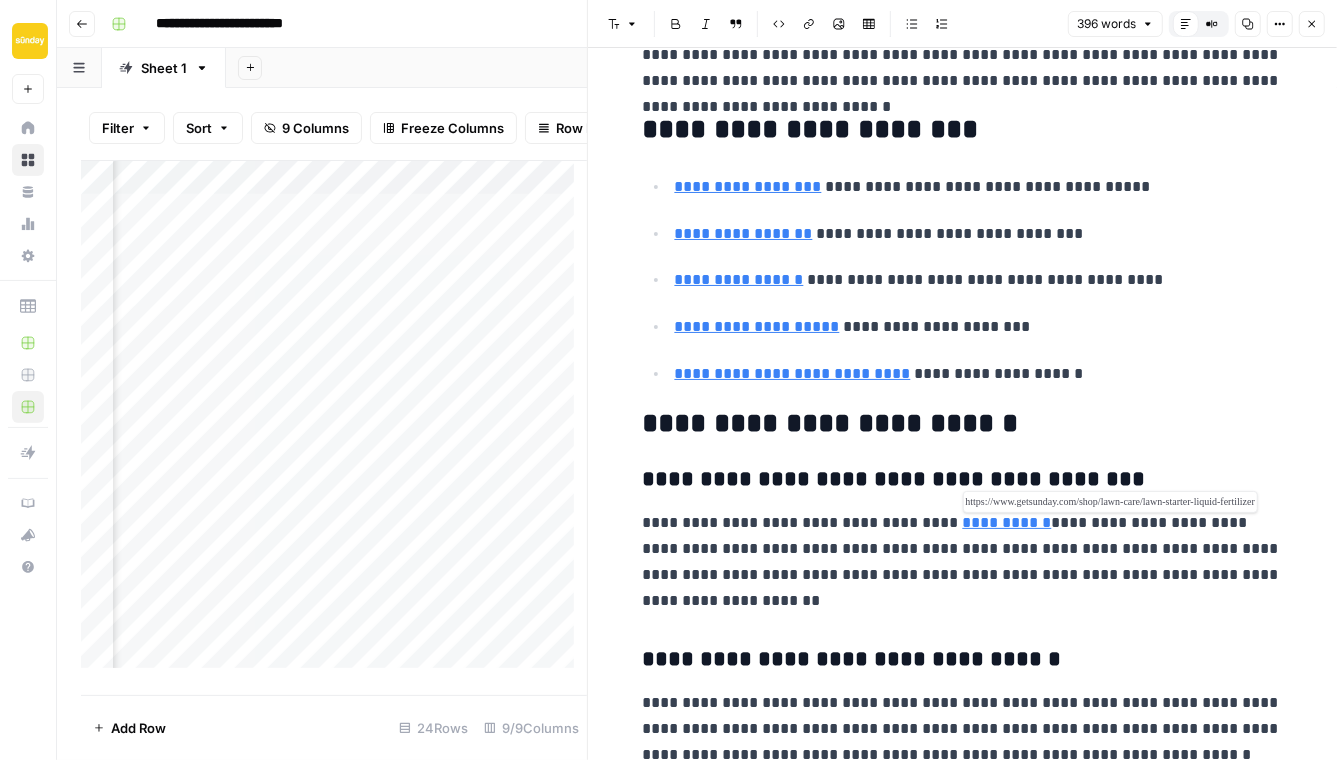 click on "**********" at bounding box center (1007, 522) 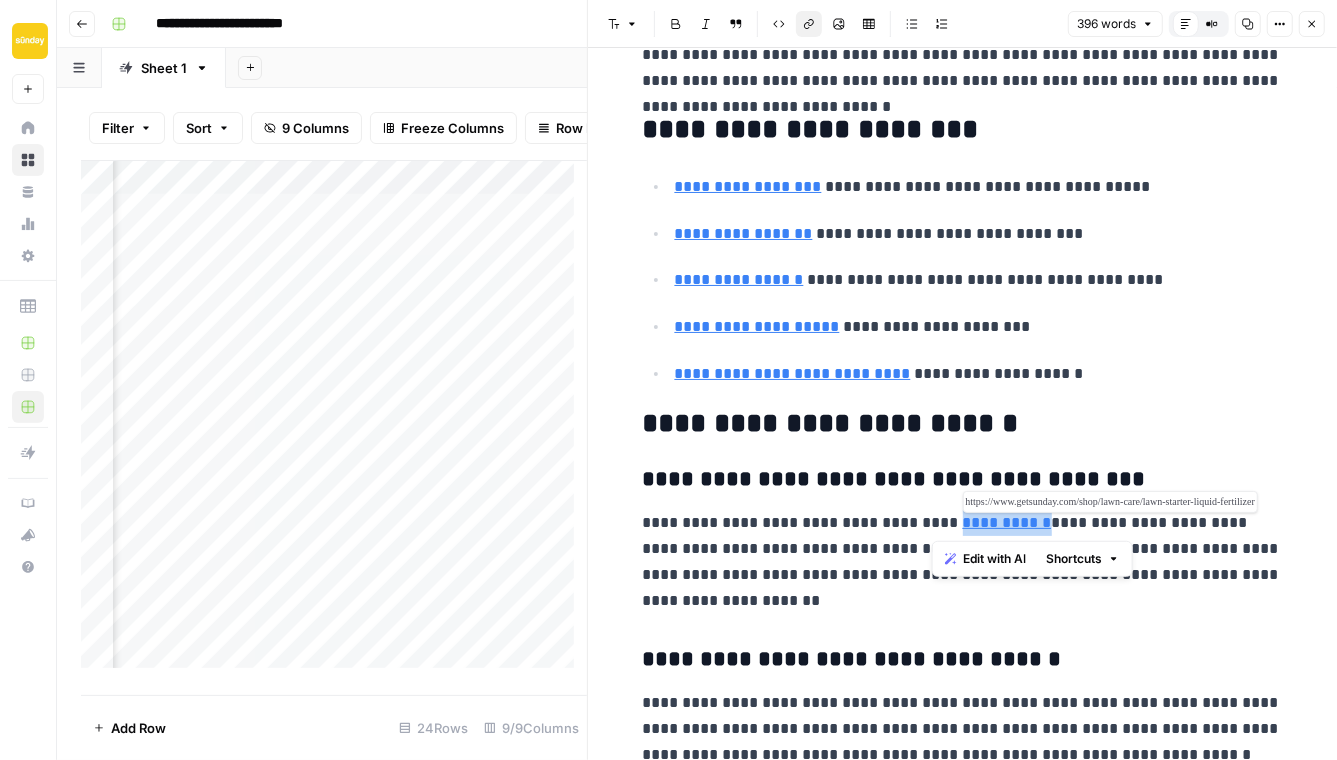 drag, startPoint x: 1002, startPoint y: 520, endPoint x: 931, endPoint y: 522, distance: 71.02816 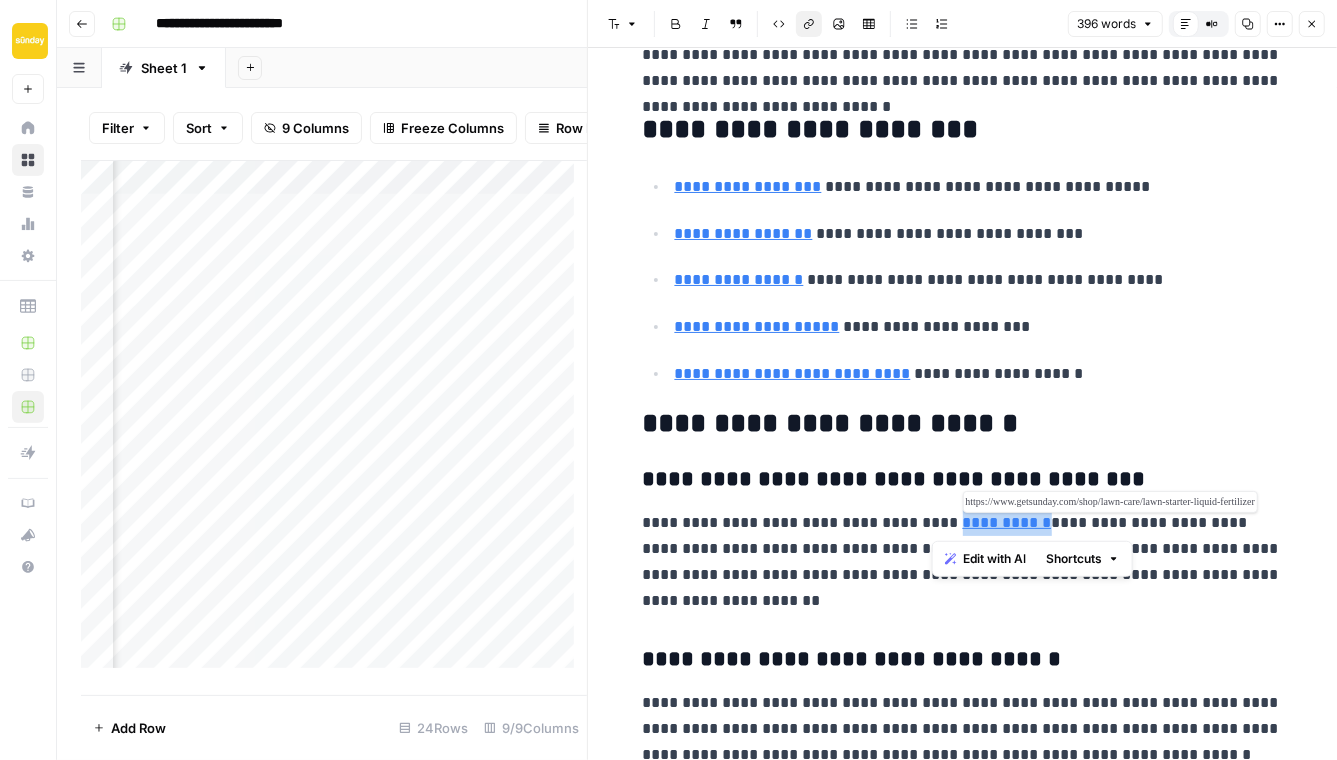 click on "**********" at bounding box center (963, 562) 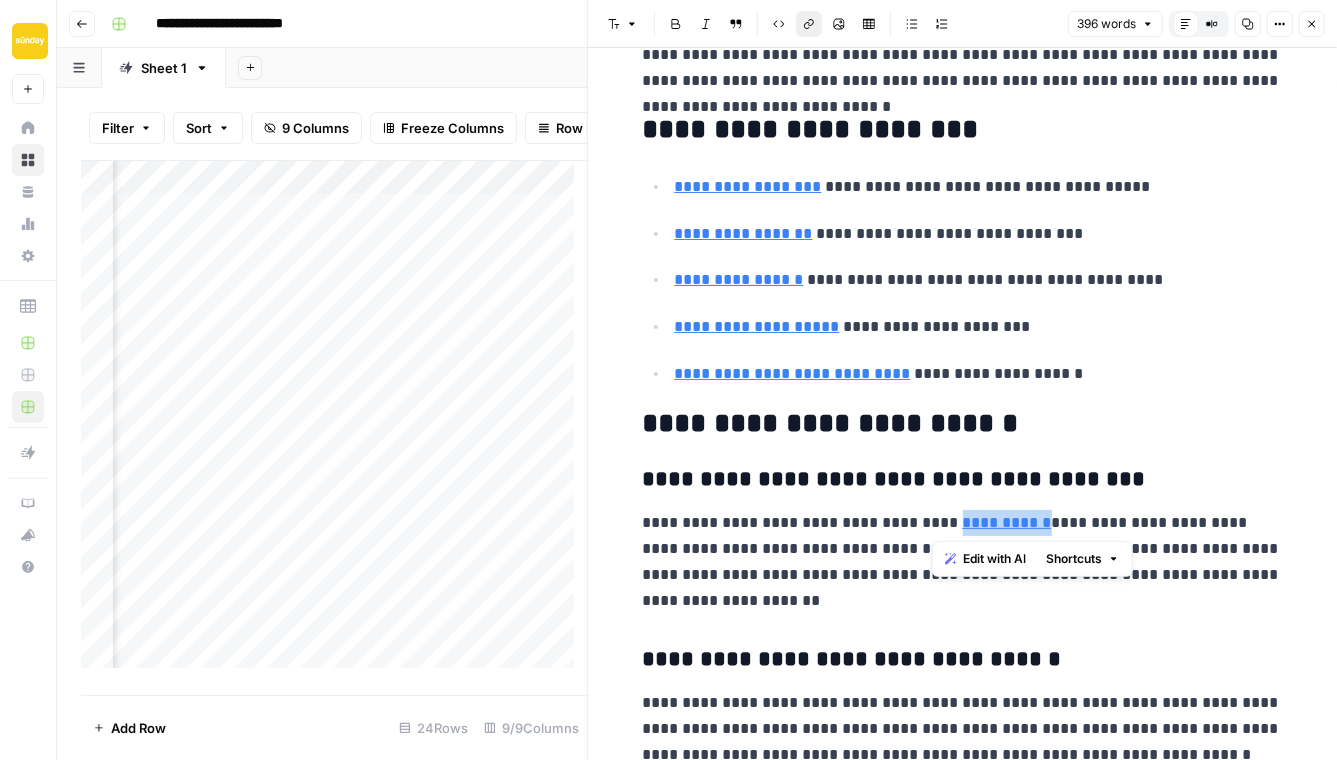 click 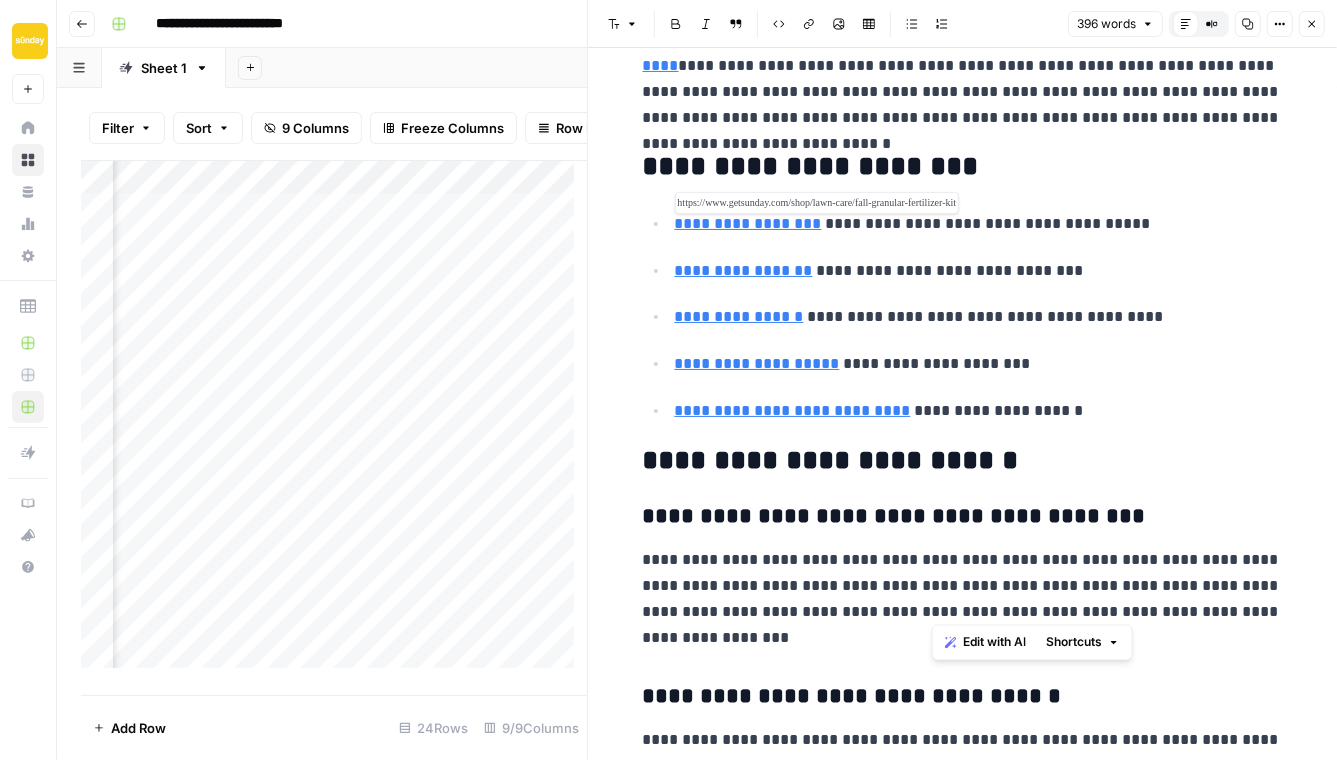 scroll, scrollTop: 0, scrollLeft: 0, axis: both 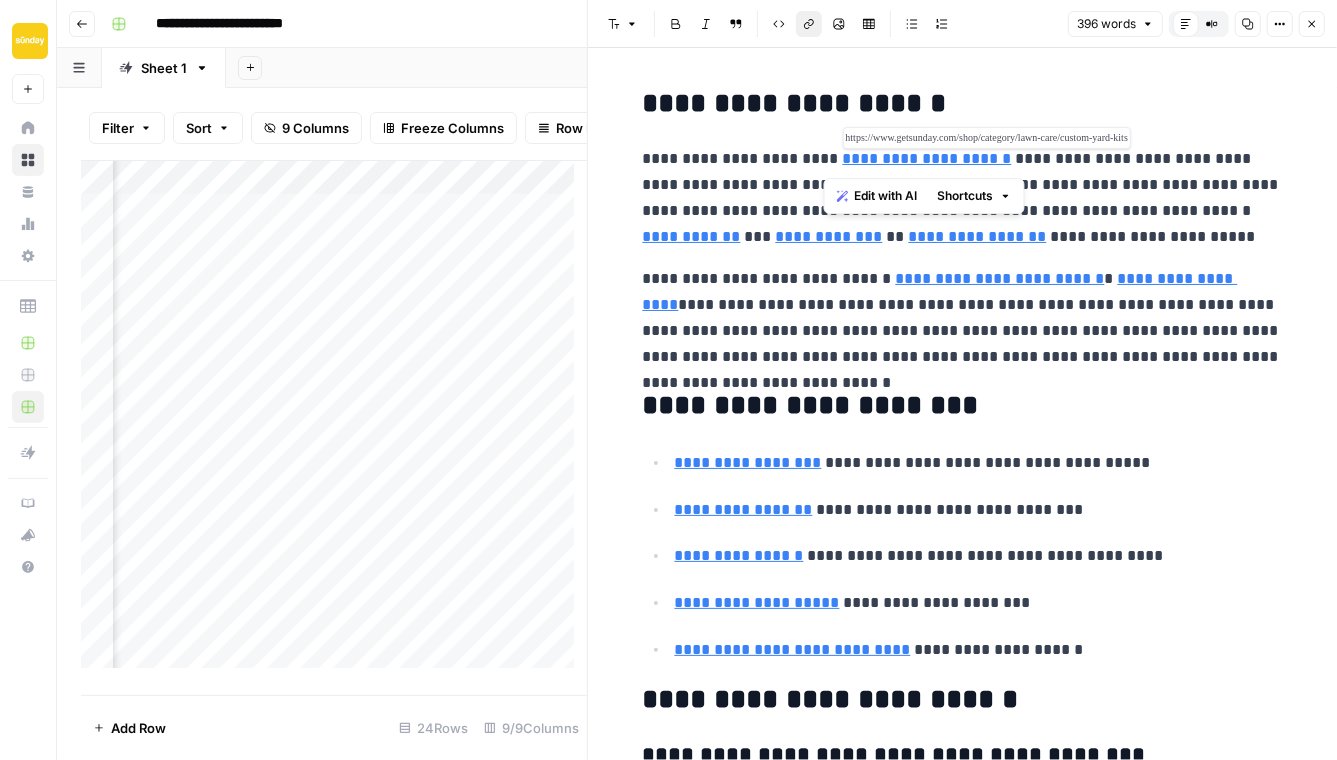 drag, startPoint x: 994, startPoint y: 157, endPoint x: 824, endPoint y: 161, distance: 170.04706 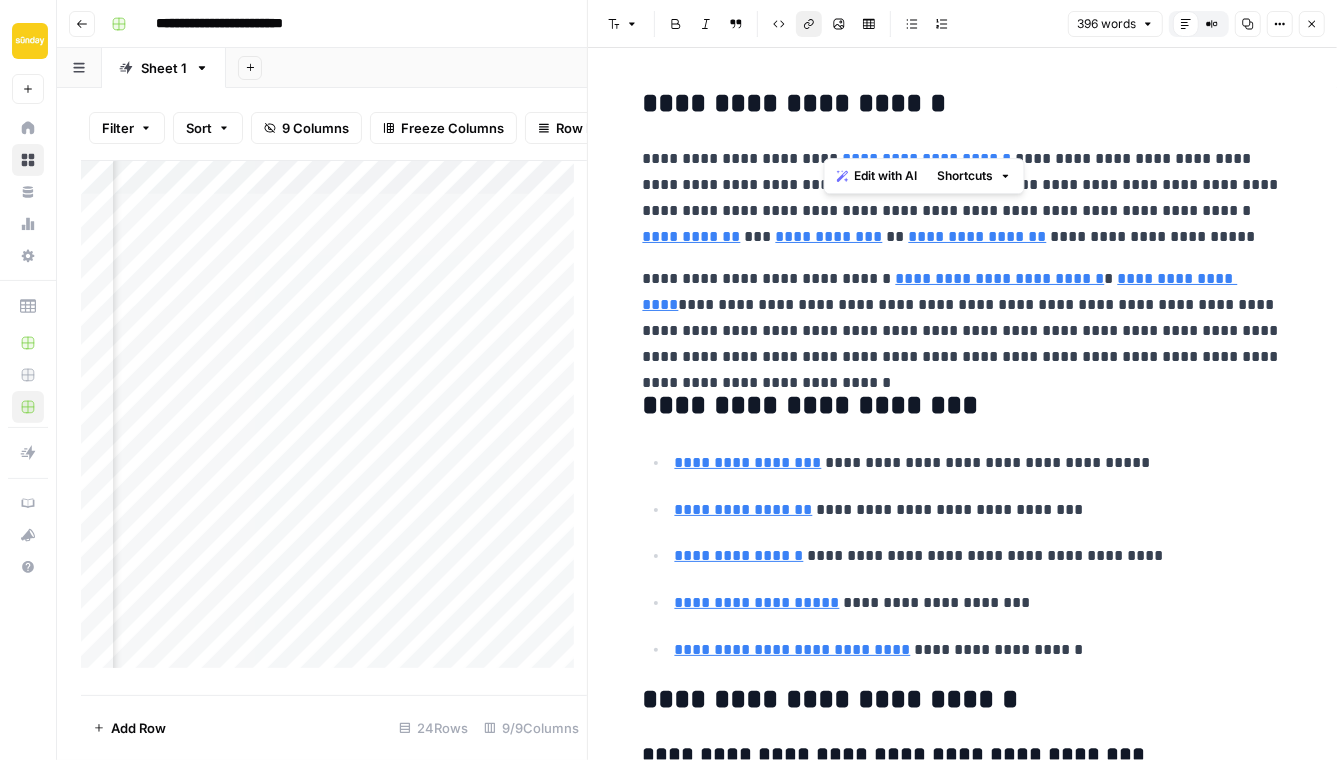 scroll, scrollTop: 265, scrollLeft: 0, axis: vertical 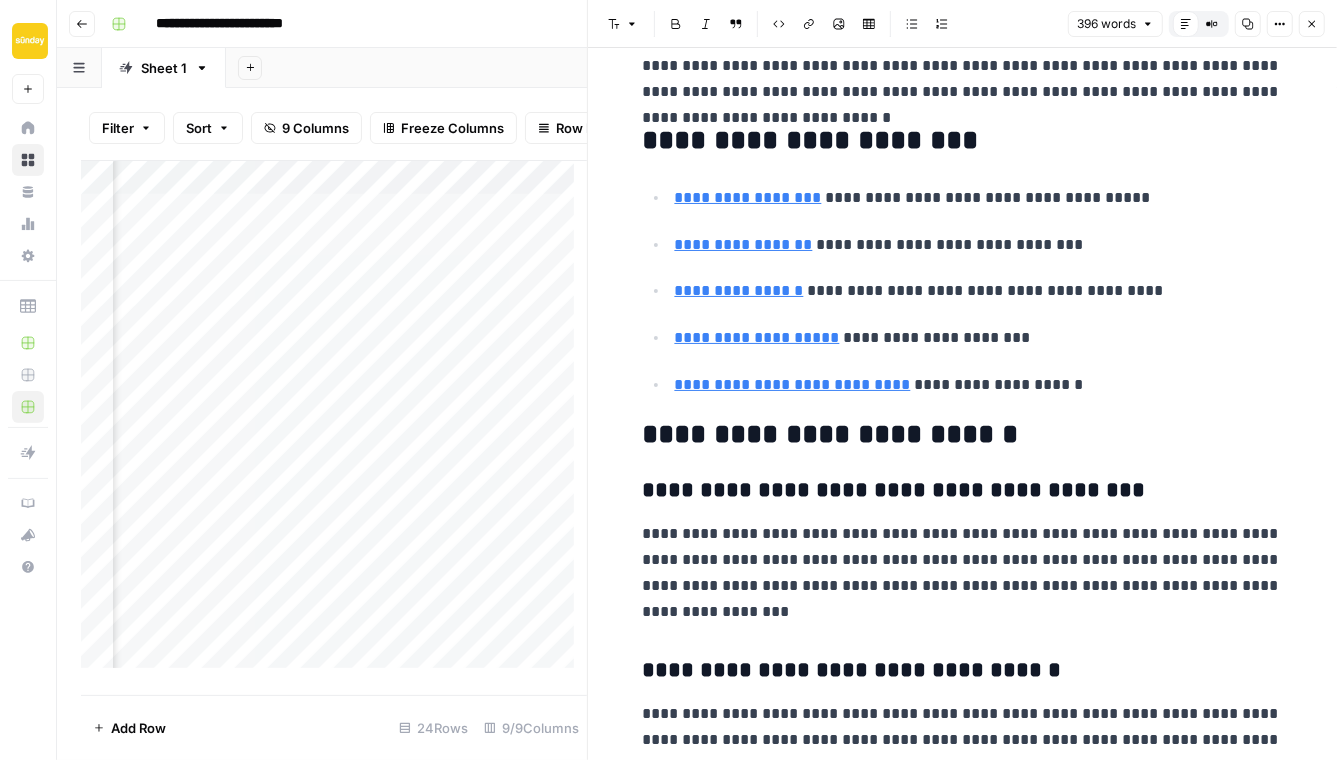 click on "**********" at bounding box center (963, 573) 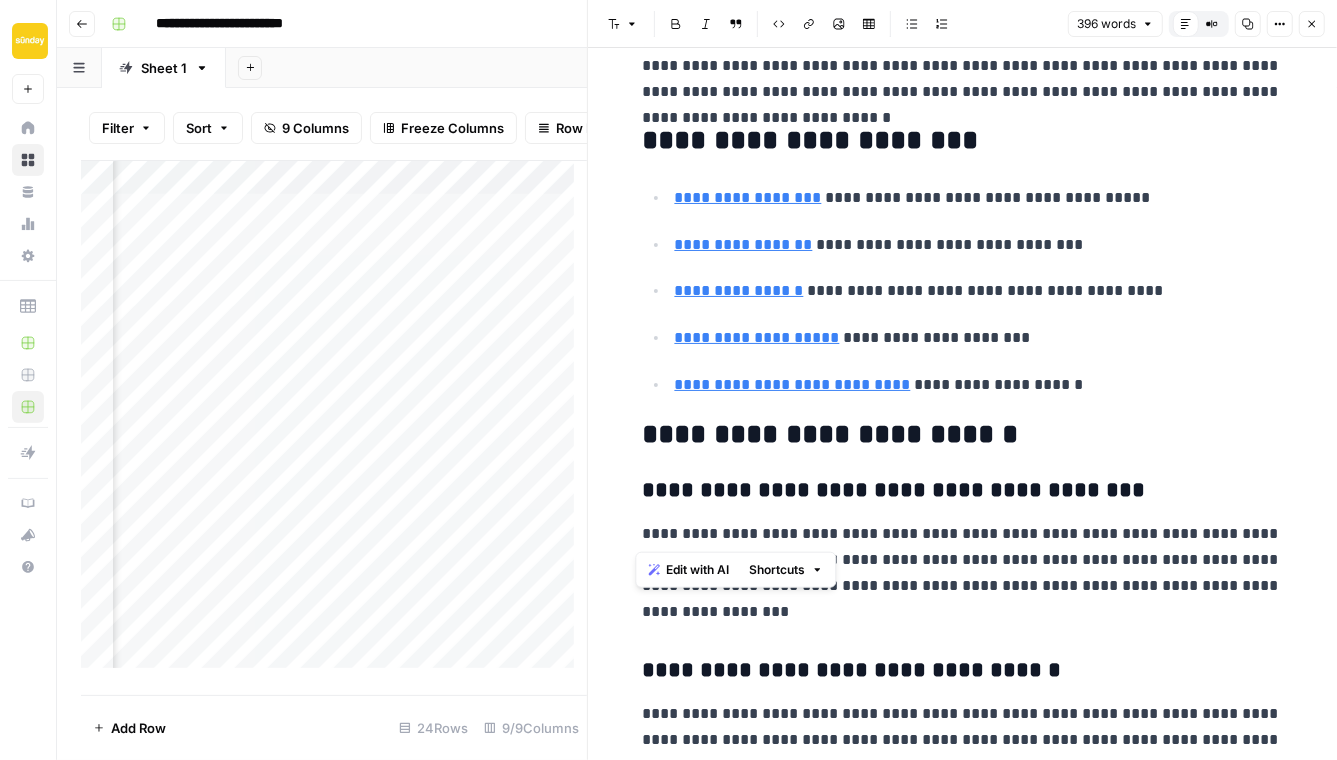 drag, startPoint x: 805, startPoint y: 532, endPoint x: 612, endPoint y: 532, distance: 193 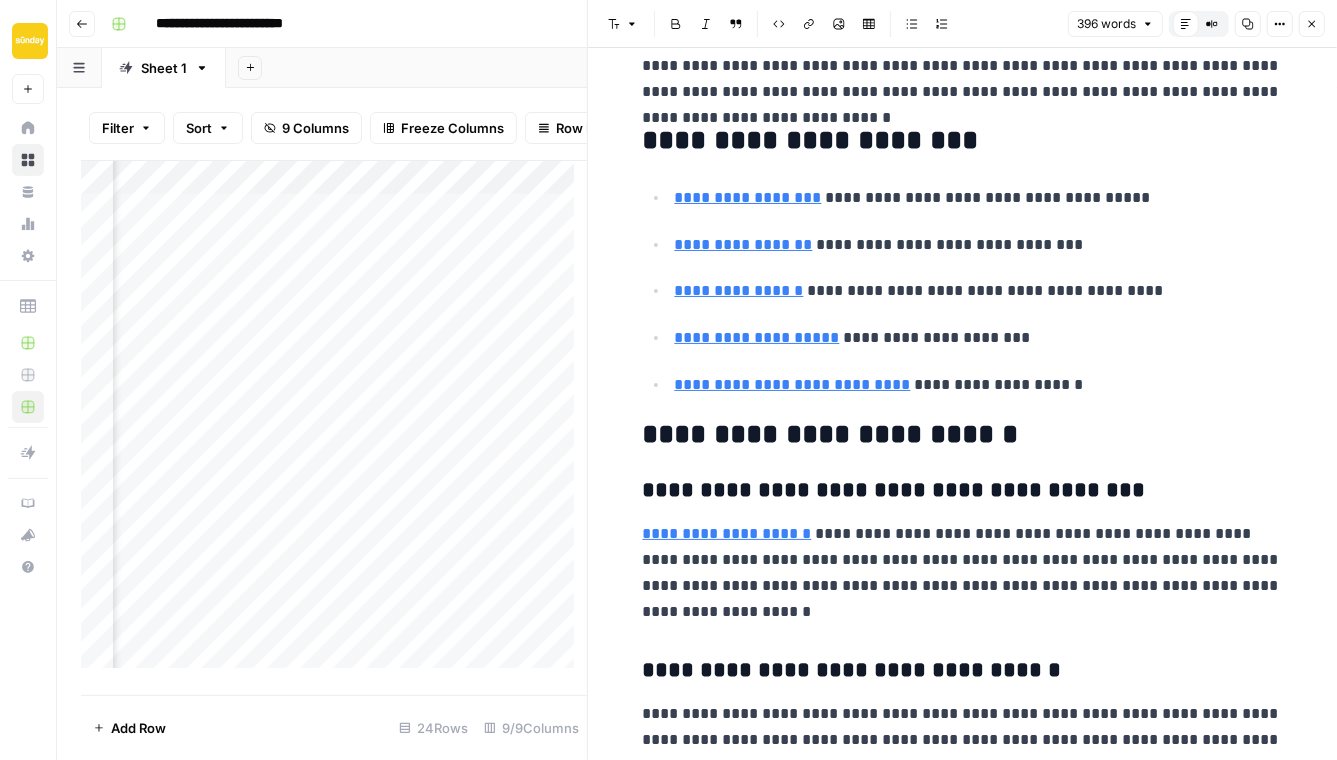 click on "**********" at bounding box center (963, 573) 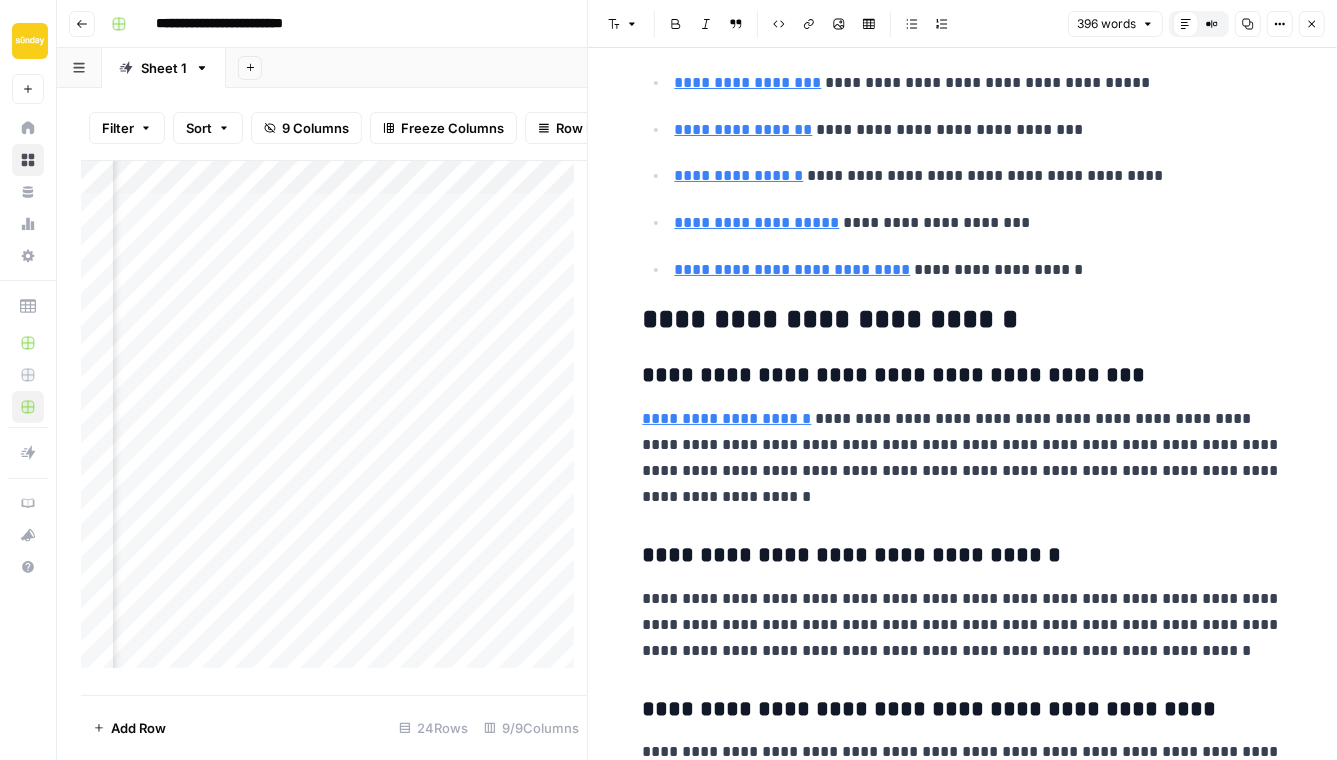 scroll, scrollTop: 381, scrollLeft: 0, axis: vertical 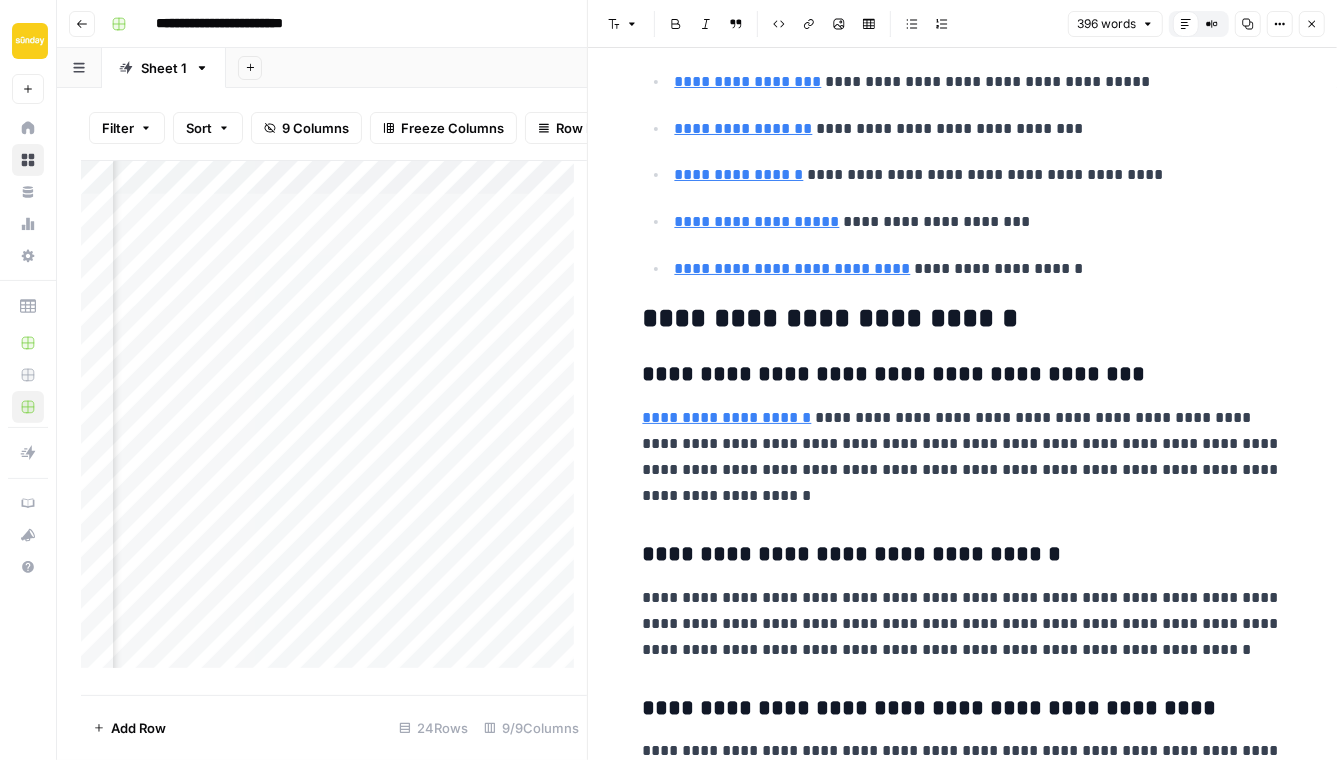 click on "**********" at bounding box center [963, 457] 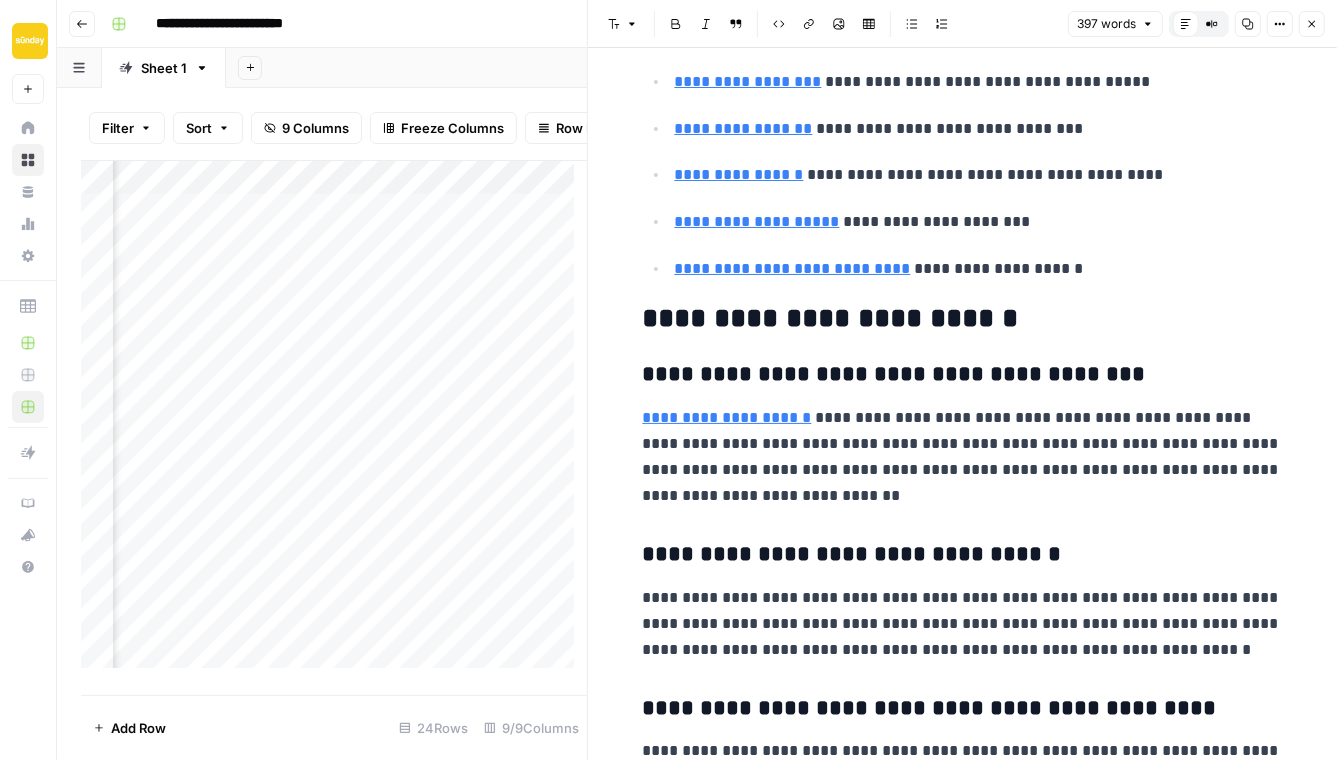 click on "**********" at bounding box center [963, 457] 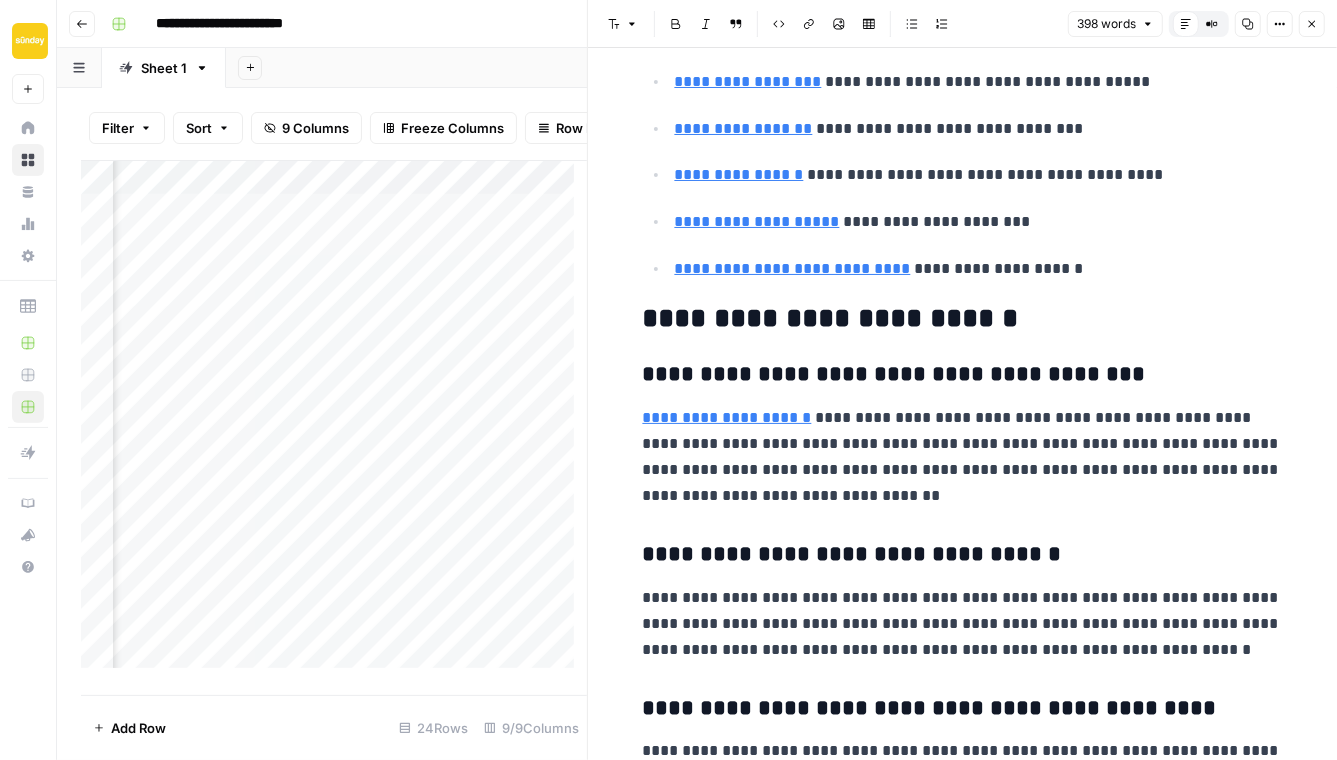 click on "**********" at bounding box center (963, 457) 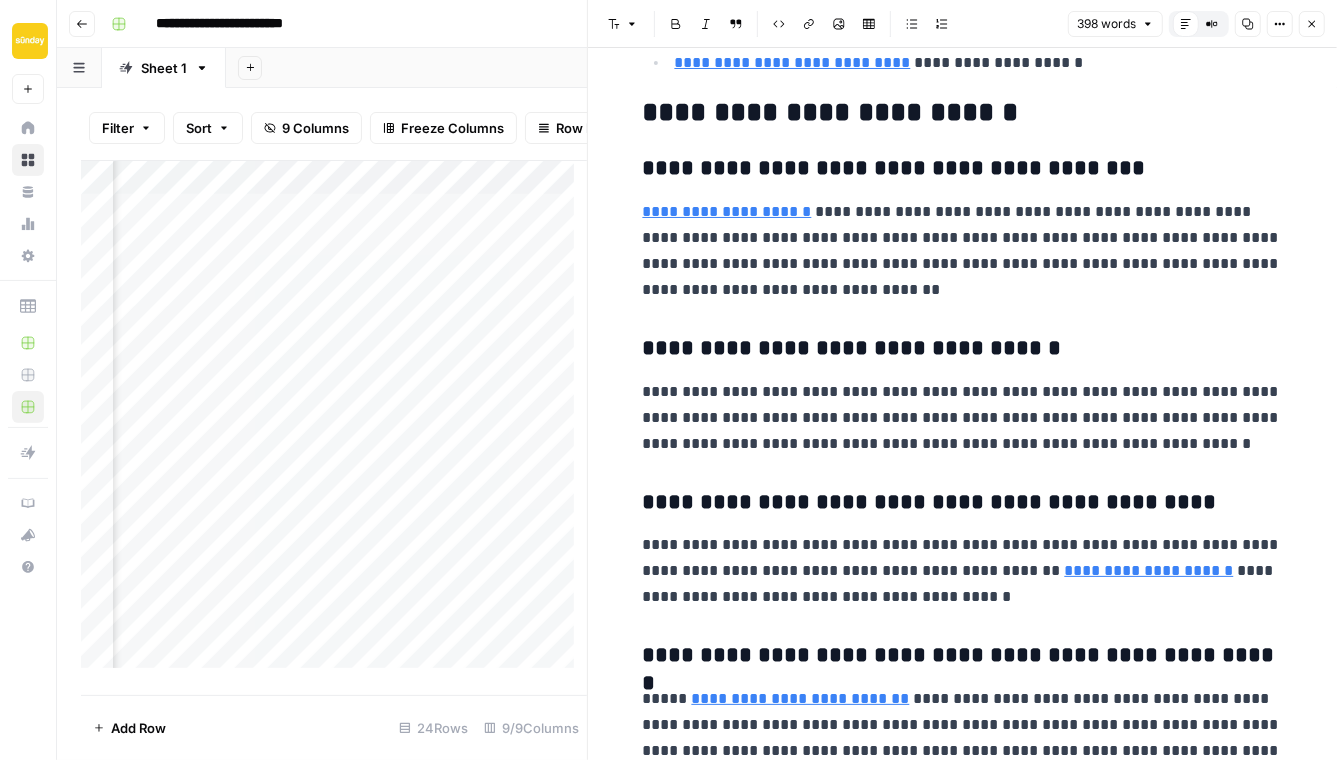 scroll, scrollTop: 677, scrollLeft: 0, axis: vertical 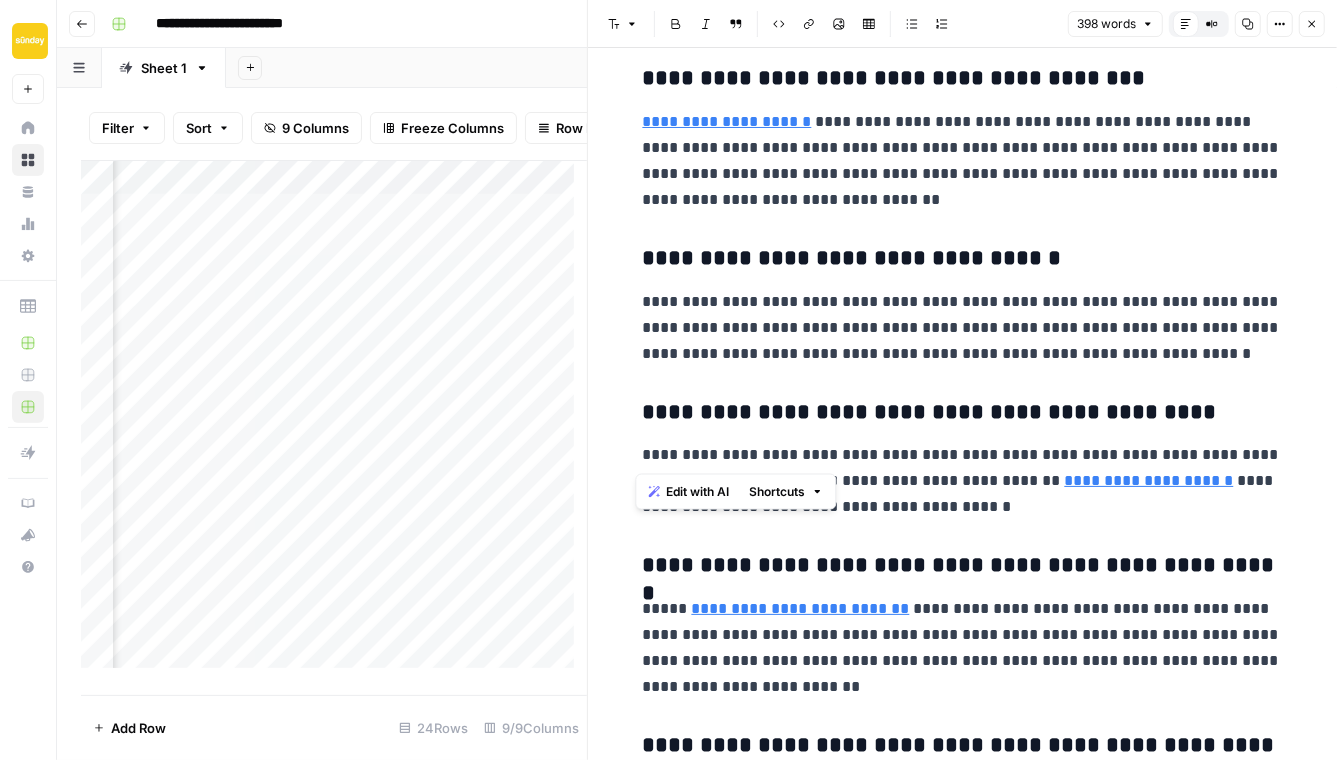 drag, startPoint x: 674, startPoint y: 449, endPoint x: 635, endPoint y: 449, distance: 39 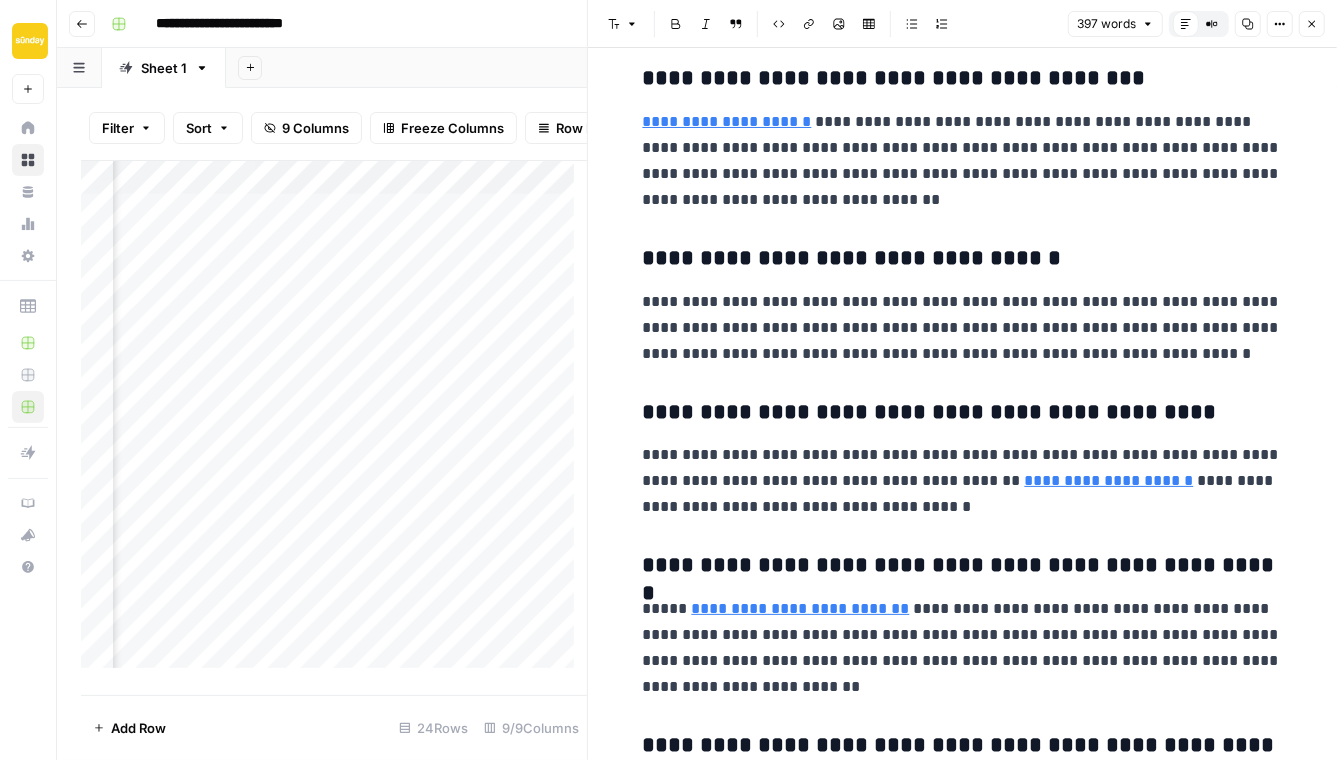 click on "**********" at bounding box center [963, 481] 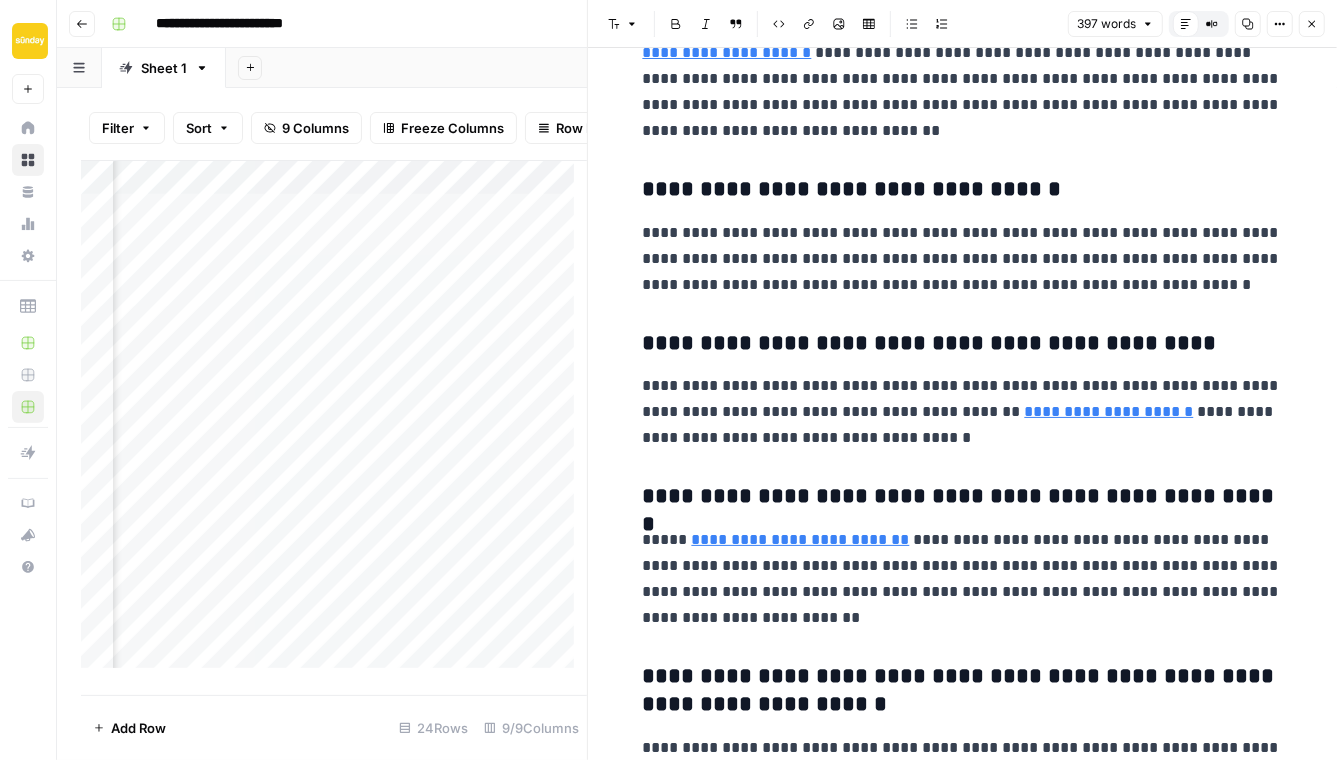 scroll, scrollTop: 779, scrollLeft: 0, axis: vertical 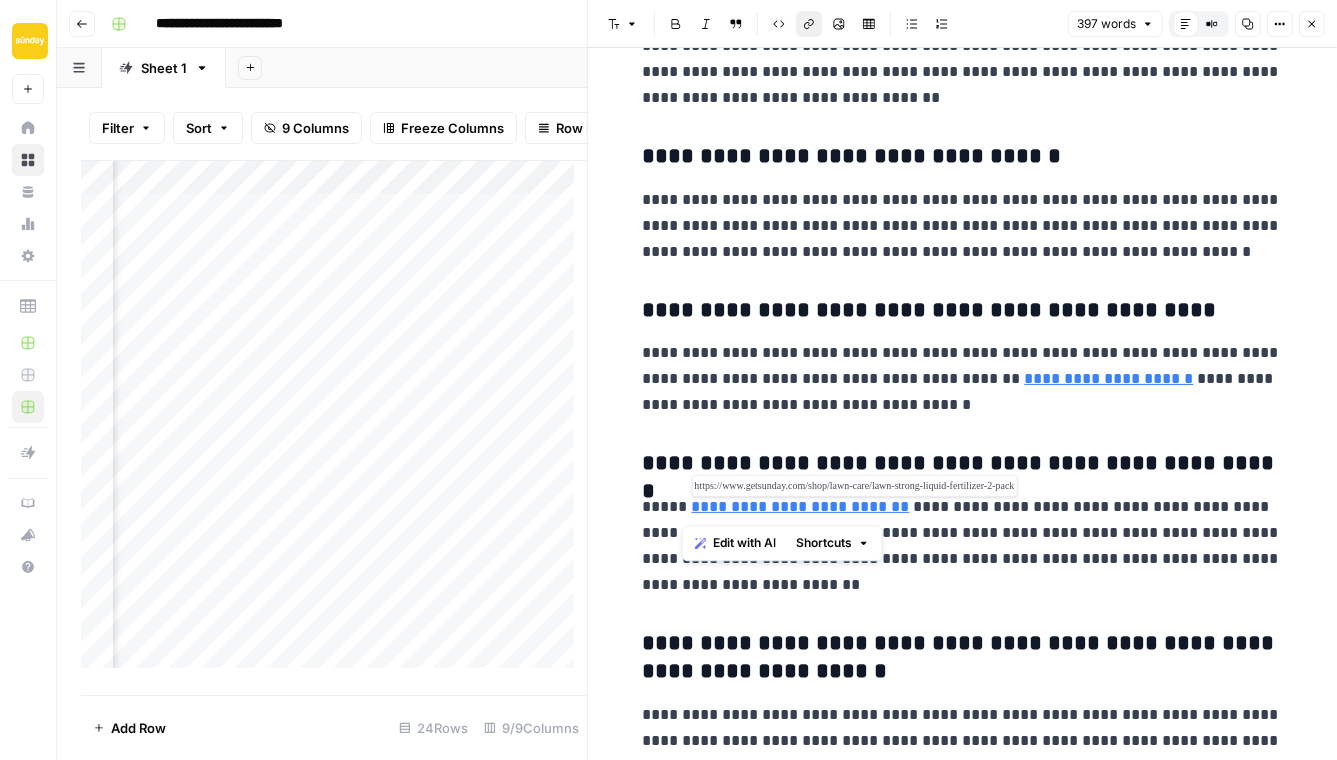 drag, startPoint x: 880, startPoint y: 505, endPoint x: 684, endPoint y: 505, distance: 196 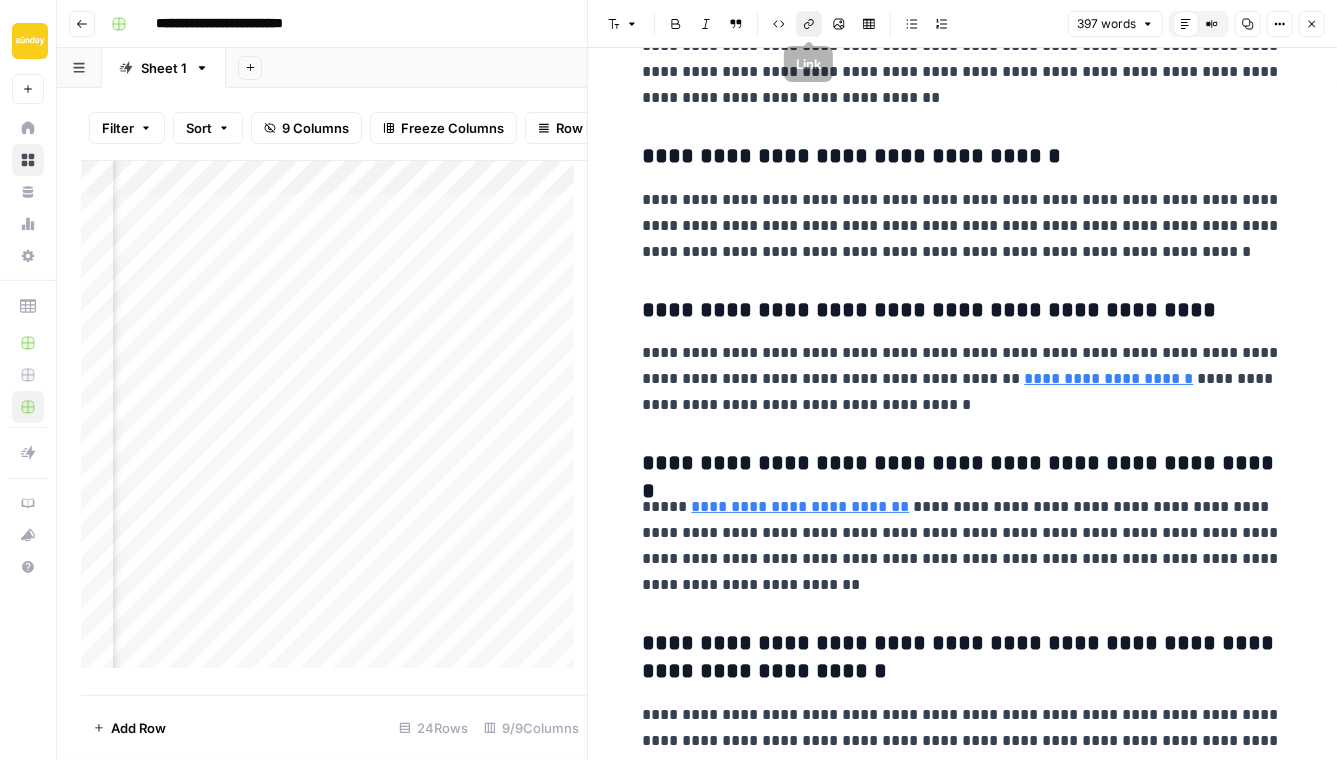click 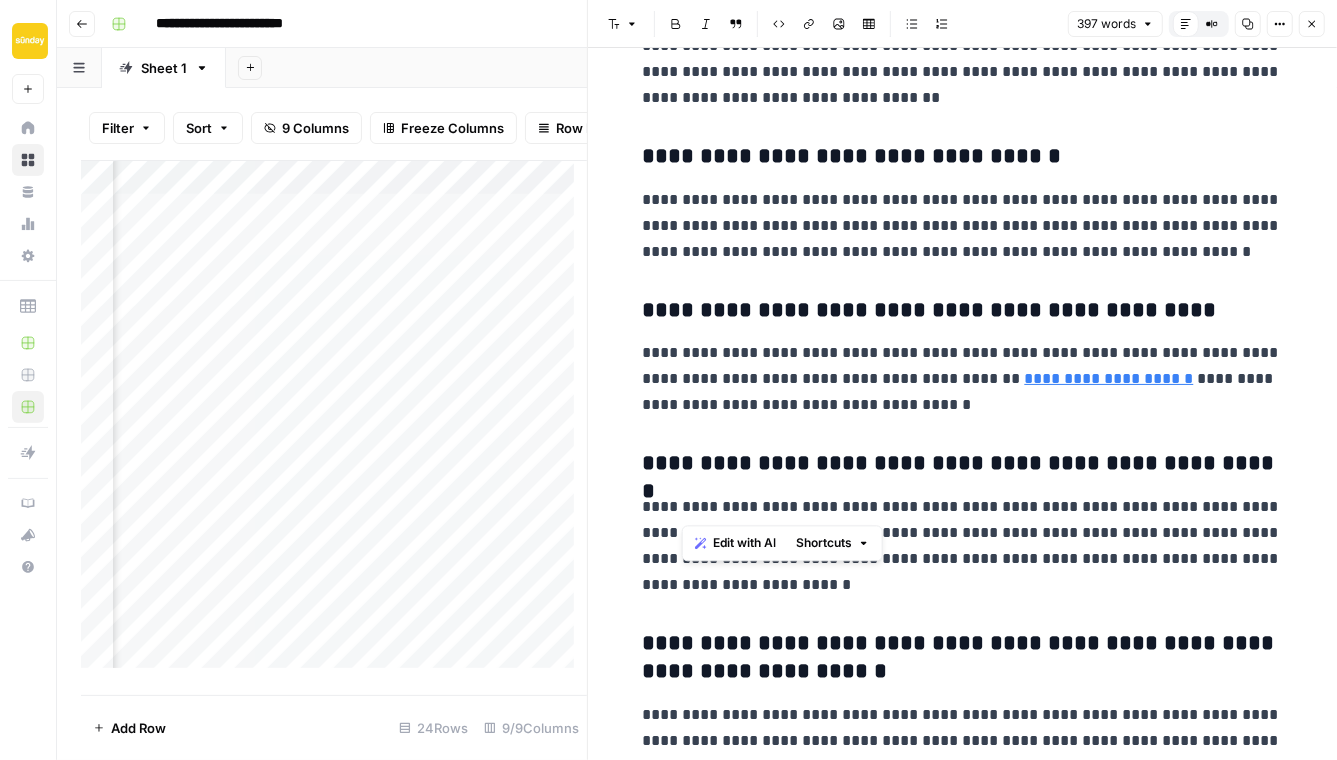 click on "**********" at bounding box center [963, 546] 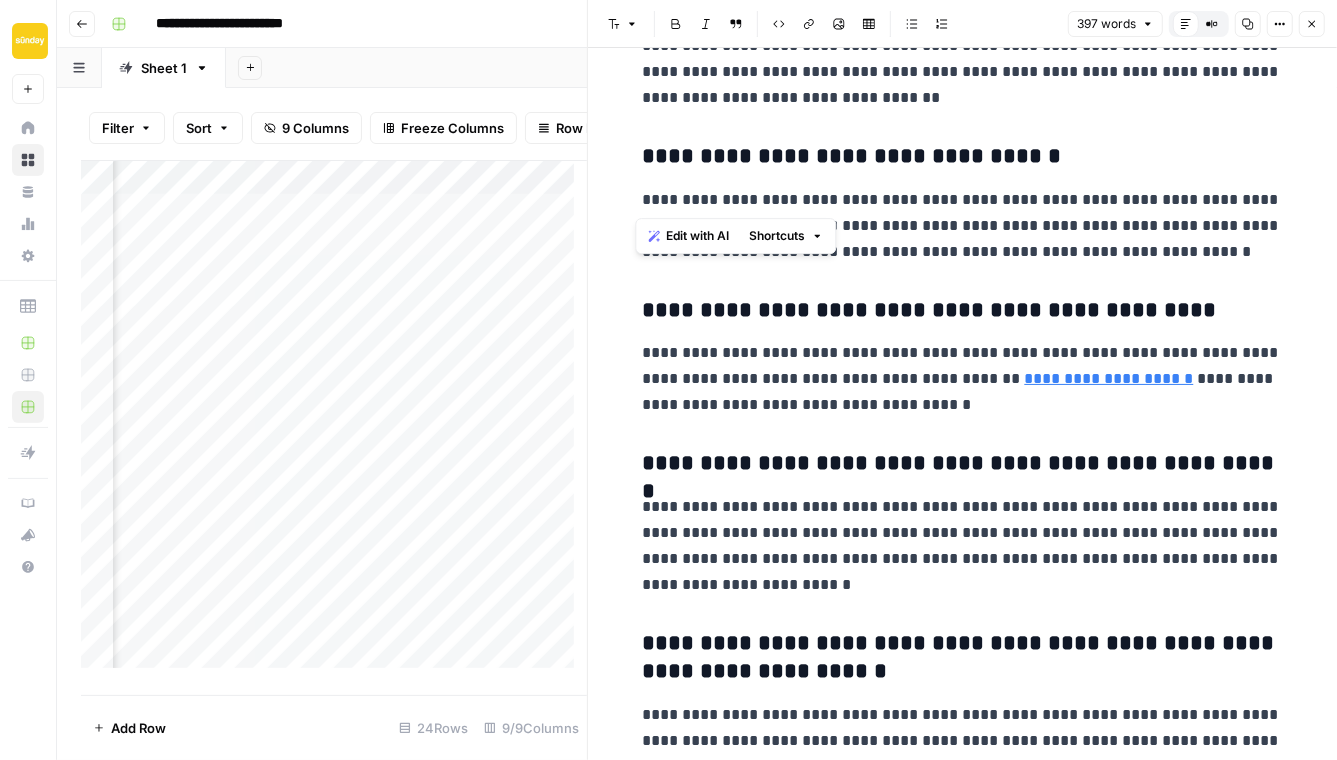 drag, startPoint x: 637, startPoint y: 200, endPoint x: 1148, endPoint y: 194, distance: 511.03522 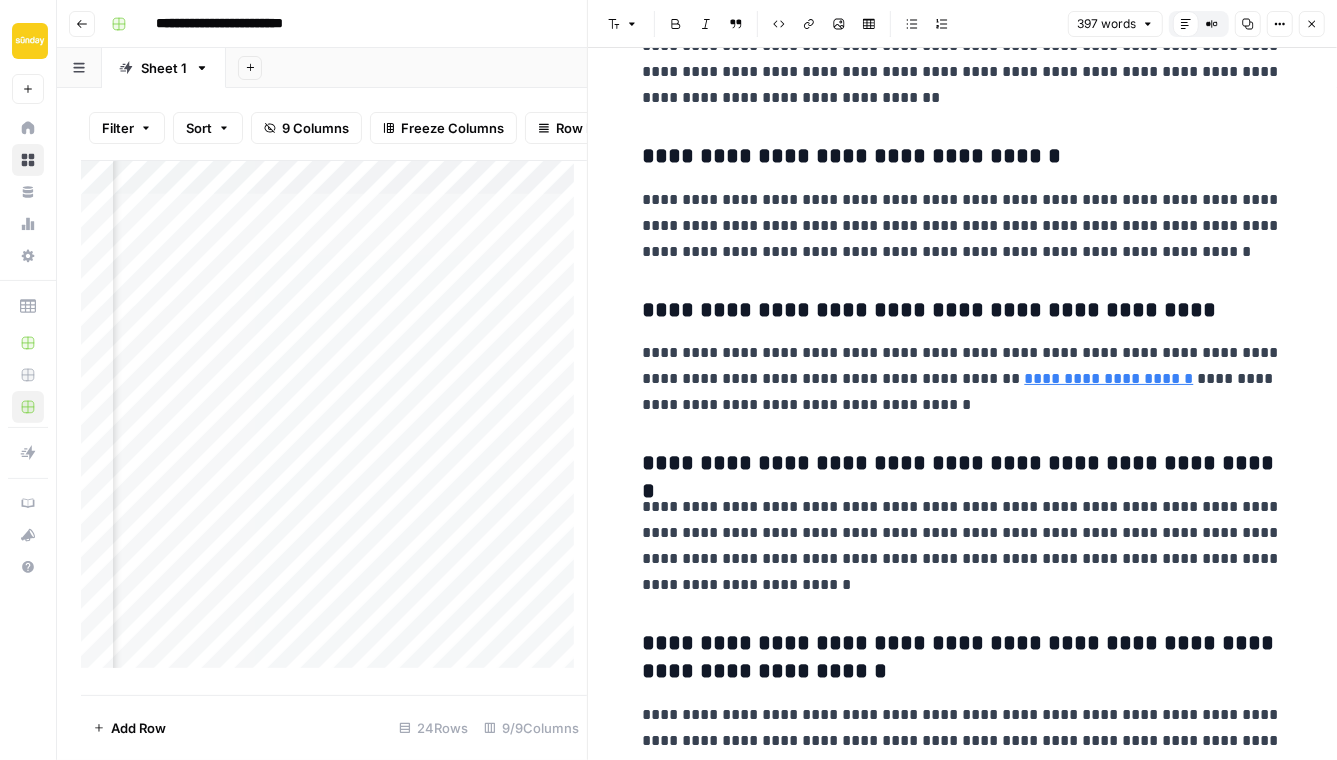 click on "**********" at bounding box center (963, 546) 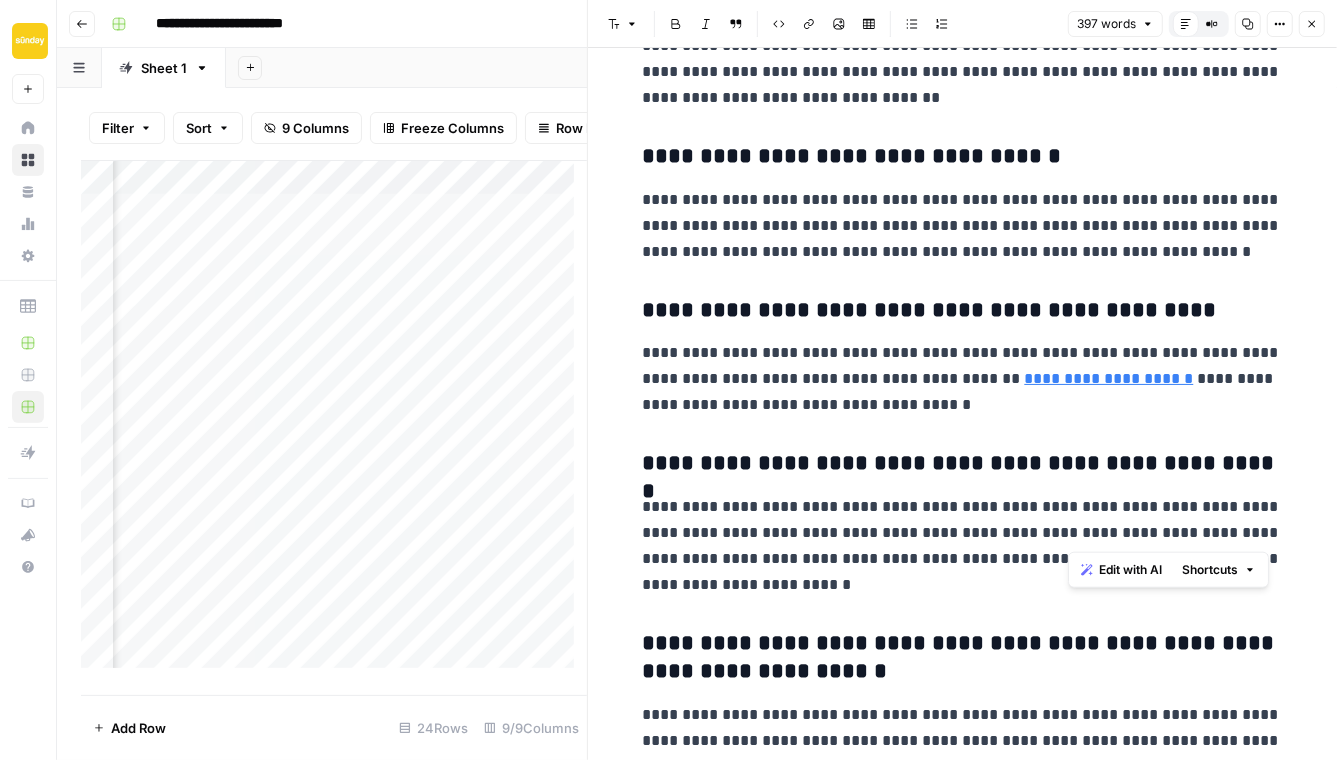 drag, startPoint x: 1173, startPoint y: 527, endPoint x: 1071, endPoint y: 525, distance: 102.01961 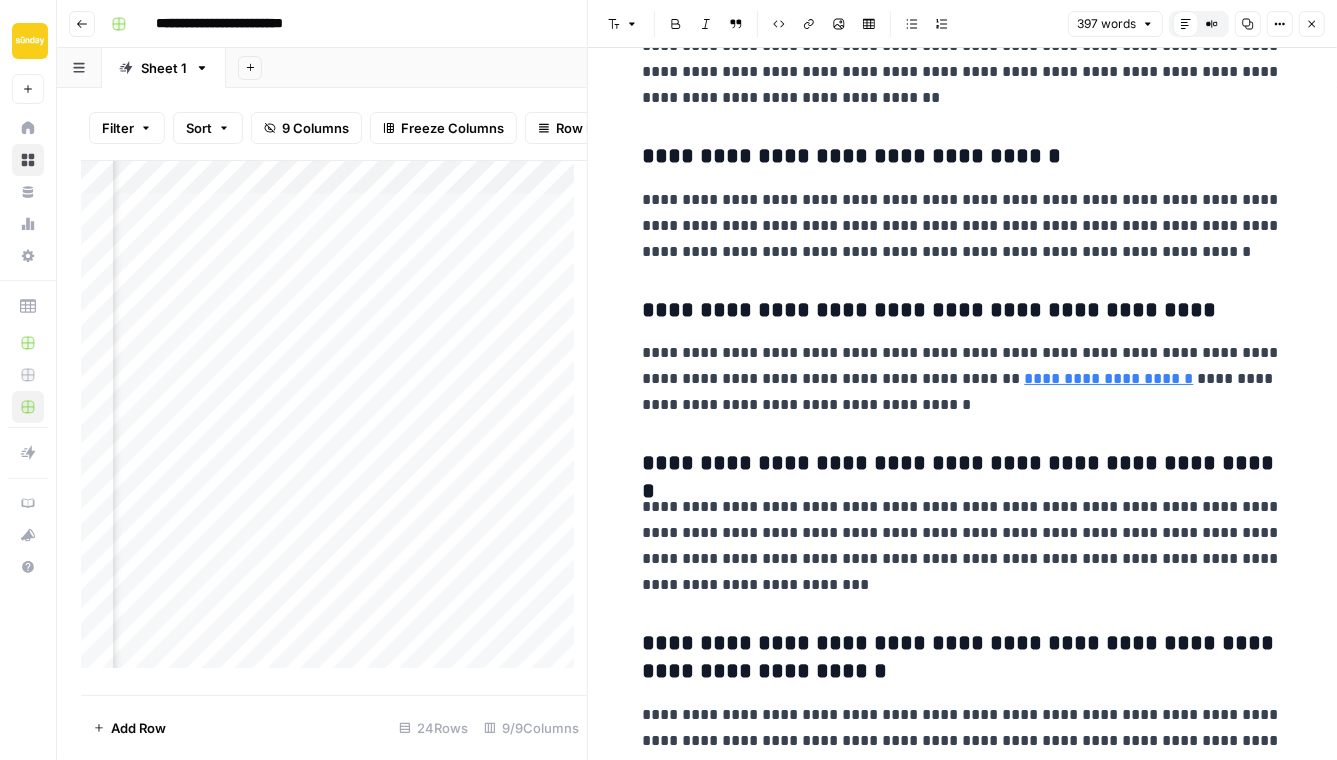 click on "**********" at bounding box center (963, 546) 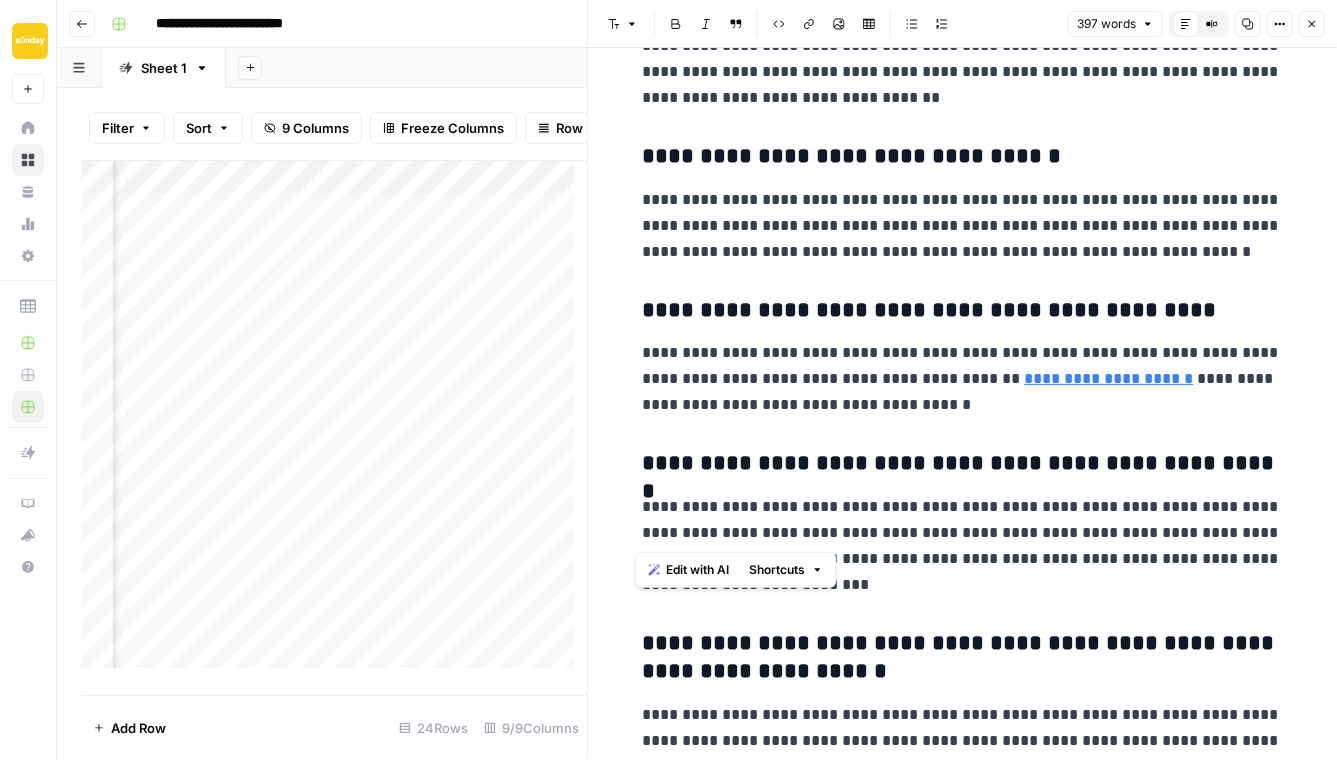 drag, startPoint x: 965, startPoint y: 530, endPoint x: 625, endPoint y: 509, distance: 340.64792 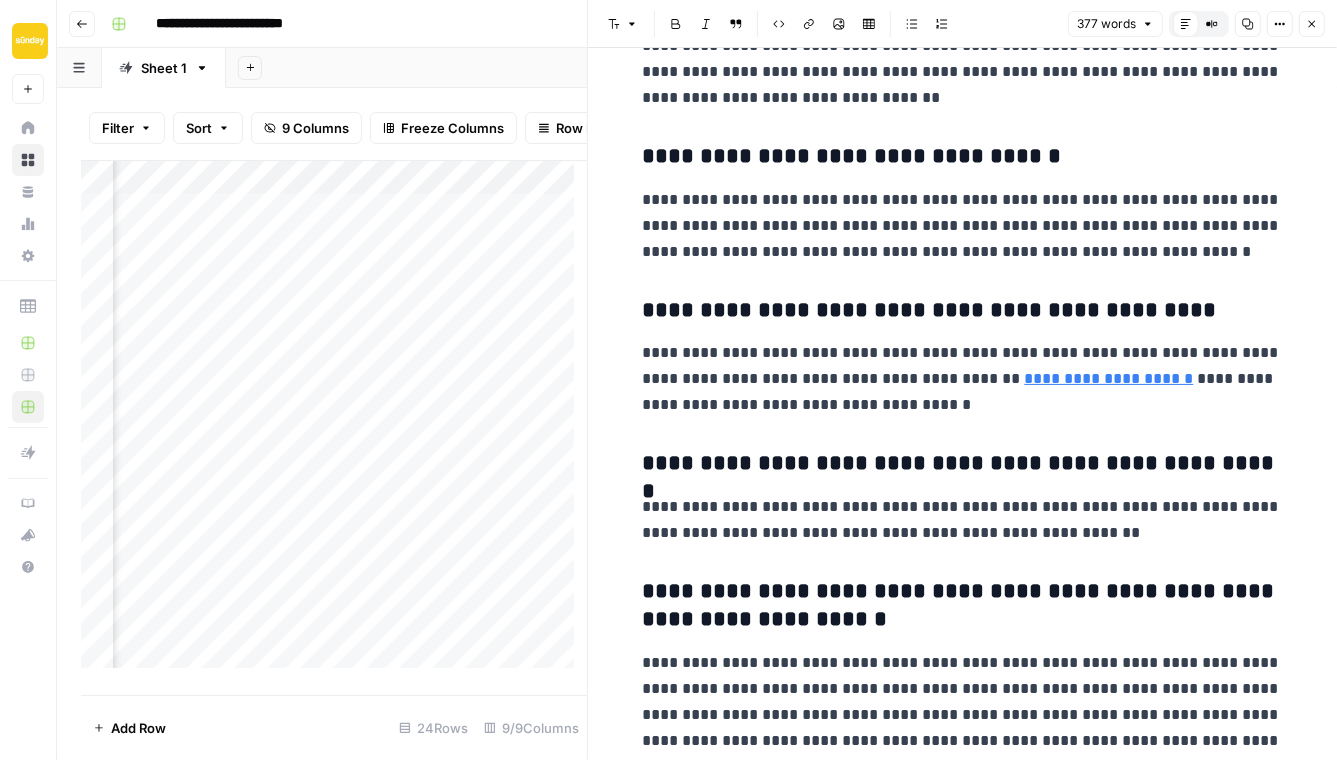 click on "**********" at bounding box center [963, 520] 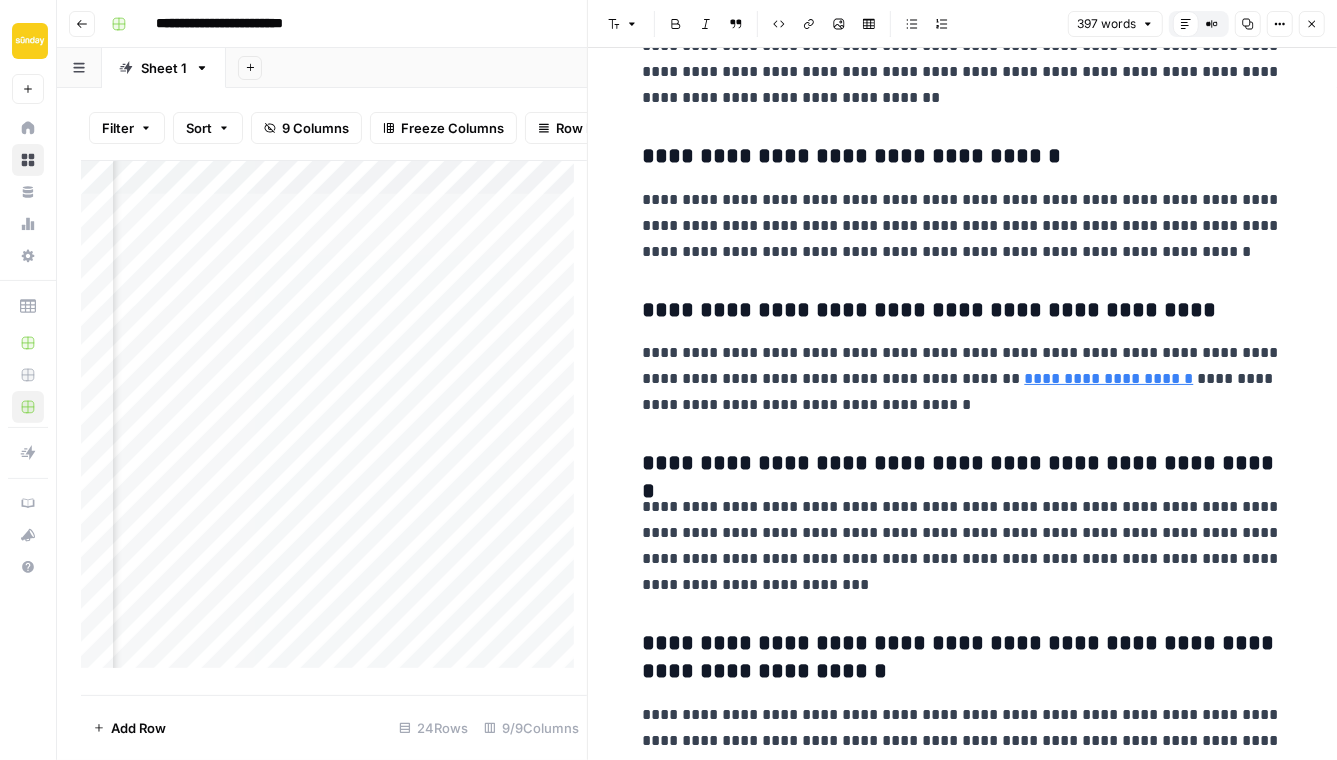 click on "**********" at bounding box center (963, 546) 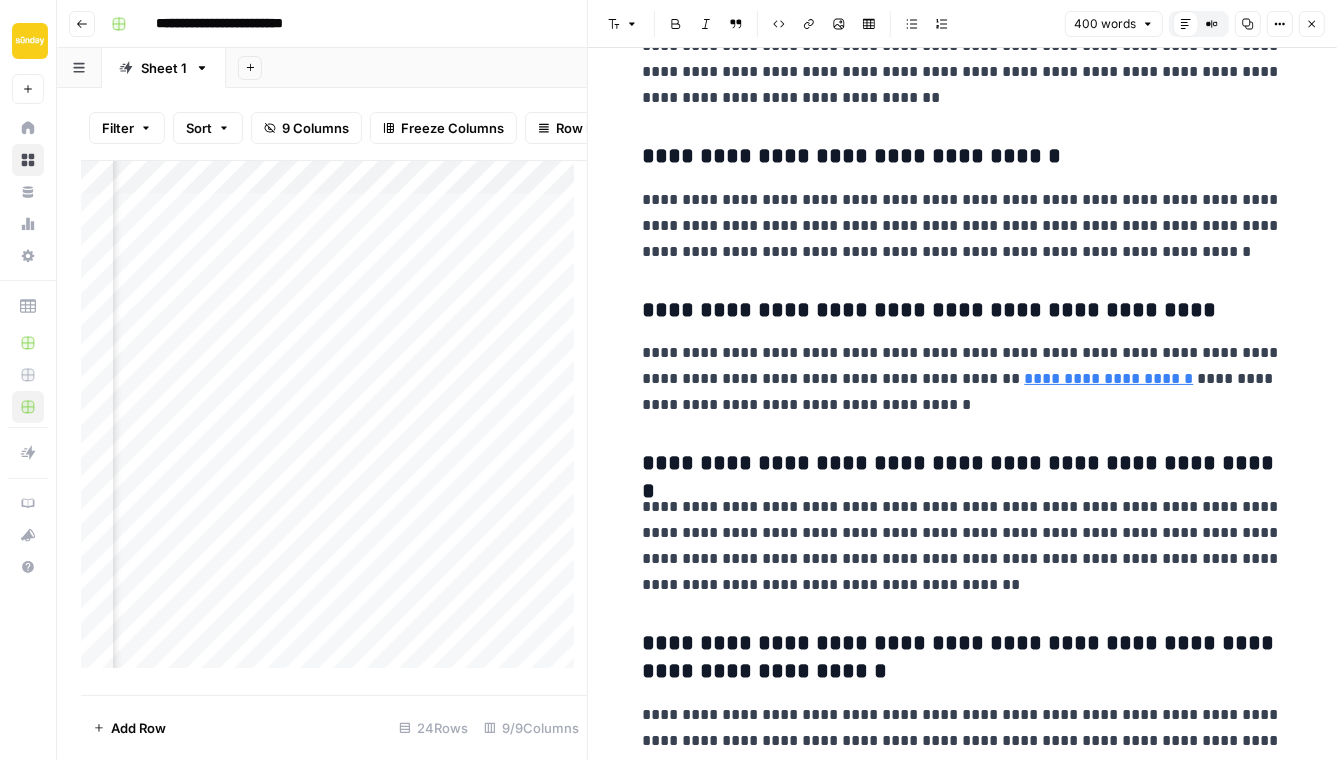 click on "**********" at bounding box center [963, 546] 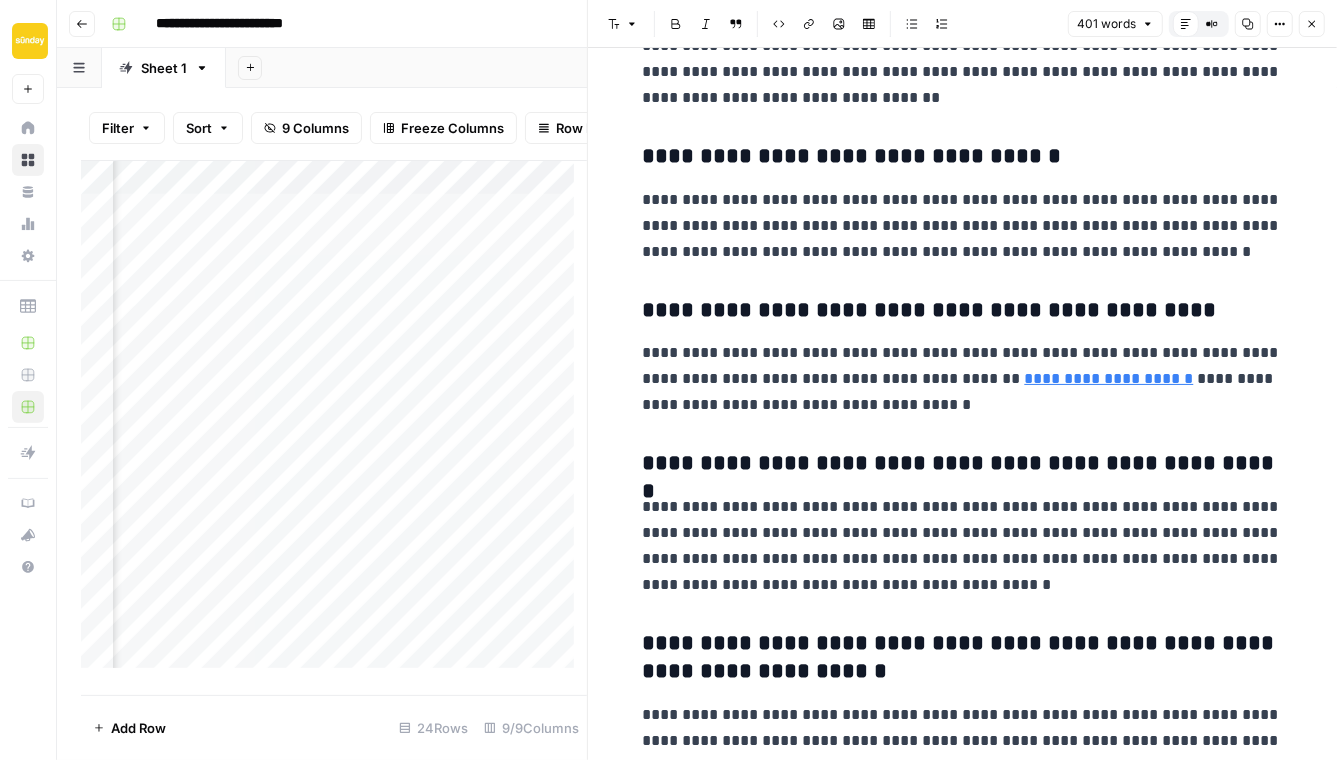 click on "**********" at bounding box center (963, 546) 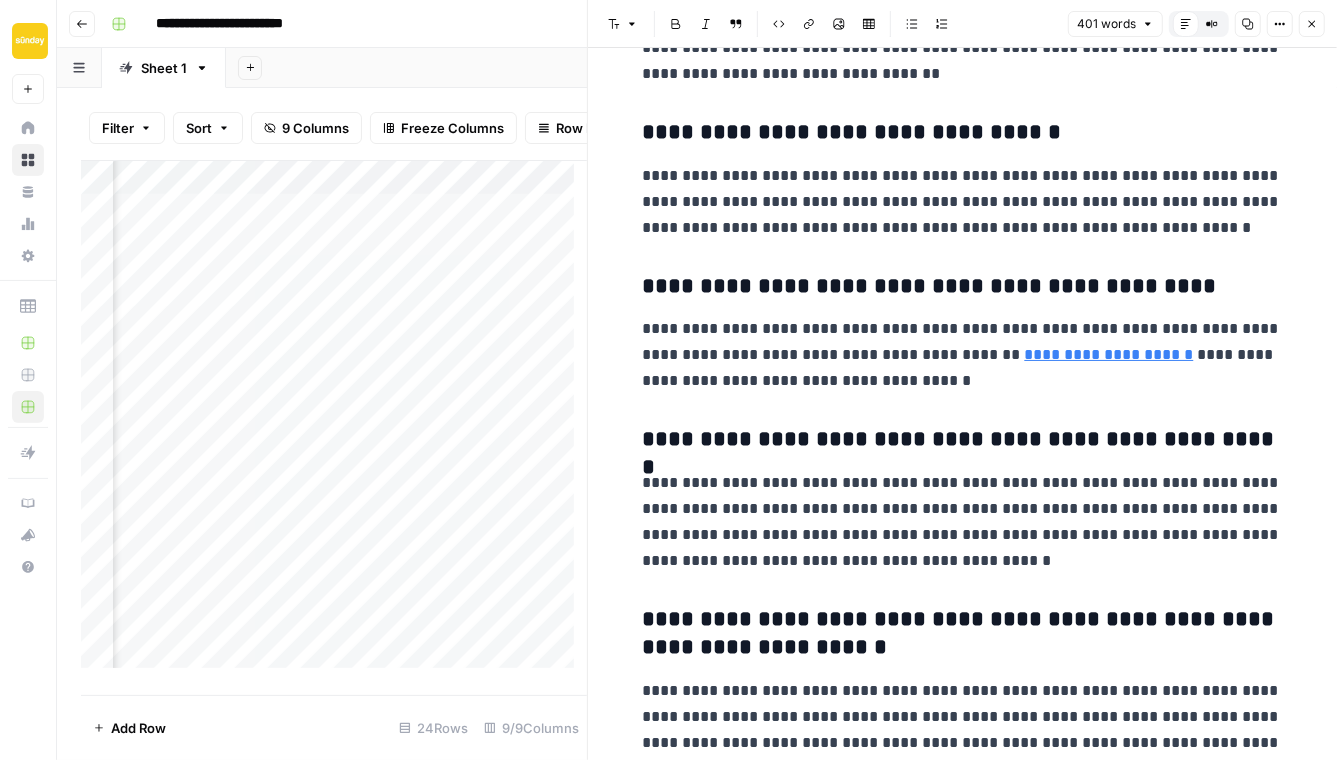 scroll, scrollTop: 804, scrollLeft: 0, axis: vertical 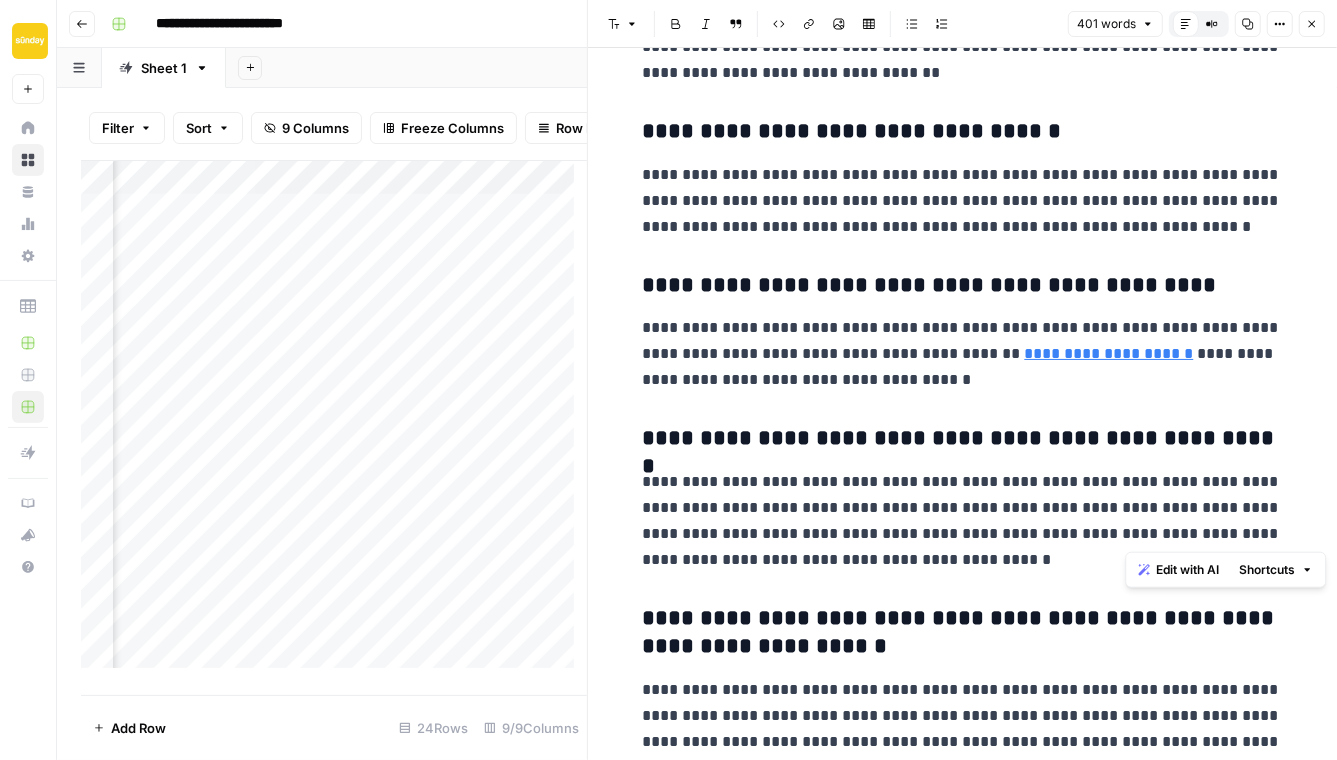 drag, startPoint x: 1268, startPoint y: 528, endPoint x: 1218, endPoint y: 532, distance: 50.159744 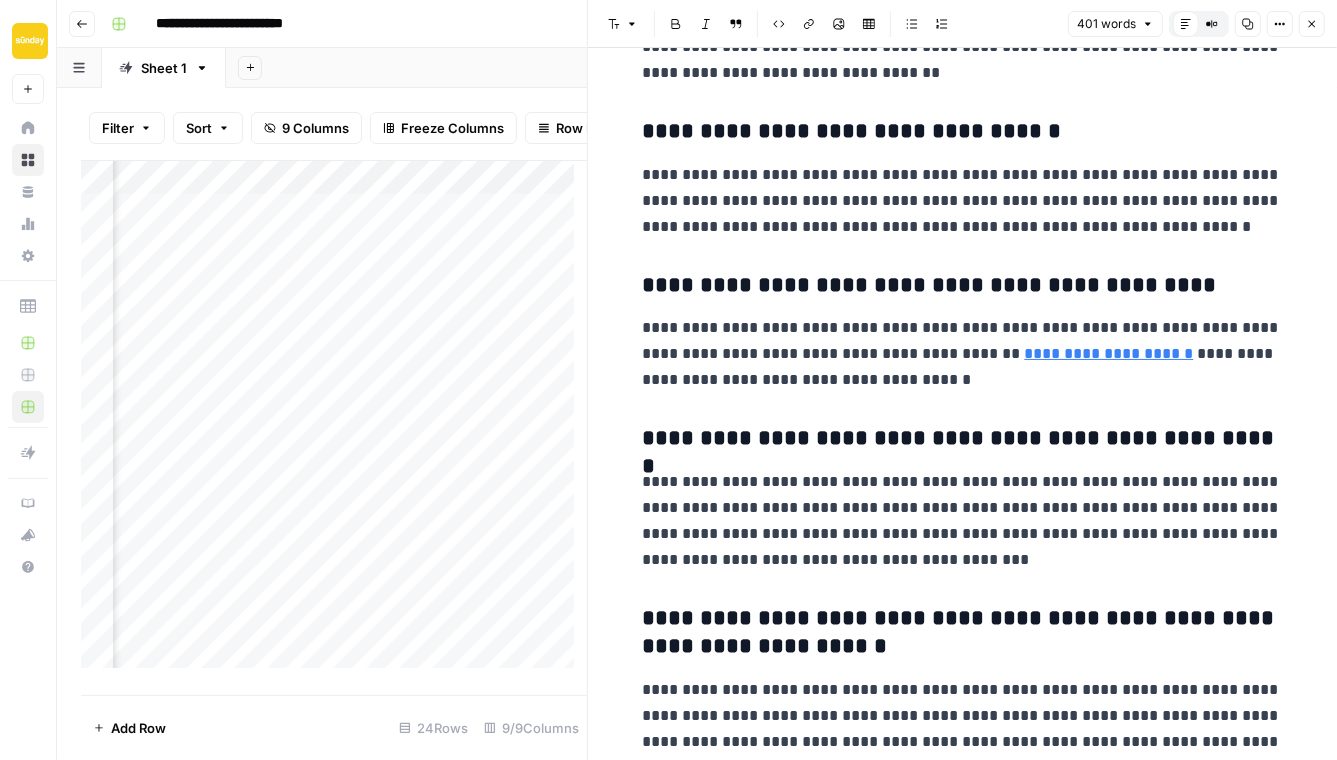 click on "**********" at bounding box center [963, 521] 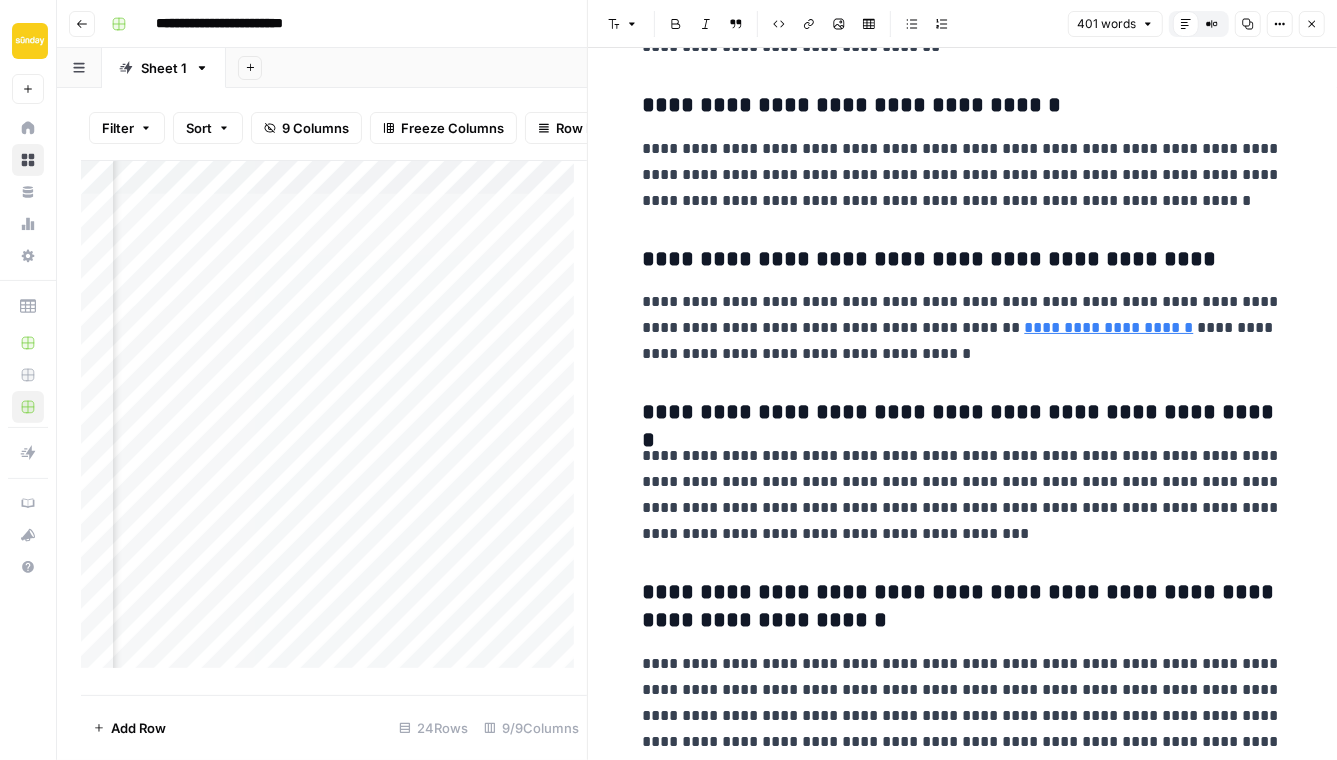 scroll, scrollTop: 859, scrollLeft: 0, axis: vertical 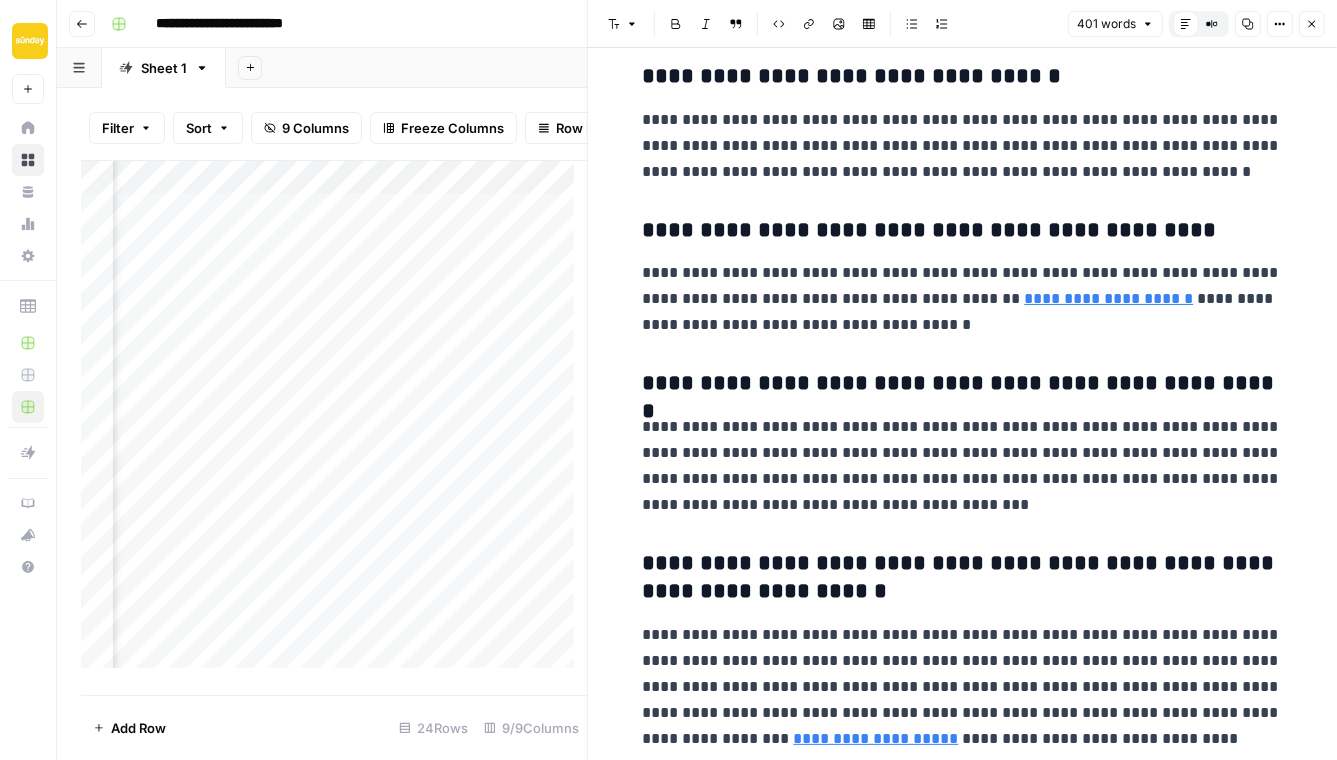 click on "**********" at bounding box center (963, 687) 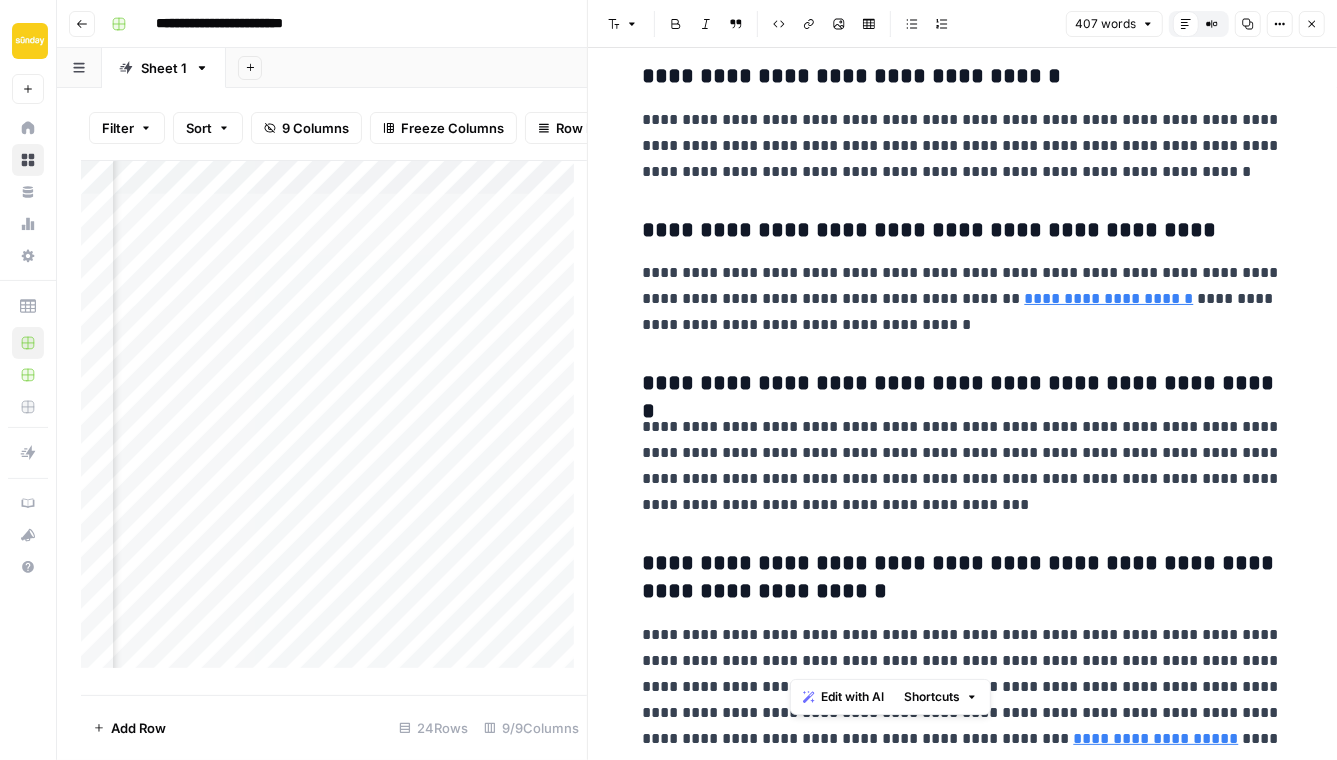 drag, startPoint x: 1143, startPoint y: 664, endPoint x: 793, endPoint y: 668, distance: 350.02286 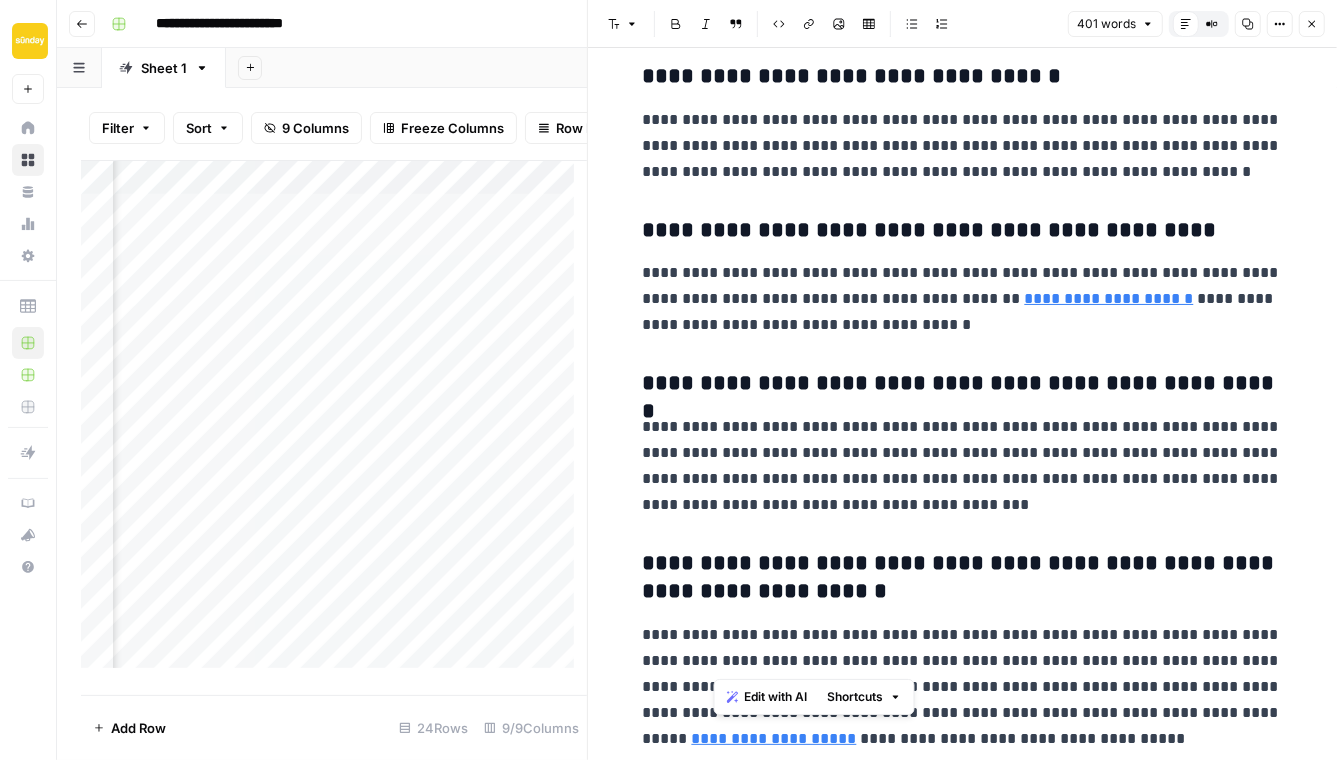 drag, startPoint x: 713, startPoint y: 661, endPoint x: 1165, endPoint y: 629, distance: 453.13132 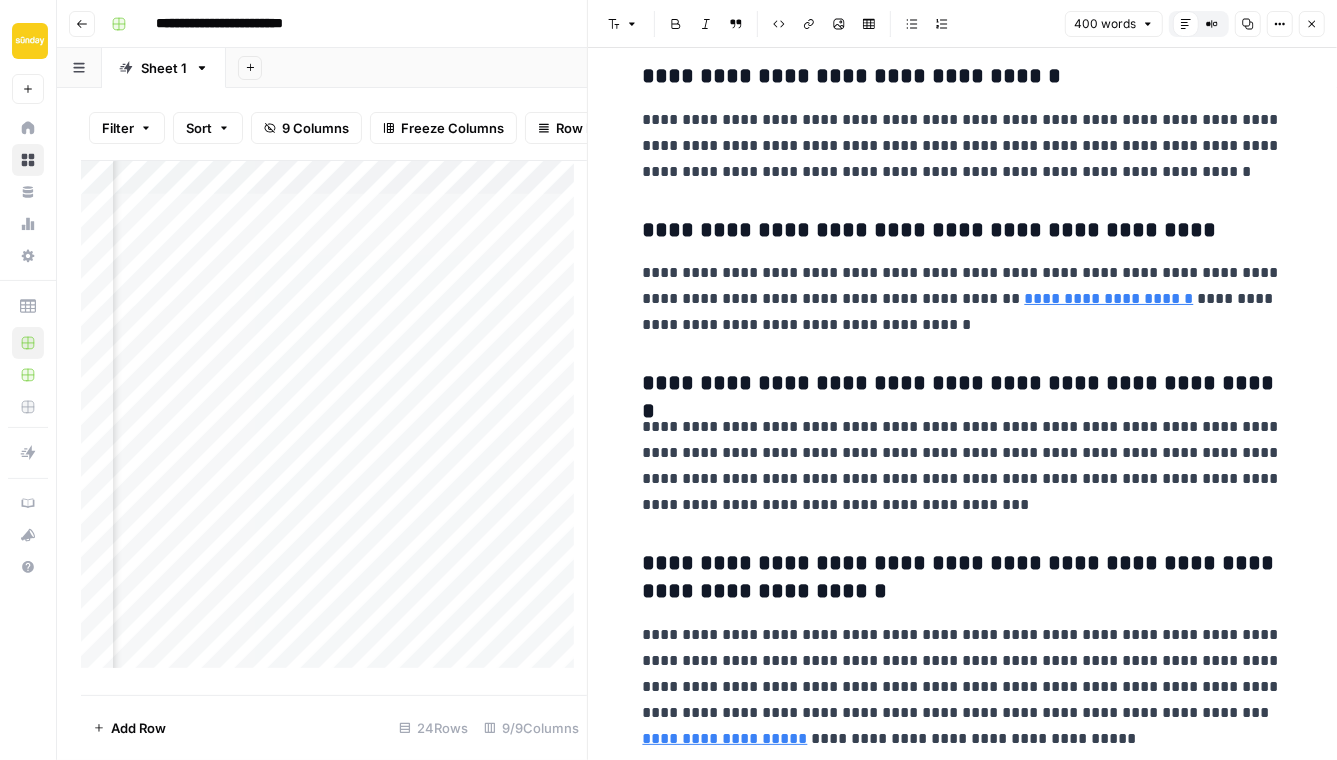 click on "**********" at bounding box center (963, 687) 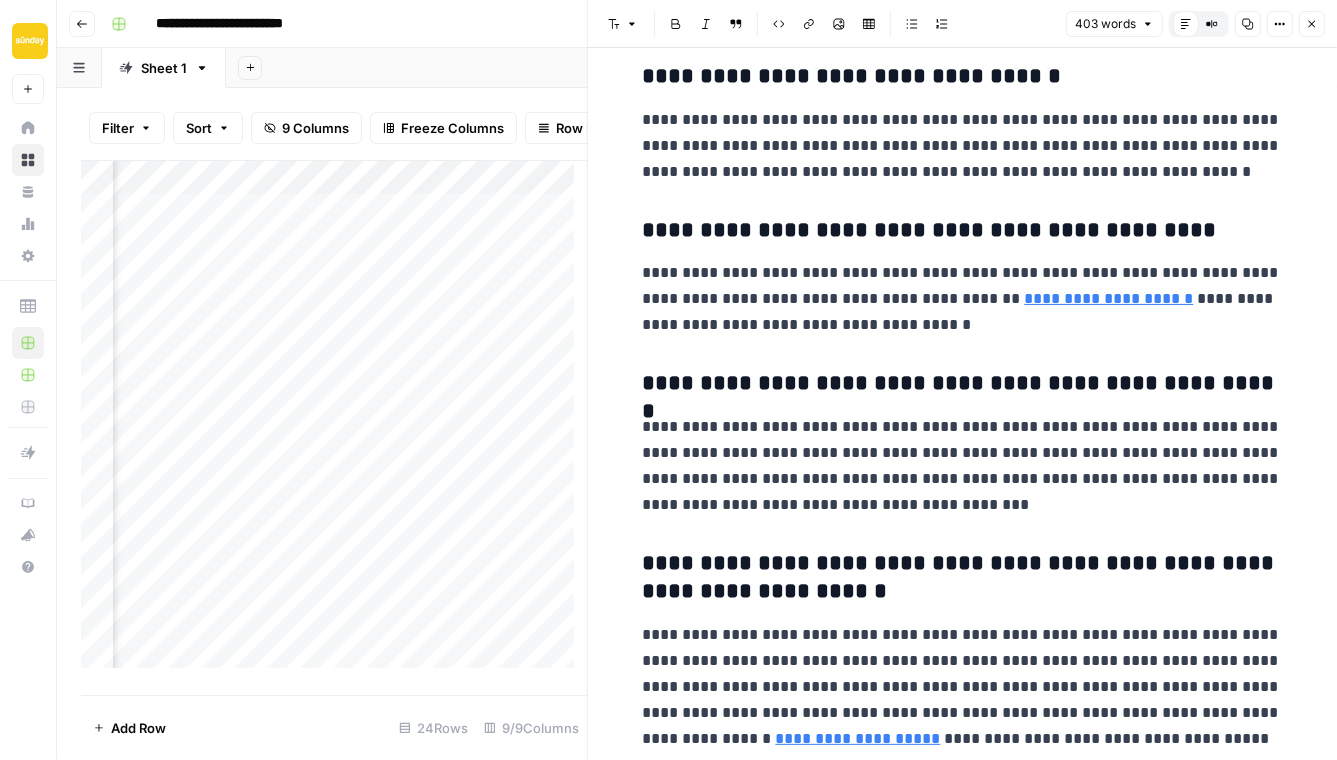 click on "**********" at bounding box center (963, 687) 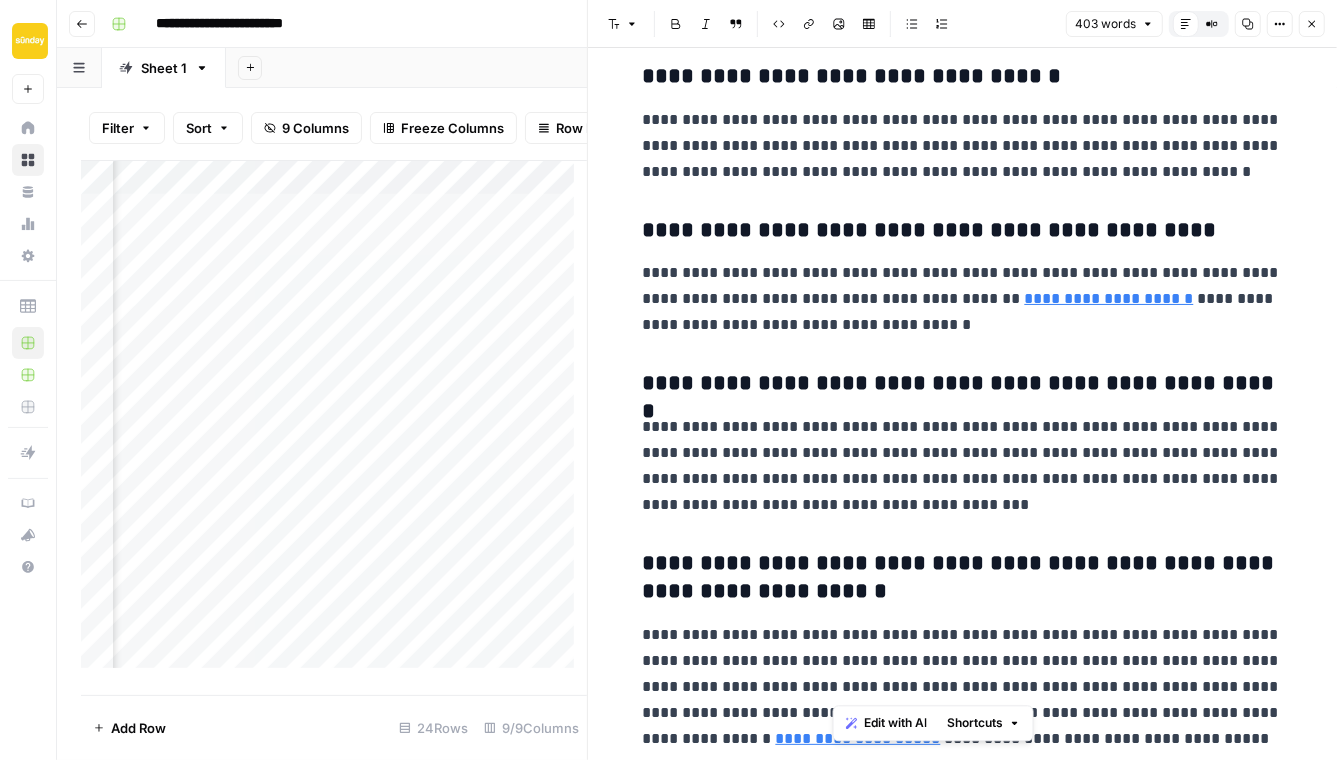 drag, startPoint x: 910, startPoint y: 684, endPoint x: 836, endPoint y: 687, distance: 74.06078 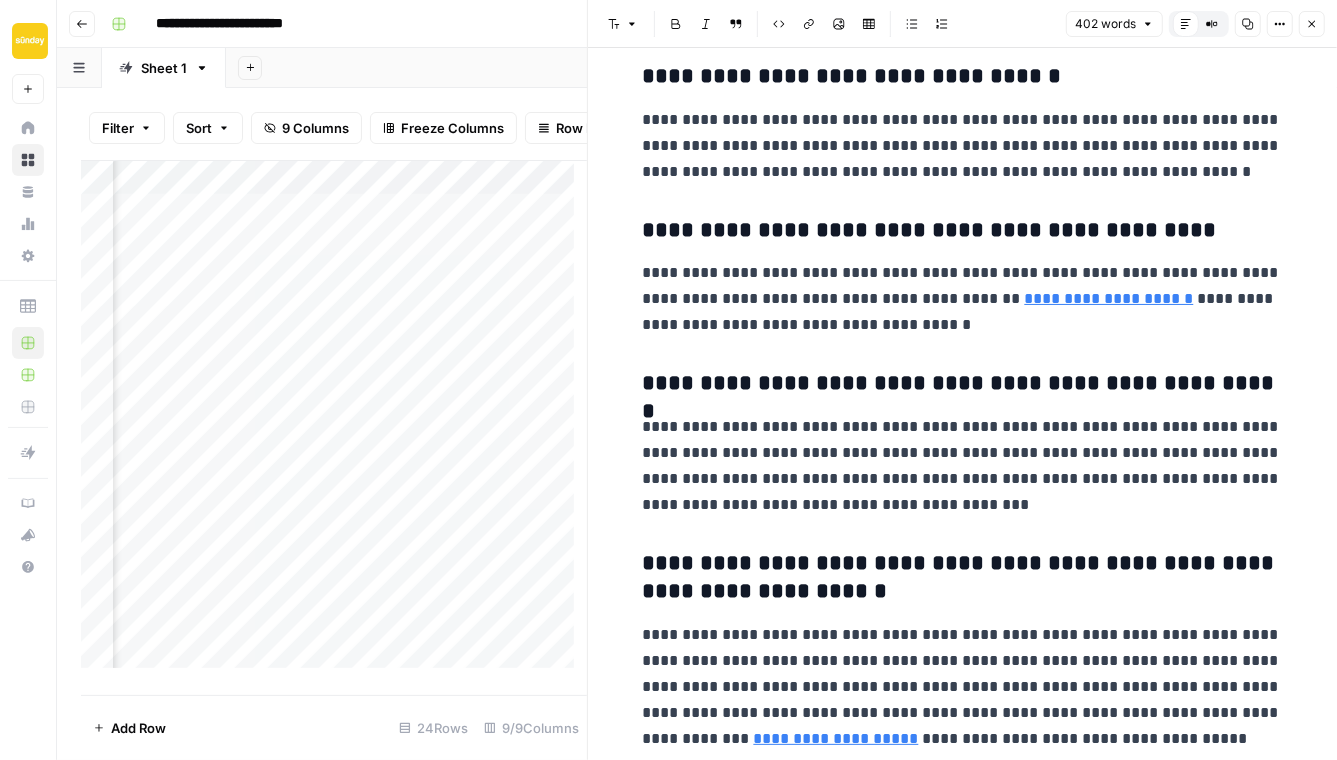 click on "**********" at bounding box center (963, 687) 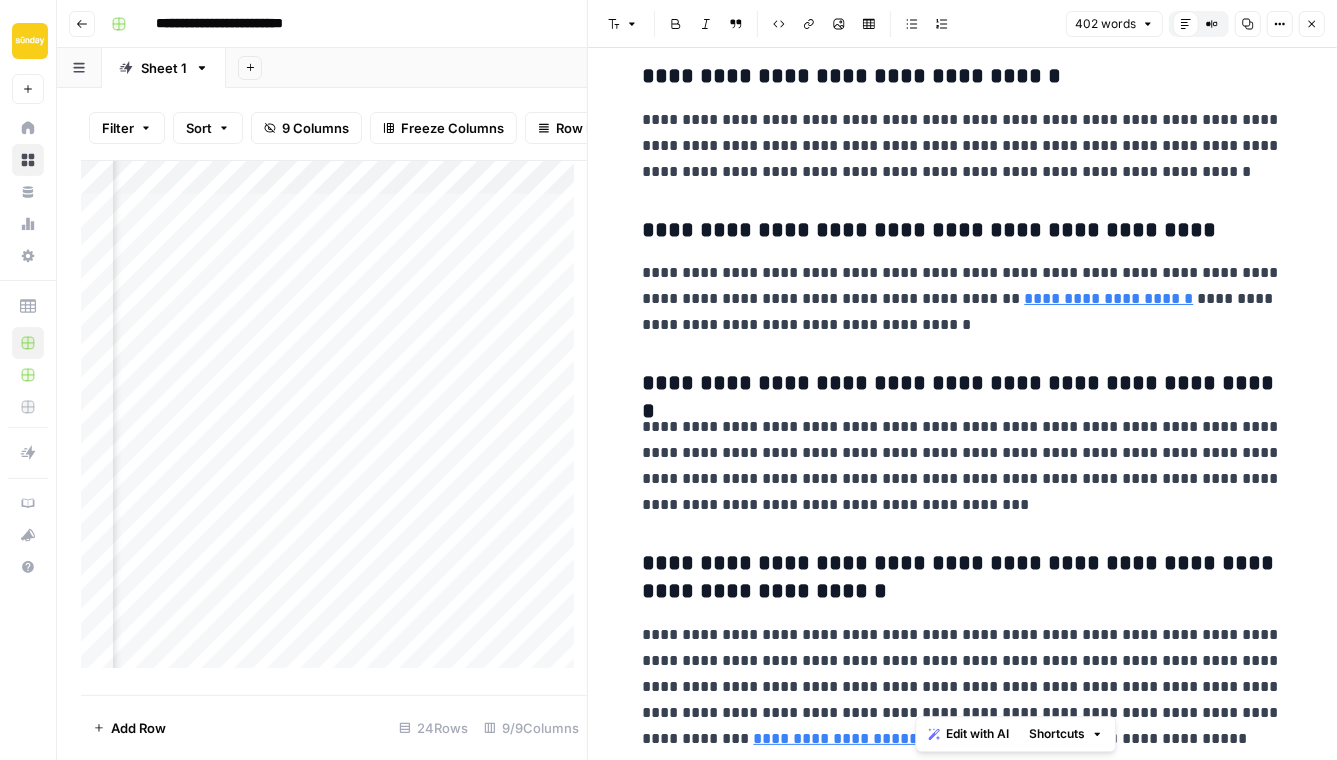 drag, startPoint x: 917, startPoint y: 710, endPoint x: 1172, endPoint y: 682, distance: 256.53265 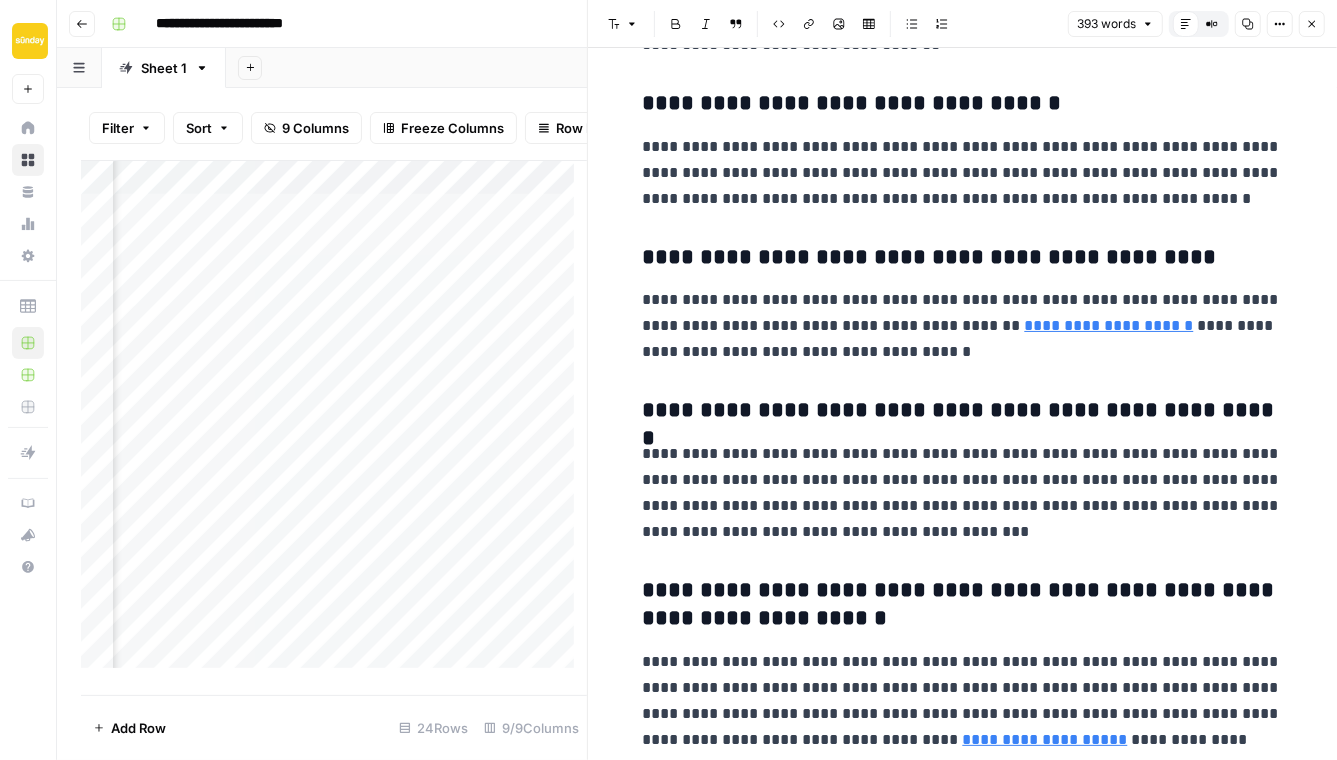 scroll, scrollTop: 859, scrollLeft: 0, axis: vertical 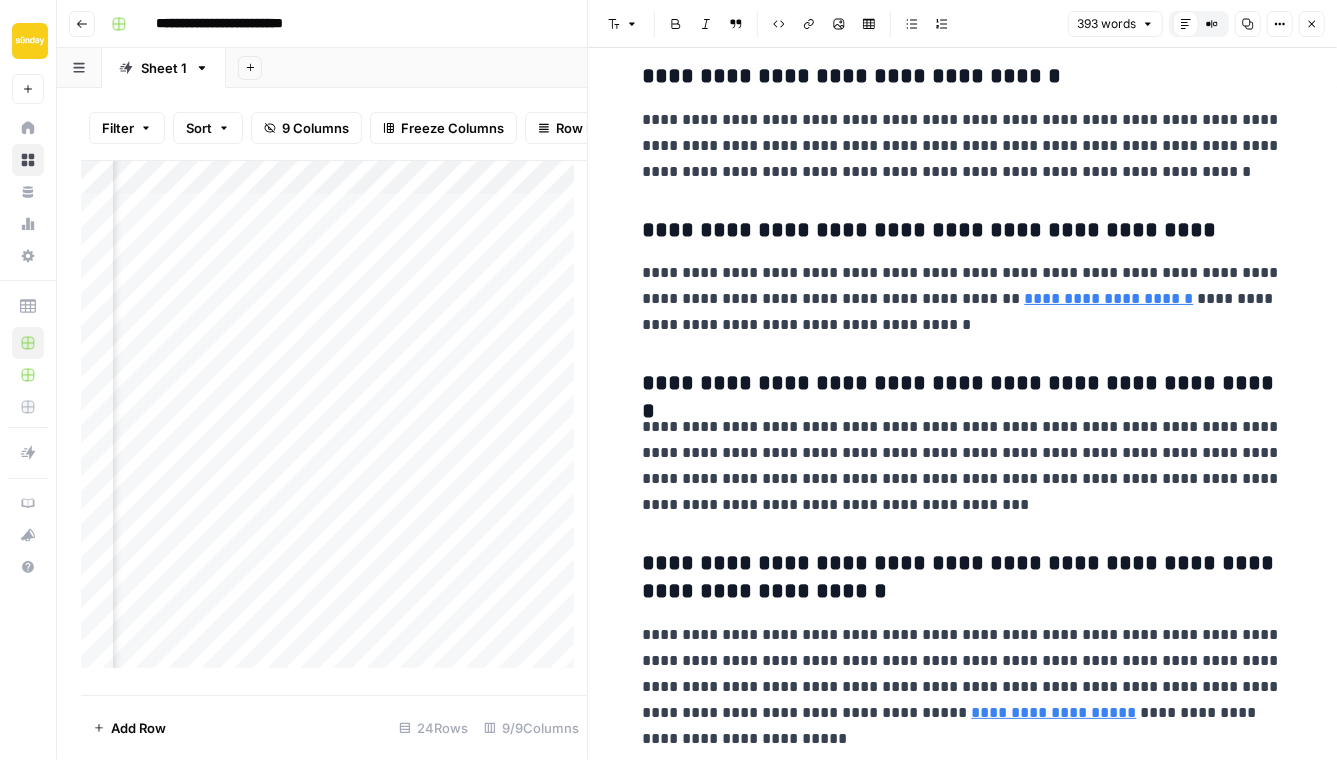 click on "**********" at bounding box center (963, 687) 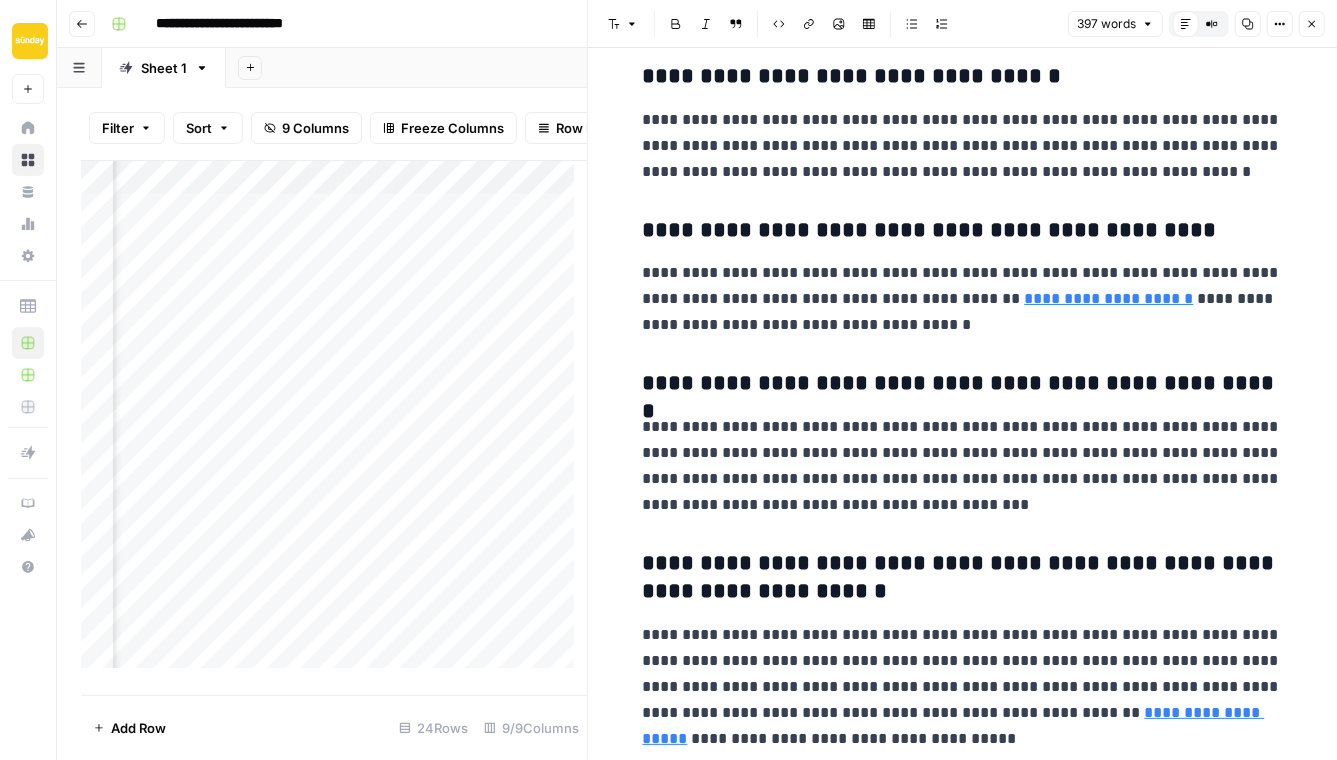 click on "**********" at bounding box center (963, 687) 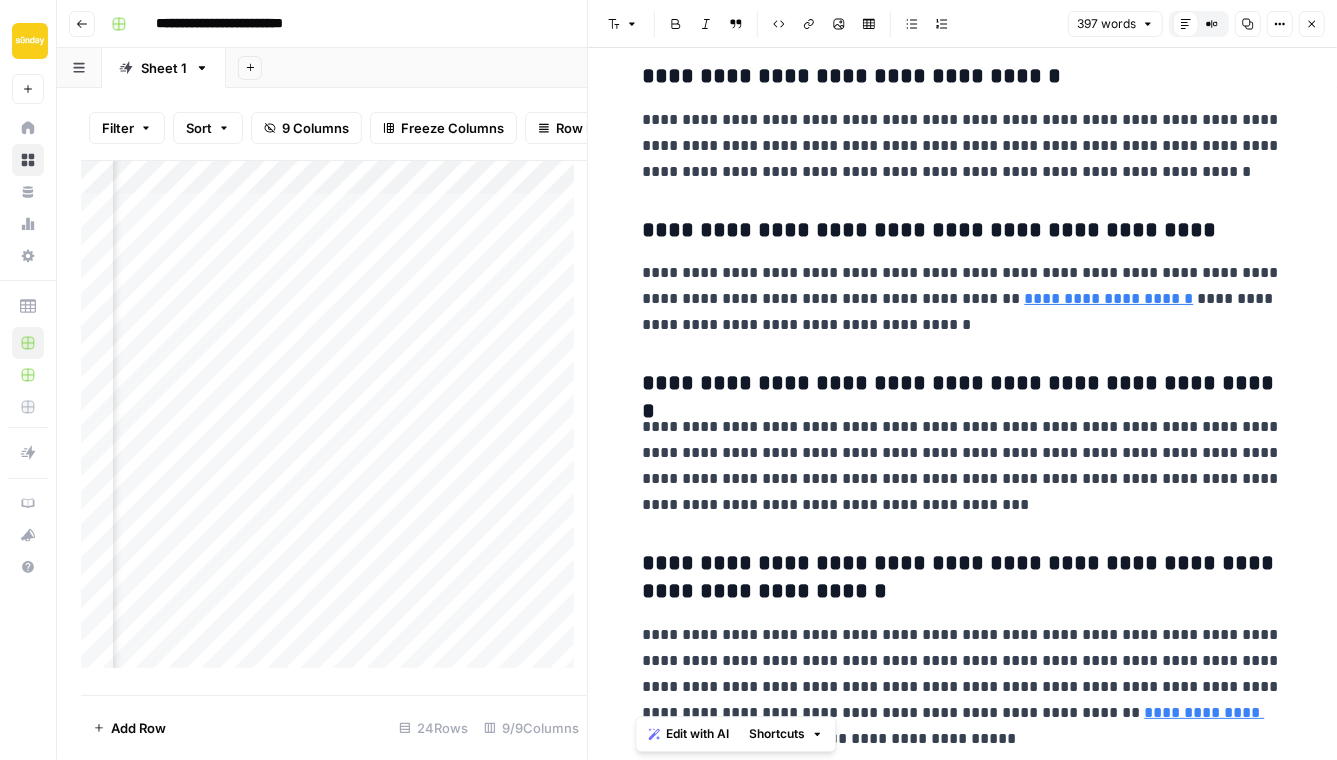 drag, startPoint x: 732, startPoint y: 736, endPoint x: 616, endPoint y: 744, distance: 116.275536 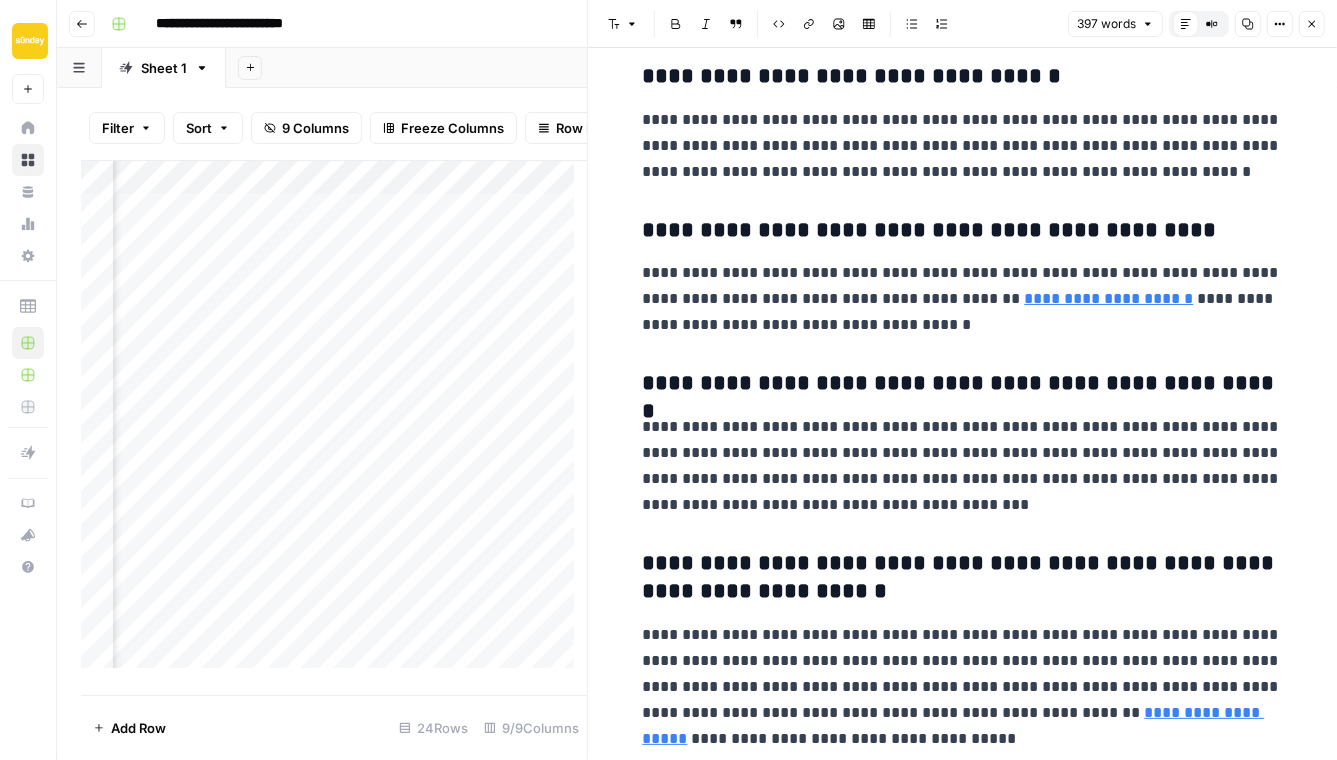 click on "**********" at bounding box center (963, 687) 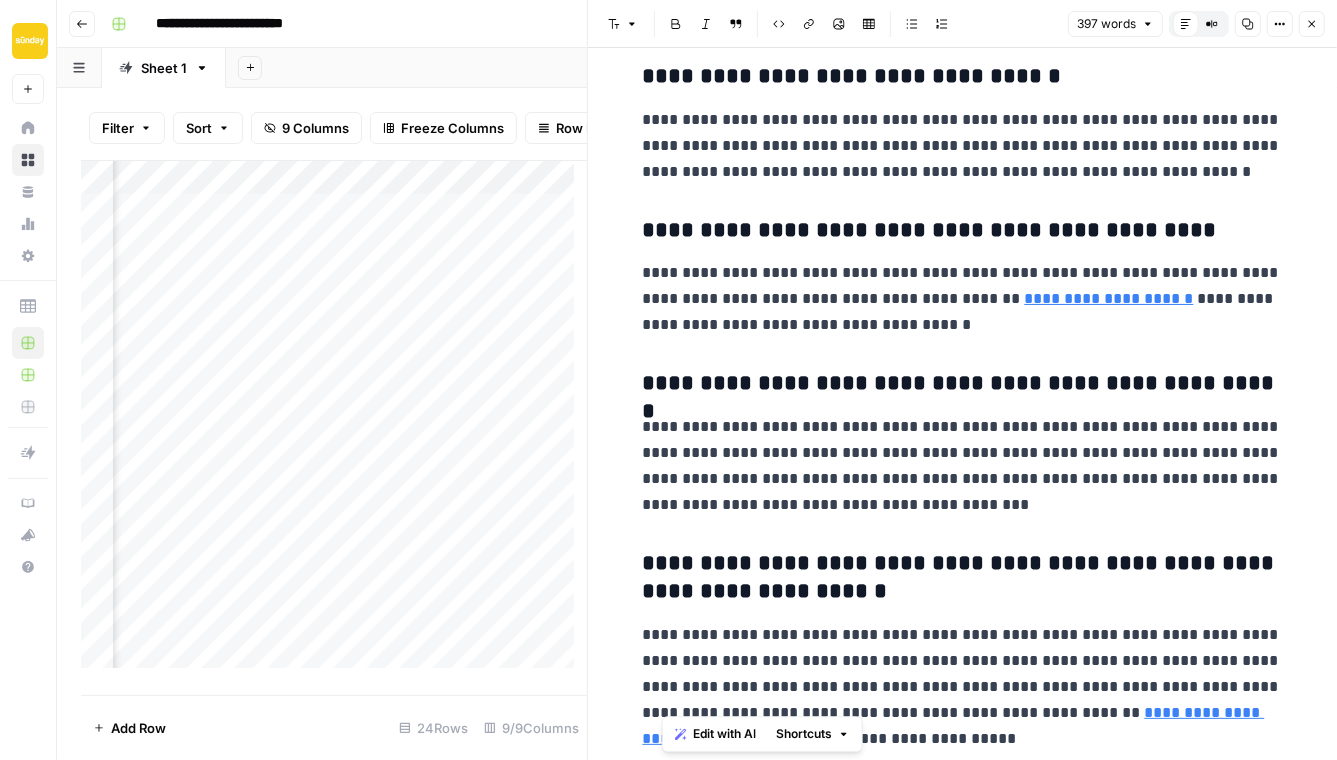 drag, startPoint x: 751, startPoint y: 738, endPoint x: 639, endPoint y: 741, distance: 112.04017 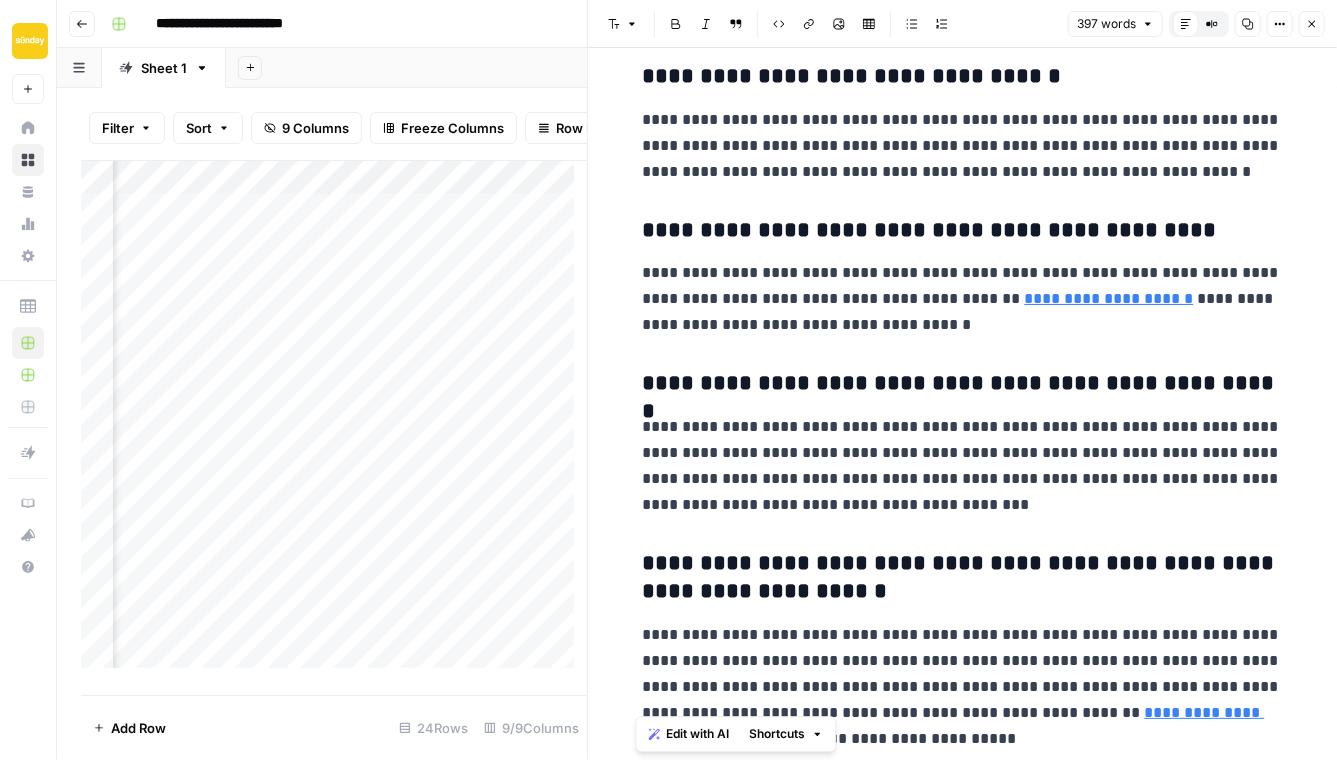 click on "**********" at bounding box center [963, 687] 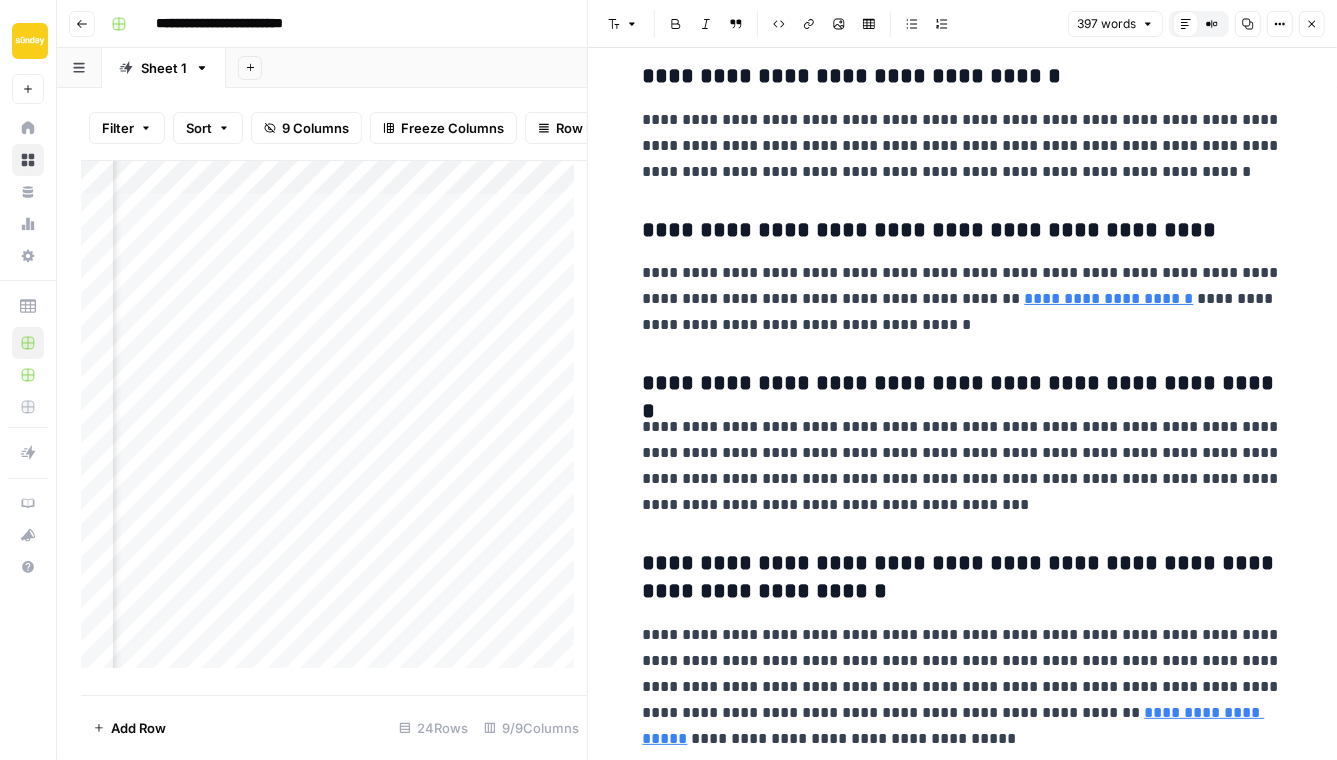 click on "**********" at bounding box center (963, 687) 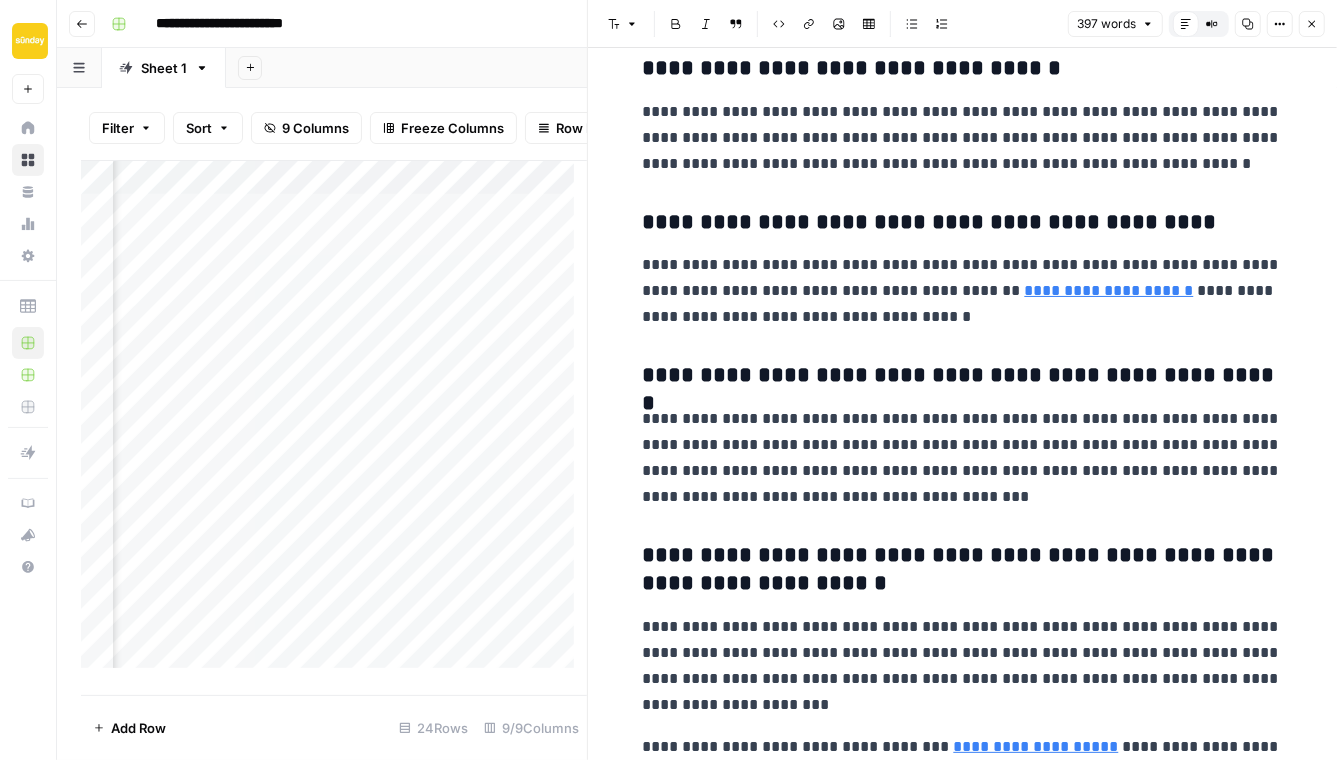 scroll, scrollTop: 900, scrollLeft: 0, axis: vertical 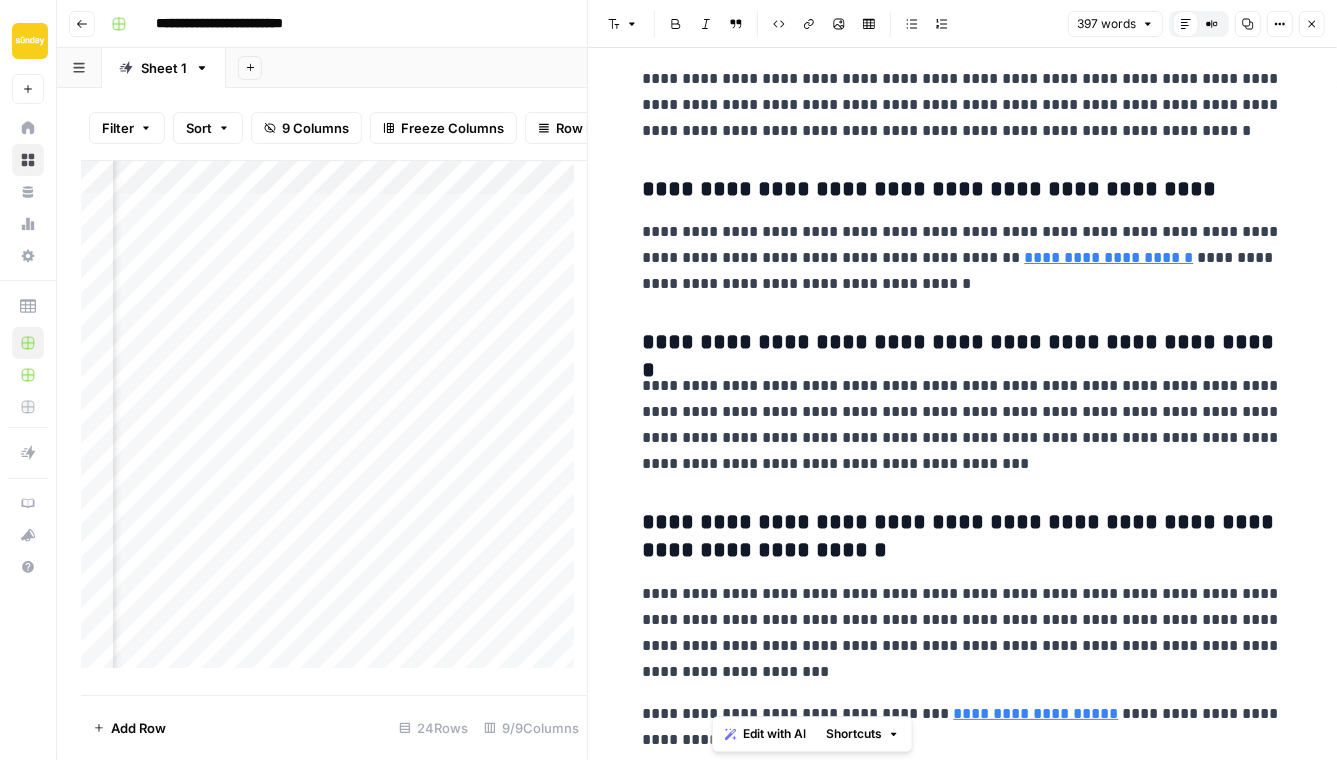 drag, startPoint x: 776, startPoint y: 728, endPoint x: 1055, endPoint y: 714, distance: 279.35104 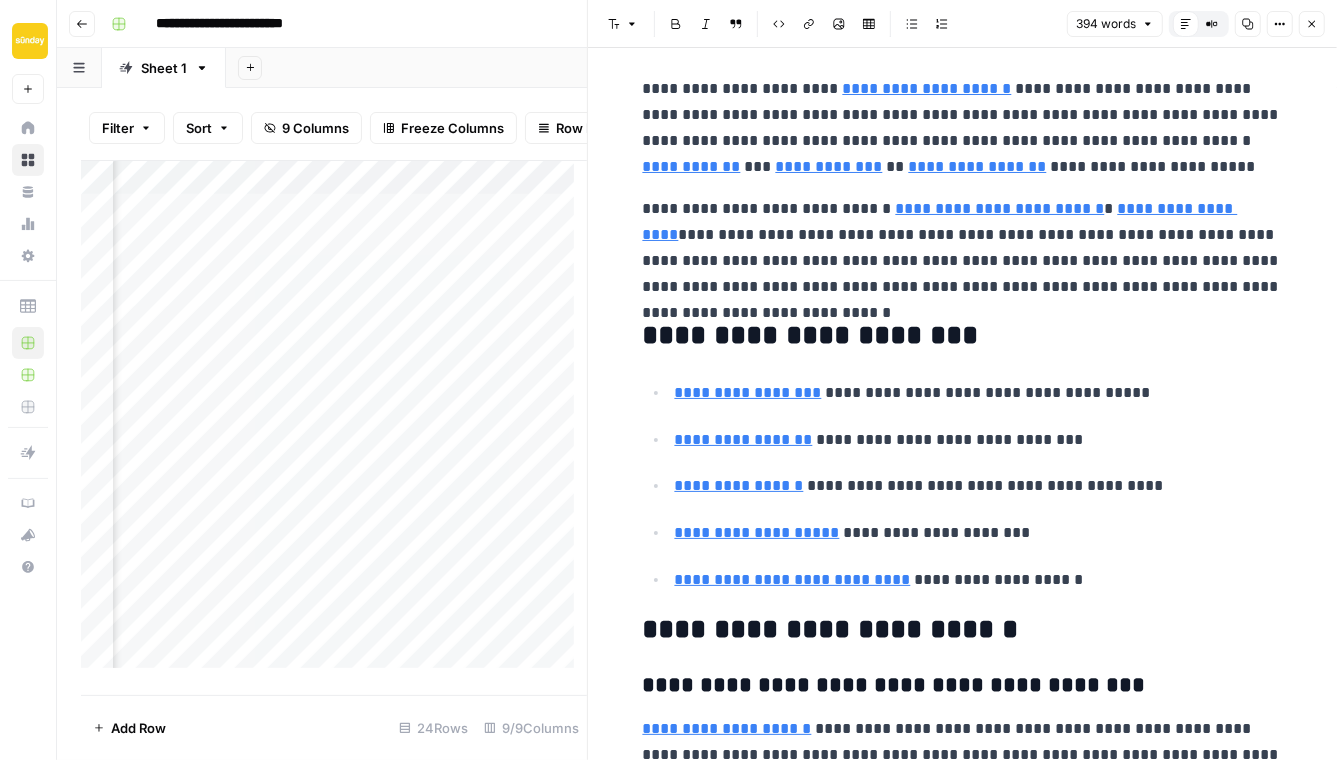 scroll, scrollTop: 0, scrollLeft: 0, axis: both 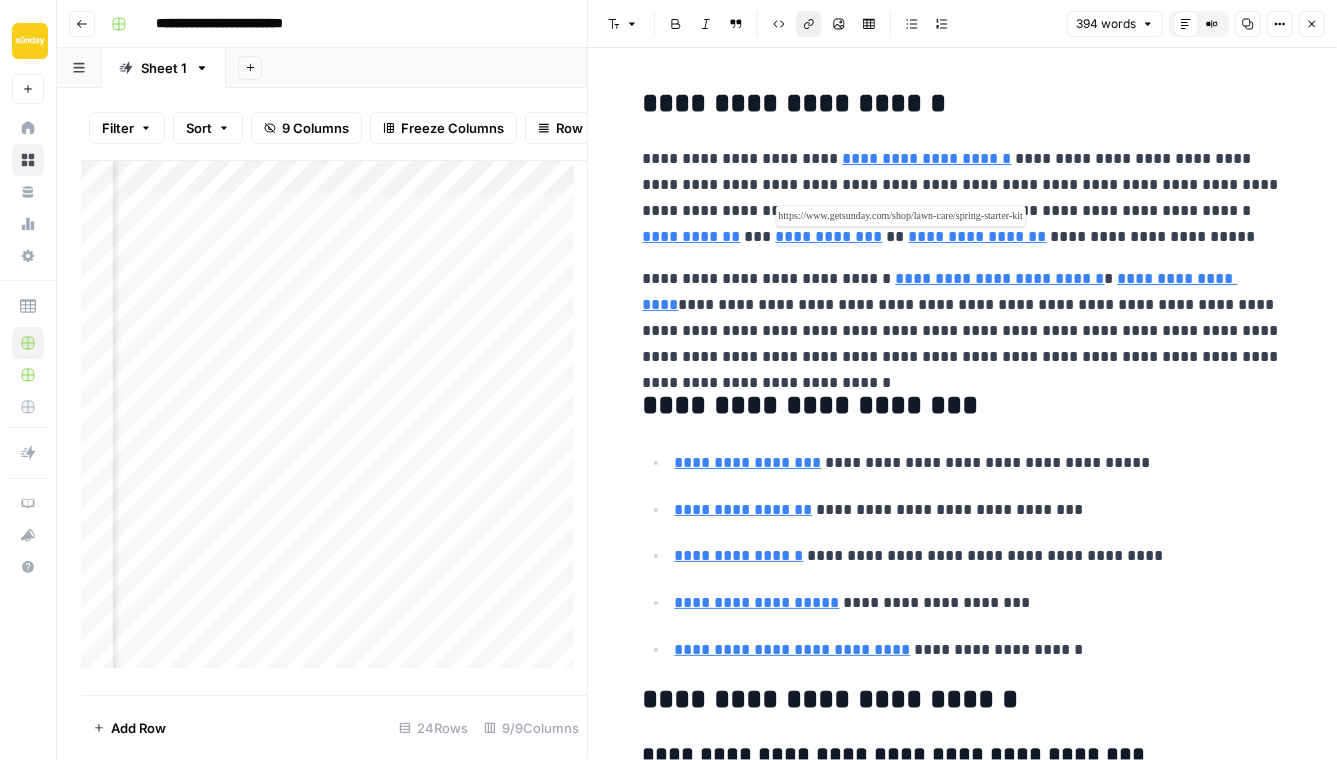 click on "**********" at bounding box center (829, 236) 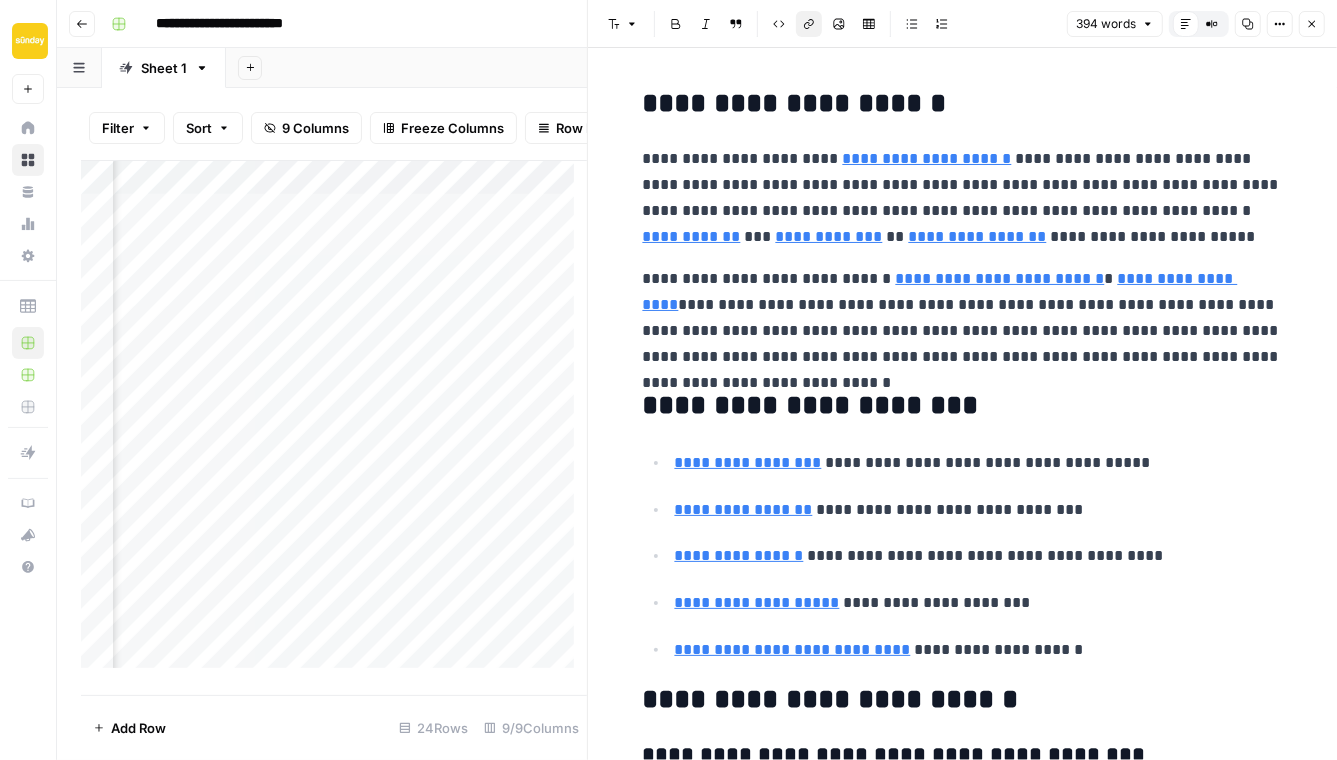 click on "**********" at bounding box center (963, 198) 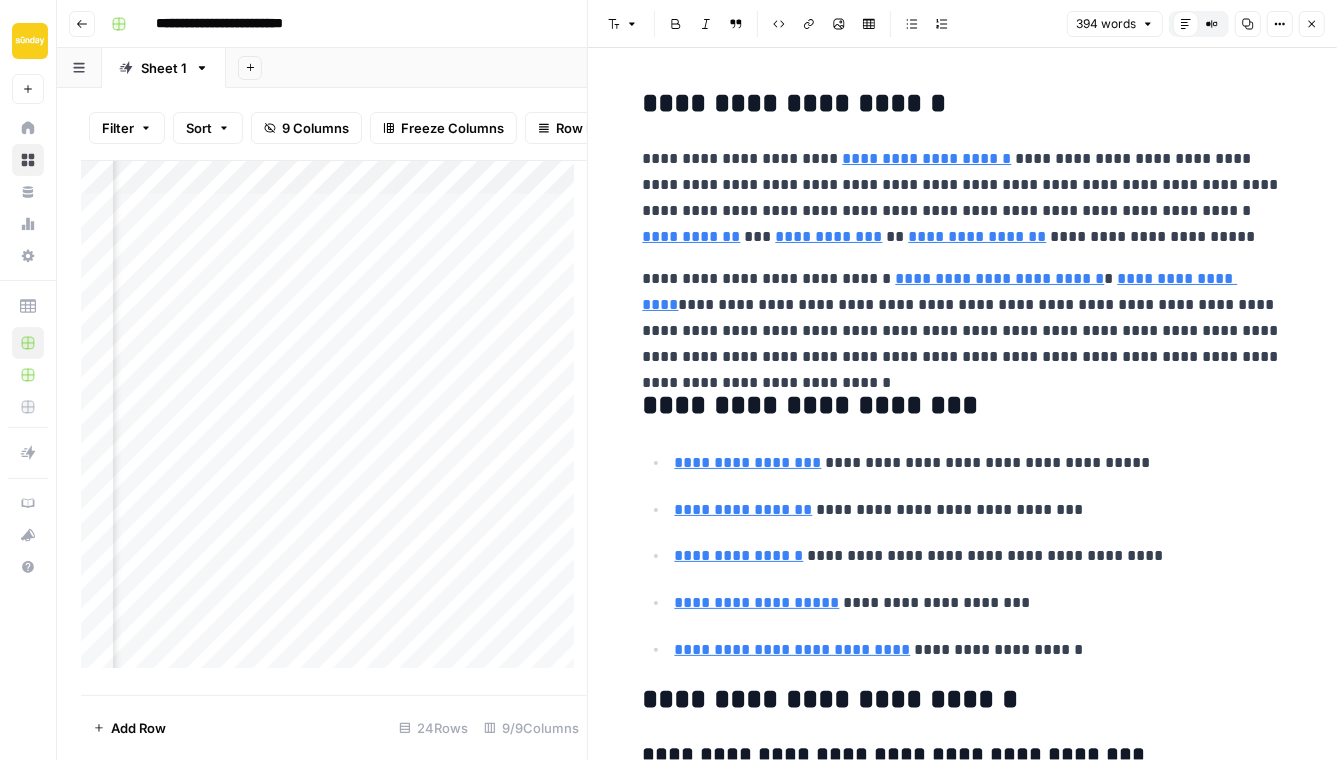 click on "**********" at bounding box center (963, 198) 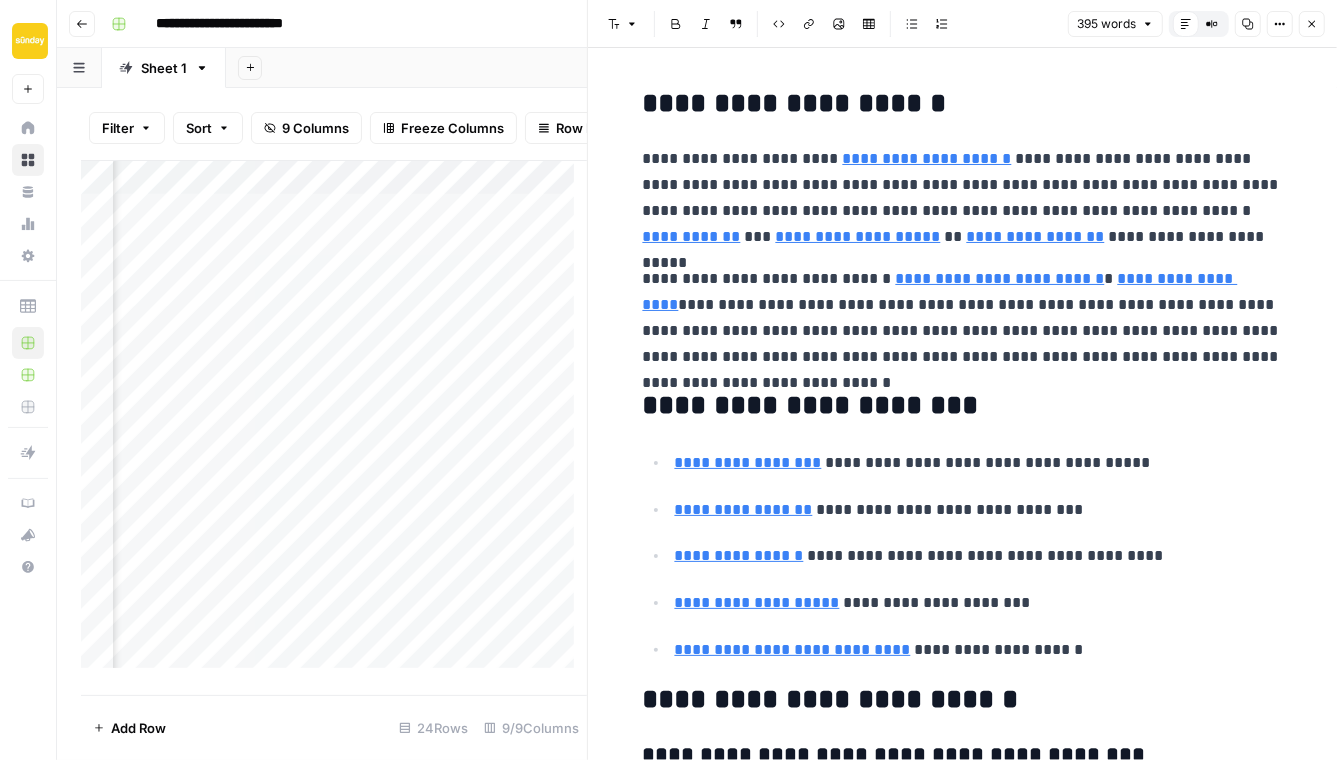 click on "**********" at bounding box center [963, 318] 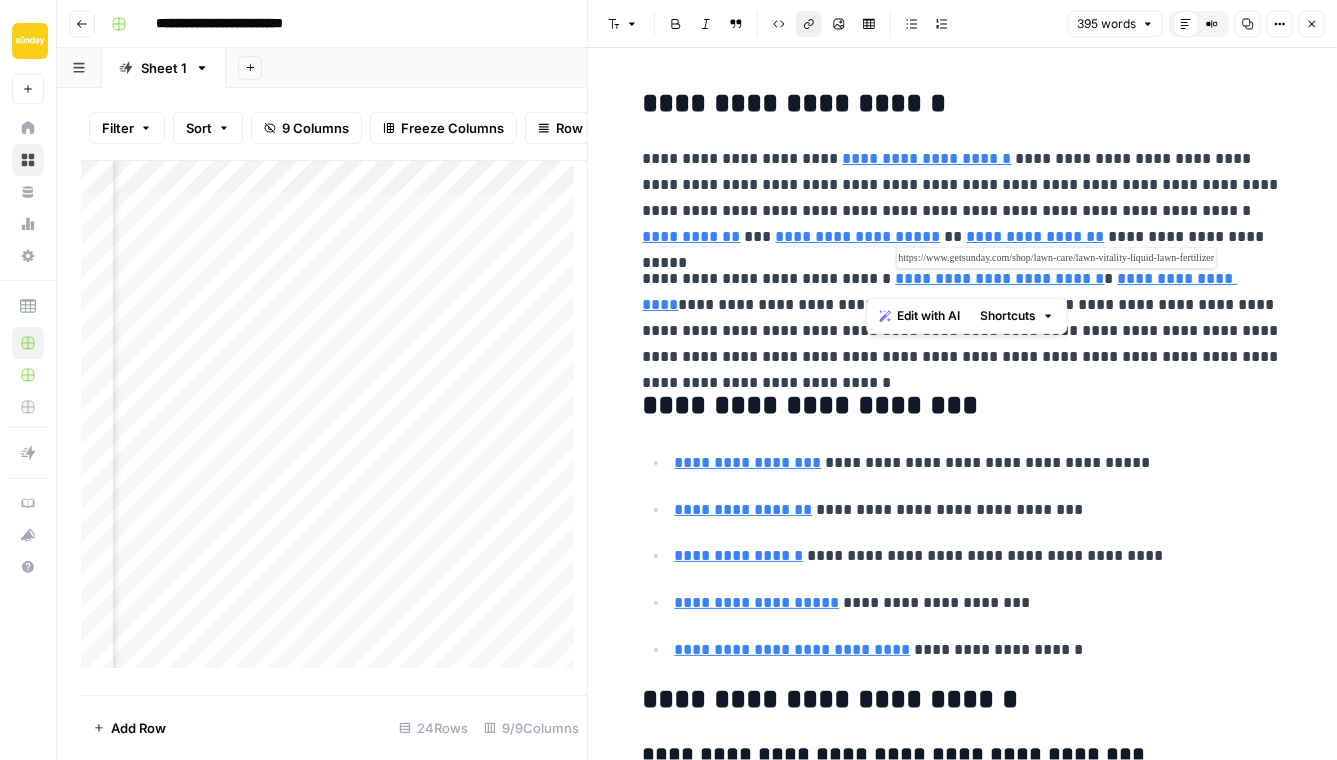 drag, startPoint x: 870, startPoint y: 280, endPoint x: 1042, endPoint y: 280, distance: 172 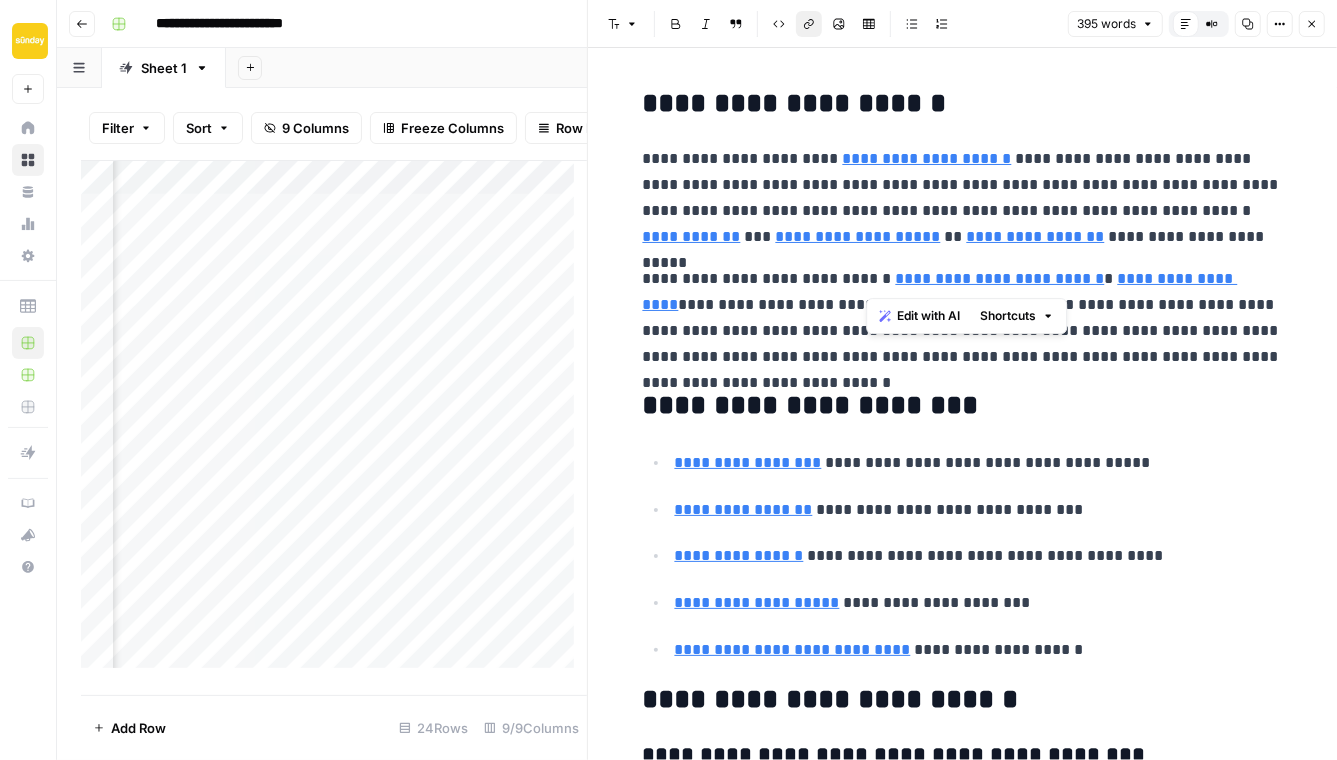 click 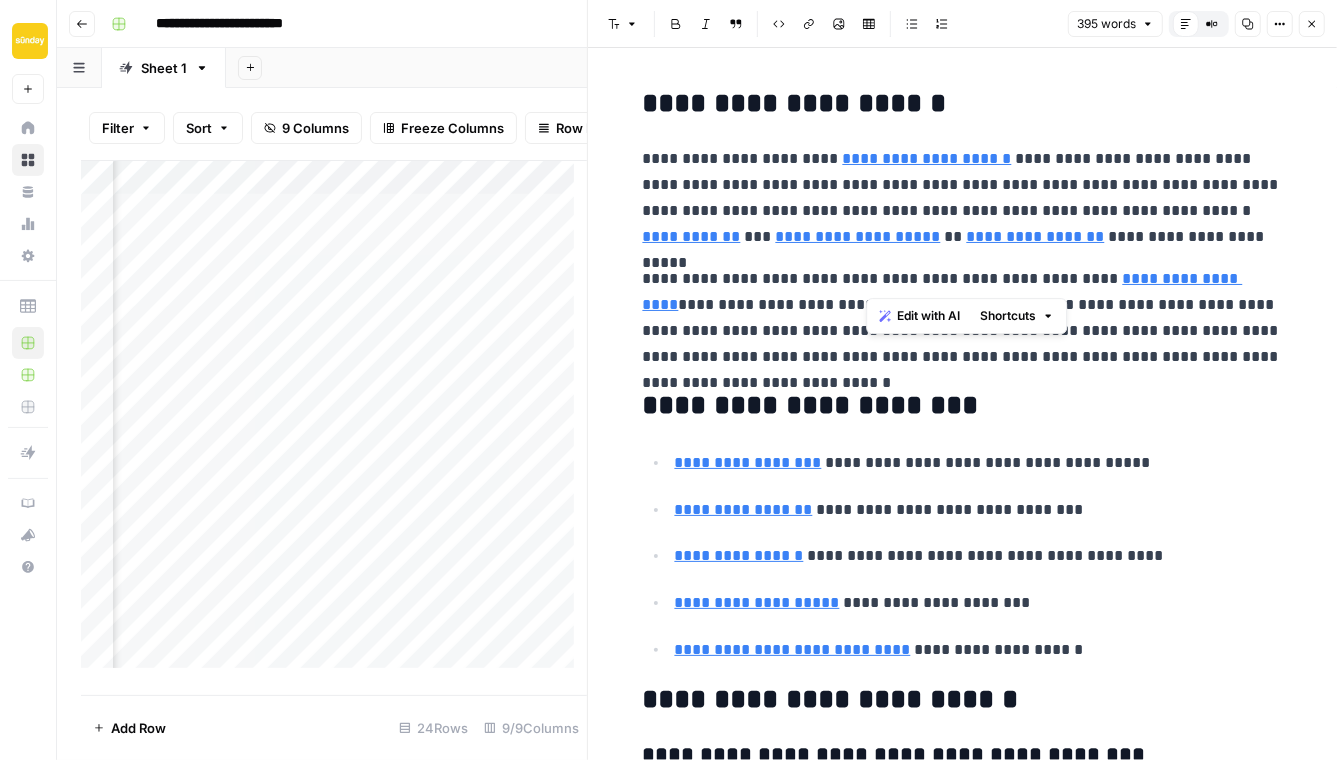 click on "**********" at bounding box center (963, 318) 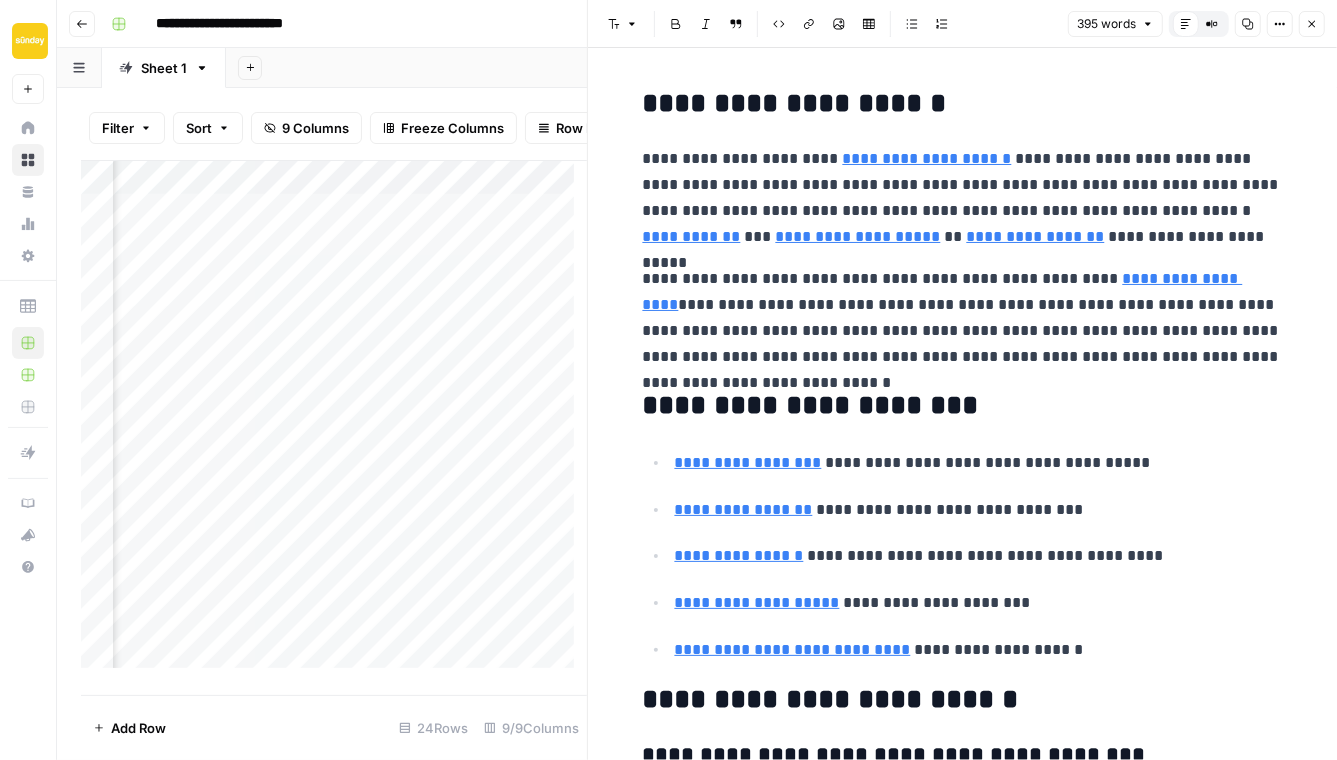click on "**********" at bounding box center [963, 318] 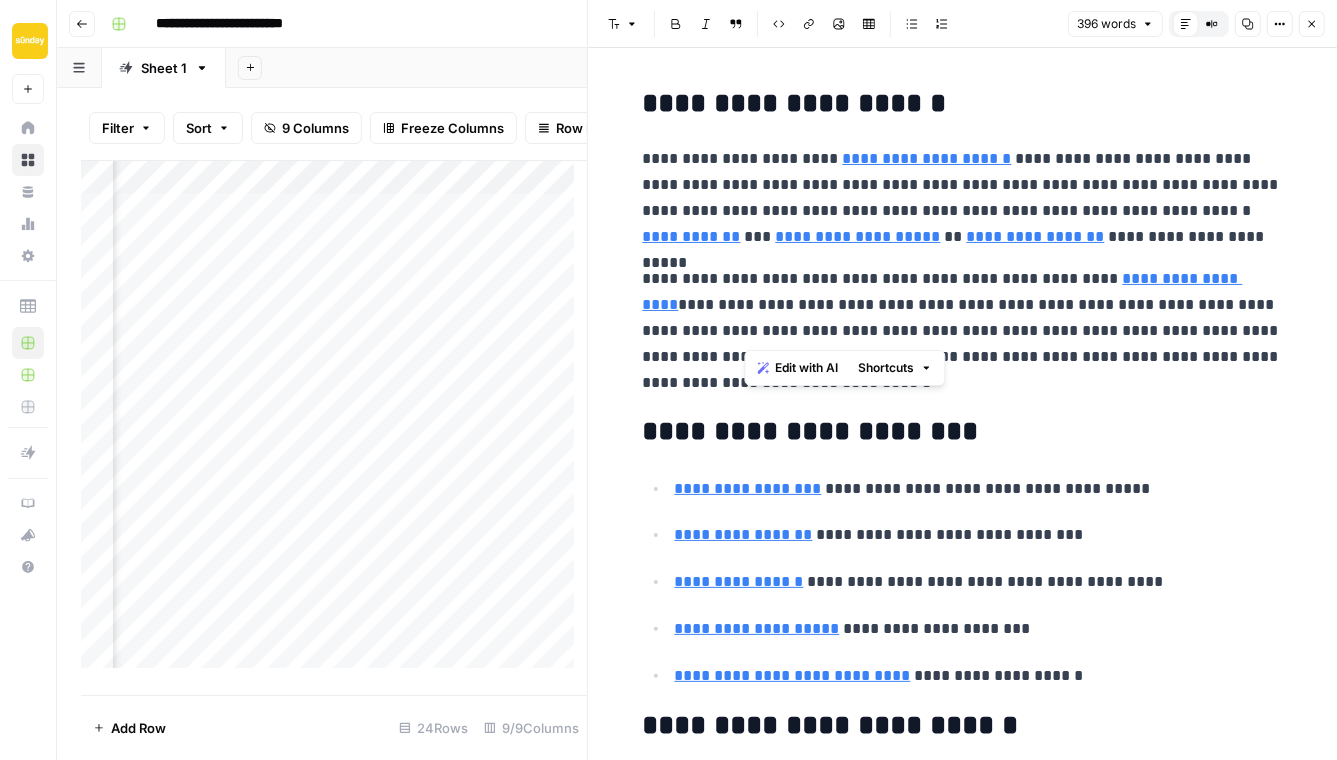 drag, startPoint x: 746, startPoint y: 331, endPoint x: 1022, endPoint y: 301, distance: 277.62564 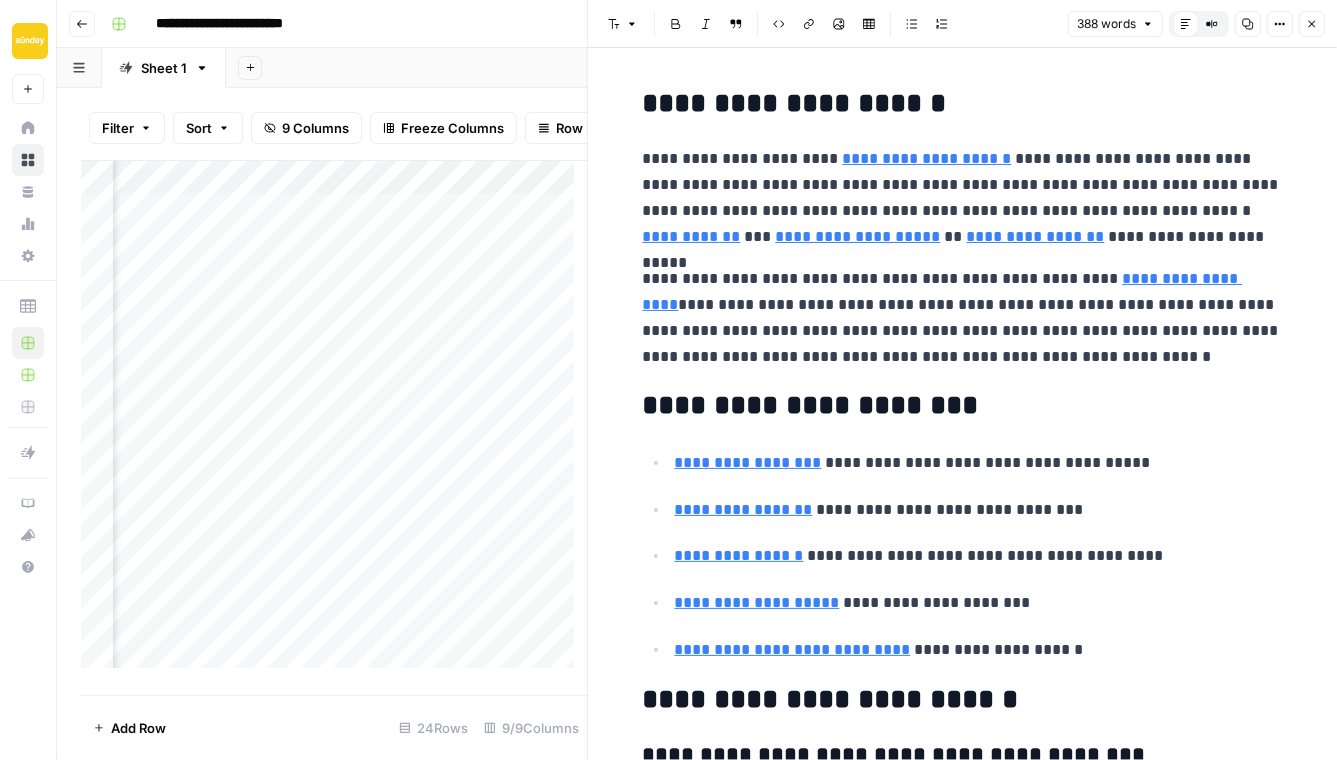 click on "**********" at bounding box center [963, 318] 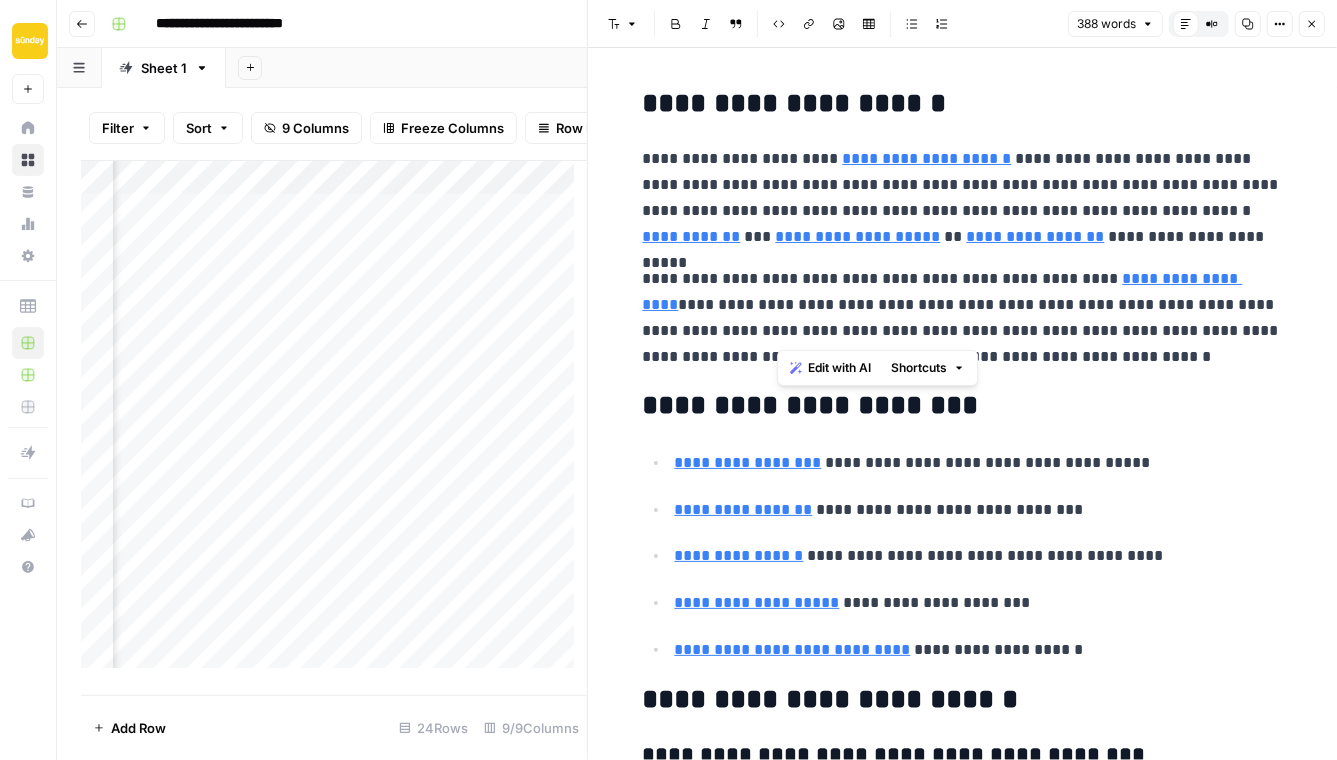 drag, startPoint x: 1132, startPoint y: 332, endPoint x: 778, endPoint y: 337, distance: 354.0353 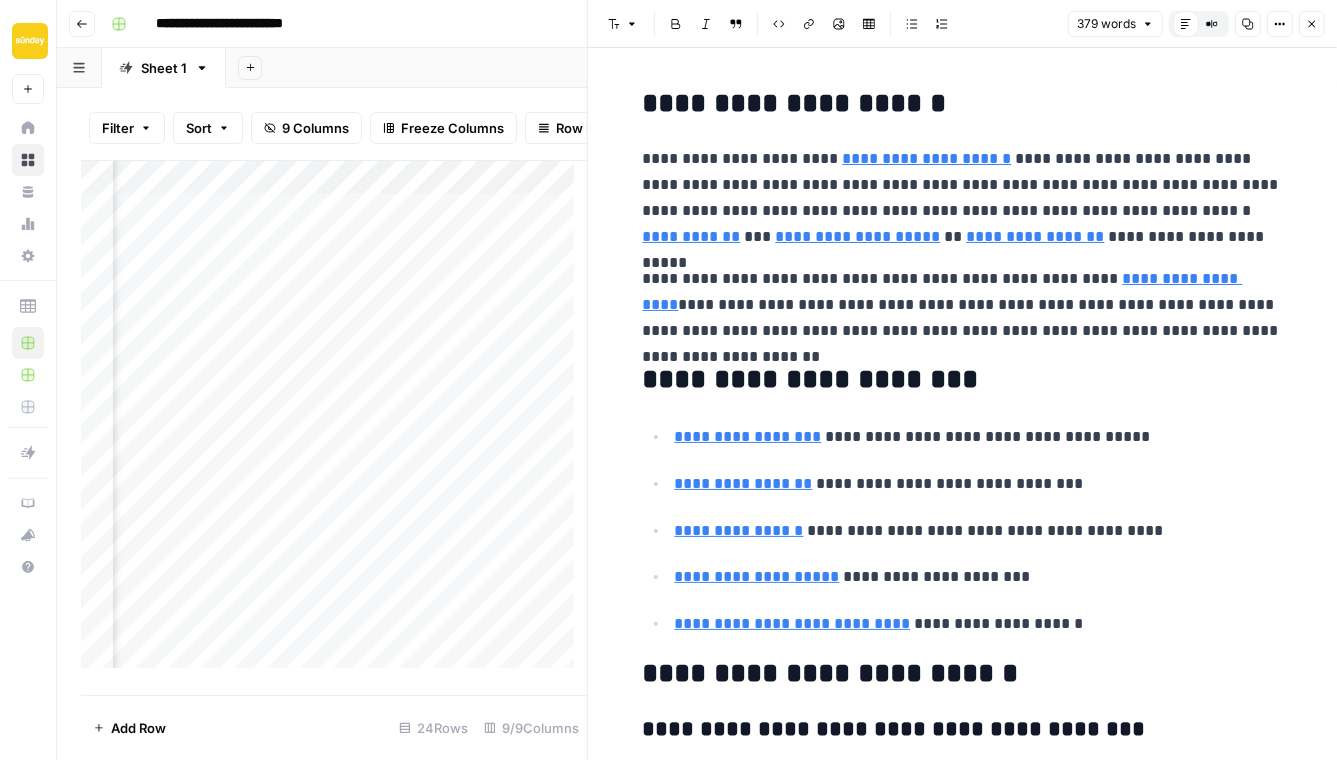 click on "**********" at bounding box center [963, 305] 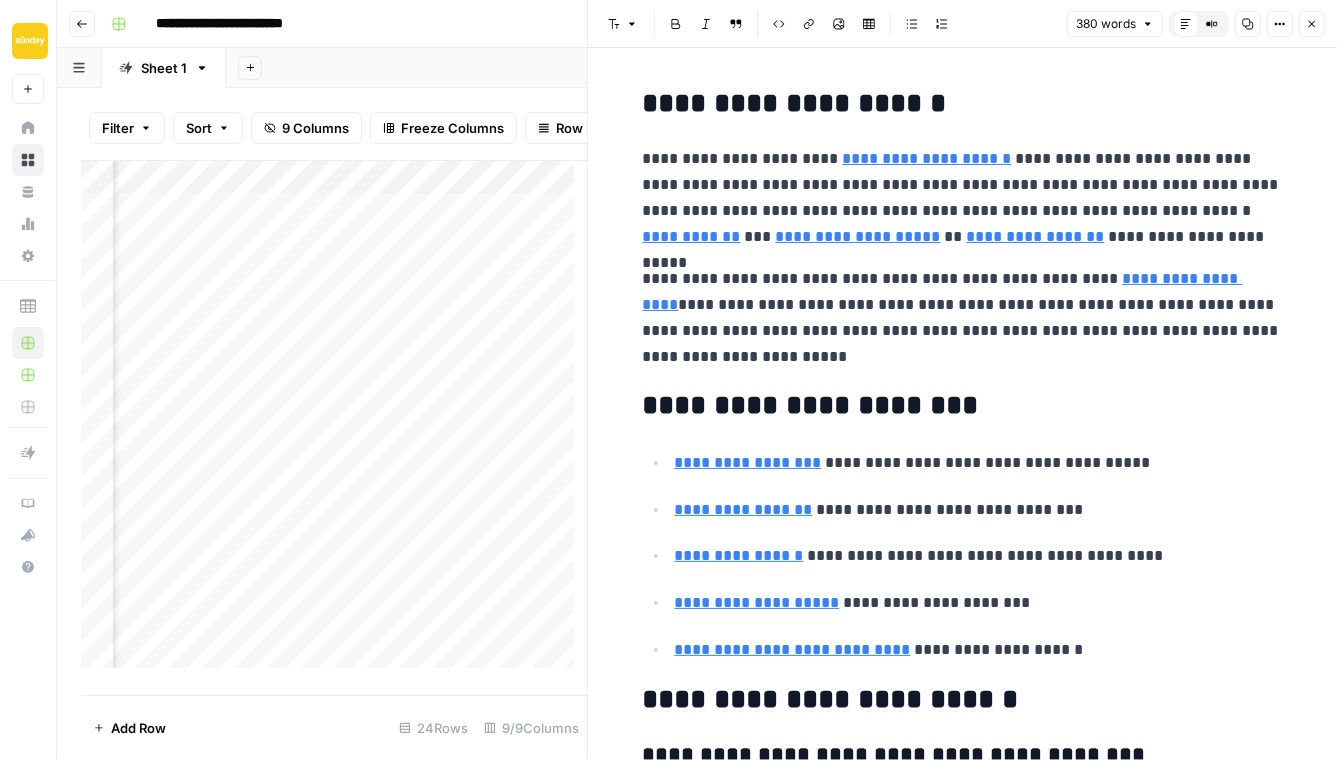 click on "**********" at bounding box center (963, 318) 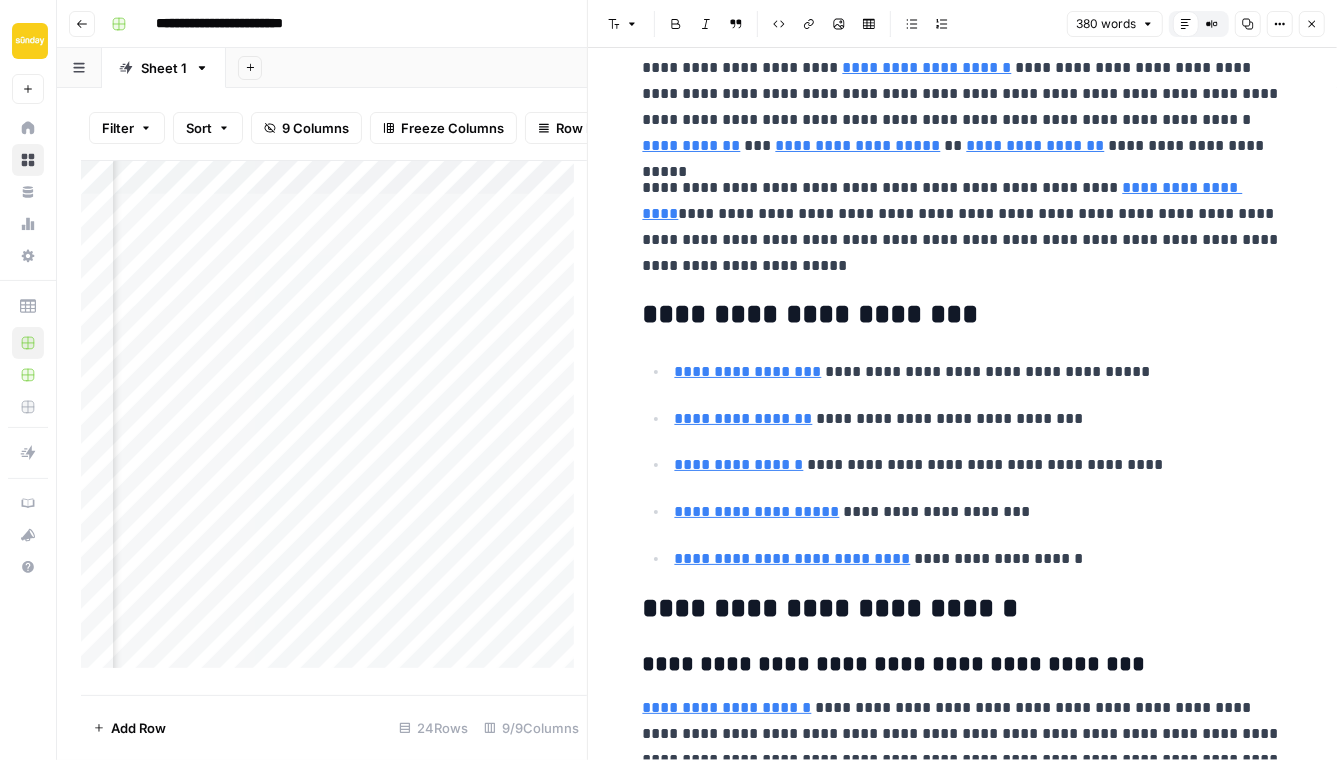 scroll, scrollTop: 106, scrollLeft: 0, axis: vertical 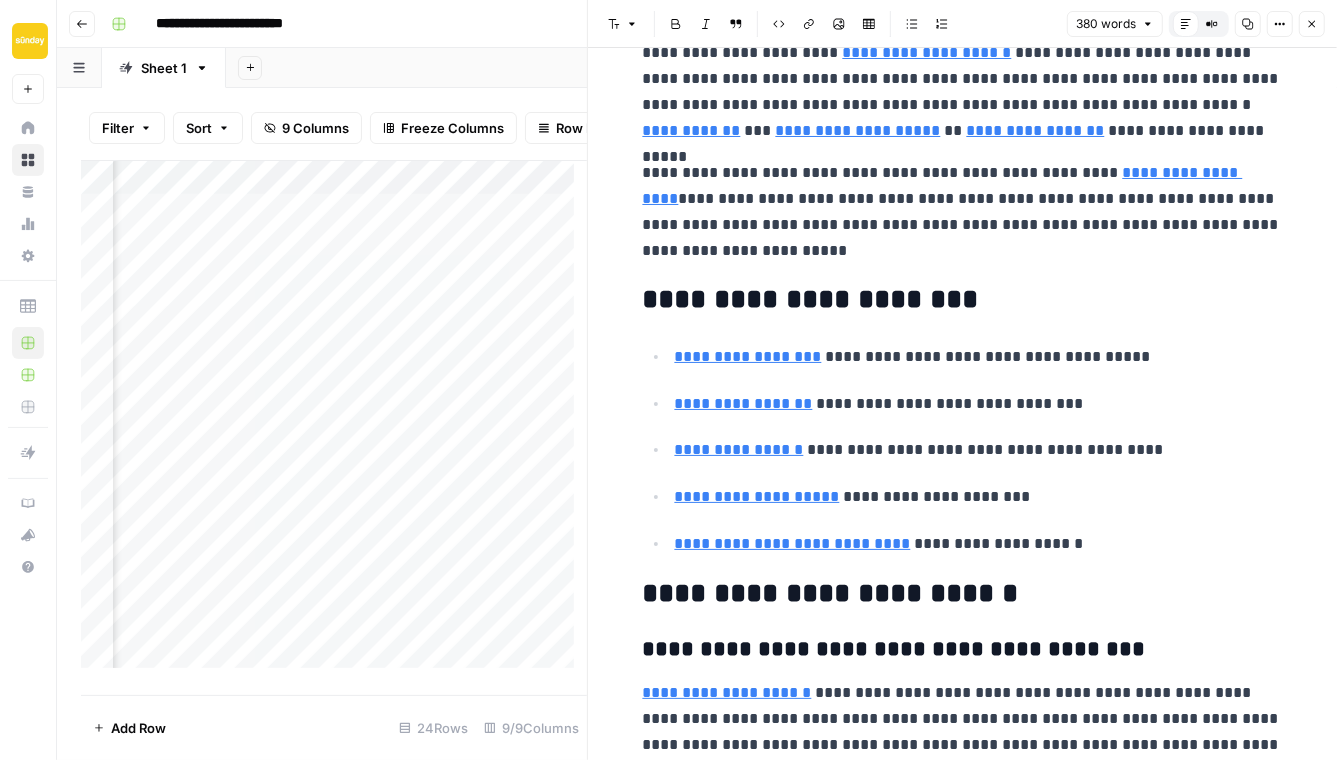 click on "**********" at bounding box center (963, 300) 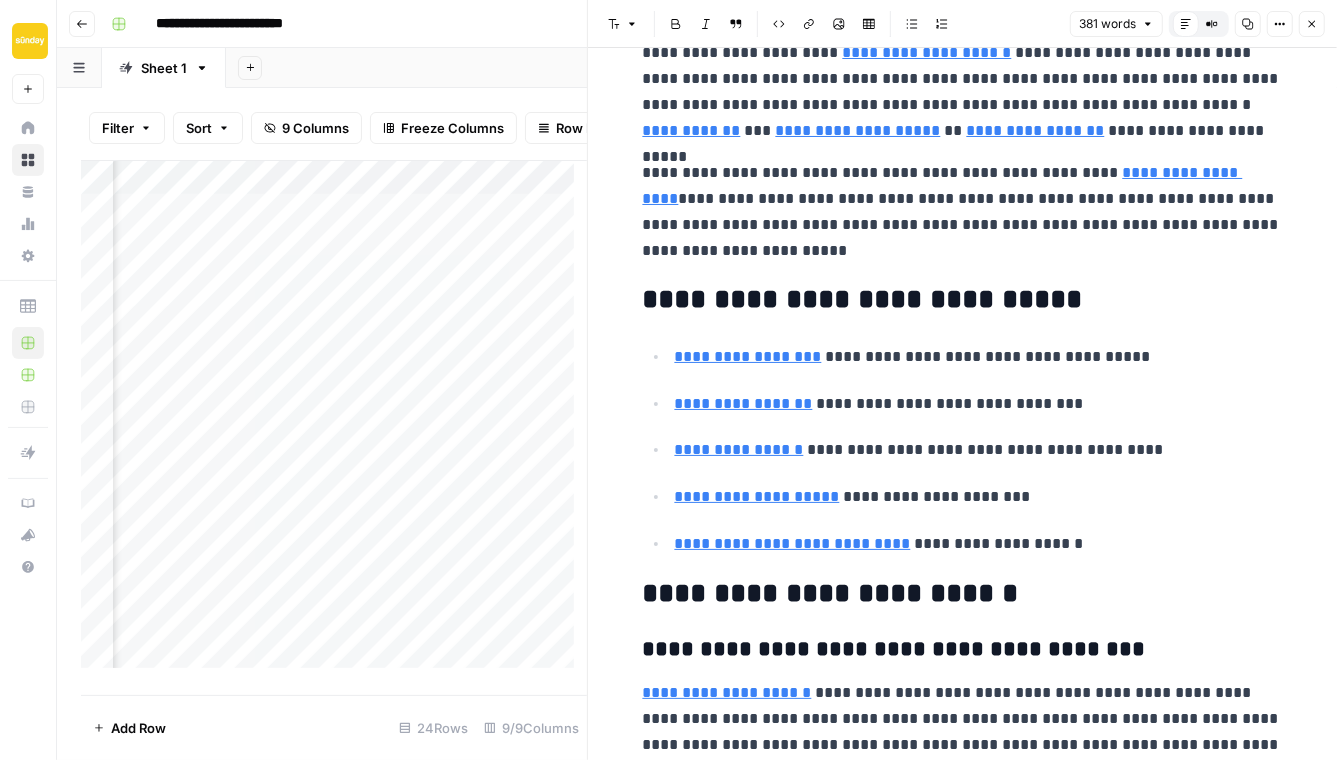 click on "**********" at bounding box center [963, 300] 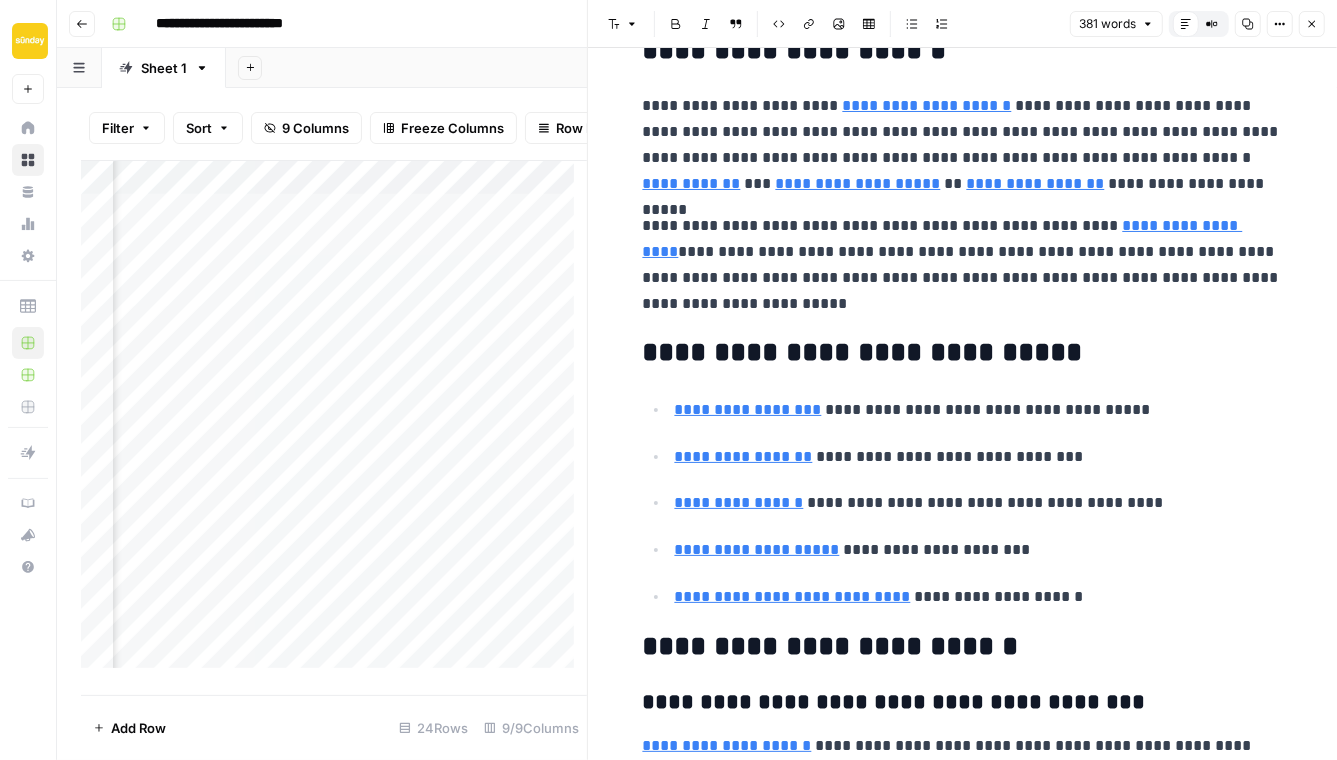 scroll, scrollTop: 54, scrollLeft: 0, axis: vertical 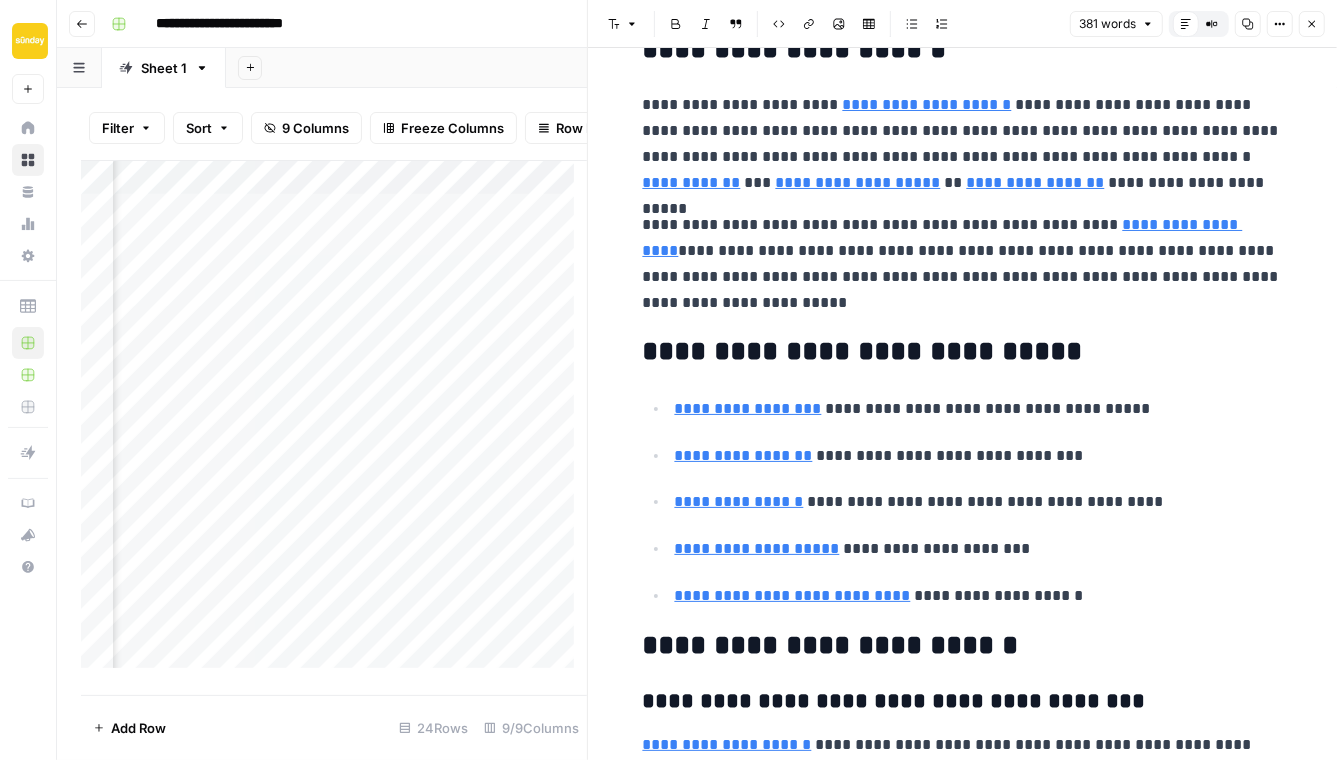 click on "**********" at bounding box center (963, 144) 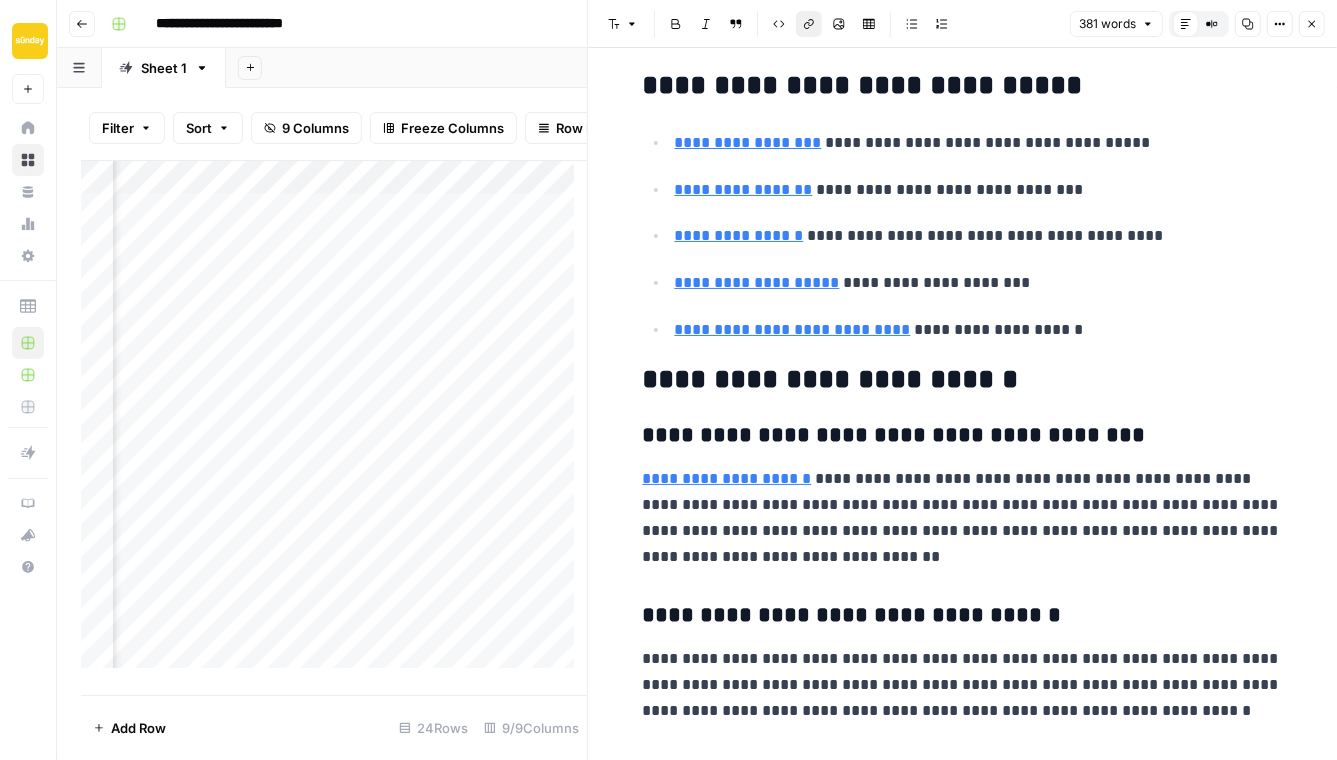 scroll, scrollTop: 351, scrollLeft: 0, axis: vertical 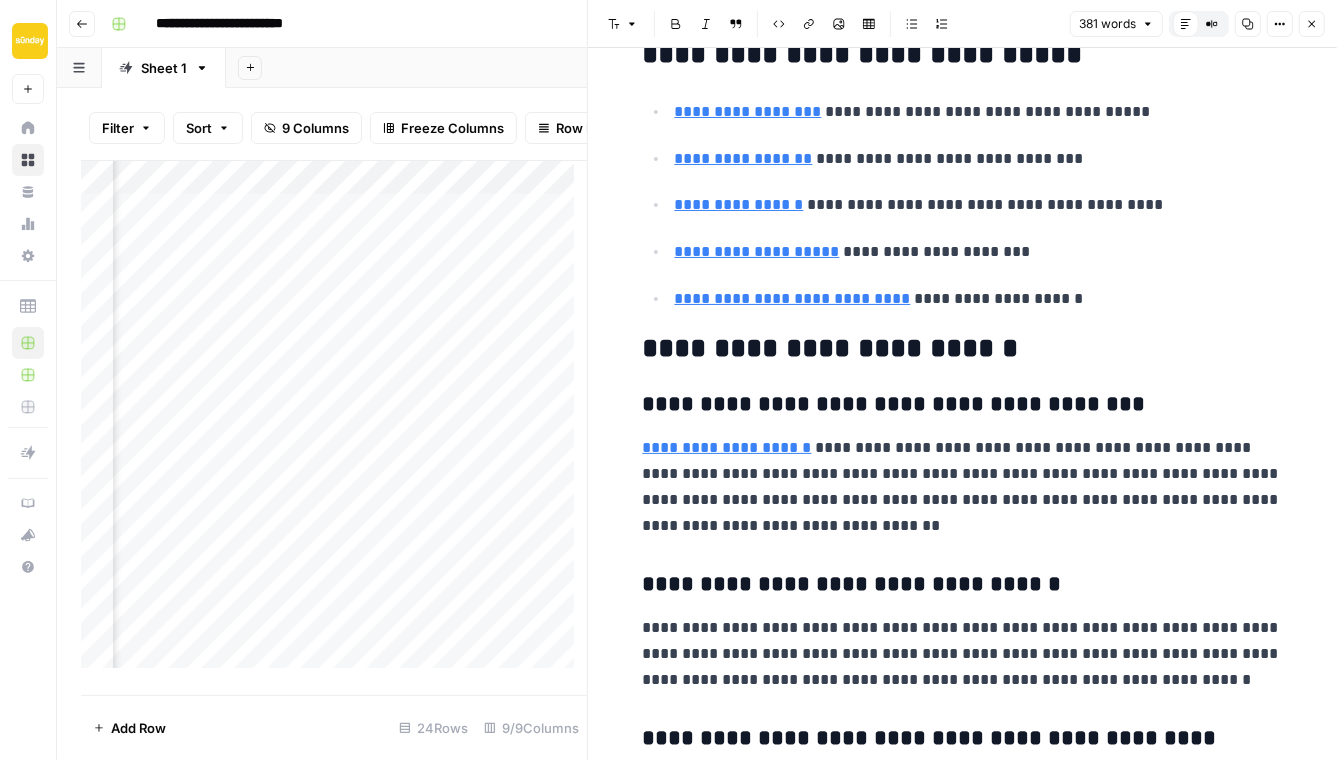 click on "**********" at bounding box center [963, 405] 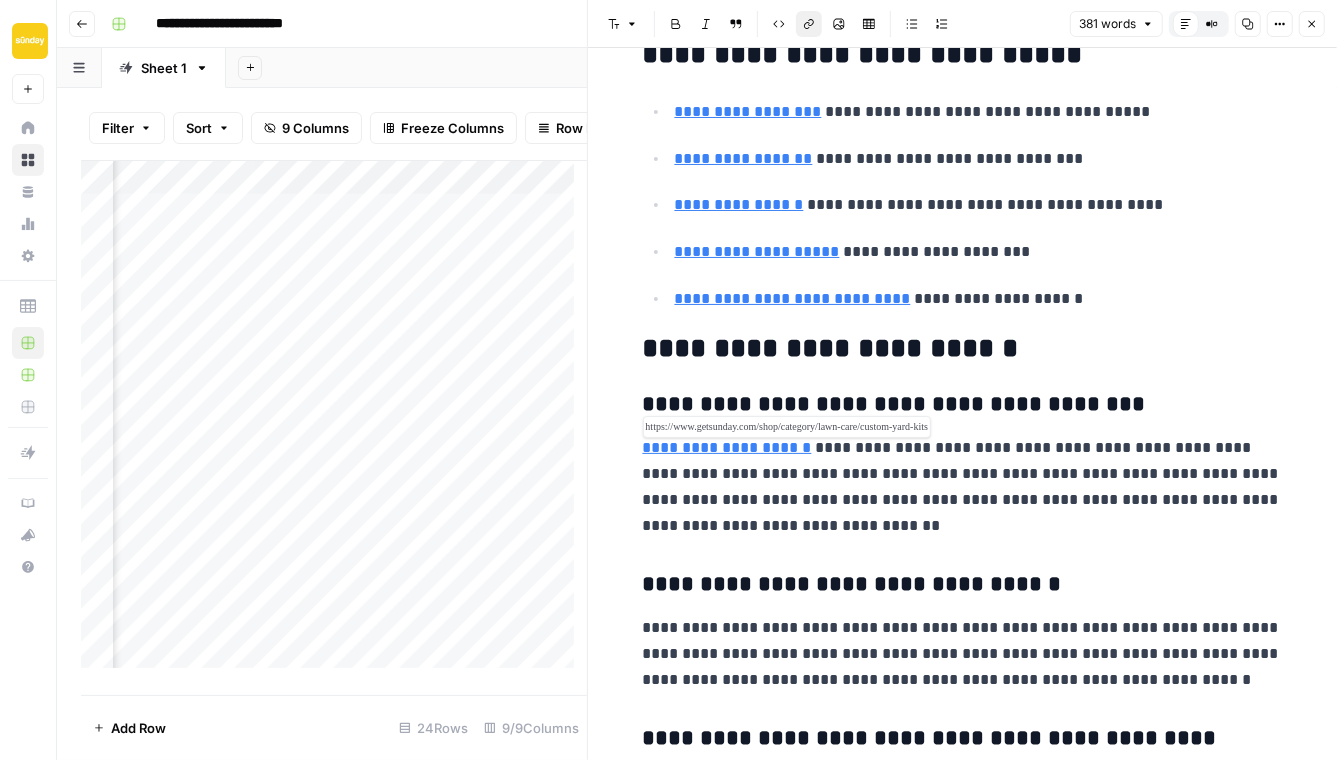 click on "**********" at bounding box center (727, 447) 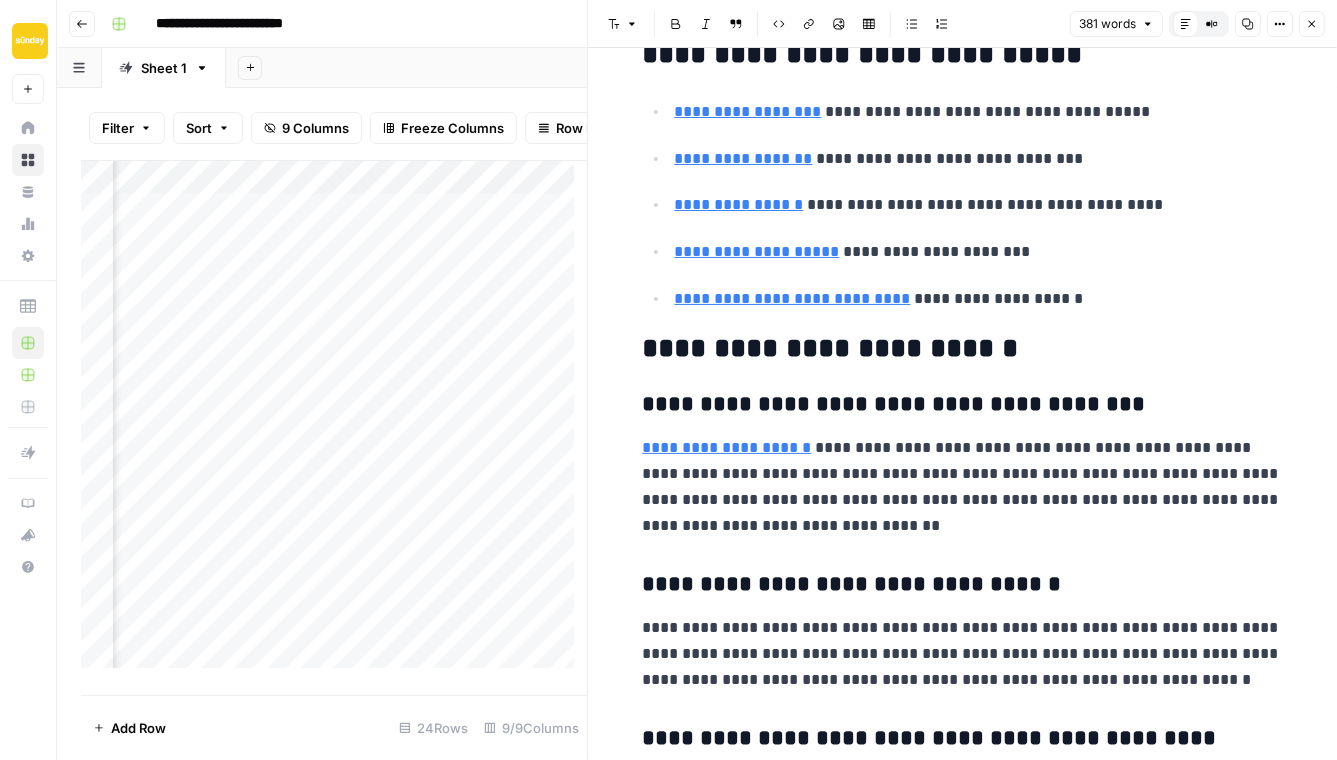 click on "**********" at bounding box center (963, 405) 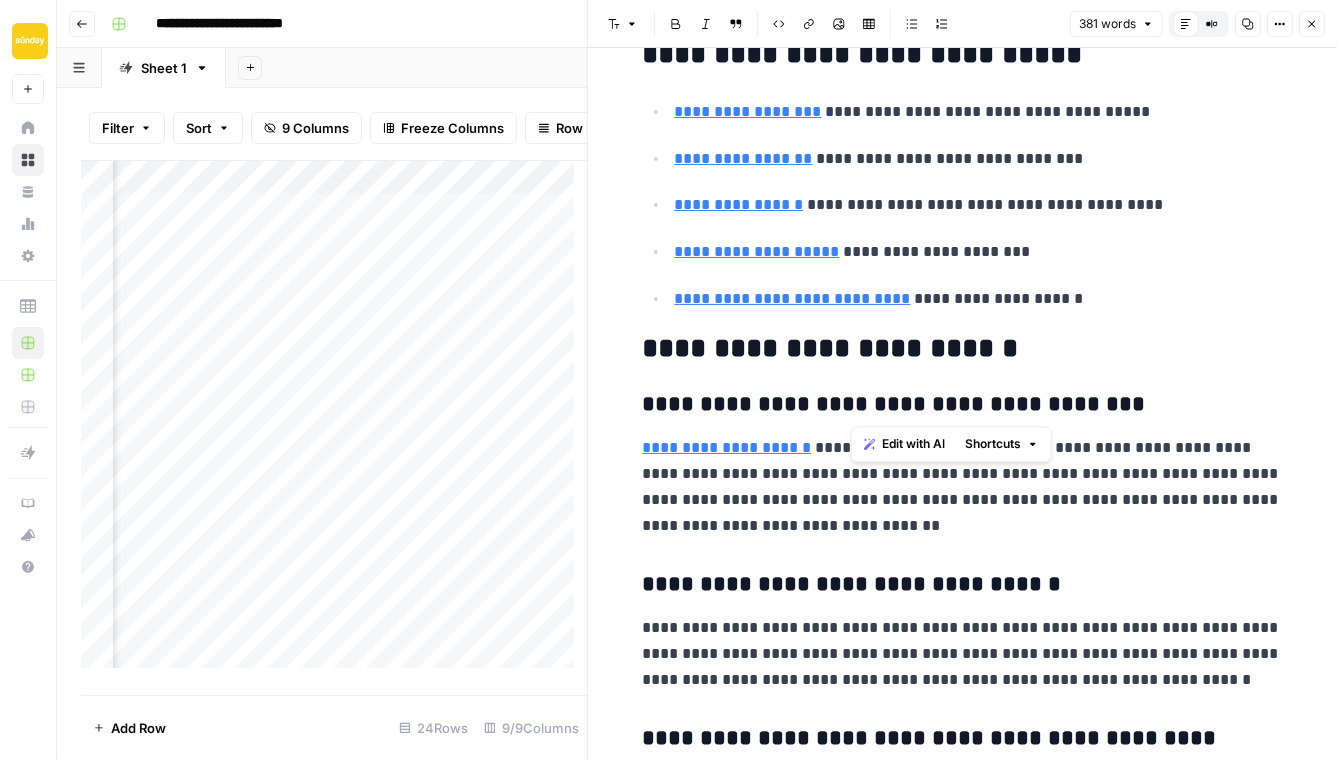 drag, startPoint x: 1063, startPoint y: 403, endPoint x: 857, endPoint y: 404, distance: 206.00243 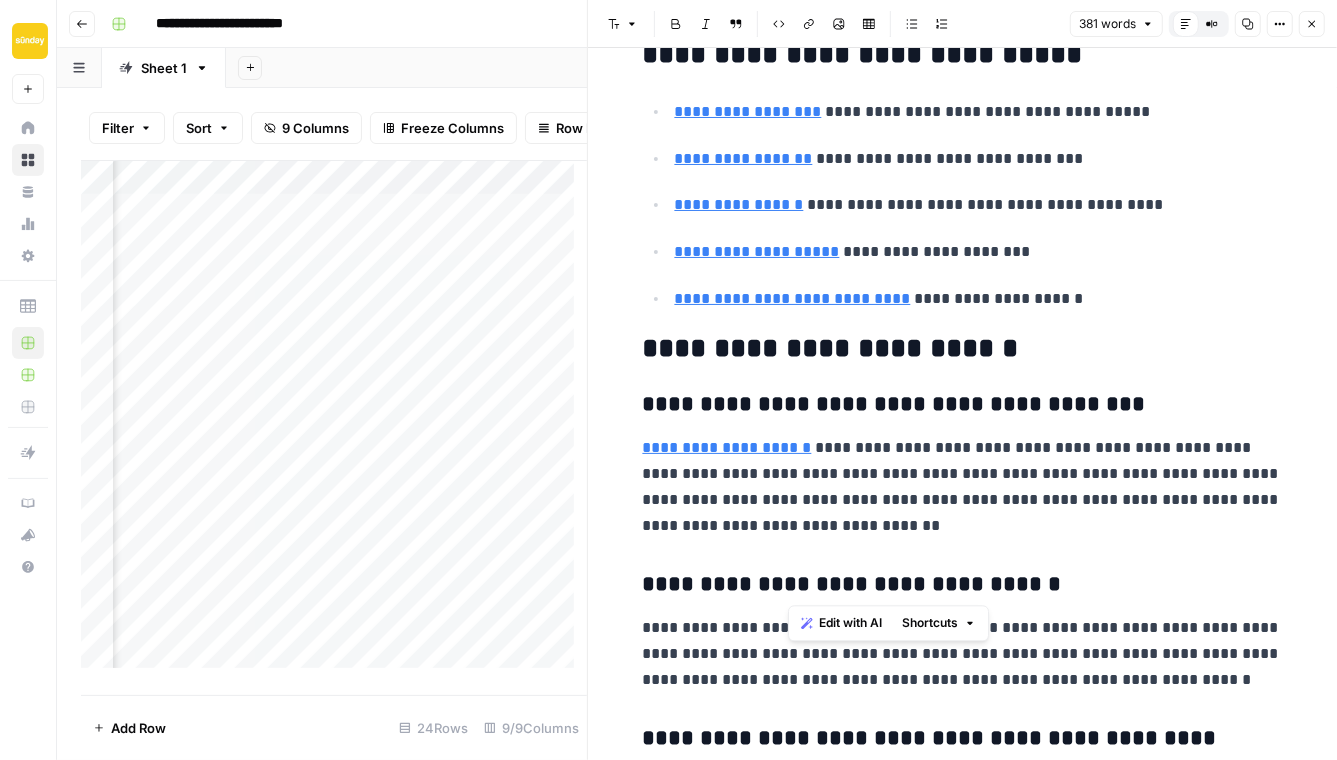 drag, startPoint x: 1011, startPoint y: 574, endPoint x: 794, endPoint y: 587, distance: 217.38905 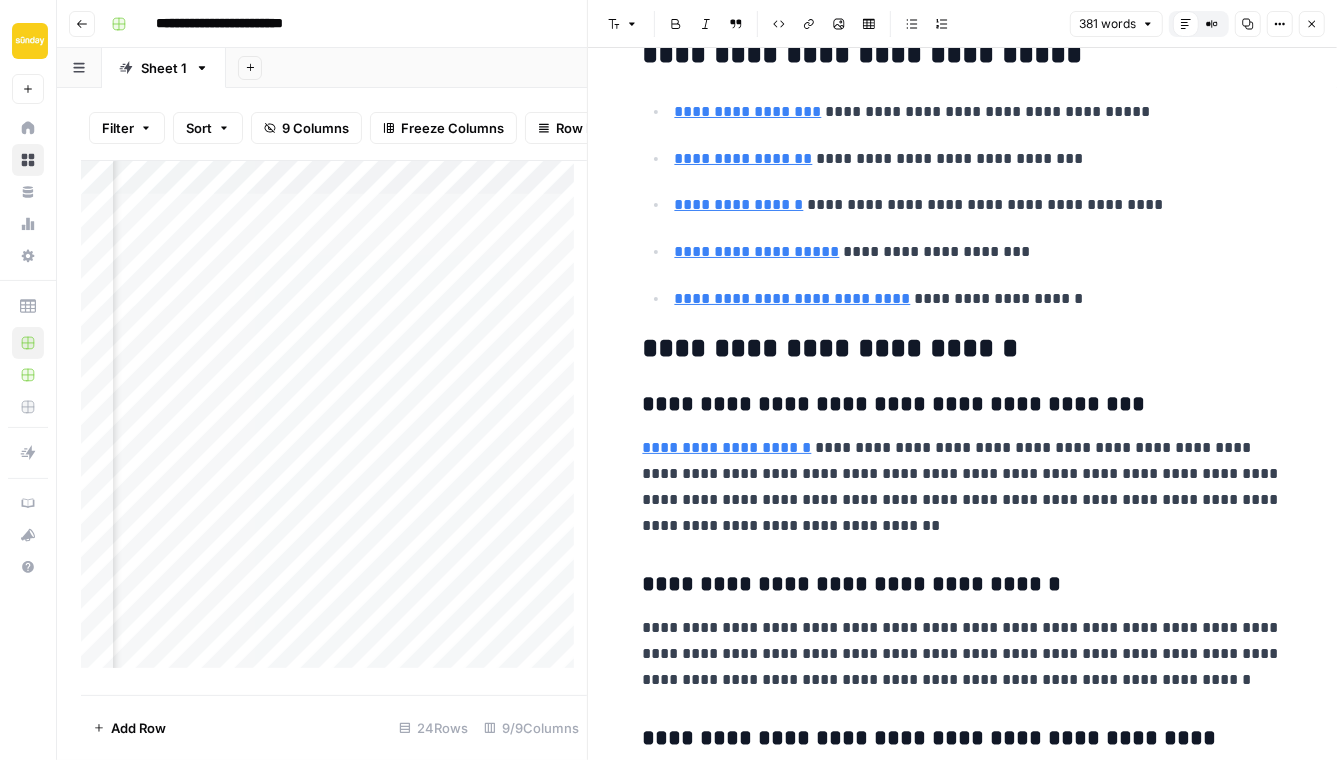 scroll, scrollTop: 497, scrollLeft: 0, axis: vertical 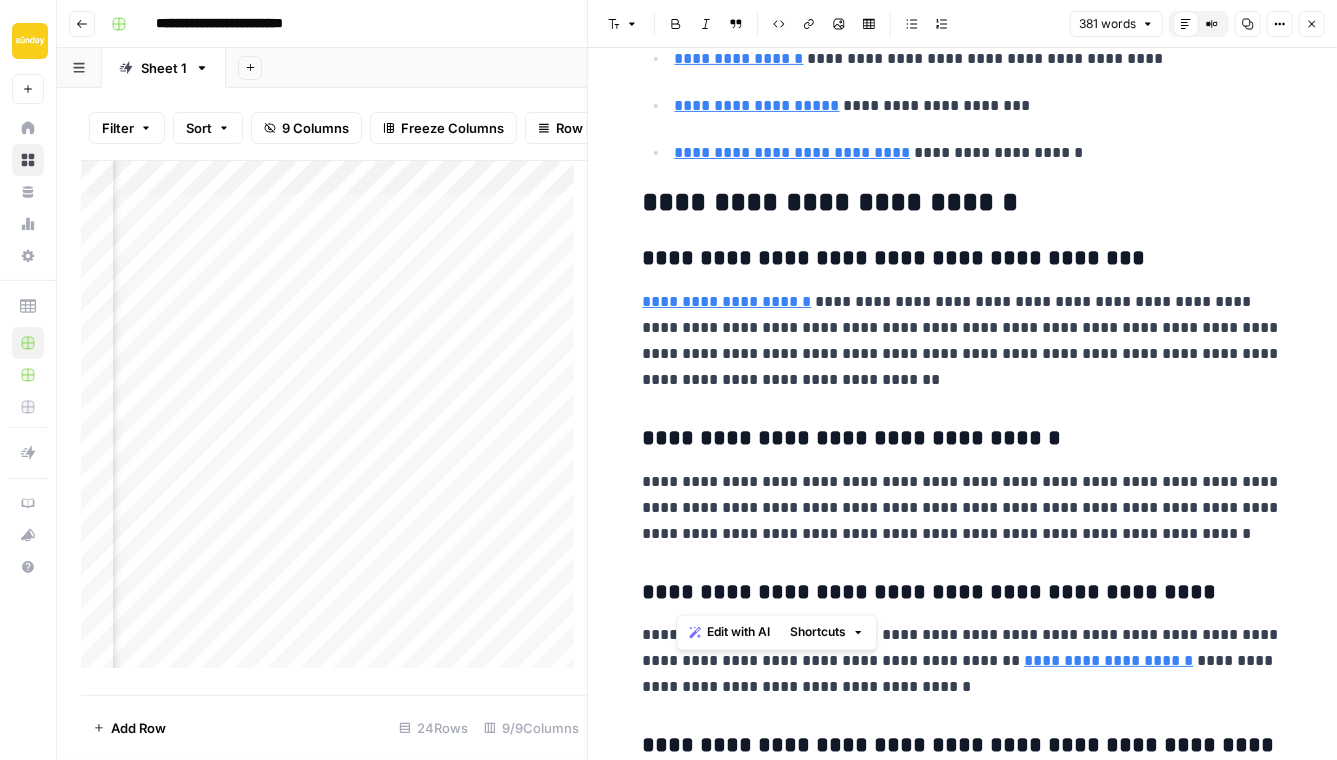drag, startPoint x: 912, startPoint y: 590, endPoint x: 682, endPoint y: 598, distance: 230.13908 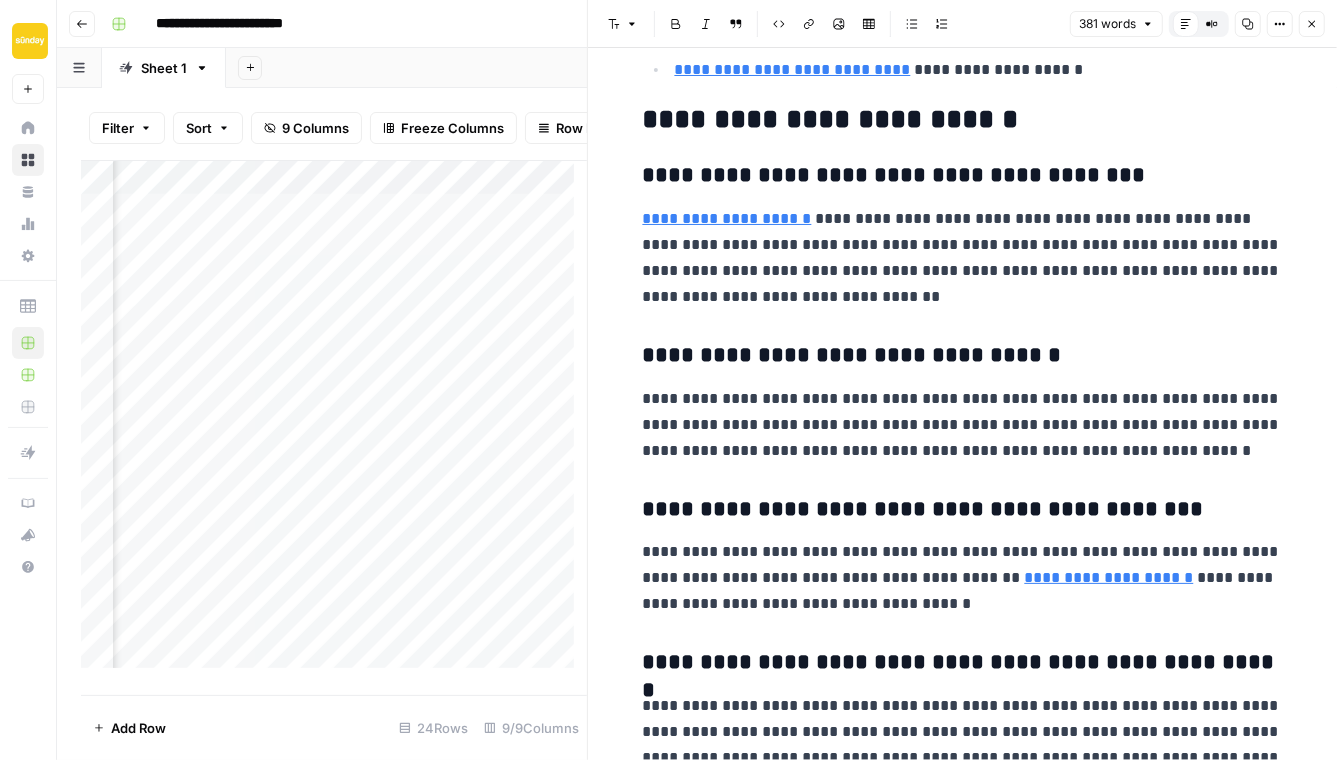 scroll, scrollTop: 694, scrollLeft: 0, axis: vertical 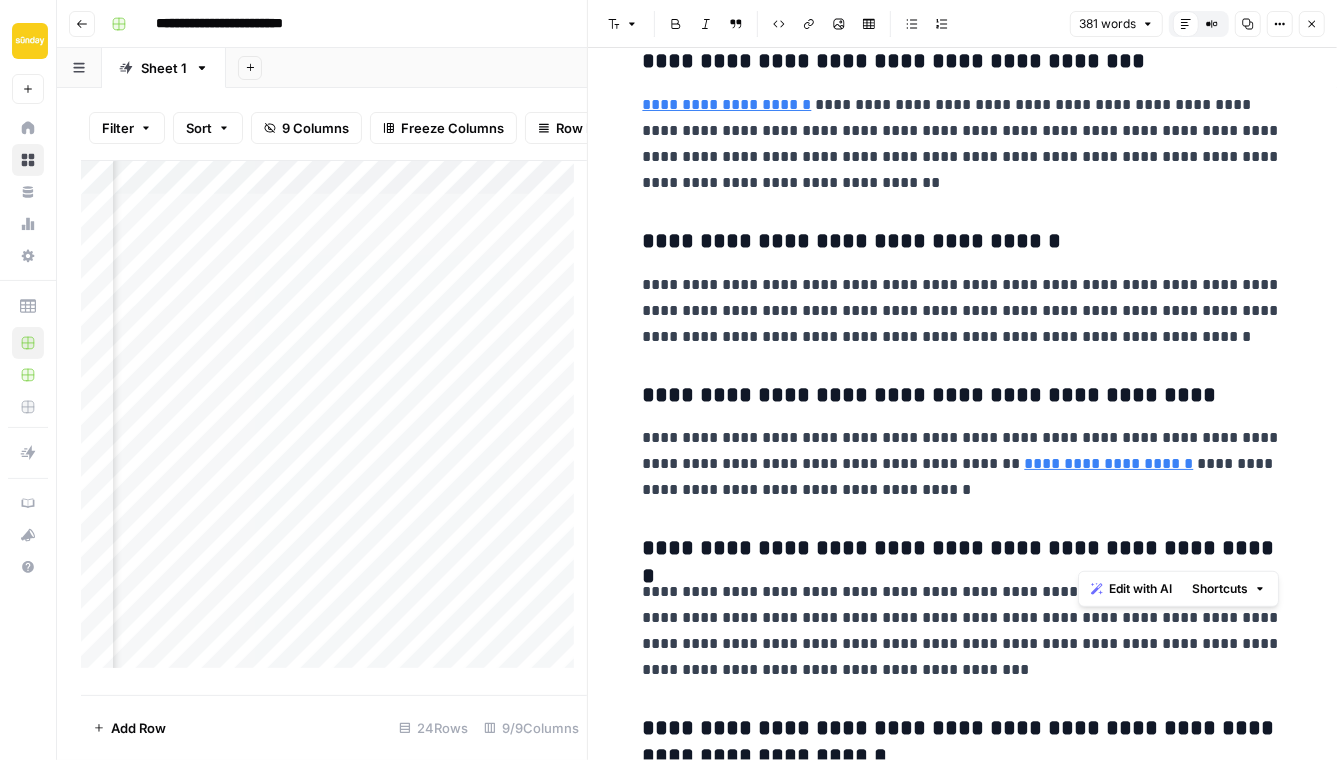 drag, startPoint x: 1220, startPoint y: 546, endPoint x: 1077, endPoint y: 547, distance: 143.0035 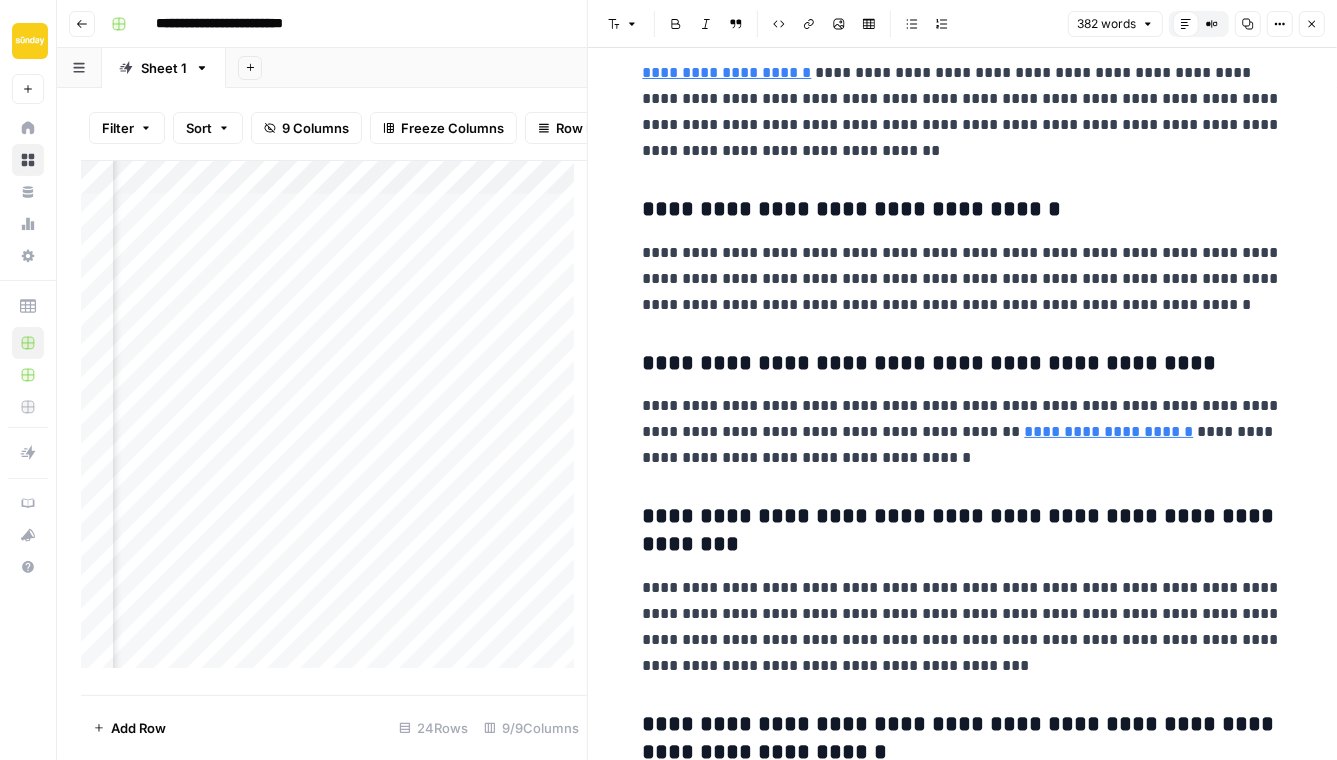 scroll, scrollTop: 887, scrollLeft: 0, axis: vertical 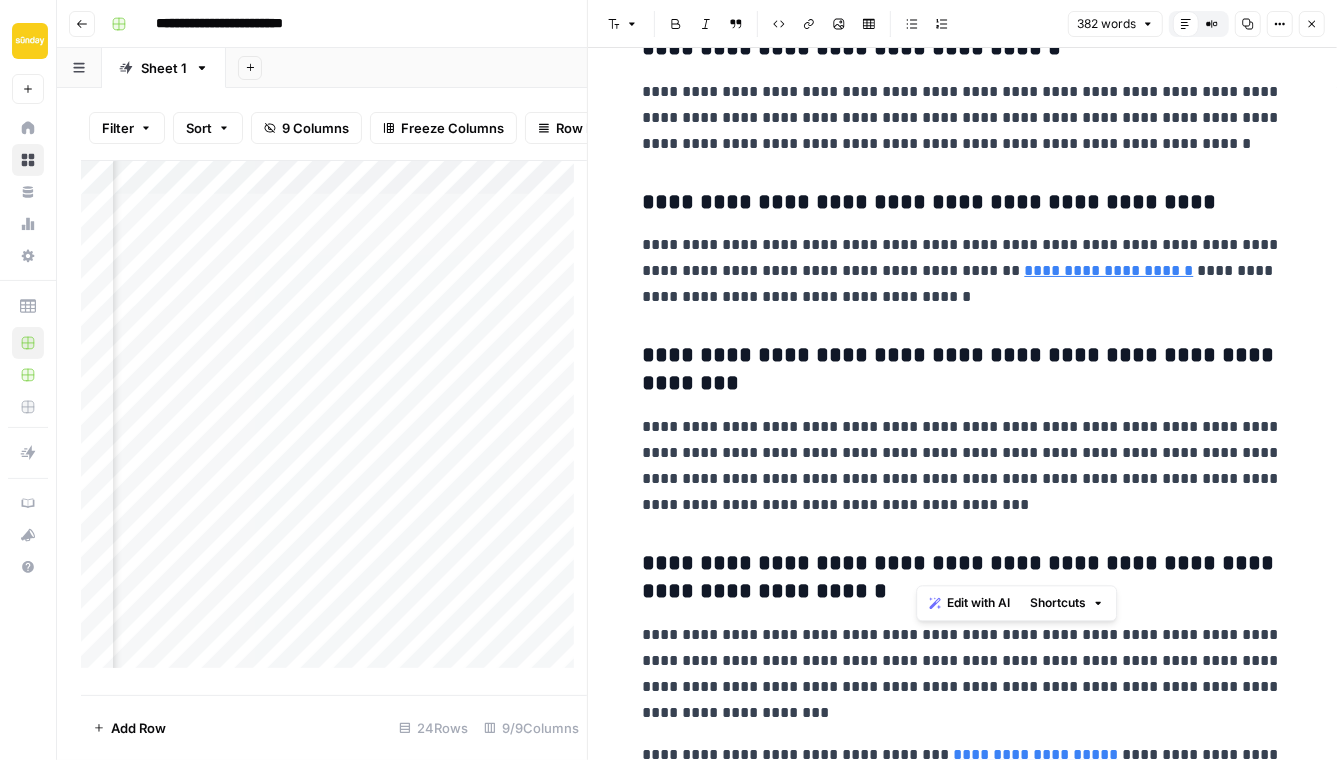 drag, startPoint x: 1128, startPoint y: 560, endPoint x: 910, endPoint y: 563, distance: 218.02065 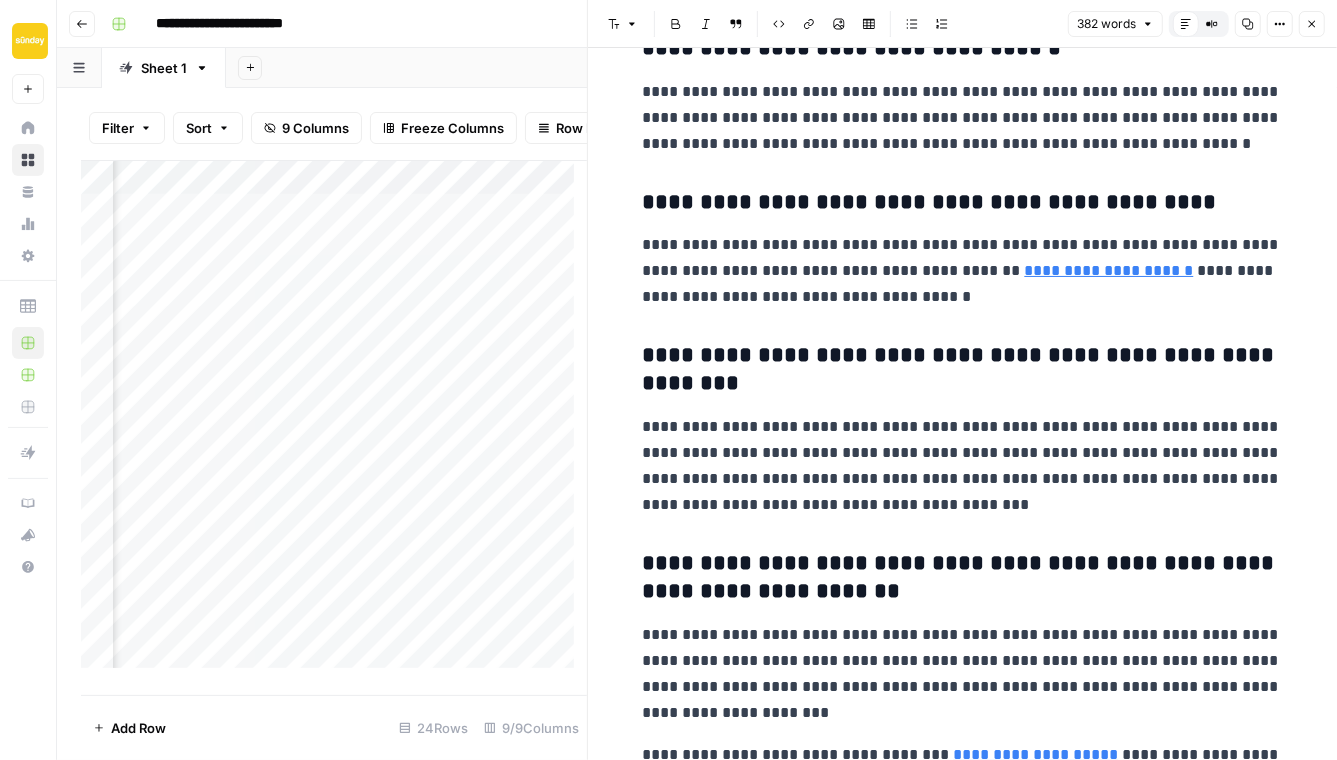 click on "**********" at bounding box center (963, 578) 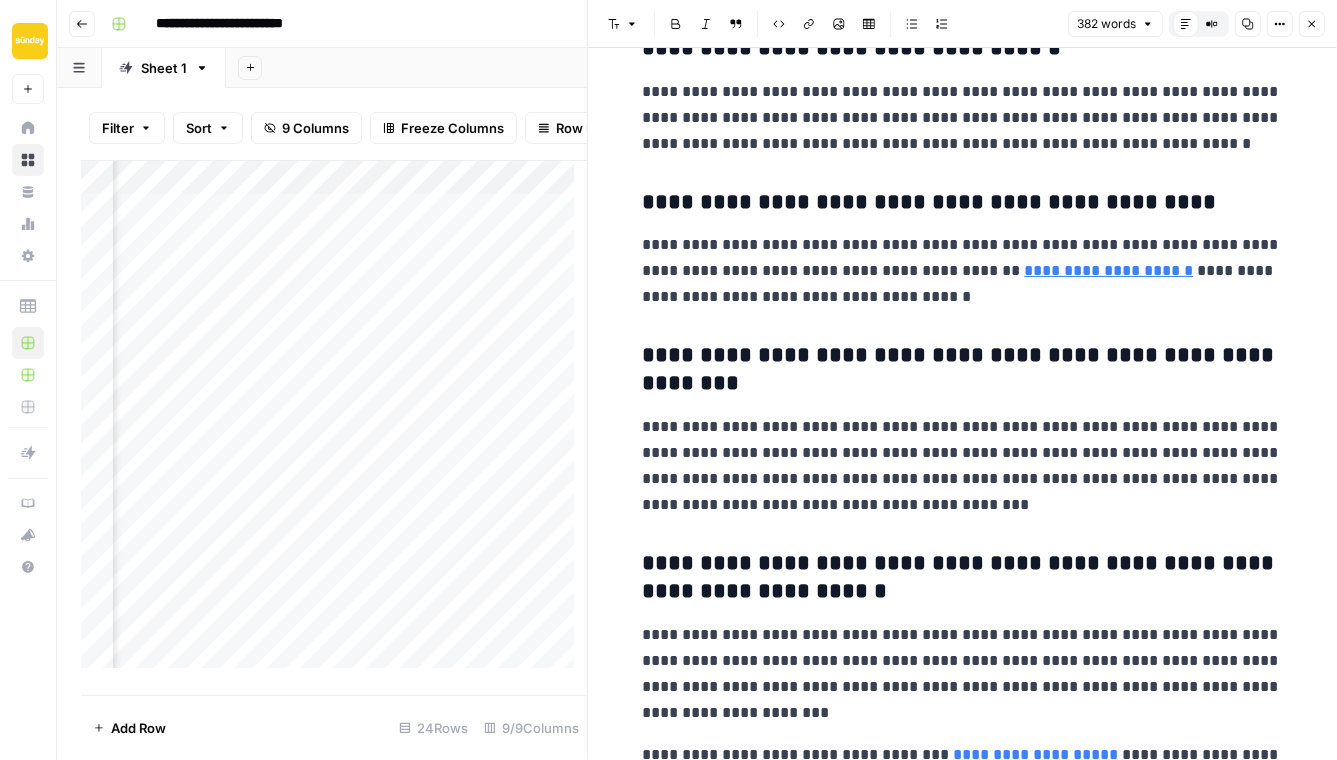 click on "**********" at bounding box center [963, 578] 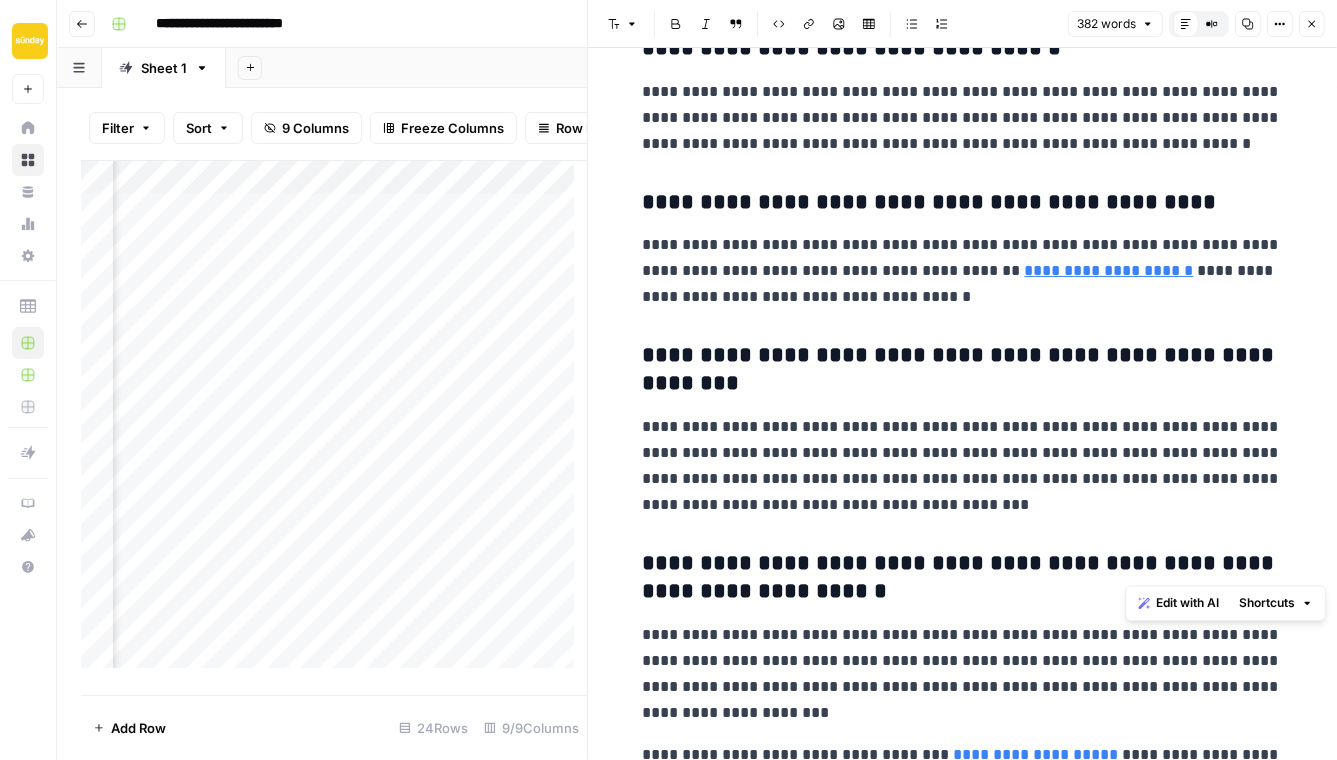 drag, startPoint x: 1258, startPoint y: 559, endPoint x: 1172, endPoint y: 559, distance: 86 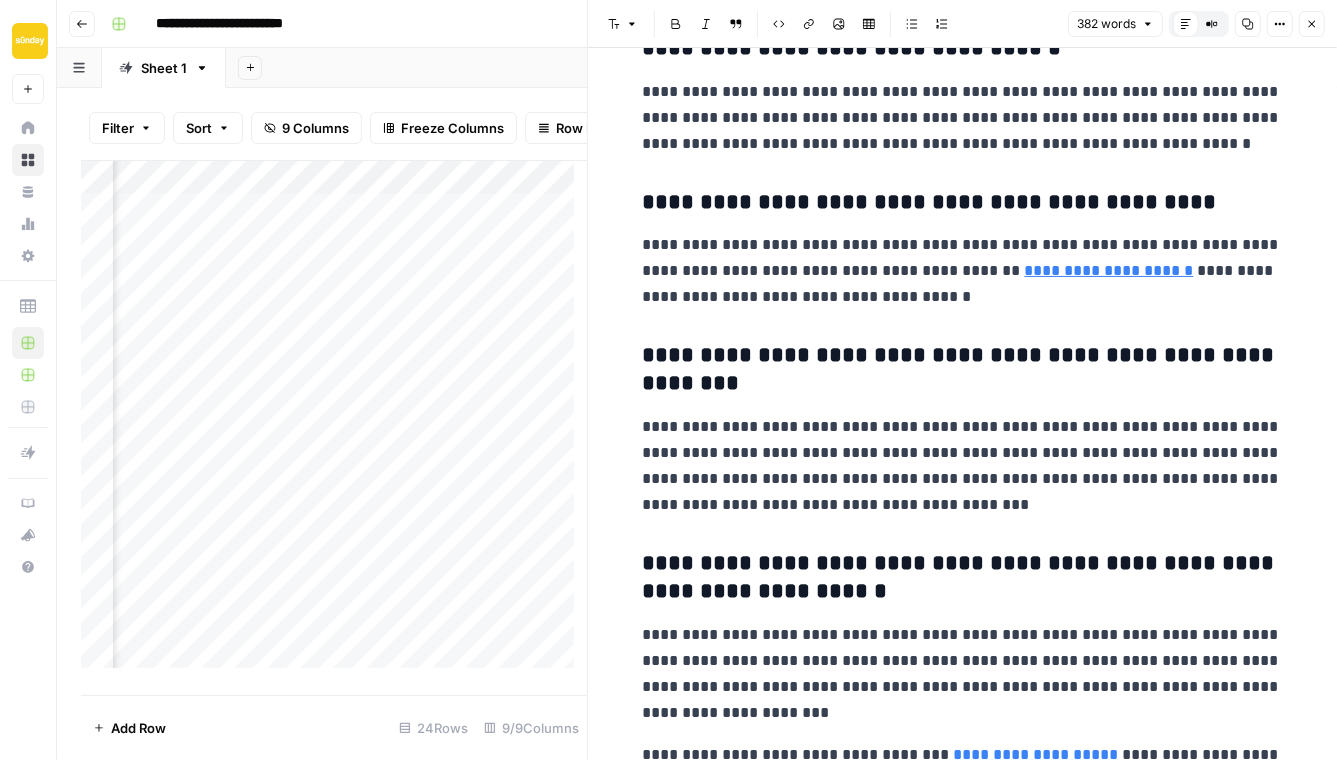 scroll, scrollTop: 902, scrollLeft: 0, axis: vertical 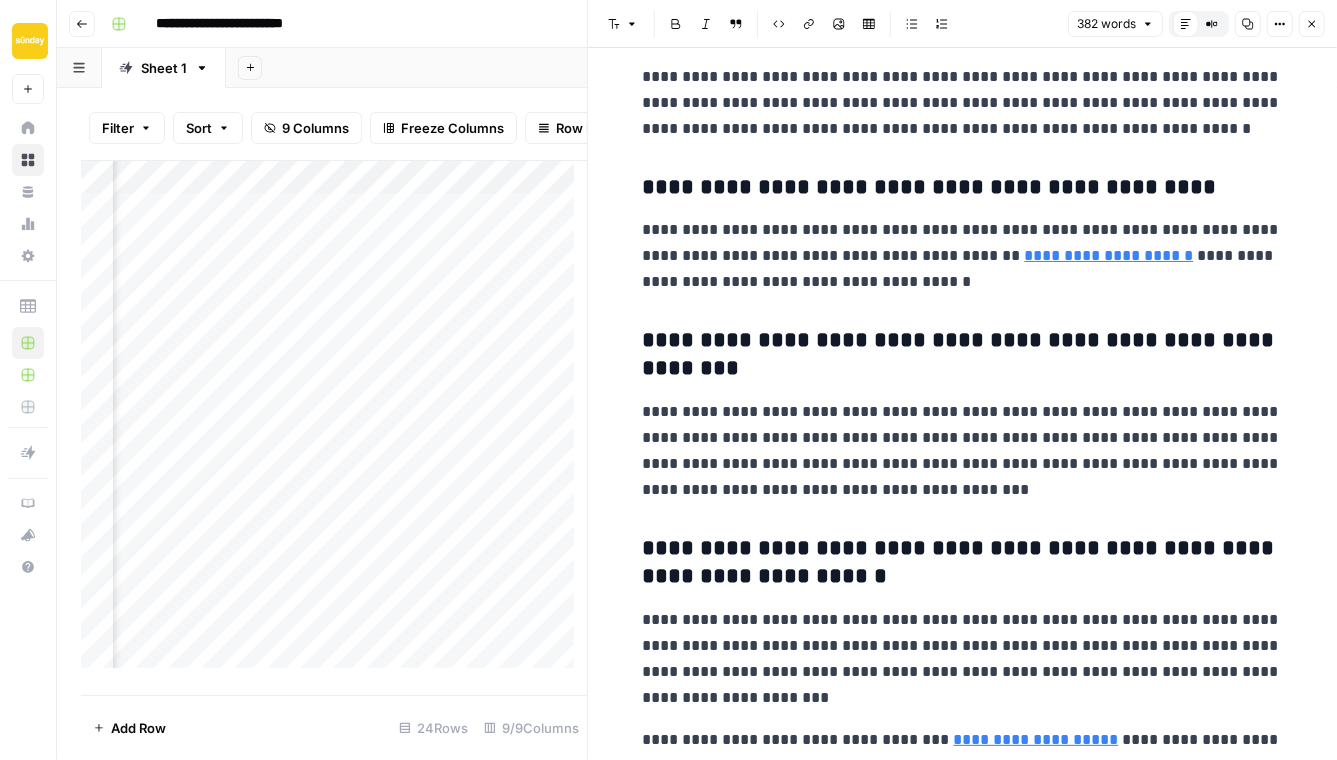 click on "**********" at bounding box center (963, 659) 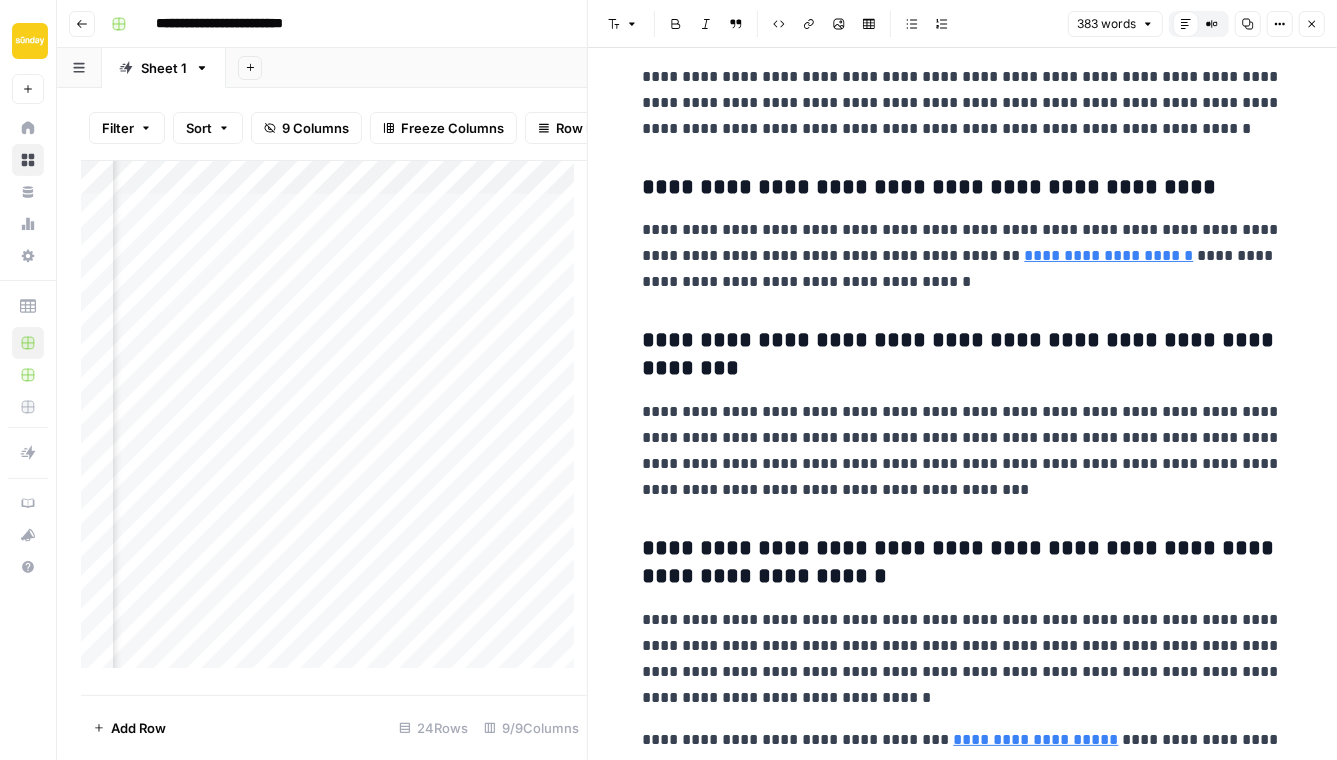 click on "**********" at bounding box center (963, 659) 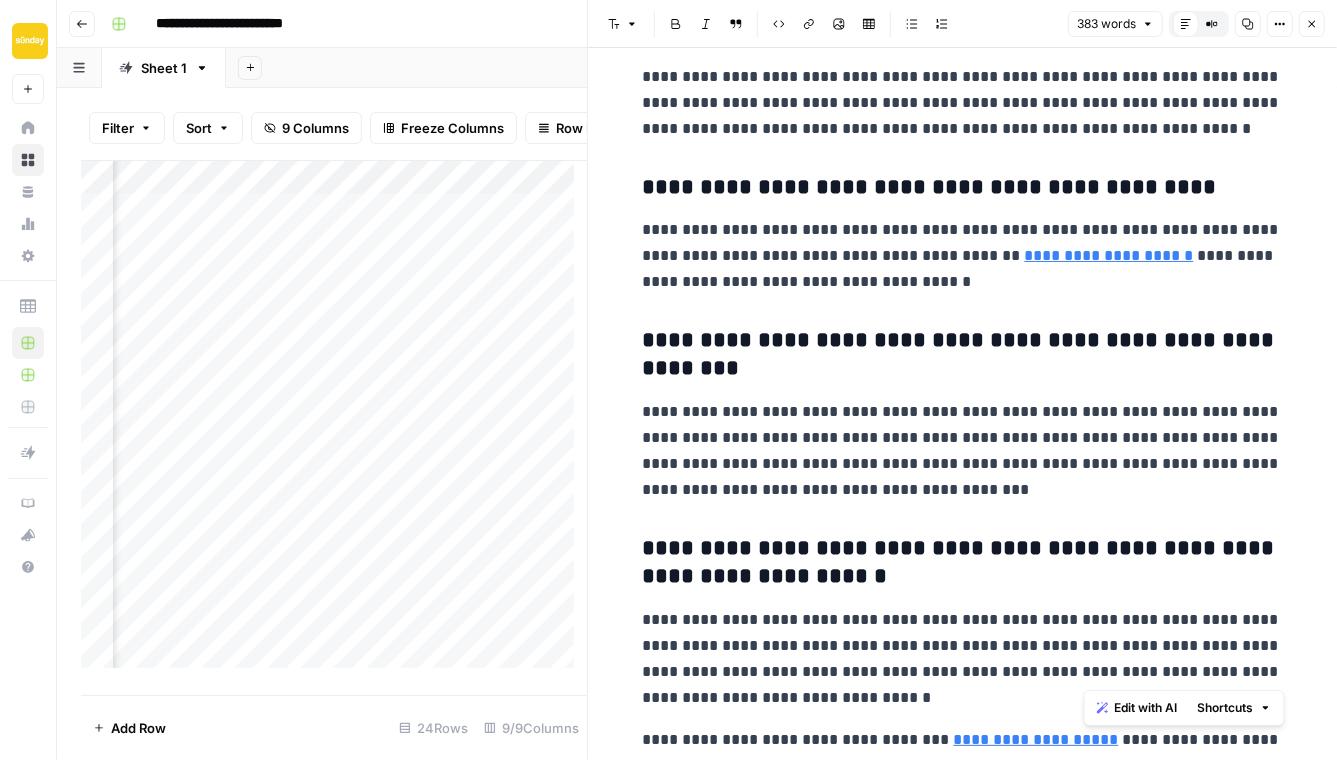 drag, startPoint x: 1213, startPoint y: 670, endPoint x: 1090, endPoint y: 670, distance: 123 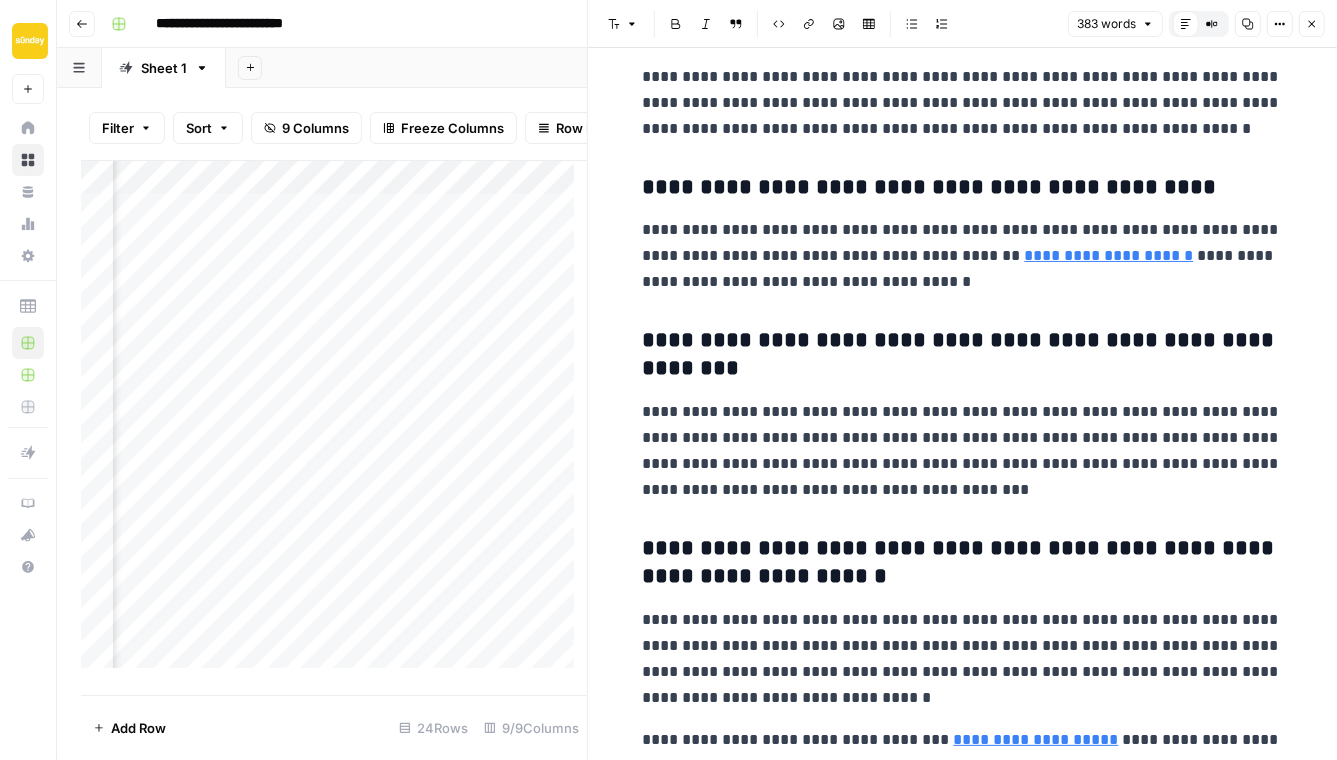 click on "**********" at bounding box center [963, 659] 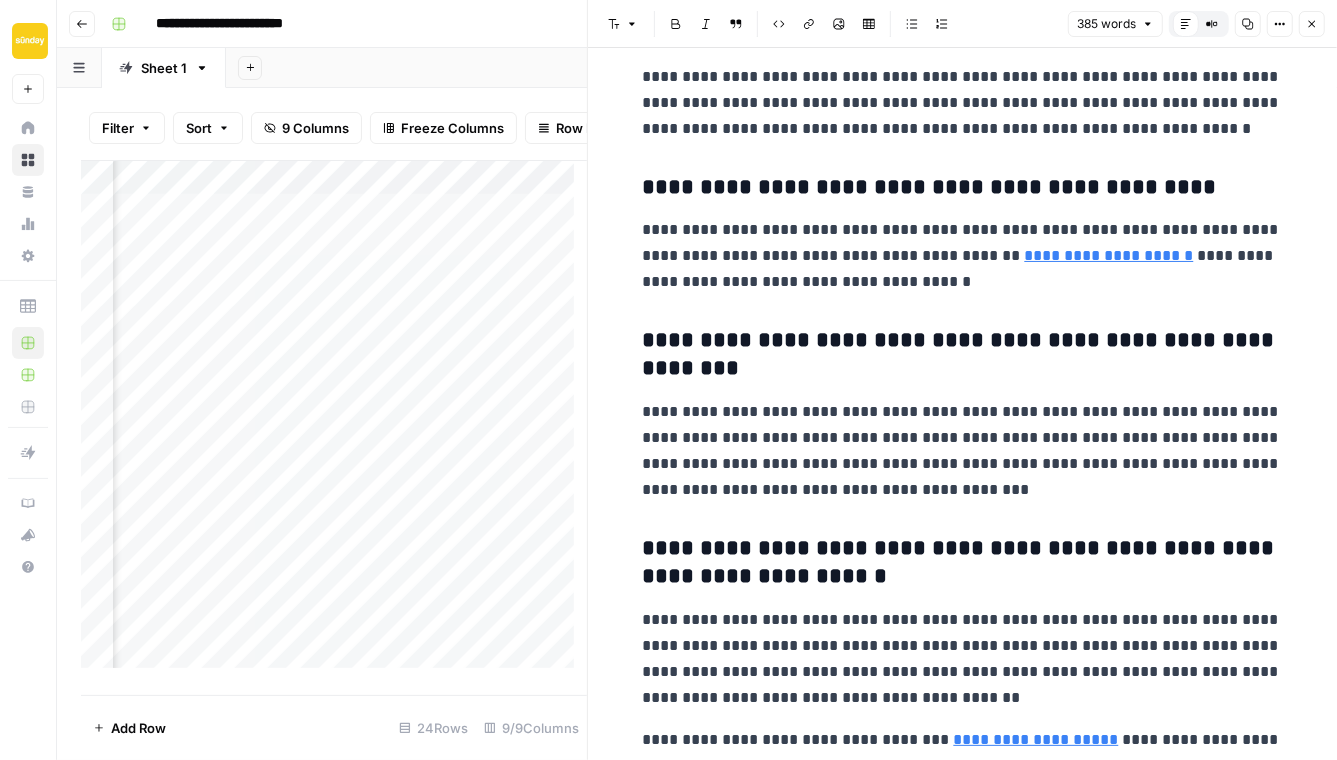 click on "**********" at bounding box center (963, 659) 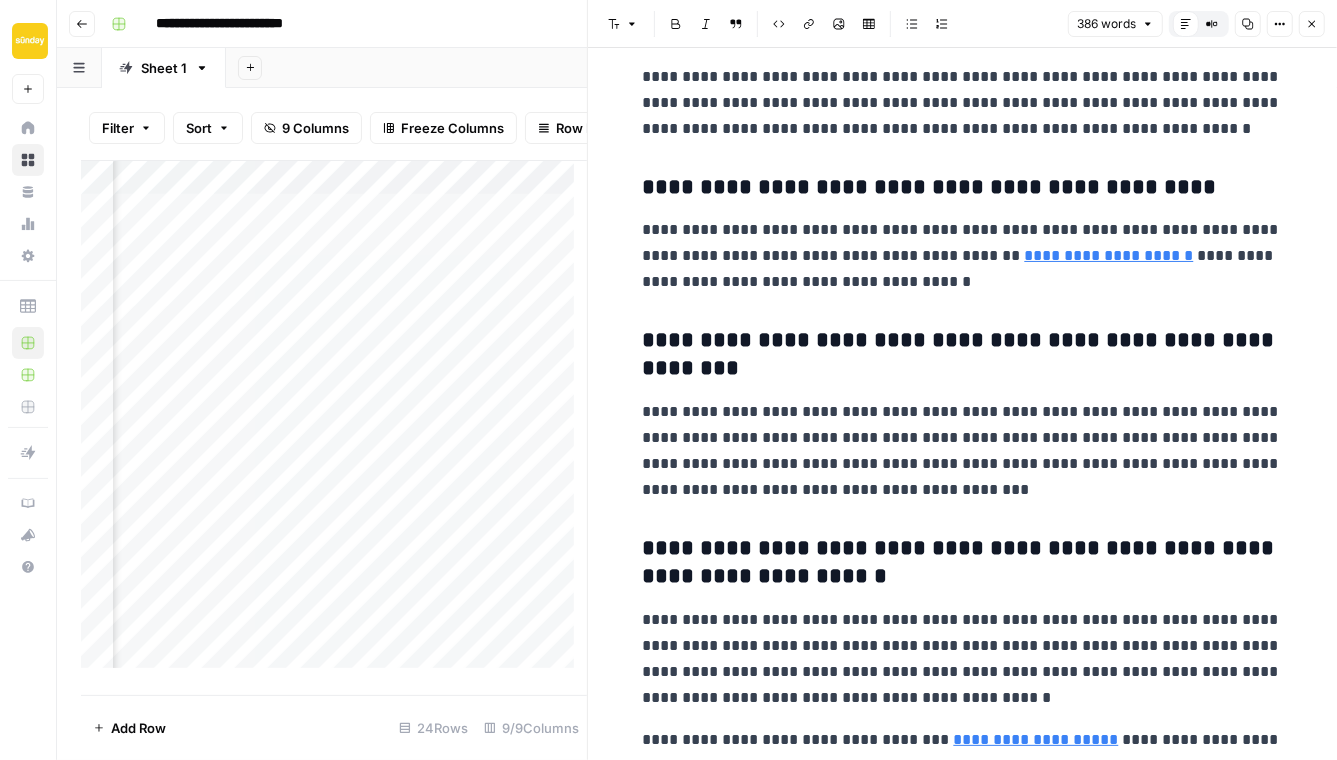 click on "**********" at bounding box center [963, 659] 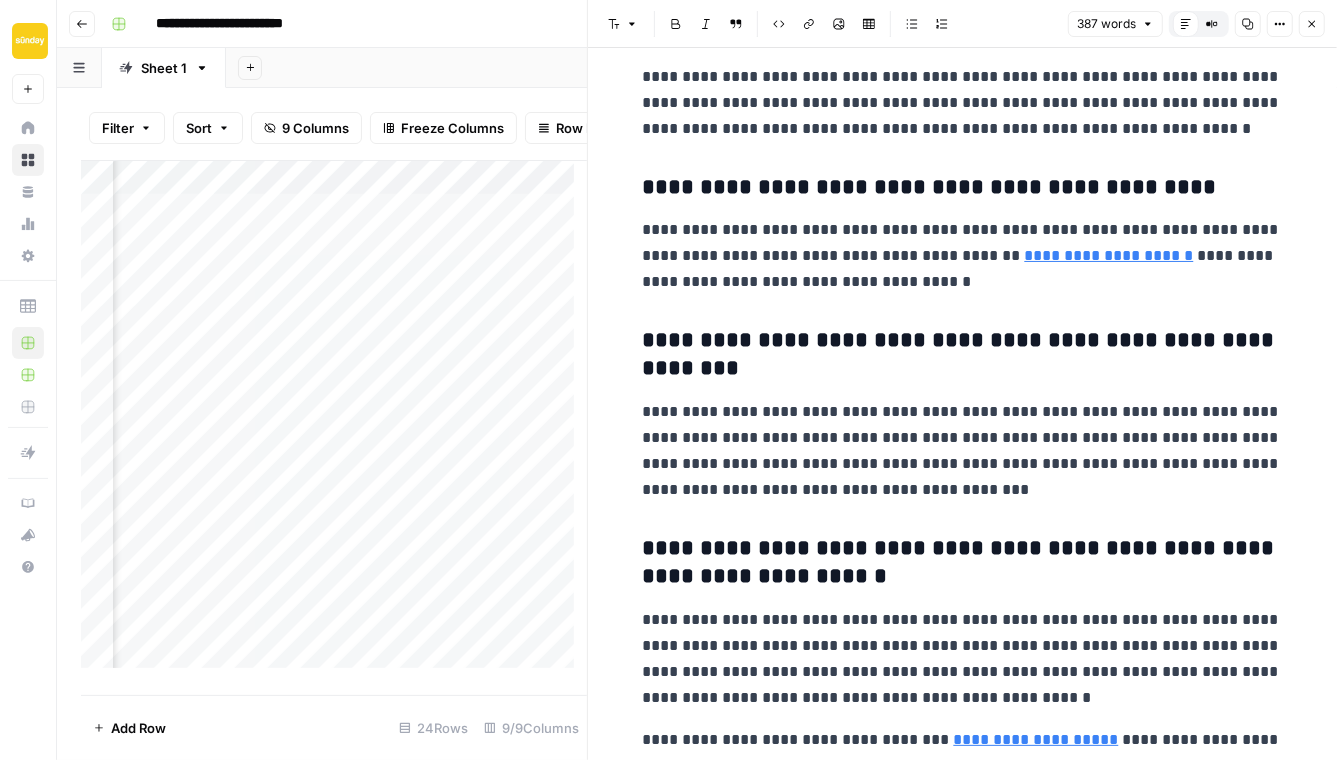 click on "**********" at bounding box center (963, 659) 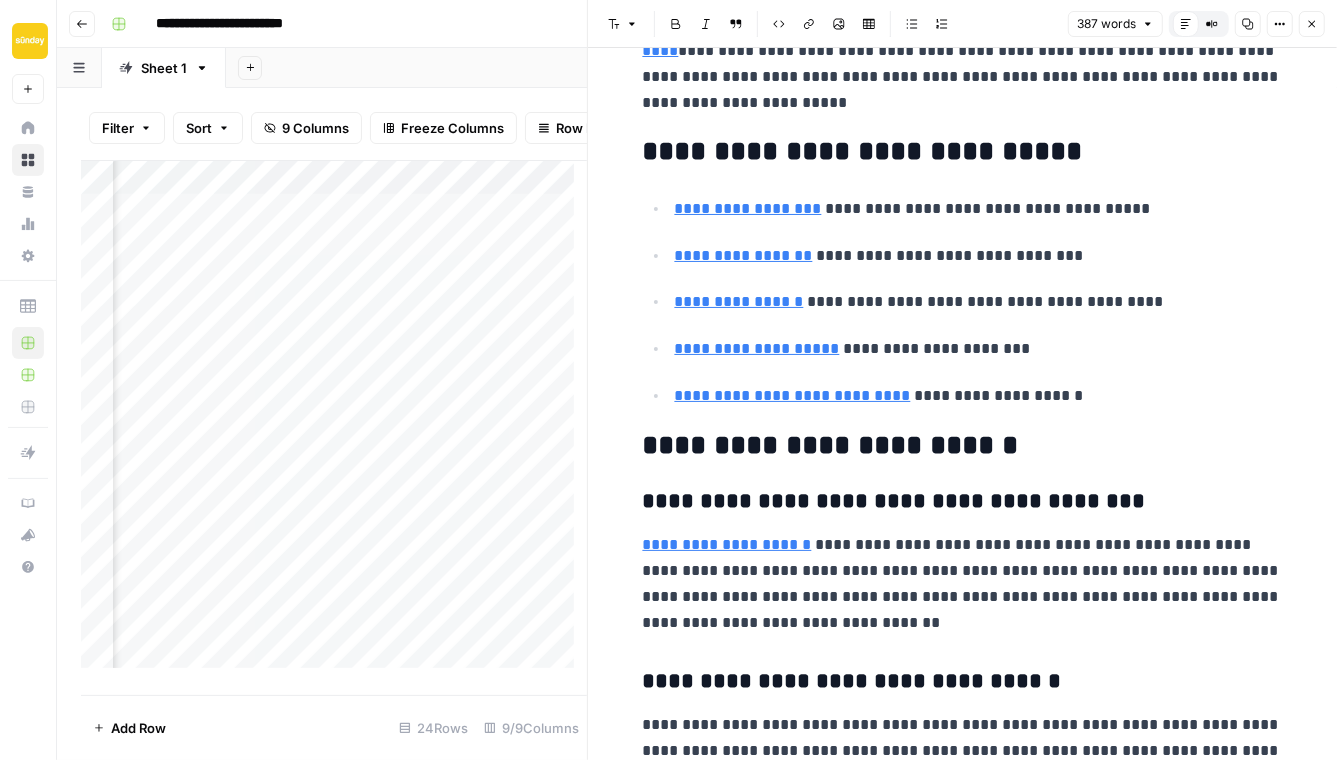 scroll, scrollTop: 0, scrollLeft: 0, axis: both 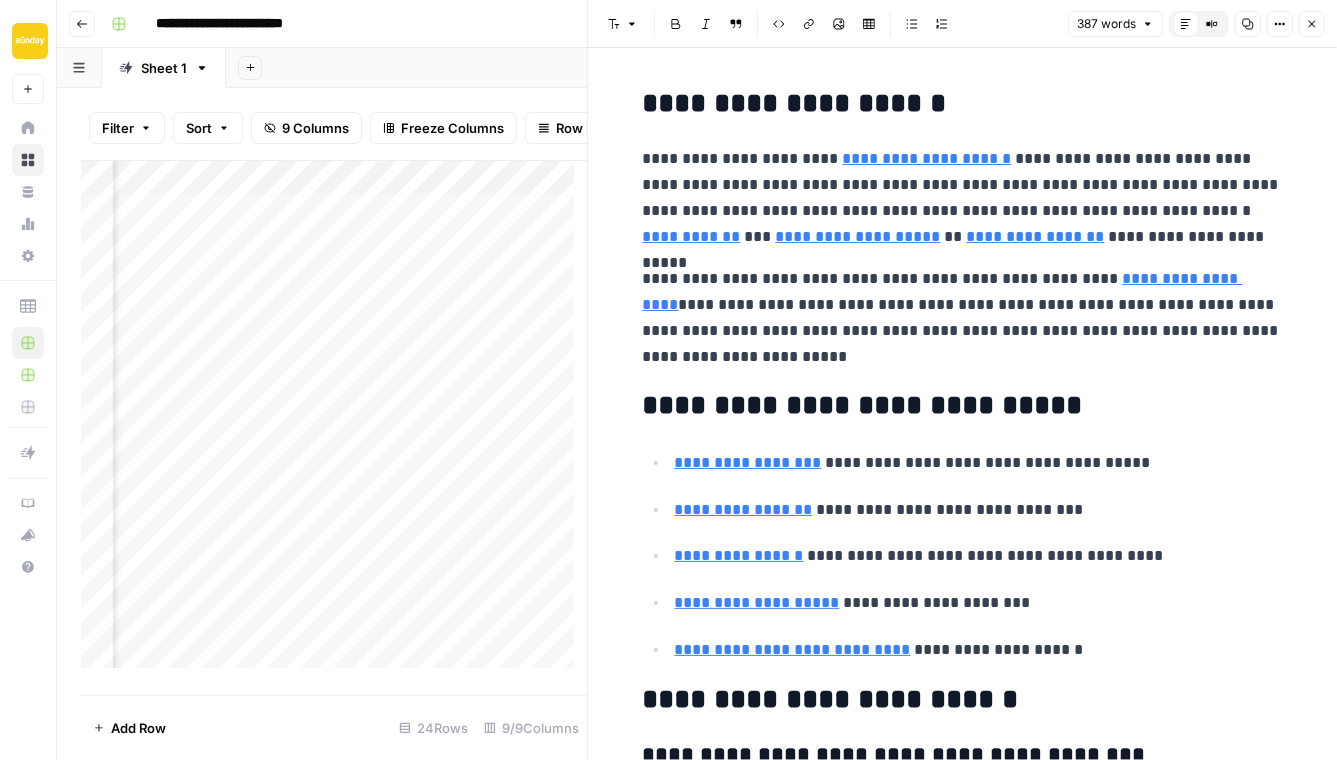 click on "**********" at bounding box center (963, 318) 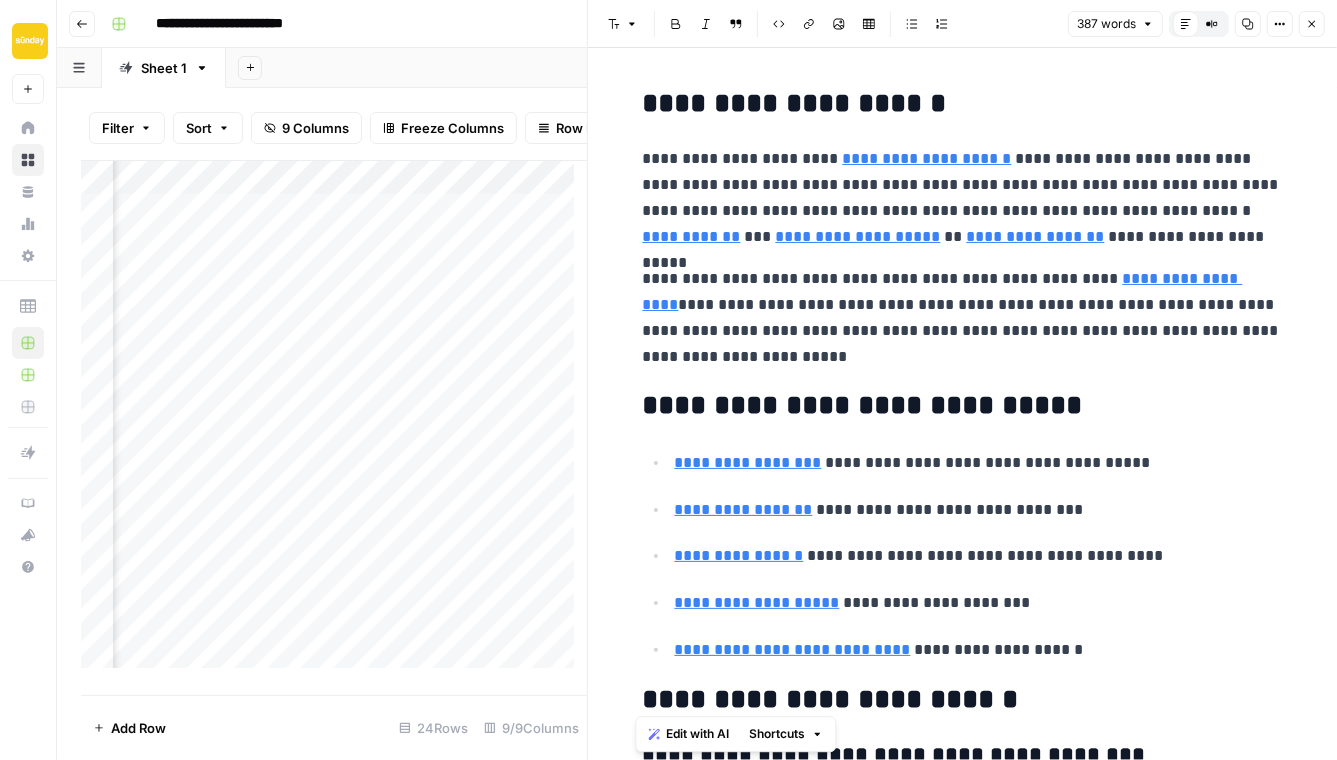 copy on "**********" 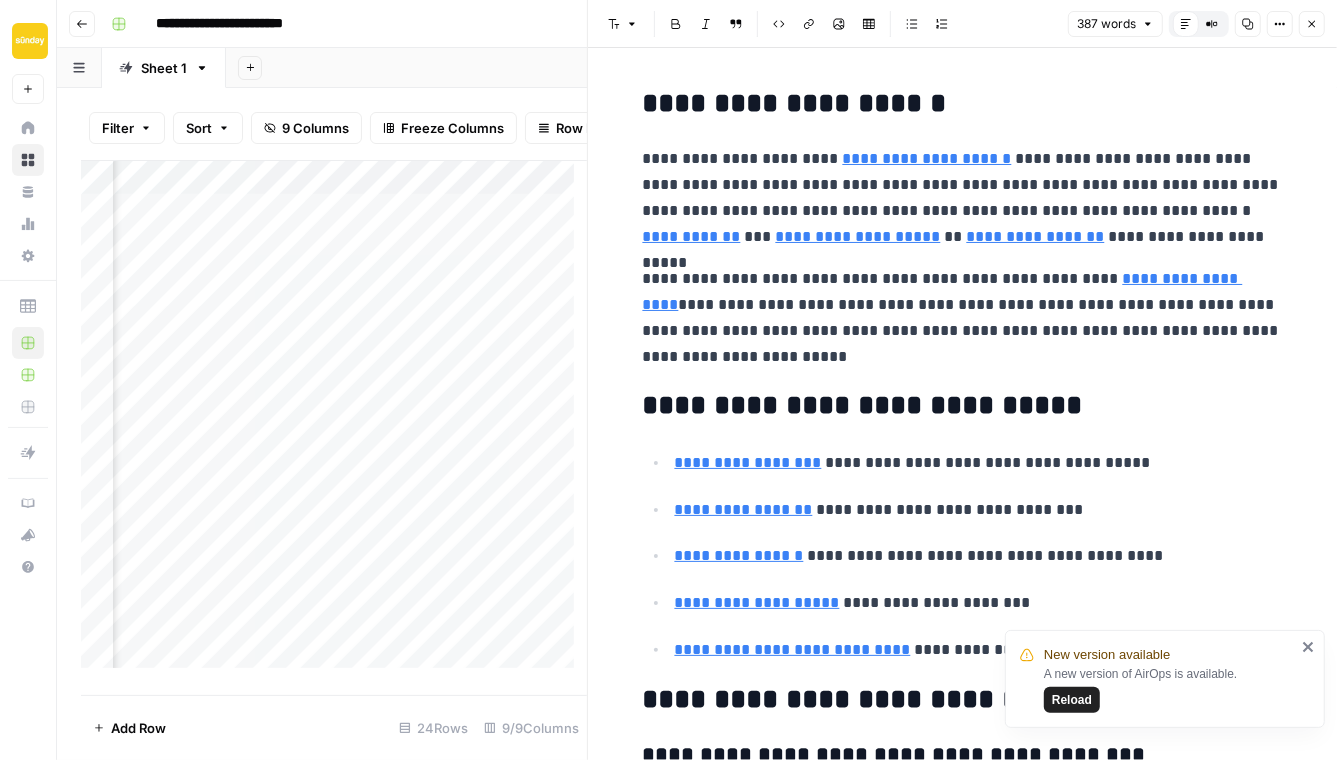 scroll, scrollTop: 0, scrollLeft: 1294, axis: horizontal 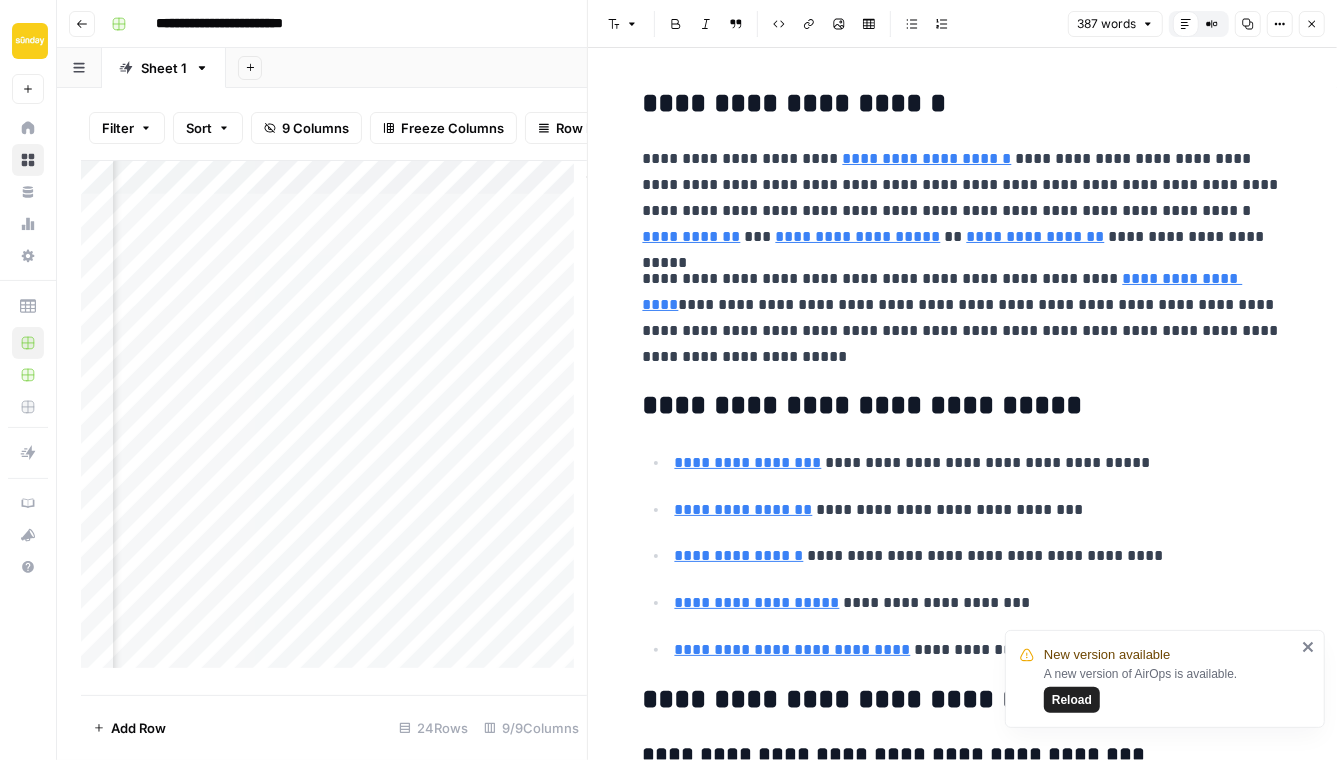 click on "Add Column" at bounding box center (334, 421) 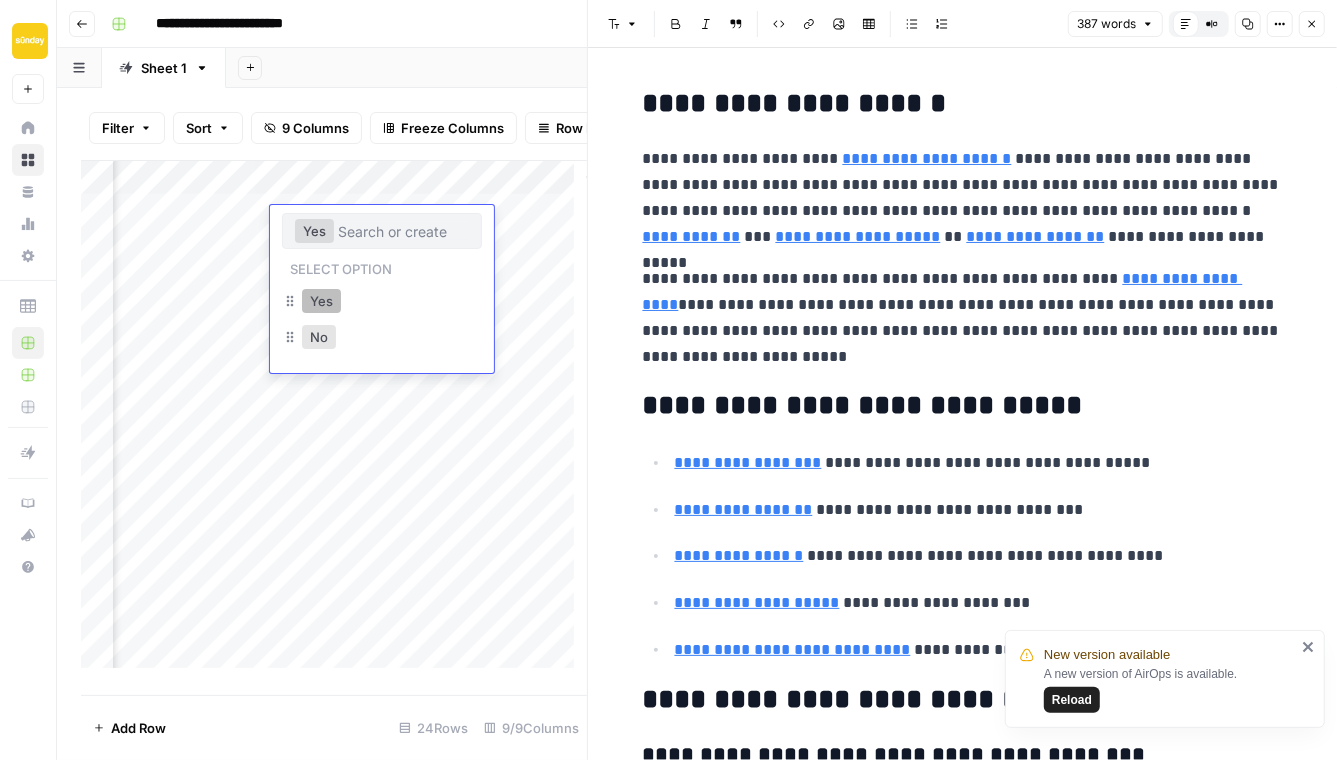 click on "Yes" at bounding box center [321, 301] 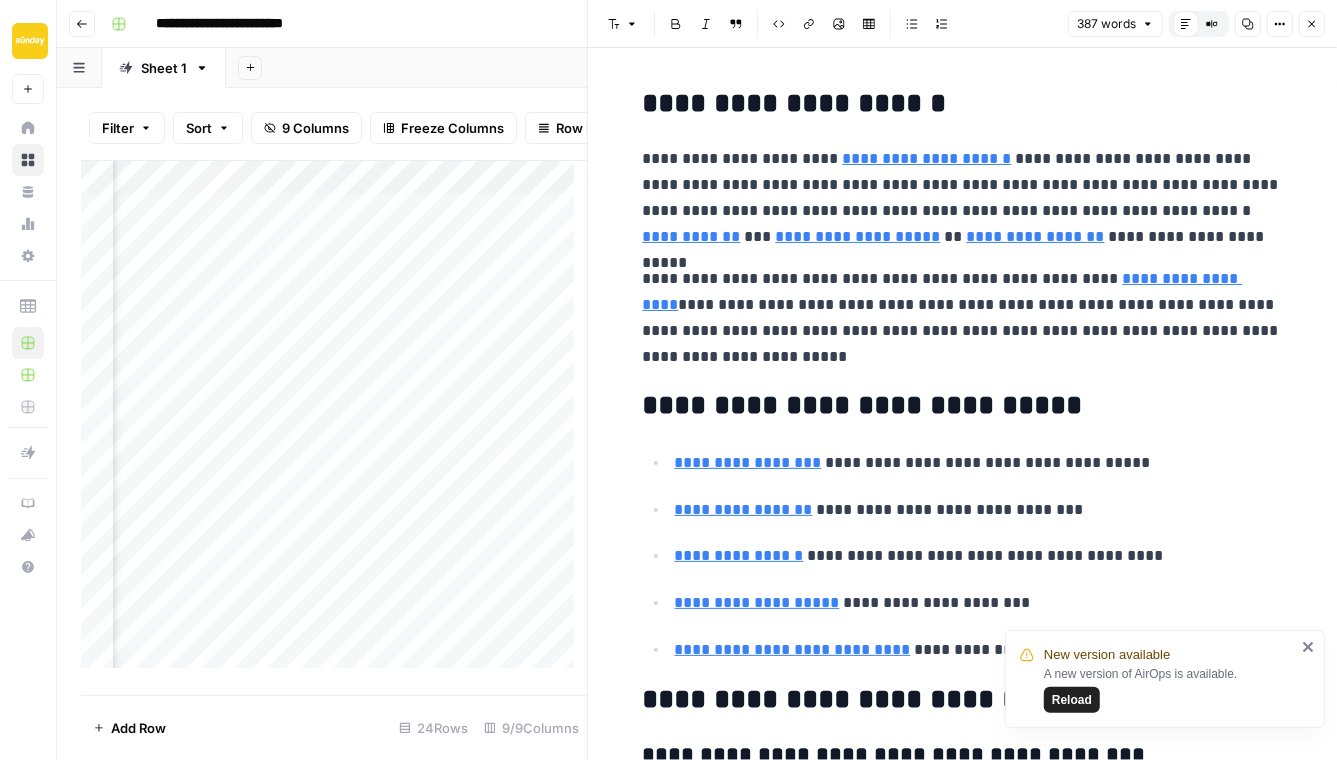 click on "Add Column" at bounding box center [334, 421] 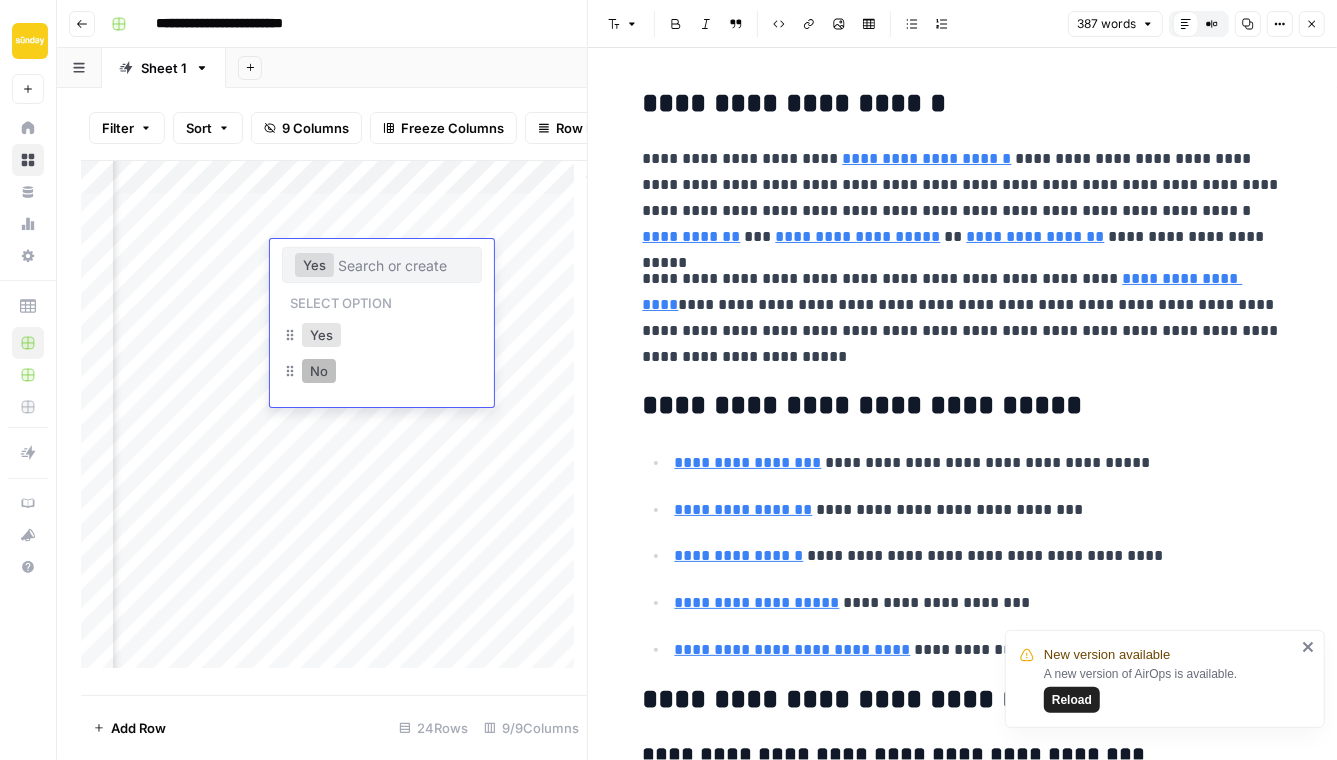 click on "No" at bounding box center (319, 371) 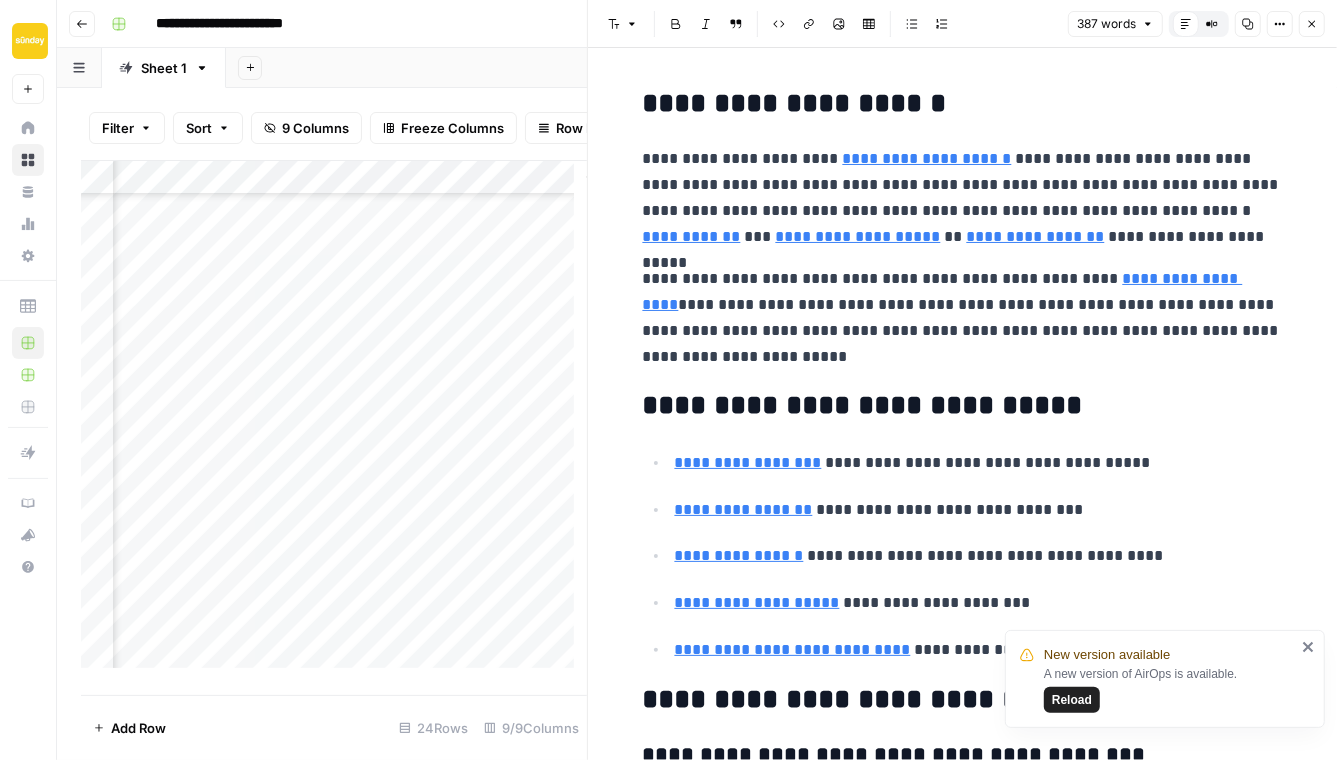 scroll, scrollTop: 374, scrollLeft: 1294, axis: both 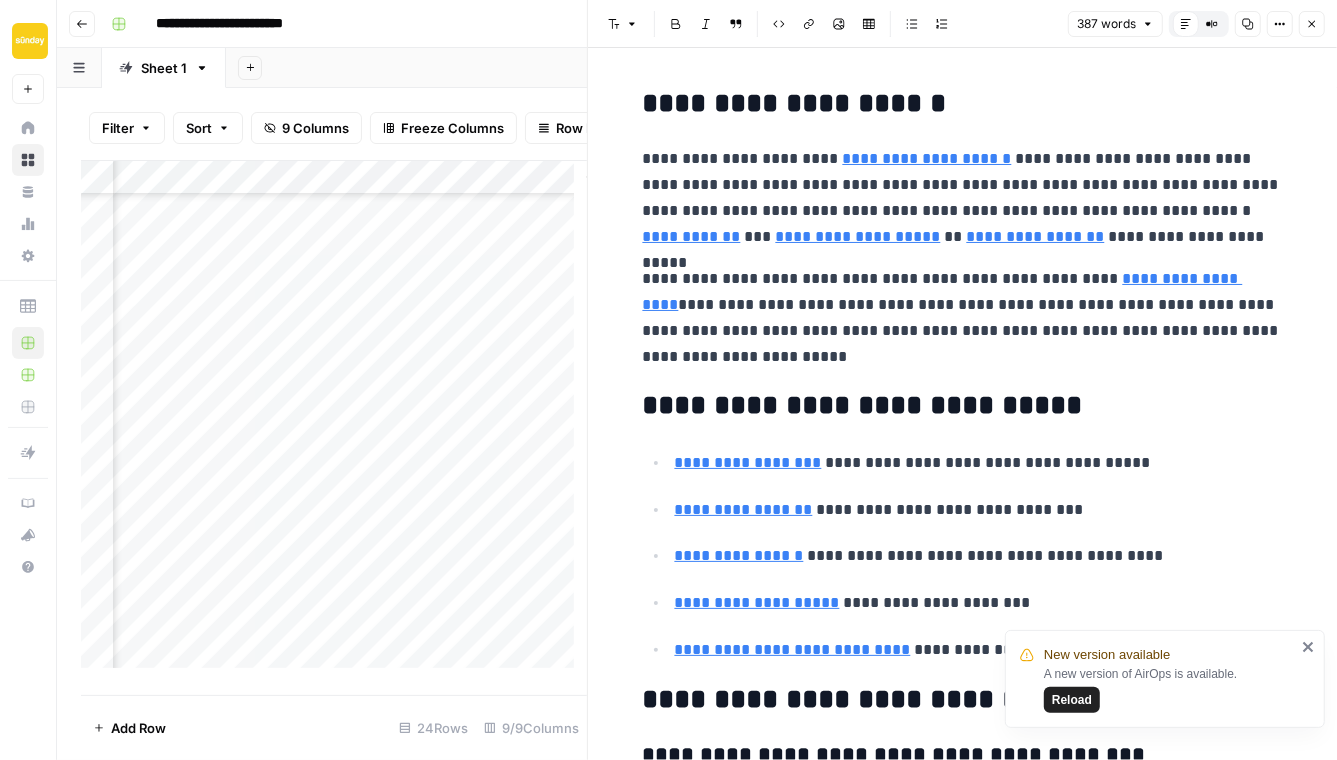 drag, startPoint x: 387, startPoint y: 275, endPoint x: 342, endPoint y: 632, distance: 359.82495 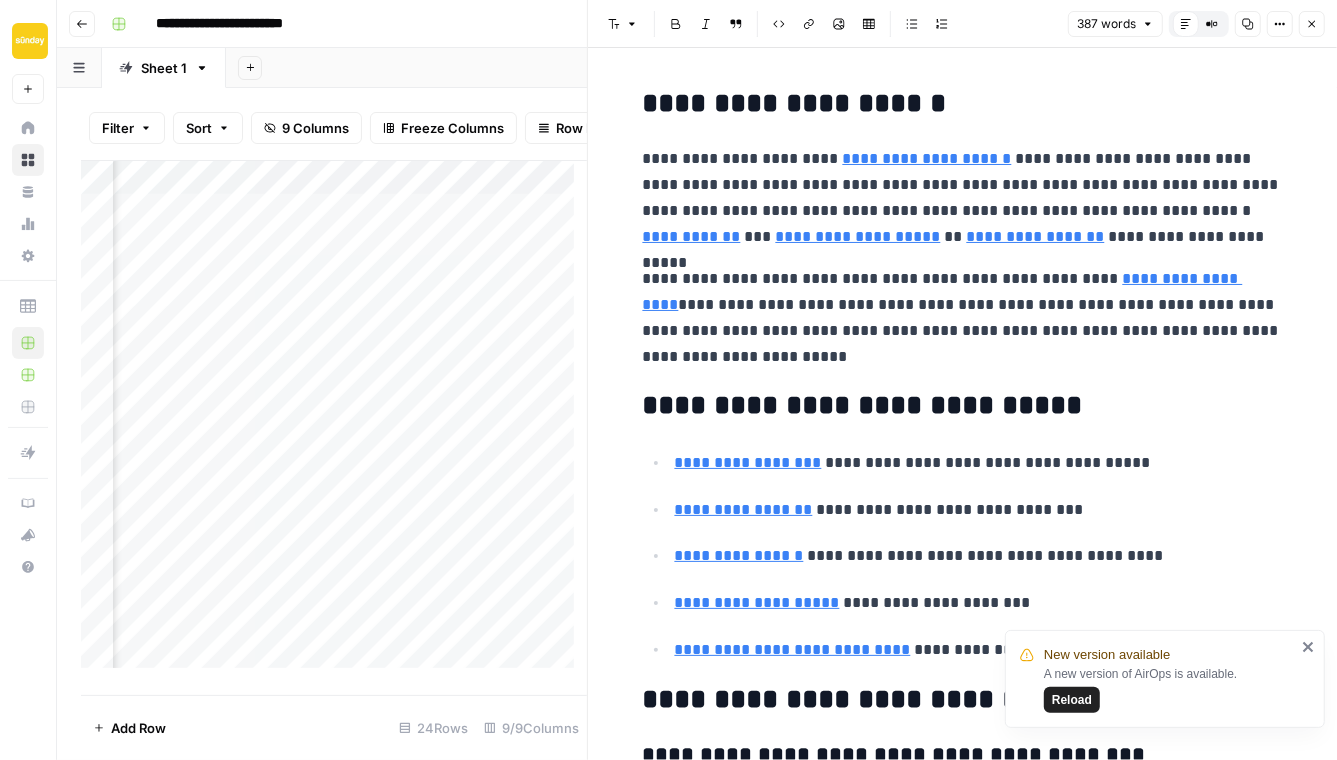 scroll, scrollTop: 0, scrollLeft: 966, axis: horizontal 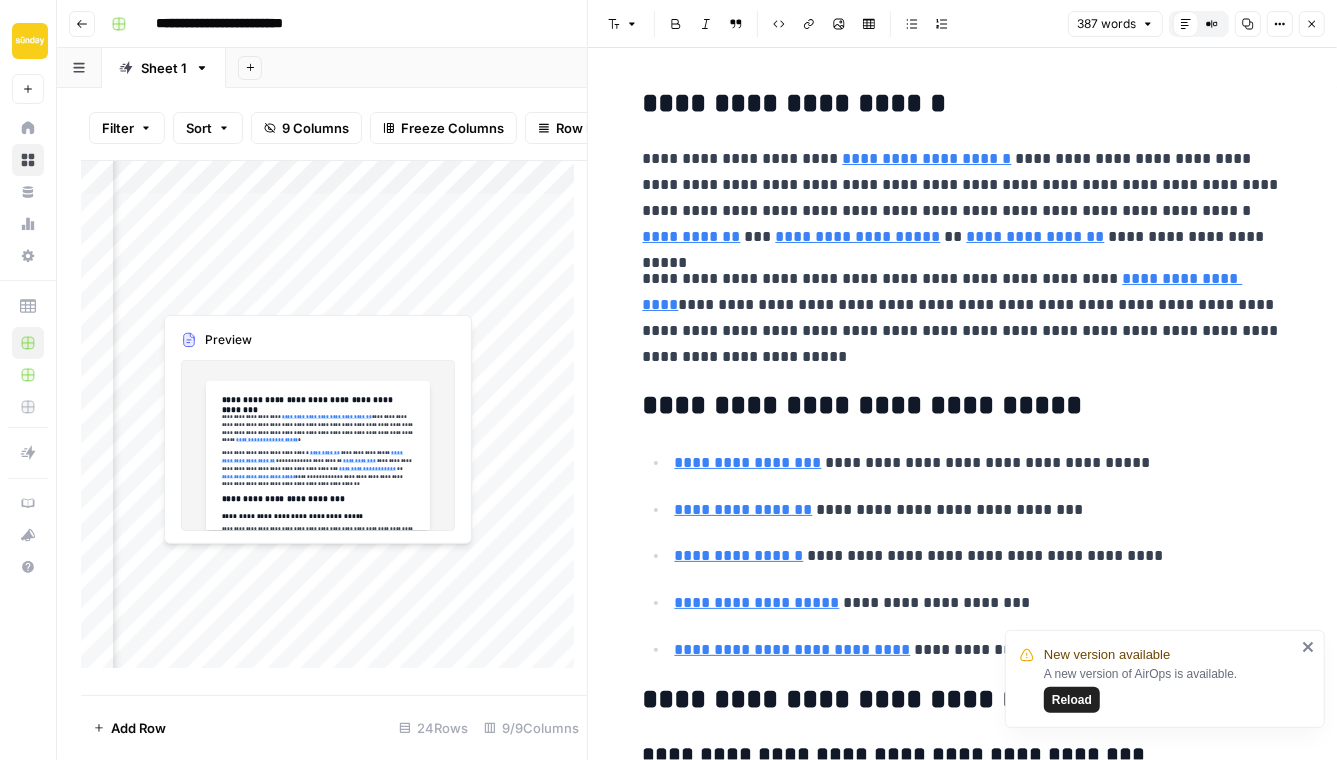 click on "Add Column" at bounding box center (334, 421) 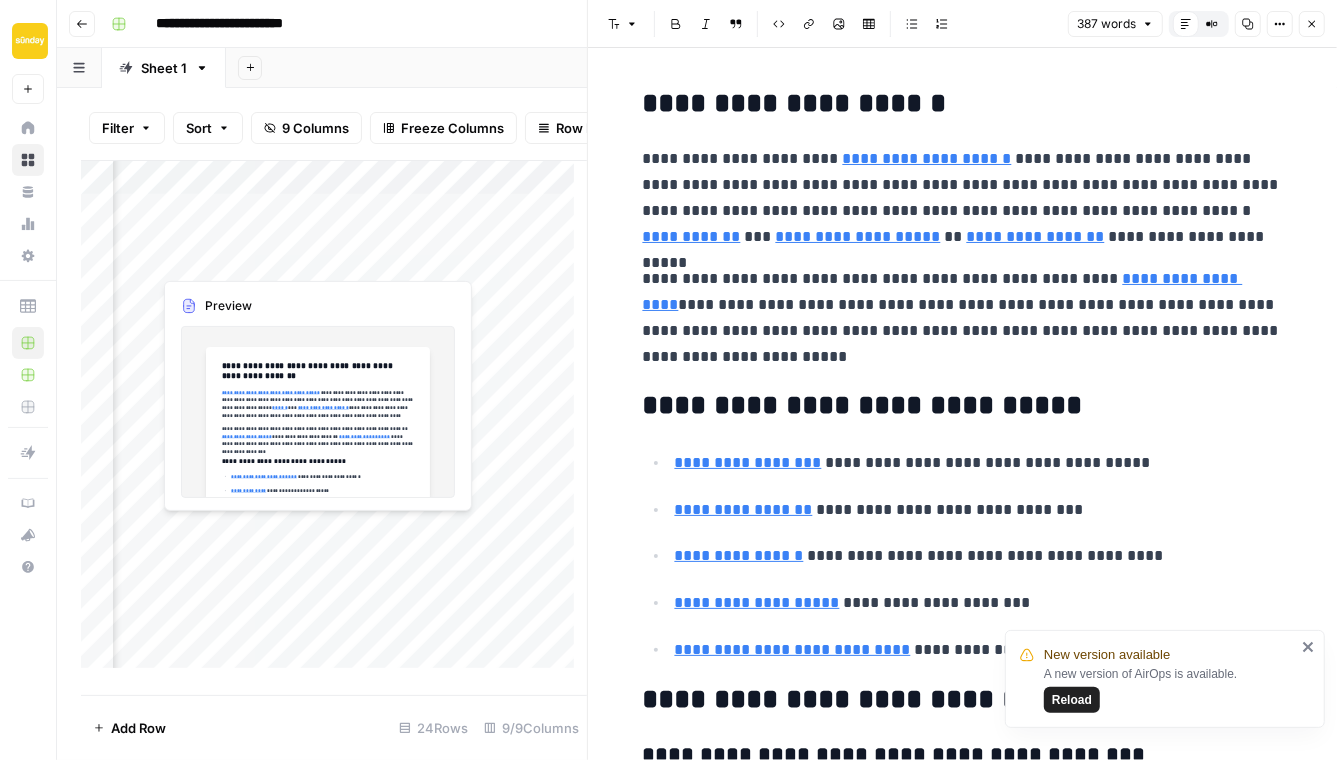 click on "Add Column" at bounding box center [334, 421] 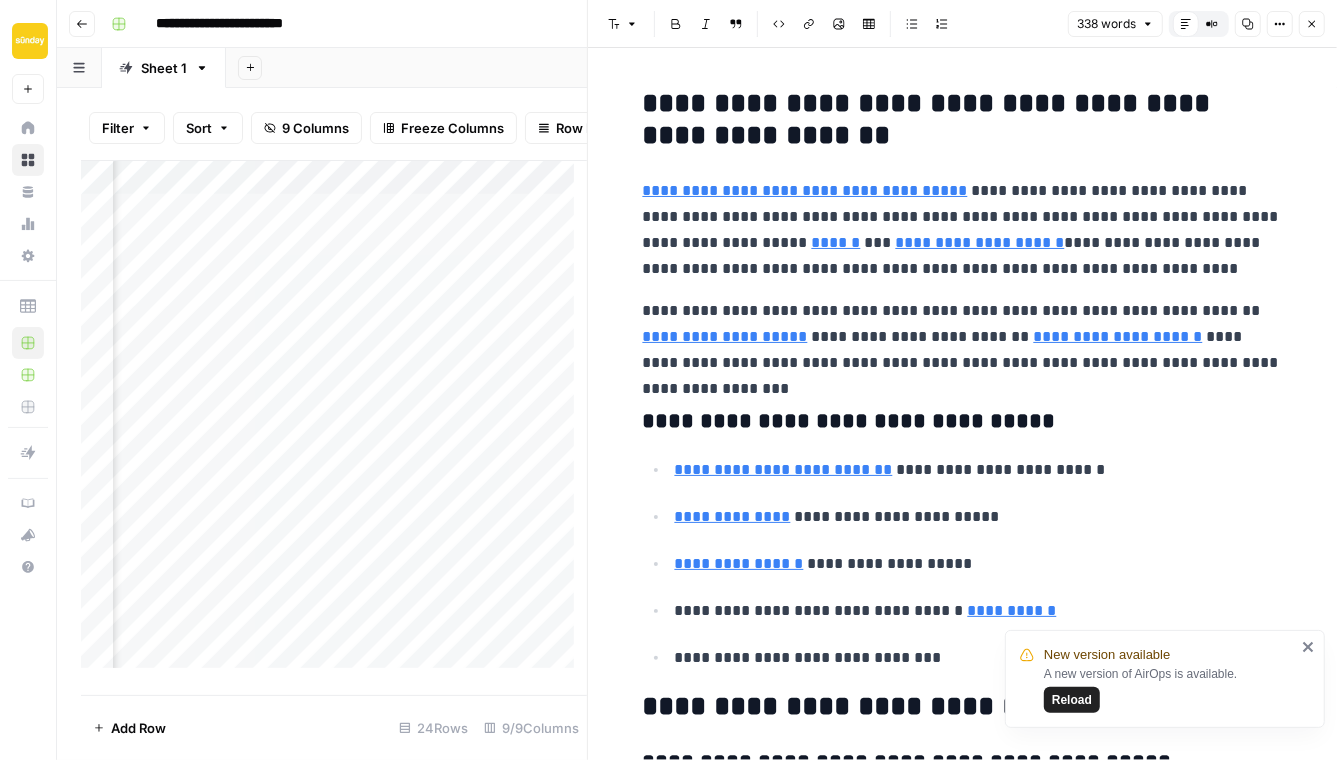 click on "**********" at bounding box center [963, 120] 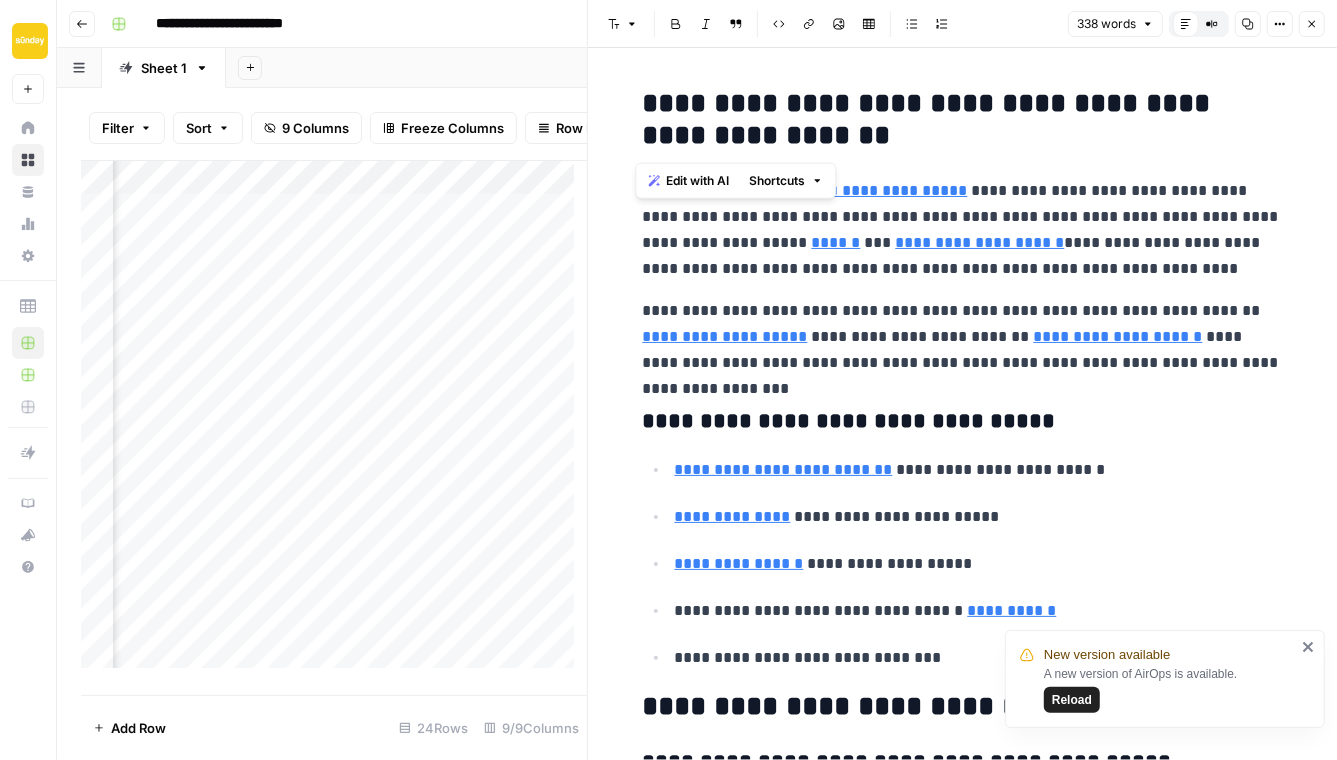 drag, startPoint x: 750, startPoint y: 143, endPoint x: 919, endPoint y: 83, distance: 179.33488 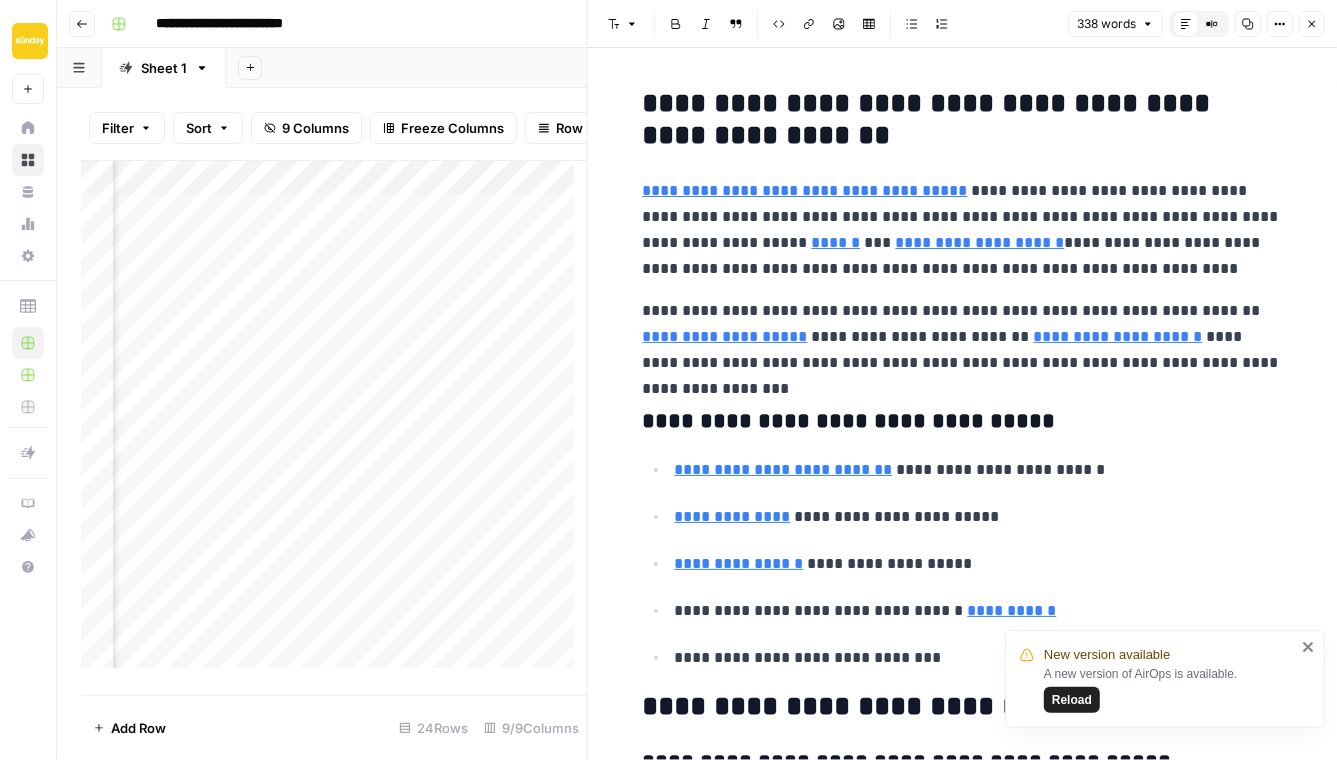 click on "**********" at bounding box center (963, 120) 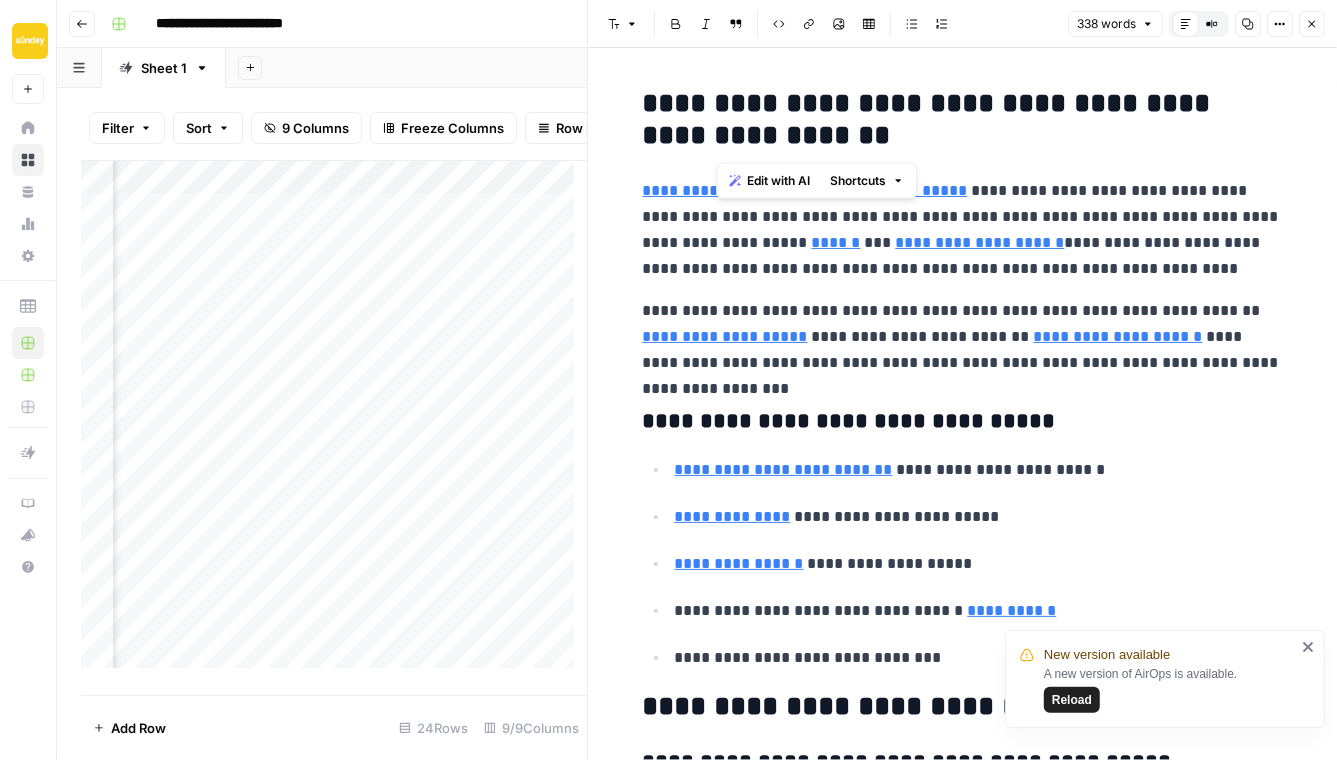 drag, startPoint x: 725, startPoint y: 123, endPoint x: 924, endPoint y: 104, distance: 199.90498 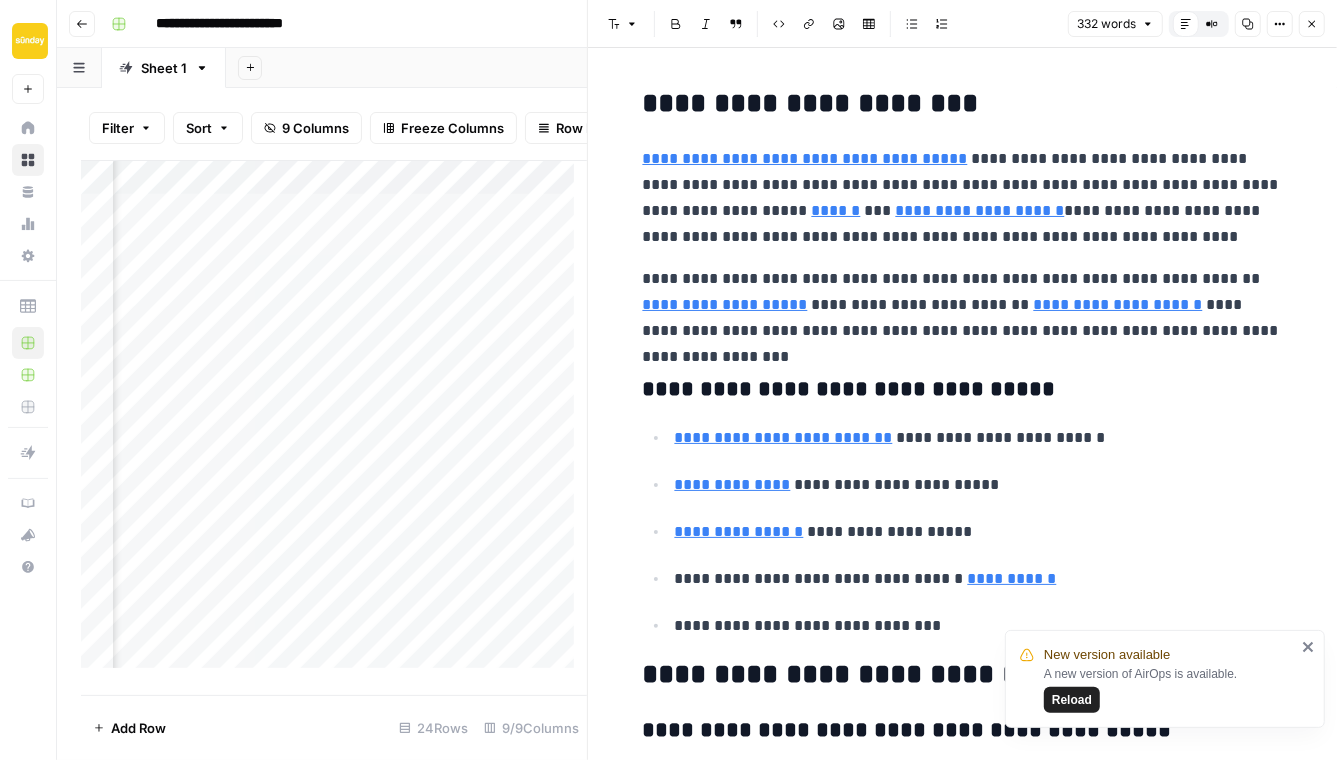 click on "**********" at bounding box center [963, 104] 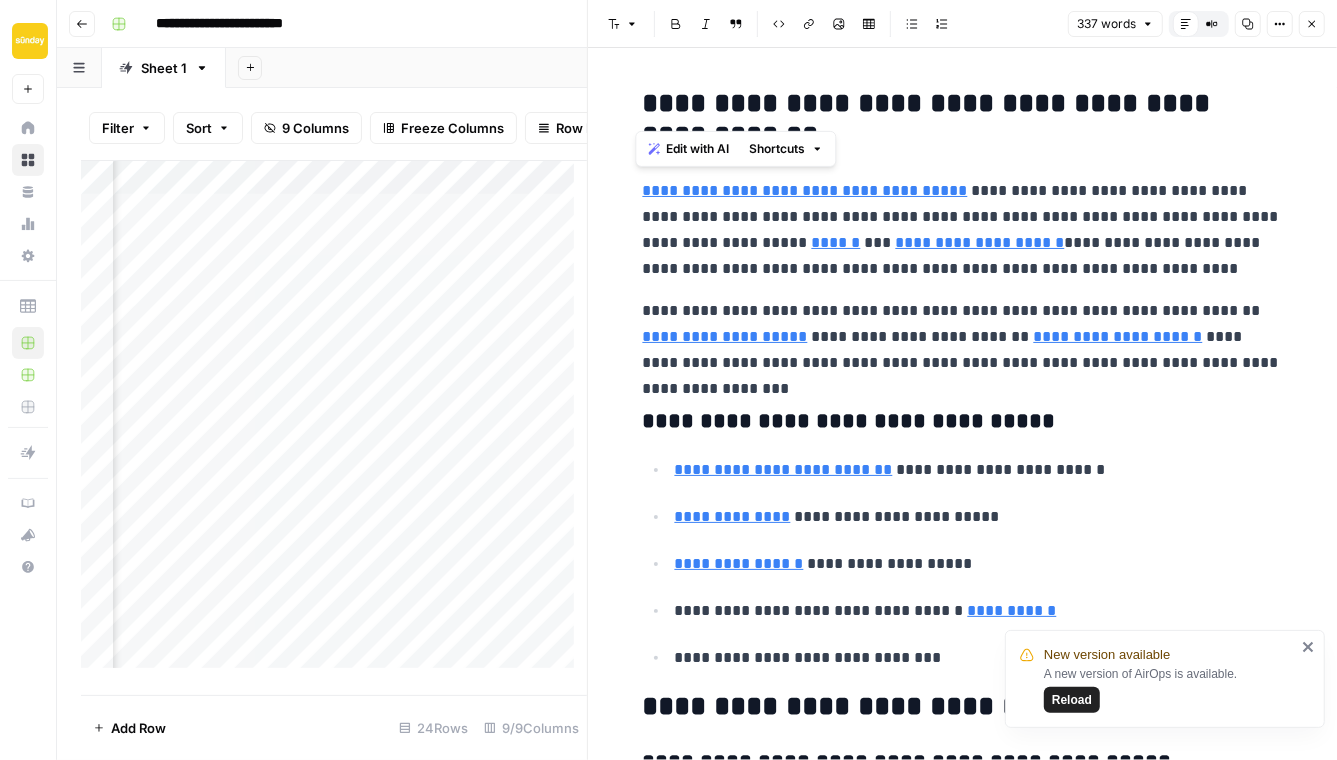 drag, startPoint x: 691, startPoint y: 102, endPoint x: 638, endPoint y: 105, distance: 53.08484 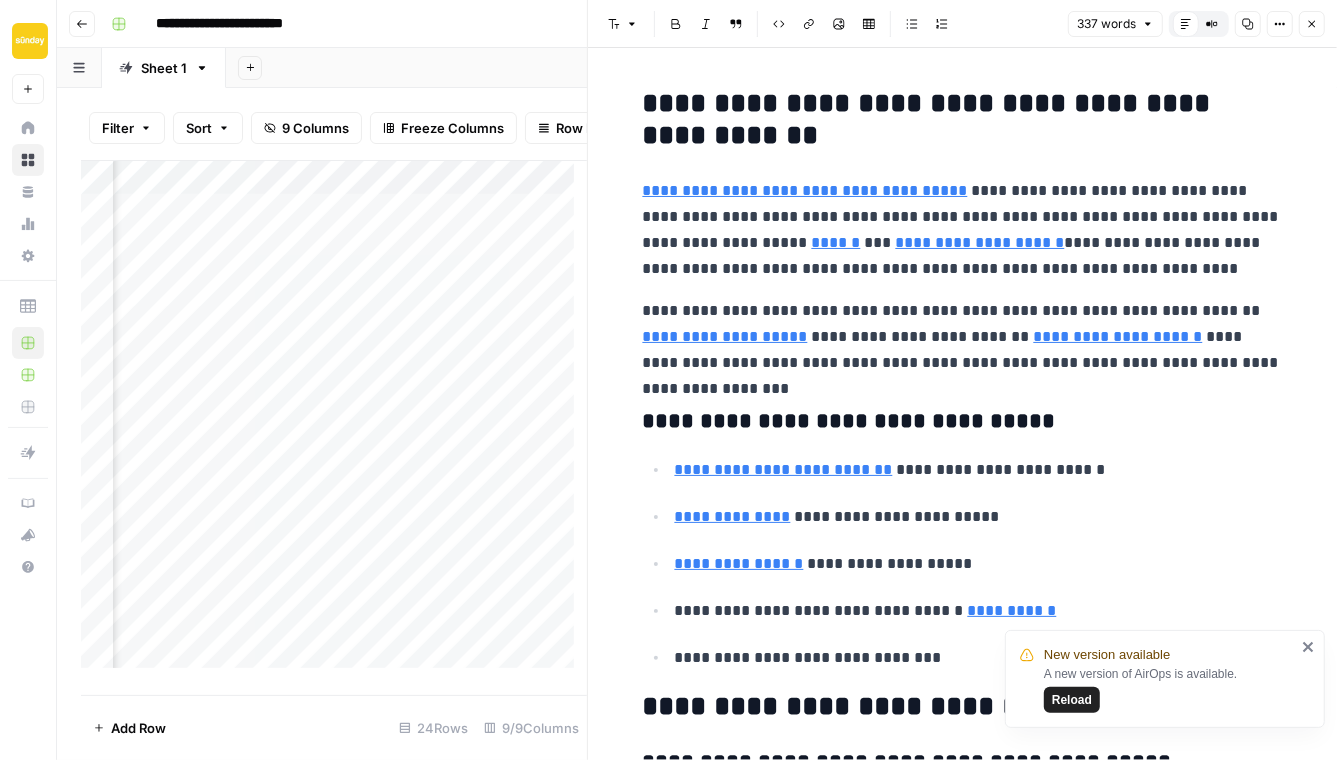 click on "**********" at bounding box center (963, 784) 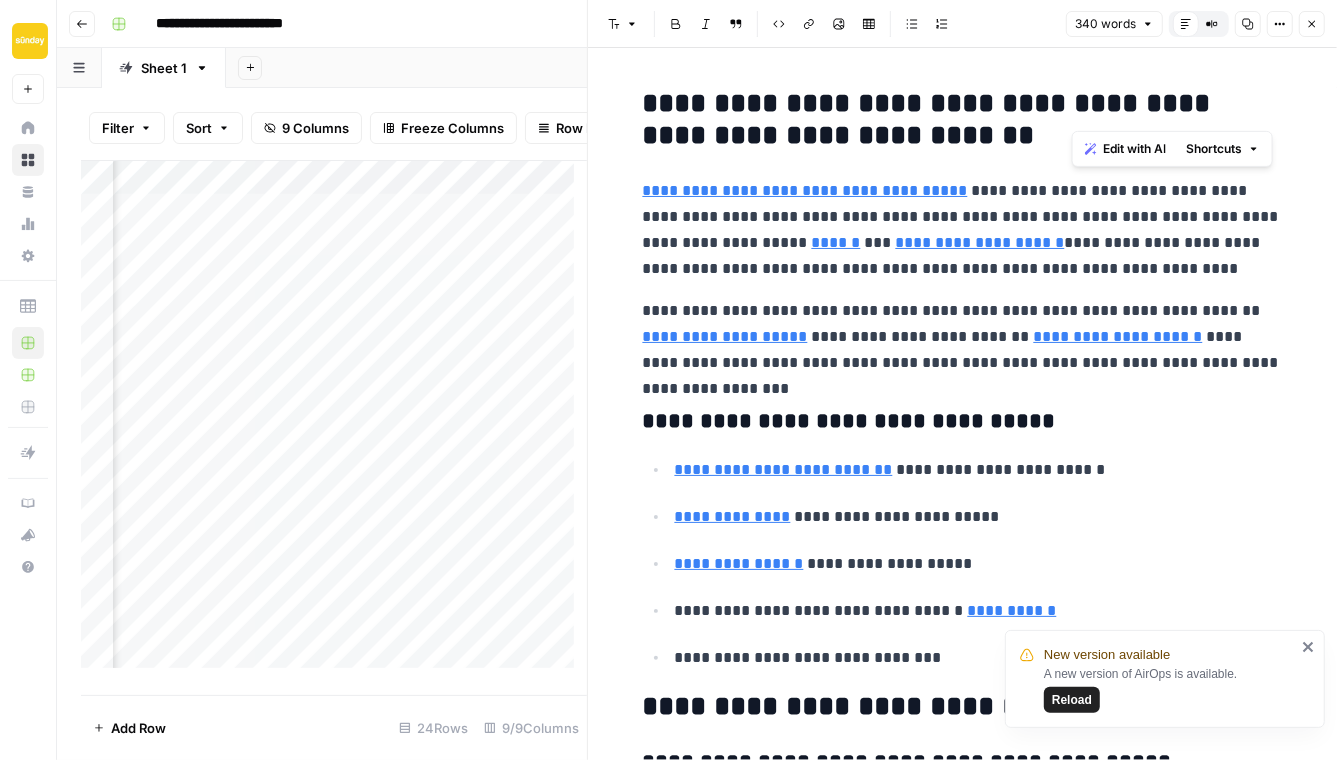 drag, startPoint x: 1139, startPoint y: 106, endPoint x: 1084, endPoint y: 106, distance: 55 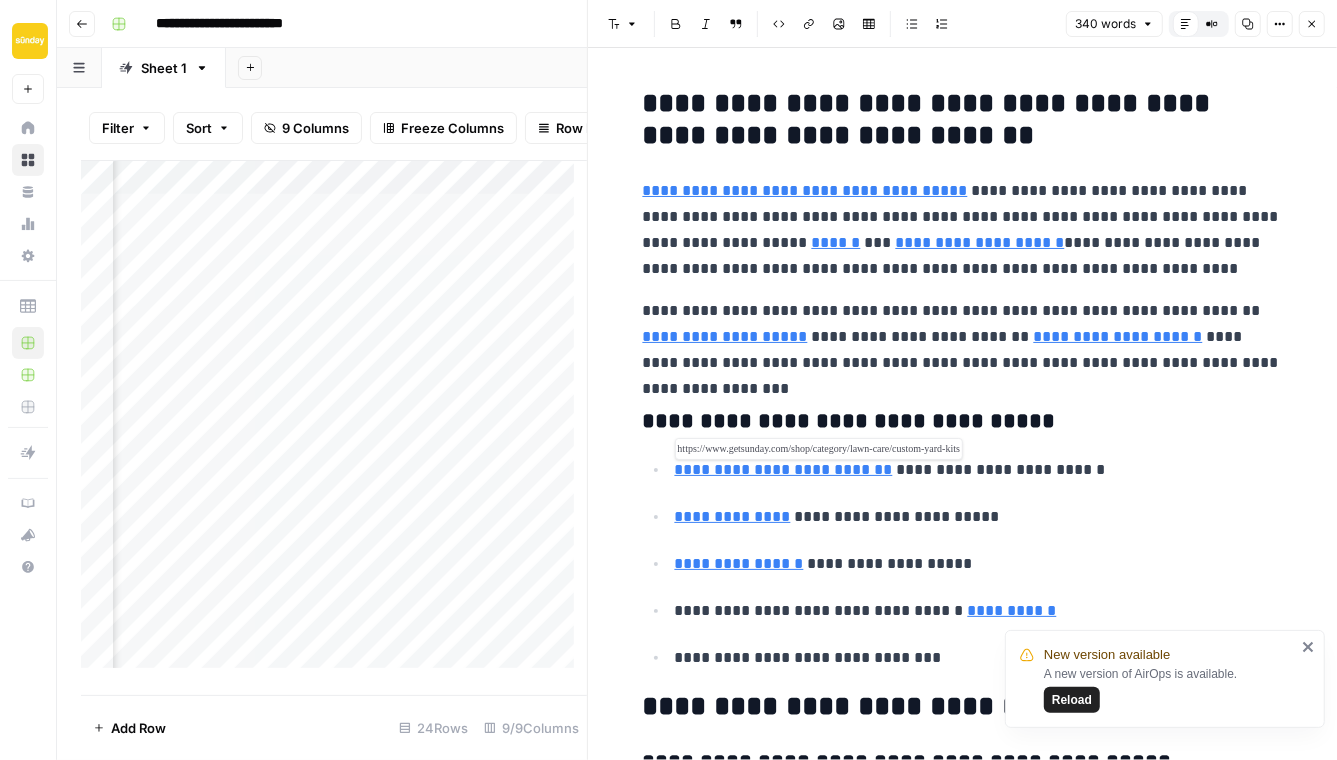 click on "**********" at bounding box center [784, 469] 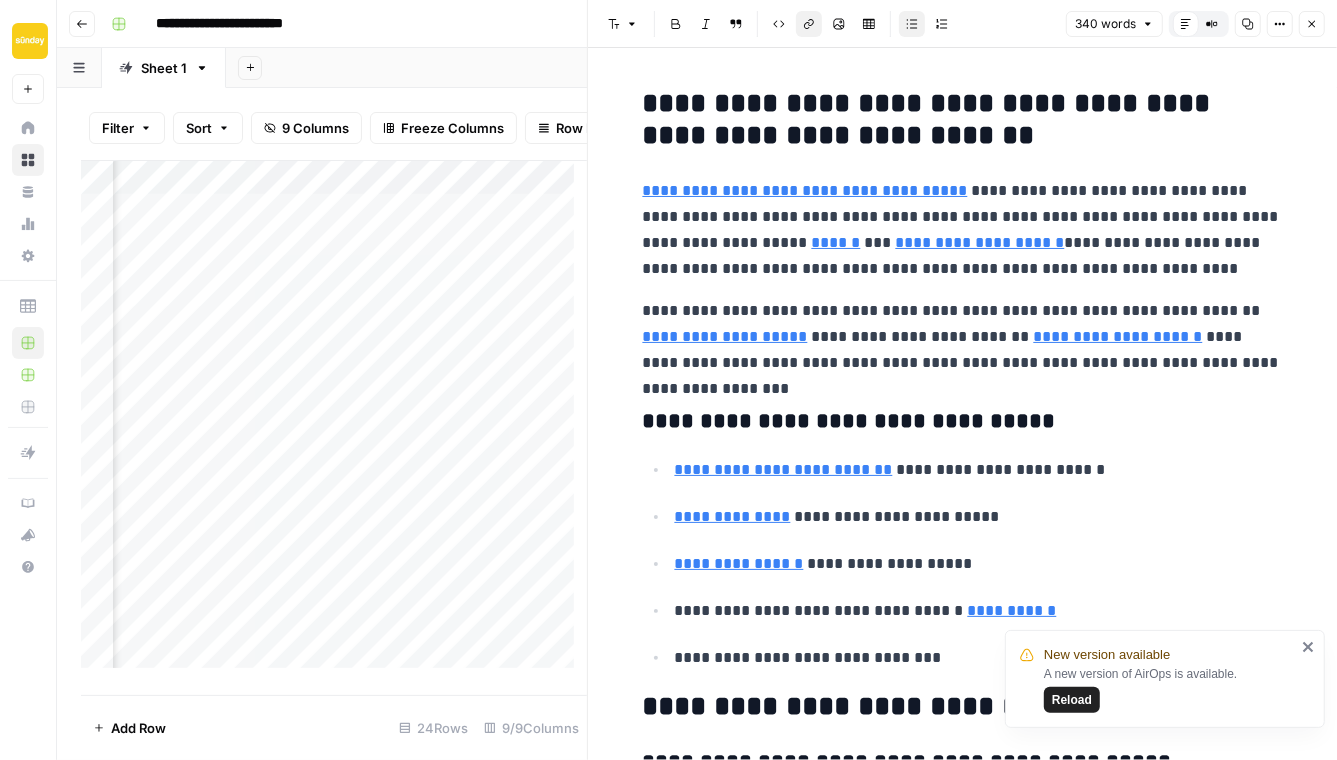 click on "**********" at bounding box center (979, 470) 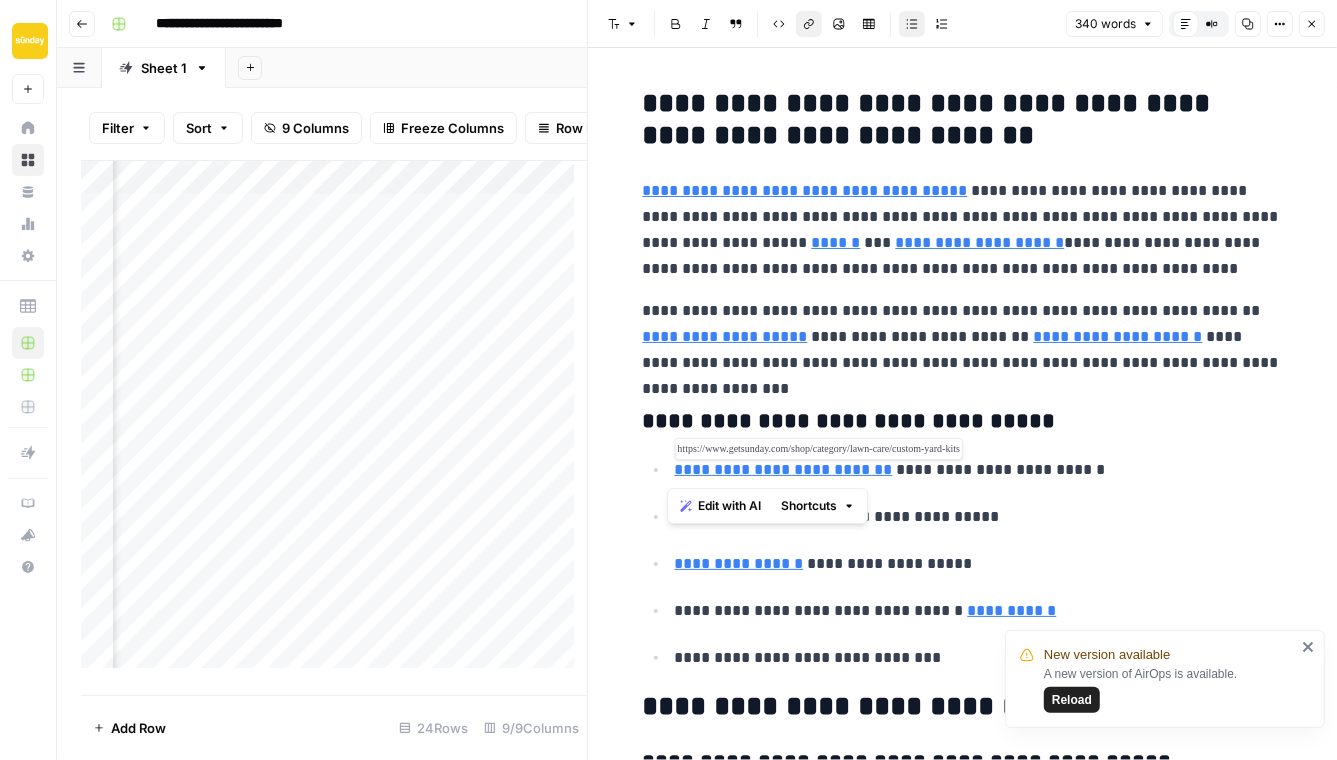 drag, startPoint x: 871, startPoint y: 468, endPoint x: 668, endPoint y: 470, distance: 203.00986 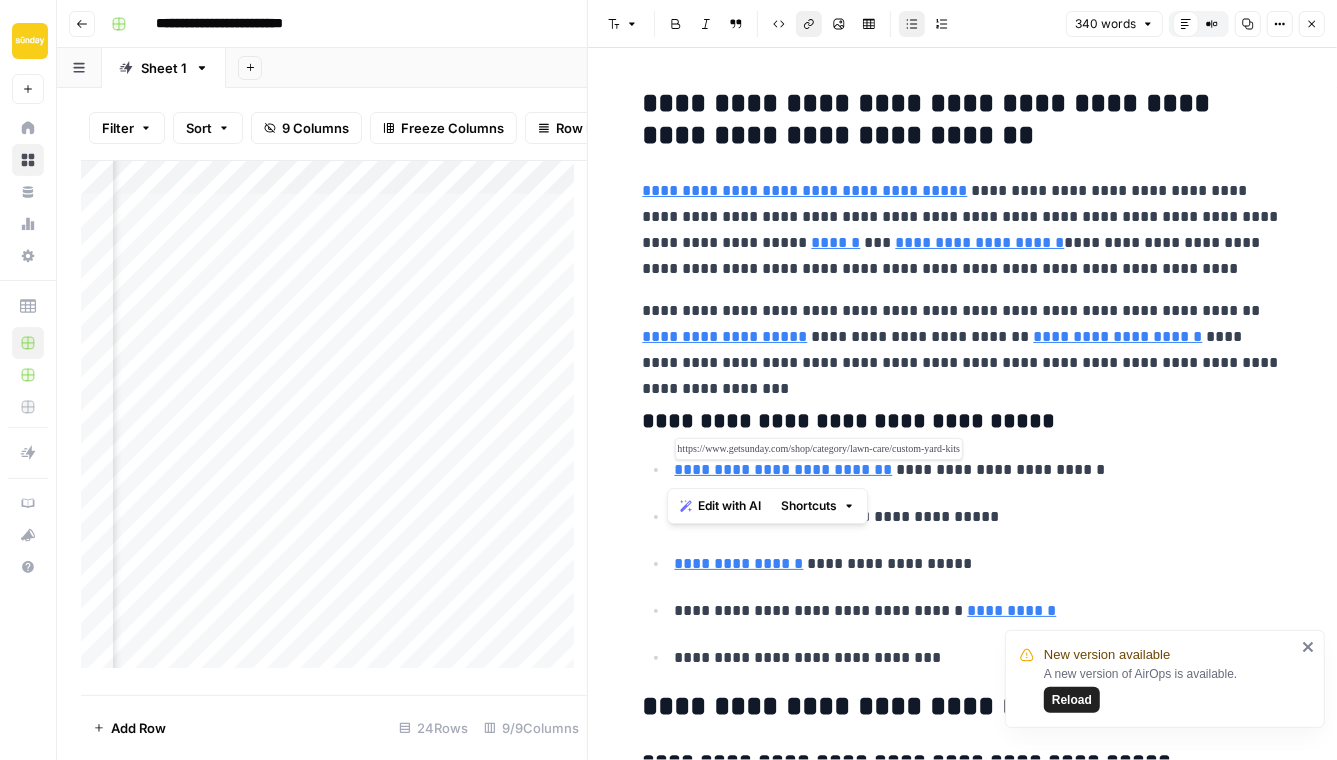 click on "**********" at bounding box center (979, 470) 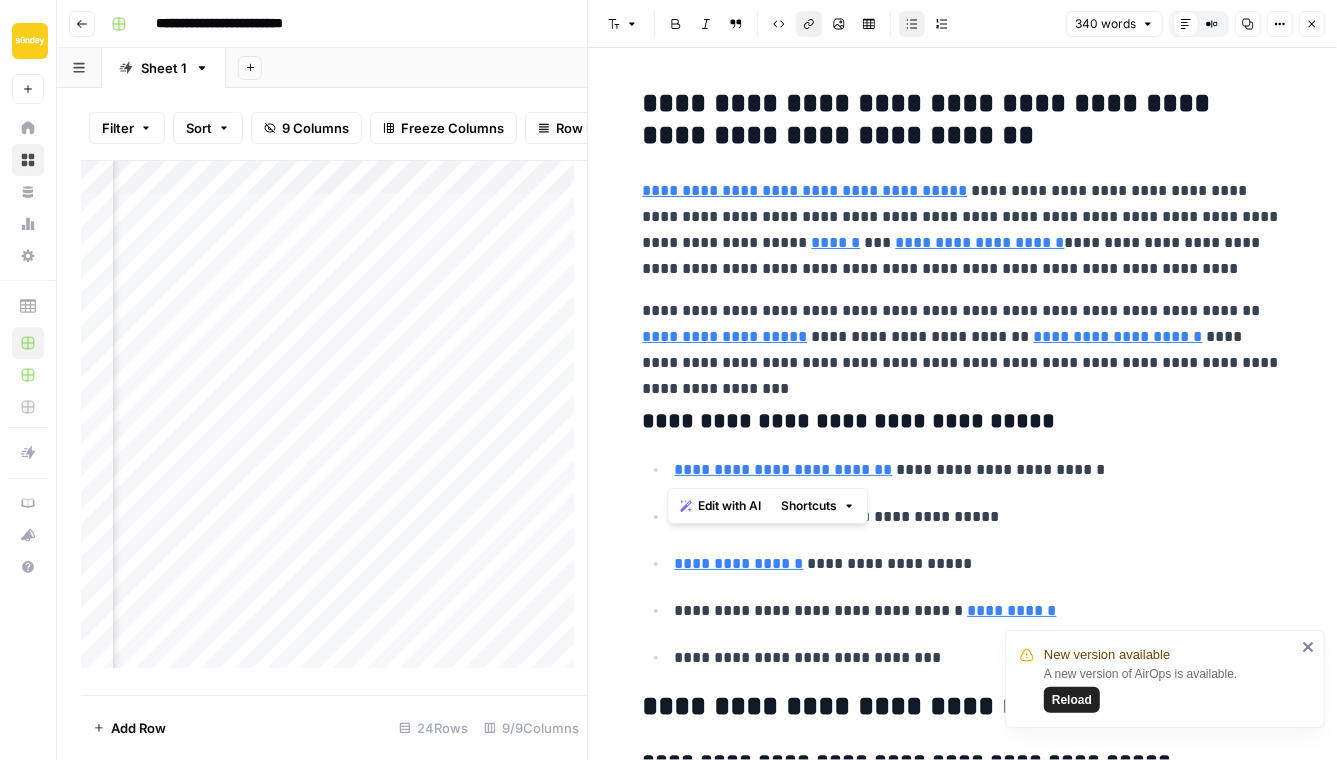 click 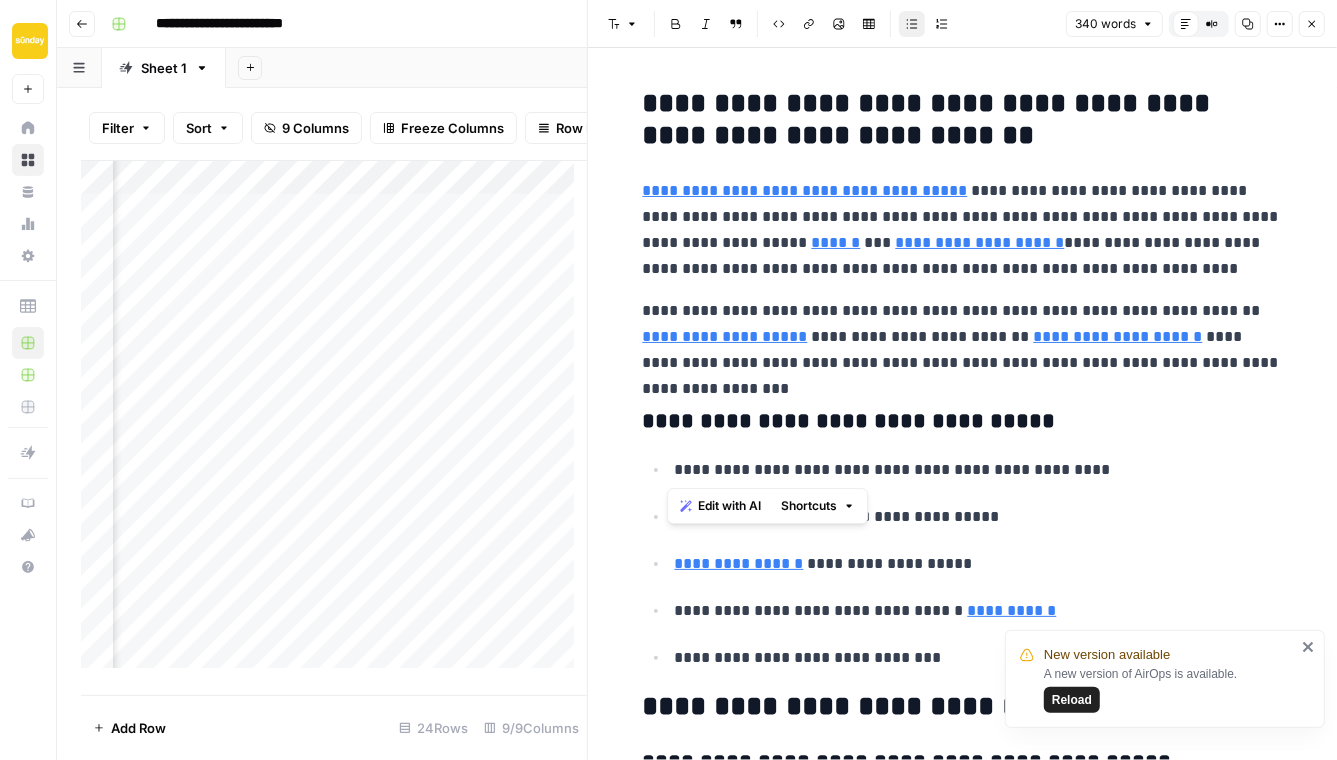 click on "**********" at bounding box center [963, 563] 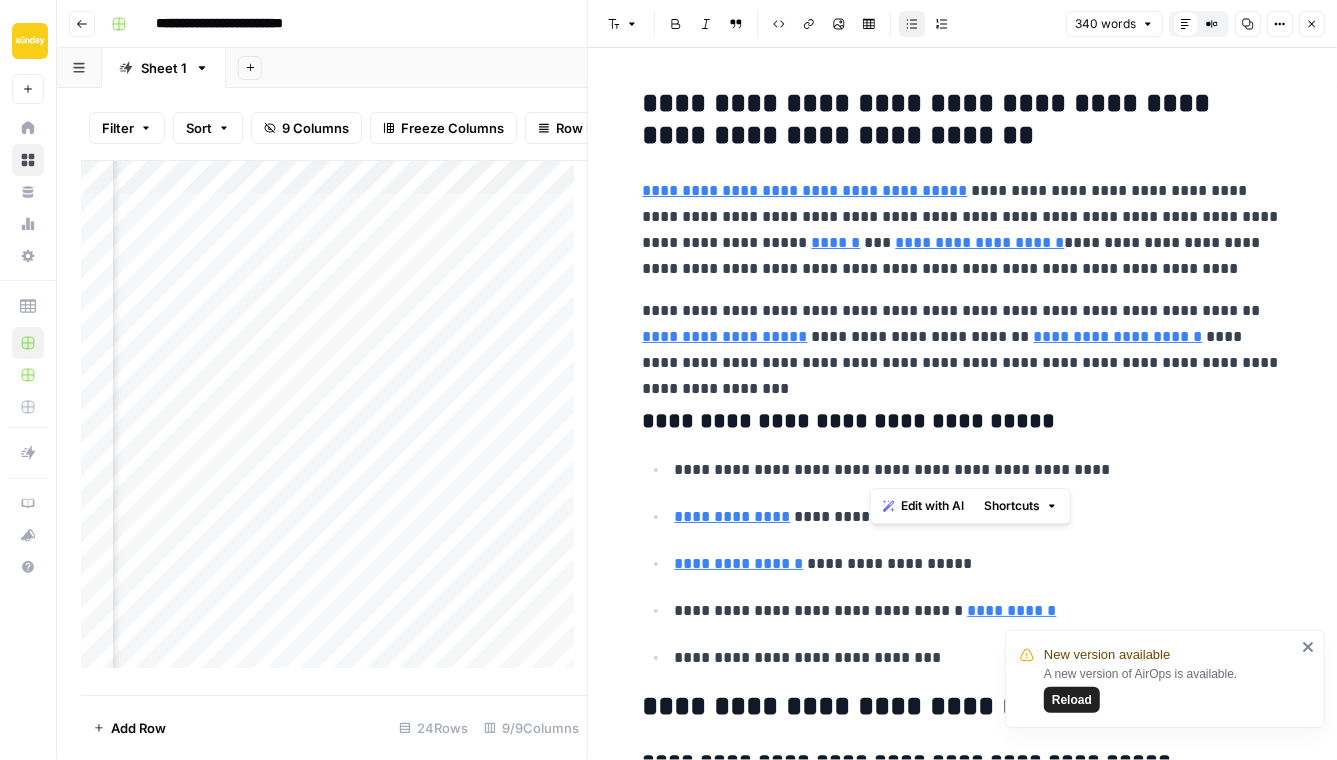 drag, startPoint x: 872, startPoint y: 468, endPoint x: 905, endPoint y: 465, distance: 33.13608 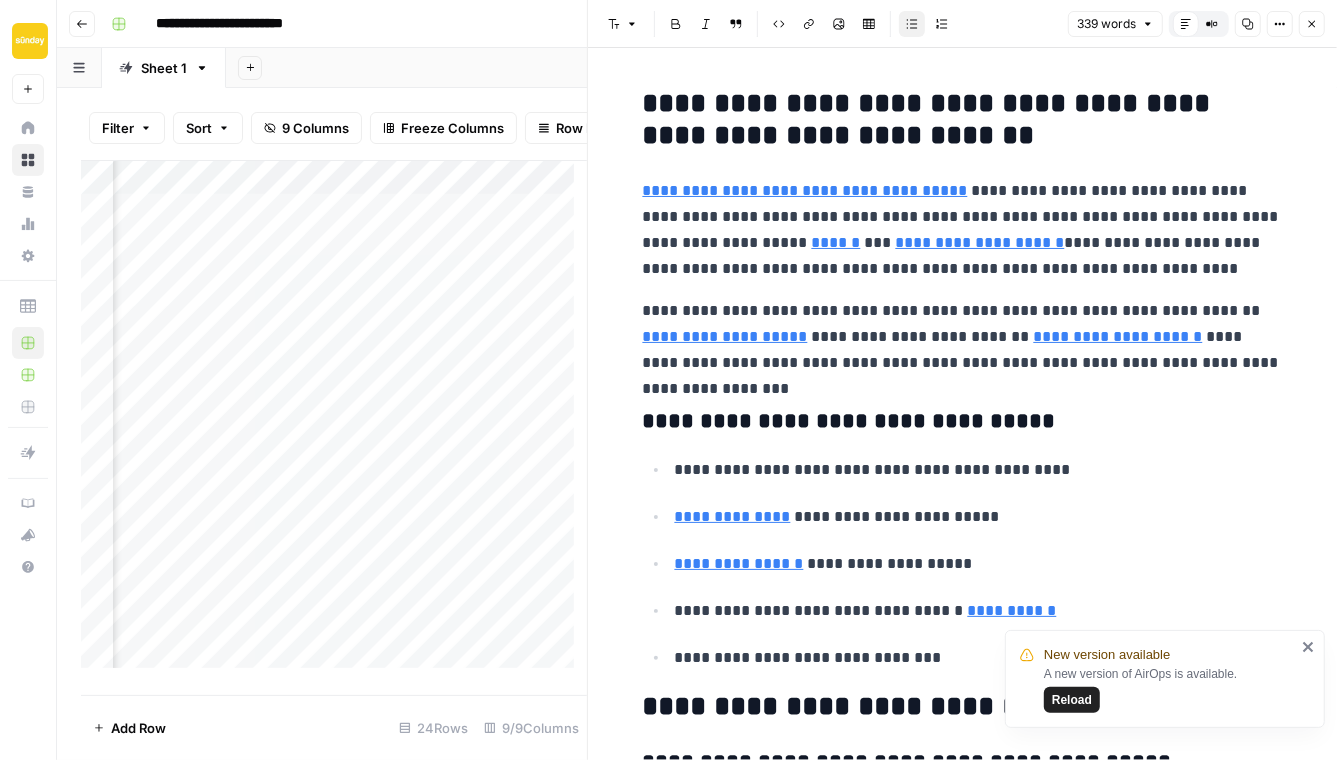 click on "**********" at bounding box center [979, 517] 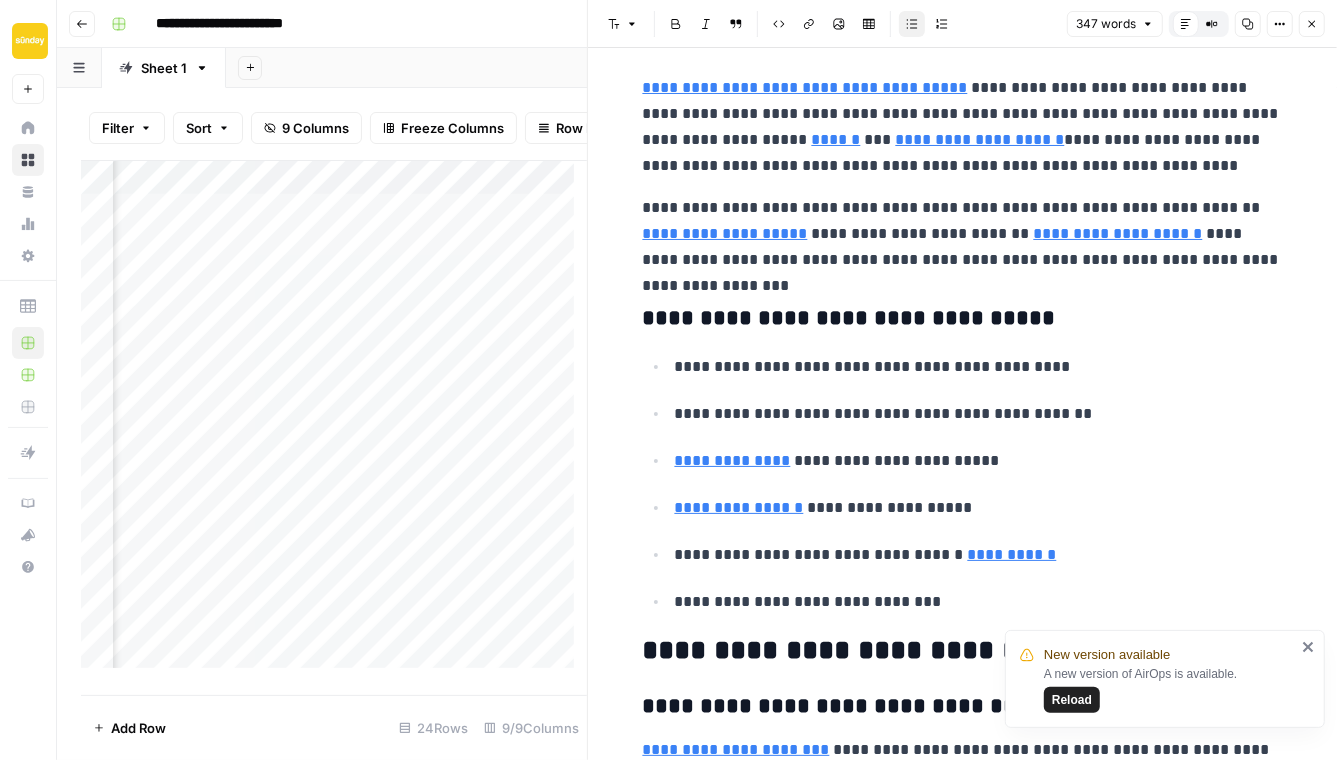 scroll, scrollTop: 120, scrollLeft: 0, axis: vertical 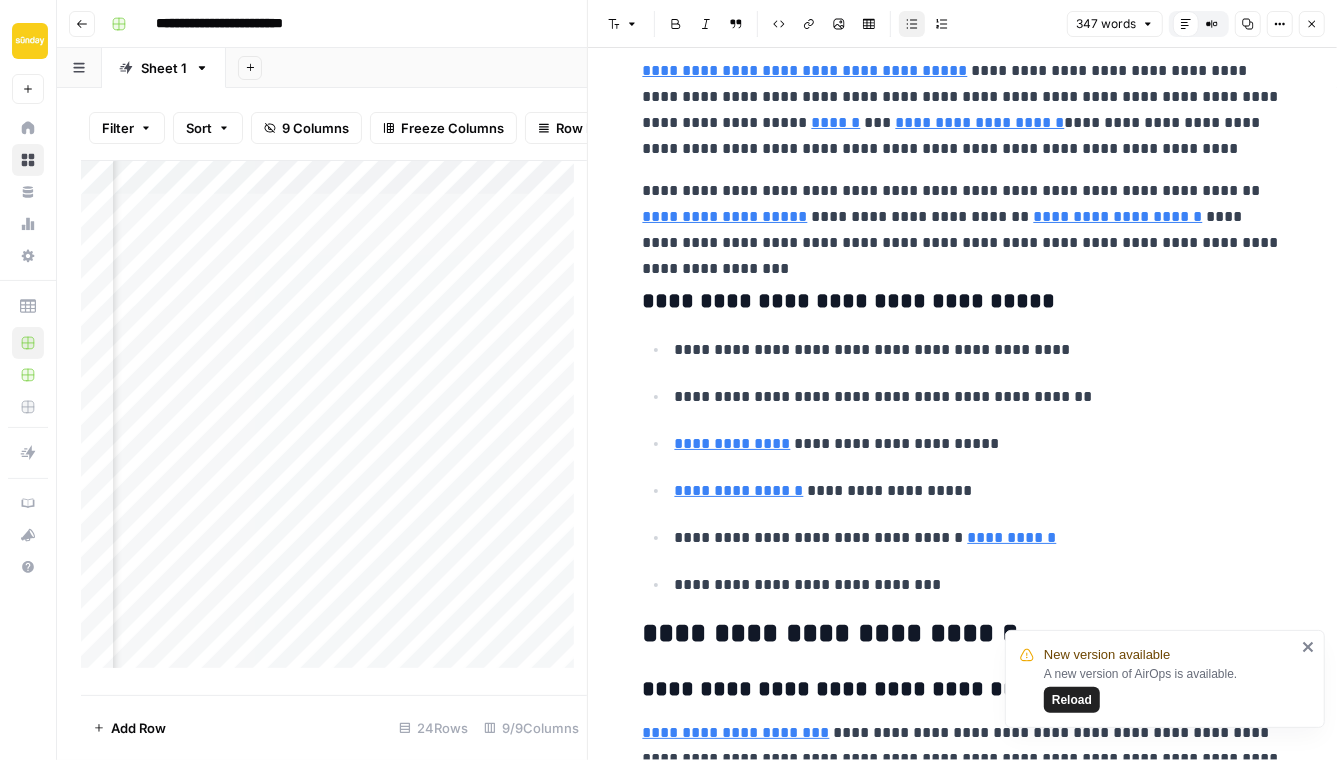 click on "**********" at bounding box center [979, 538] 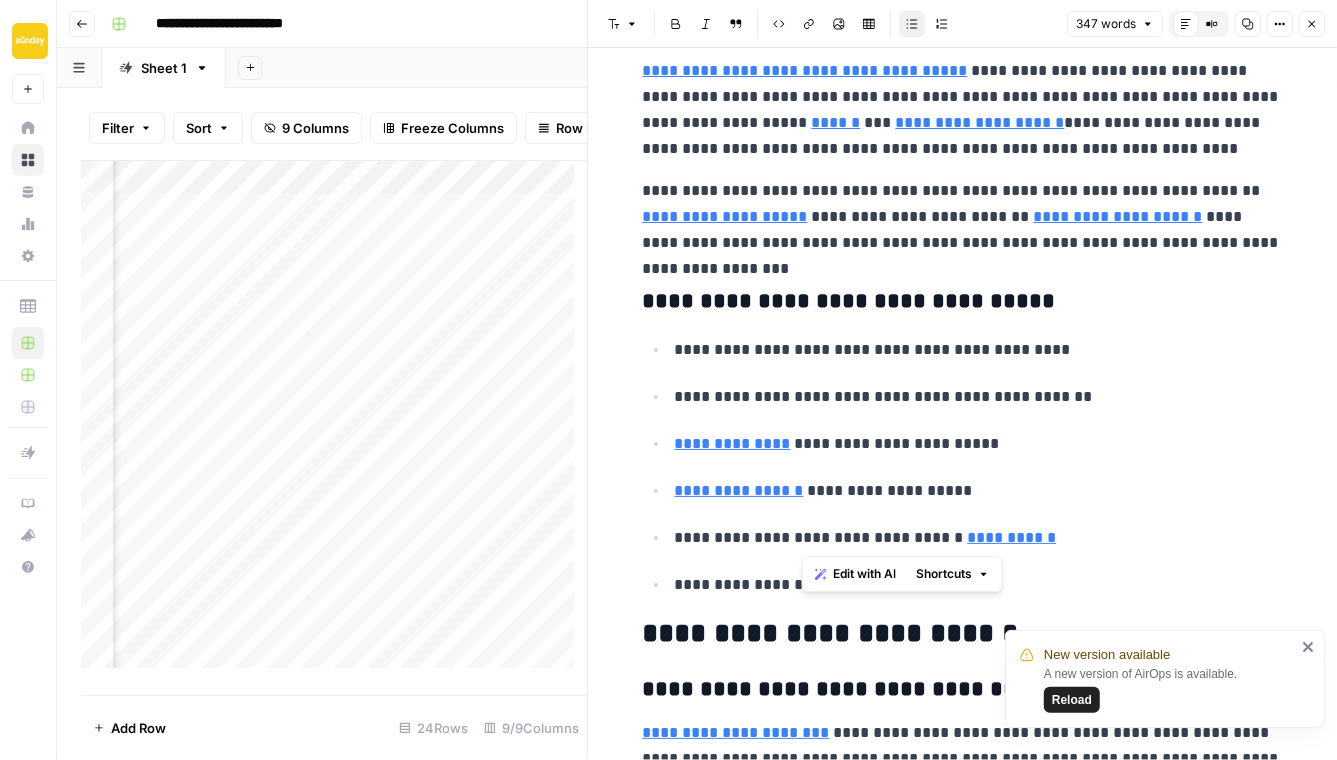 drag, startPoint x: 804, startPoint y: 537, endPoint x: 891, endPoint y: 533, distance: 87.0919 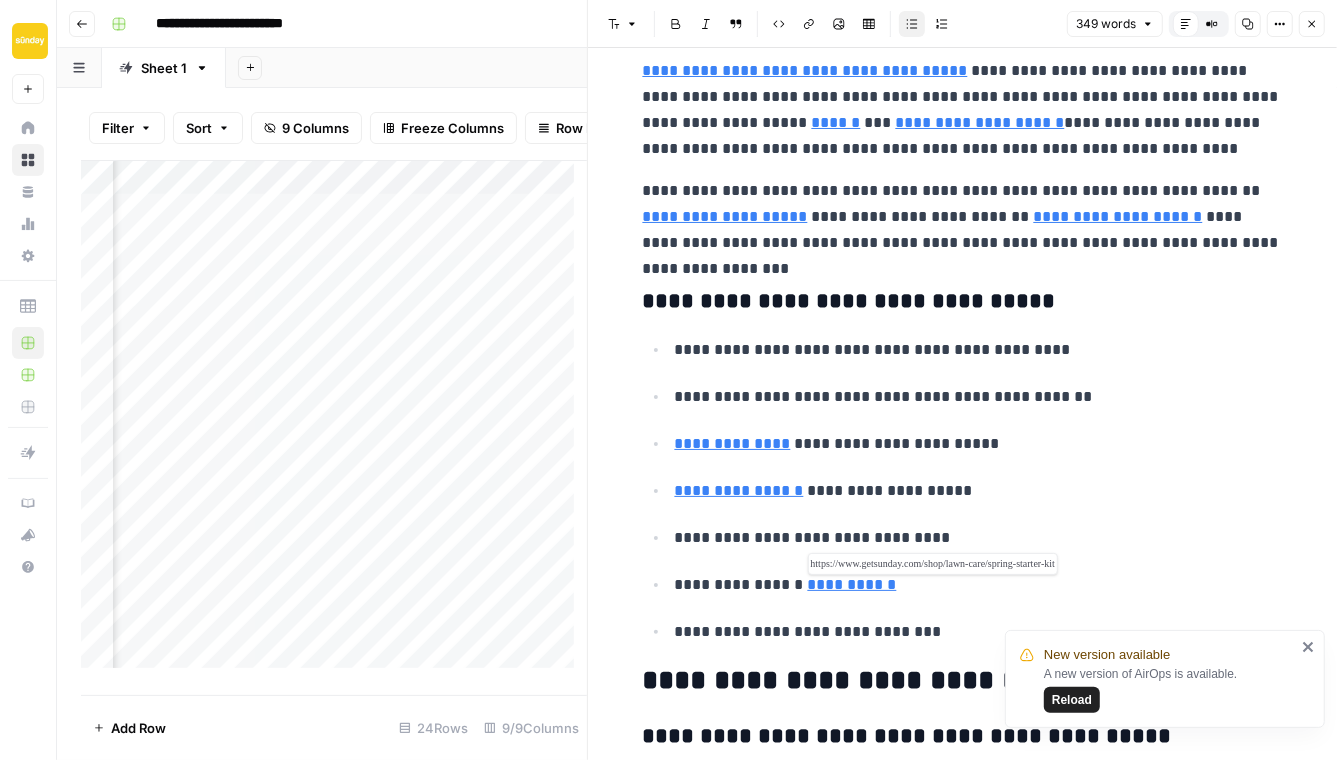 click on "**********" at bounding box center [852, 584] 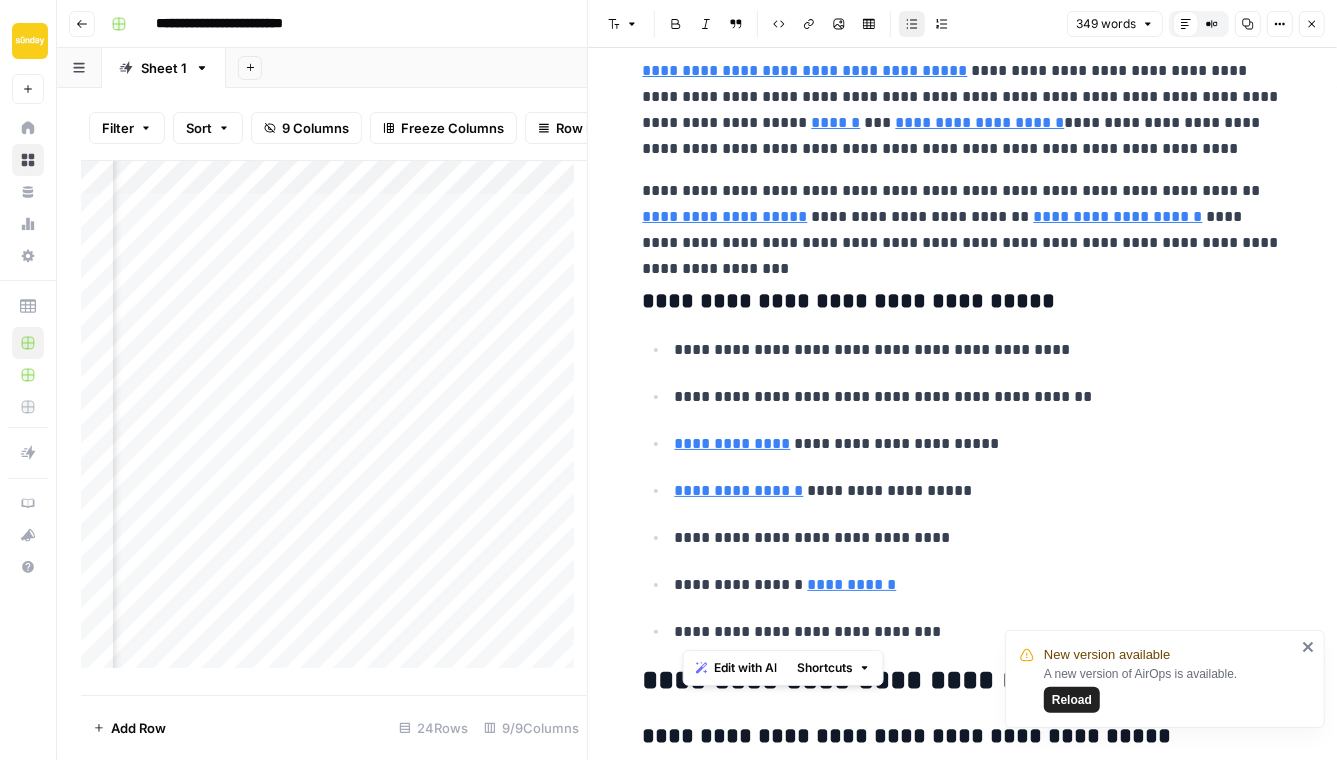 drag, startPoint x: 916, startPoint y: 628, endPoint x: 676, endPoint y: 632, distance: 240.03333 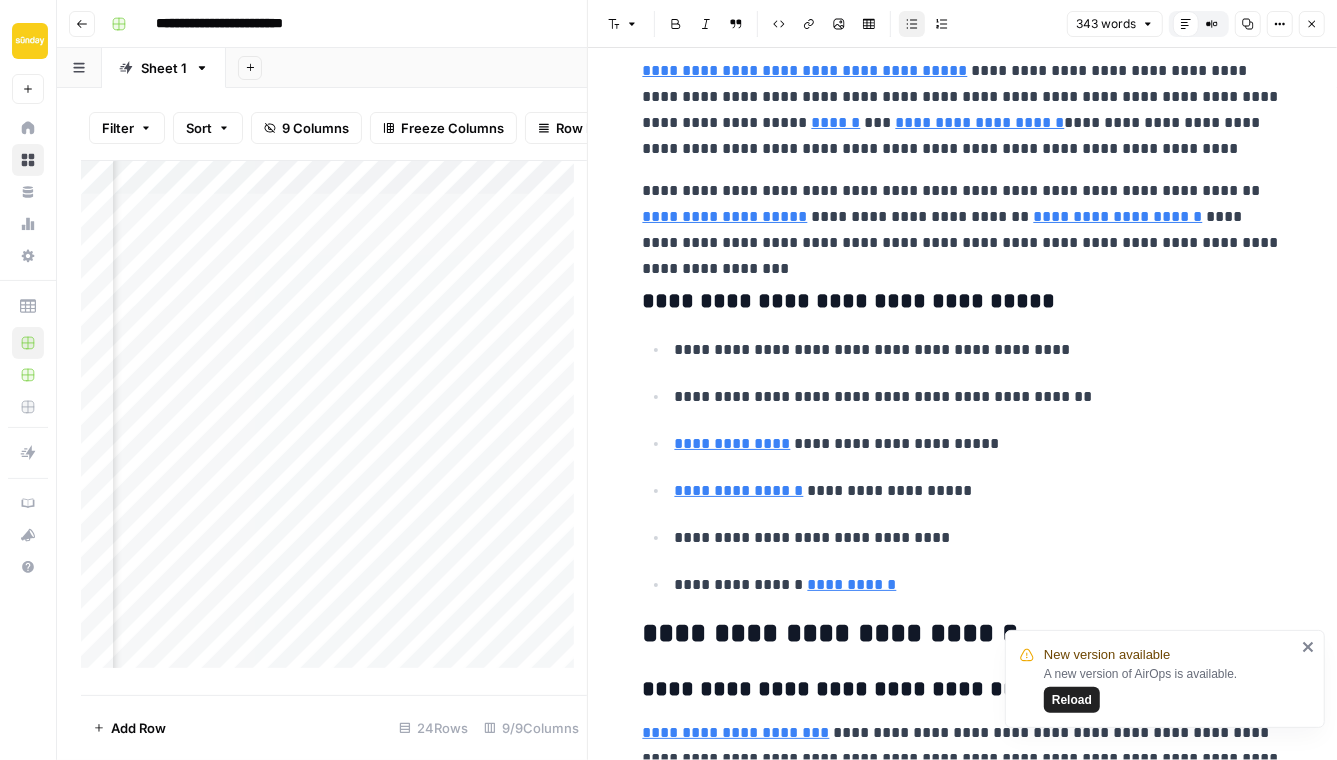 click on "**********" at bounding box center (979, 350) 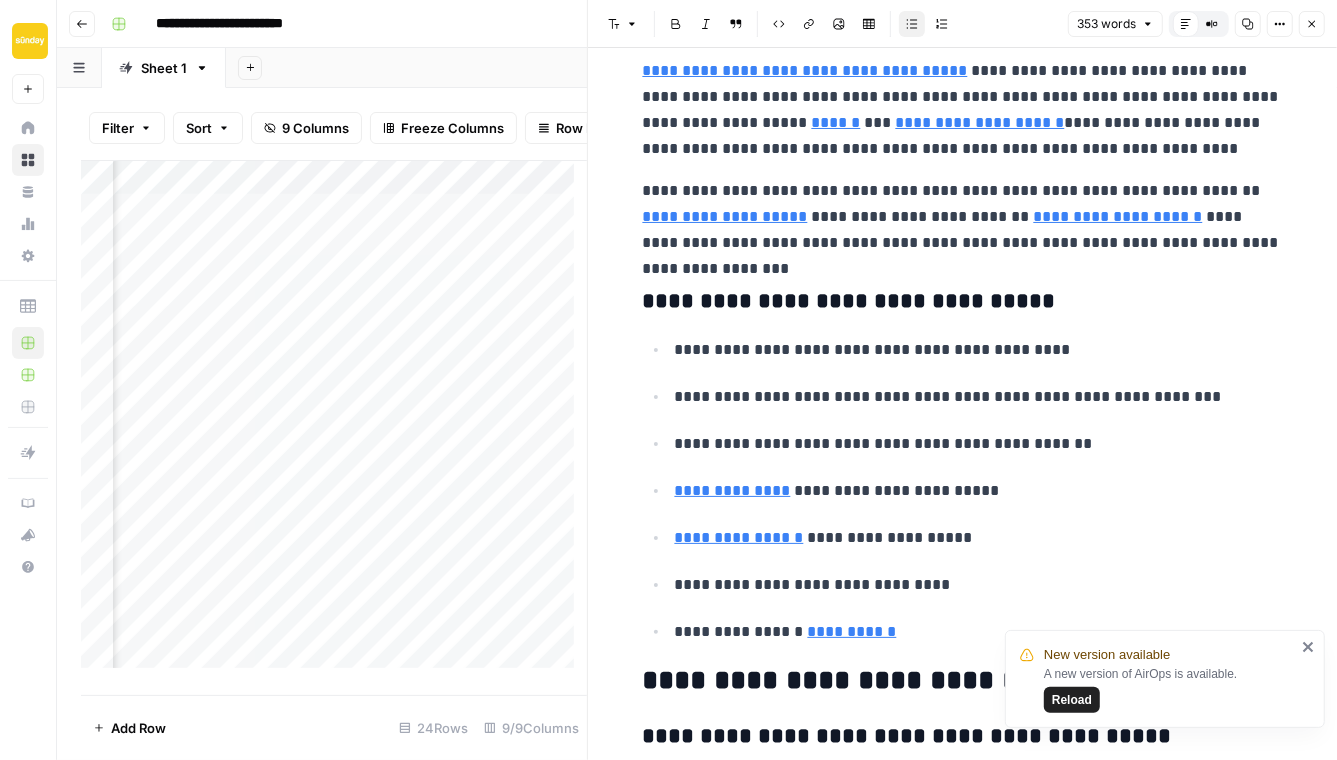 click on "**********" at bounding box center [979, 397] 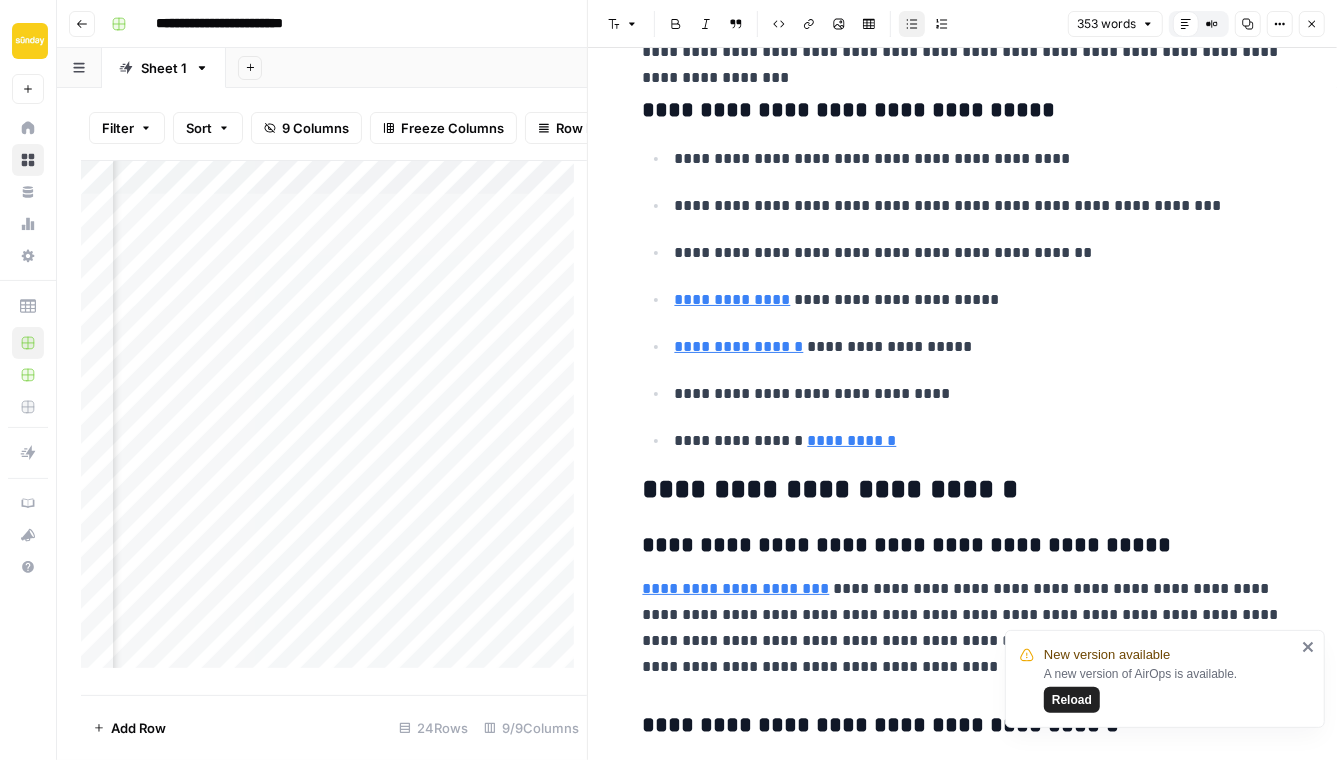 scroll, scrollTop: 324, scrollLeft: 0, axis: vertical 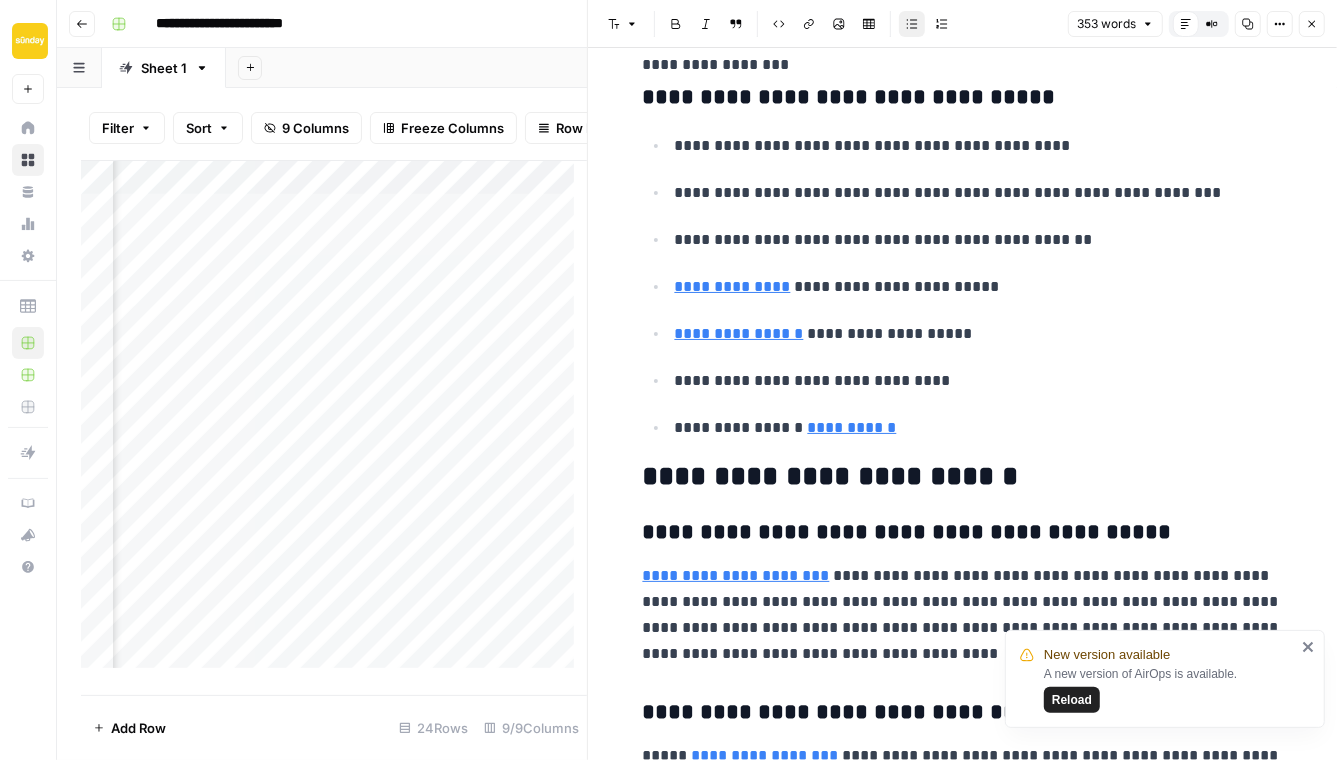 click on "**********" at bounding box center [963, 533] 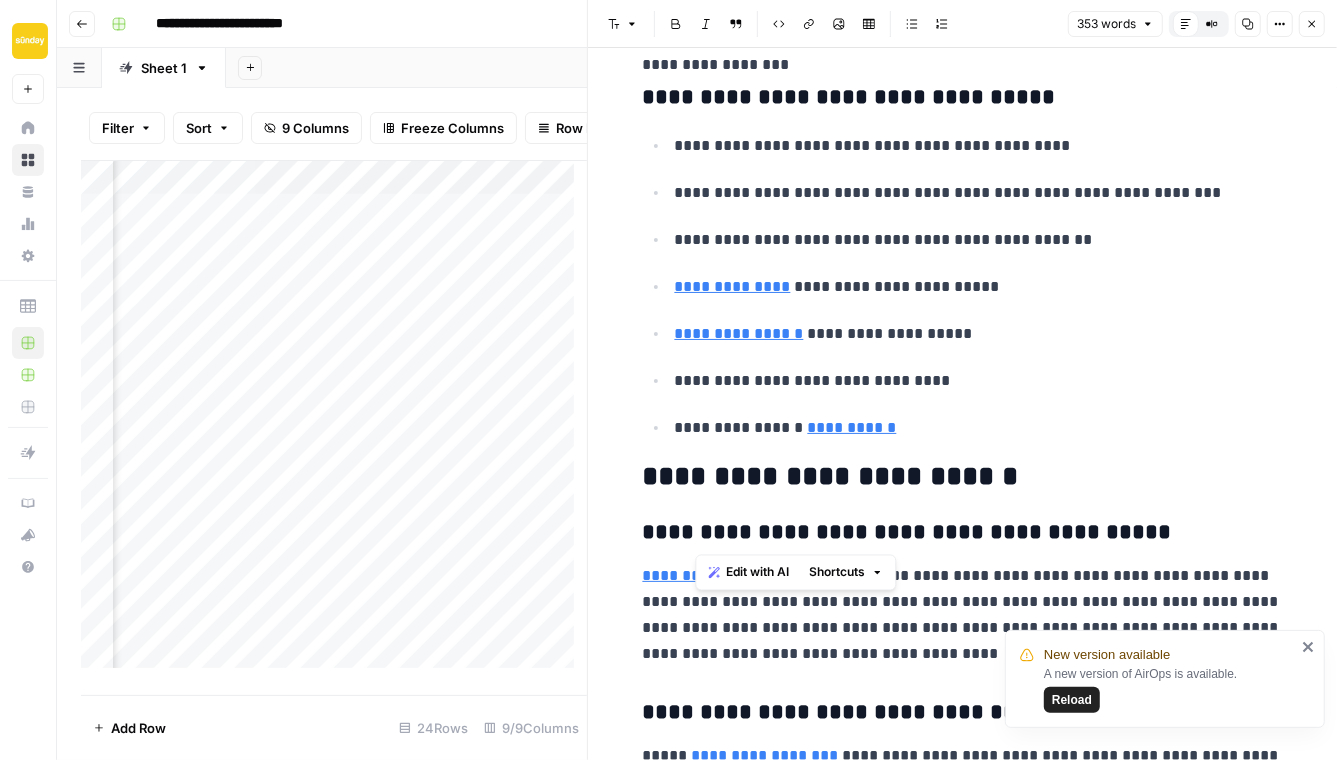 drag, startPoint x: 713, startPoint y: 524, endPoint x: 698, endPoint y: 526, distance: 15.132746 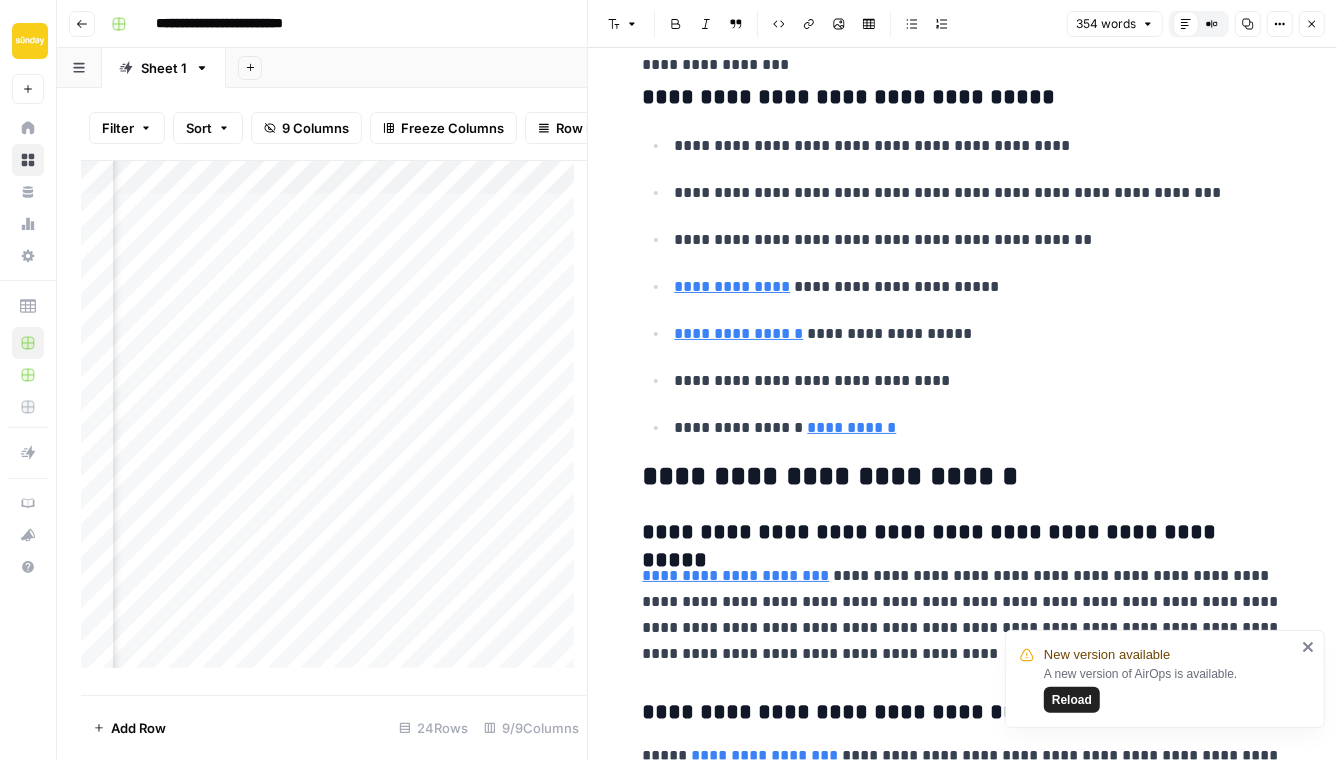 click on "**********" at bounding box center (963, 533) 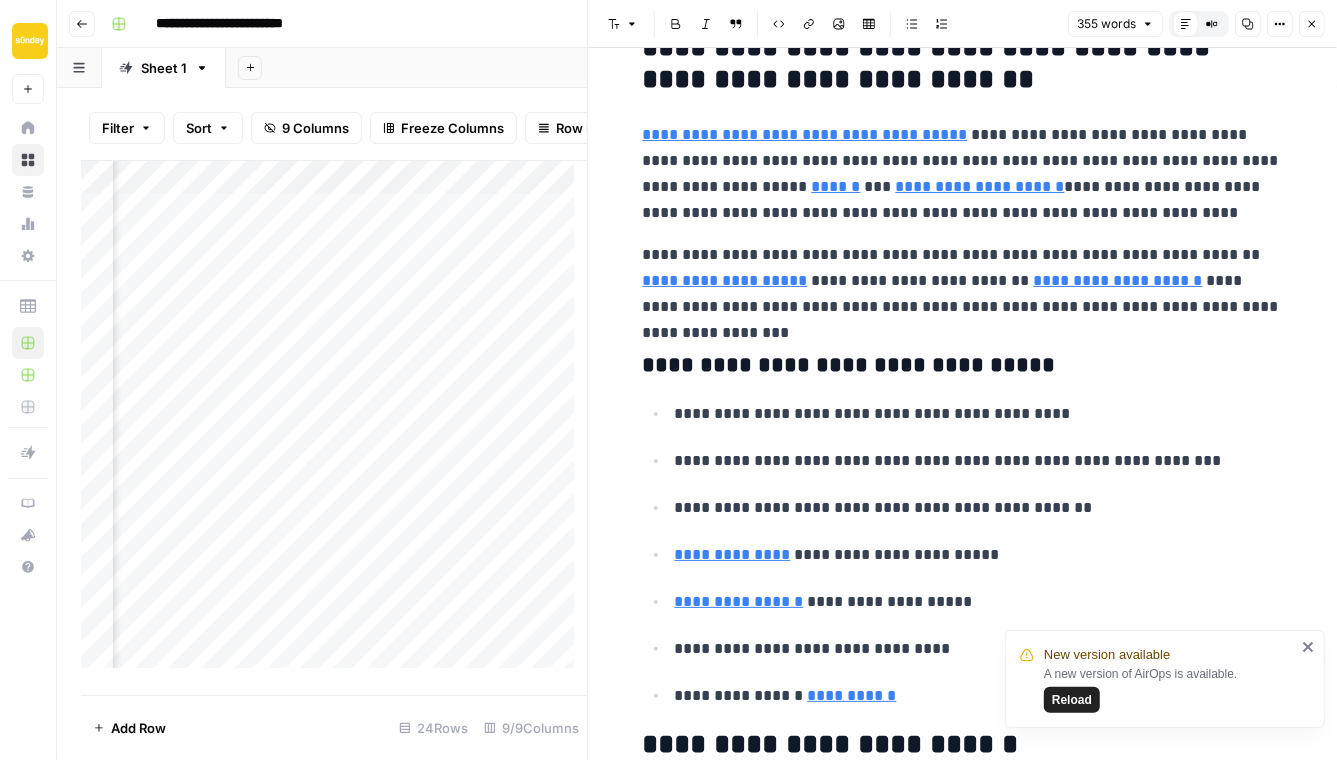 scroll, scrollTop: 0, scrollLeft: 0, axis: both 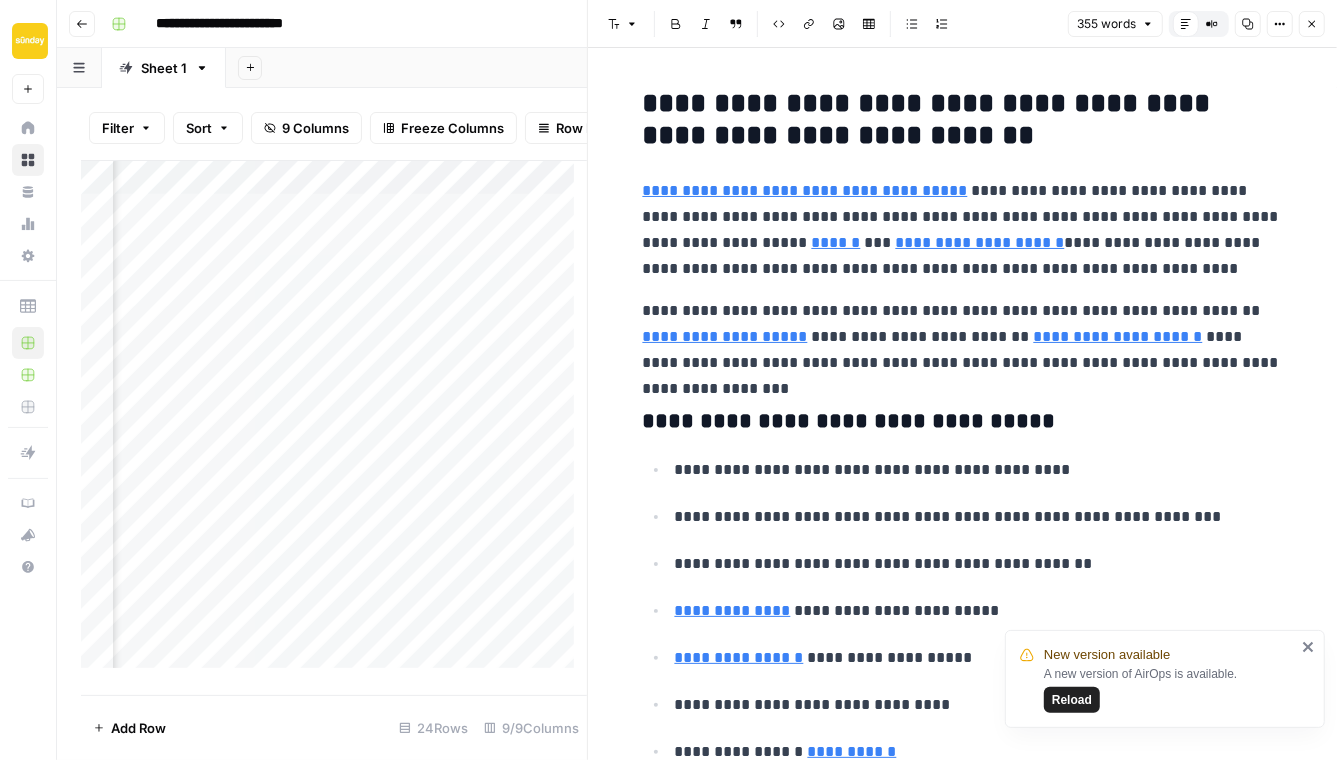 click on "**********" at bounding box center (963, 120) 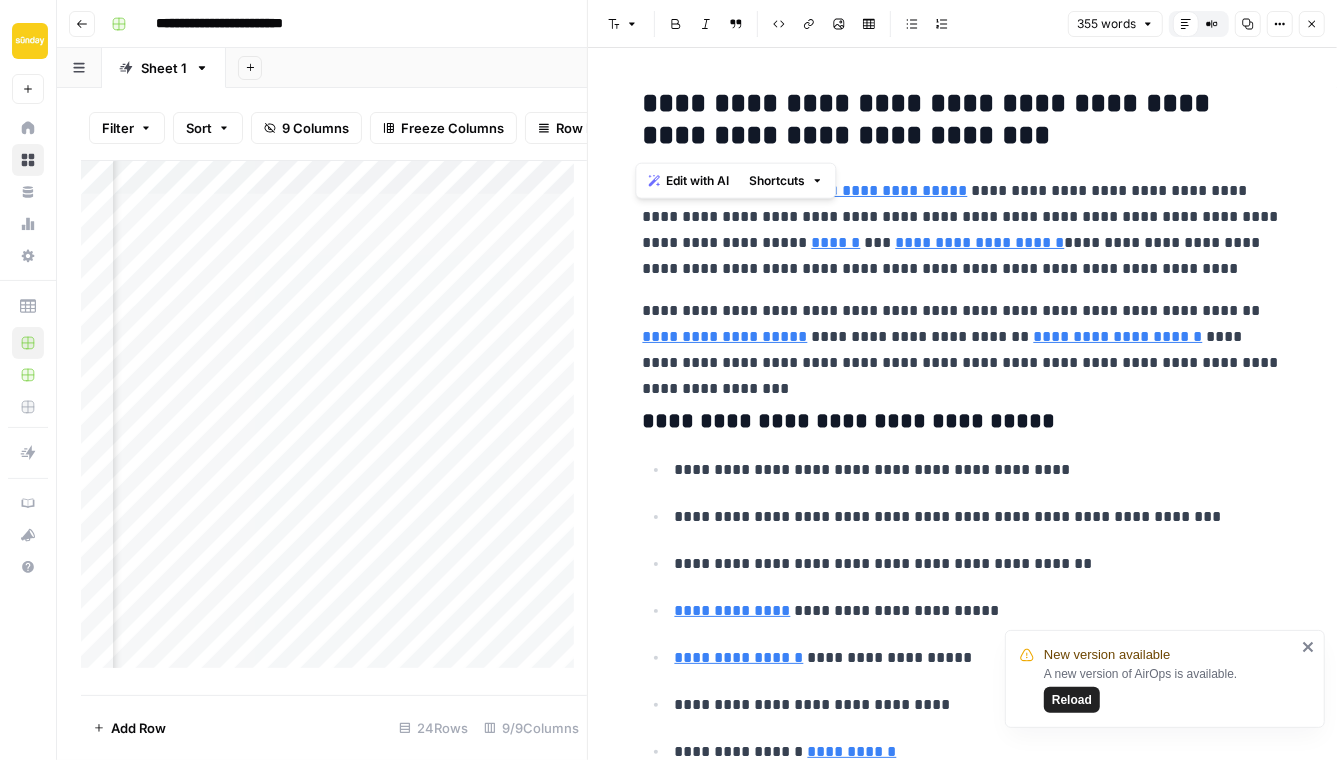 drag, startPoint x: 949, startPoint y: 141, endPoint x: 572, endPoint y: 86, distance: 380.9908 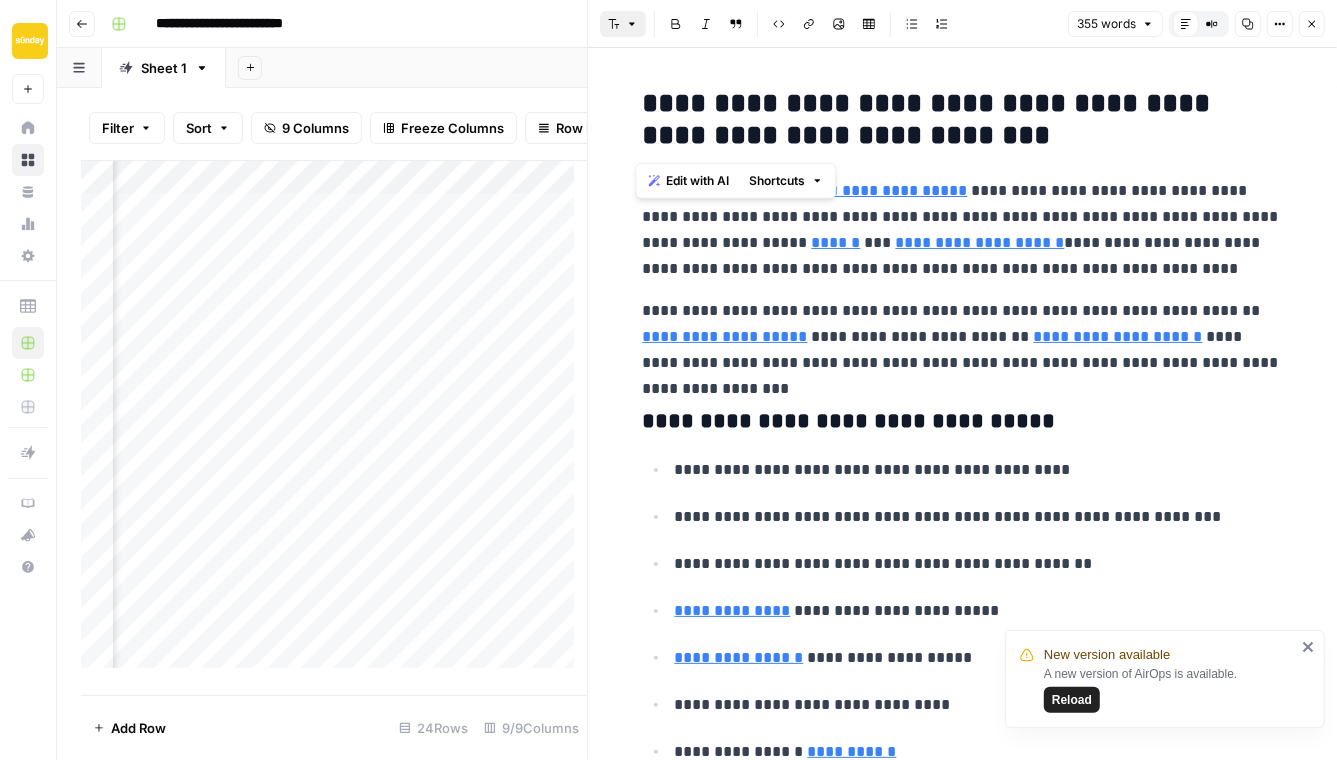 click 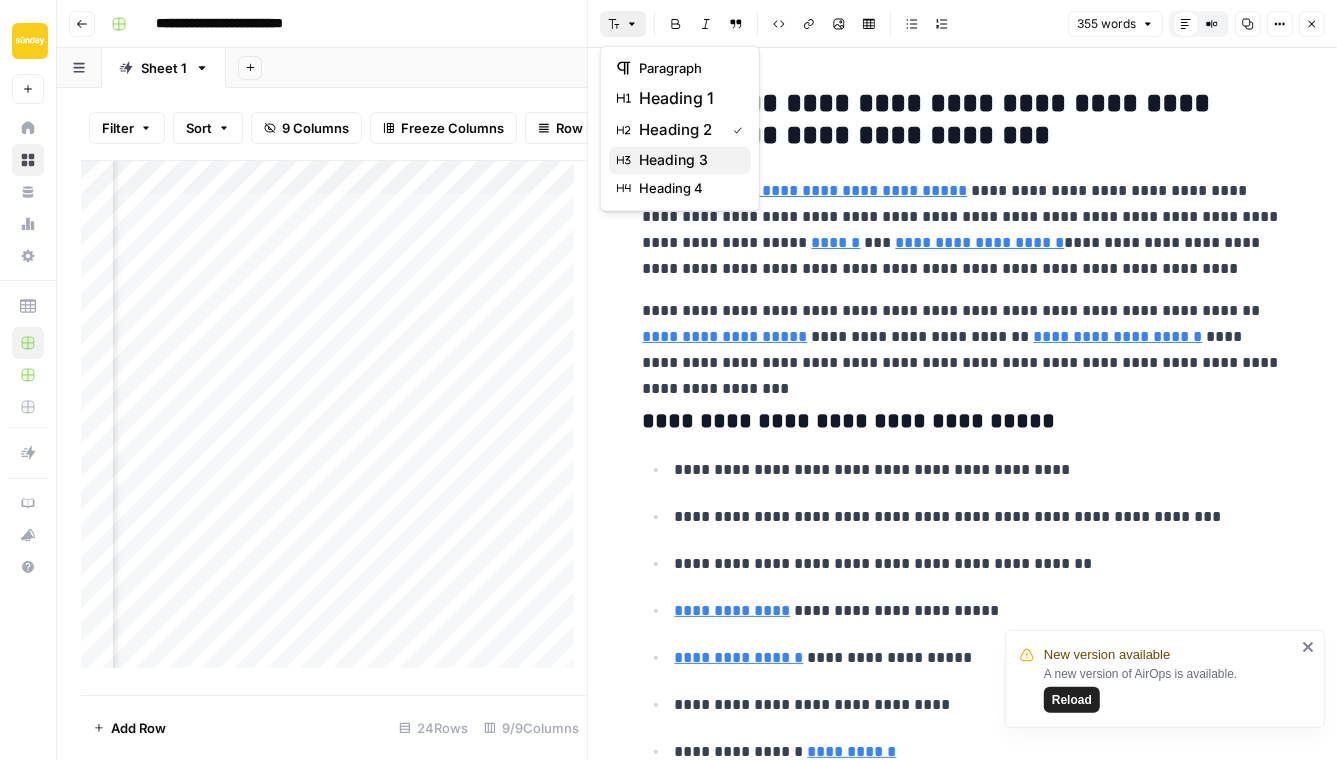 click on "heading 3" at bounding box center [673, 160] 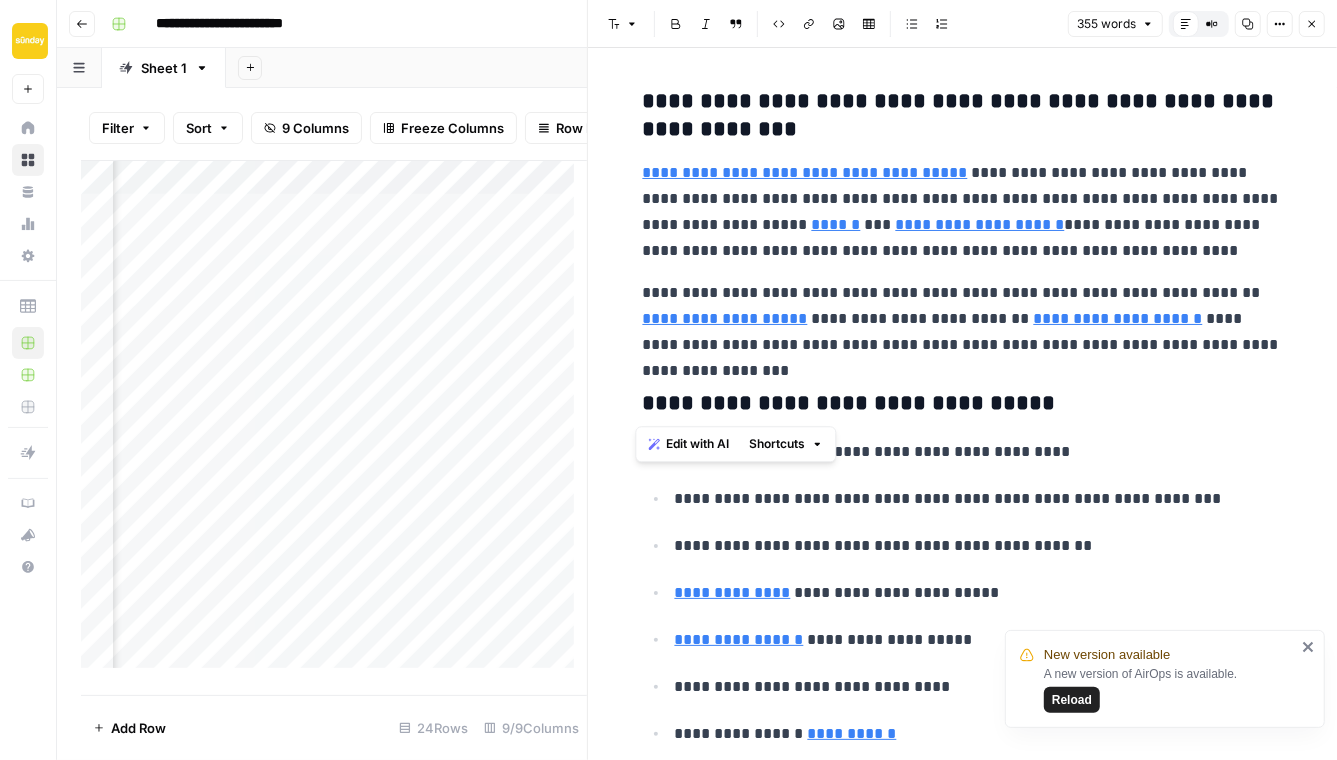 drag, startPoint x: 984, startPoint y: 405, endPoint x: 606, endPoint y: 408, distance: 378.0119 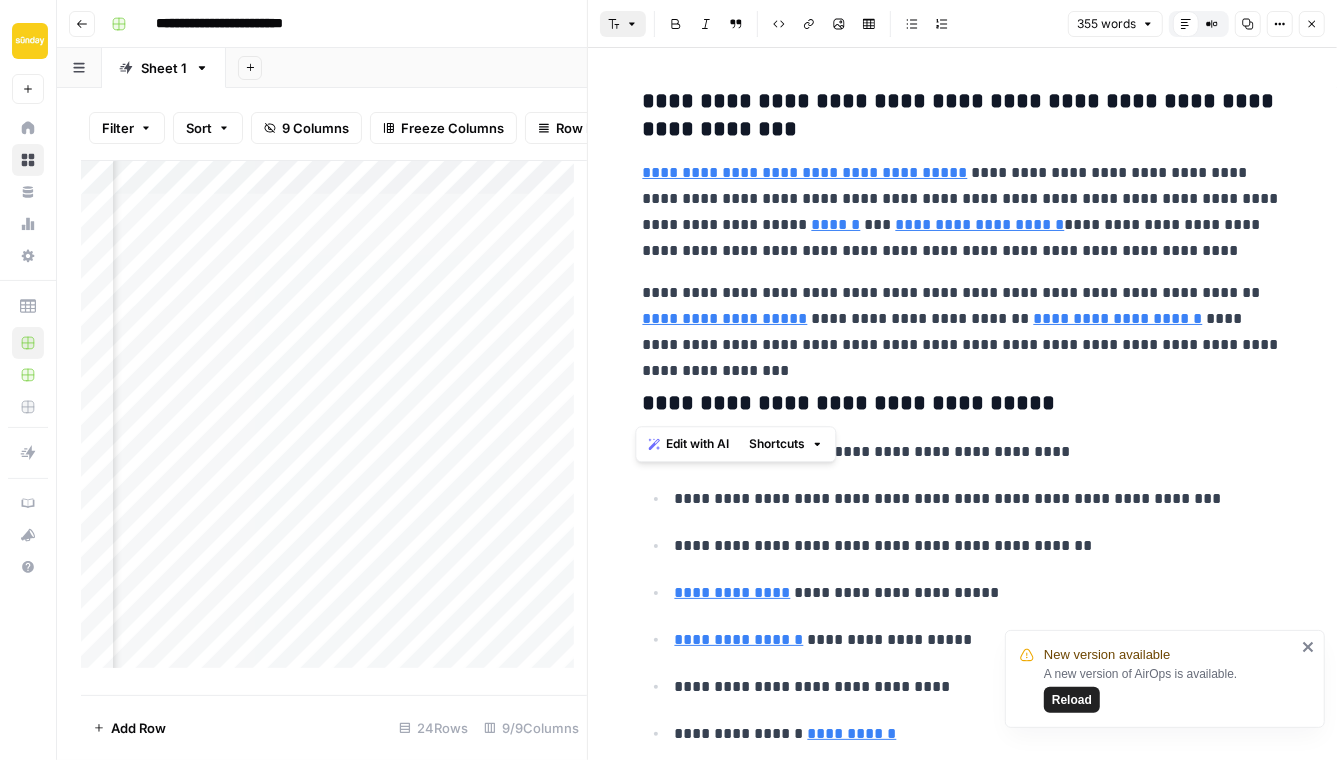 click on "Font style" at bounding box center [623, 24] 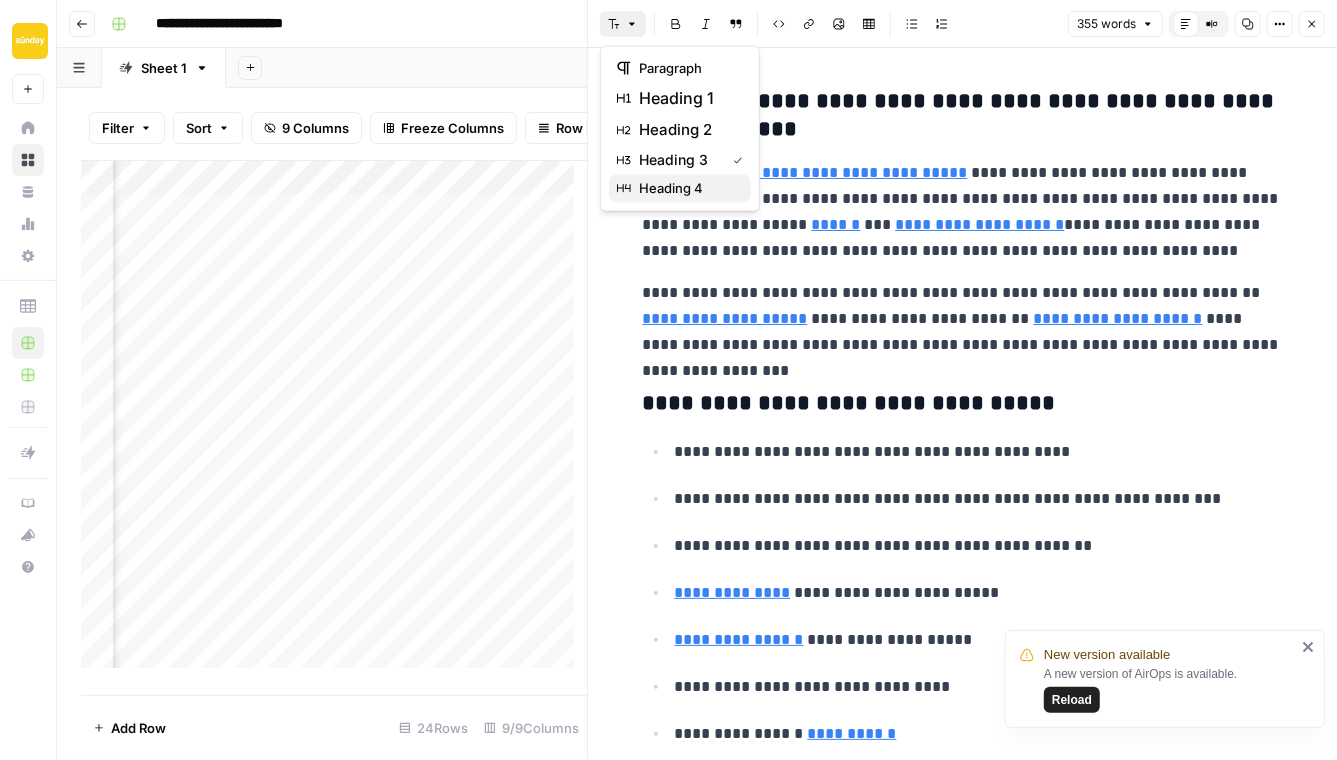 click on "heading 4" at bounding box center [671, 188] 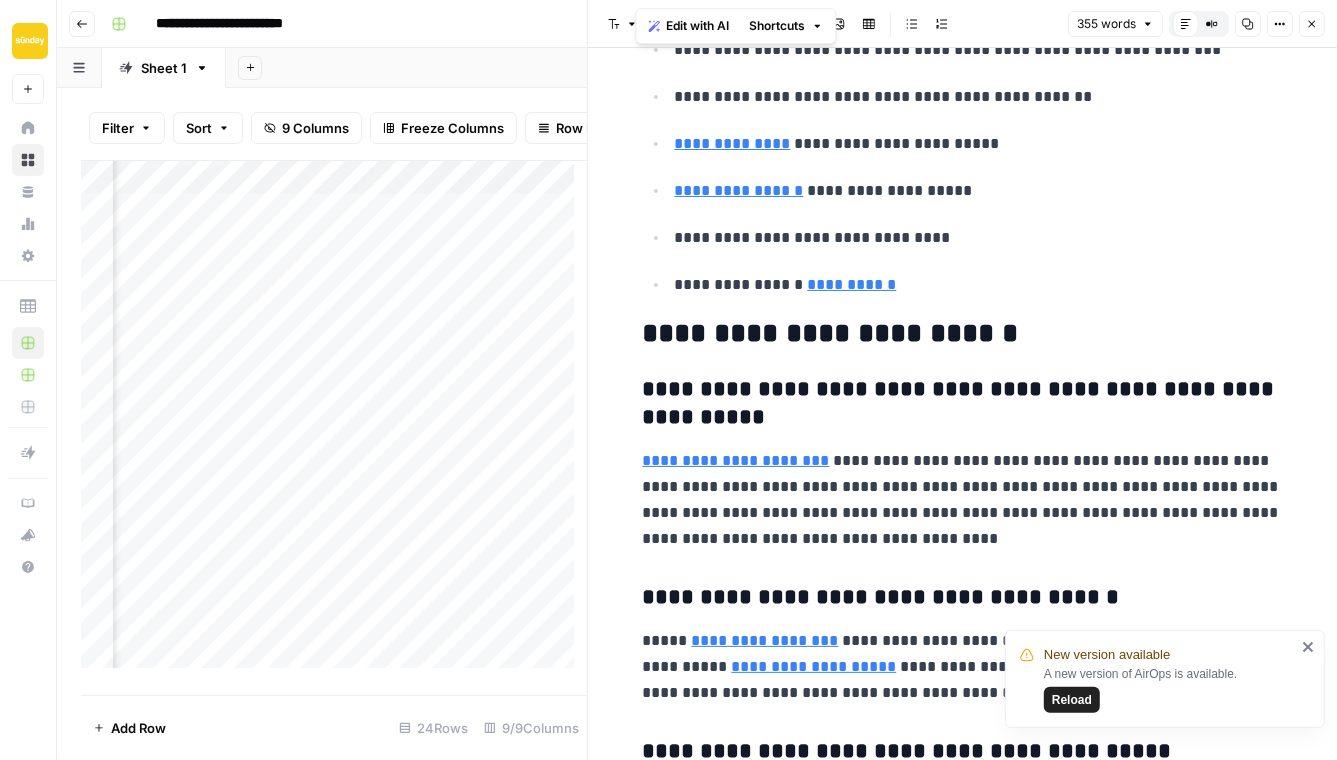 scroll, scrollTop: 490, scrollLeft: 0, axis: vertical 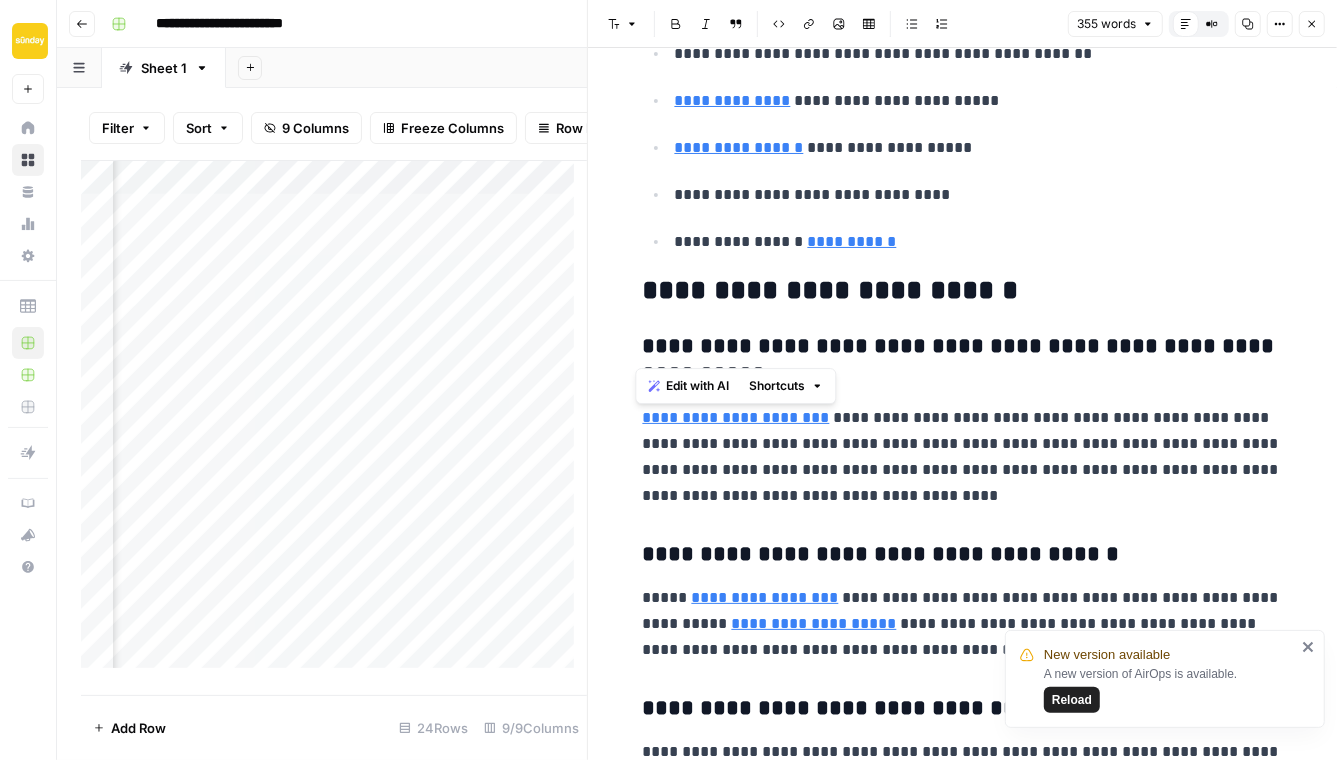 drag, startPoint x: 1009, startPoint y: 285, endPoint x: 553, endPoint y: 305, distance: 456.4384 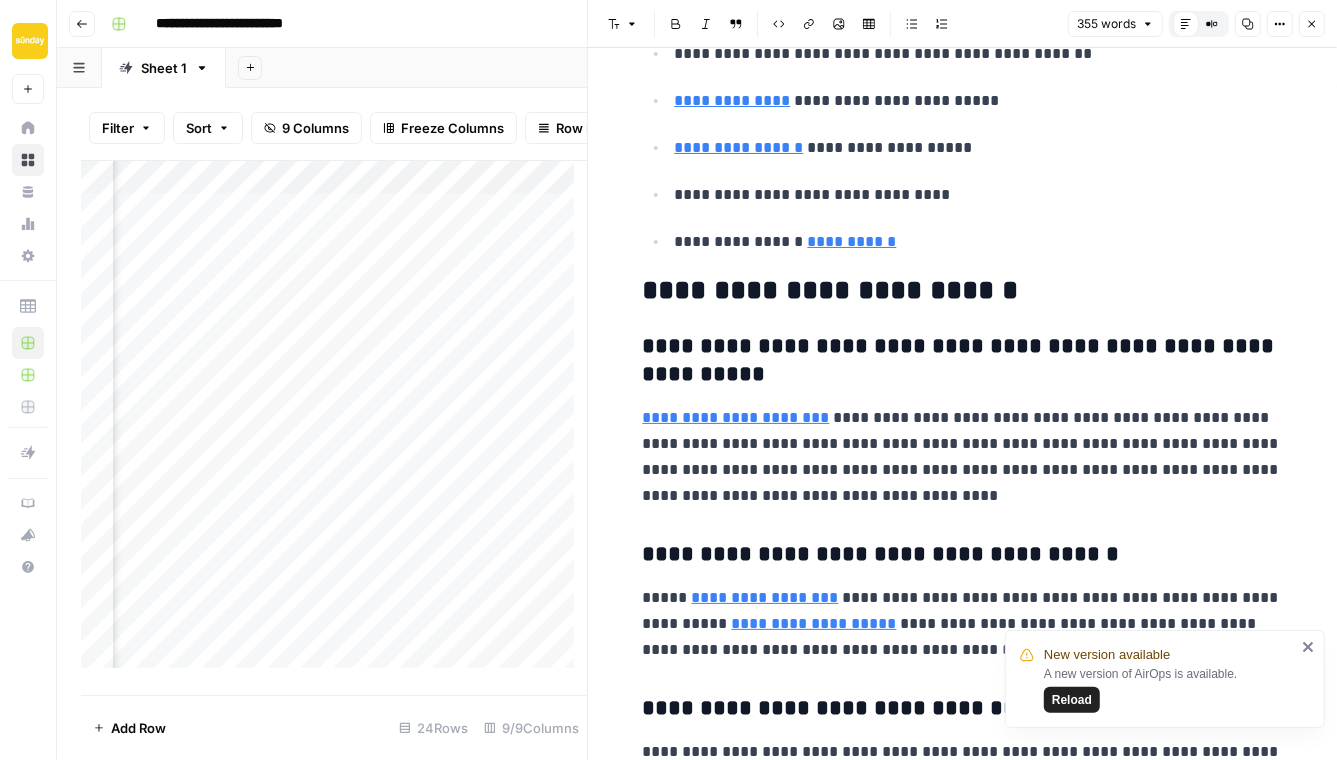 click on "Add Column" at bounding box center (334, 421) 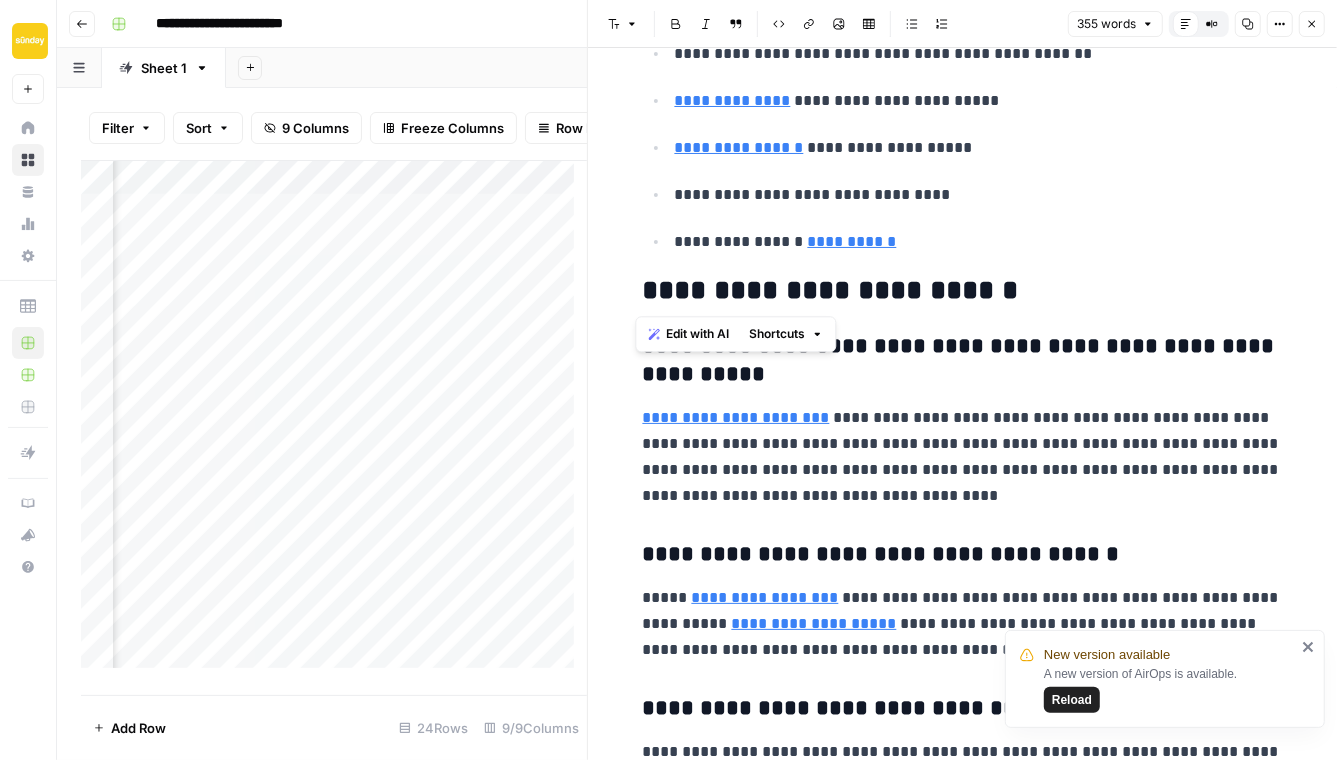 drag, startPoint x: 914, startPoint y: 284, endPoint x: 993, endPoint y: 289, distance: 79.15807 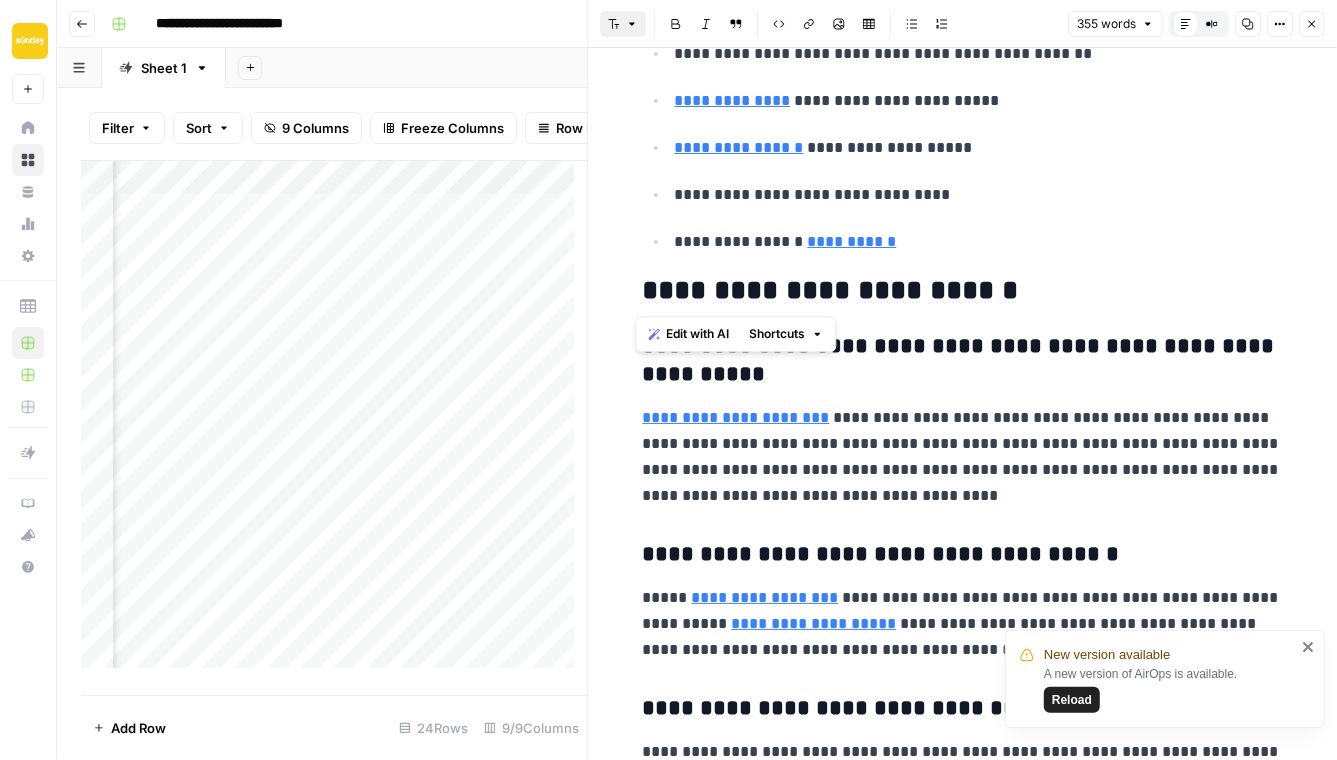 click 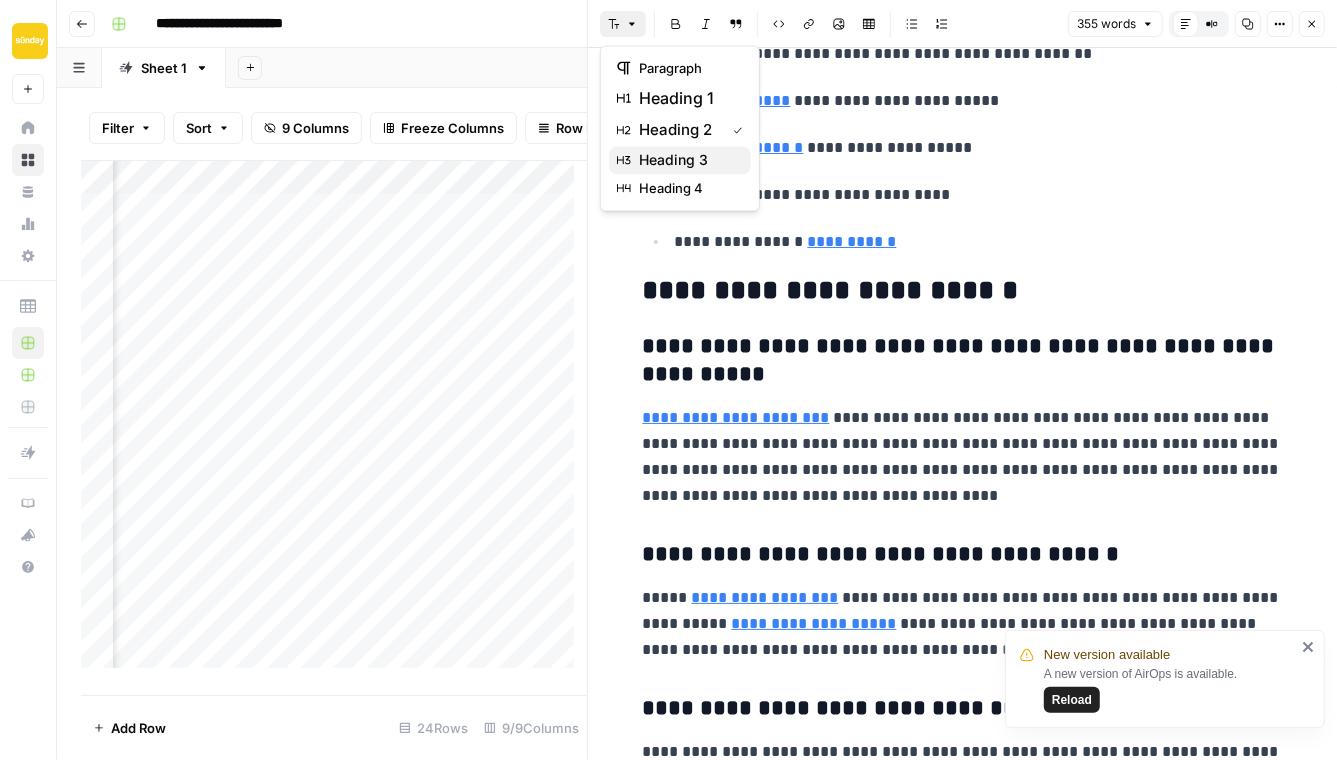 click on "heading 3" at bounding box center (673, 160) 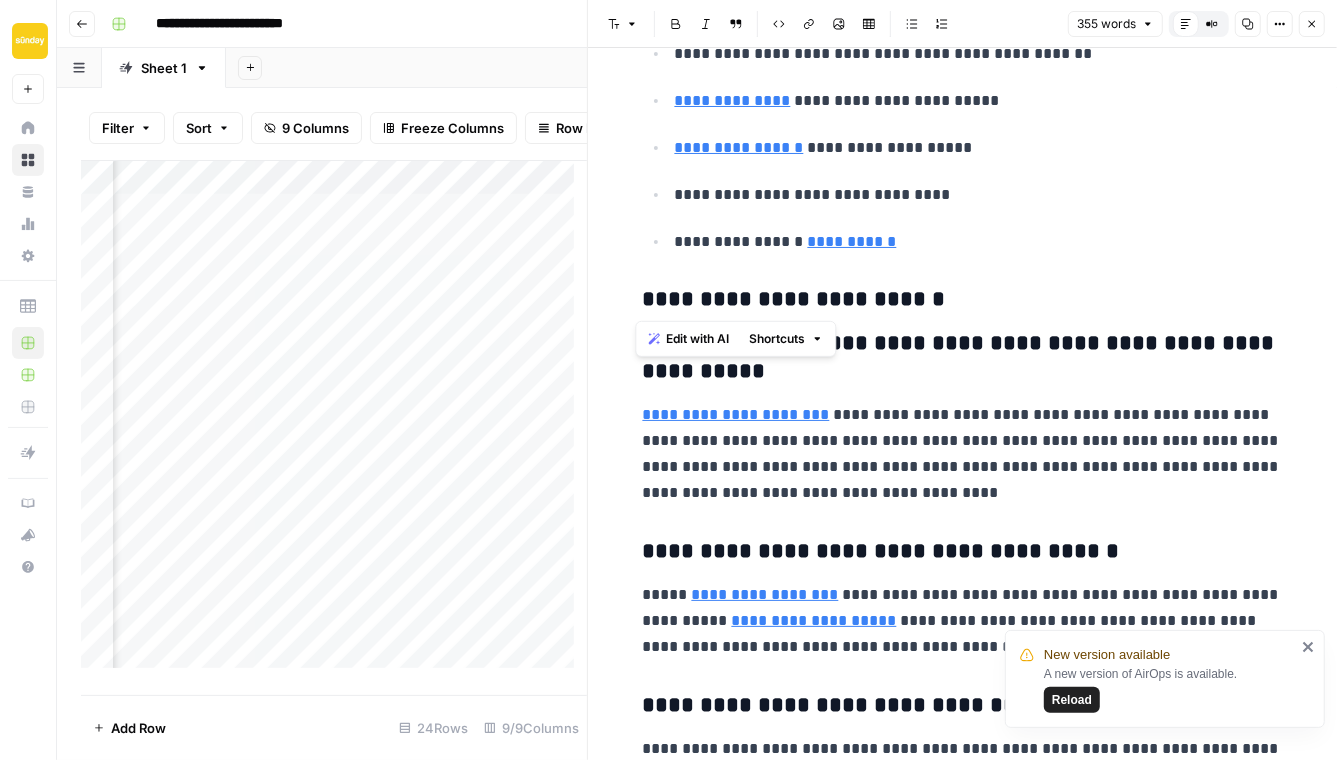 click on "**********" at bounding box center (963, 358) 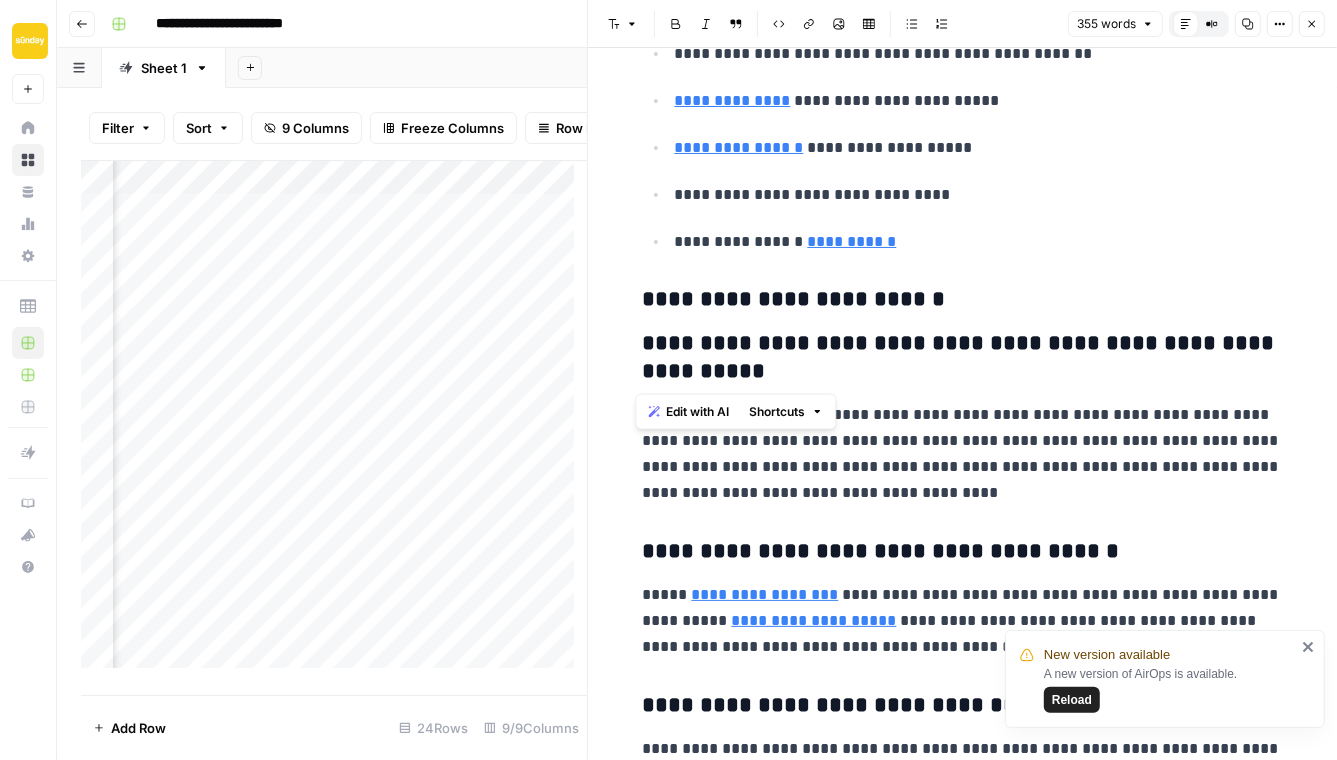 drag, startPoint x: 704, startPoint y: 367, endPoint x: 631, endPoint y: 342, distance: 77.16217 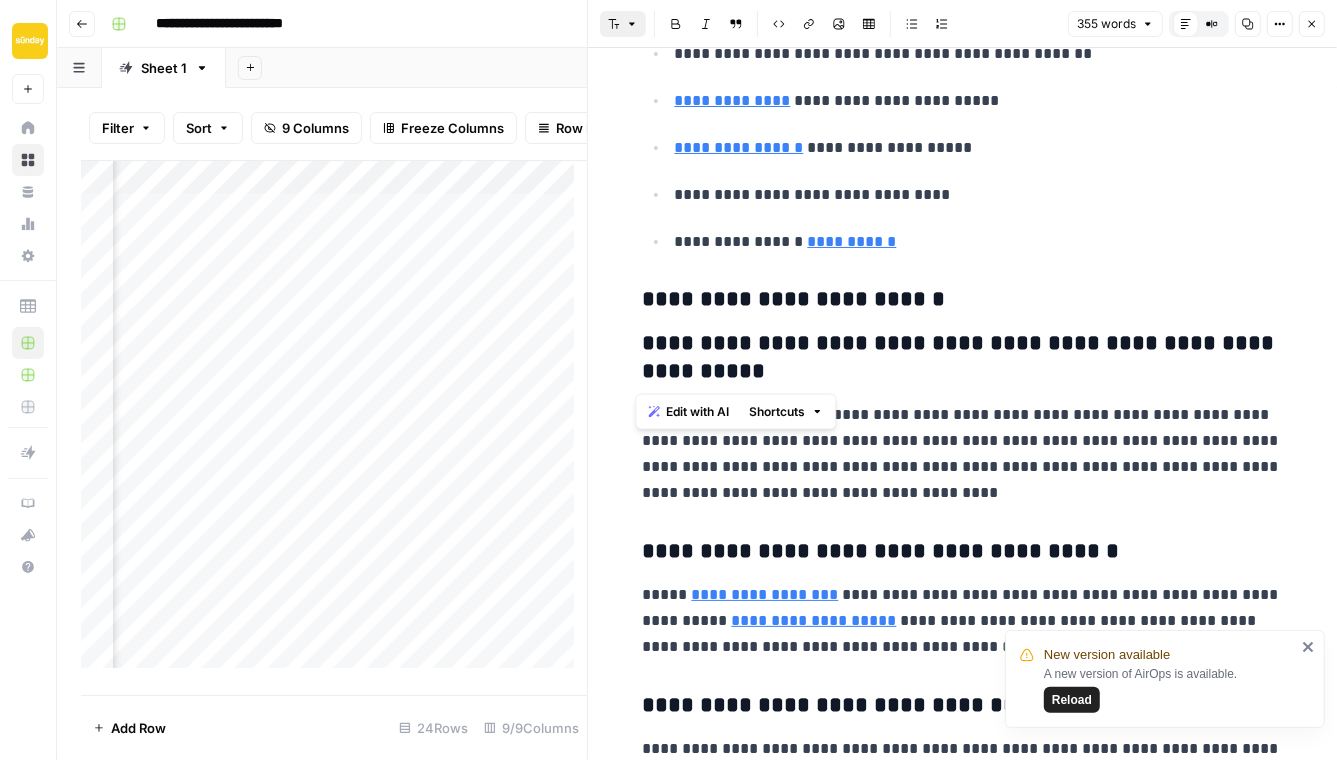 click 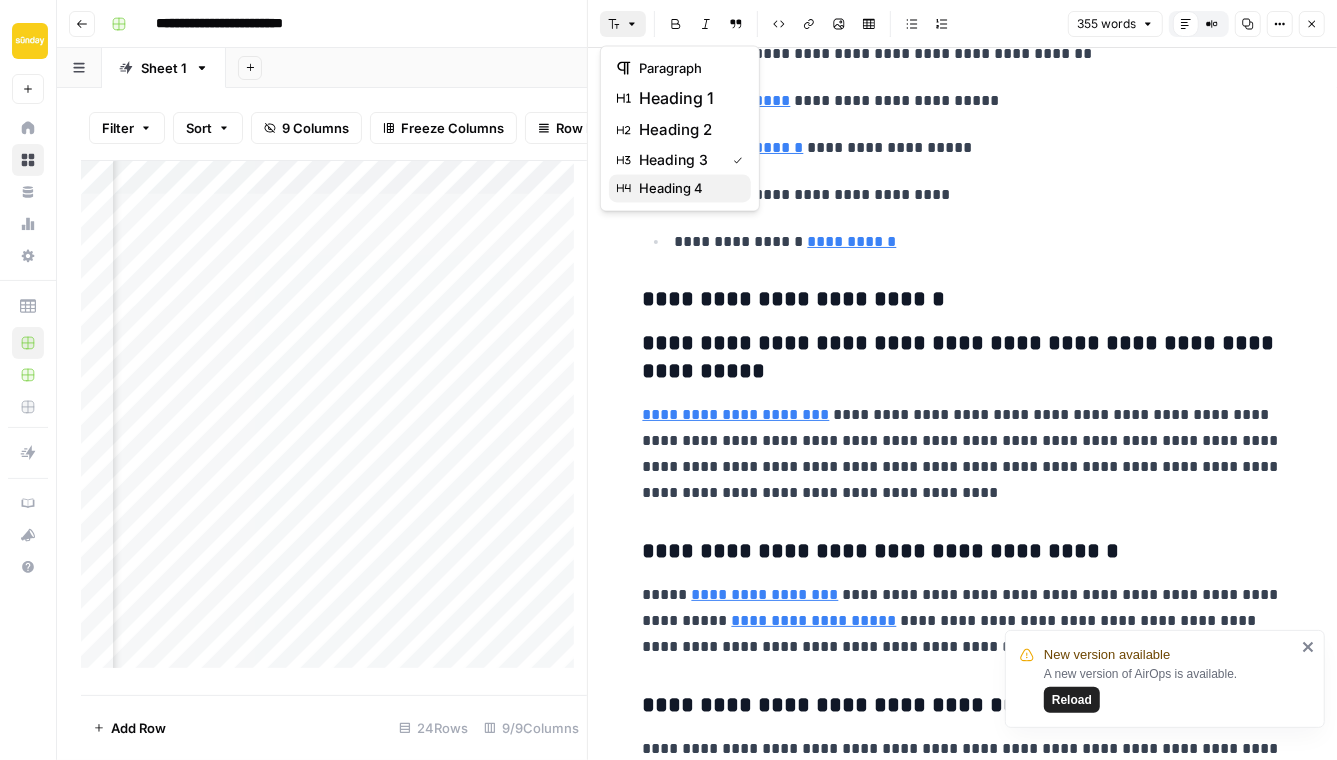 click on "heading 4" at bounding box center (680, 188) 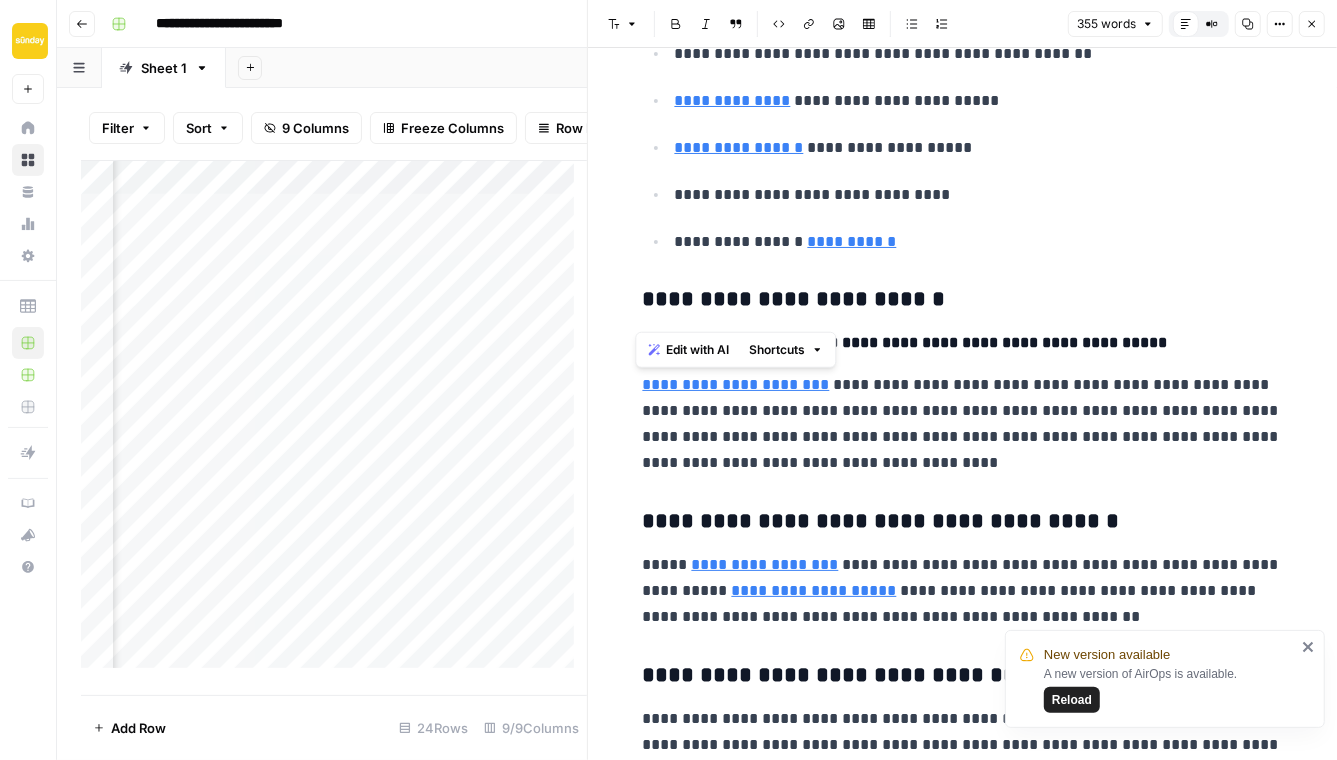 scroll, scrollTop: 612, scrollLeft: 0, axis: vertical 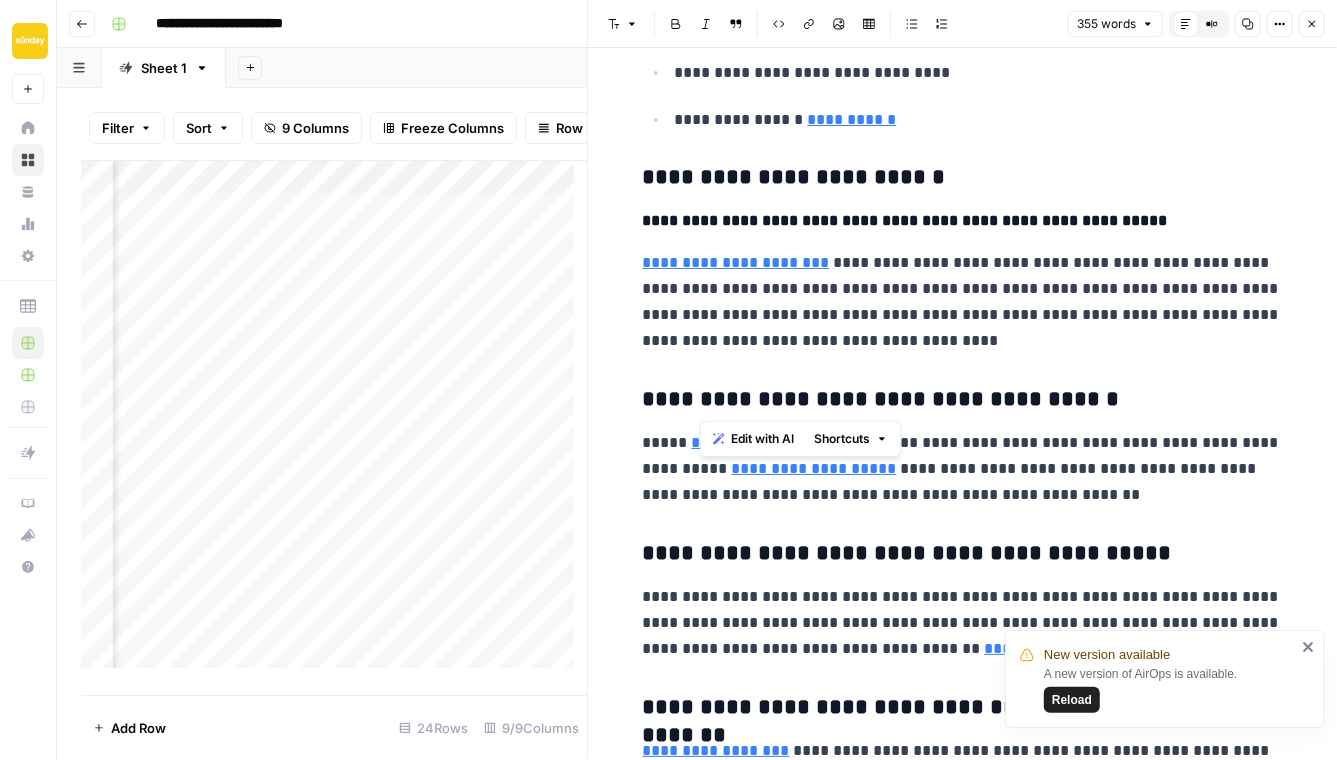 drag, startPoint x: 751, startPoint y: 394, endPoint x: 624, endPoint y: 396, distance: 127.01575 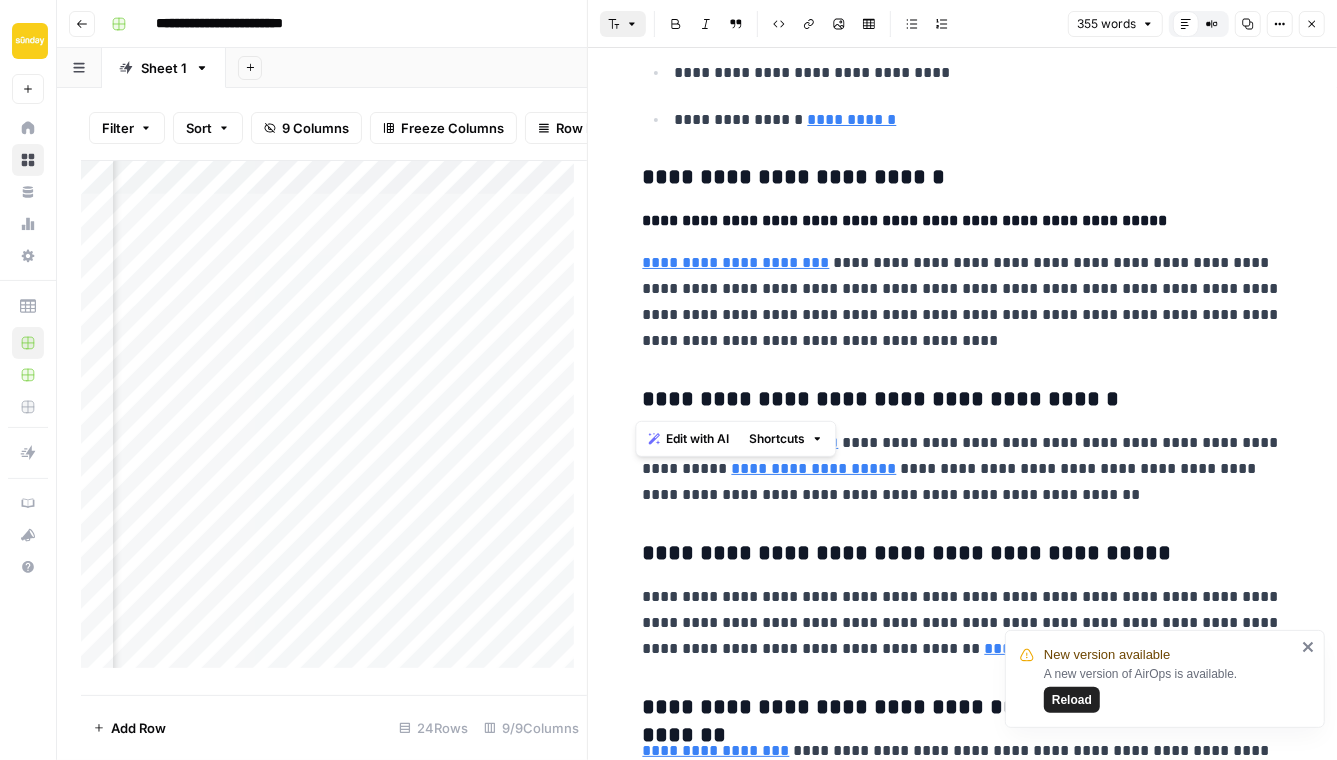 click 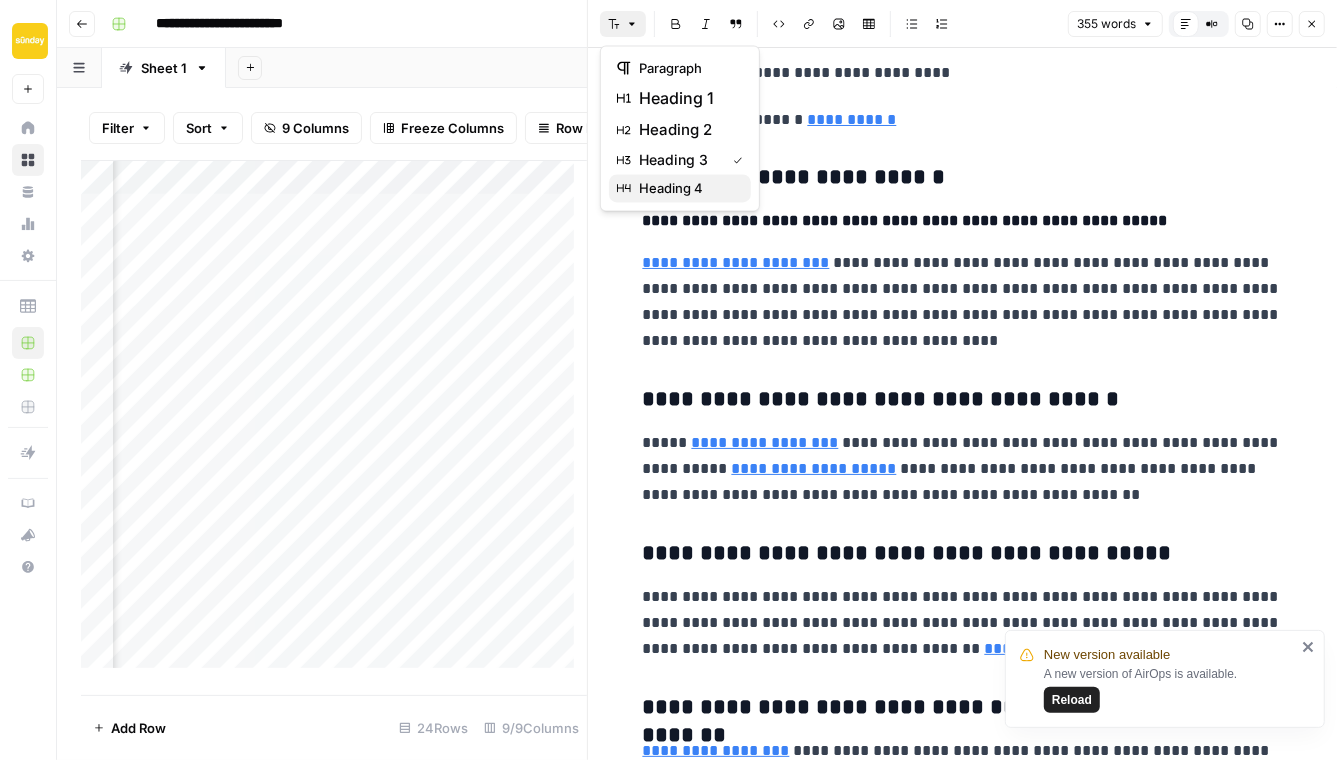 click on "heading 4" at bounding box center [671, 188] 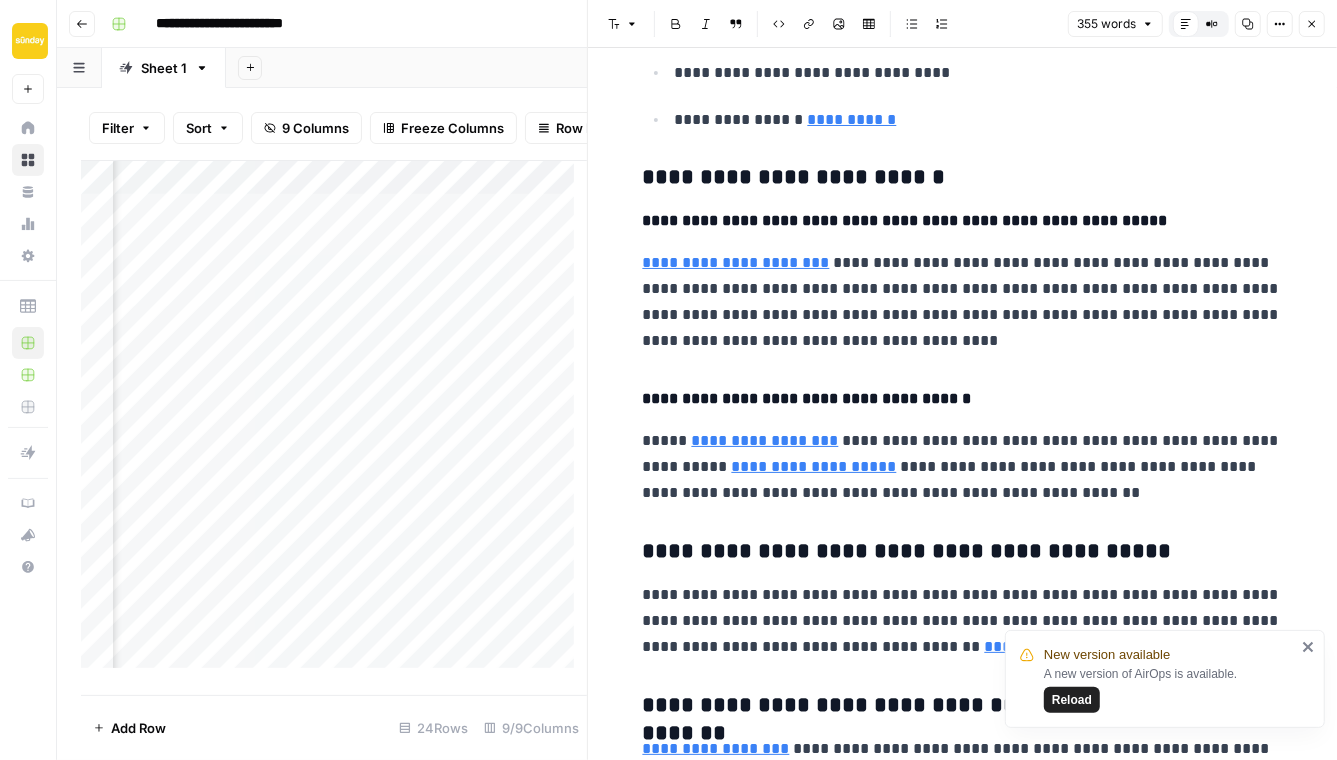 click on "**********" at bounding box center [963, 178] 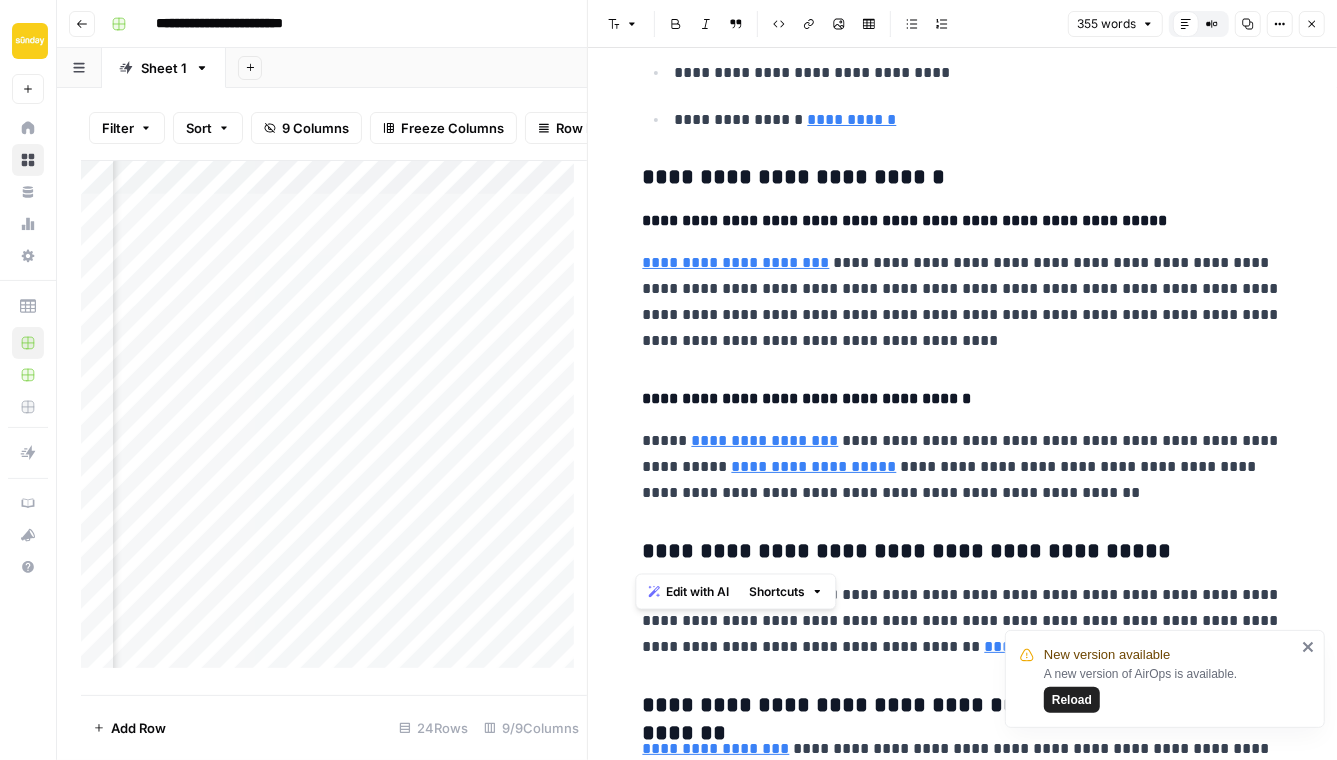 drag, startPoint x: 1106, startPoint y: 548, endPoint x: 641, endPoint y: 553, distance: 465.0269 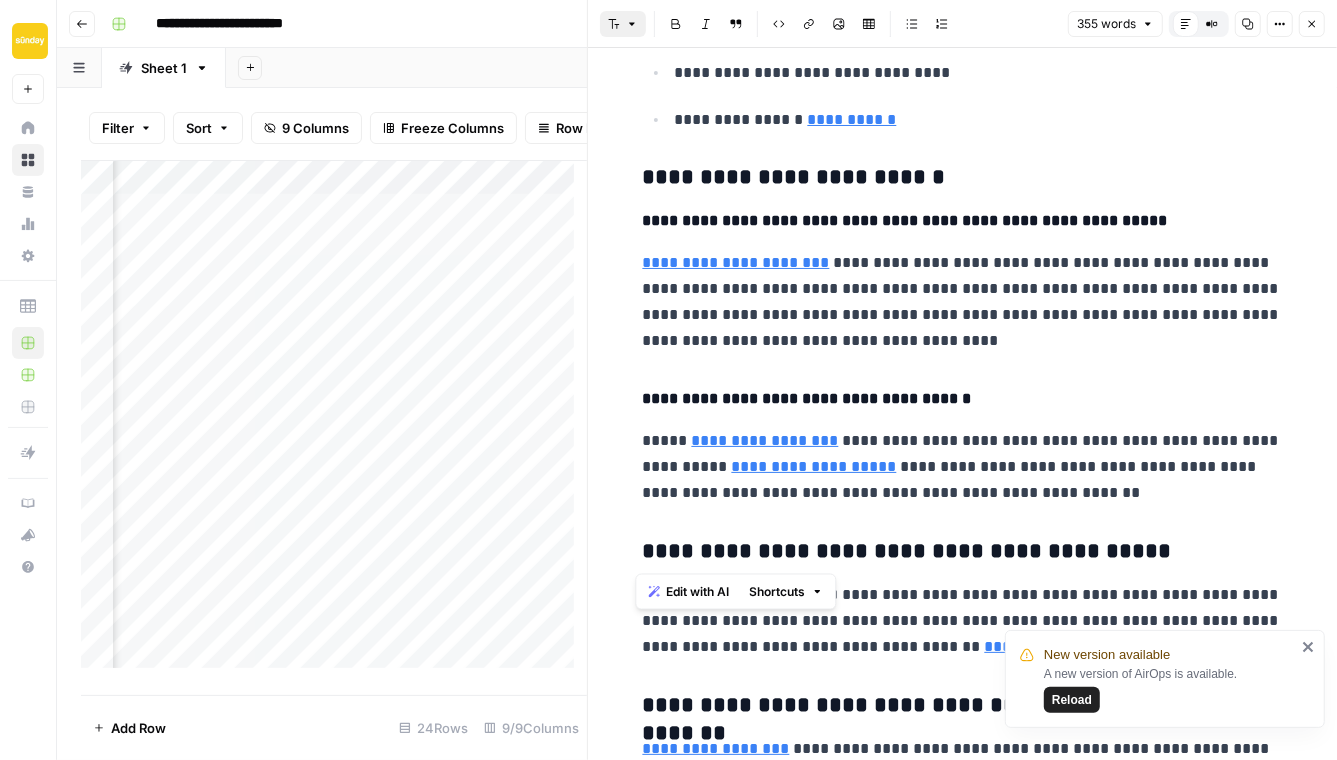 click 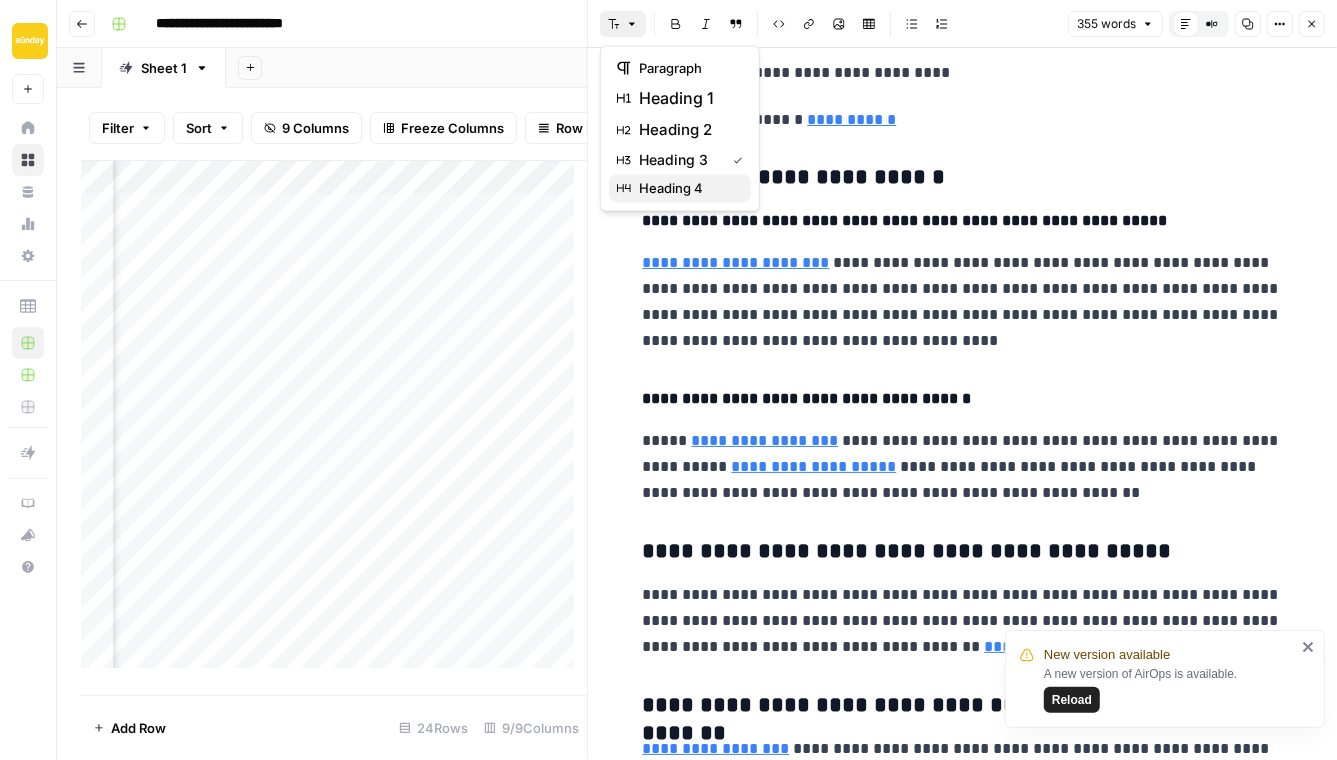 click on "heading 4" at bounding box center [671, 188] 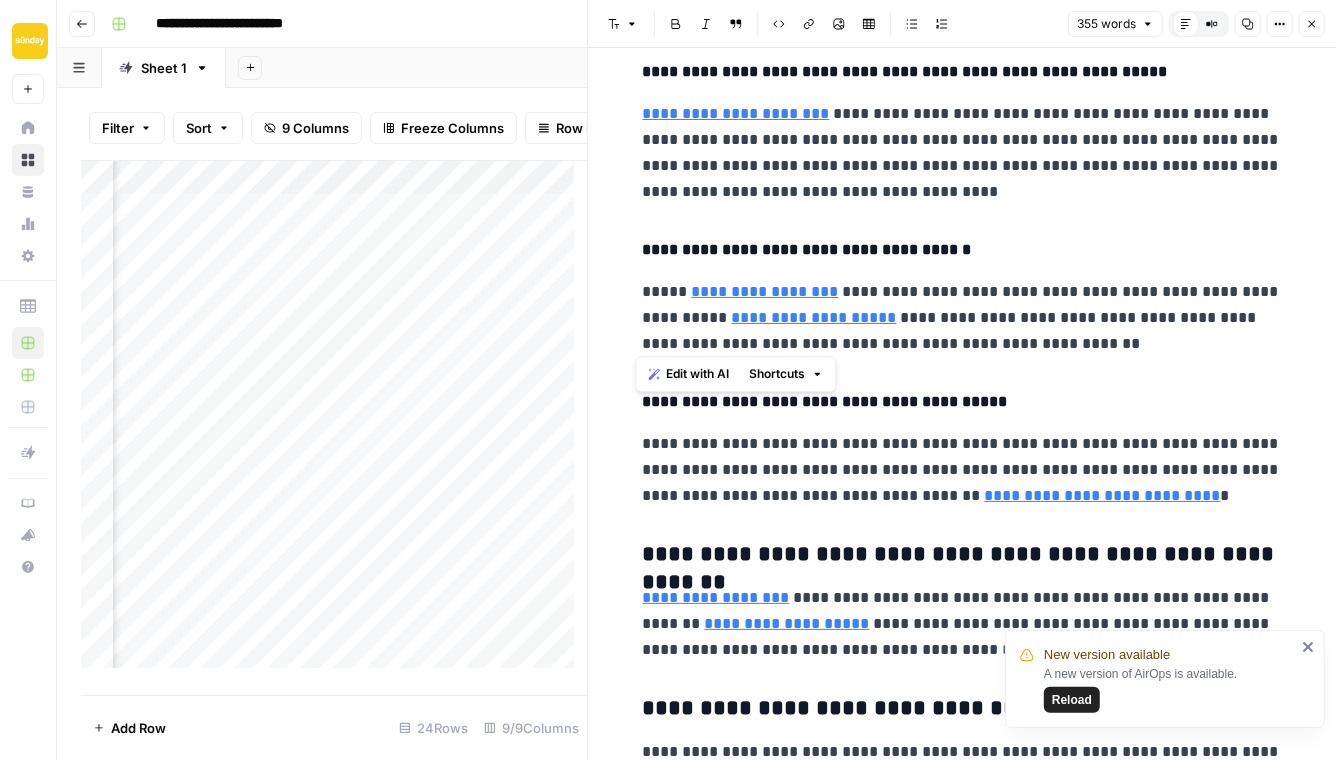 scroll, scrollTop: 825, scrollLeft: 0, axis: vertical 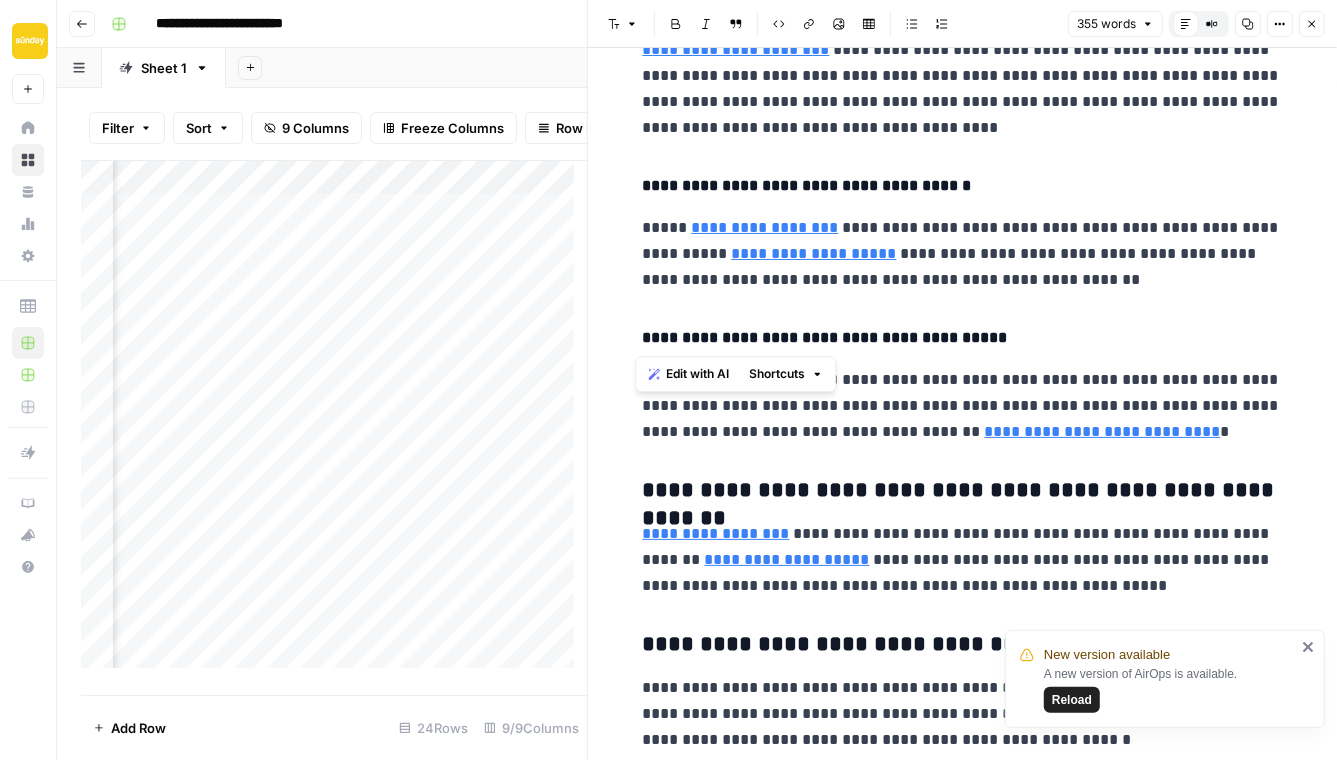 click on "**********" at bounding box center (963, 491) 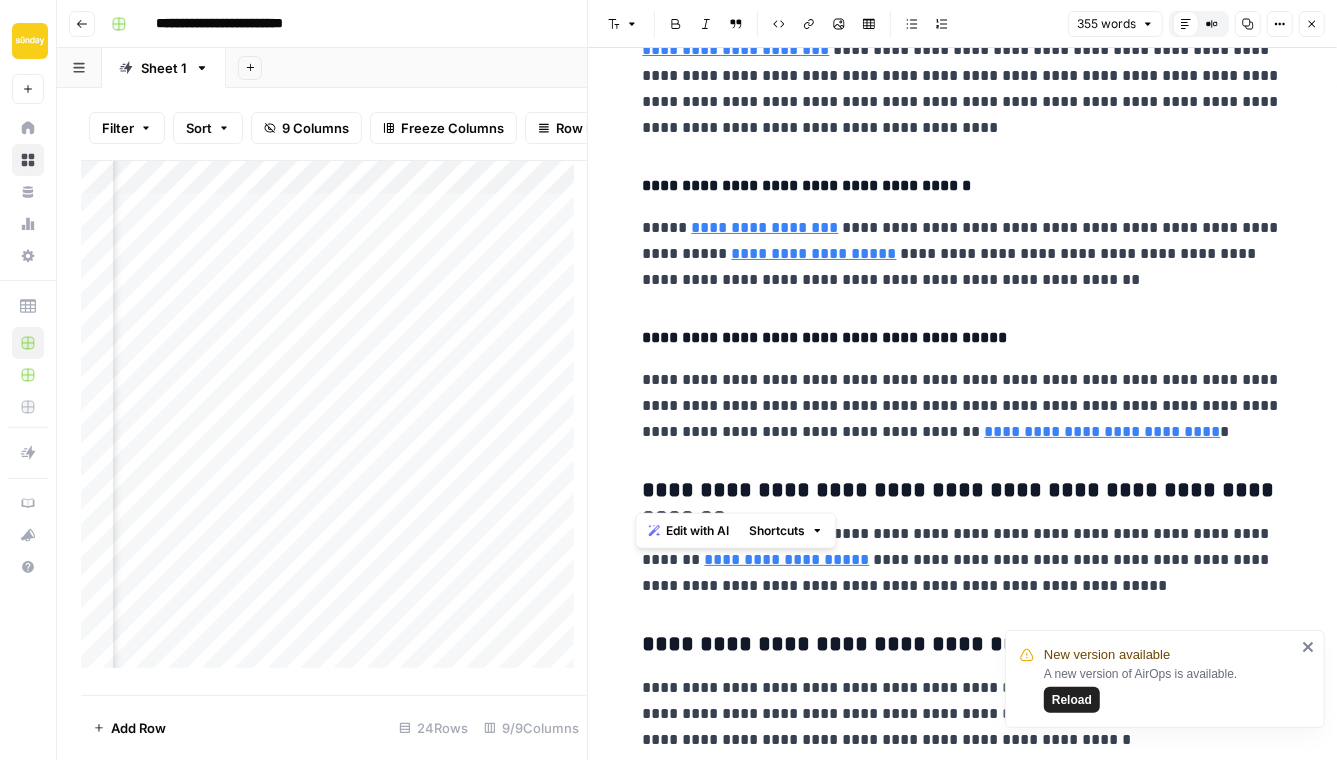 drag, startPoint x: 1264, startPoint y: 489, endPoint x: 633, endPoint y: 500, distance: 631.0959 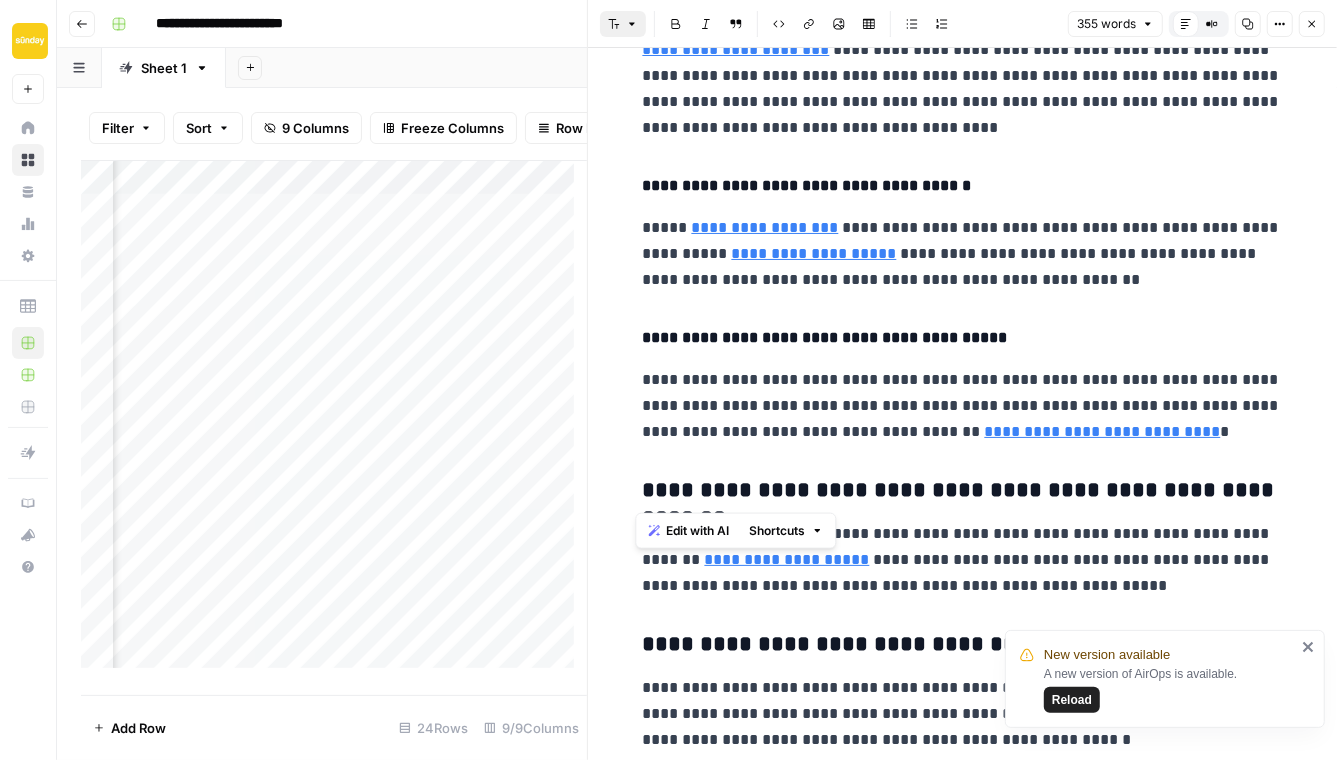 click on "Font style" at bounding box center [623, 24] 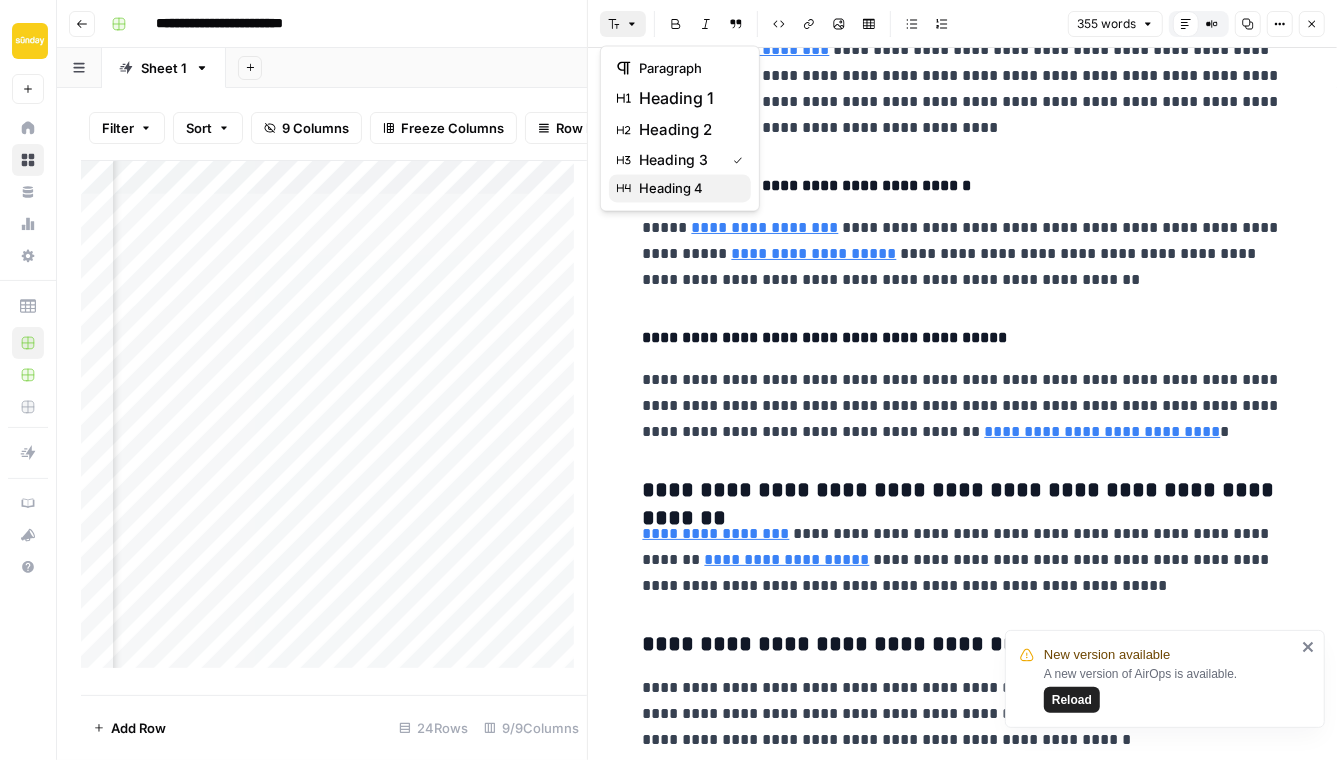 click on "heading 4" at bounding box center [671, 188] 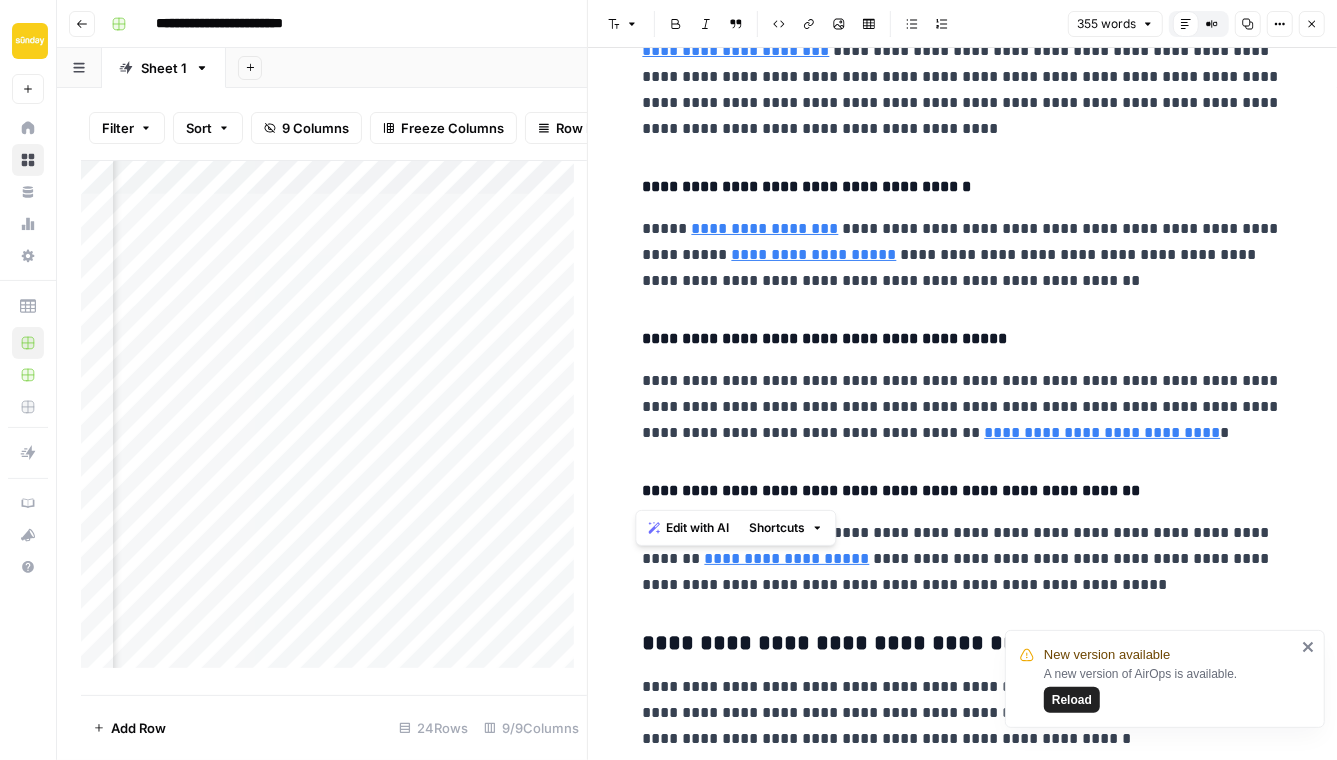 scroll, scrollTop: 823, scrollLeft: 0, axis: vertical 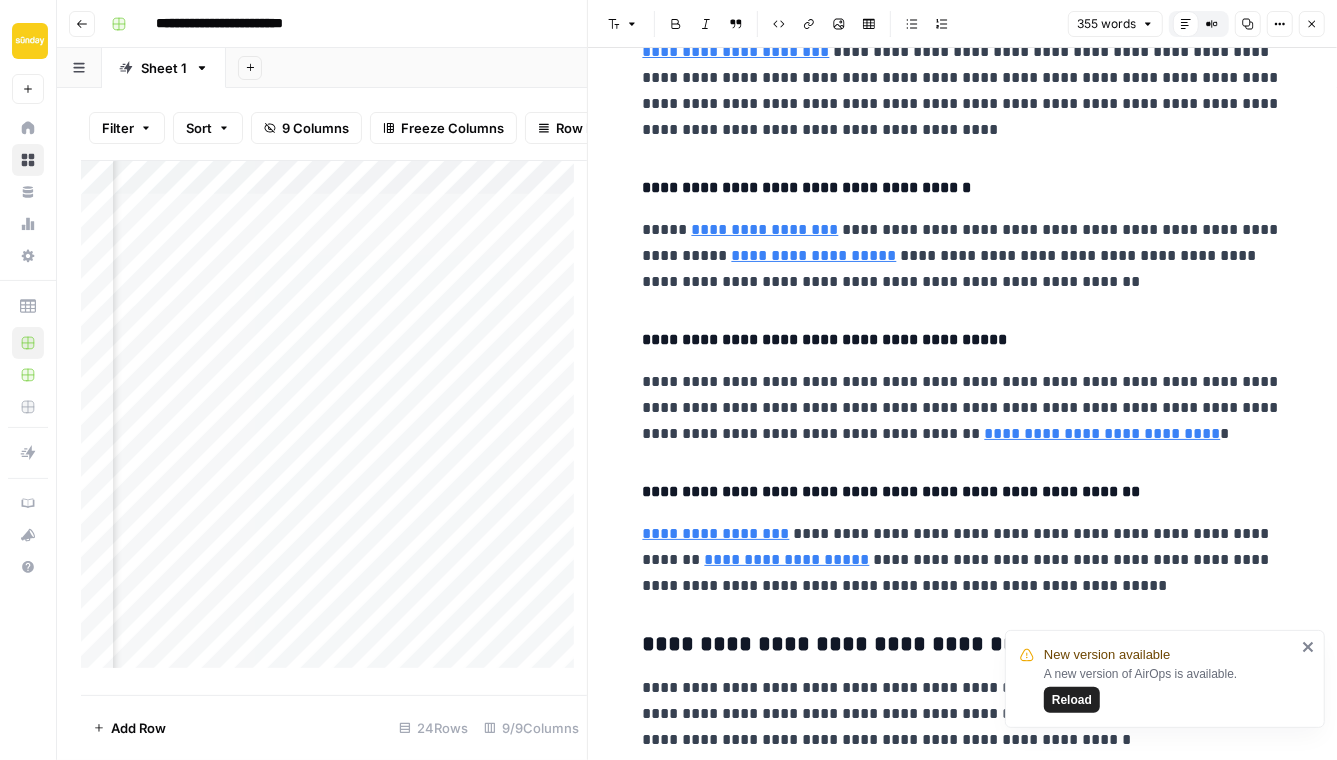 click 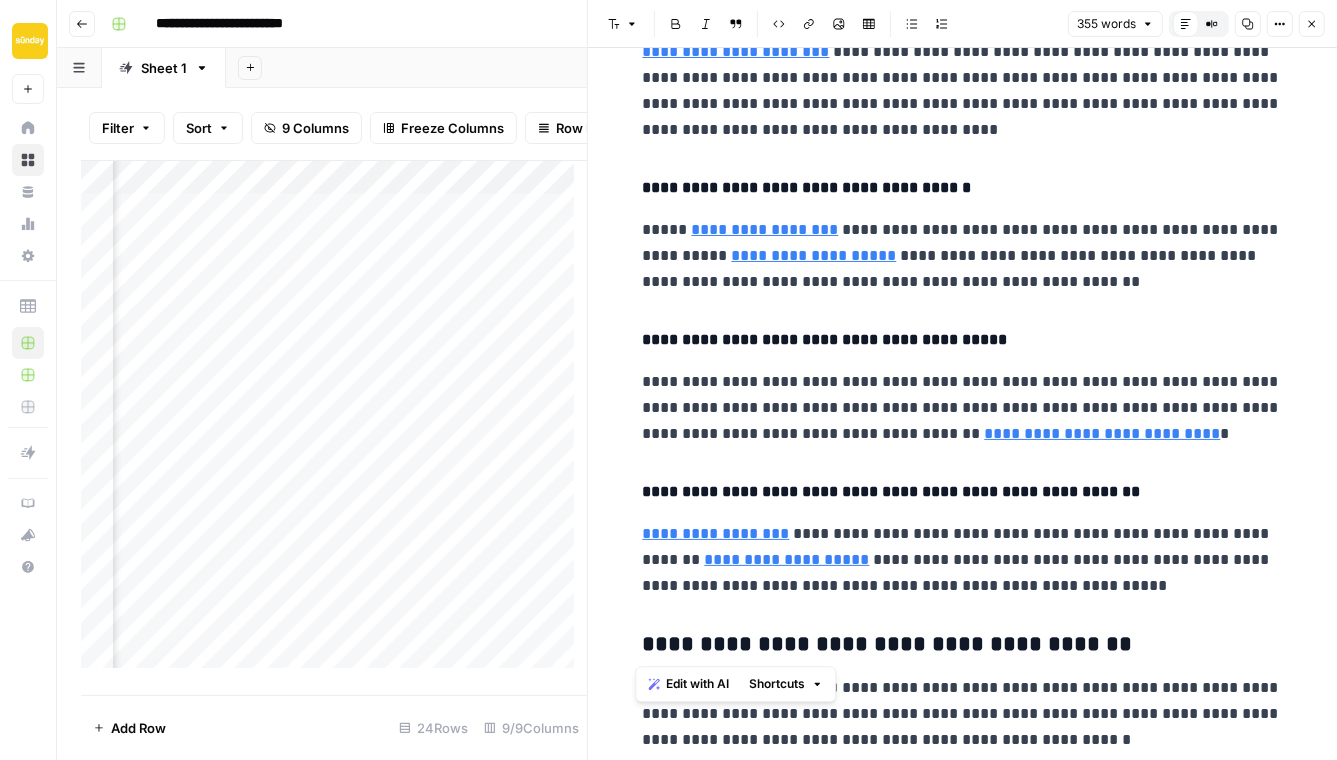 drag, startPoint x: 824, startPoint y: 644, endPoint x: 602, endPoint y: 660, distance: 222.57584 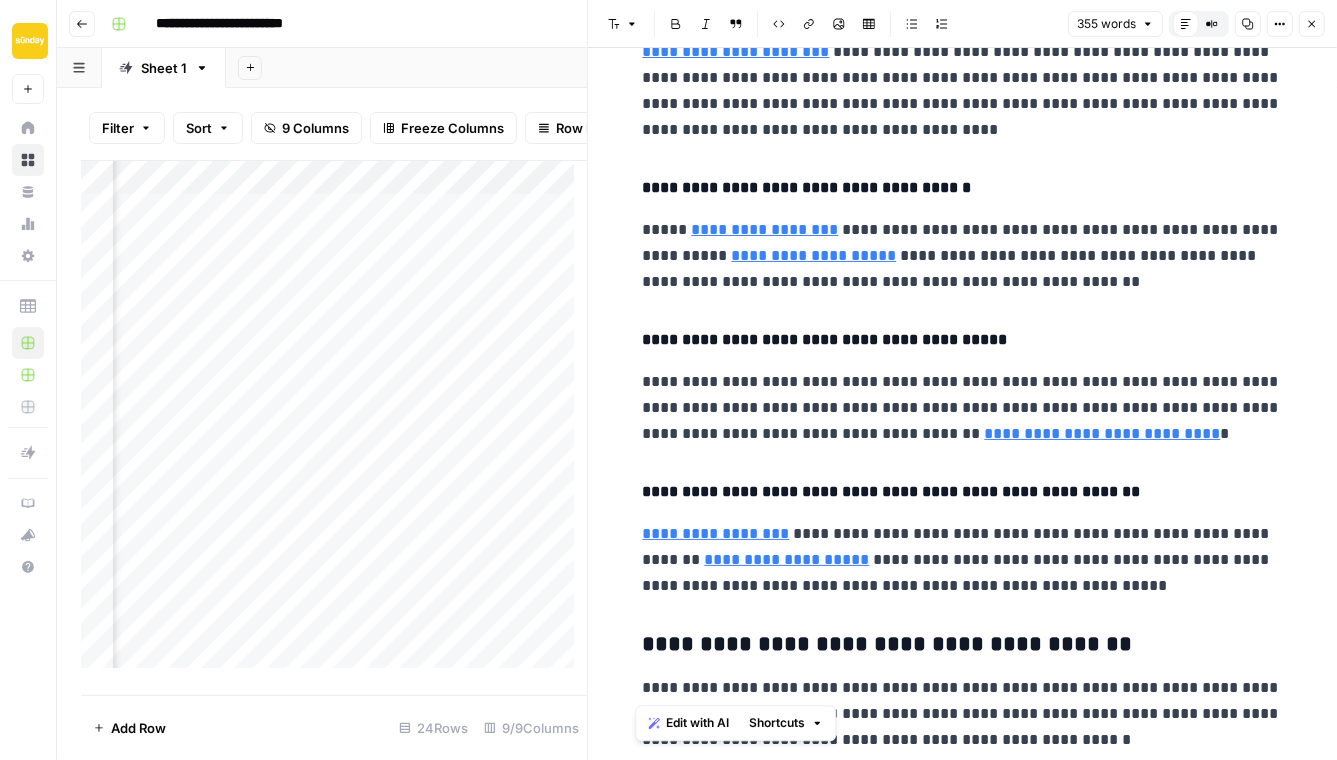 click on "**********" at bounding box center (963, 9) 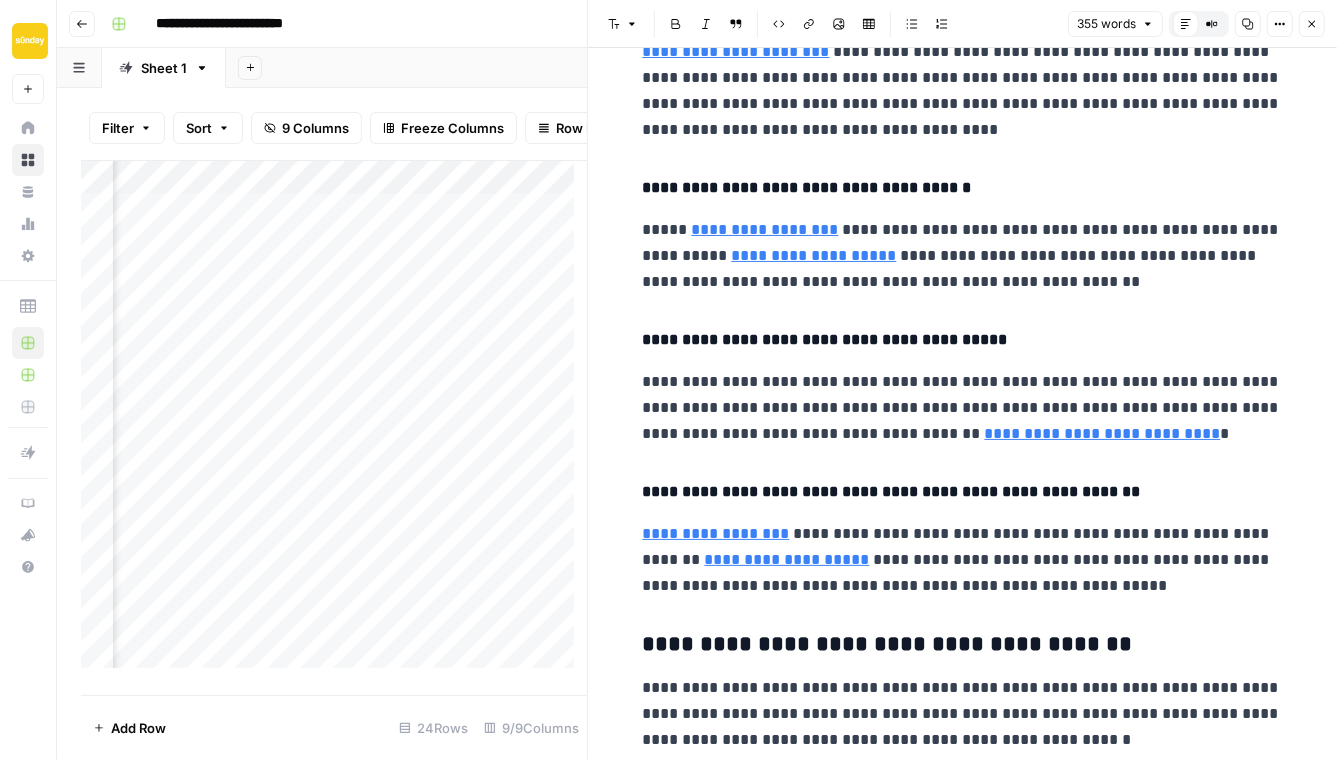 click on "**********" at bounding box center [963, 645] 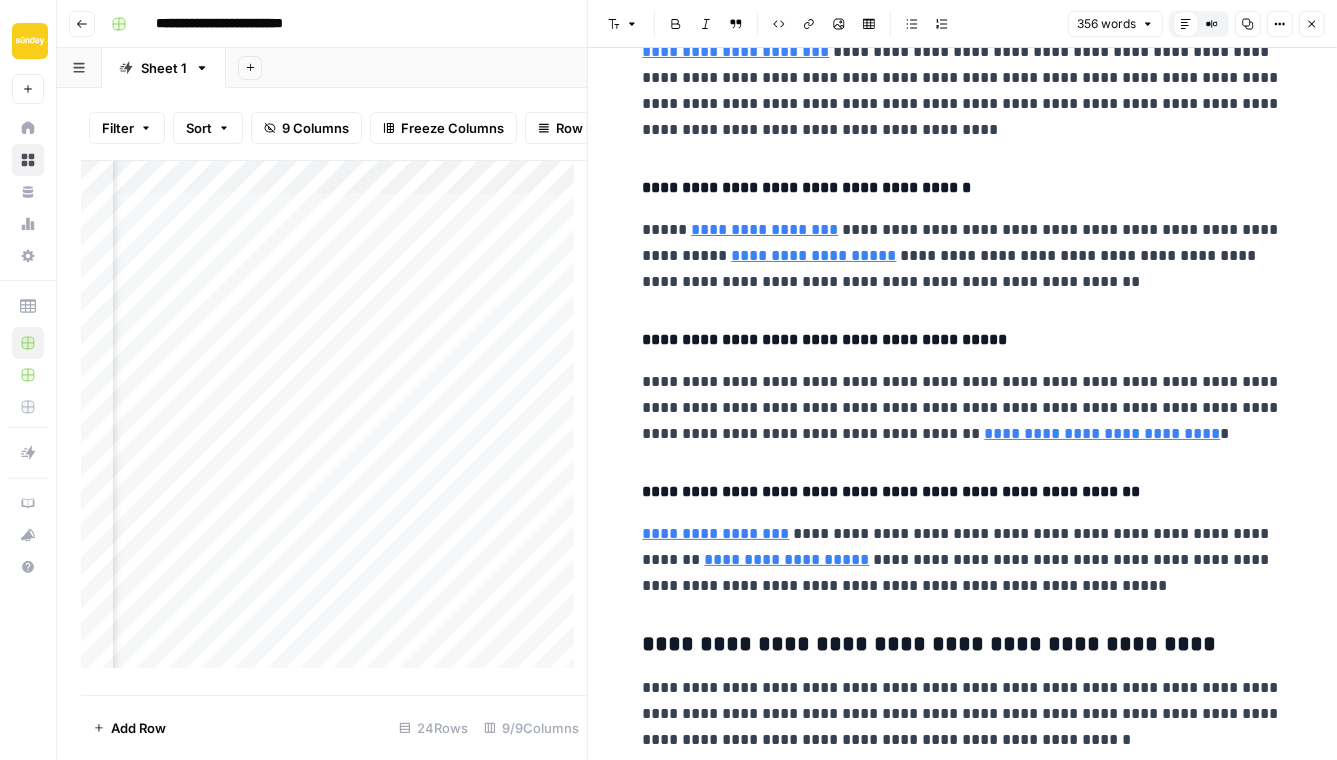 click on "**********" at bounding box center (963, 492) 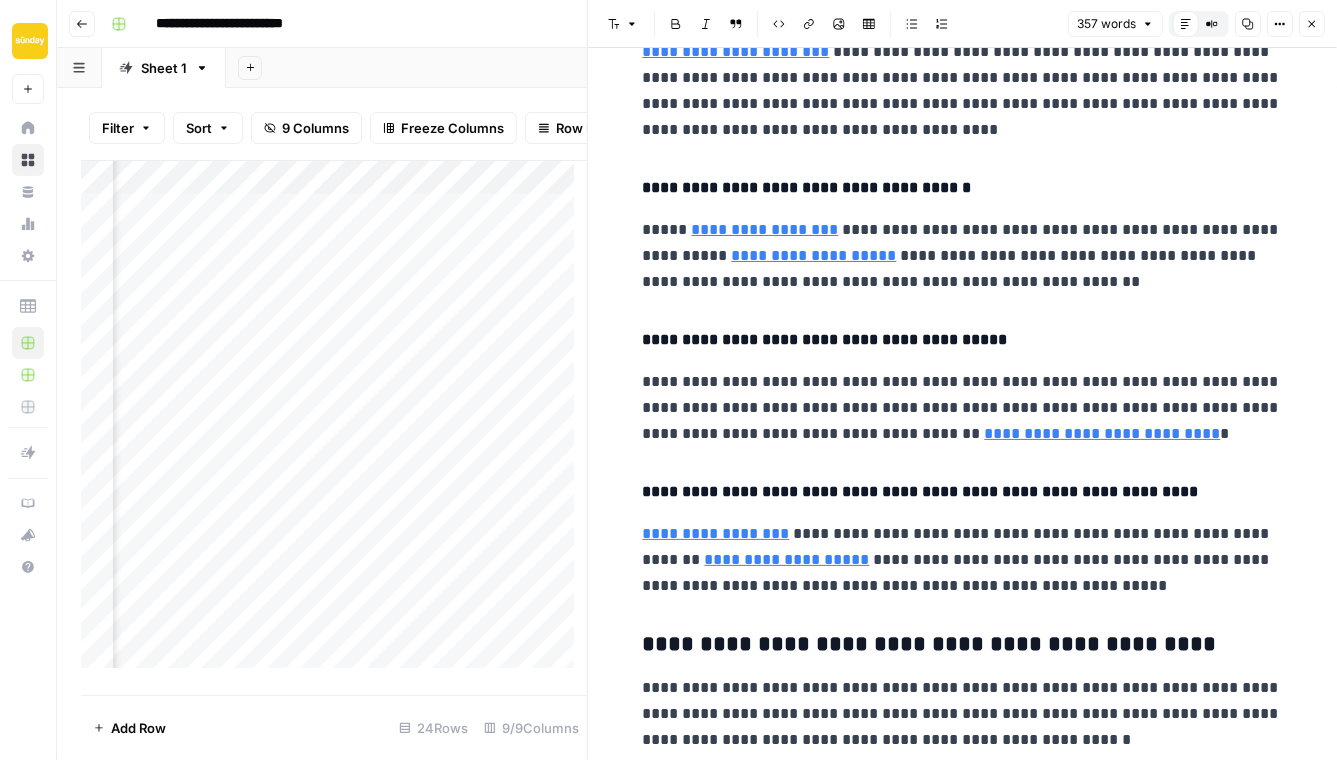 click on "**********" at bounding box center [963, 340] 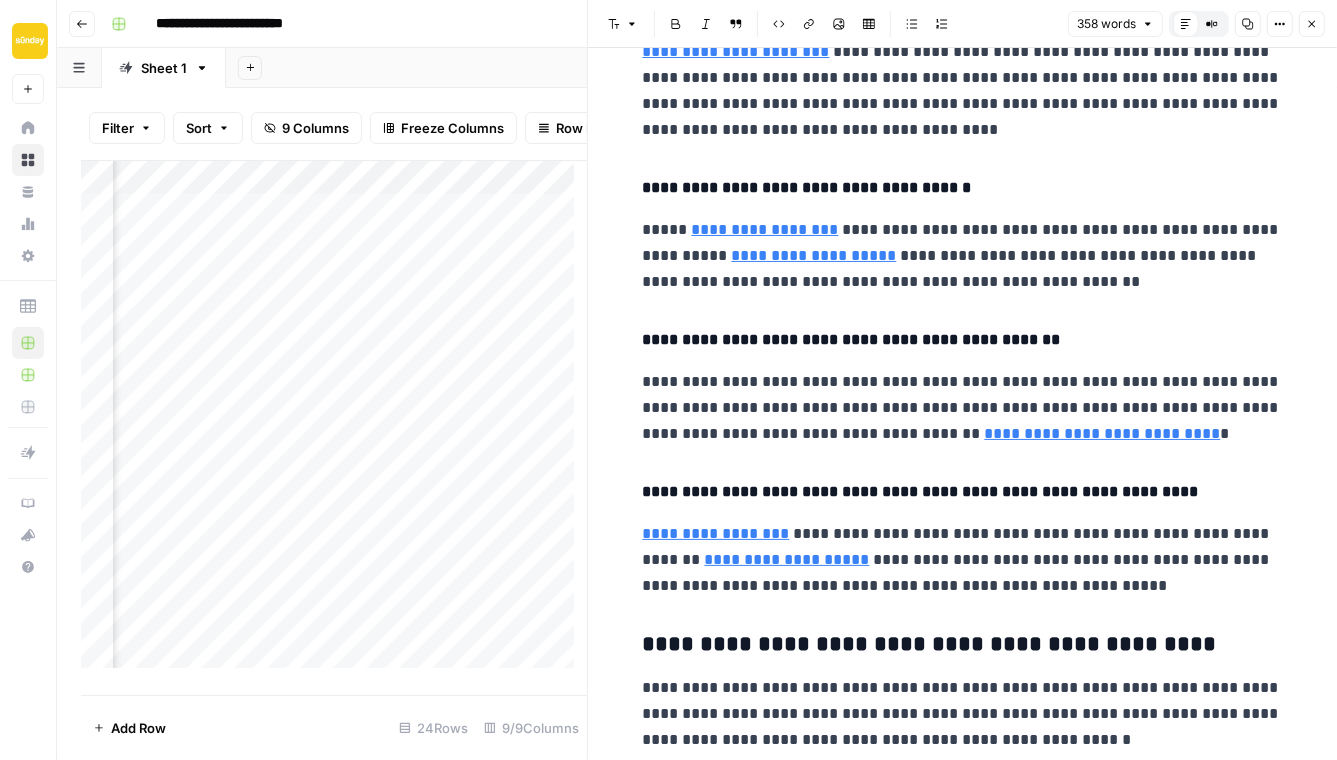 click on "**********" at bounding box center [963, 188] 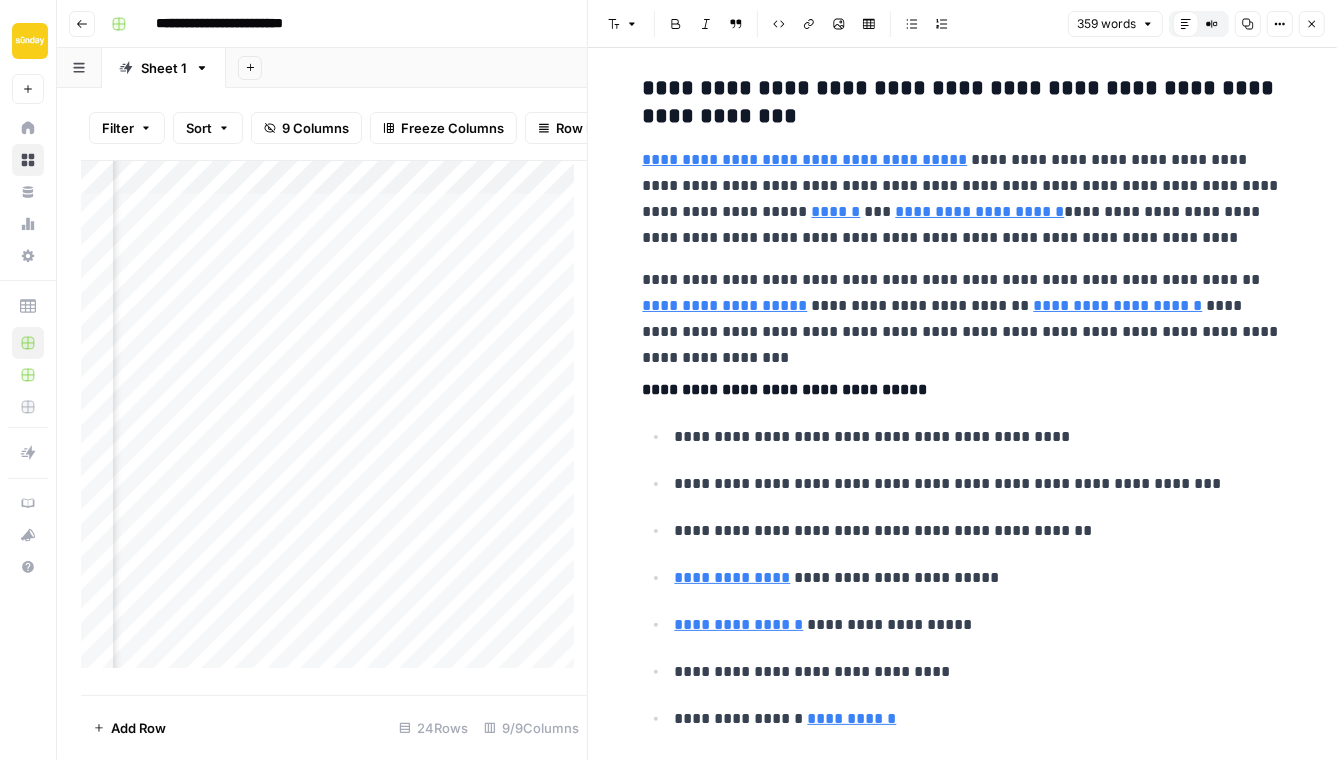 scroll, scrollTop: 0, scrollLeft: 0, axis: both 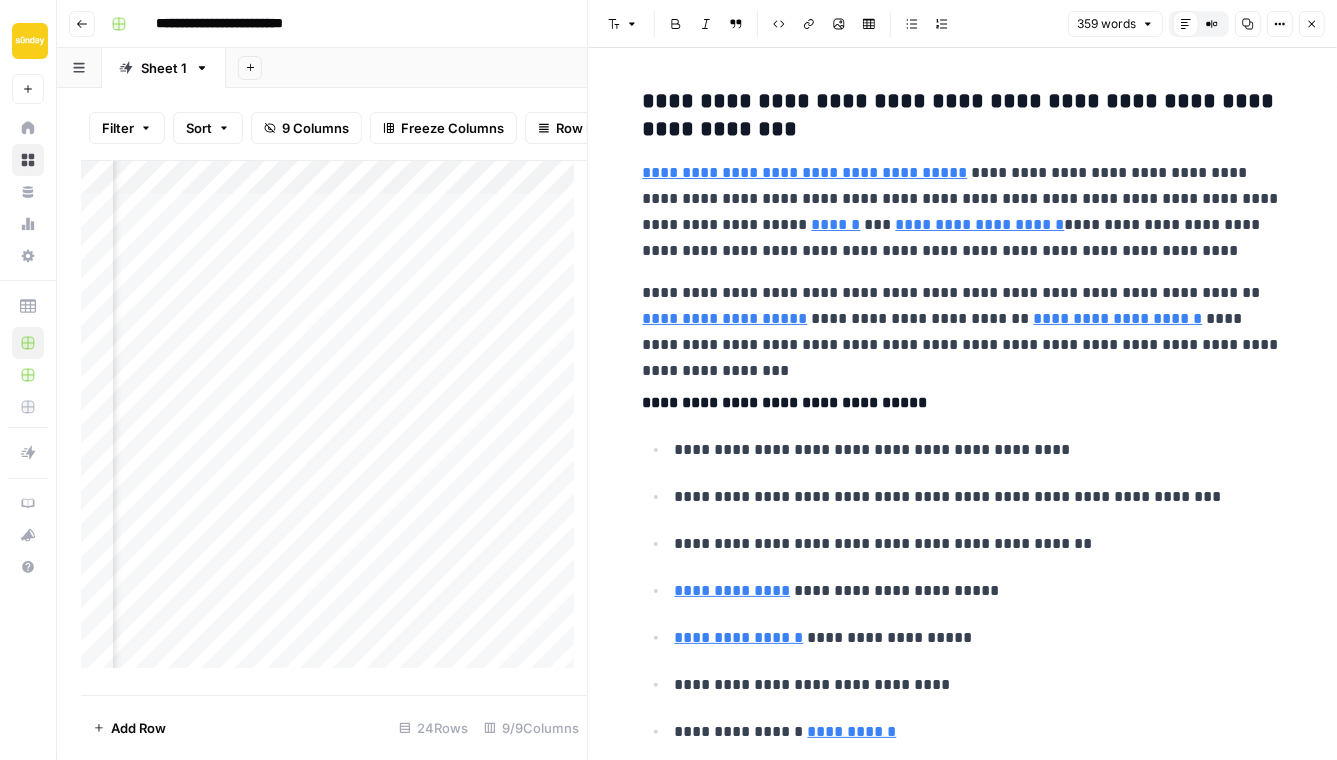 click on "**********" at bounding box center (963, 116) 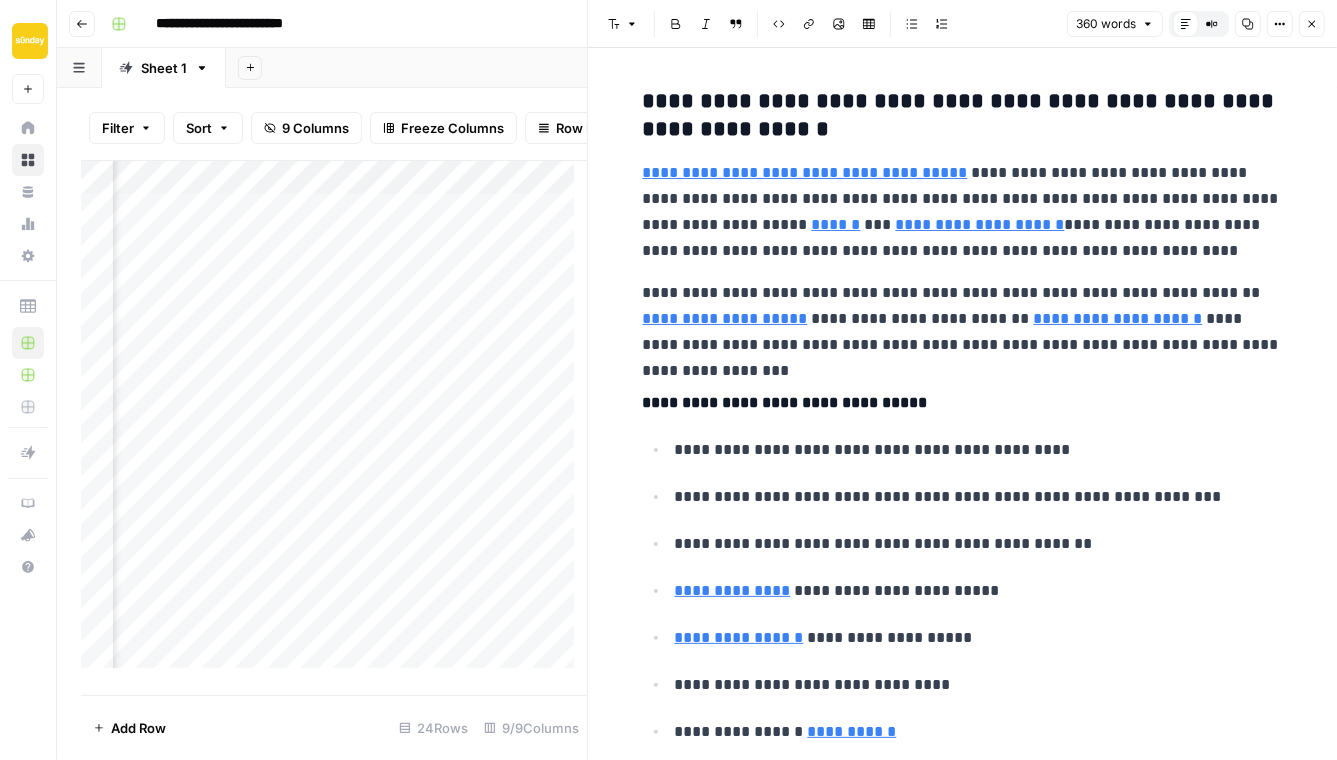 click on "**********" at bounding box center (963, 816) 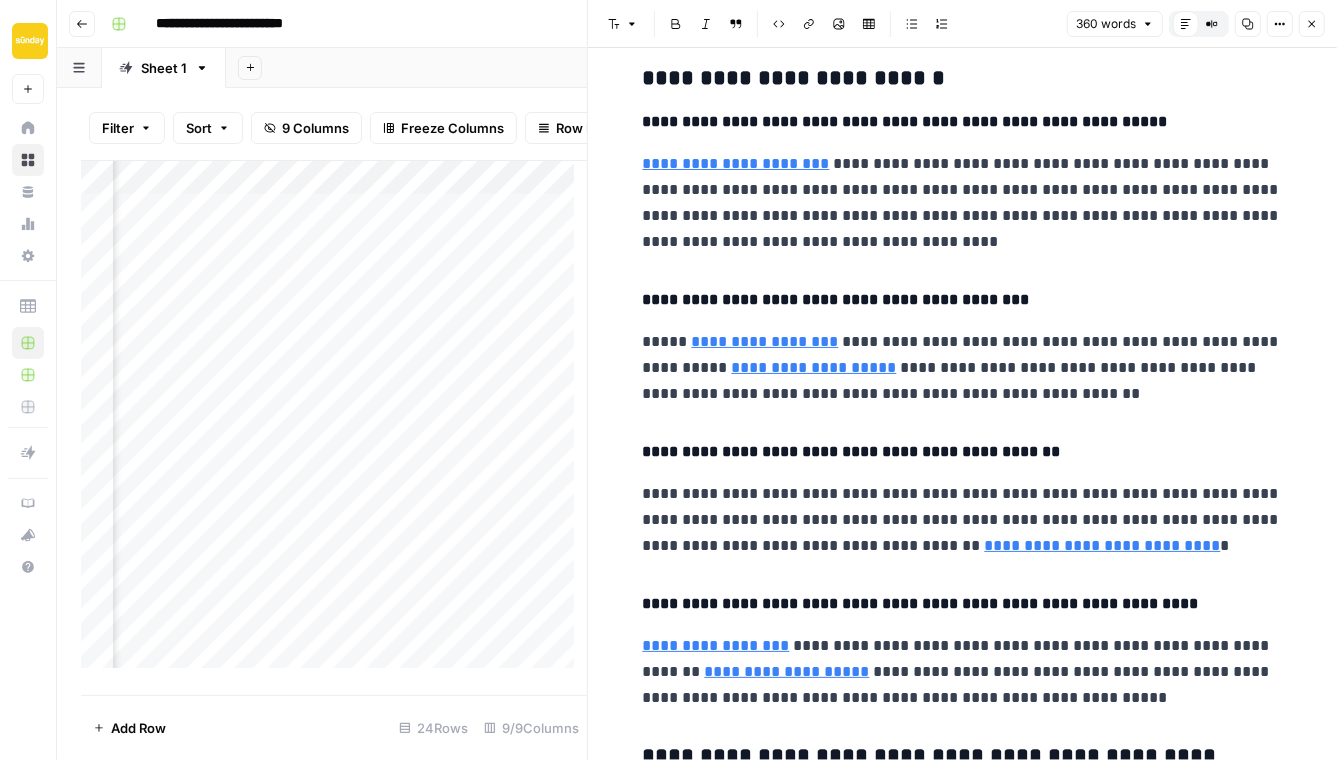 scroll, scrollTop: 823, scrollLeft: 0, axis: vertical 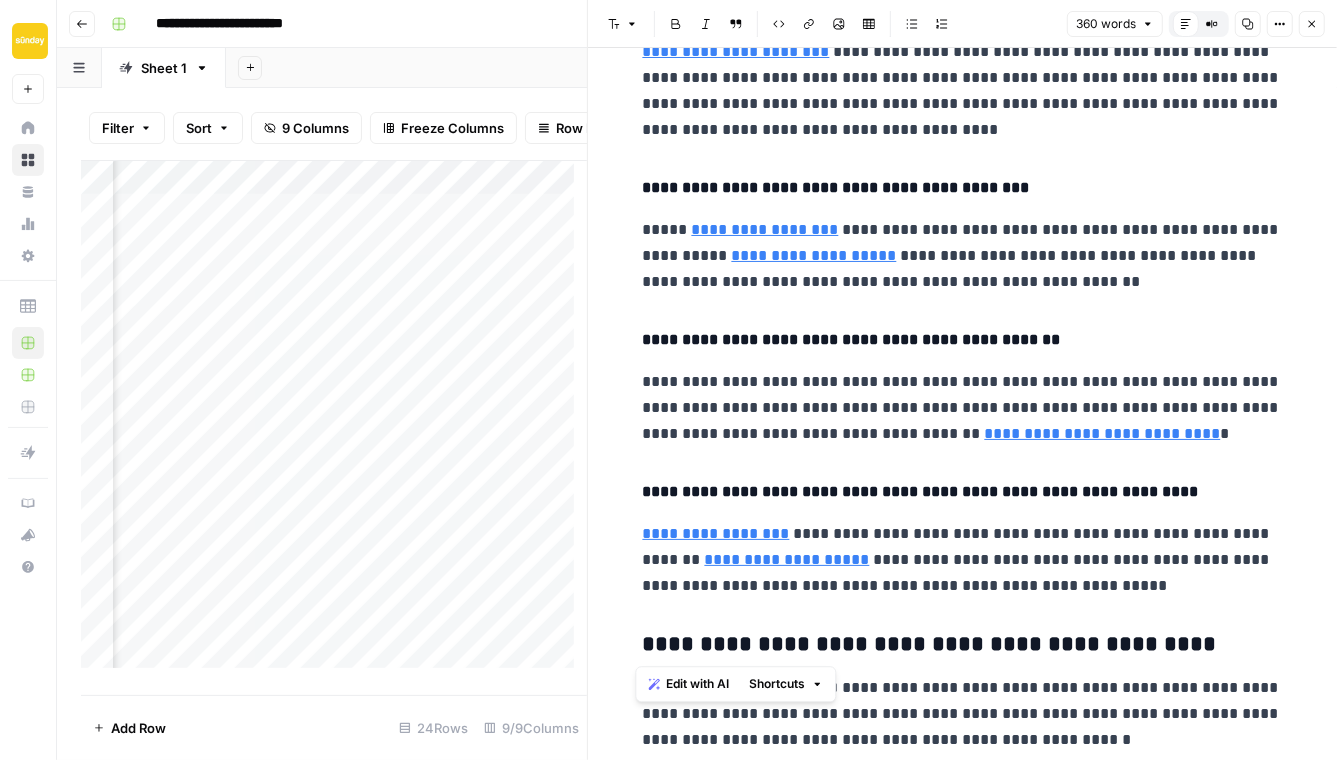 drag, startPoint x: 1120, startPoint y: 640, endPoint x: 637, endPoint y: 635, distance: 483.02588 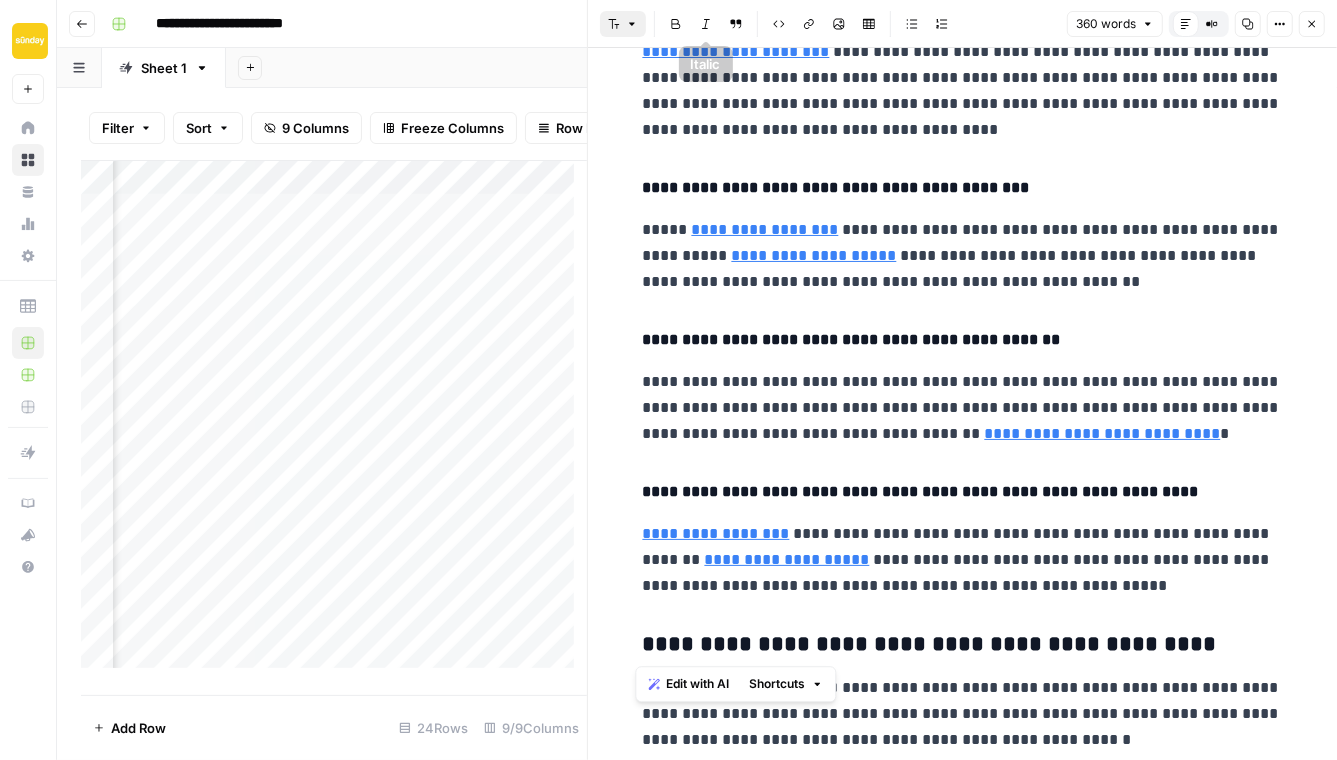 click on "Font style" at bounding box center [623, 24] 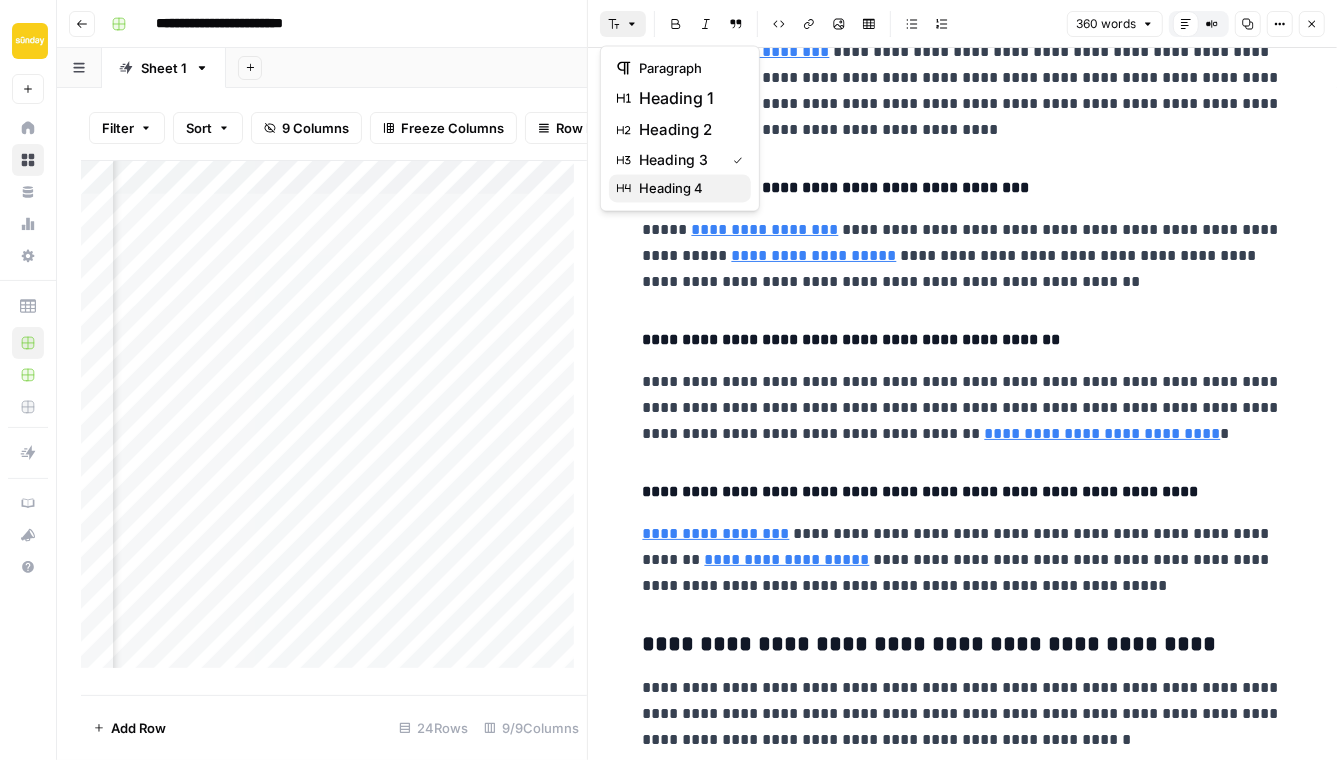 click on "heading 4" at bounding box center (671, 188) 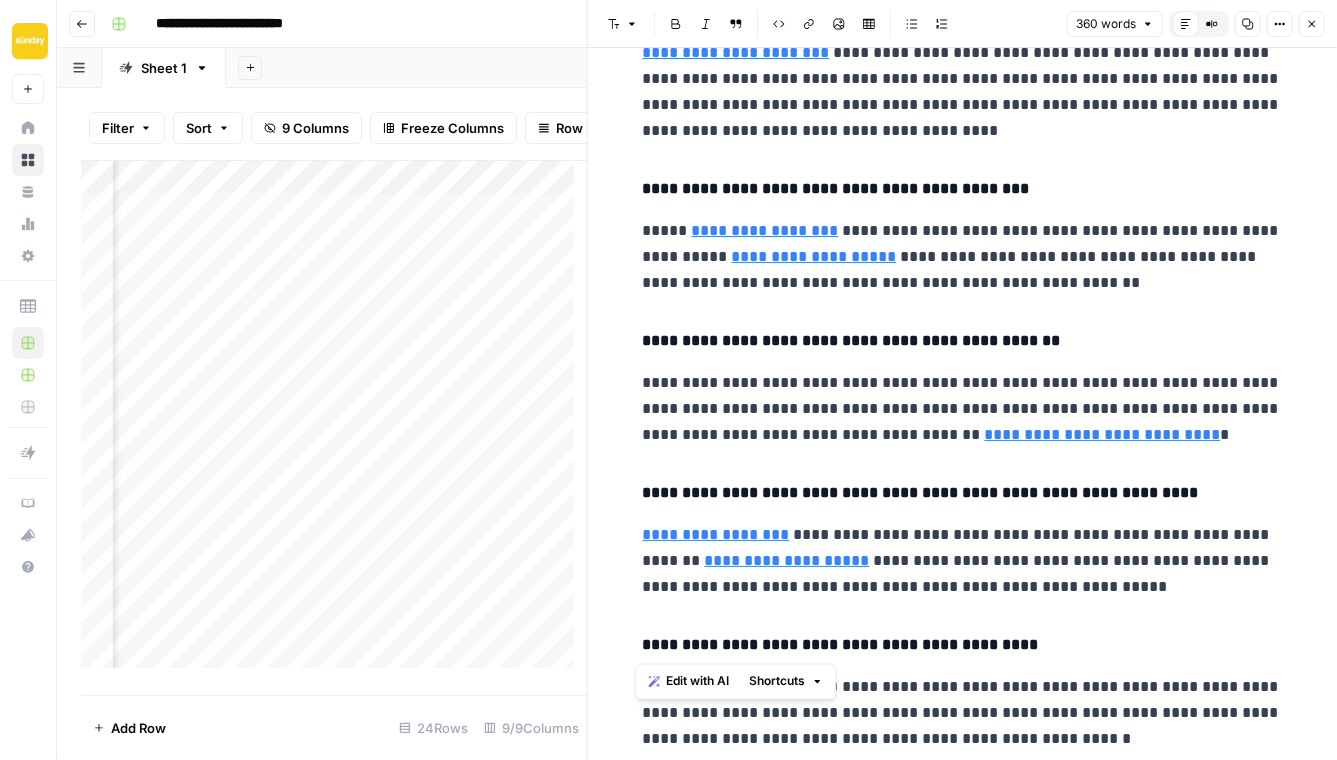 scroll, scrollTop: 821, scrollLeft: 0, axis: vertical 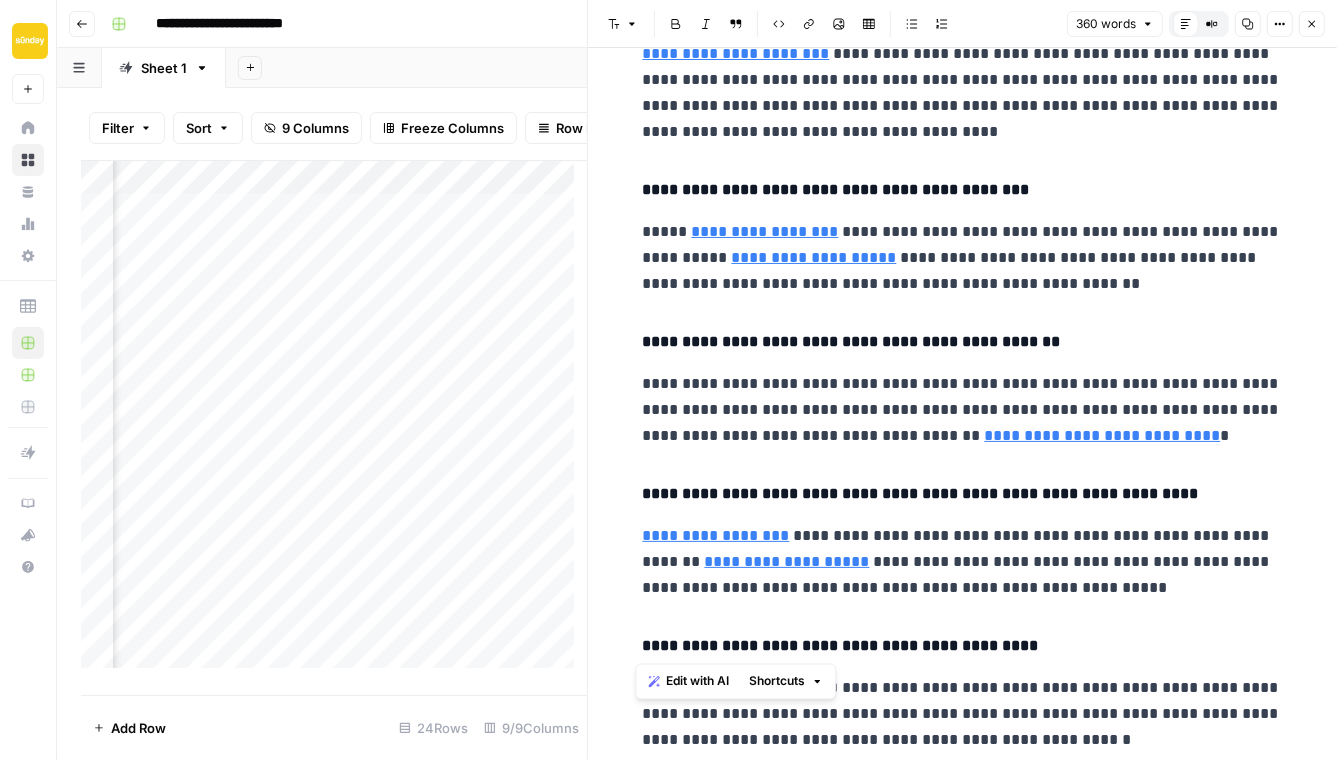click on "**********" at bounding box center (963, 646) 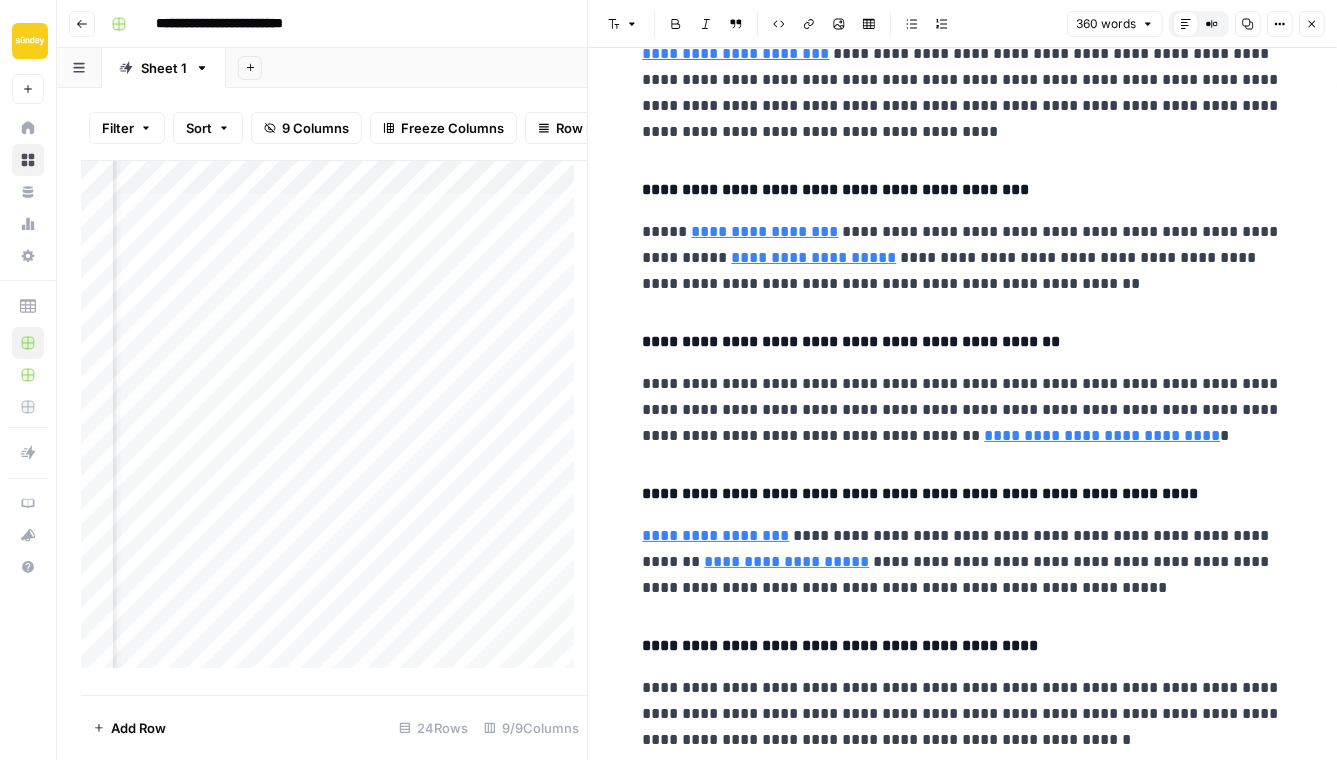 click on "**********" at bounding box center [963, 714] 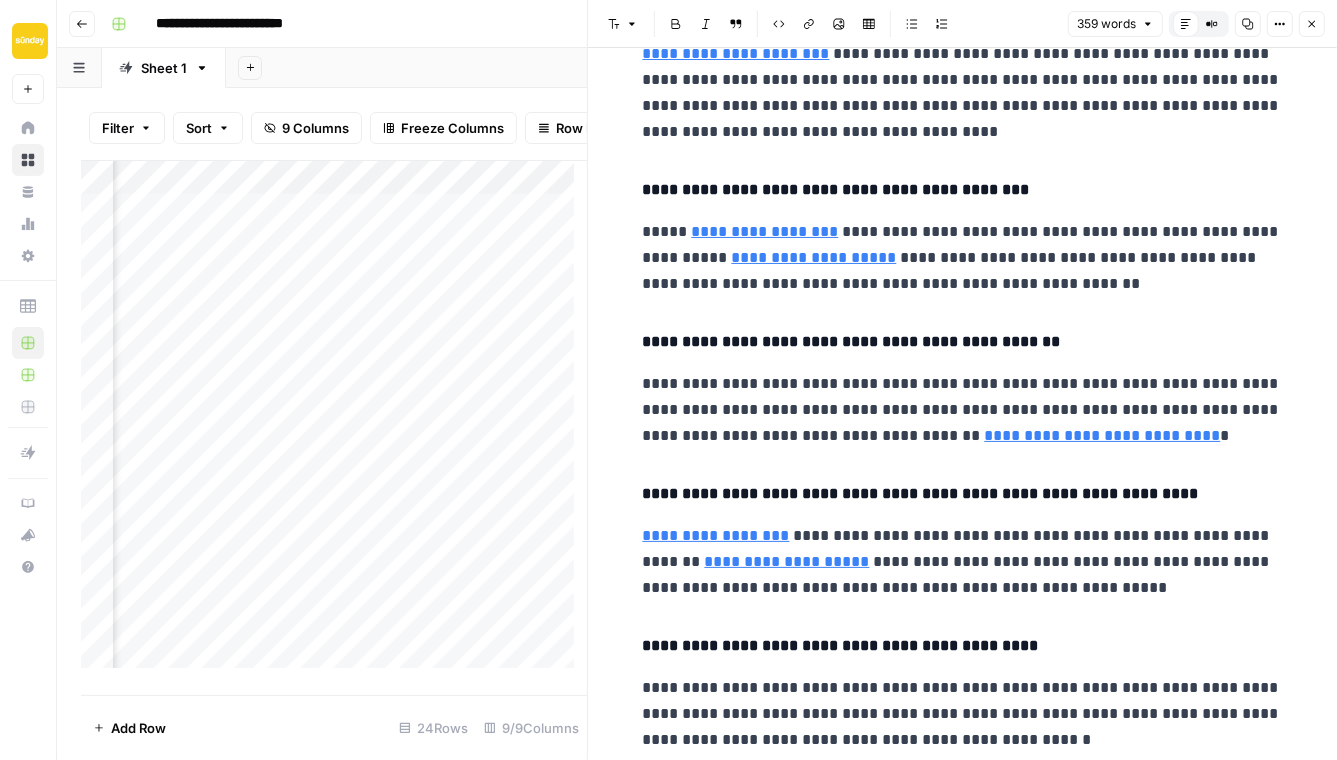 click on "**********" at bounding box center [963, 714] 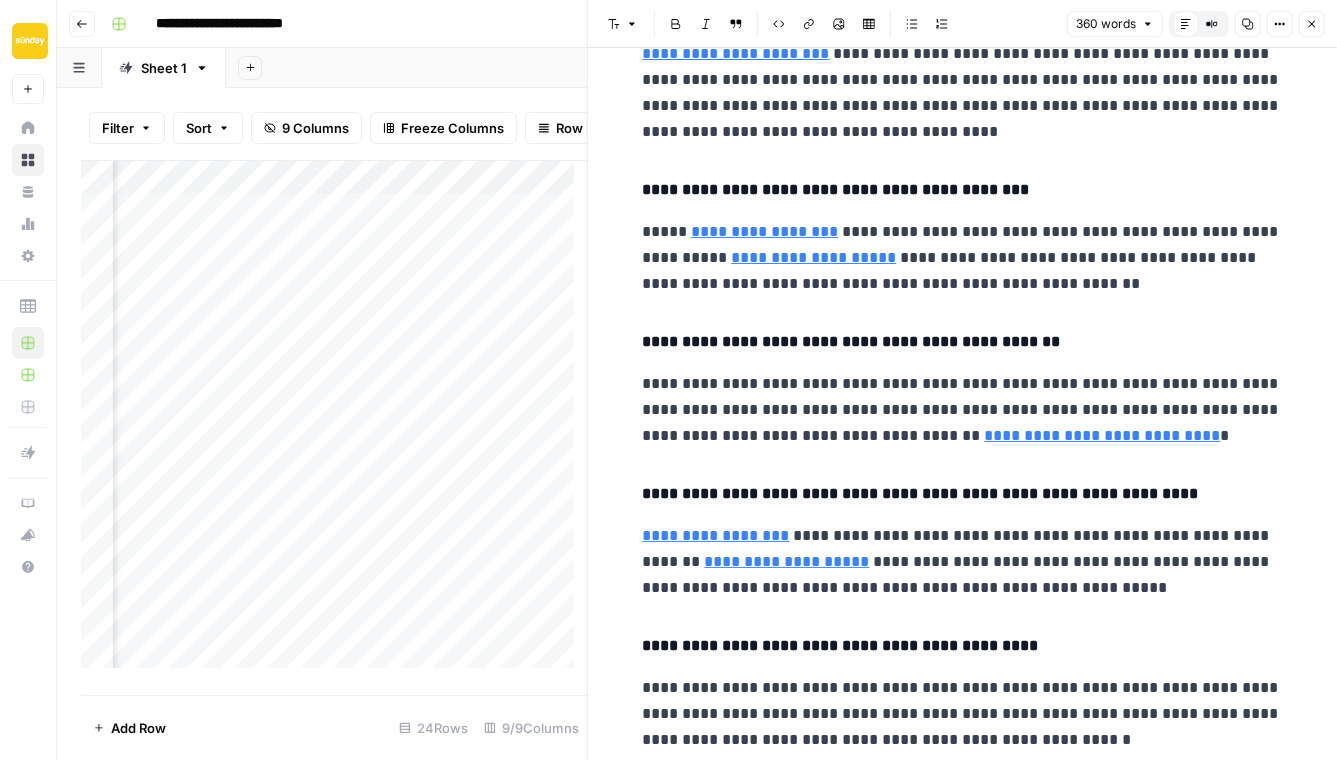 click on "**********" at bounding box center [963, 10] 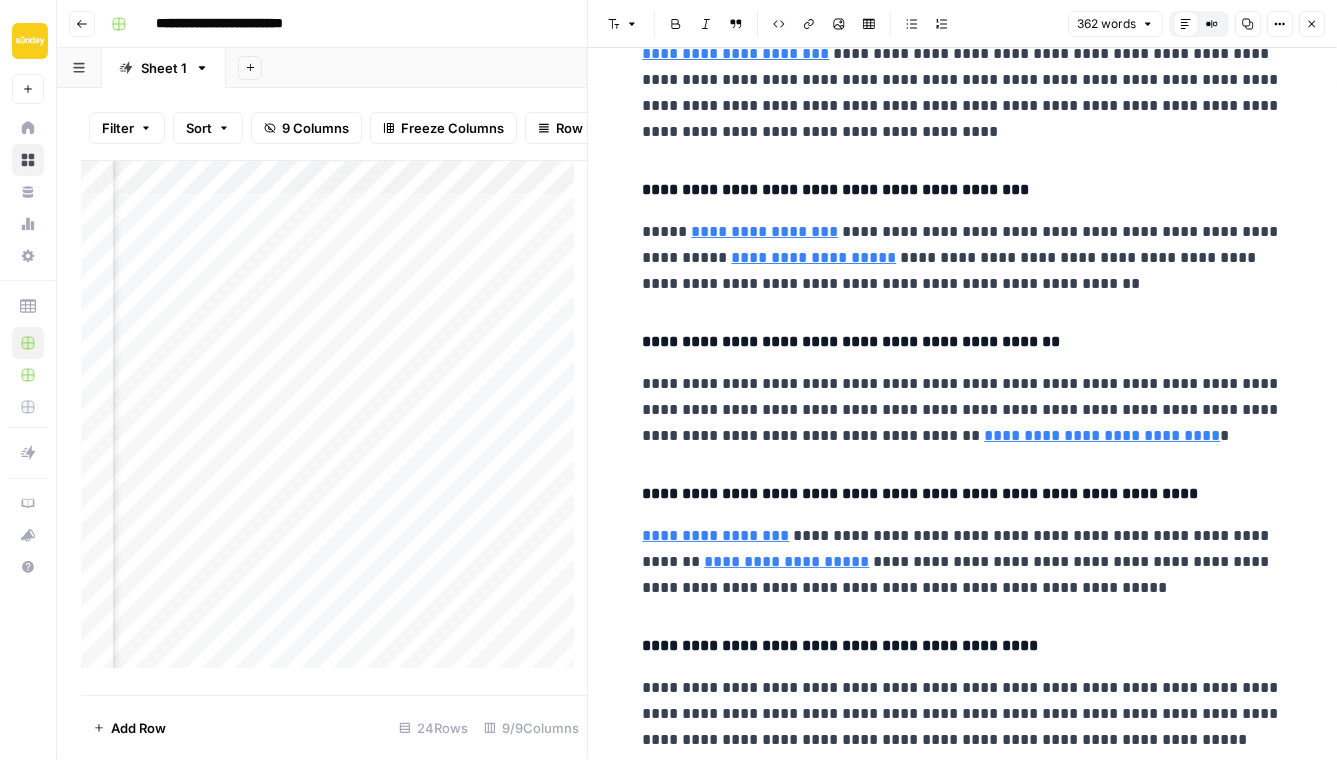 click on "**********" at bounding box center [963, 714] 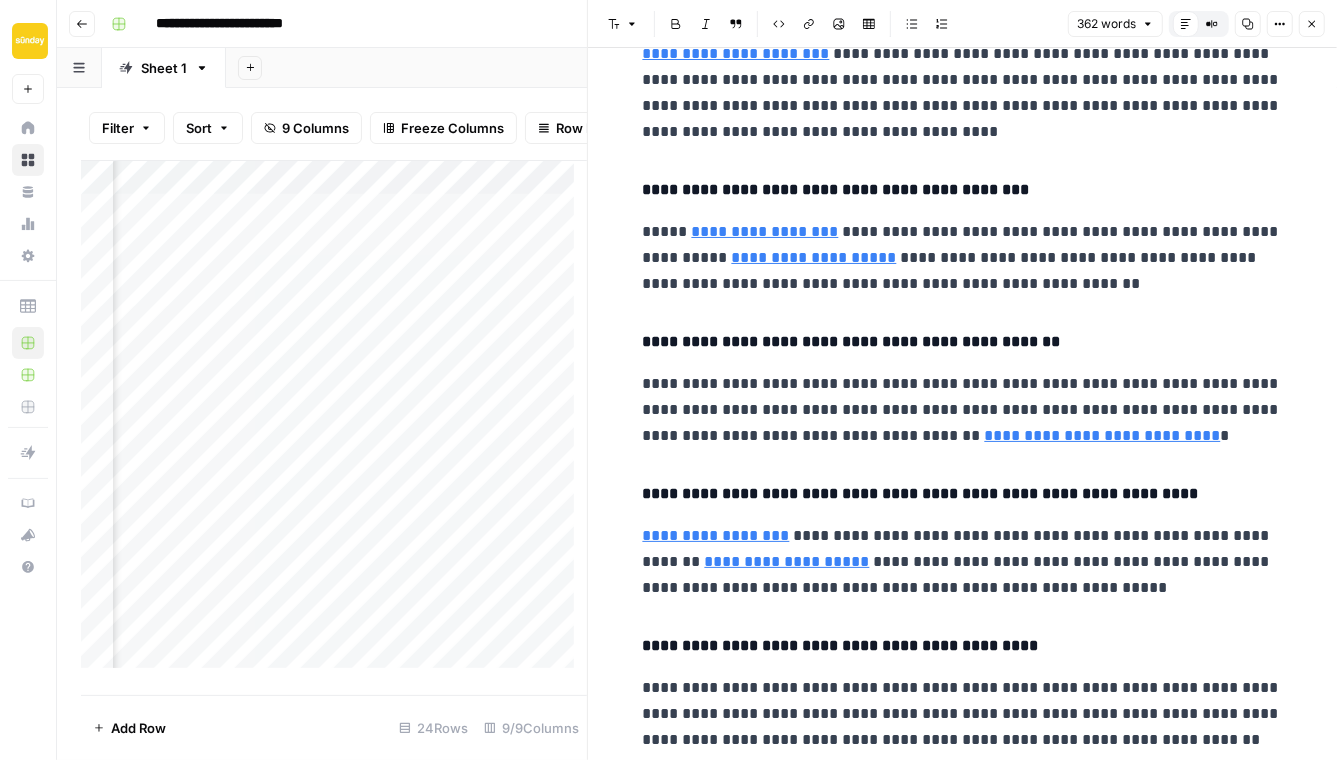 click on "**********" at bounding box center [963, 714] 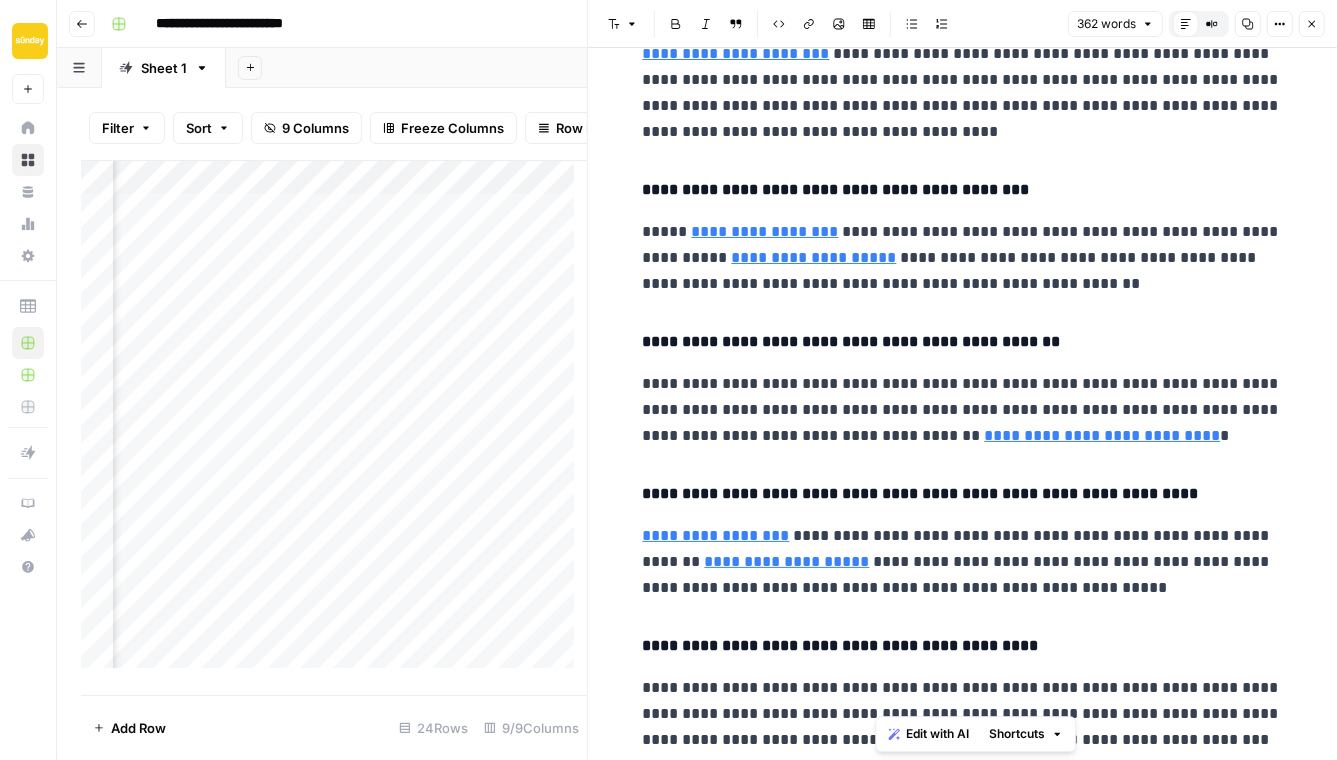 drag, startPoint x: 926, startPoint y: 709, endPoint x: 872, endPoint y: 708, distance: 54.00926 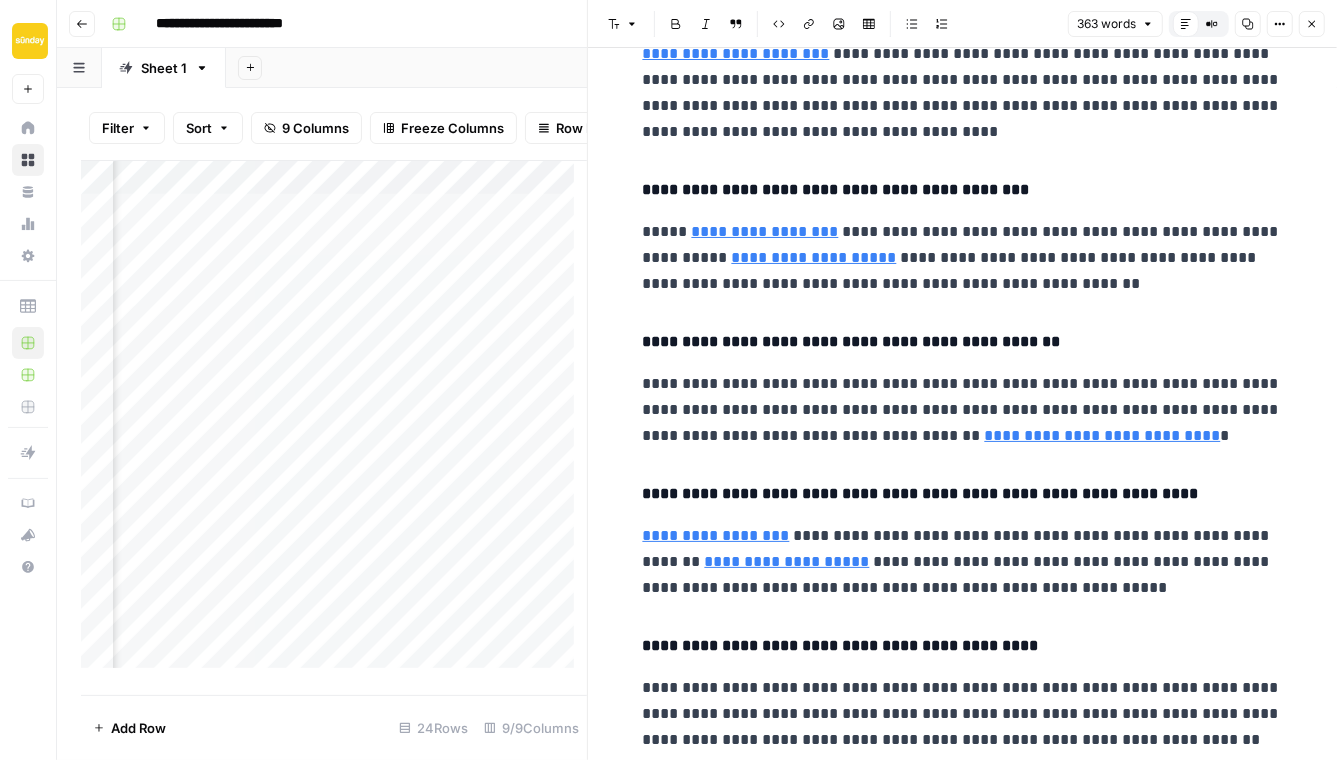 click on "**********" at bounding box center (963, 714) 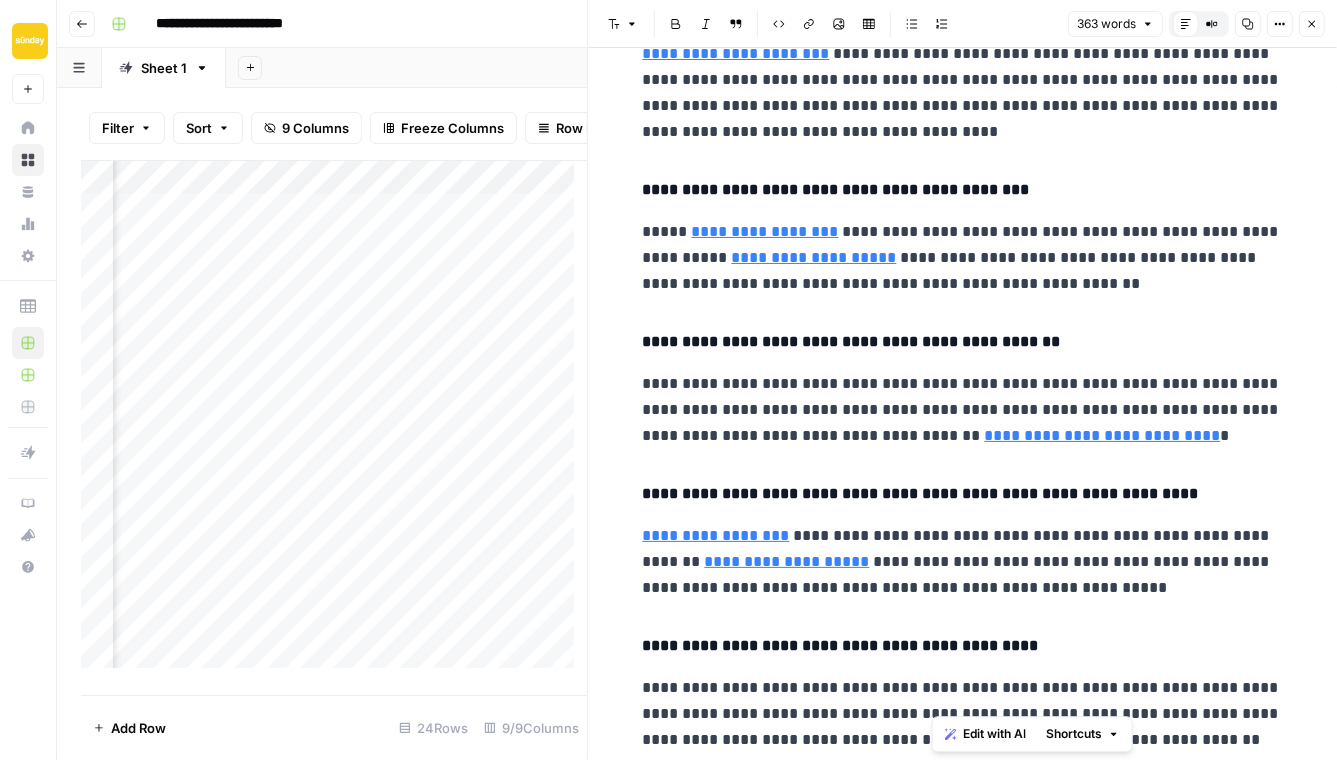 drag, startPoint x: 1060, startPoint y: 714, endPoint x: 933, endPoint y: 710, distance: 127.06297 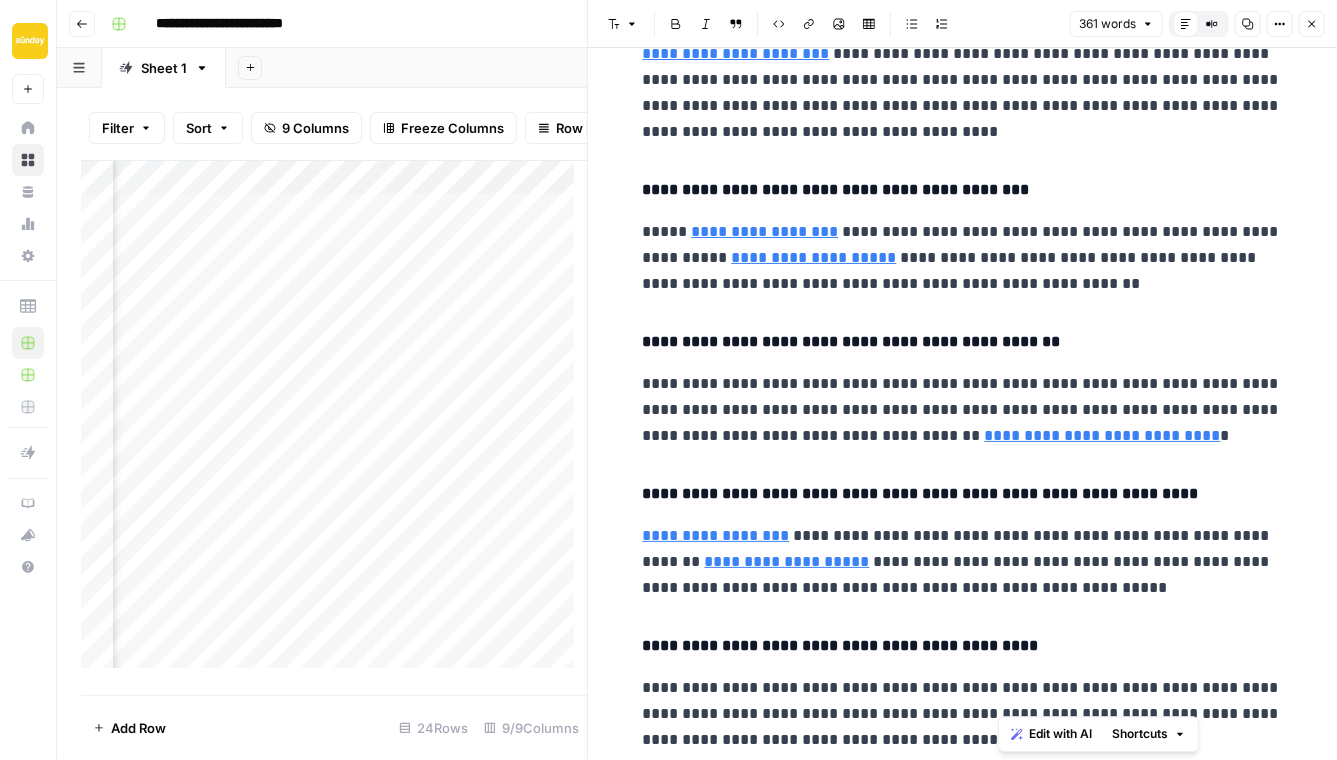 drag, startPoint x: 1000, startPoint y: 713, endPoint x: 1073, endPoint y: 712, distance: 73.00685 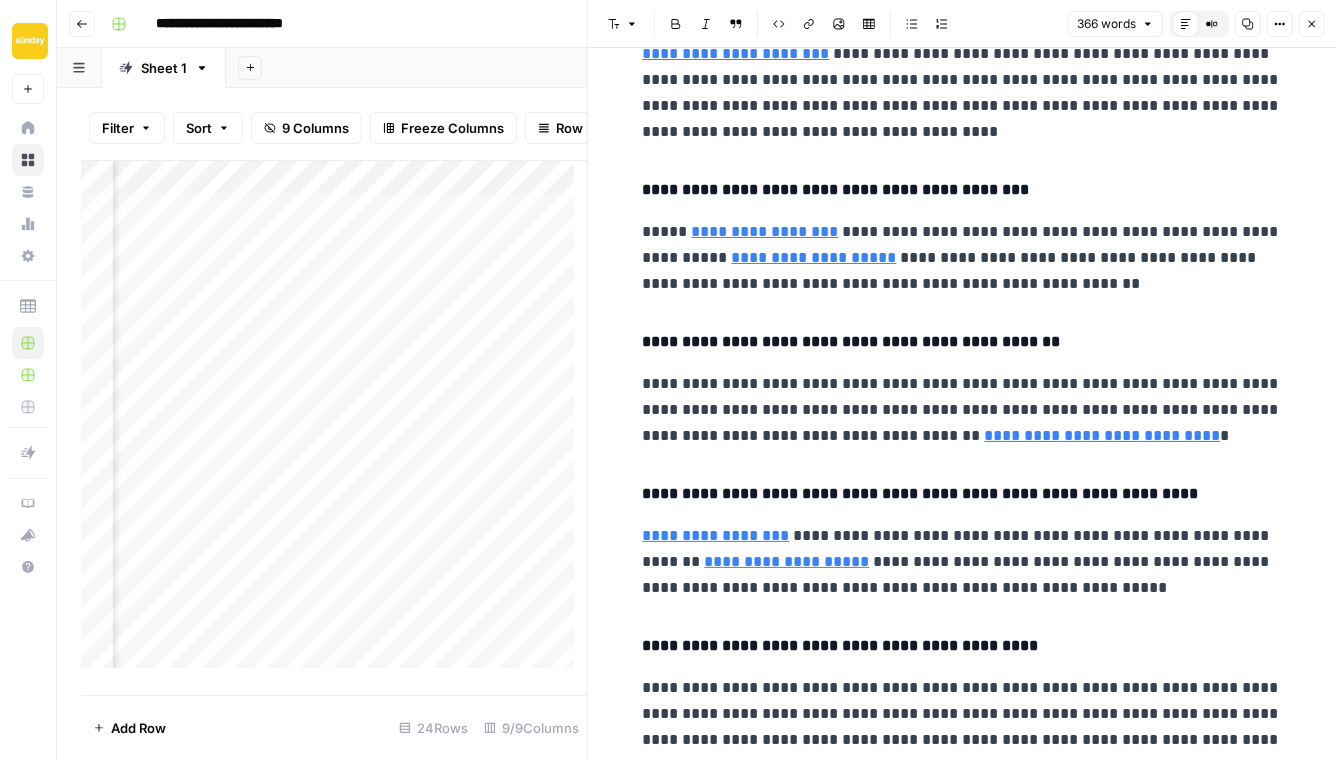 click on "**********" at bounding box center (963, 714) 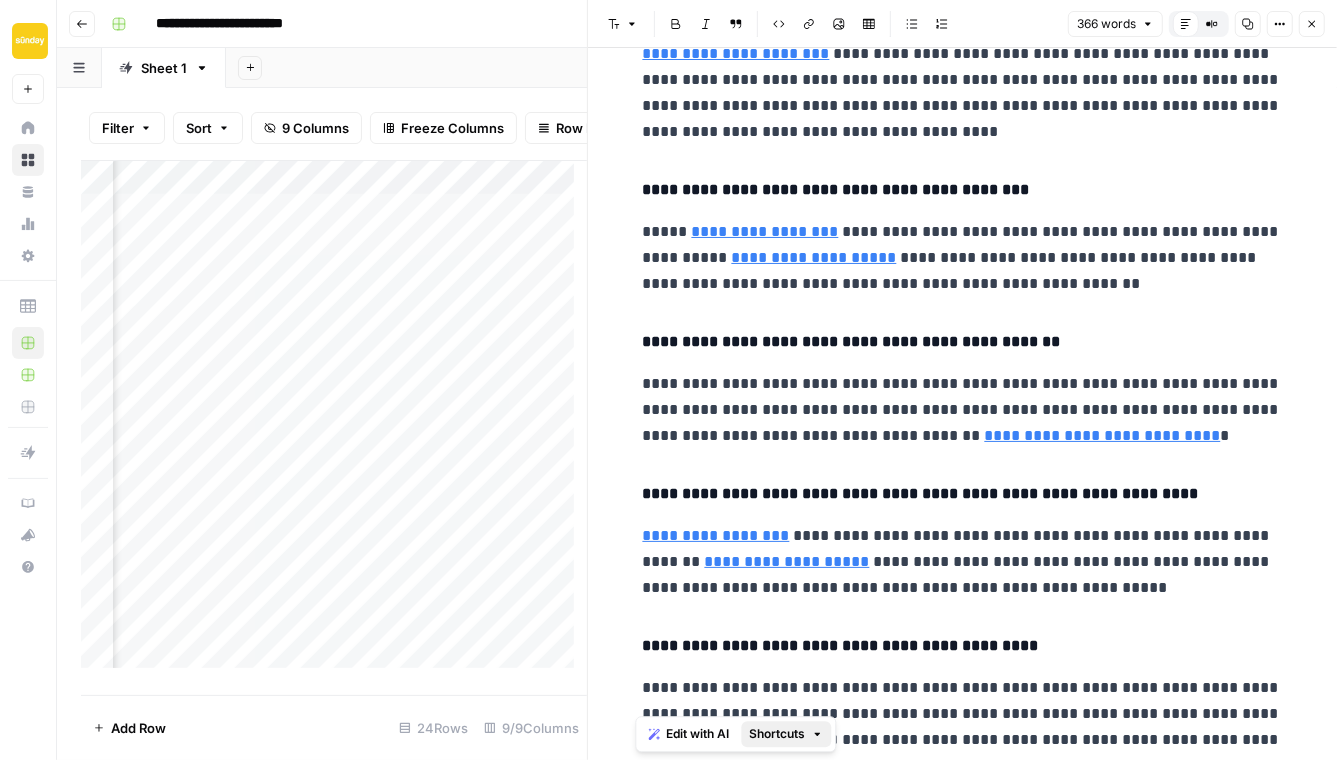 drag, startPoint x: 862, startPoint y: 738, endPoint x: 805, endPoint y: 741, distance: 57.07889 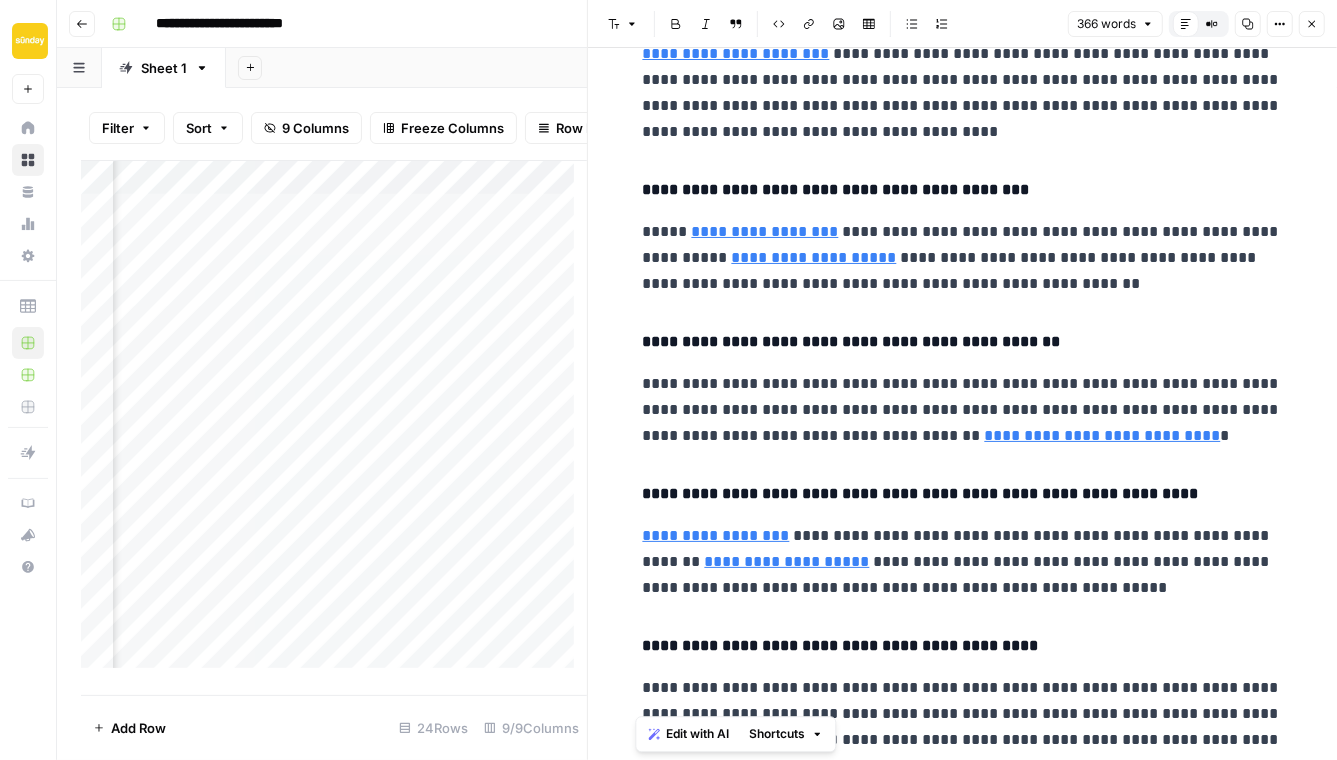 click on "**********" at bounding box center [963, 714] 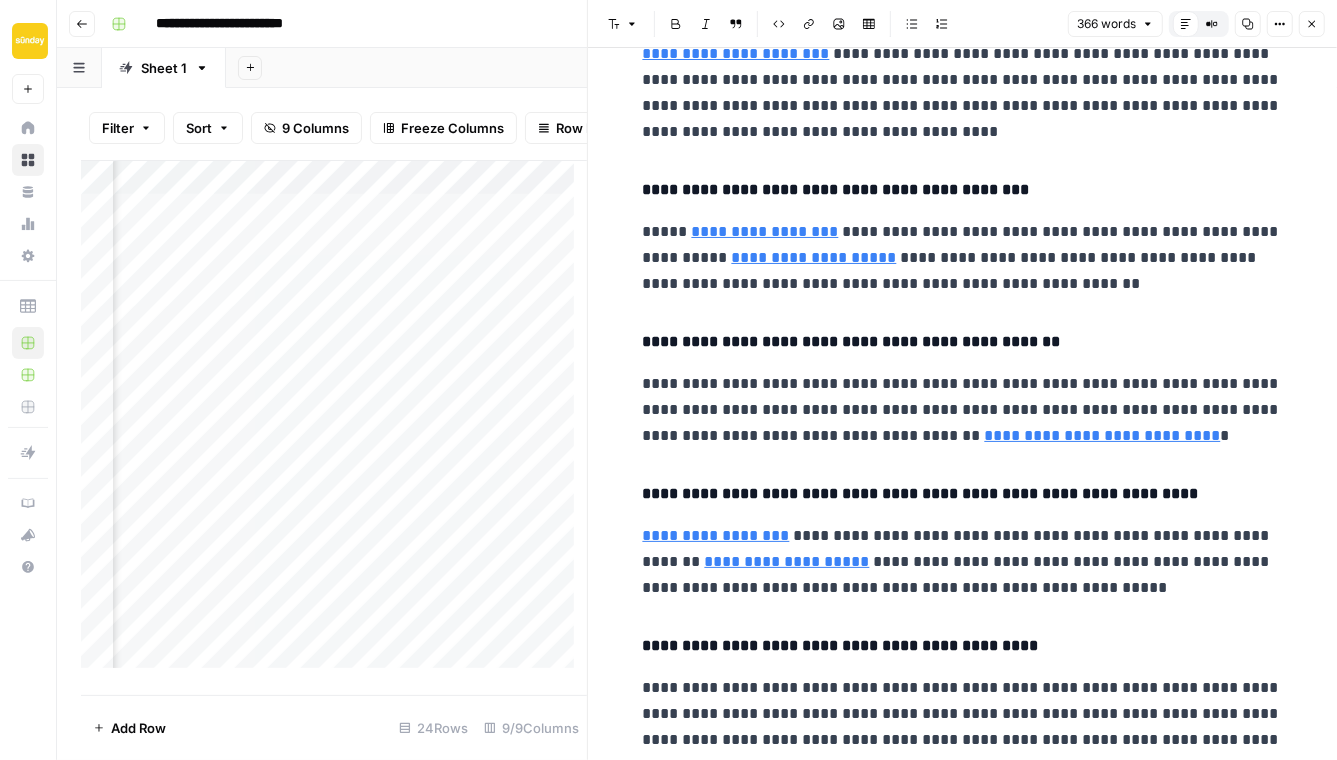 click on "**********" at bounding box center (963, 714) 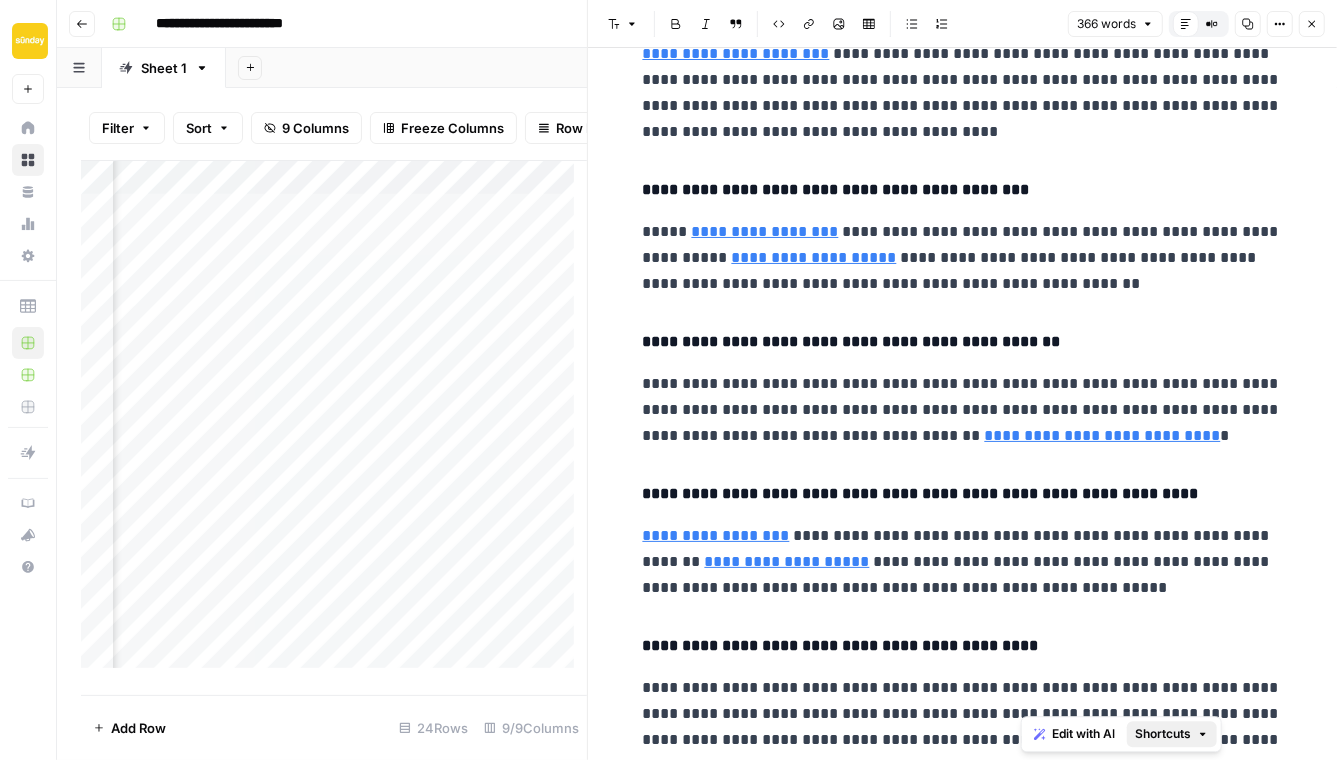 drag, startPoint x: 1020, startPoint y: 741, endPoint x: 1139, endPoint y: 737, distance: 119.06721 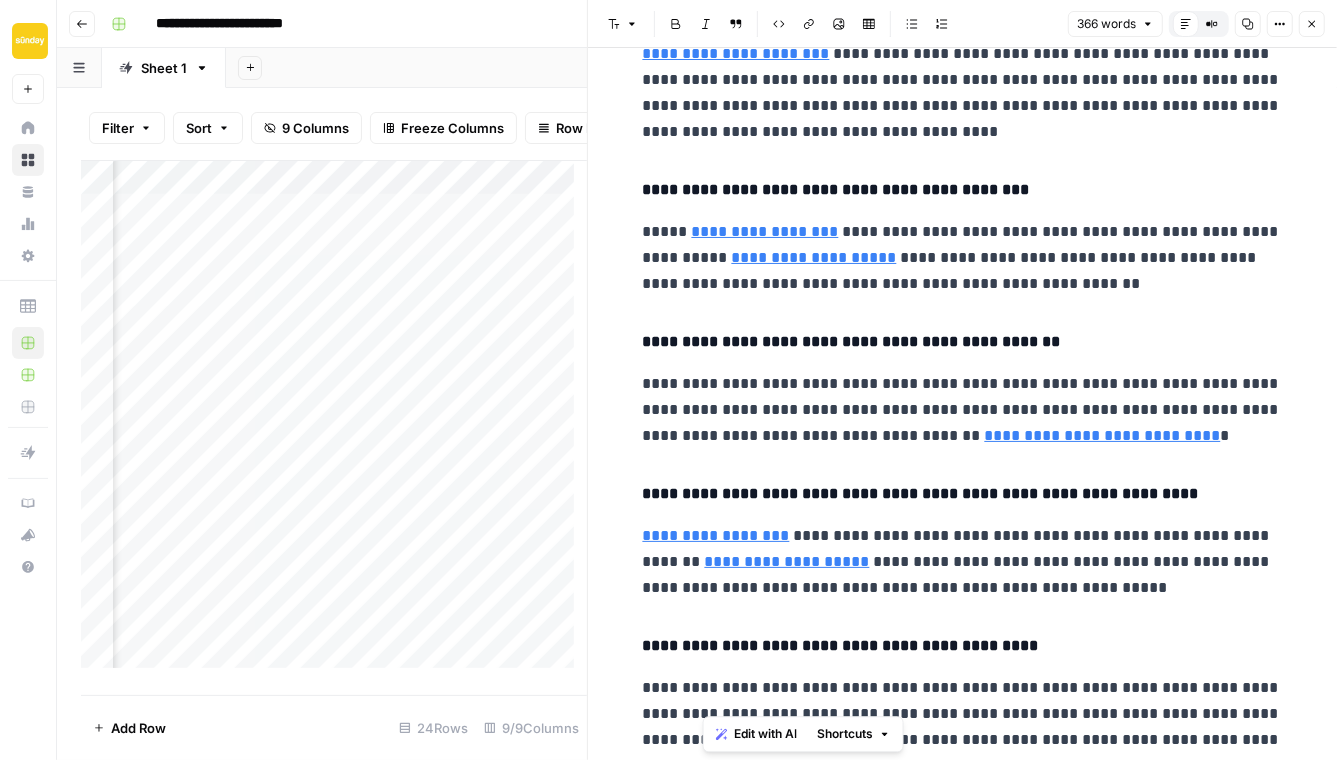 click on "**********" at bounding box center (963, 714) 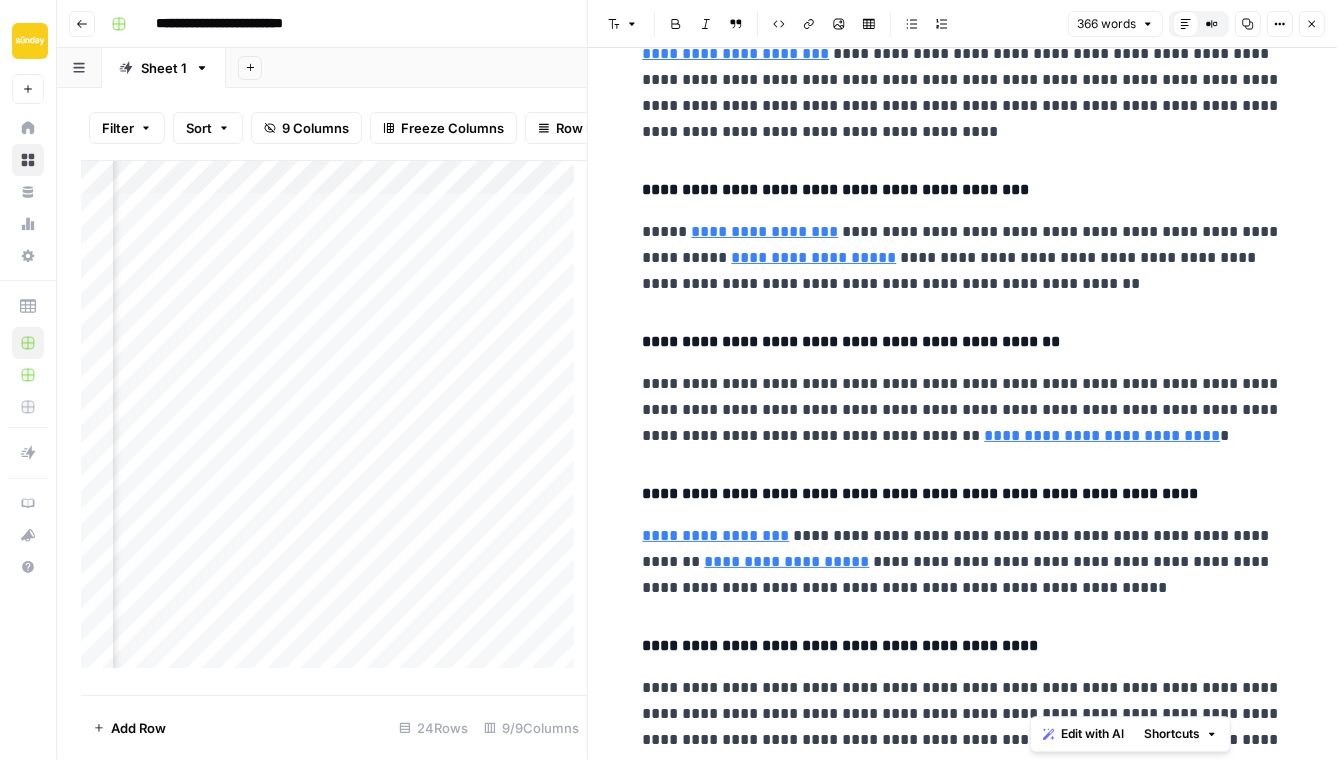 drag, startPoint x: 1157, startPoint y: 739, endPoint x: 1027, endPoint y: 747, distance: 130.24593 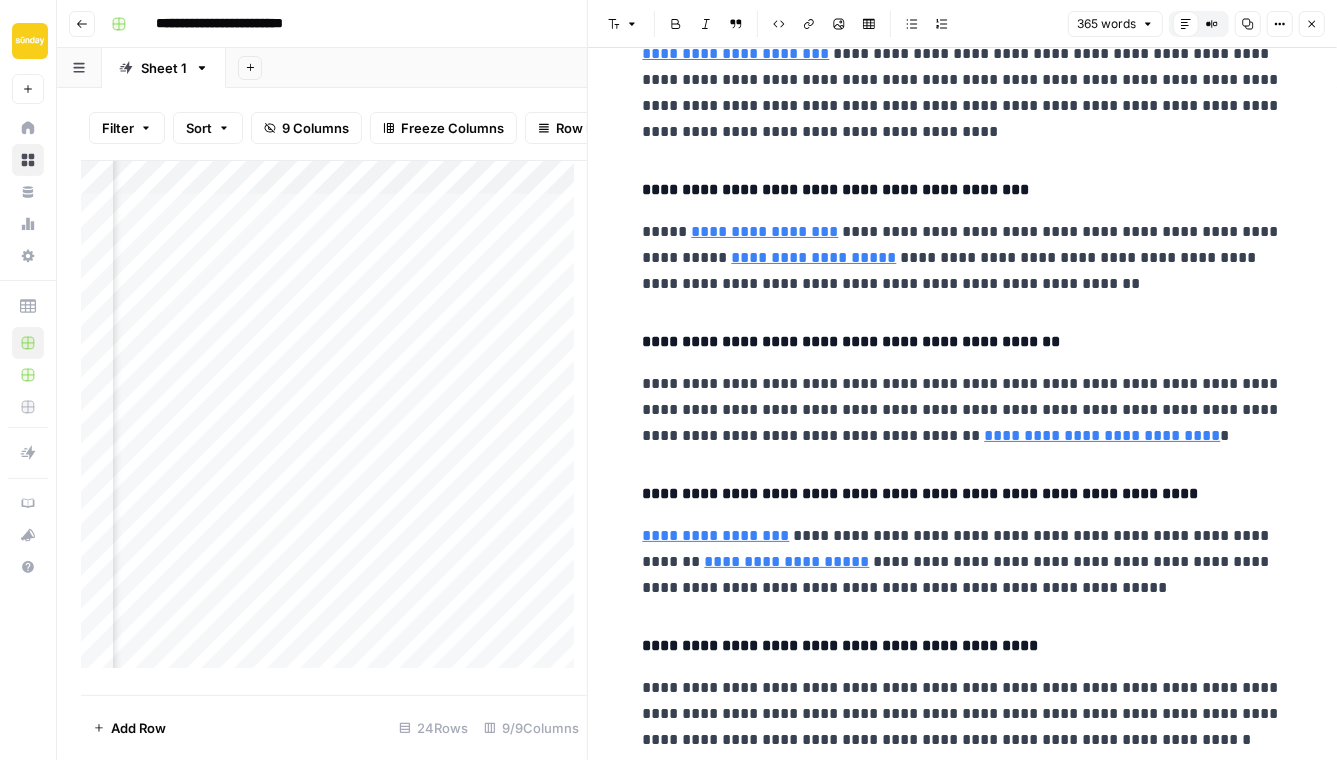 click on "**********" at bounding box center [963, 562] 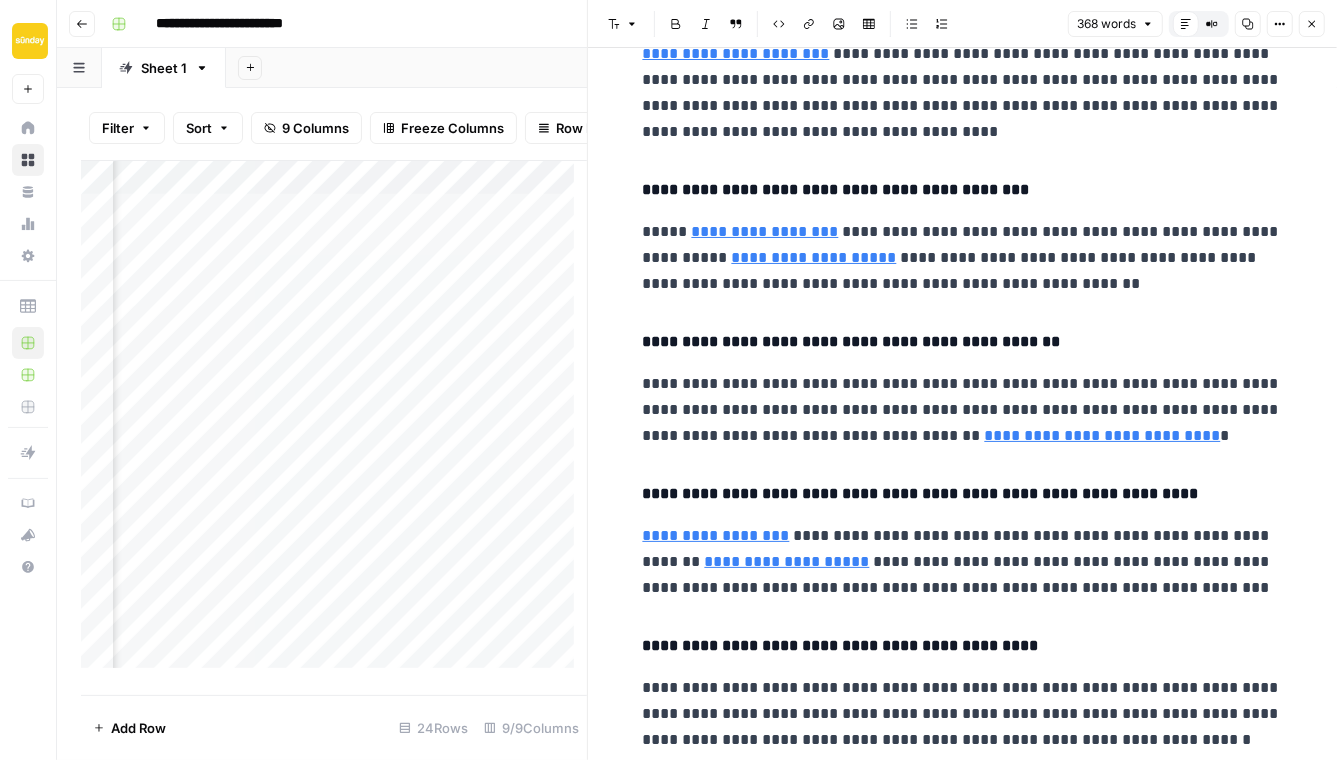 click on "**********" at bounding box center [963, 410] 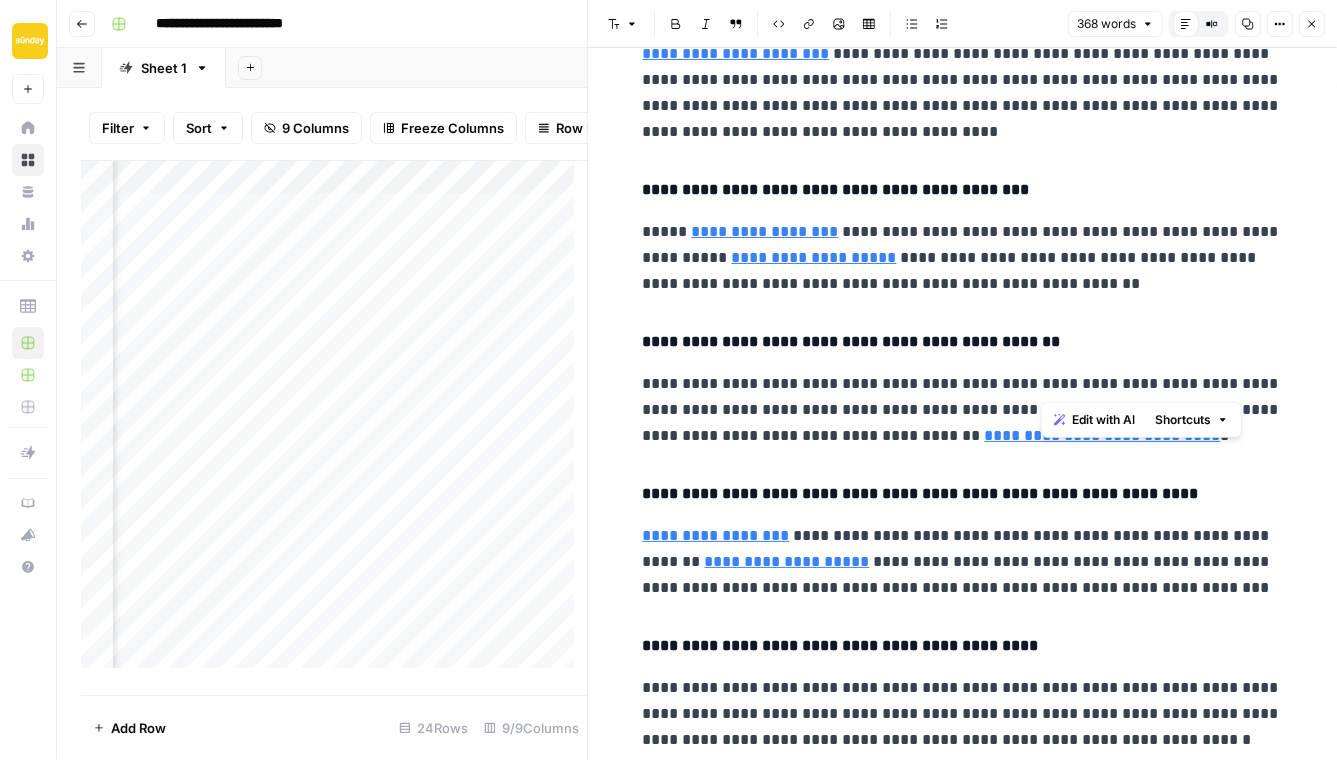 drag, startPoint x: 1227, startPoint y: 382, endPoint x: 1044, endPoint y: 382, distance: 183 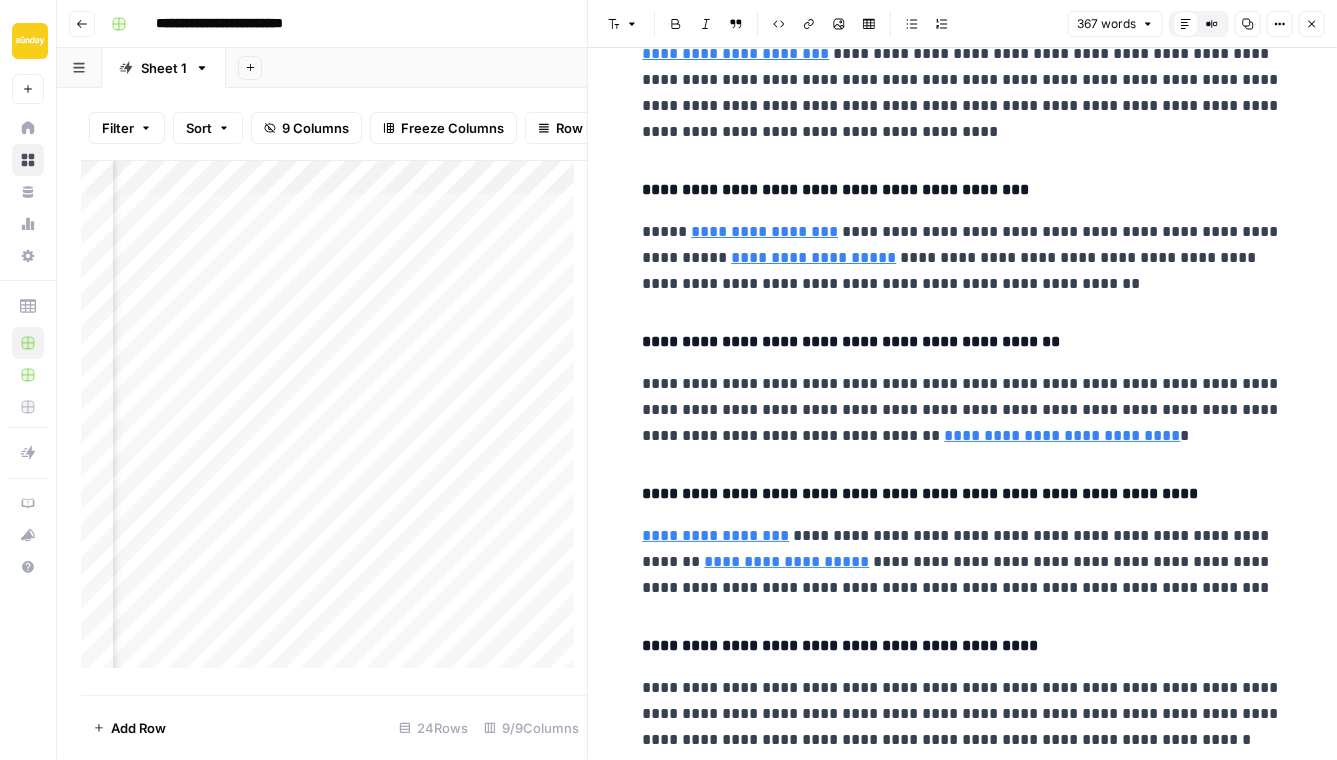 click on "**********" at bounding box center (963, 410) 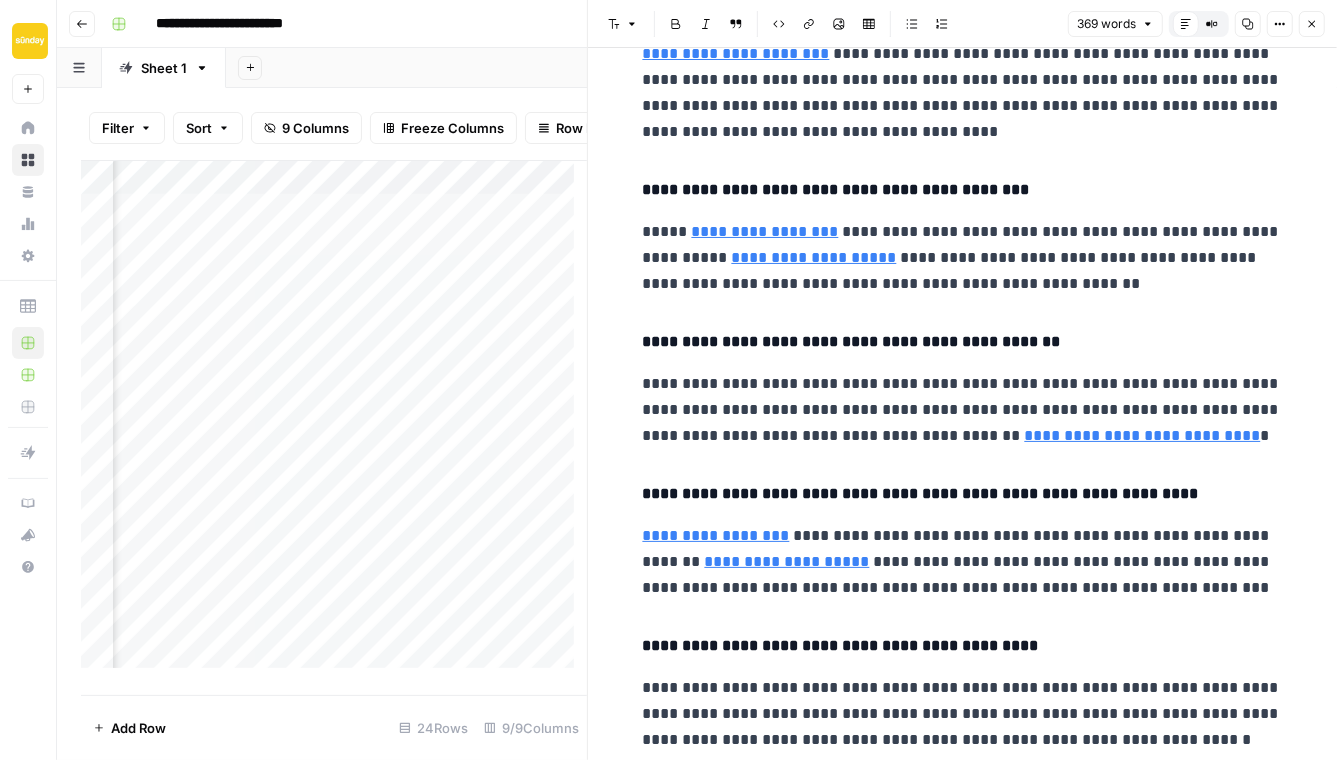 click on "**********" at bounding box center [963, 410] 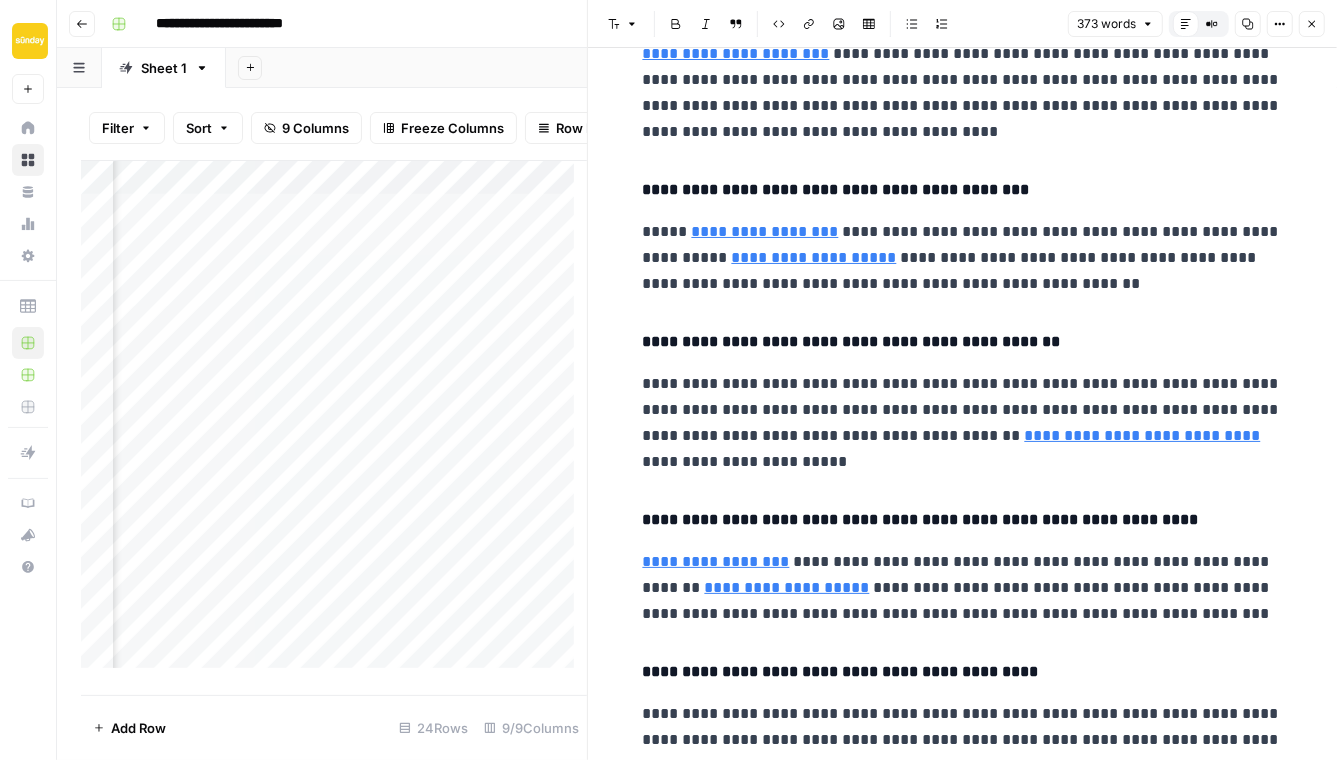 click on "**********" at bounding box center (963, 423) 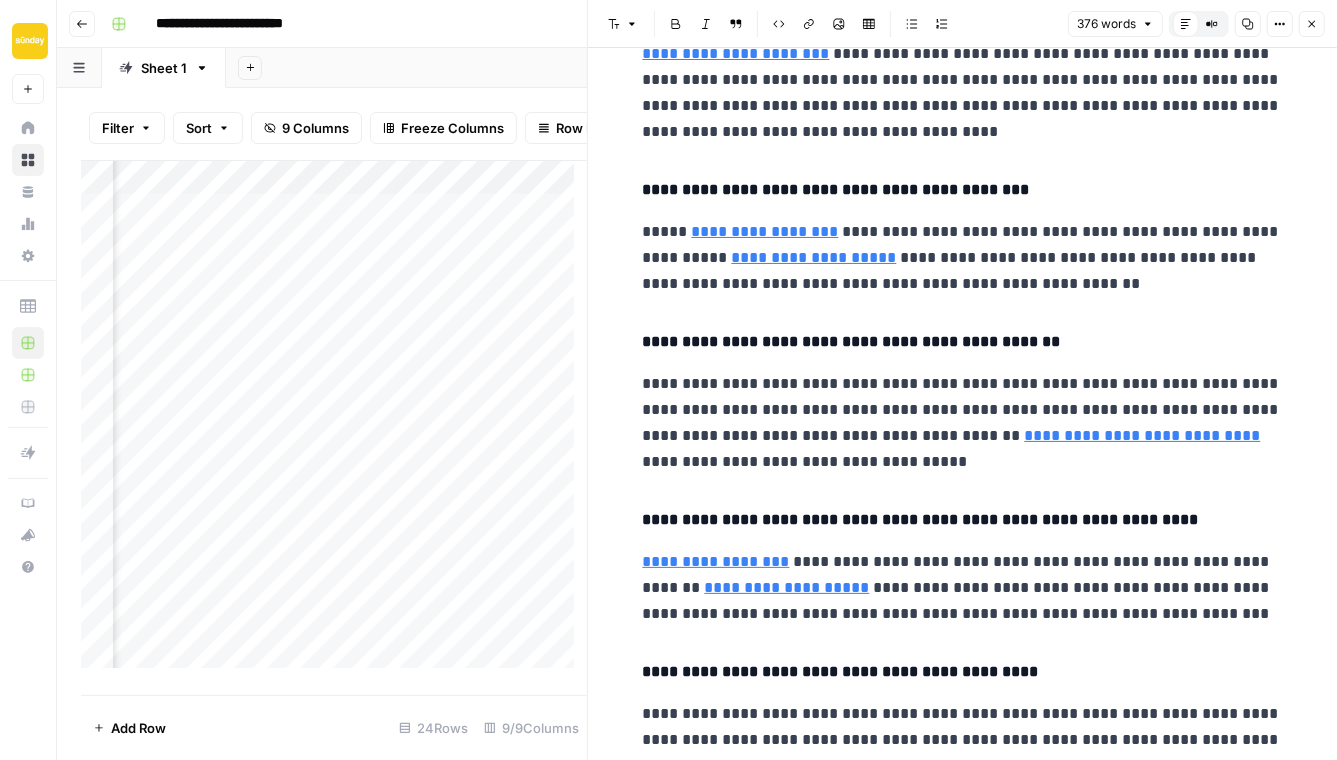 click on "**********" at bounding box center (963, 423) 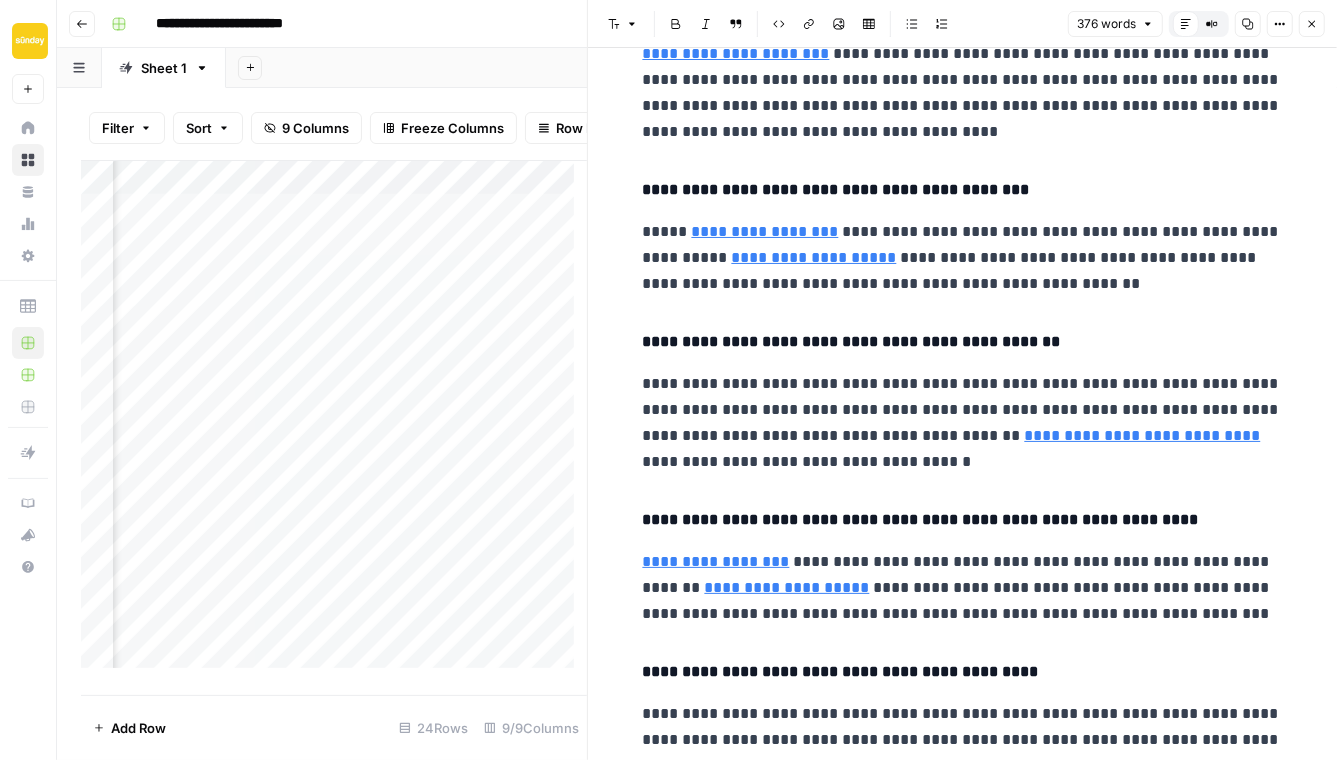 click on "**********" at bounding box center [963, 258] 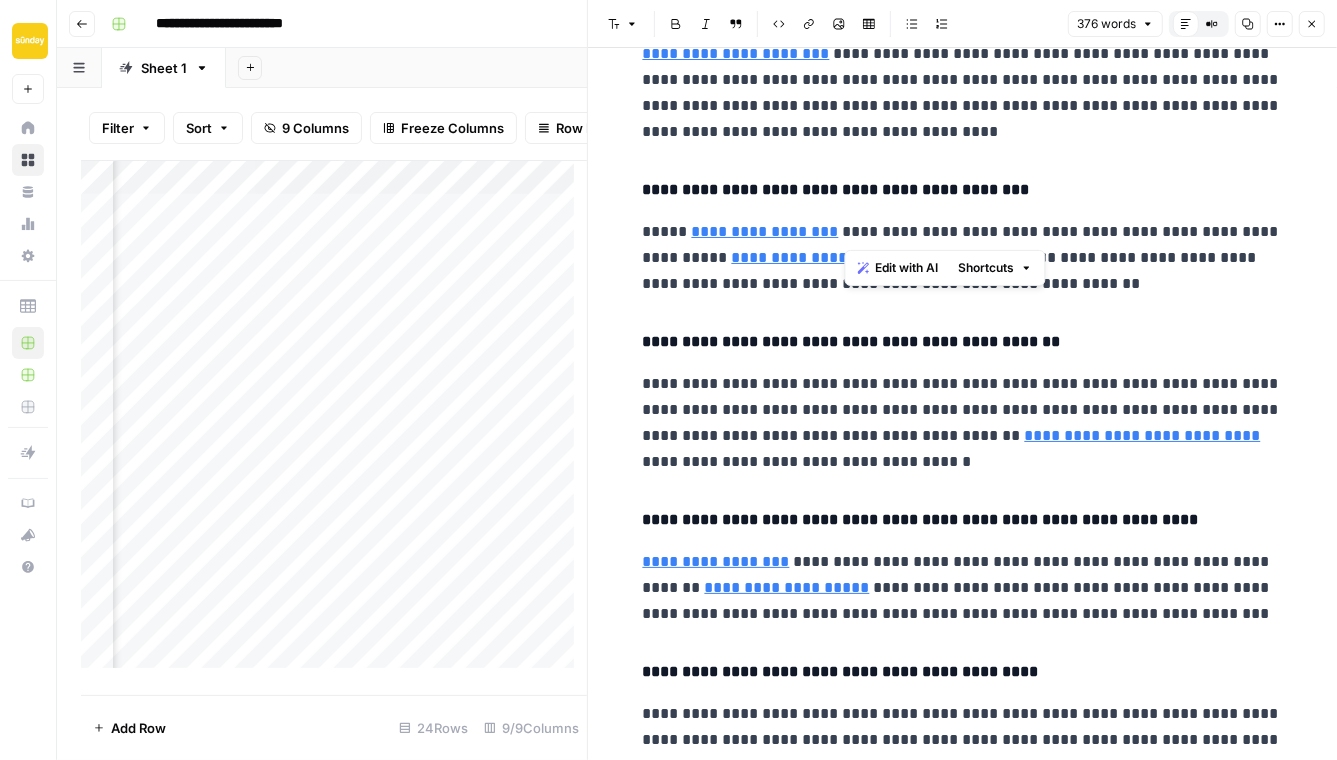 drag, startPoint x: 871, startPoint y: 226, endPoint x: 846, endPoint y: 226, distance: 25 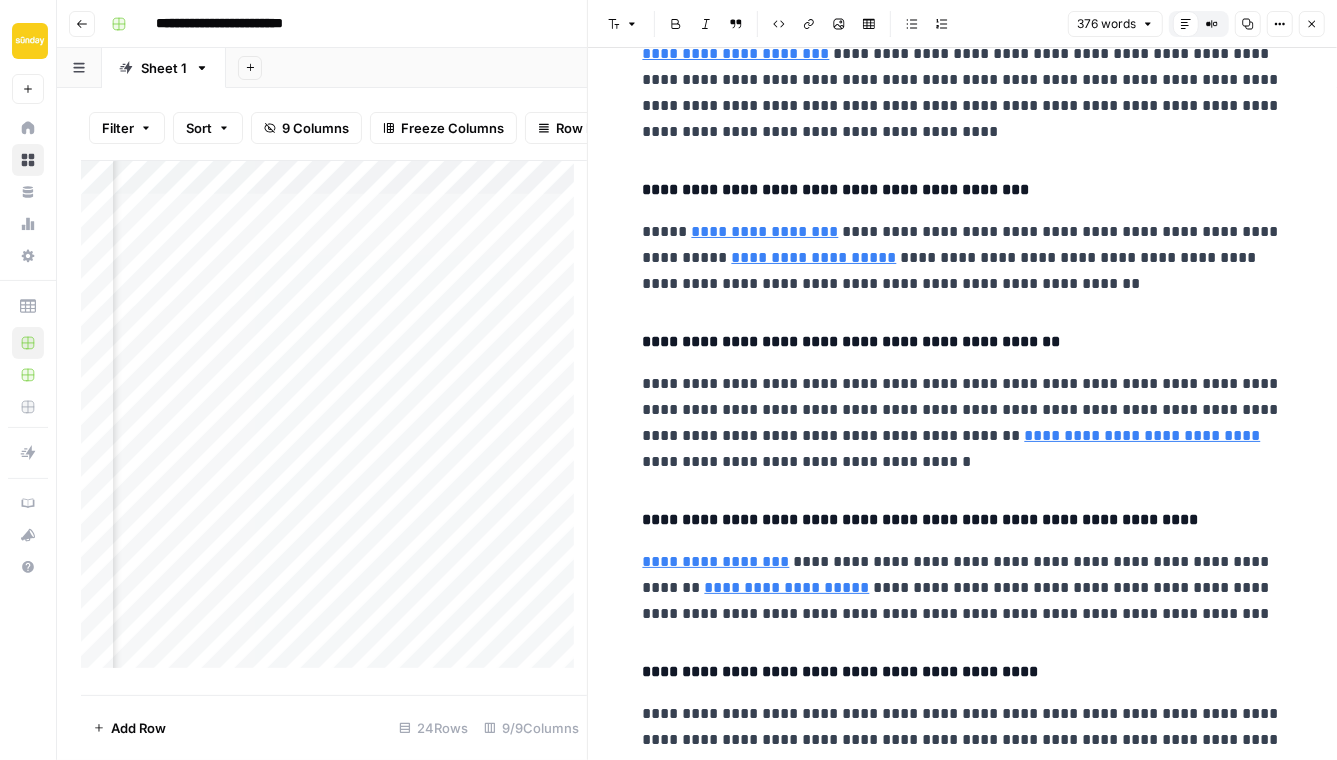 click on "**********" at bounding box center [963, 258] 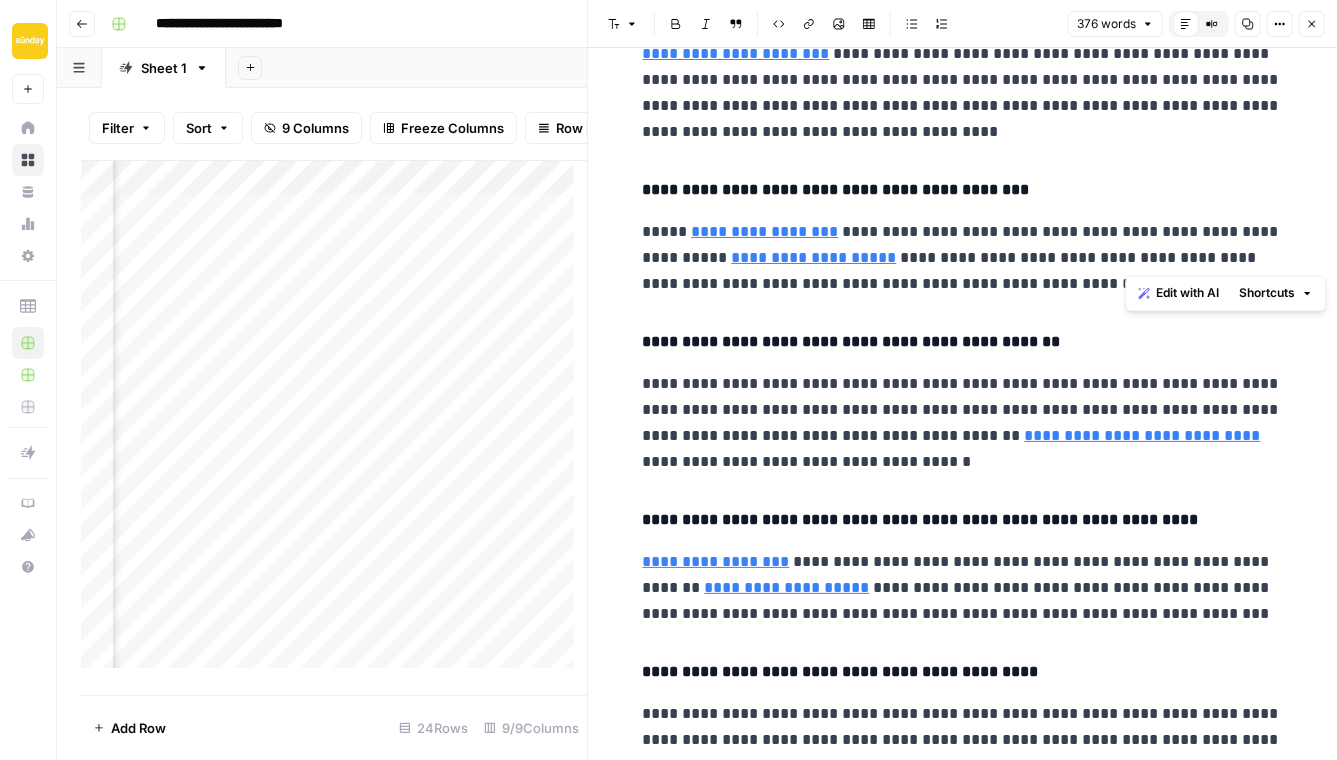 drag, startPoint x: 1206, startPoint y: 249, endPoint x: 1182, endPoint y: 249, distance: 24 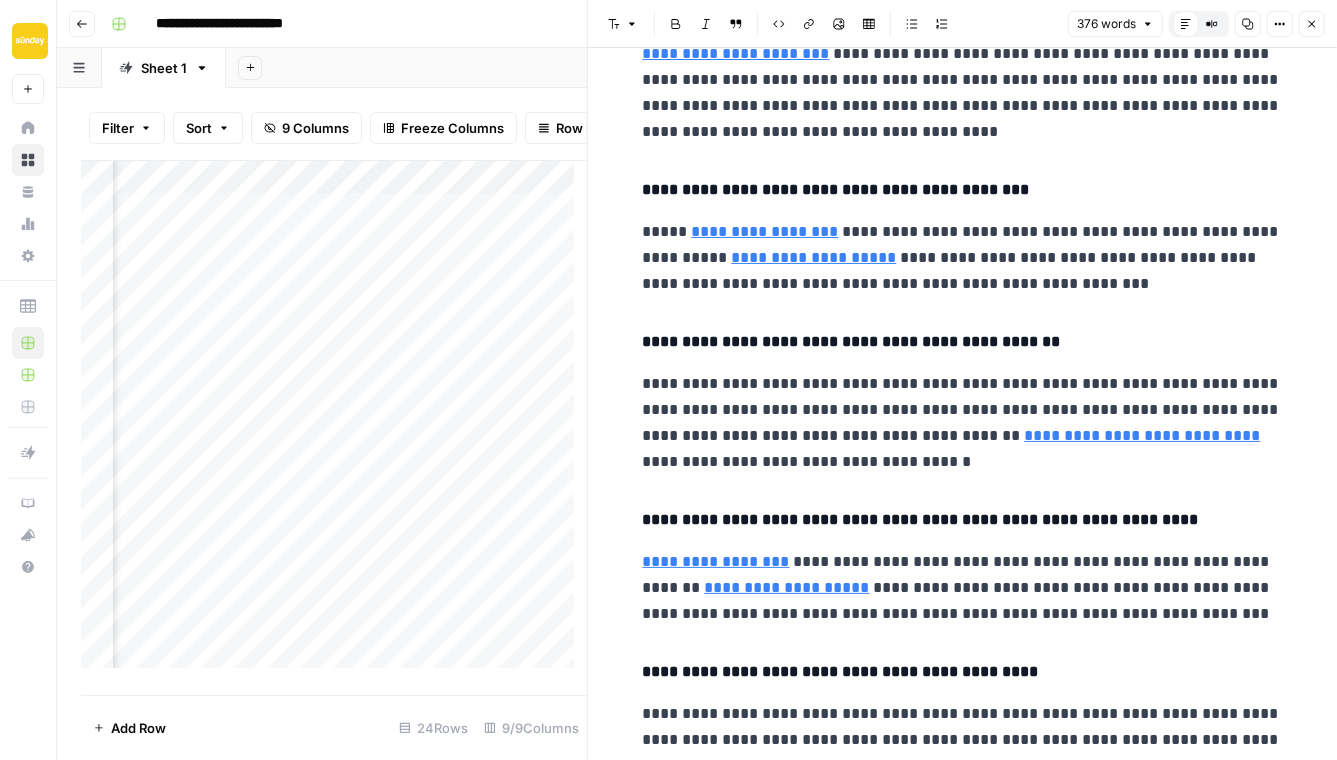 click on "**********" at bounding box center (963, 258) 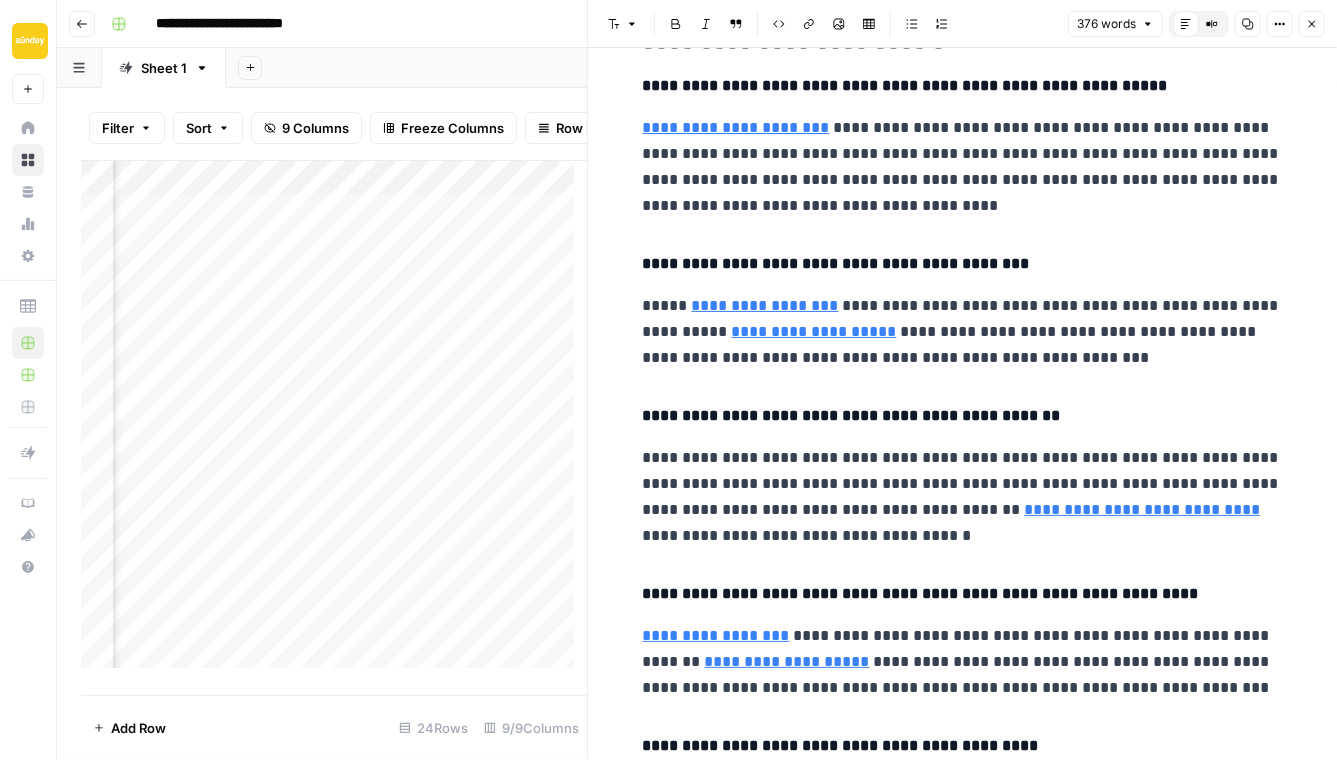 scroll, scrollTop: 735, scrollLeft: 0, axis: vertical 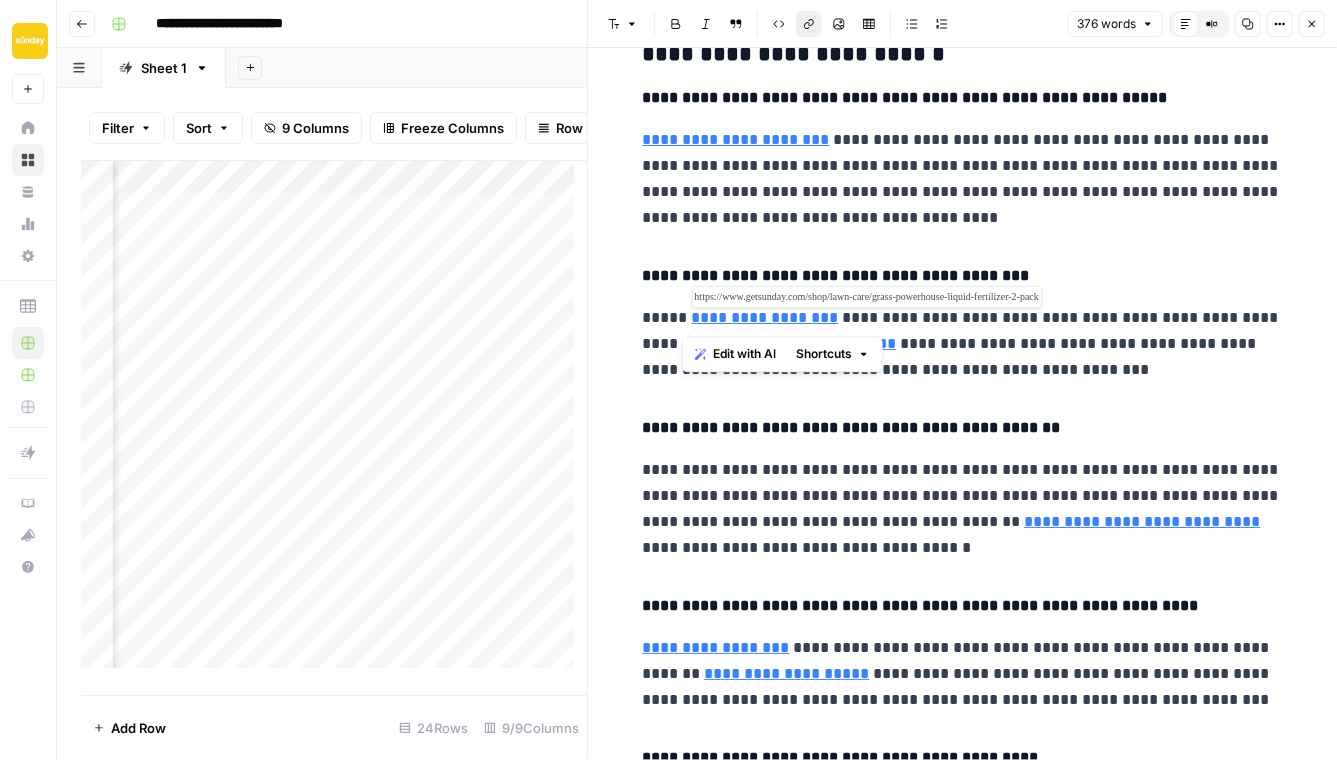 drag, startPoint x: 797, startPoint y: 319, endPoint x: 683, endPoint y: 319, distance: 114 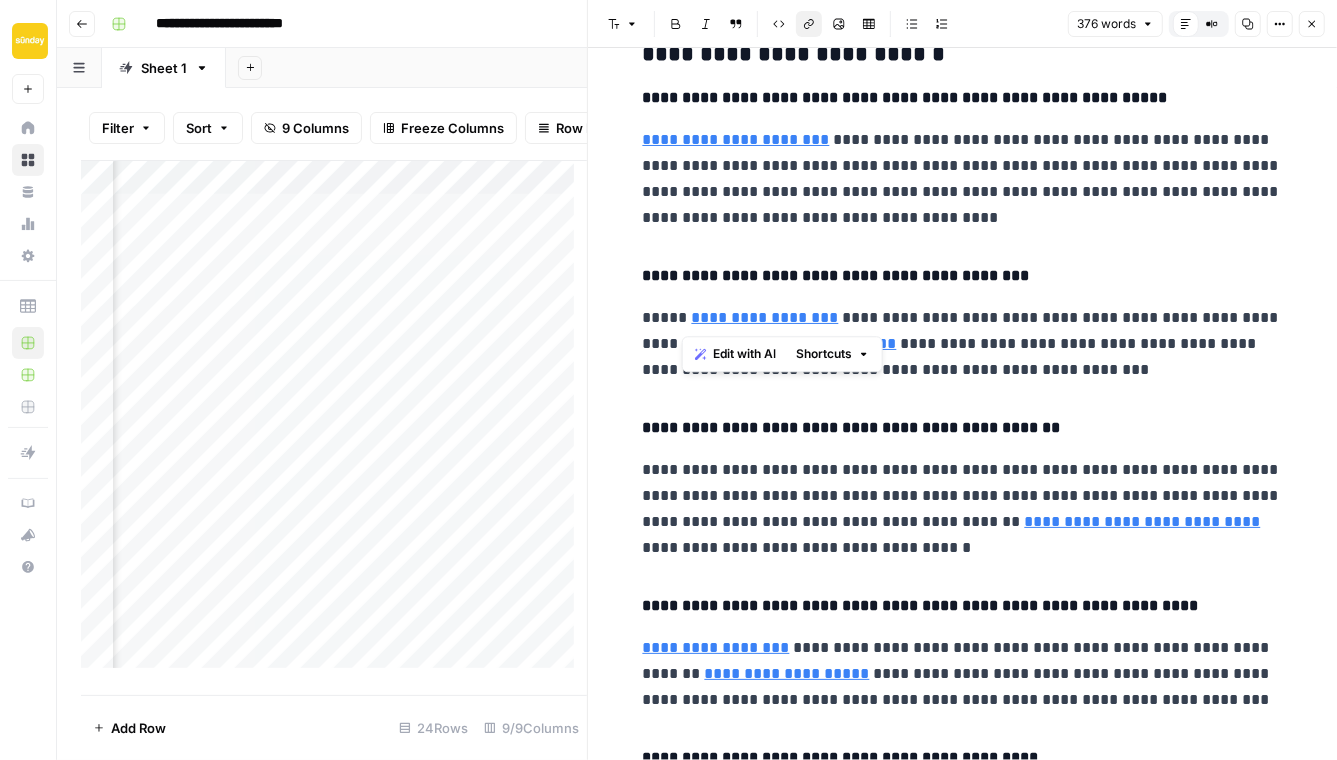 click on "Link" at bounding box center (809, 24) 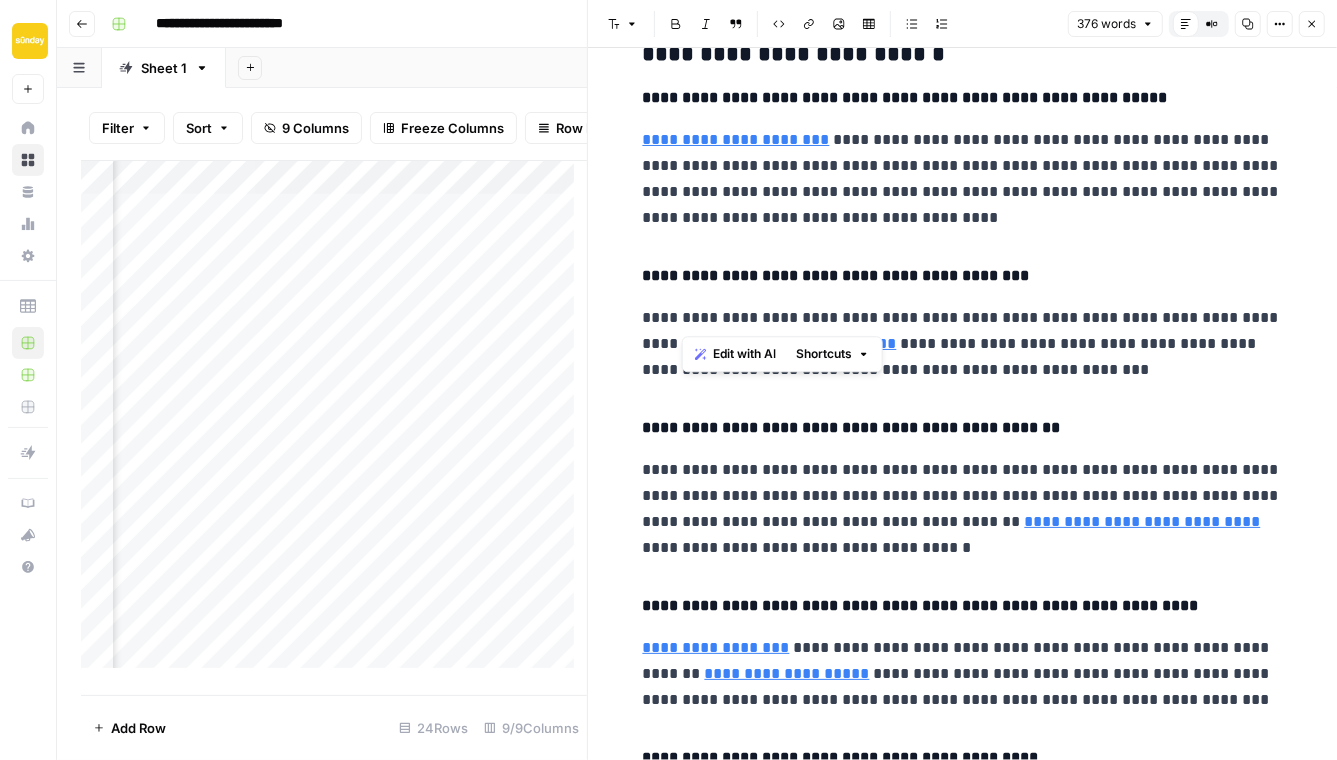 click on "**********" at bounding box center [963, 109] 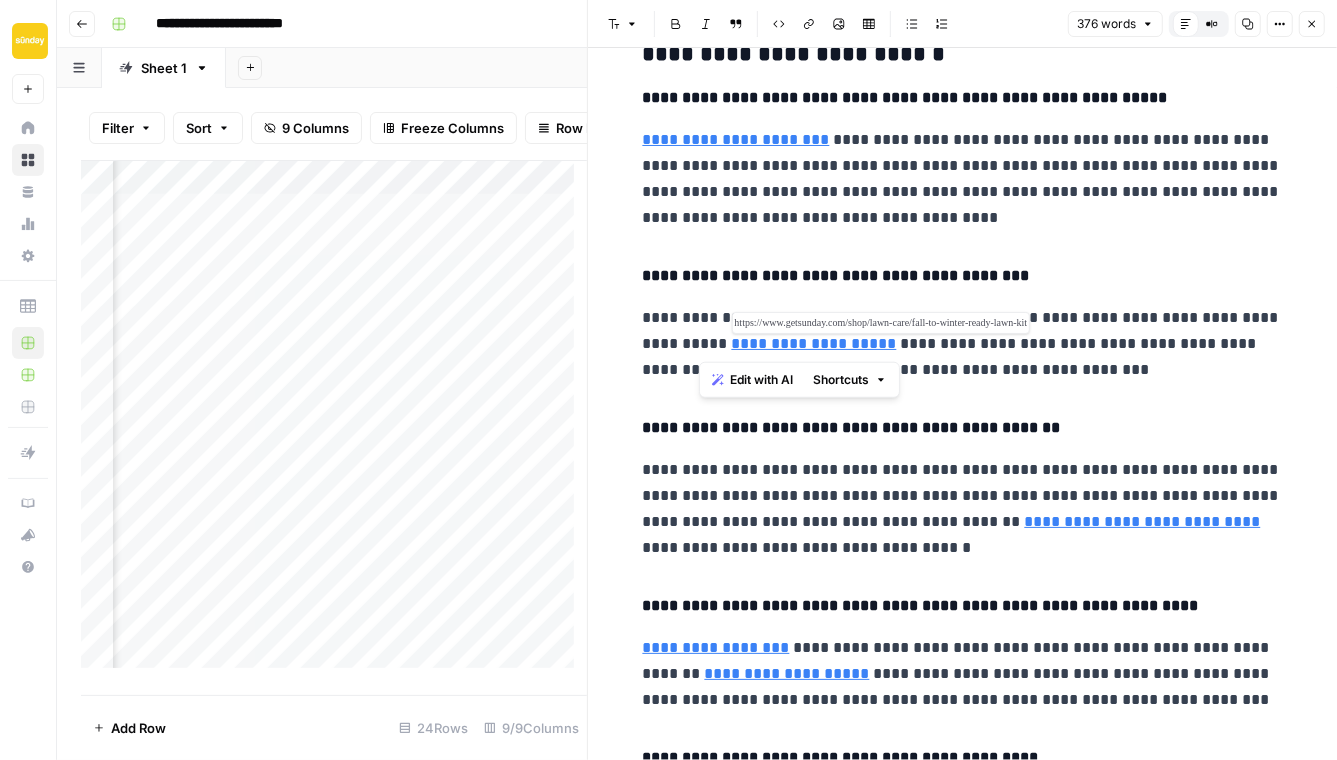 drag, startPoint x: 840, startPoint y: 344, endPoint x: 700, endPoint y: 346, distance: 140.01428 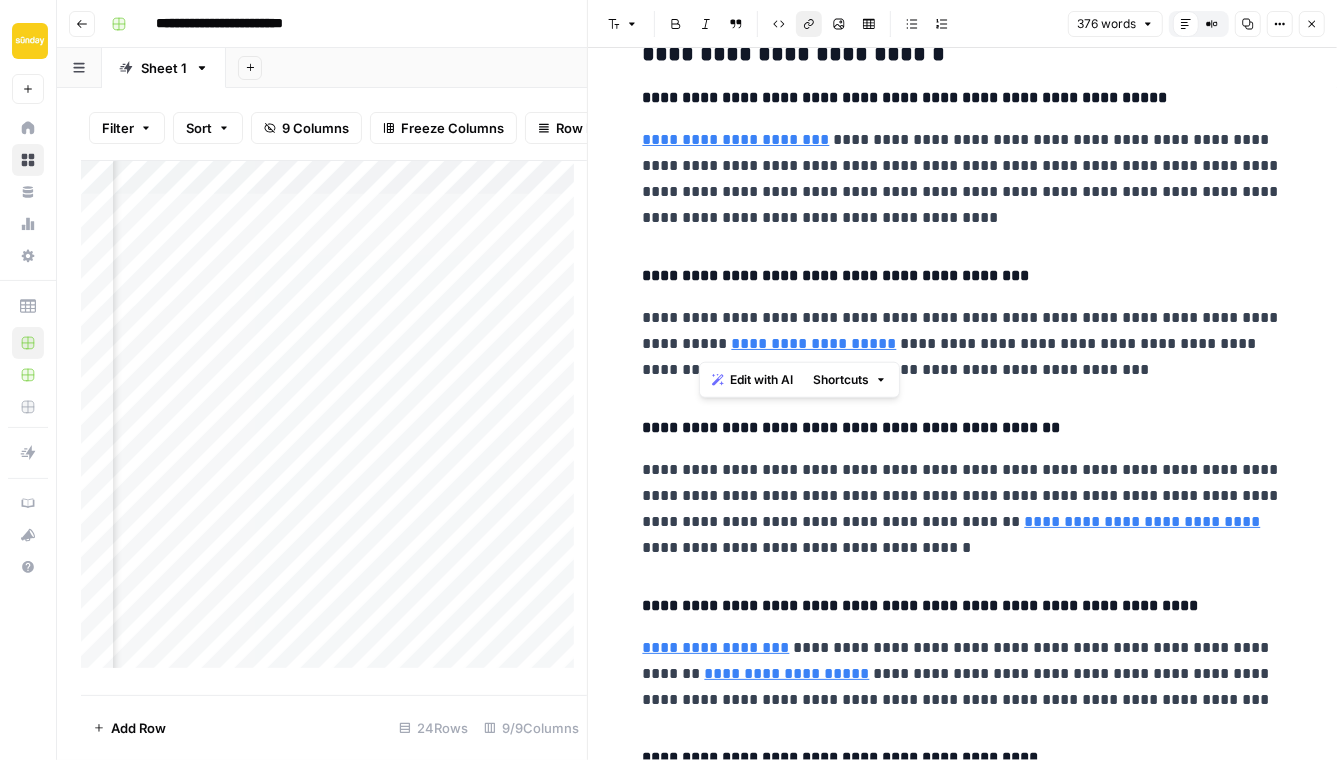 click 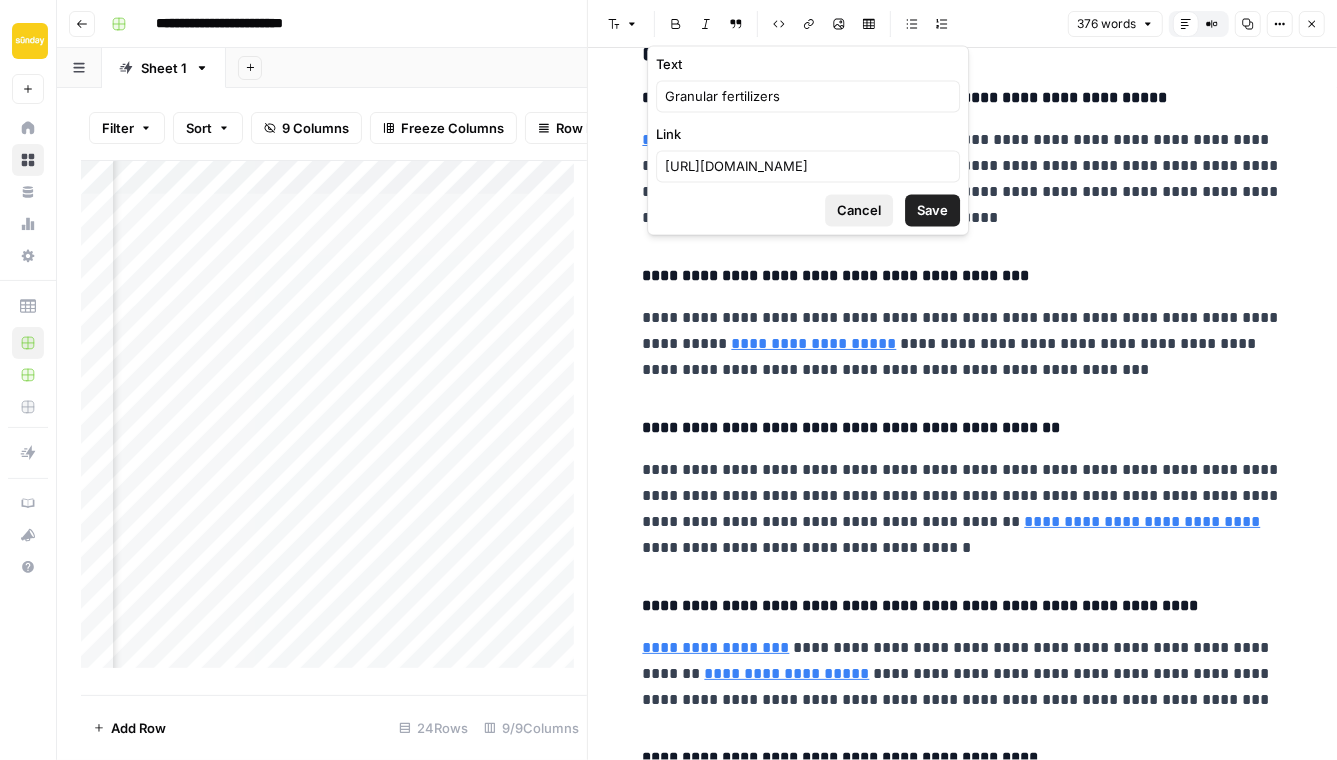 click on "Cancel" at bounding box center [859, 210] 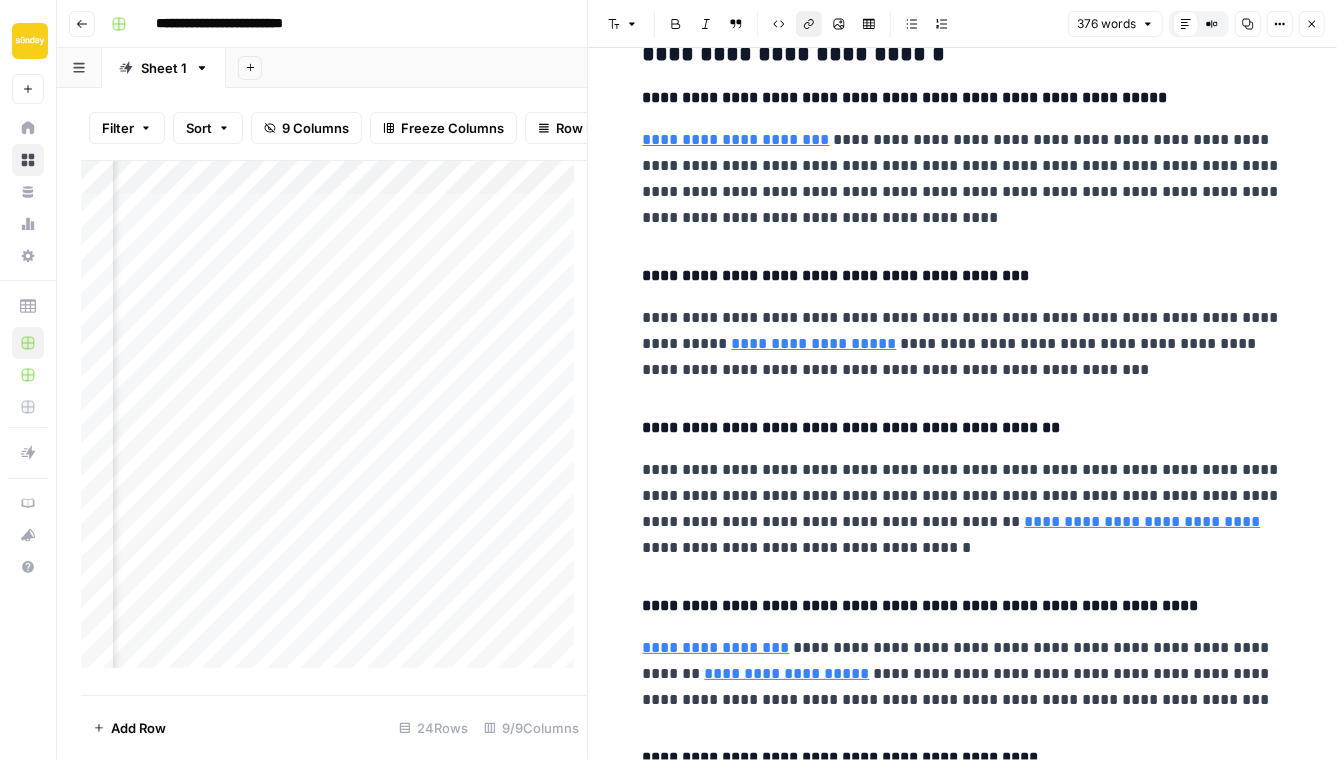 click 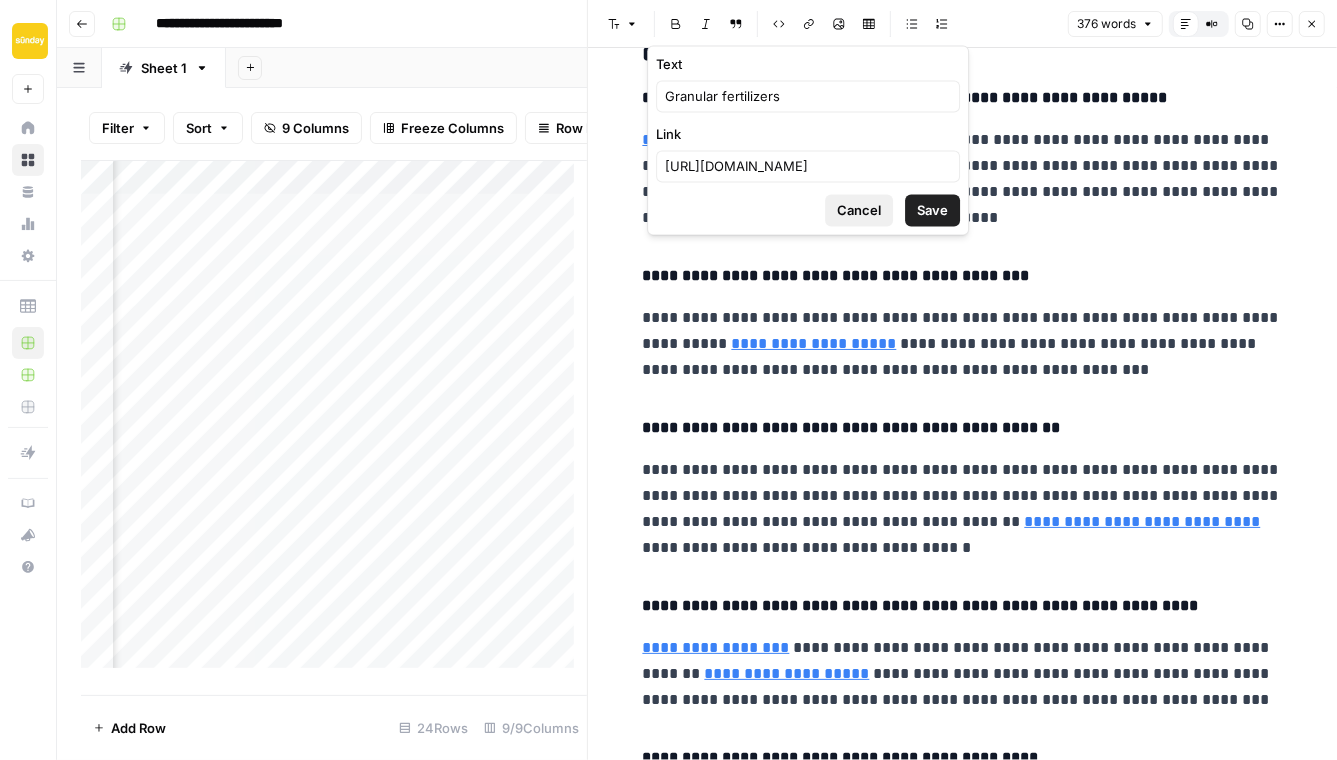 click on "Cancel" at bounding box center [859, 210] 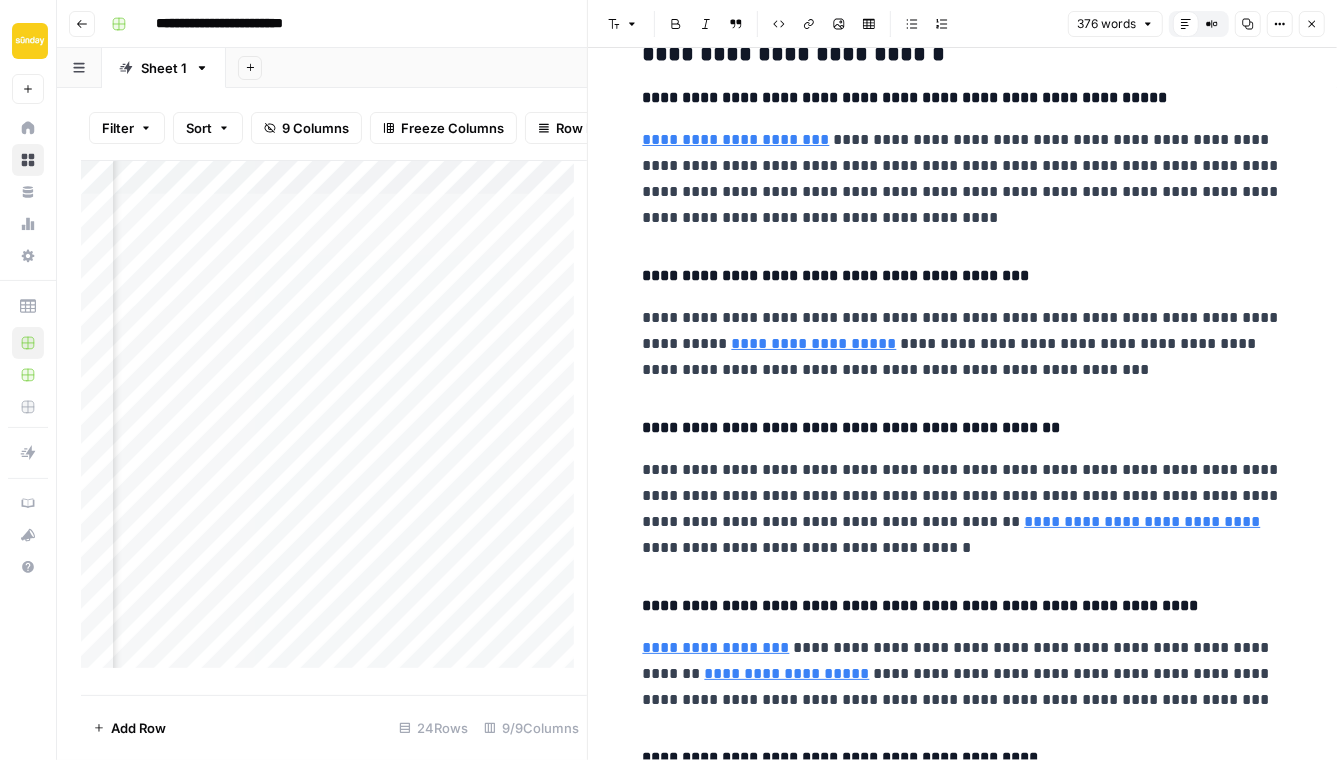 click on "**********" at bounding box center [963, 344] 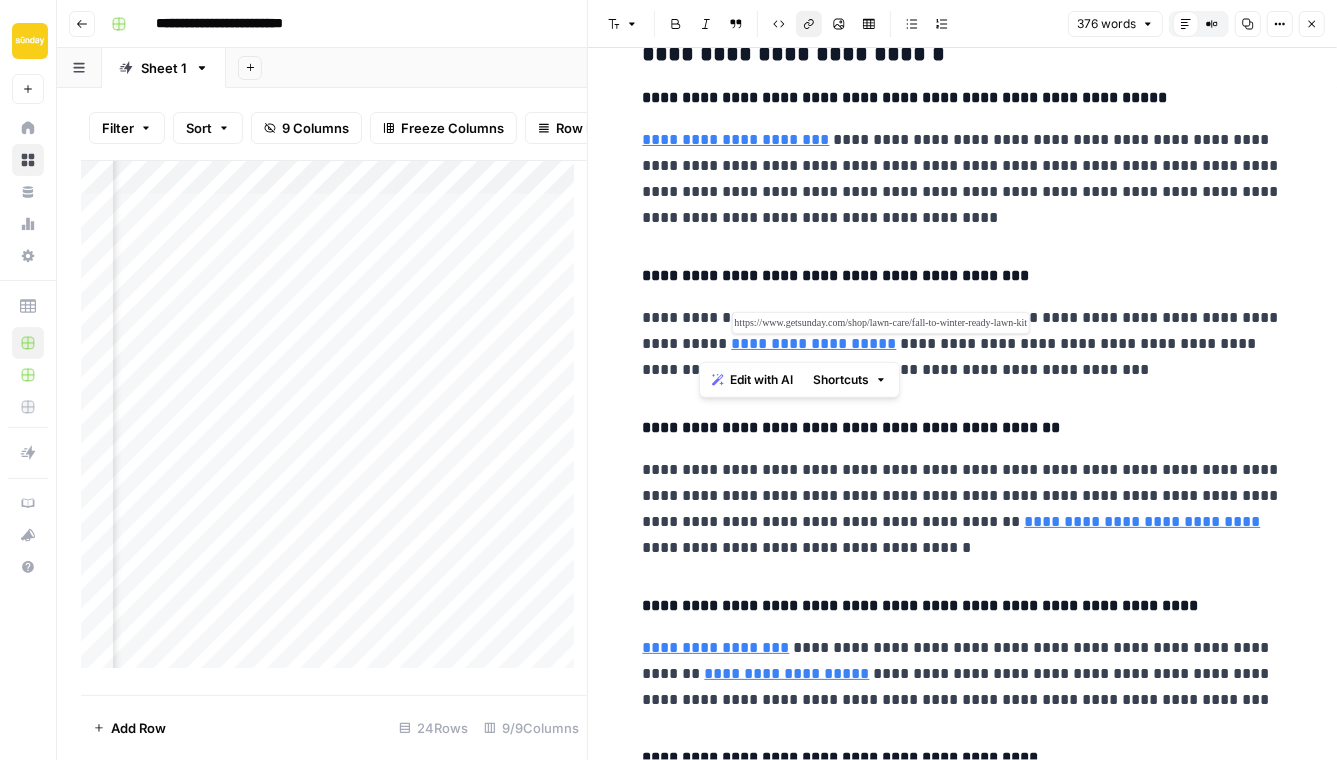 drag, startPoint x: 834, startPoint y: 342, endPoint x: 704, endPoint y: 347, distance: 130.09612 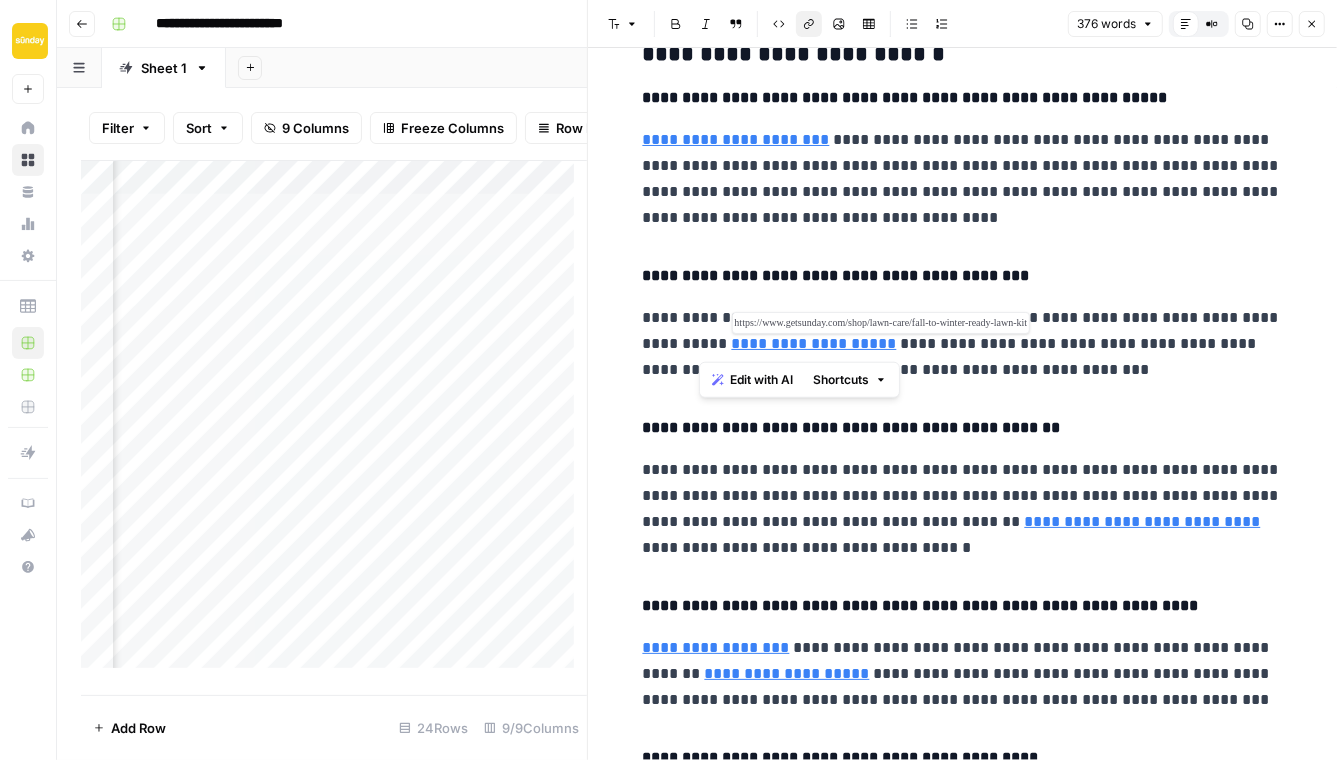 click on "**********" at bounding box center (814, 343) 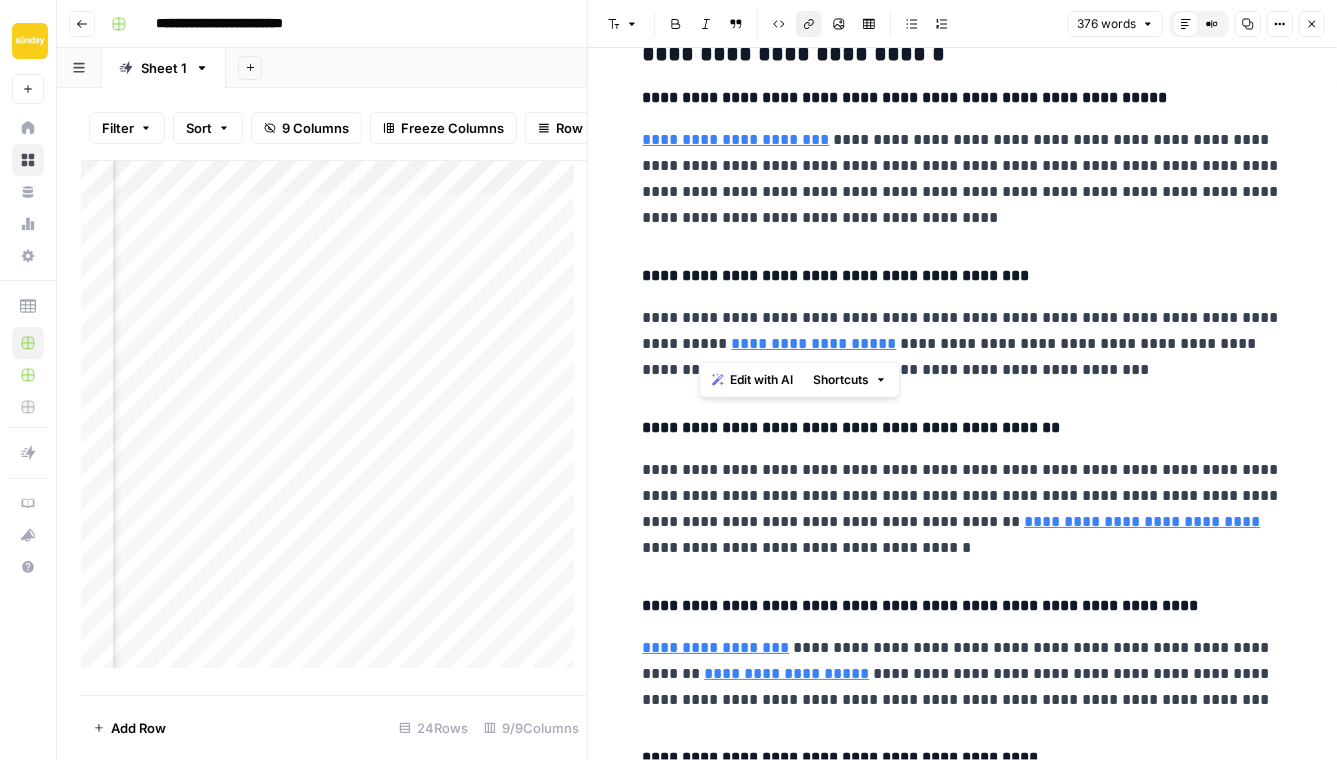 click 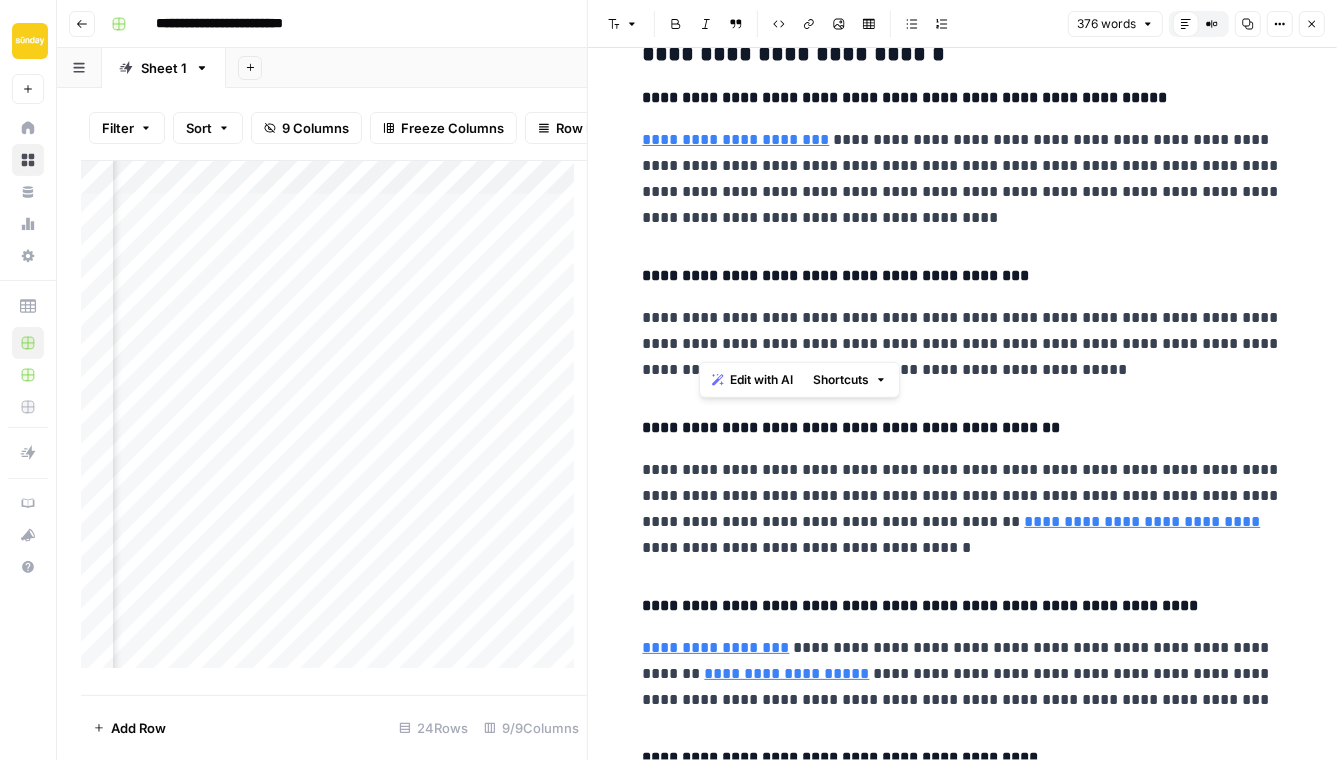 click on "**********" at bounding box center [963, 344] 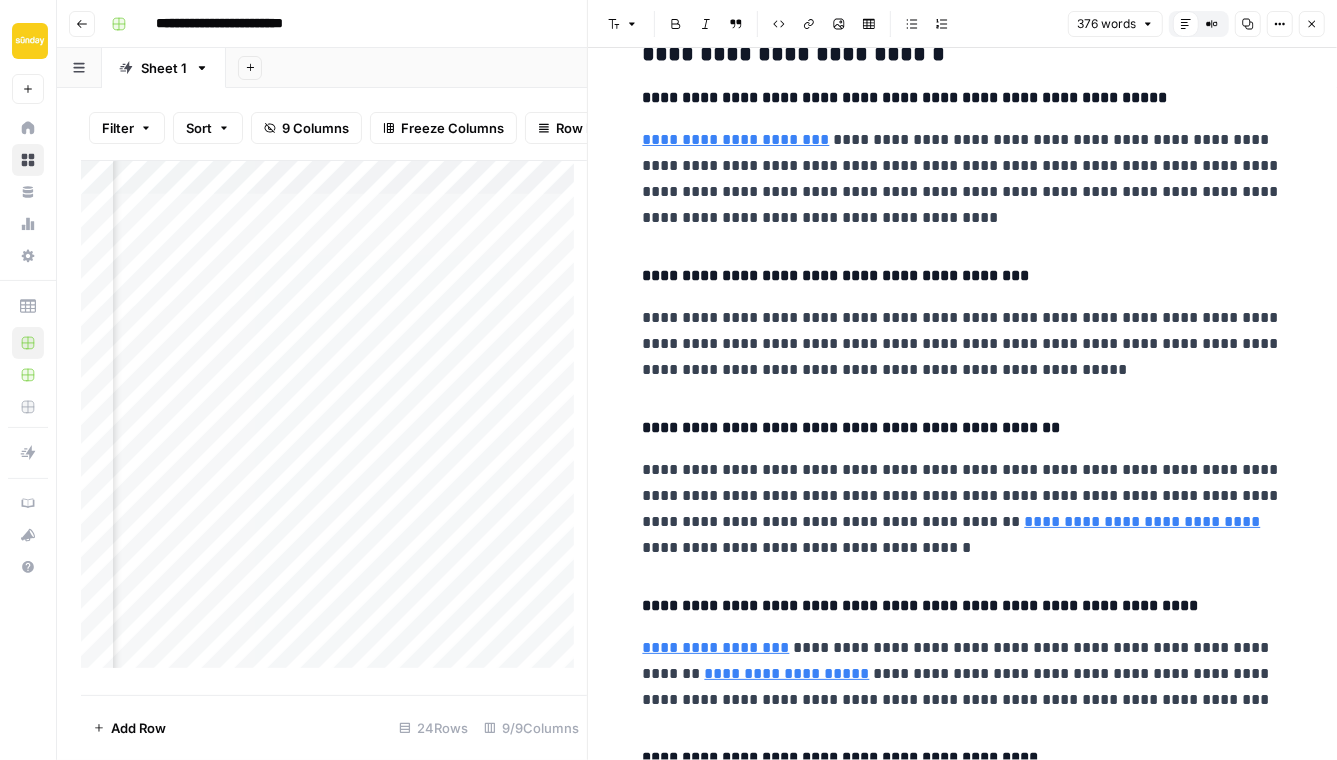 click on "**********" at bounding box center [963, 344] 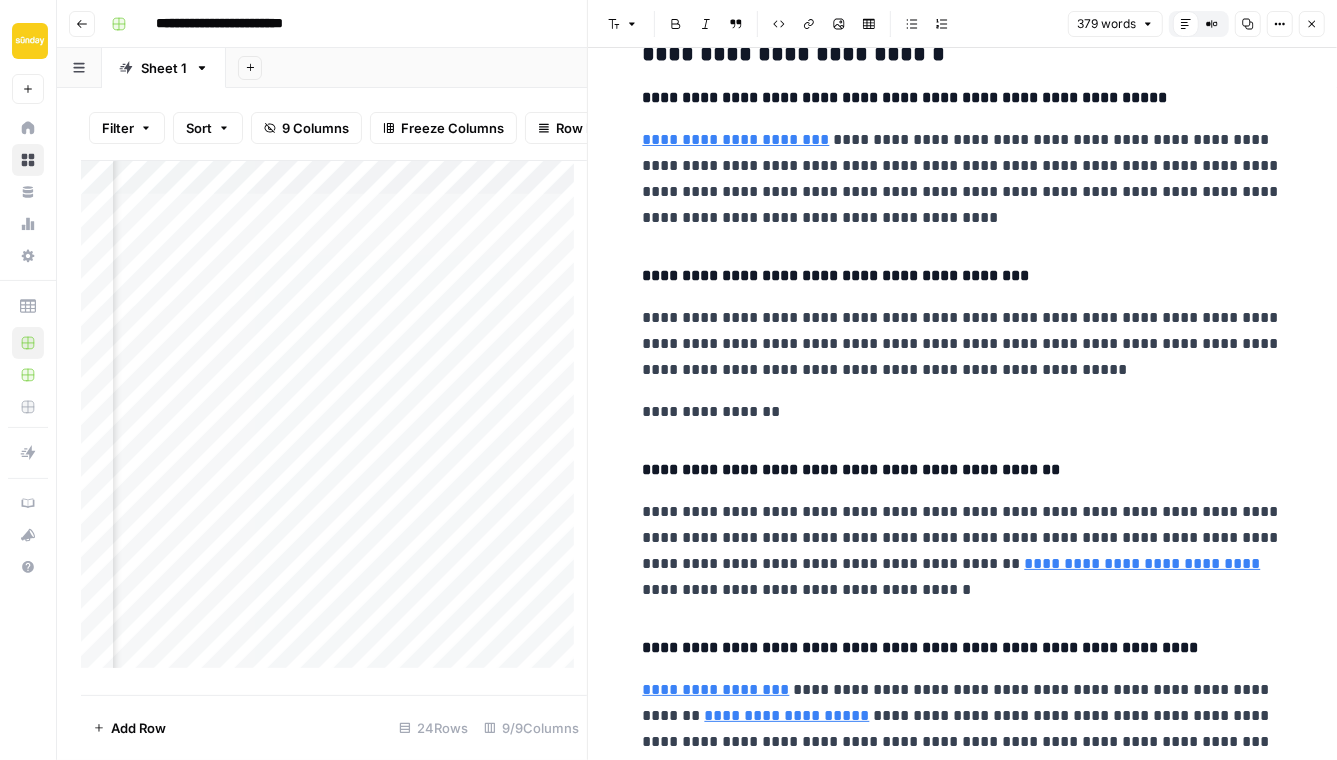 click on "**********" at bounding box center [963, 344] 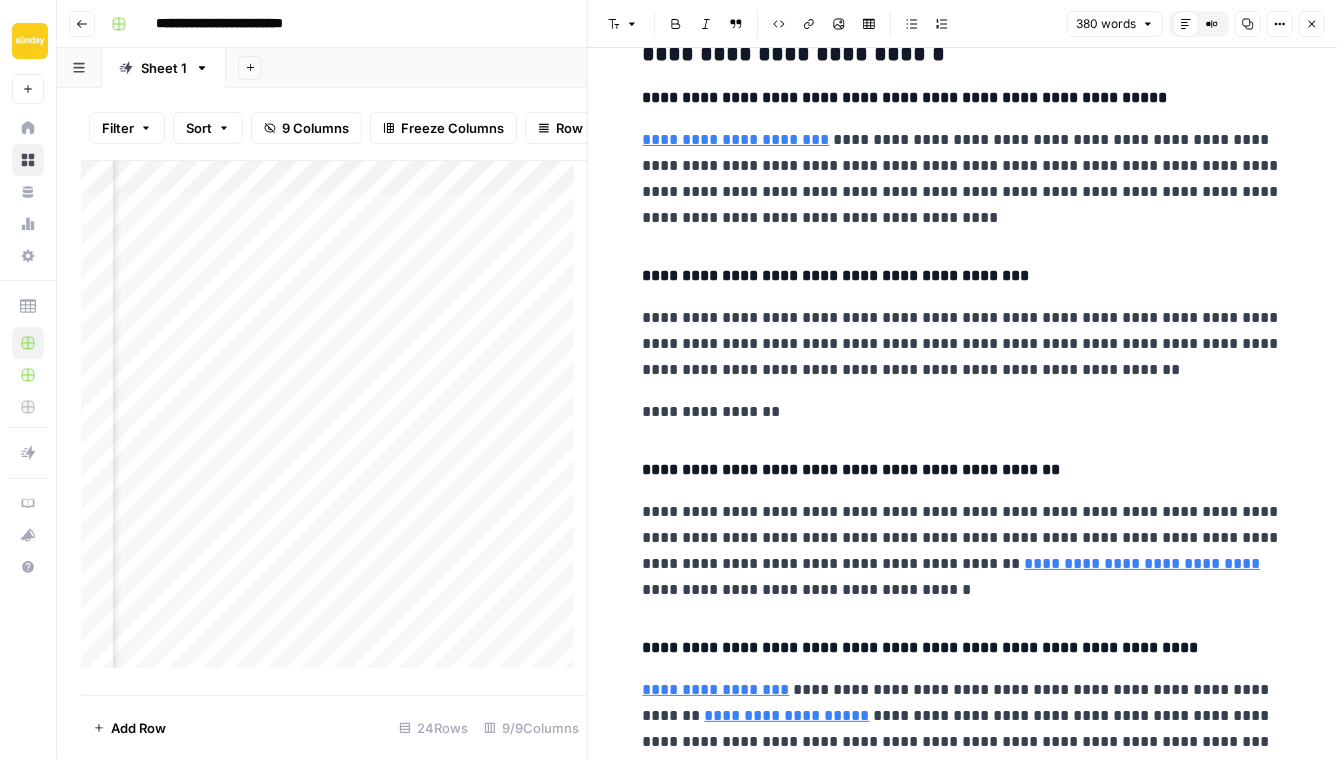 click on "**********" at bounding box center [963, 344] 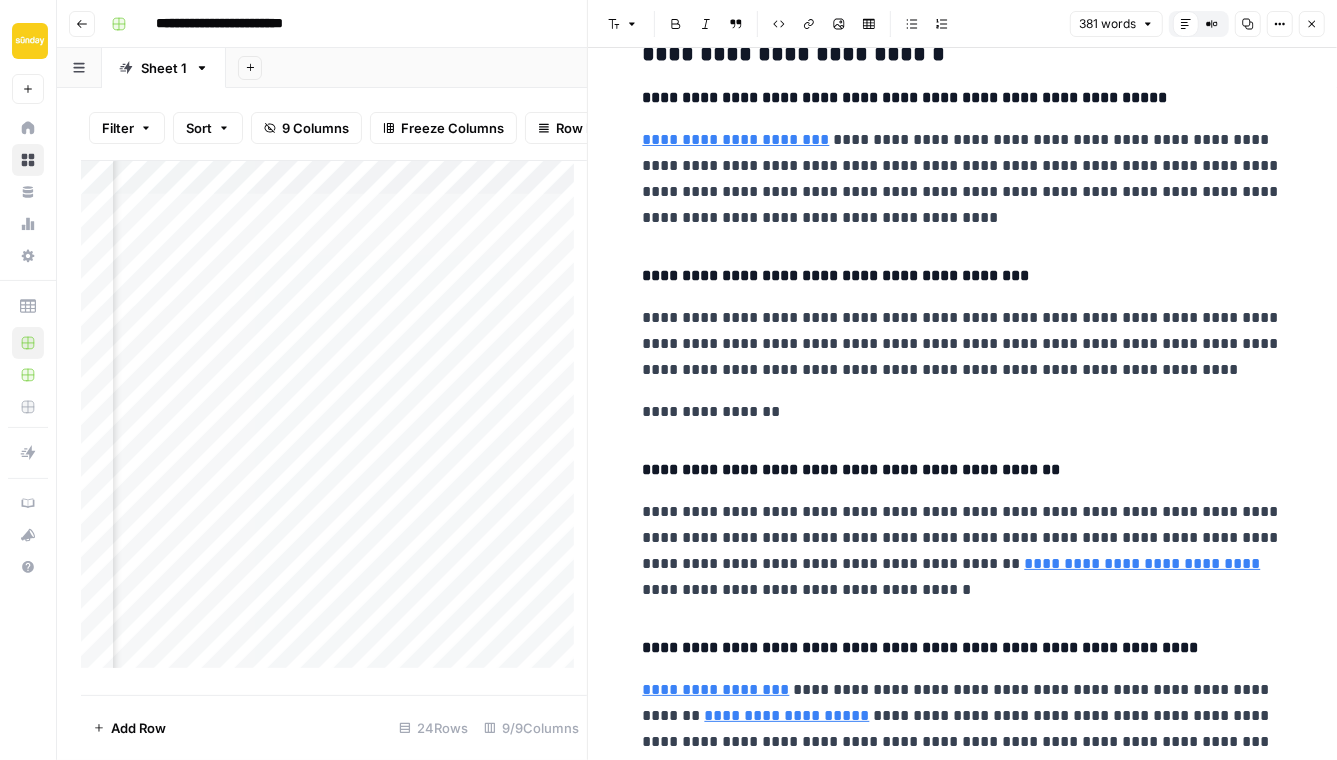 click on "**********" at bounding box center (963, 344) 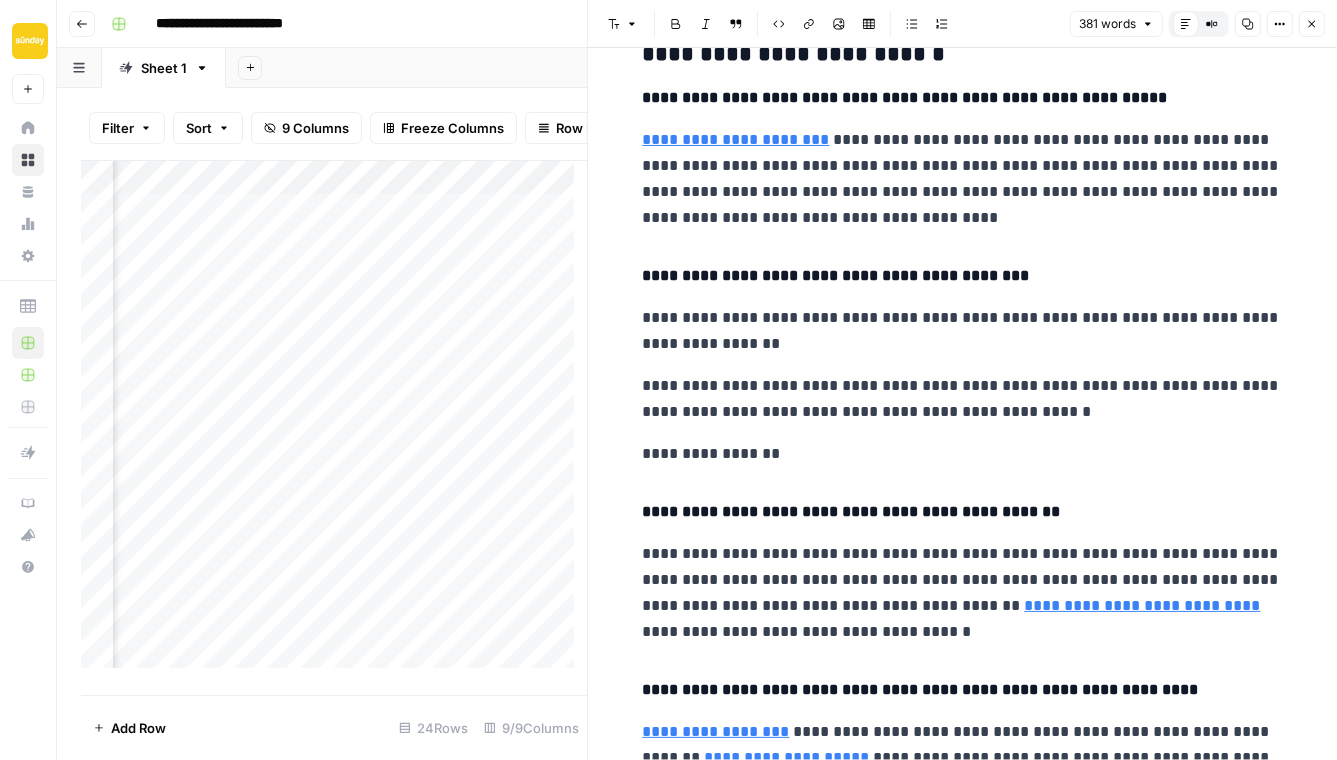 click on "**********" at bounding box center [963, 454] 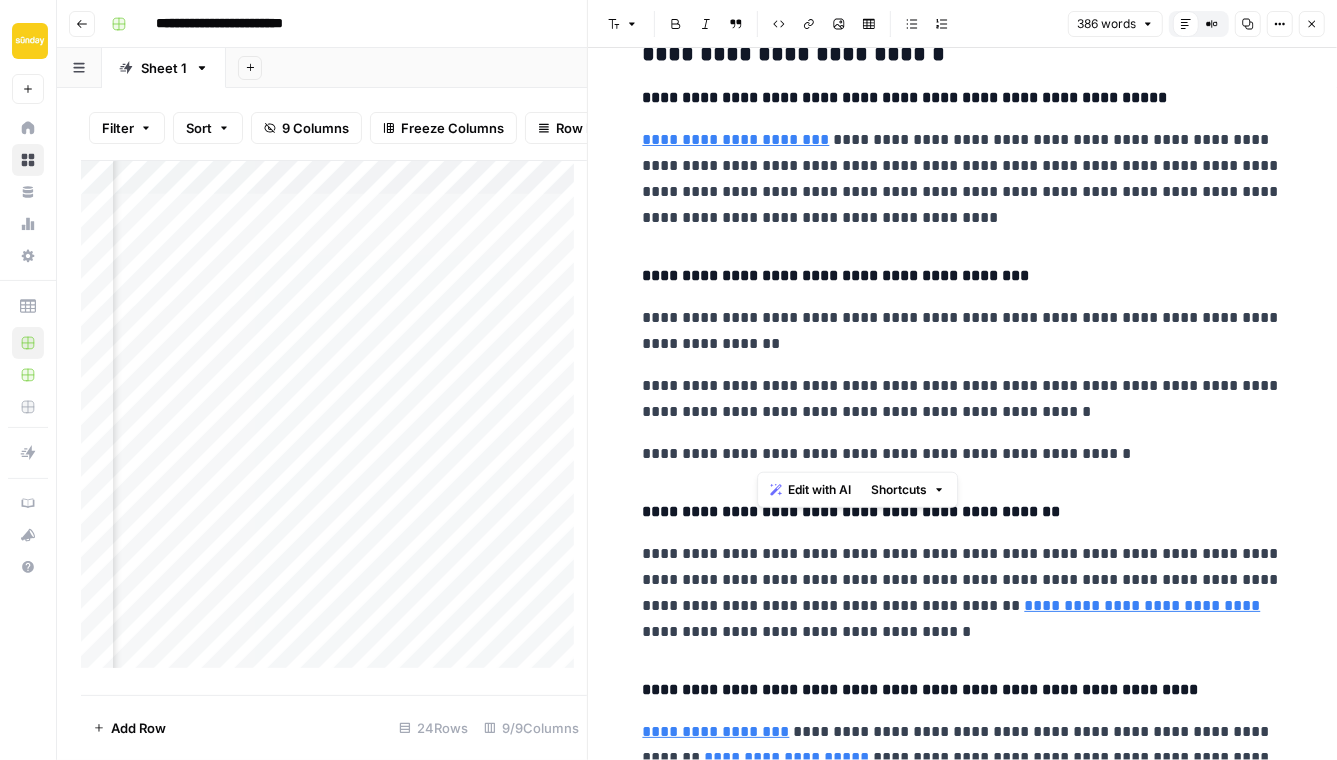 drag, startPoint x: 795, startPoint y: 455, endPoint x: 759, endPoint y: 454, distance: 36.013885 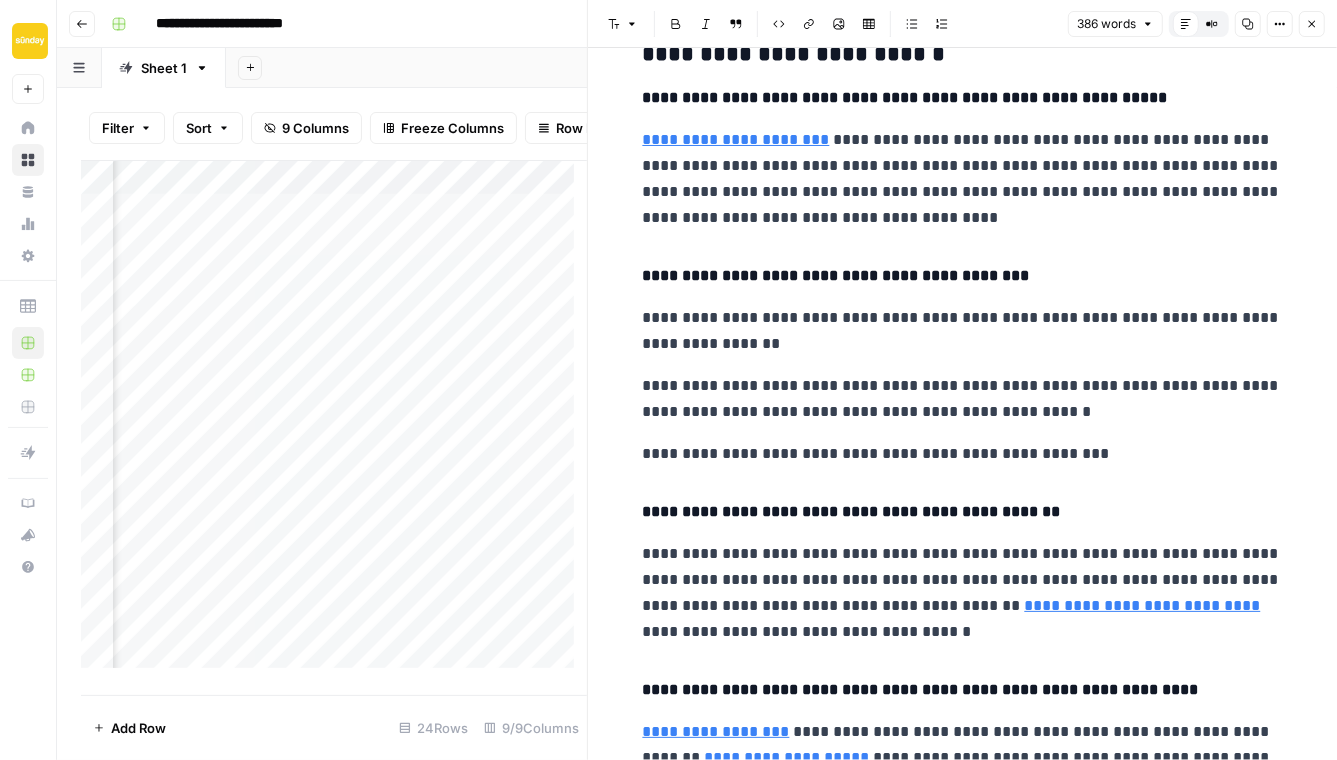 click on "**********" at bounding box center [963, 454] 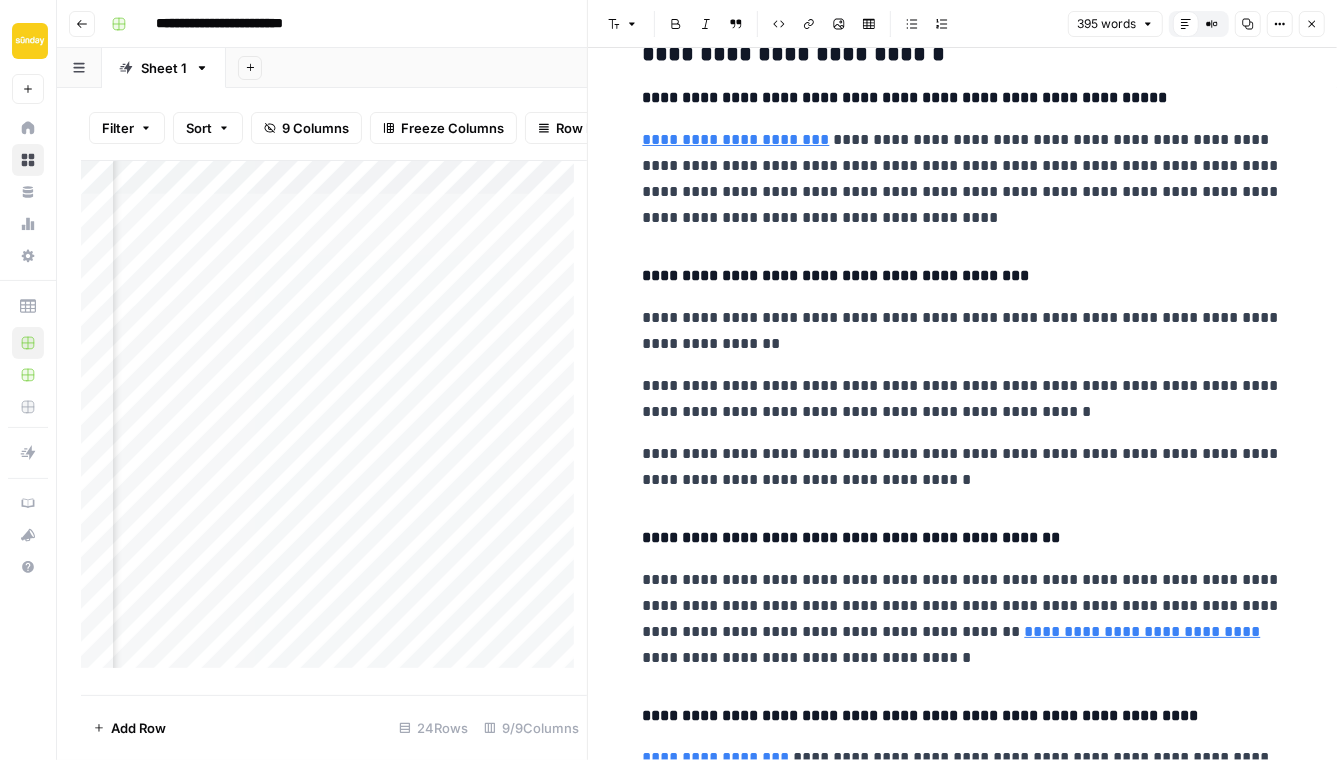 click on "**********" at bounding box center [963, 467] 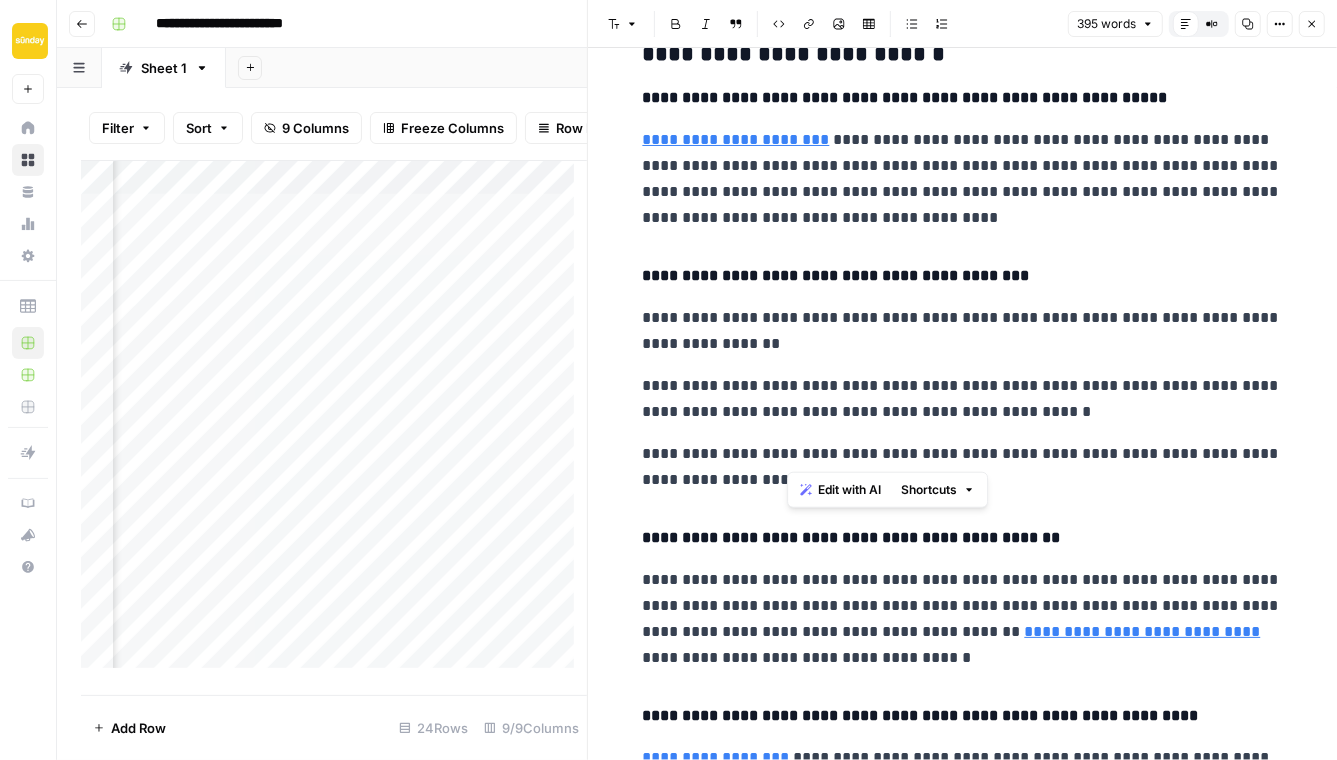 drag, startPoint x: 1031, startPoint y: 454, endPoint x: 791, endPoint y: 456, distance: 240.00833 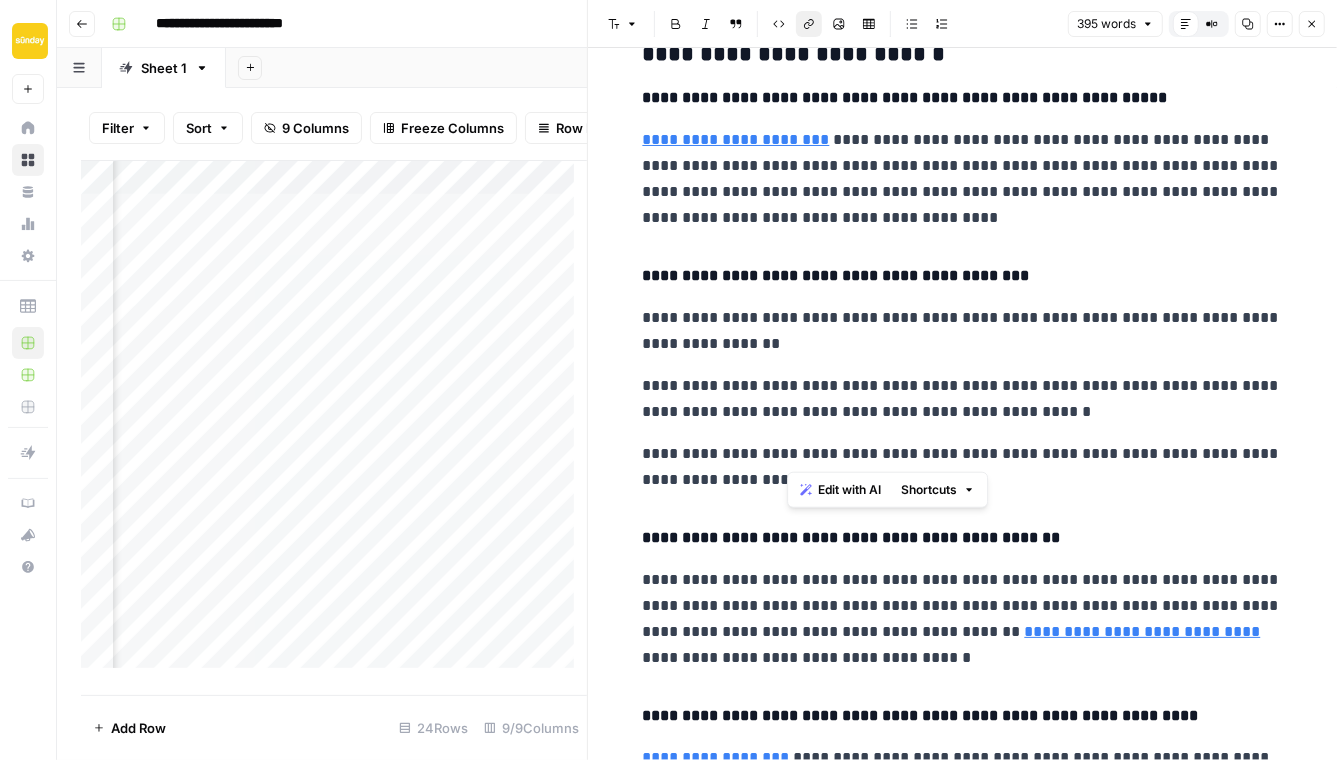 click 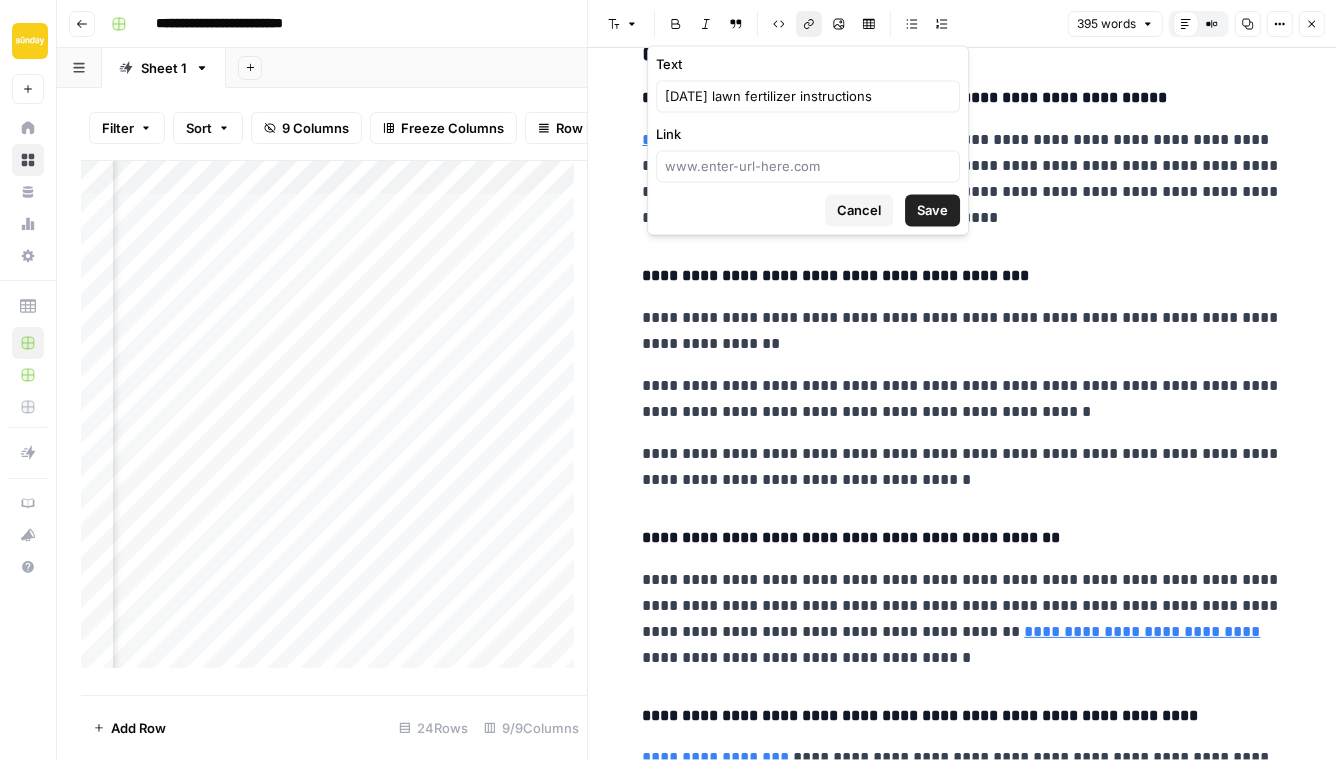 type 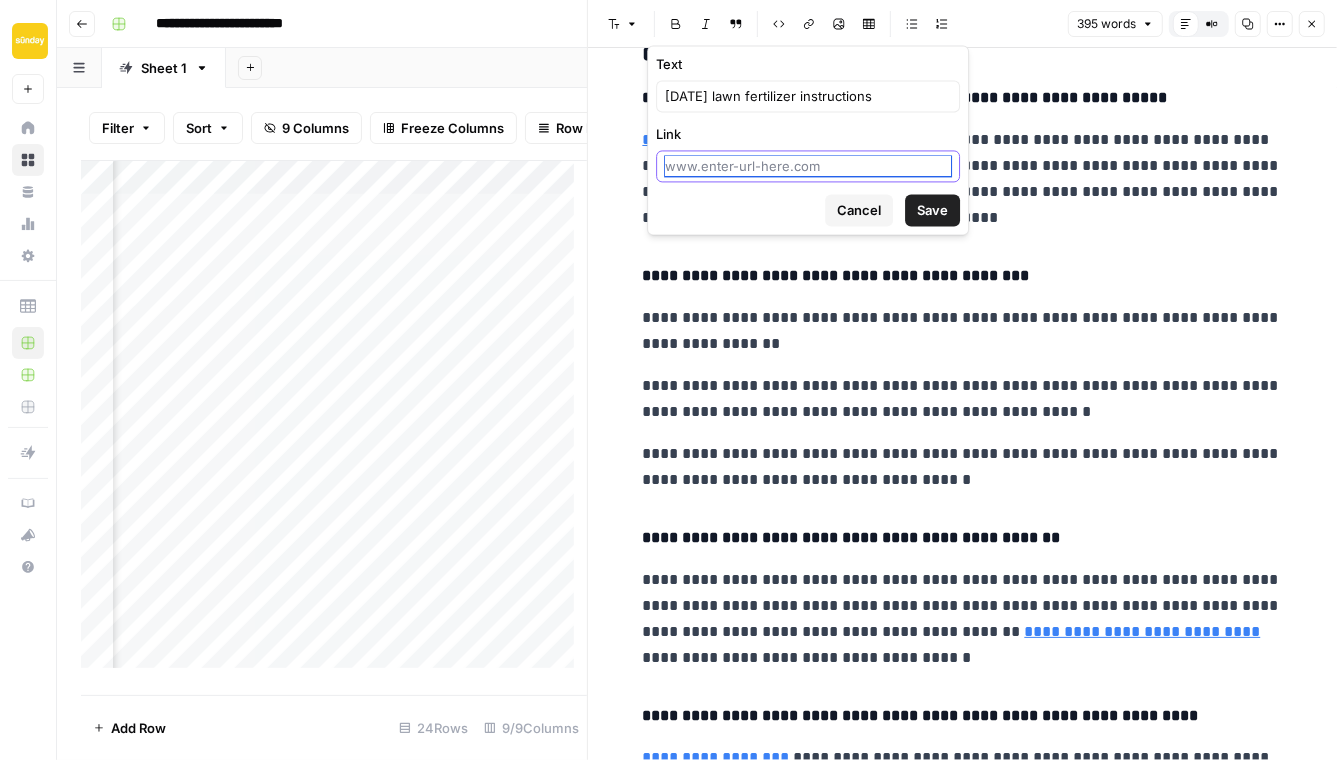 click on "Link" at bounding box center (808, 166) 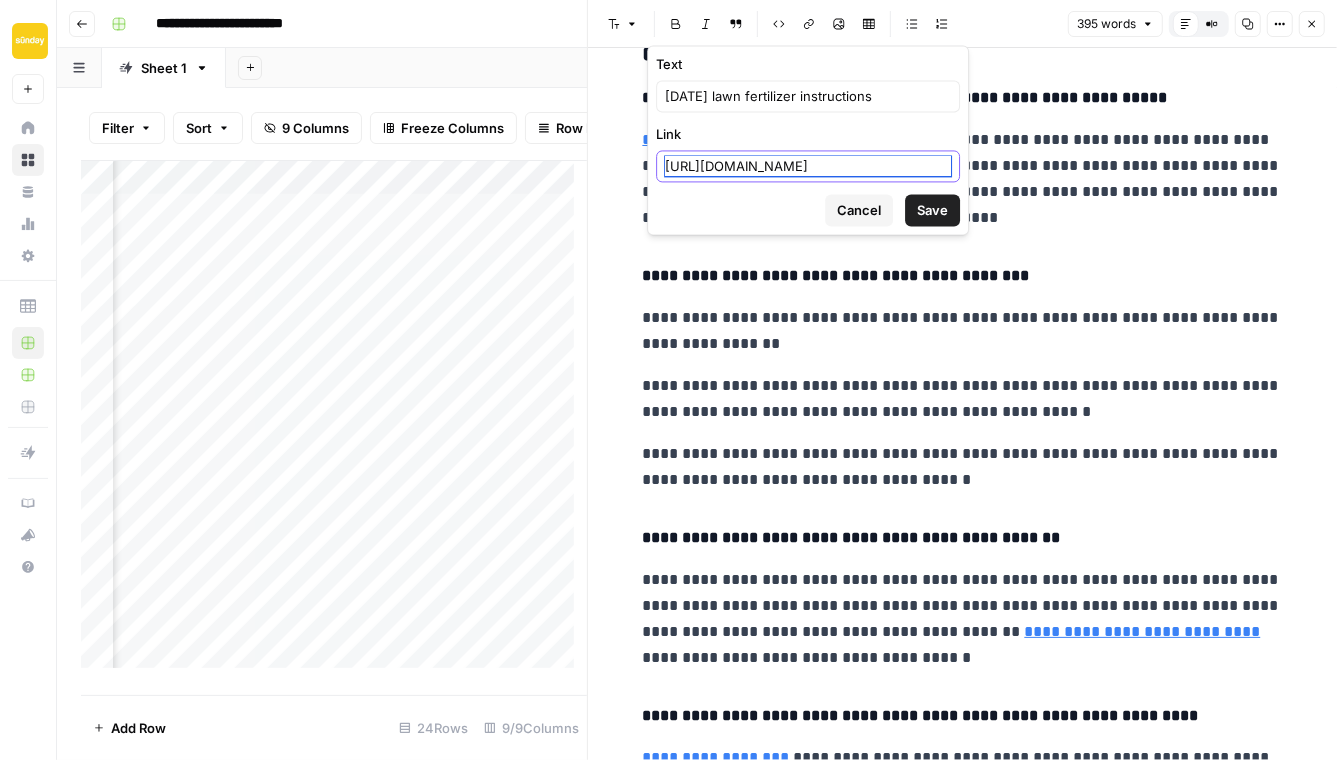 scroll, scrollTop: 0, scrollLeft: 287, axis: horizontal 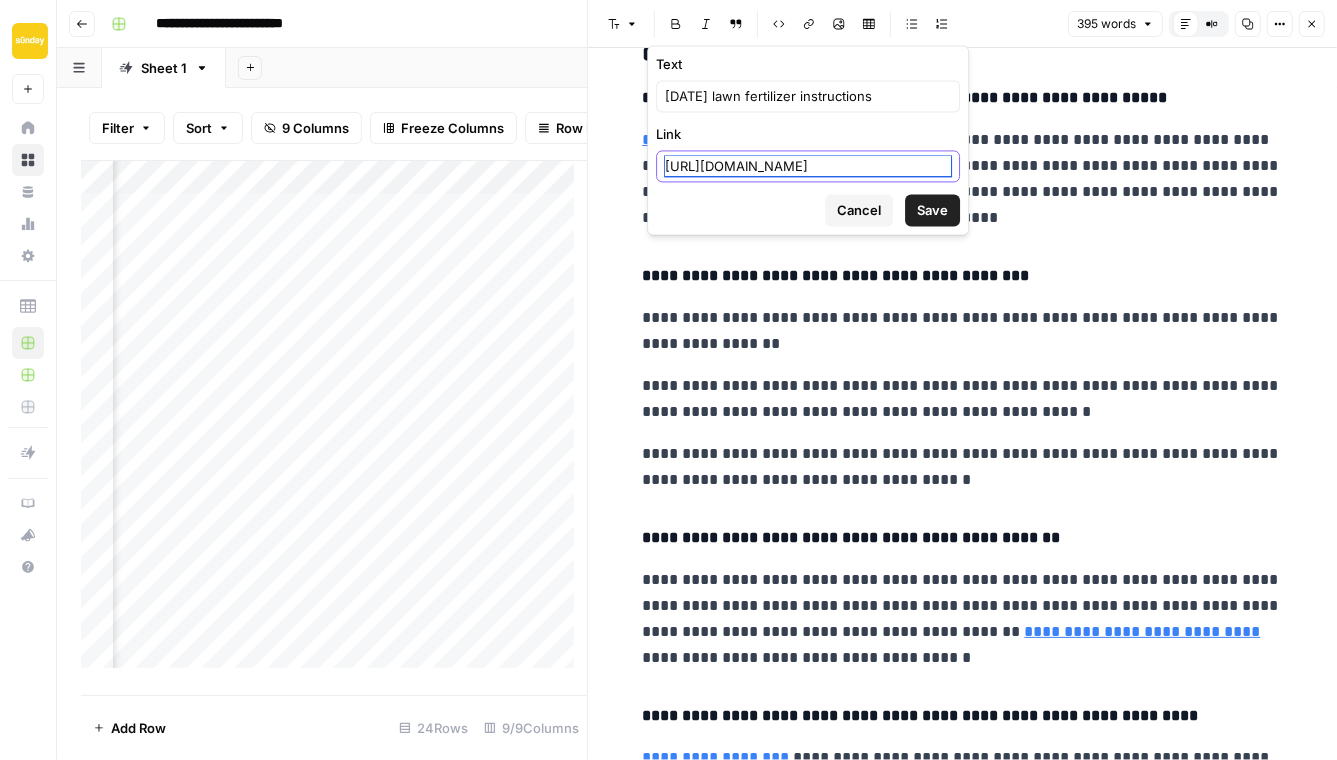 type on "[URL][DOMAIN_NAME]" 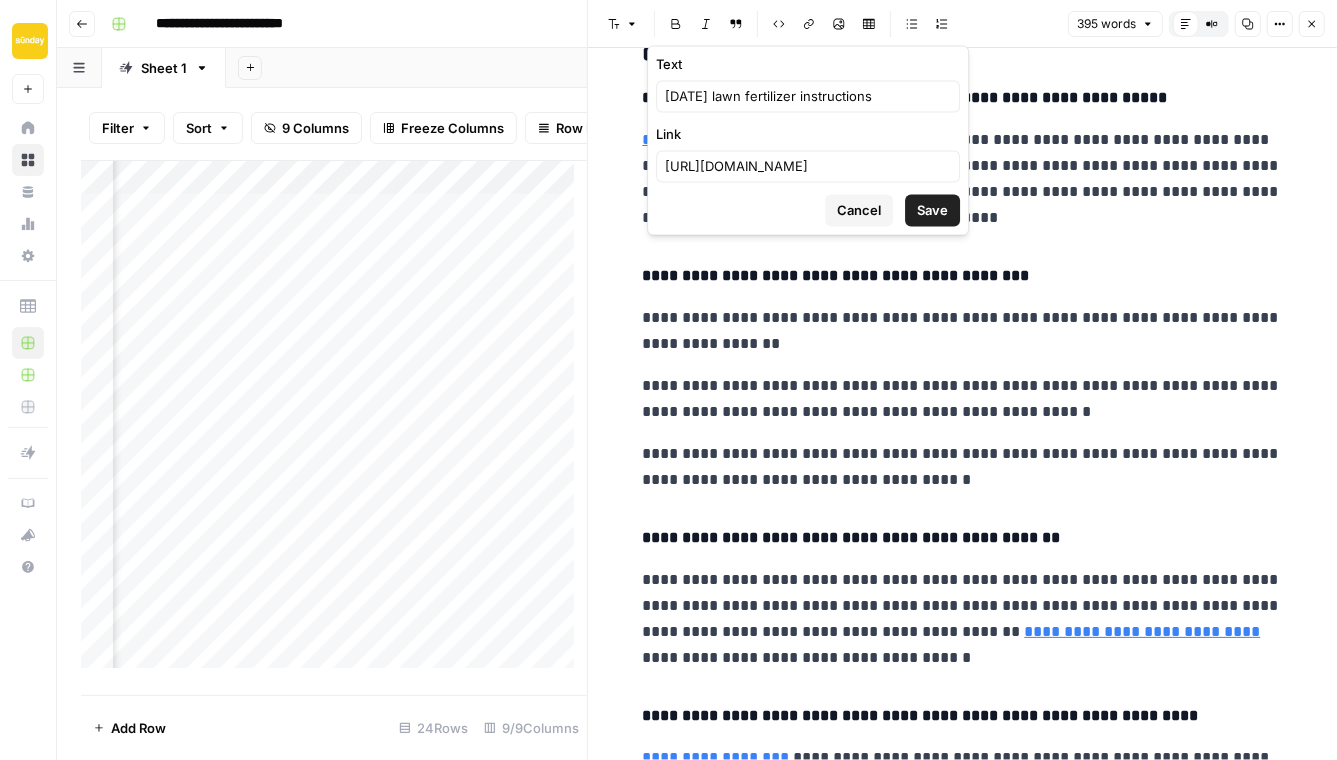 scroll, scrollTop: 0, scrollLeft: 0, axis: both 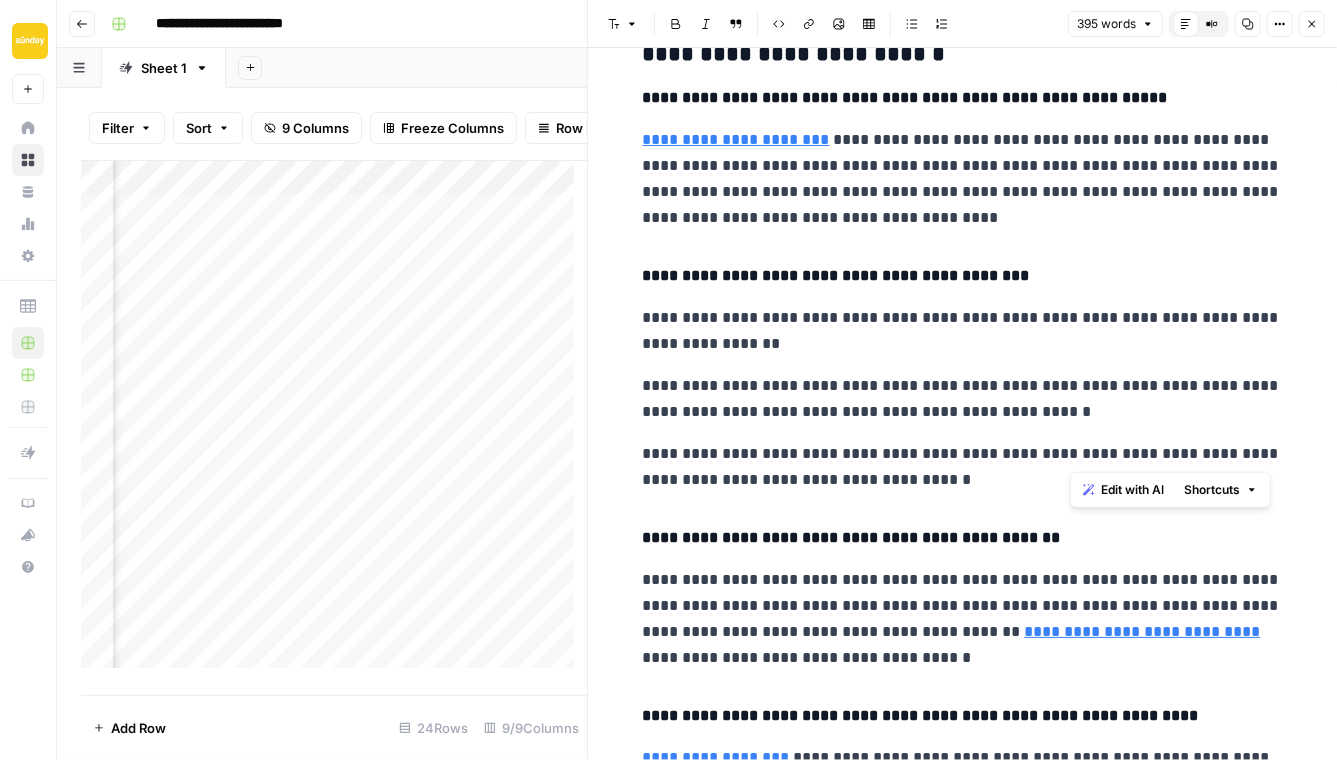 drag, startPoint x: 1073, startPoint y: 452, endPoint x: 1229, endPoint y: 450, distance: 156.01282 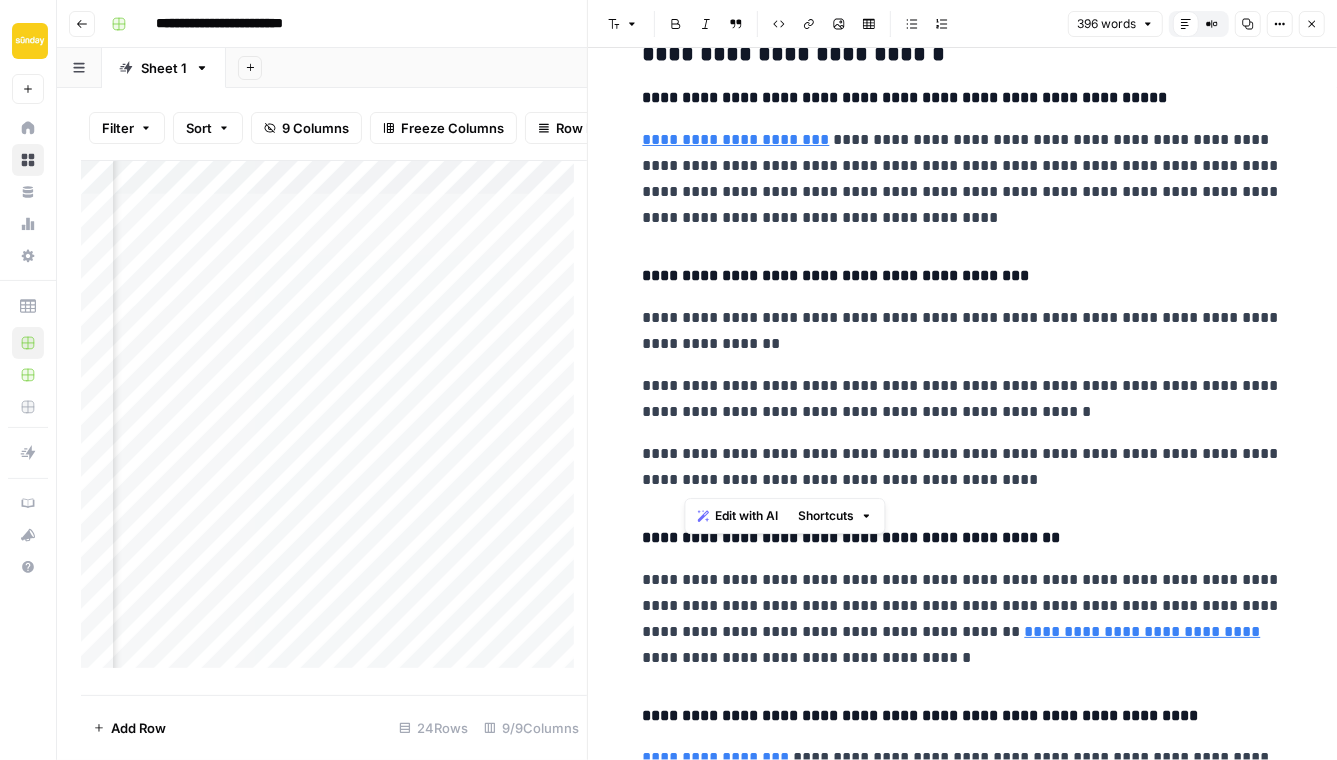 drag, startPoint x: 1071, startPoint y: 454, endPoint x: 682, endPoint y: 483, distance: 390.07947 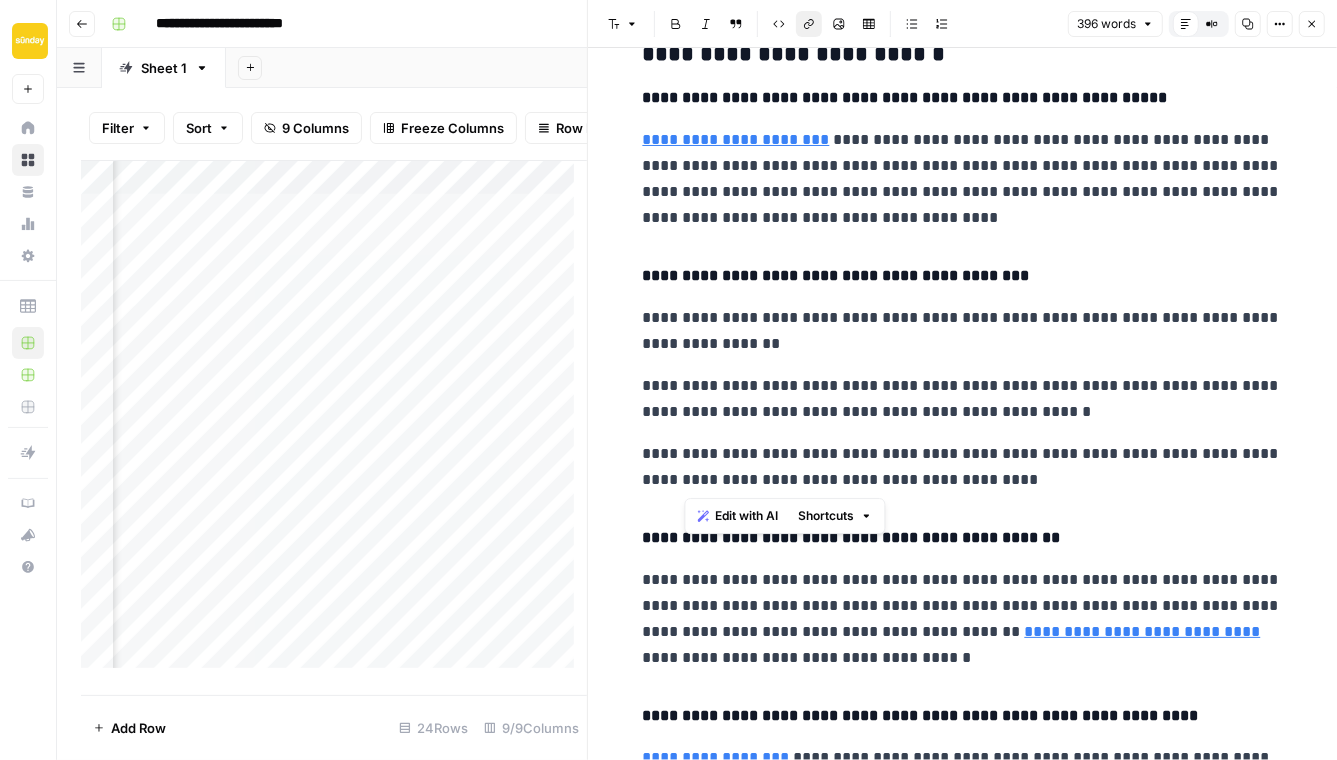 click 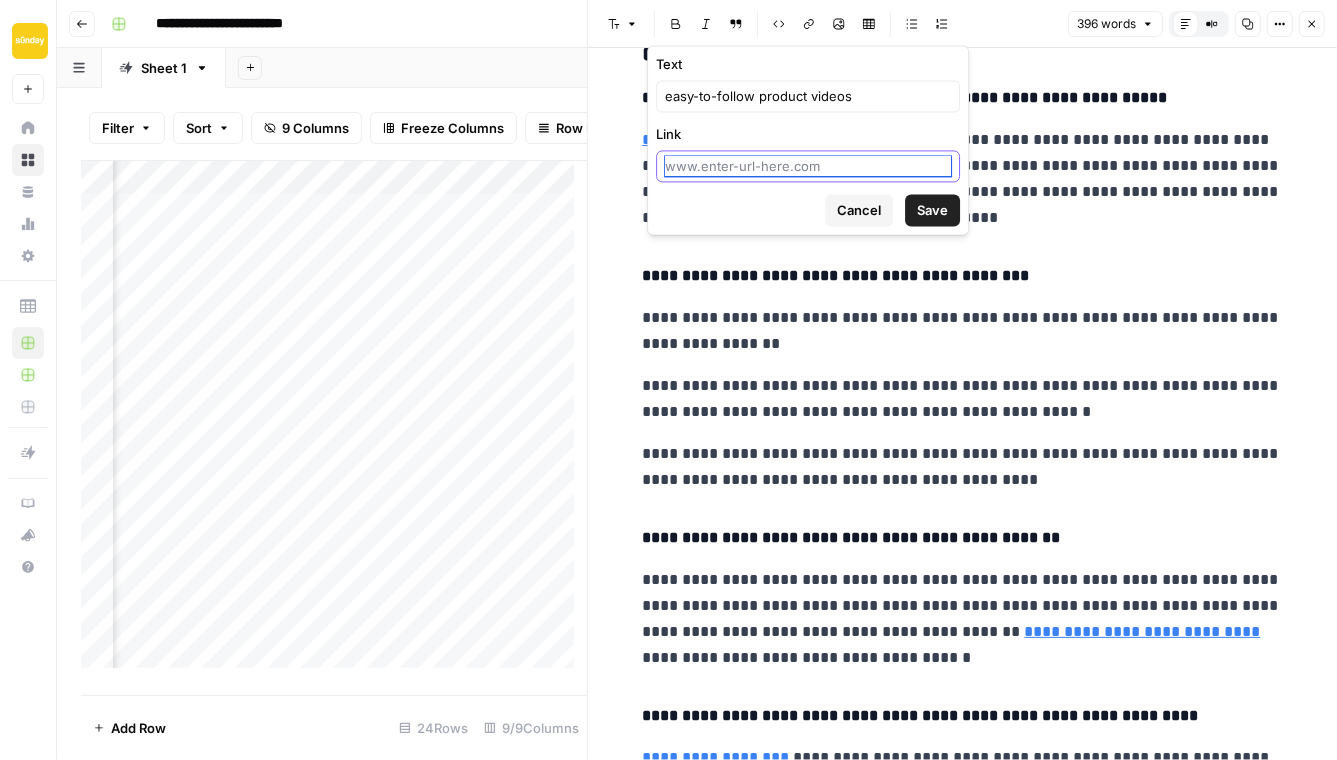 click at bounding box center (808, 166) 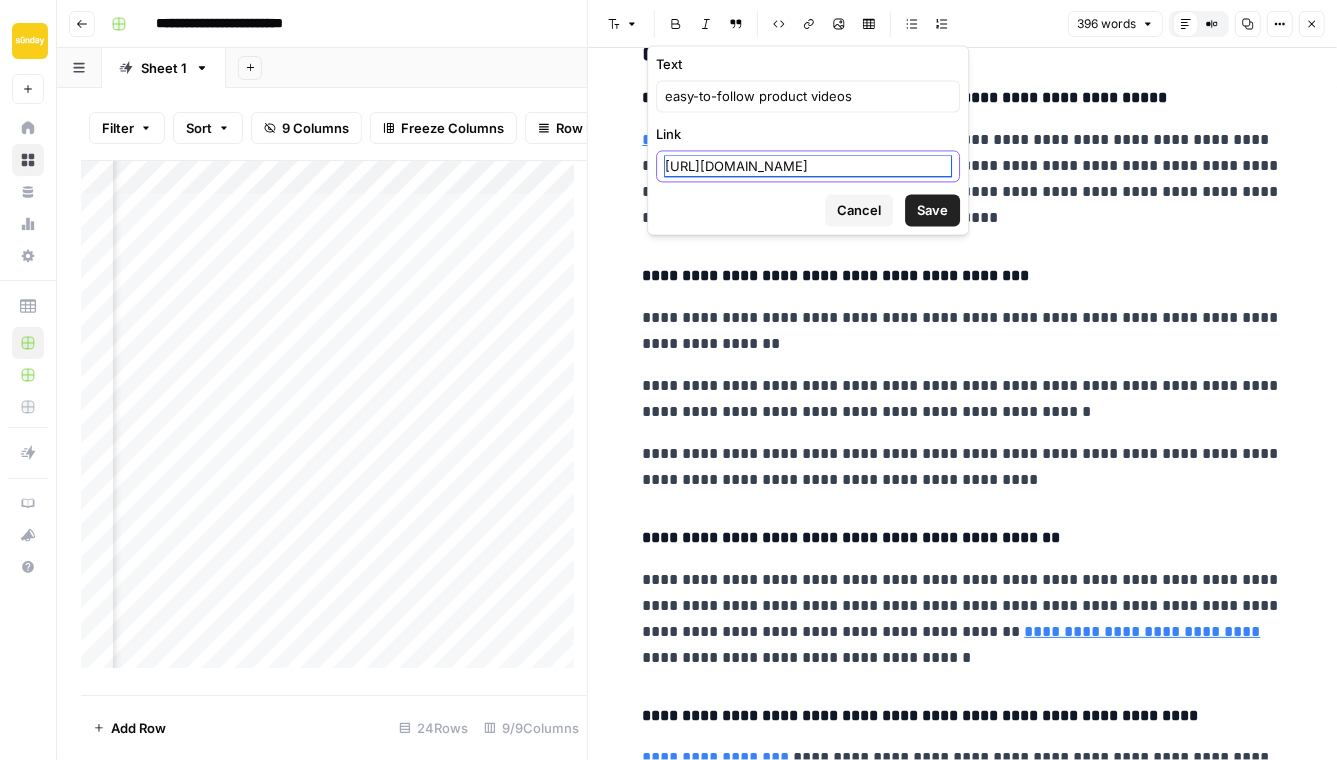 scroll, scrollTop: 0, scrollLeft: 320, axis: horizontal 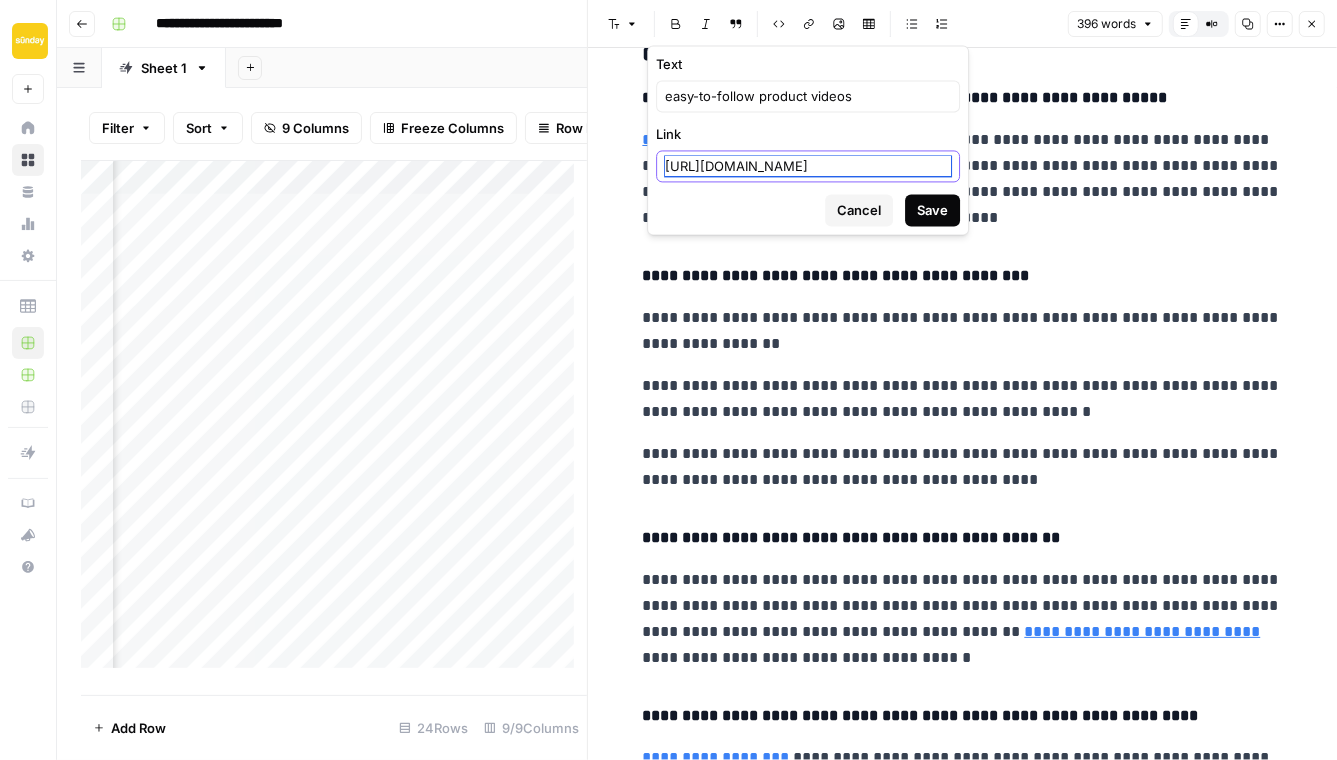 type on "[URL][DOMAIN_NAME]" 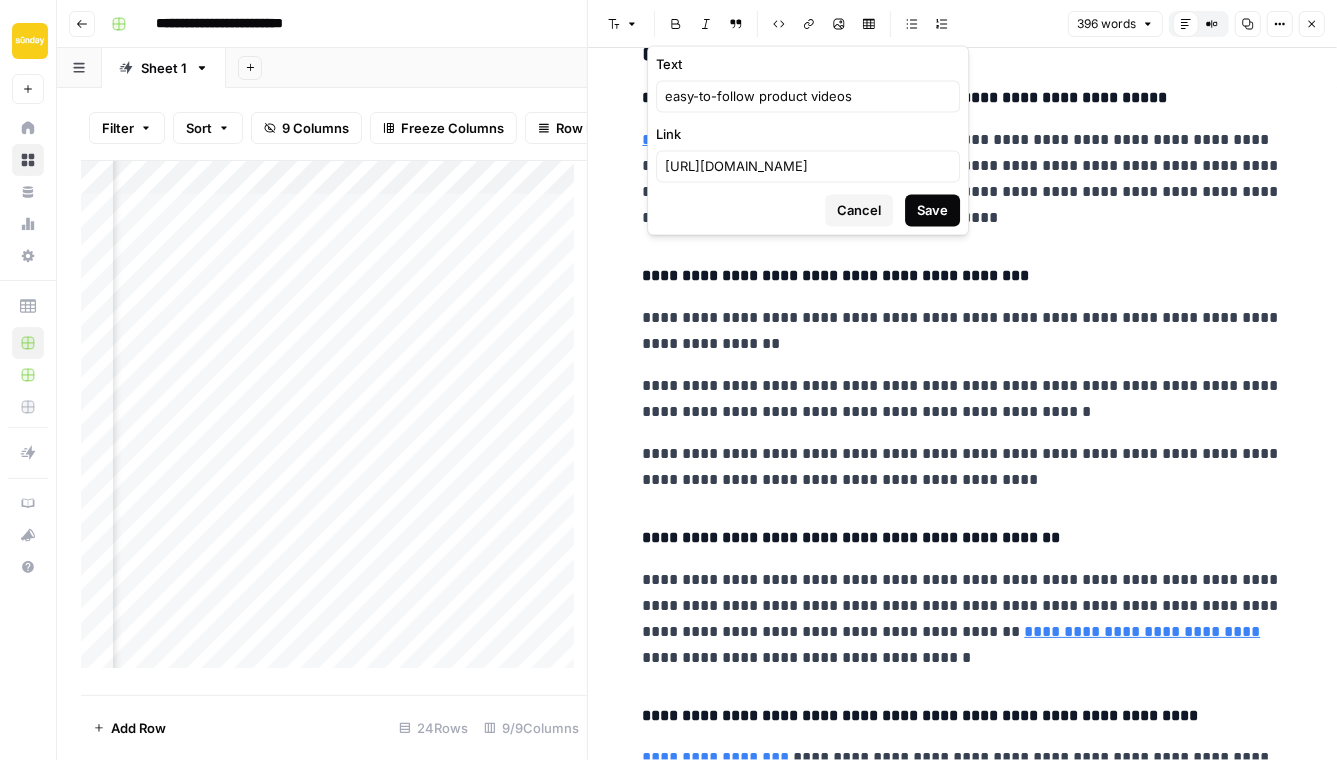 click on "Save" at bounding box center [932, 210] 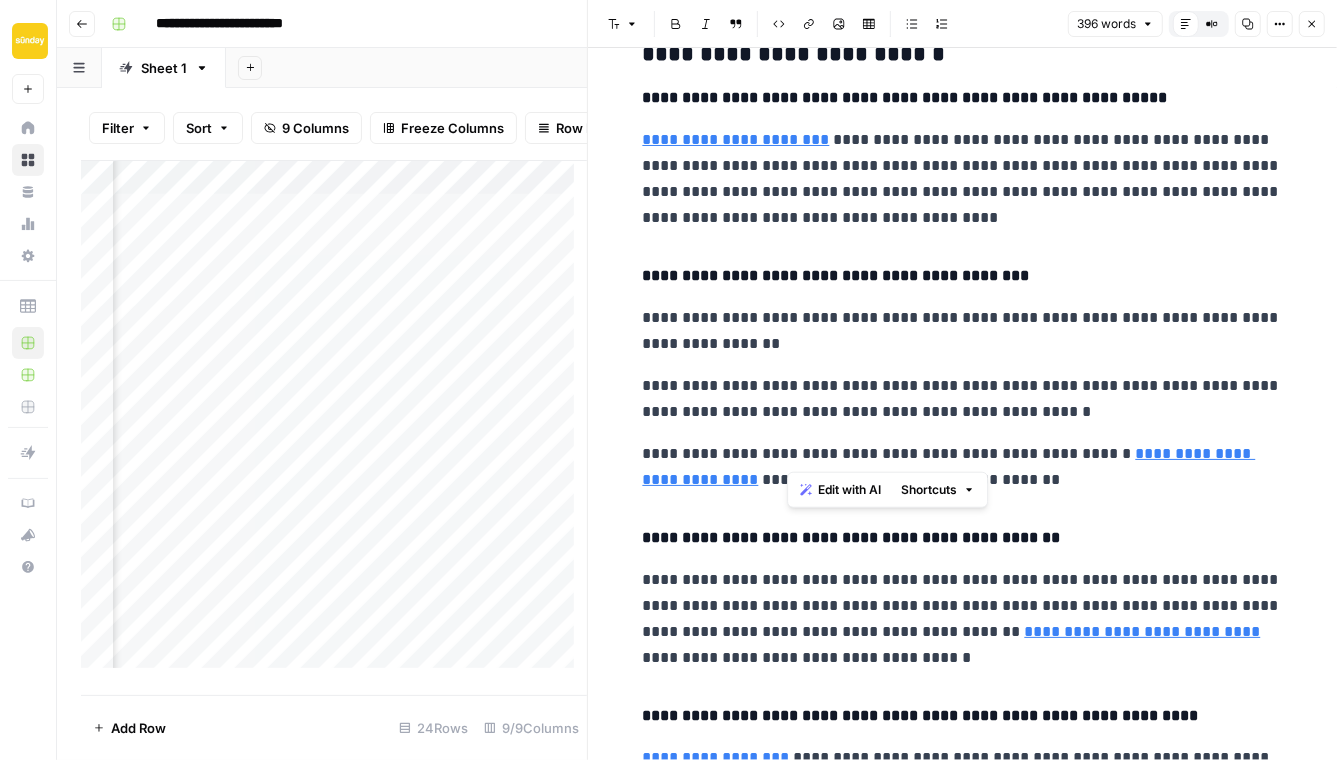 drag, startPoint x: 1033, startPoint y: 452, endPoint x: 790, endPoint y: 453, distance: 243.00206 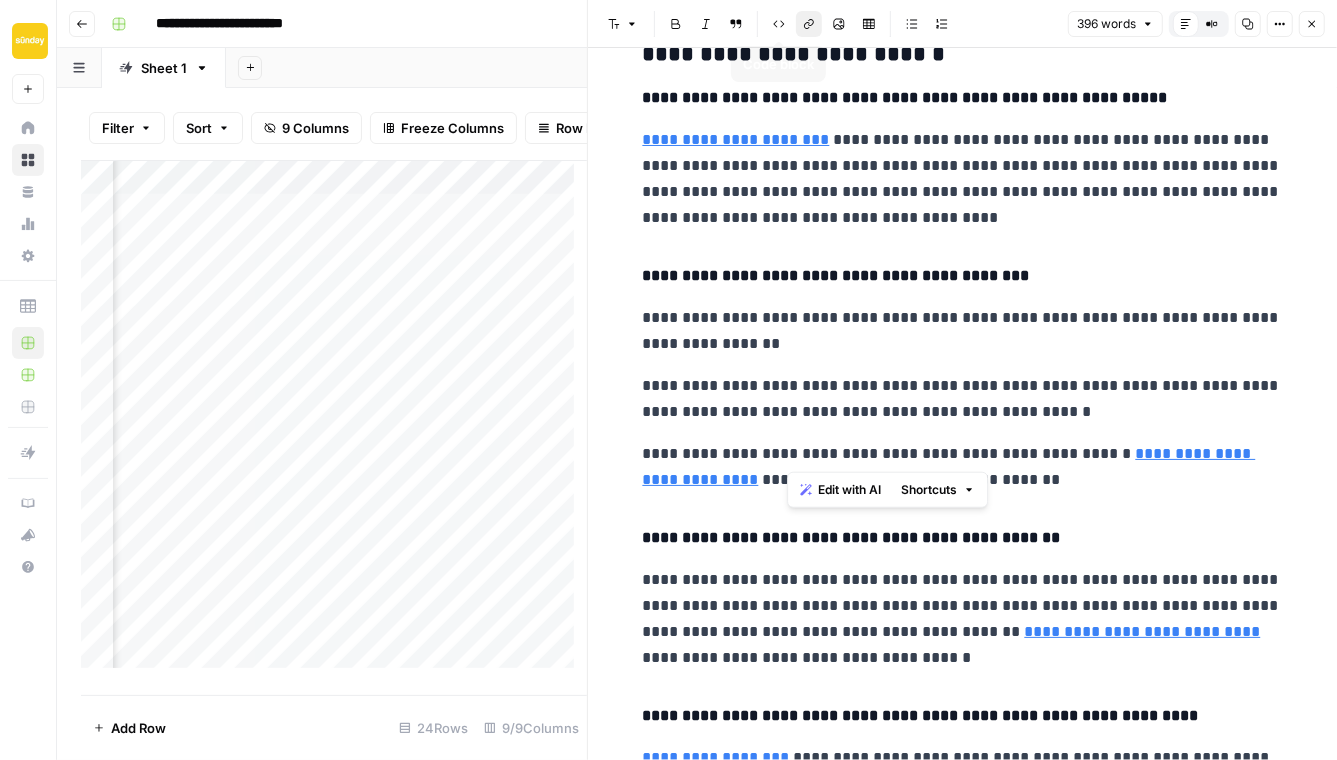 click 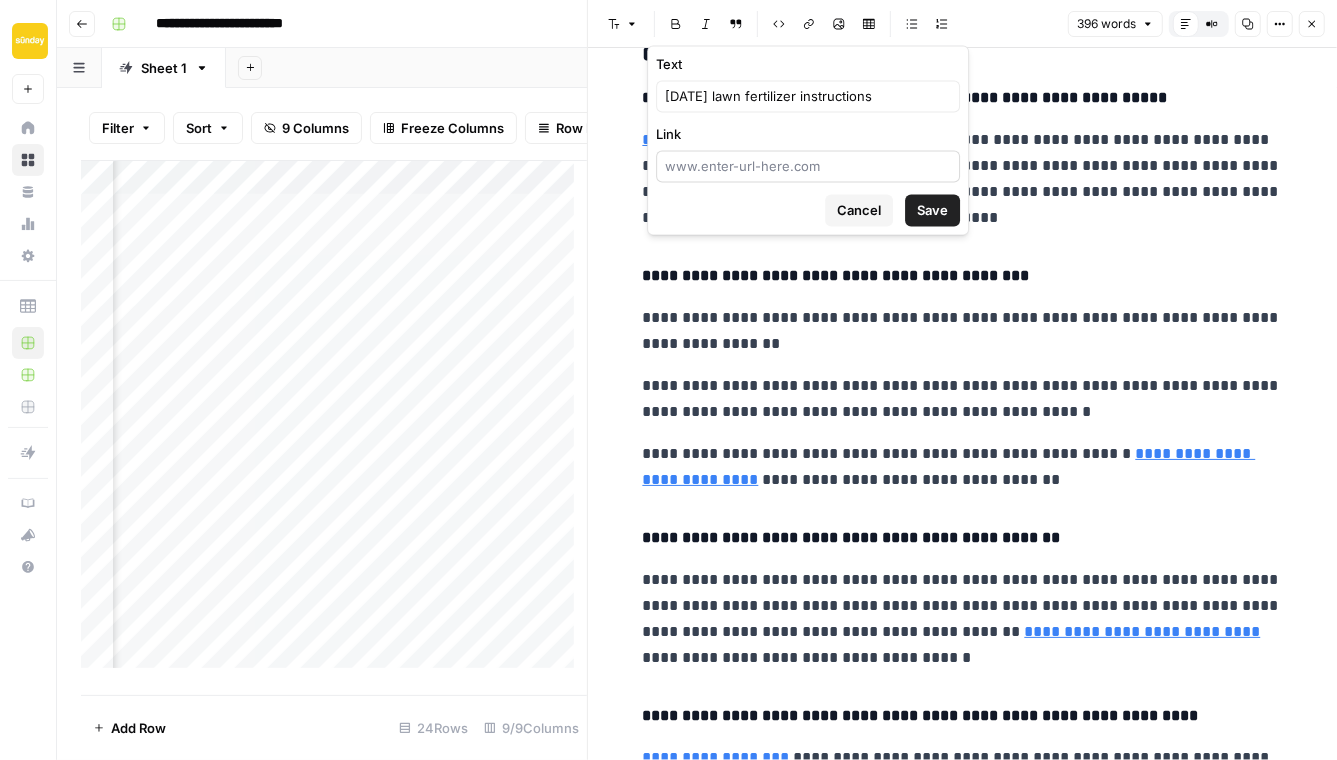 click at bounding box center (808, 166) 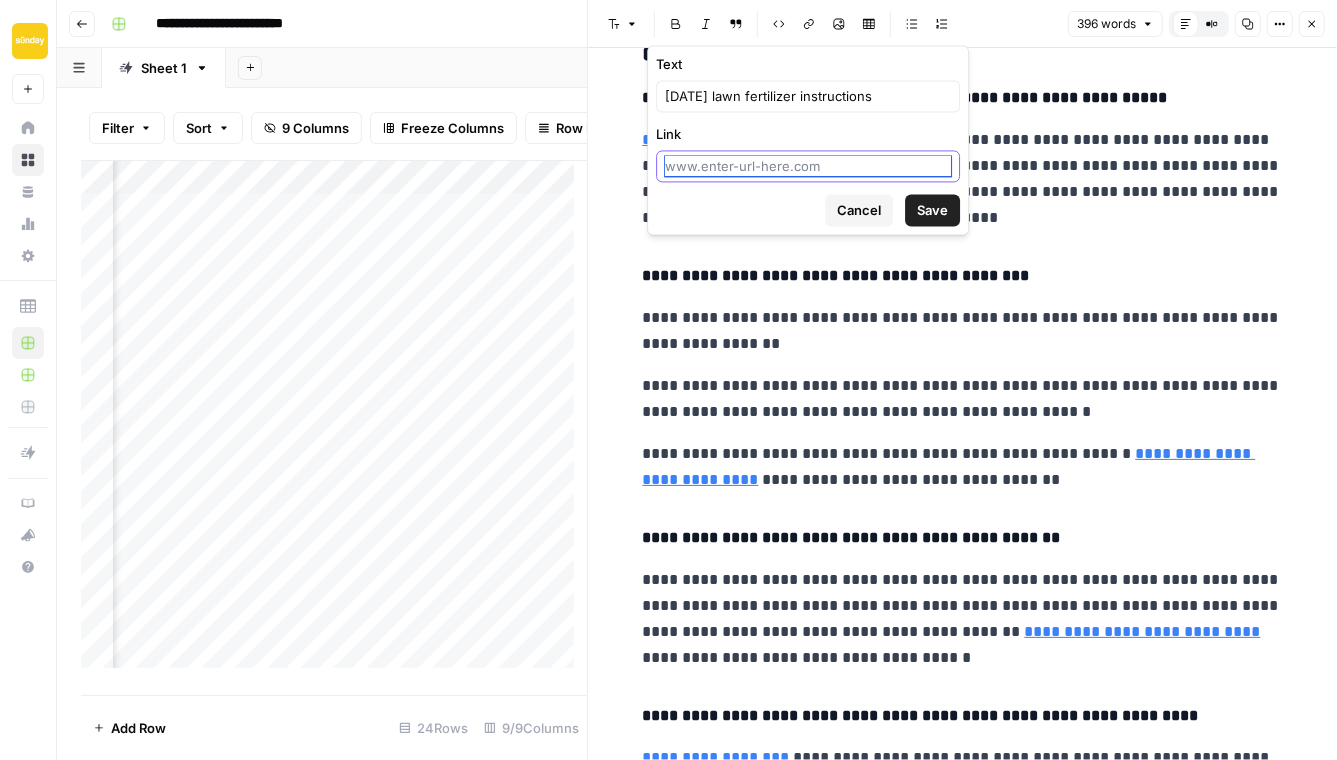 paste on "[URL][DOMAIN_NAME]" 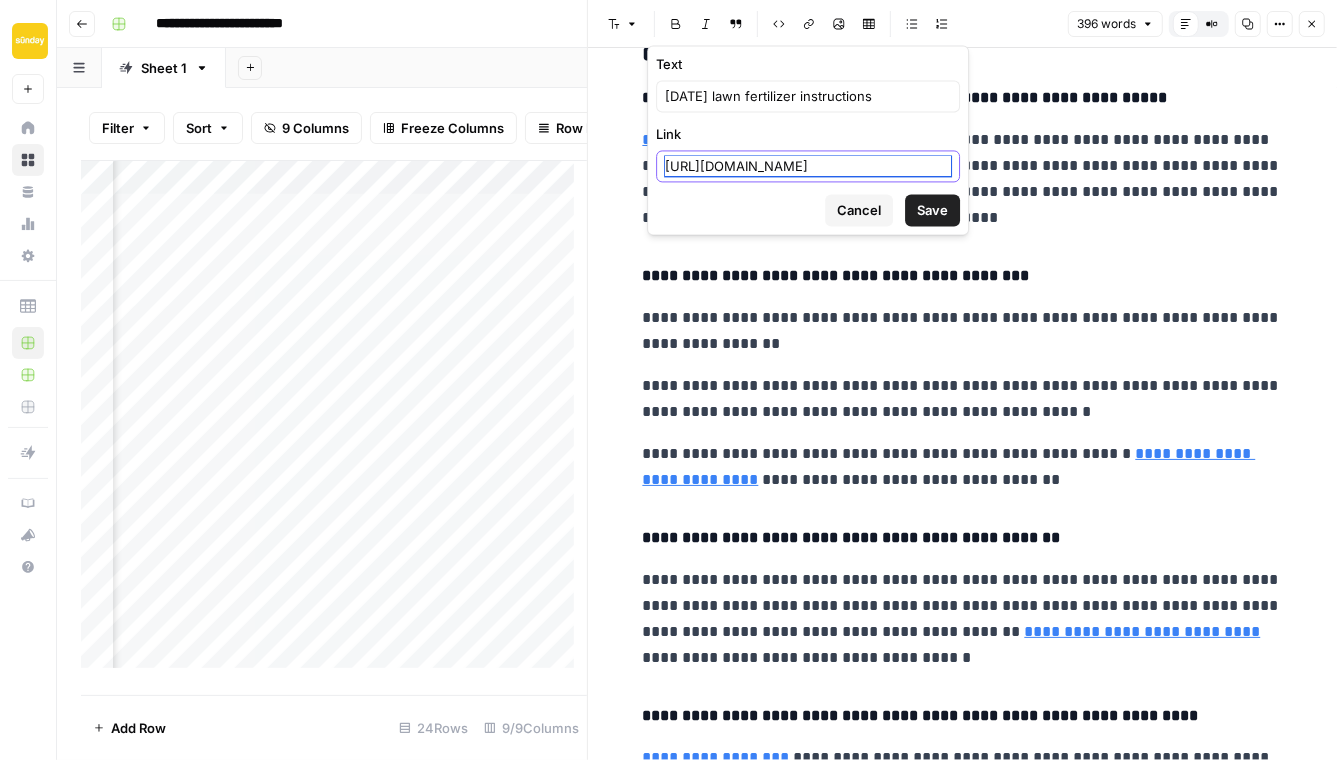 scroll, scrollTop: 0, scrollLeft: 287, axis: horizontal 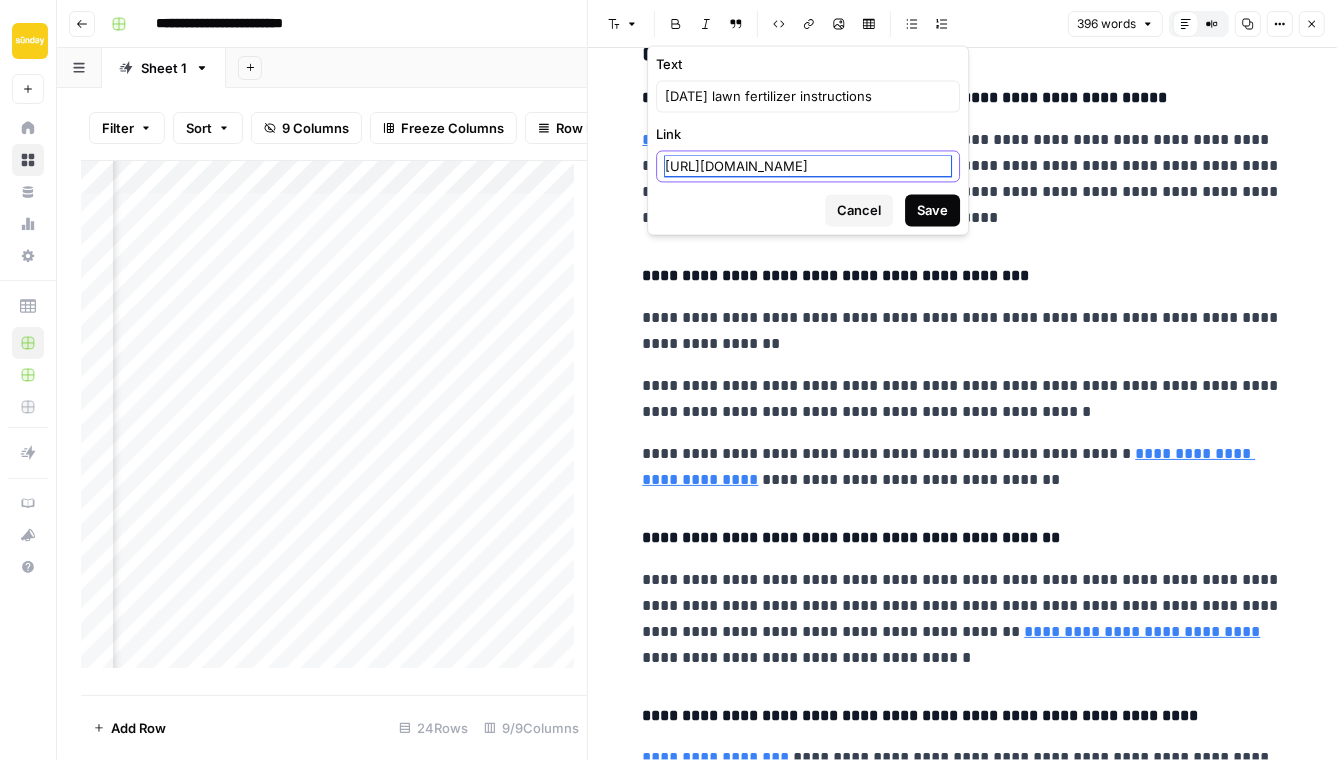 type on "[URL][DOMAIN_NAME]" 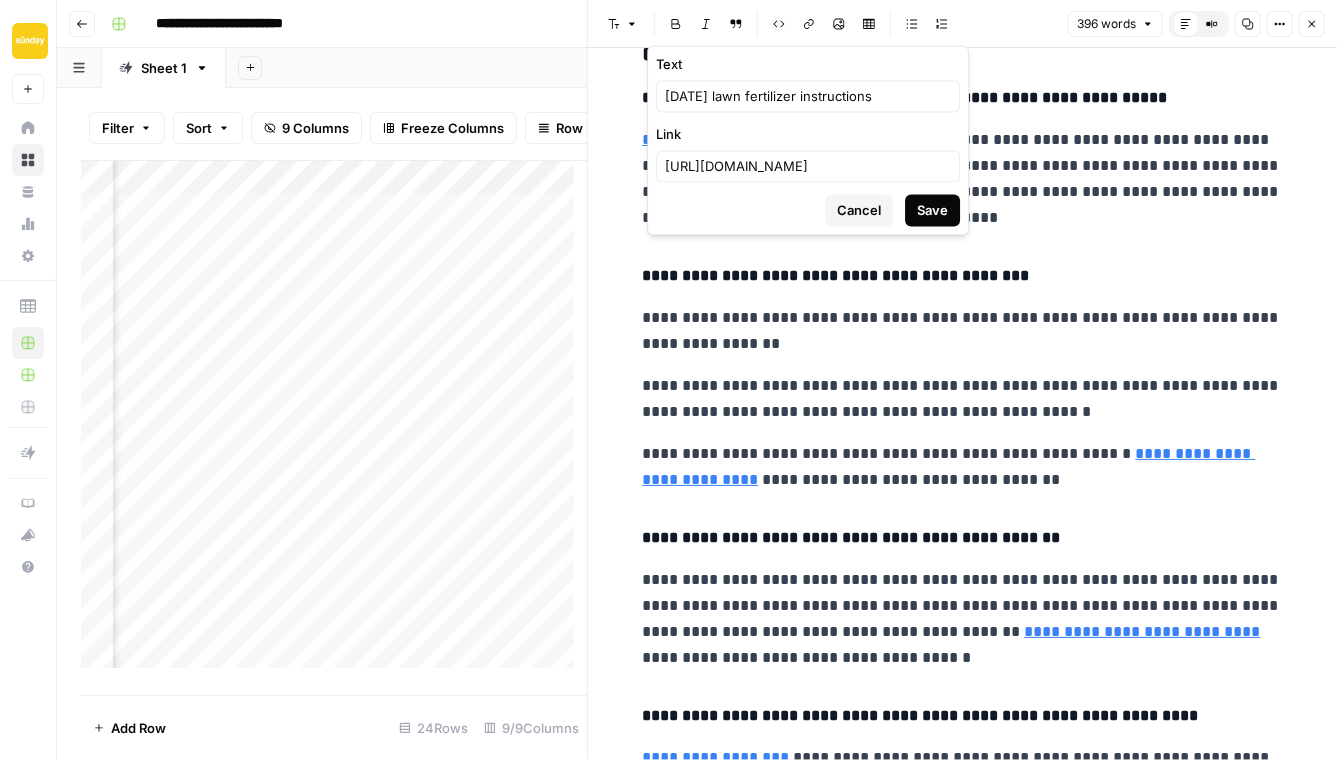 click on "Save" at bounding box center (932, 210) 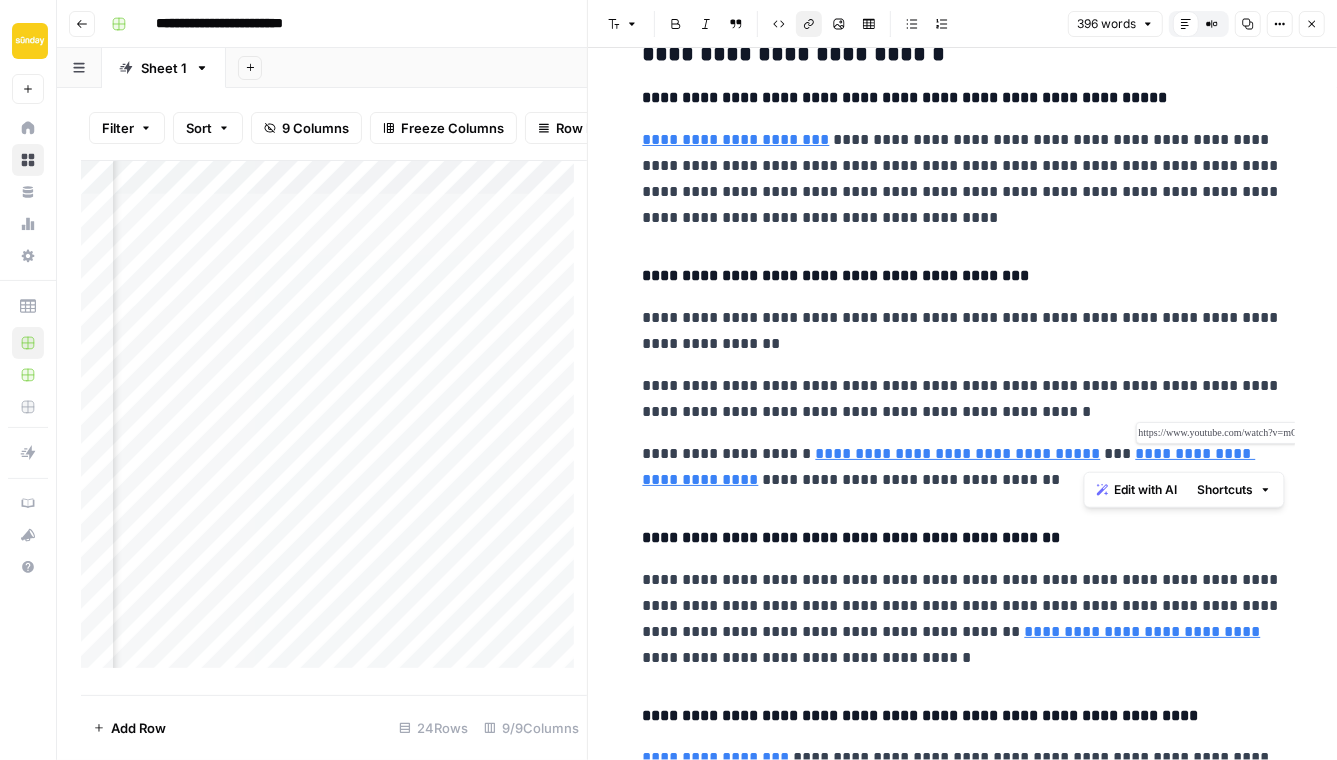 drag, startPoint x: 1184, startPoint y: 454, endPoint x: 1079, endPoint y: 451, distance: 105.04285 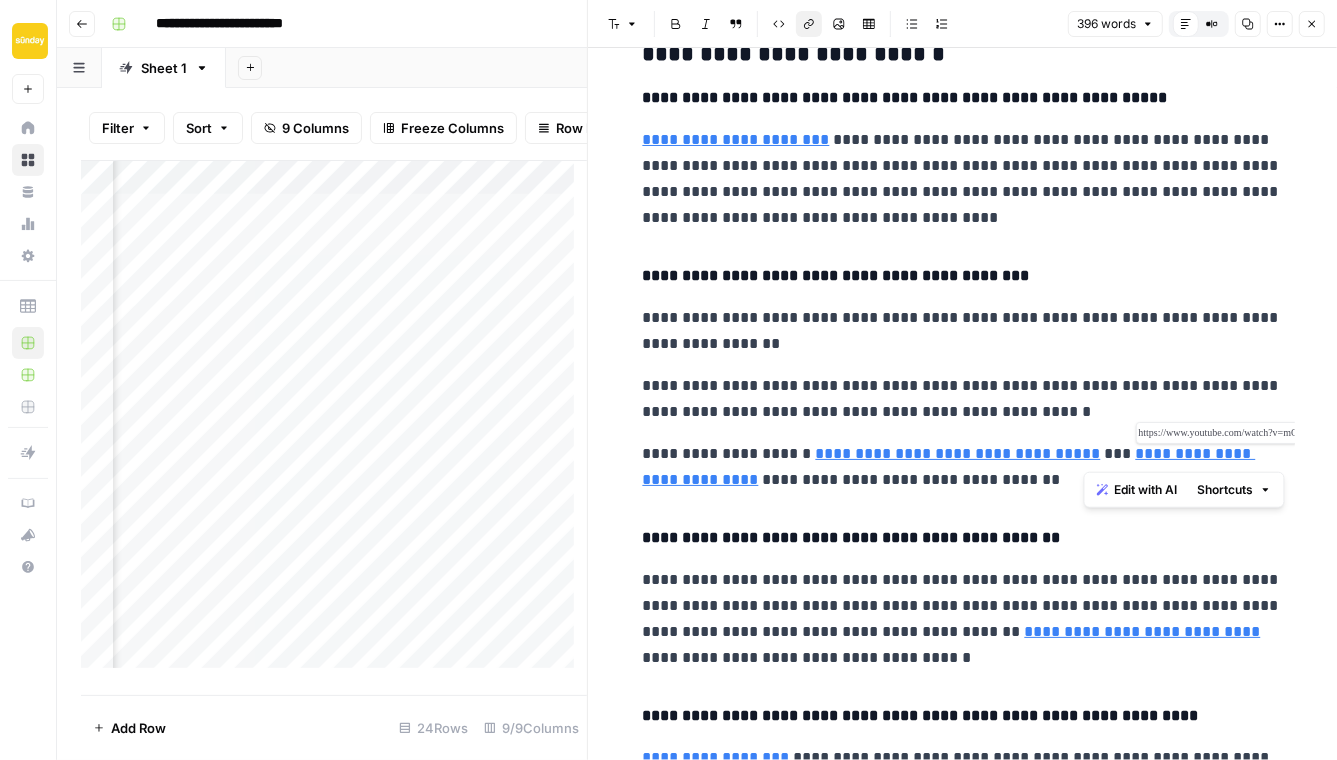 click on "**********" at bounding box center [949, 466] 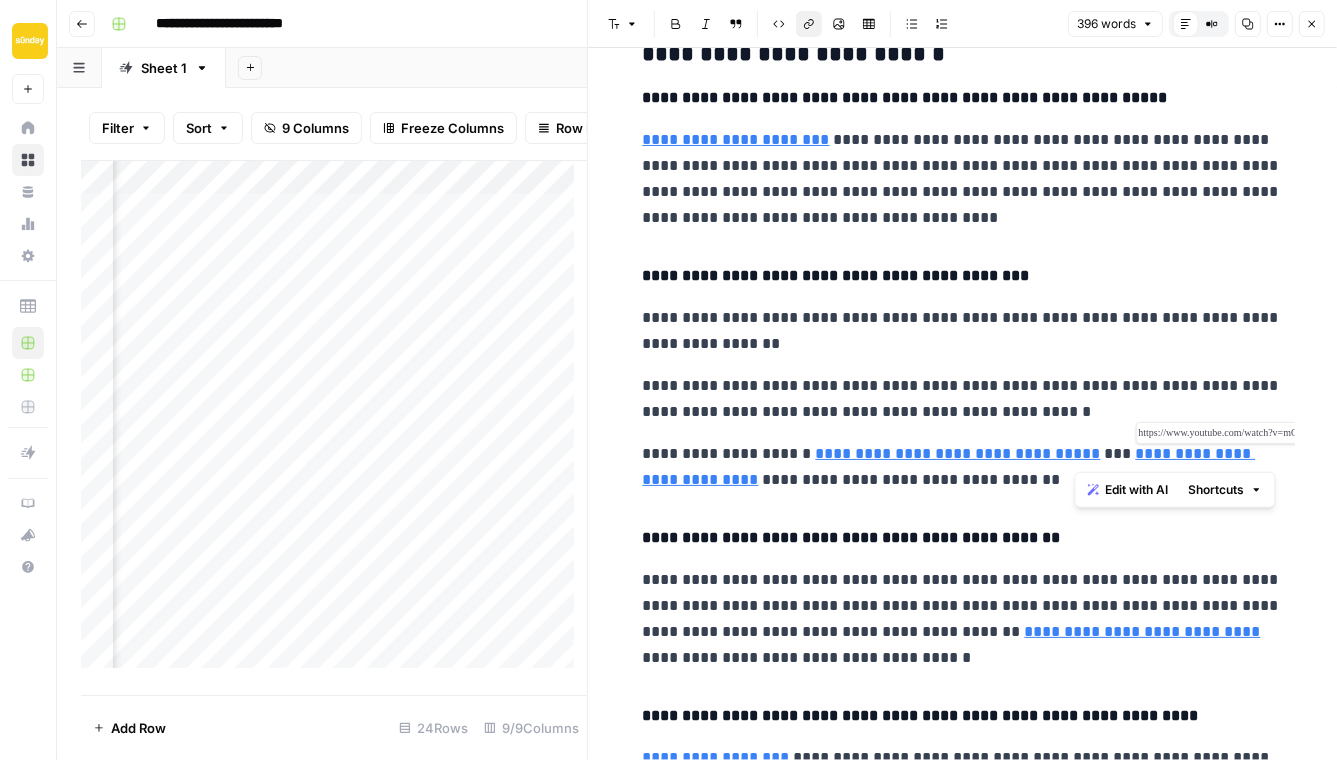 drag, startPoint x: 1077, startPoint y: 453, endPoint x: 1188, endPoint y: 456, distance: 111.040535 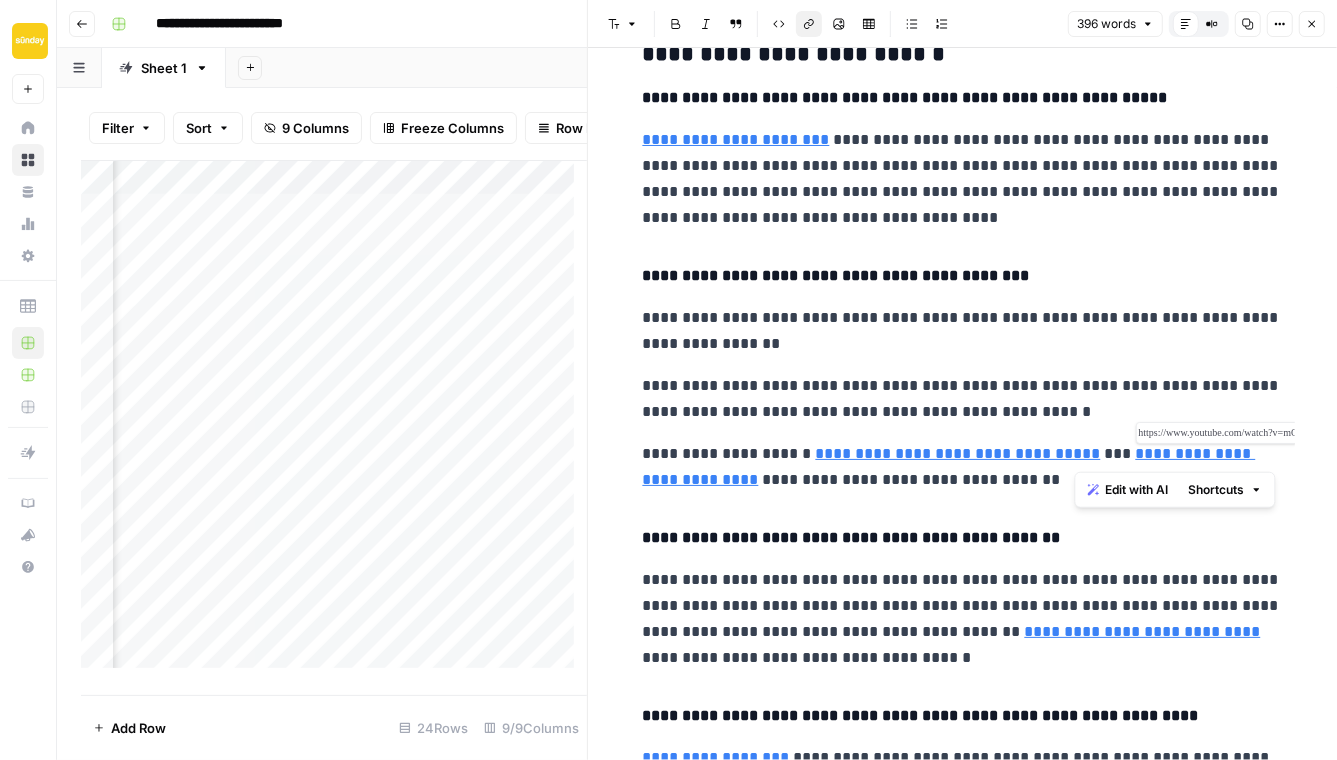 click on "**********" at bounding box center (949, 466) 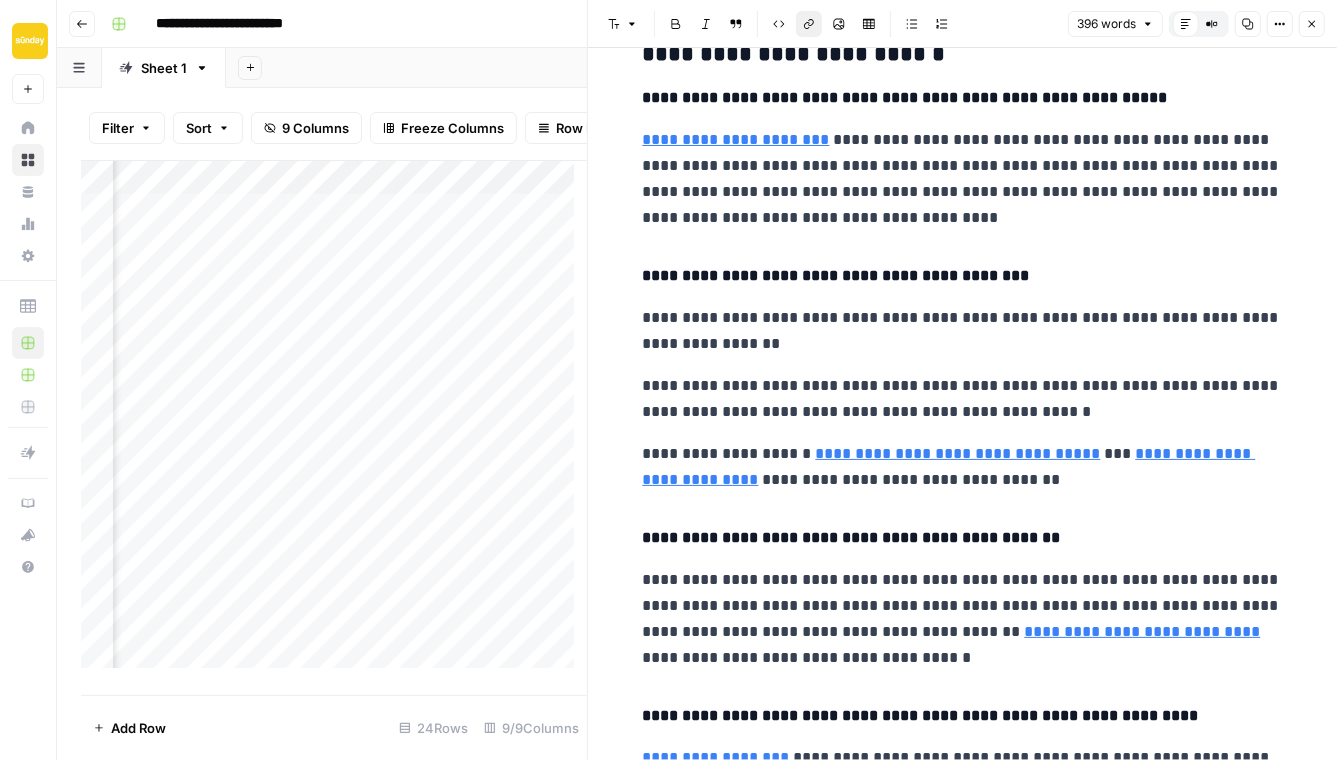 click 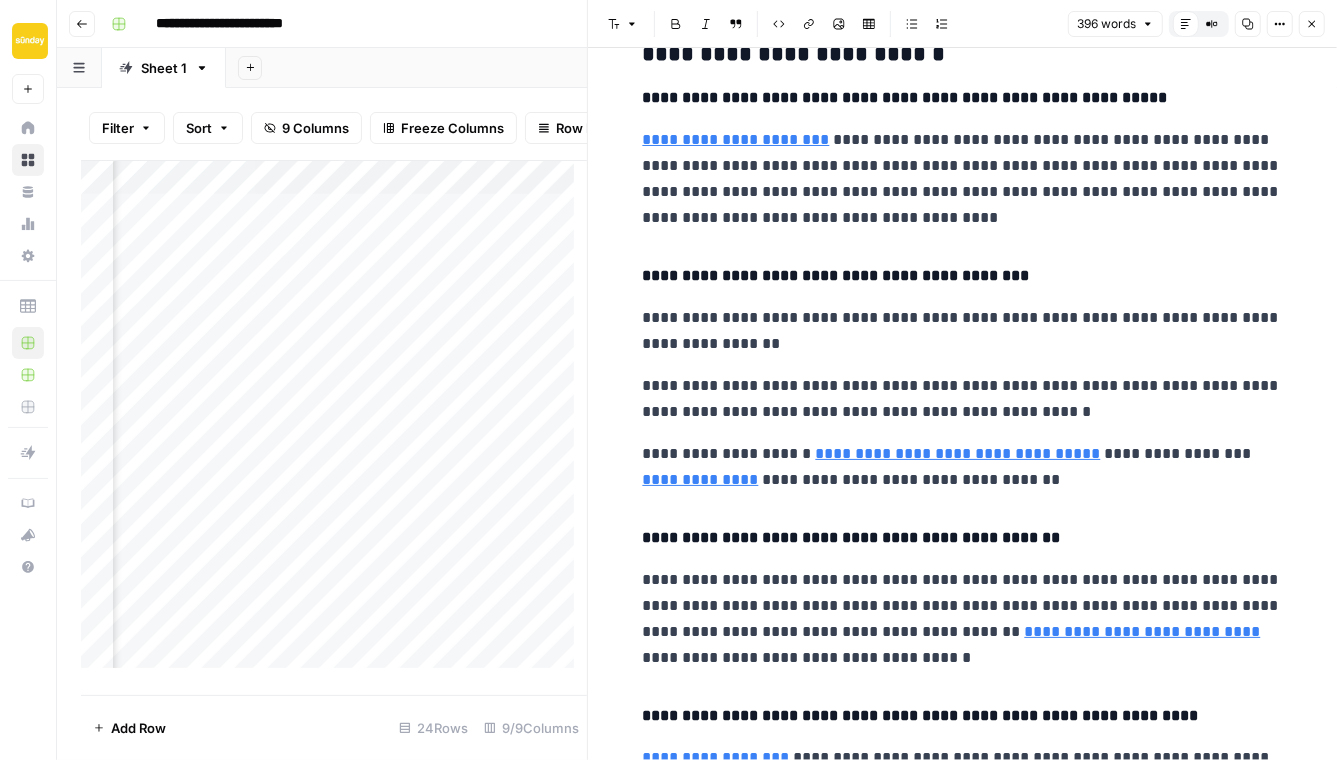 click on "**********" at bounding box center (963, 399) 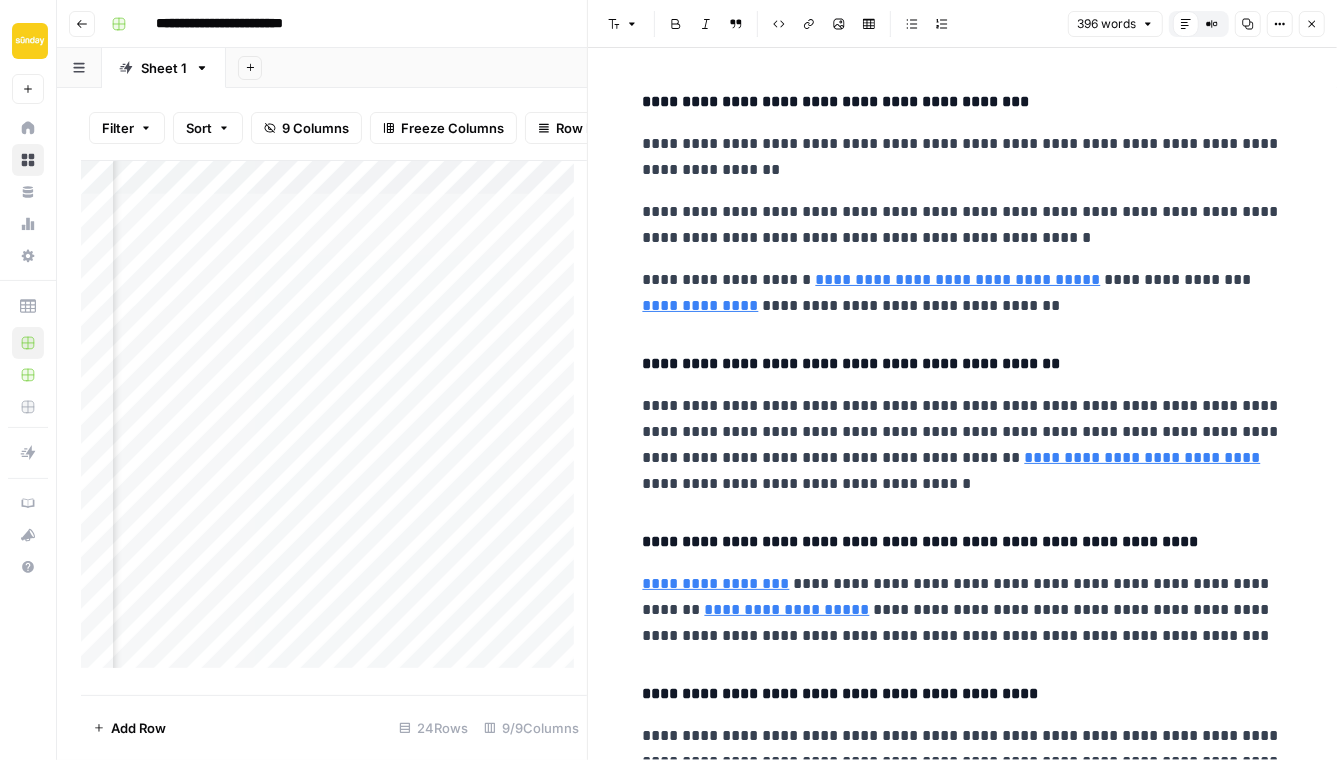 scroll, scrollTop: 957, scrollLeft: 0, axis: vertical 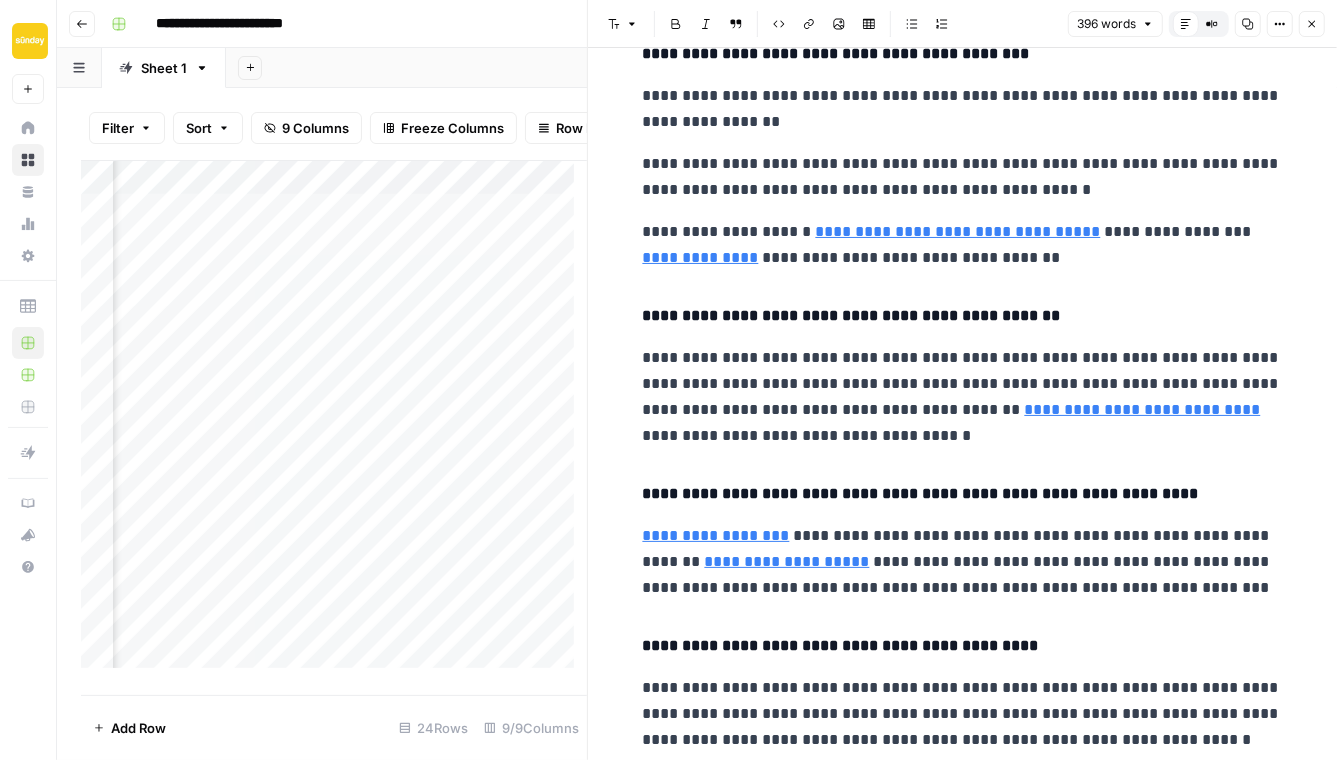click on "**********" at bounding box center [963, 562] 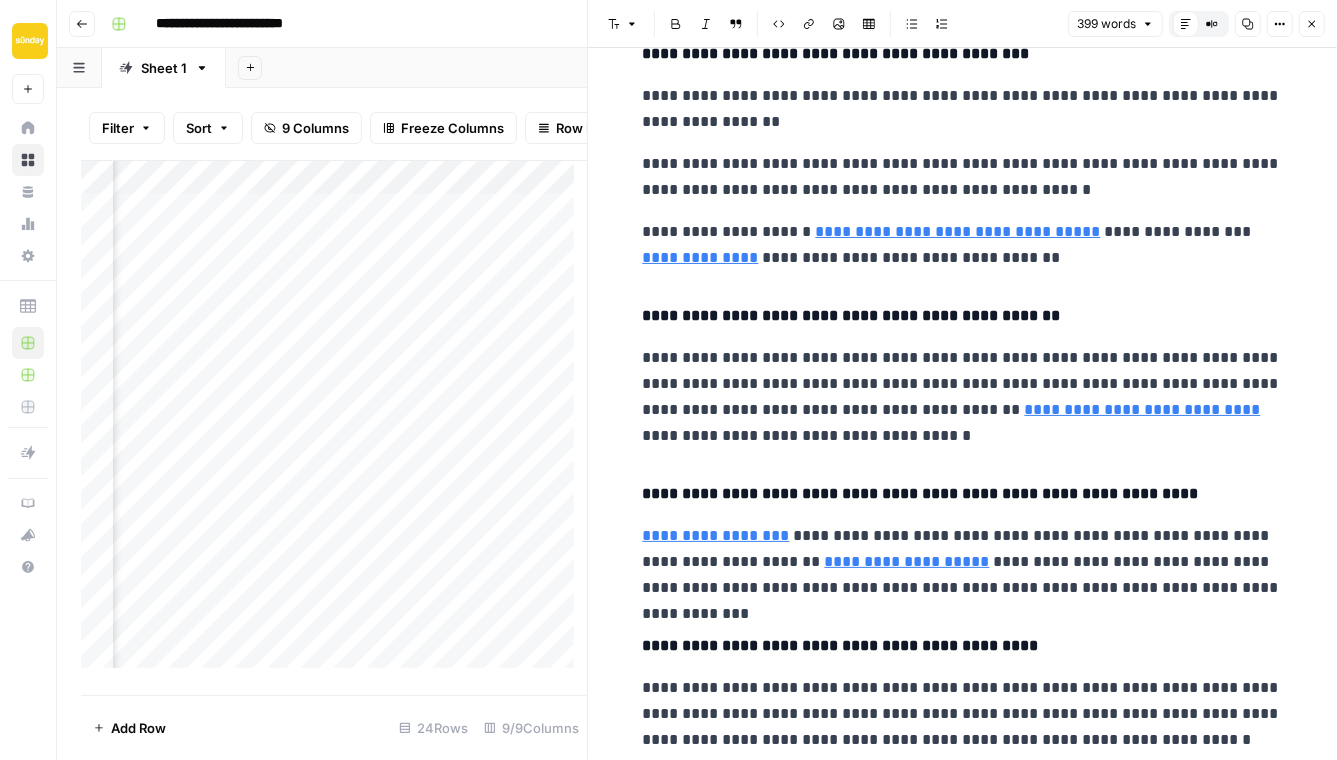 click on "**********" at bounding box center [963, 562] 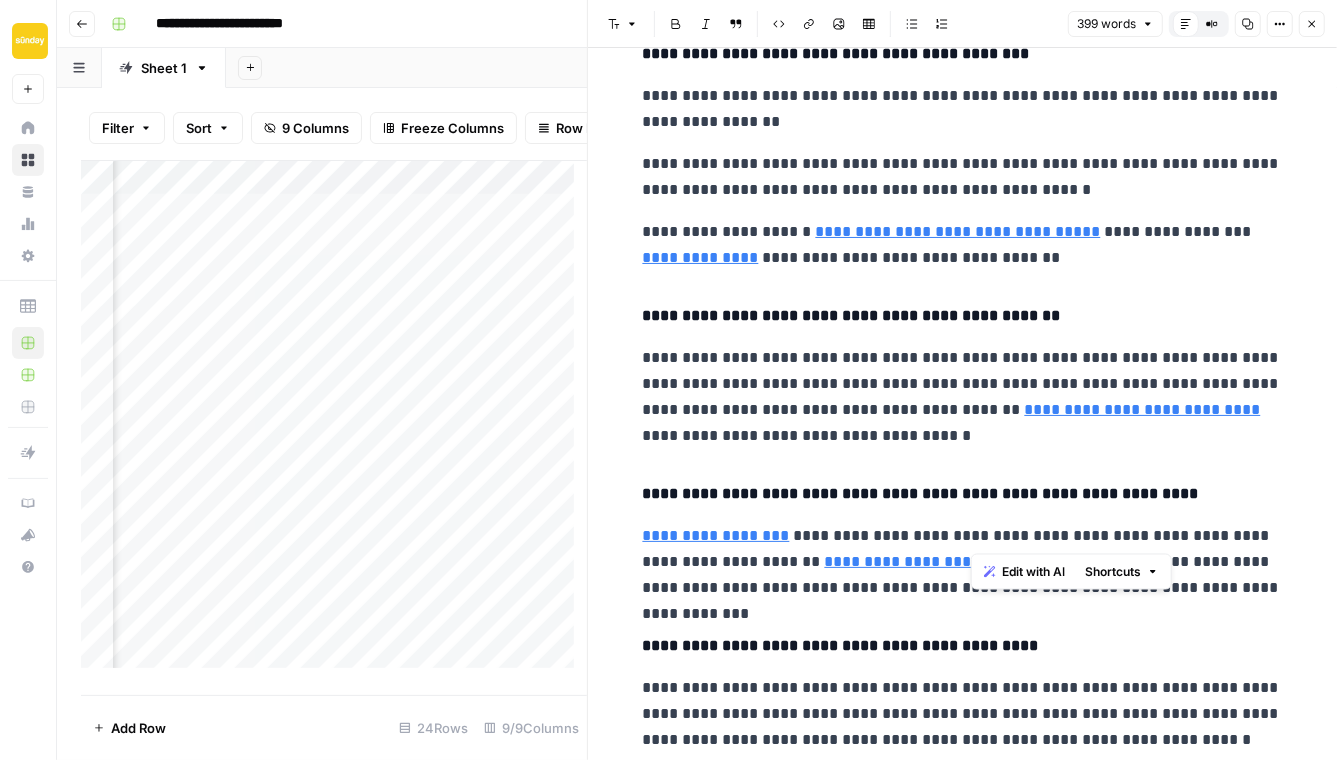 drag, startPoint x: 1081, startPoint y: 533, endPoint x: 969, endPoint y: 534, distance: 112.00446 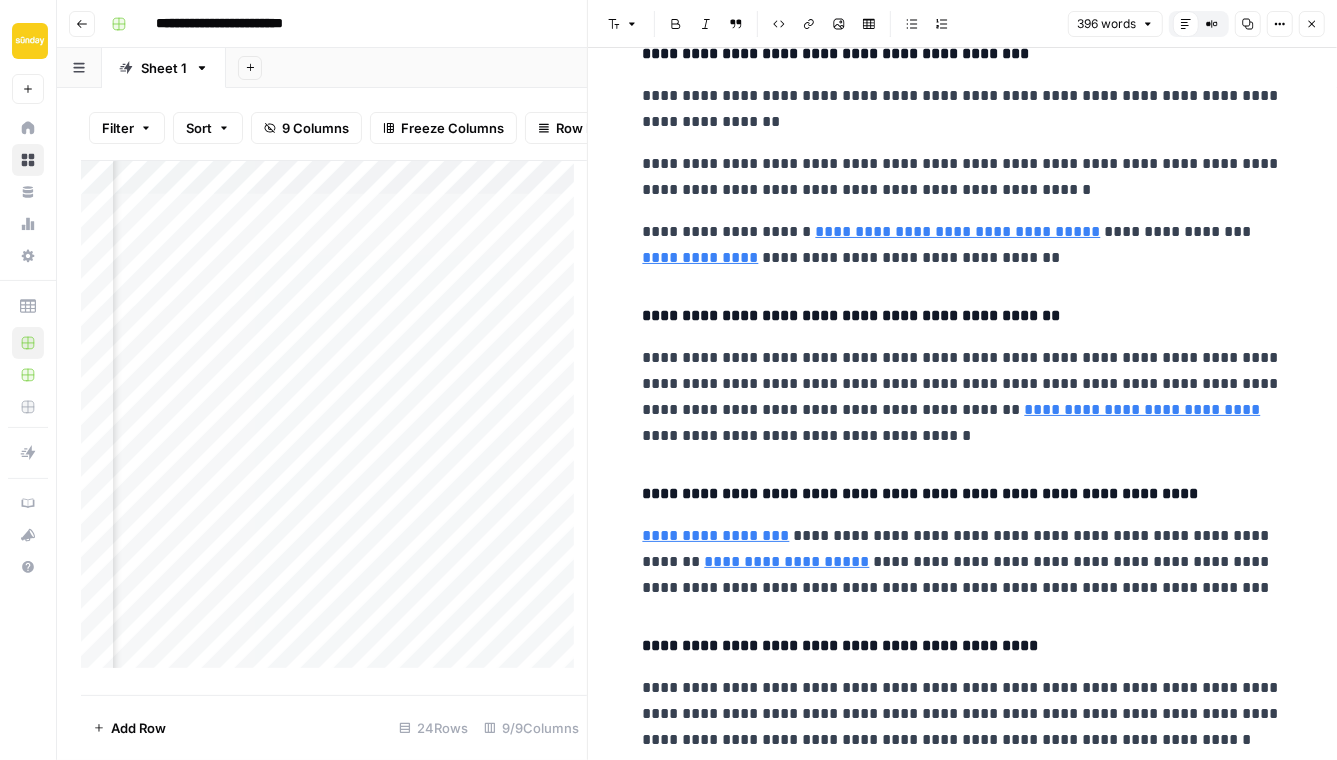 click on "**********" at bounding box center (963, 562) 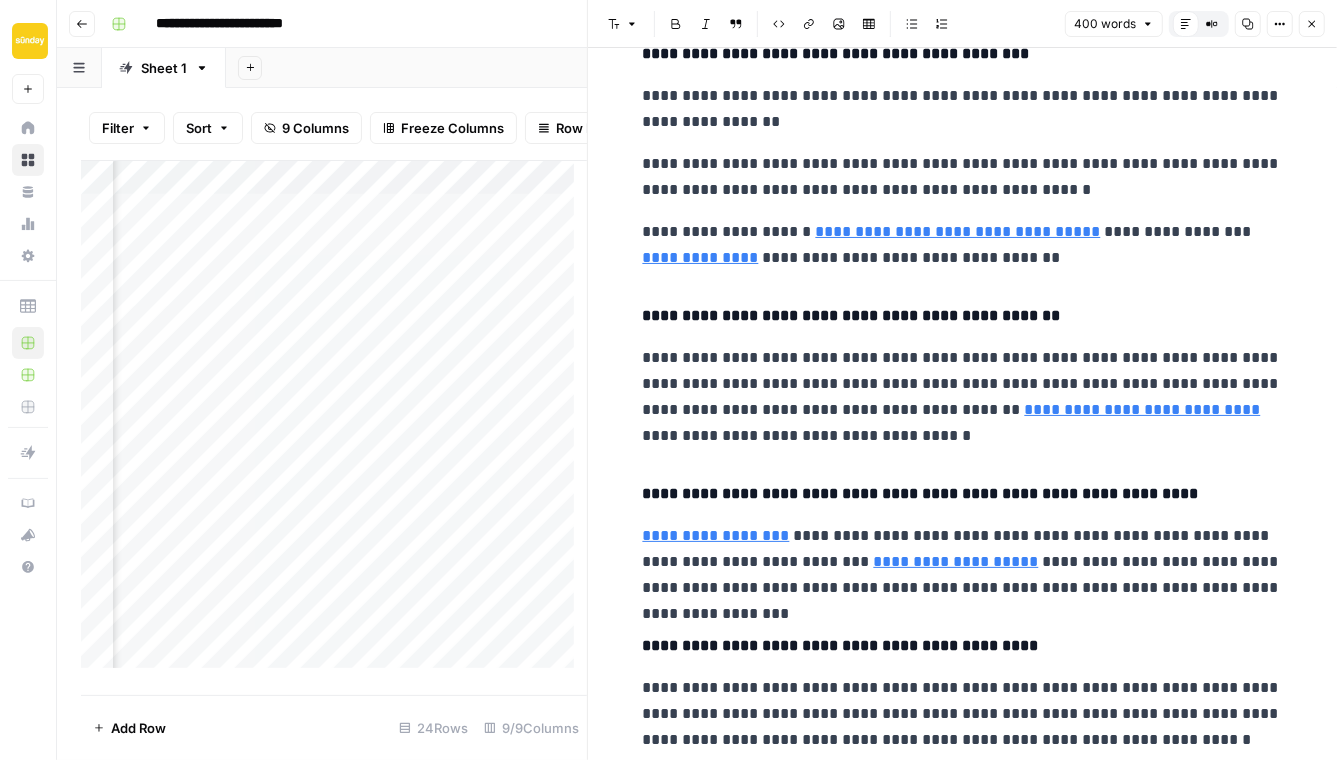 click on "**********" at bounding box center (963, 562) 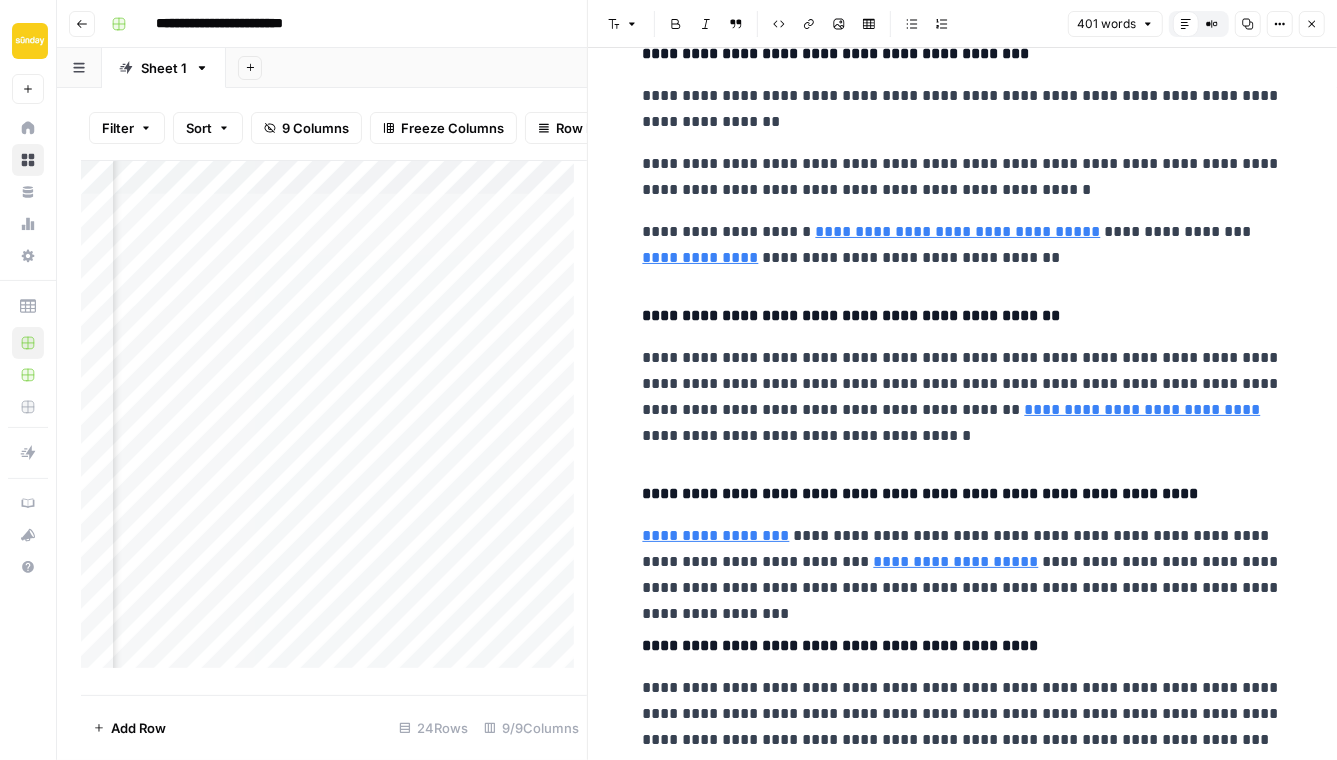 click on "**********" at bounding box center [963, 714] 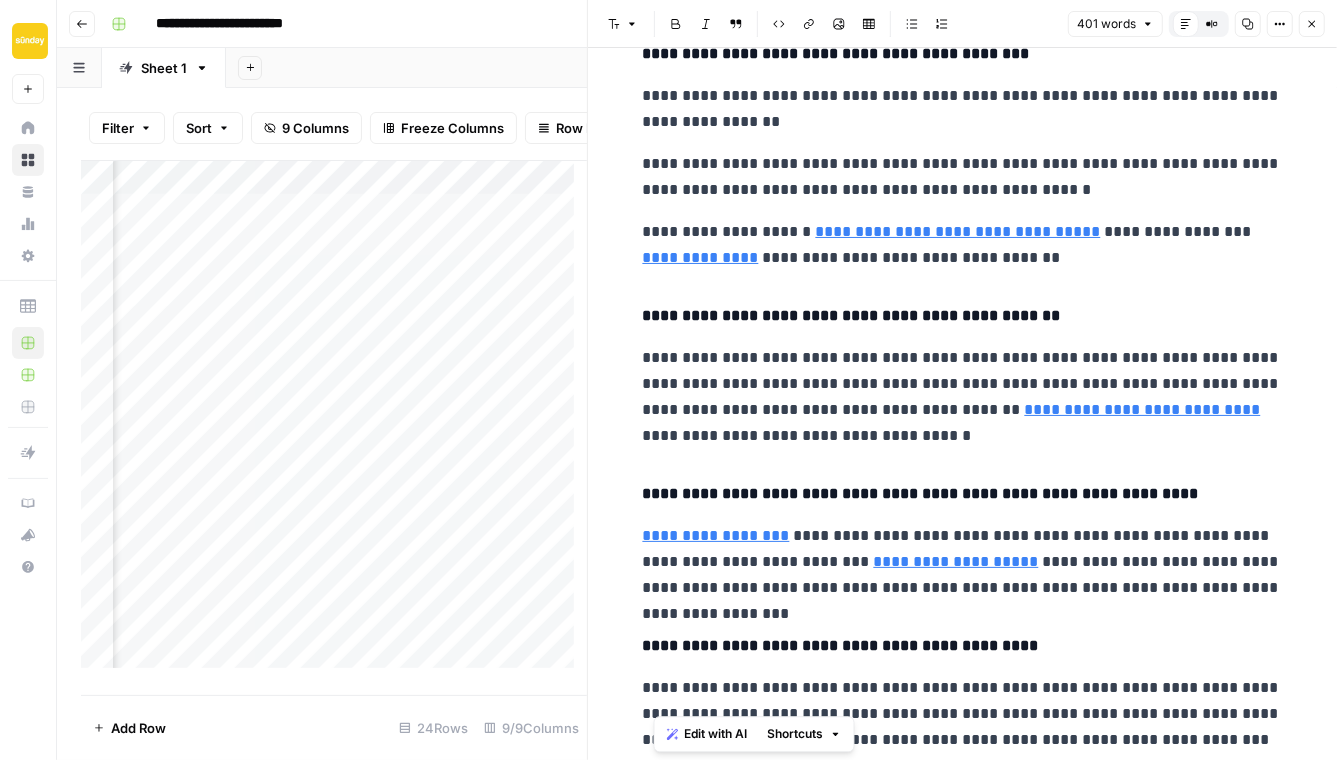 drag, startPoint x: 739, startPoint y: 718, endPoint x: 712, endPoint y: 712, distance: 27.658634 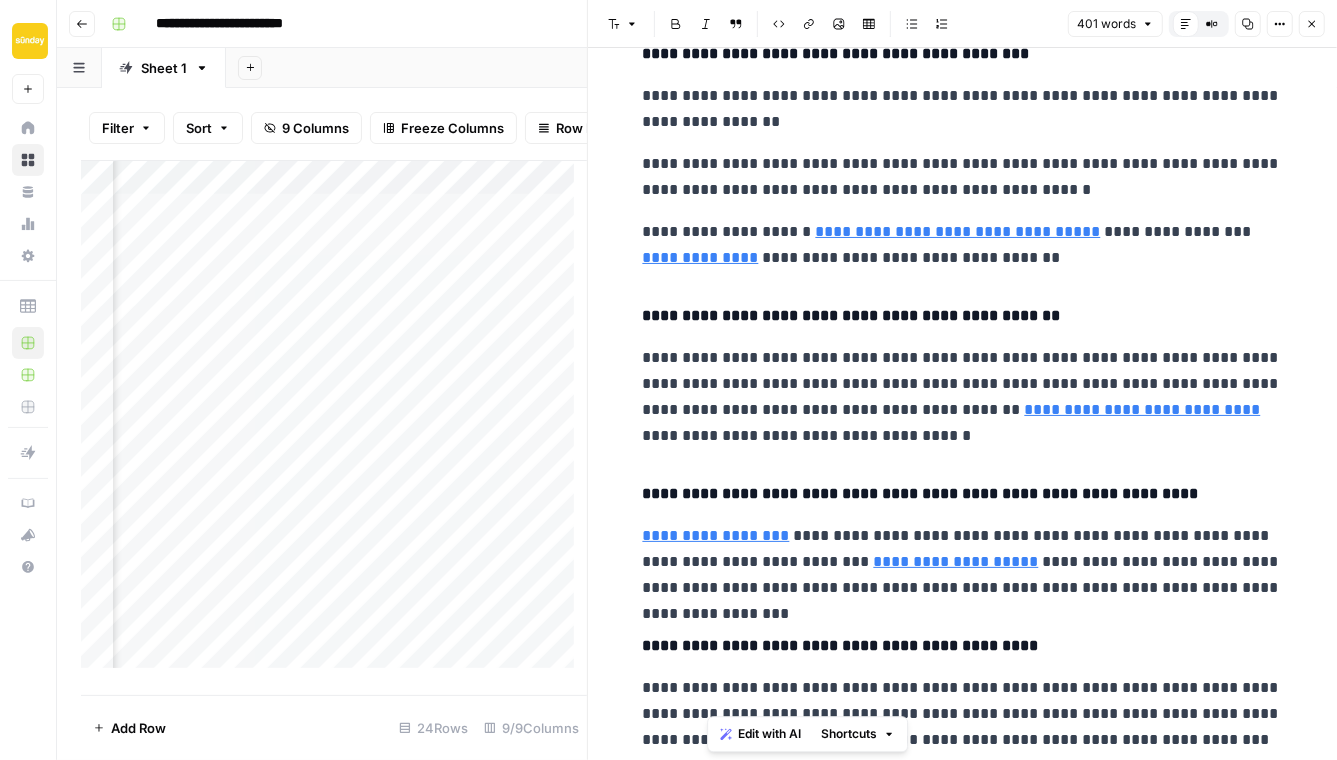 click on "**********" at bounding box center [963, 714] 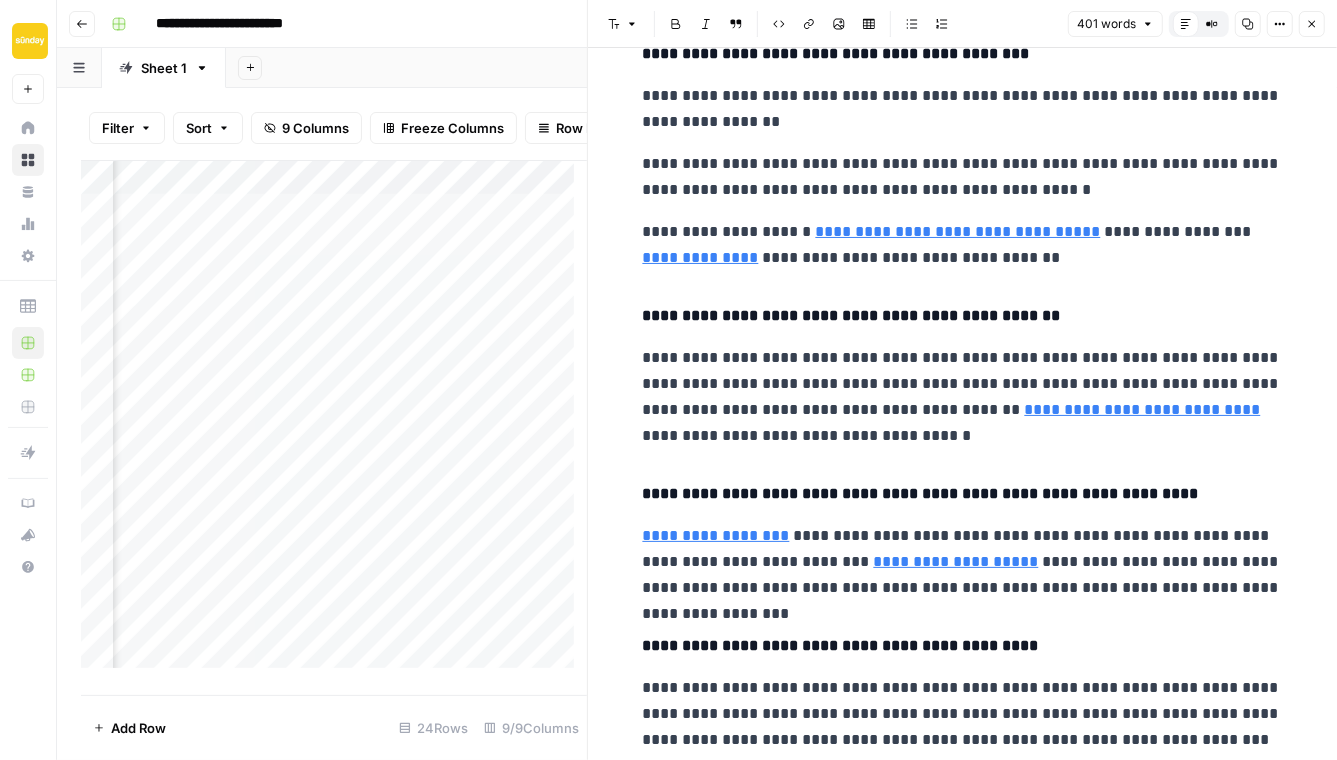 click on "**********" at bounding box center [963, 714] 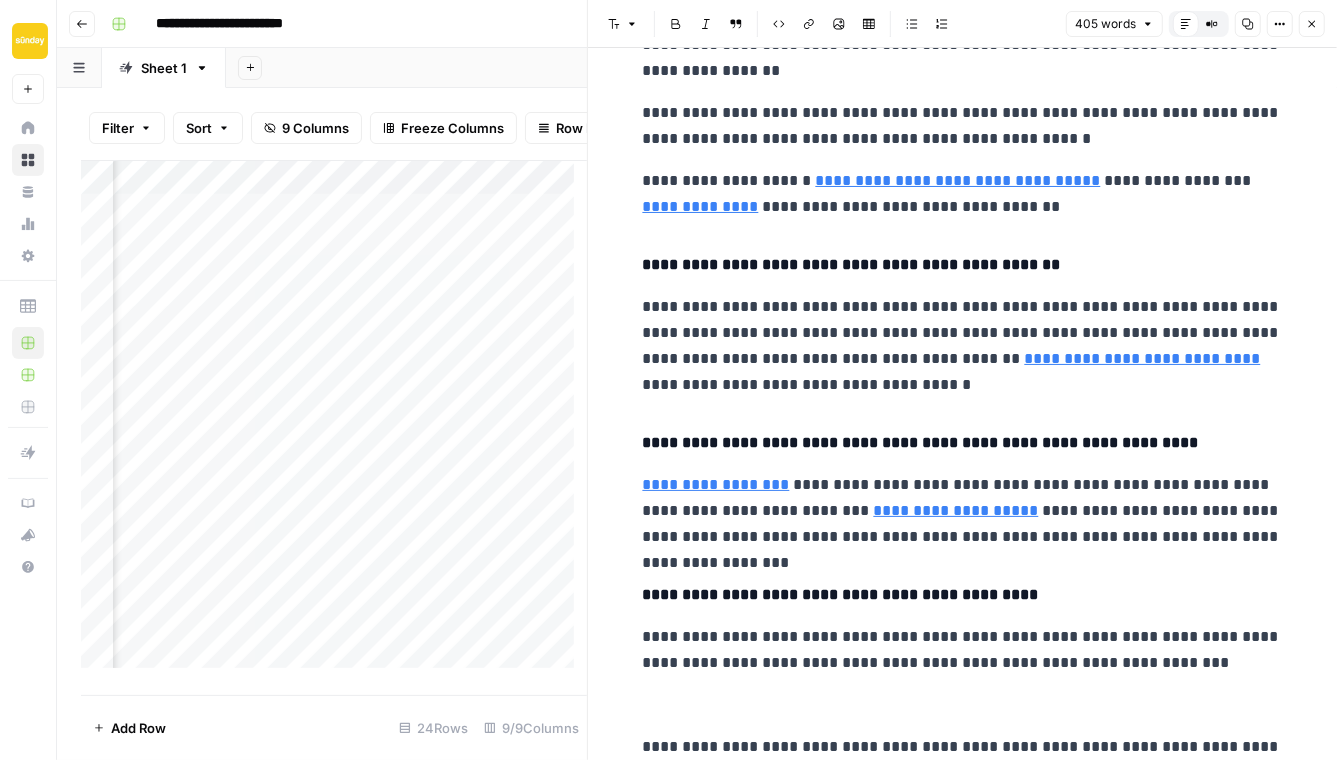 scroll, scrollTop: 999, scrollLeft: 0, axis: vertical 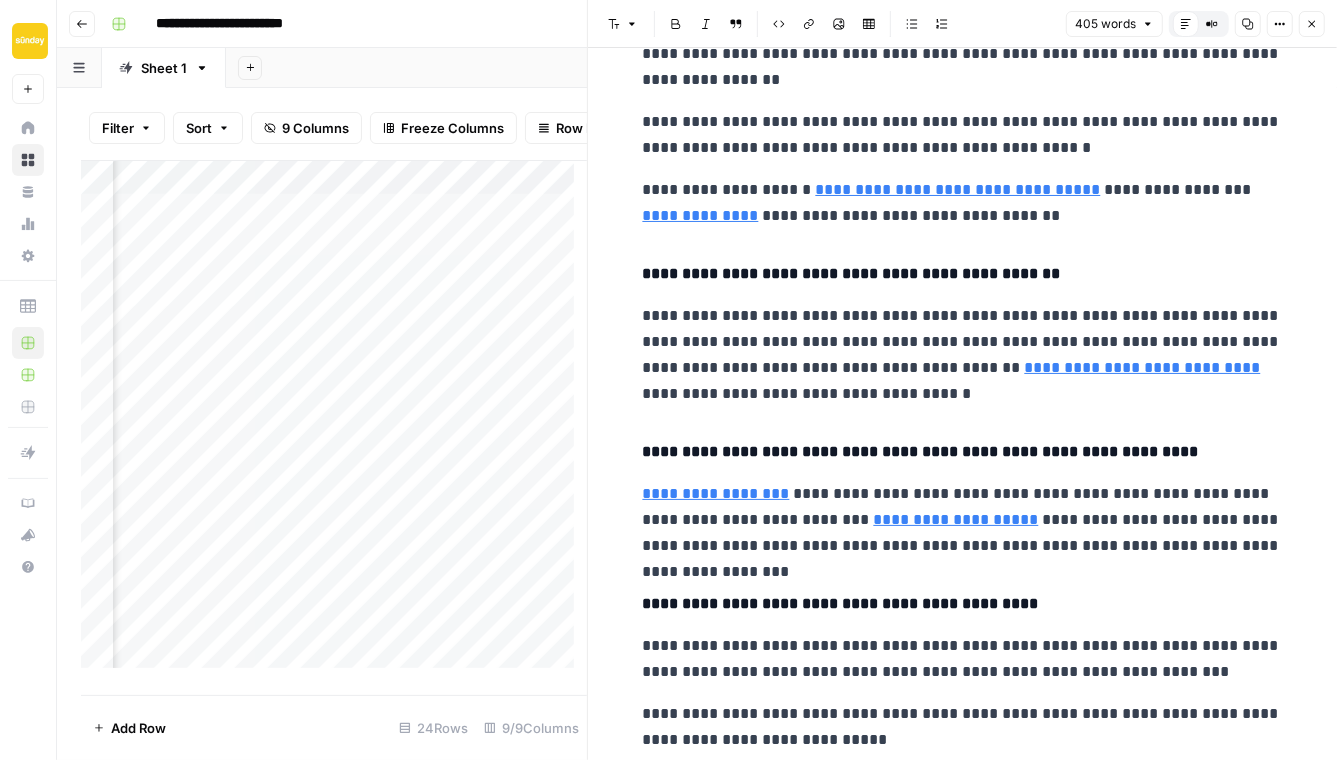 click on "**********" at bounding box center (963, 727) 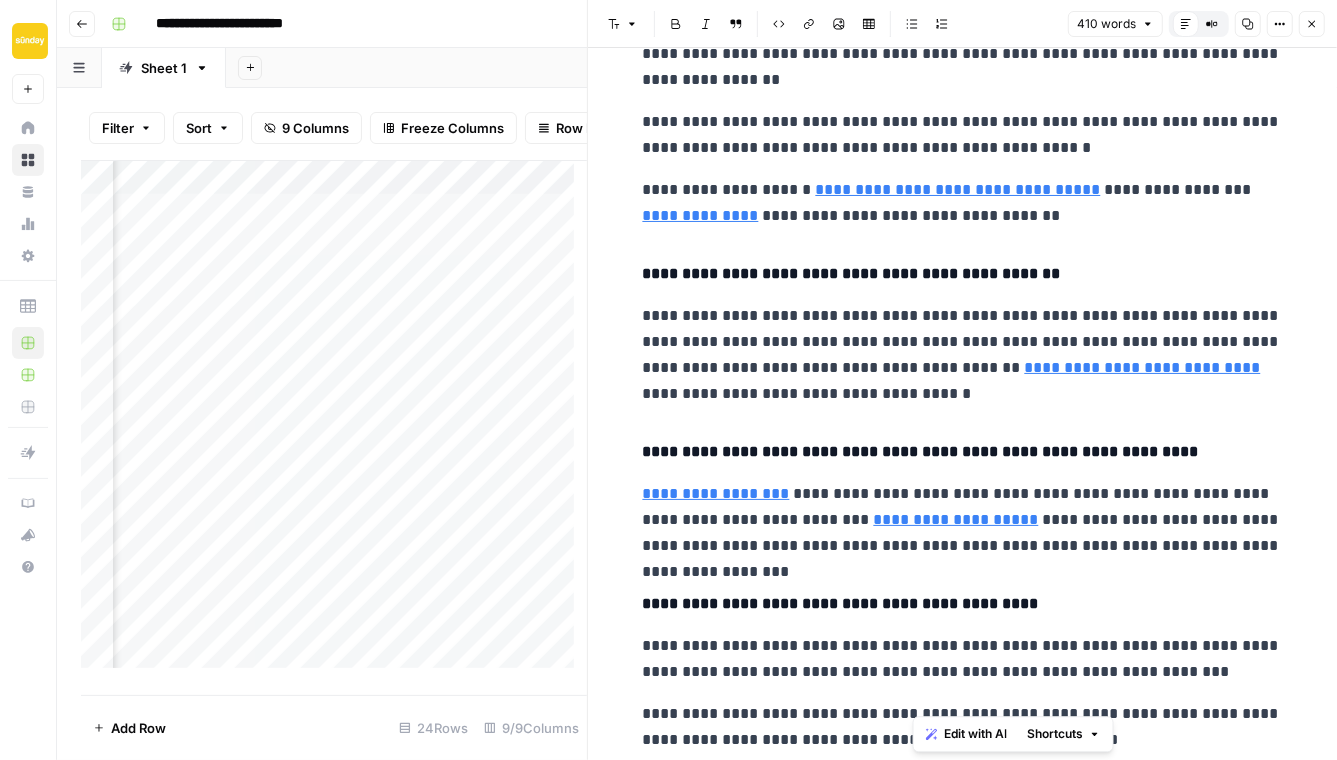 drag, startPoint x: 947, startPoint y: 740, endPoint x: 913, endPoint y: 738, distance: 34.058773 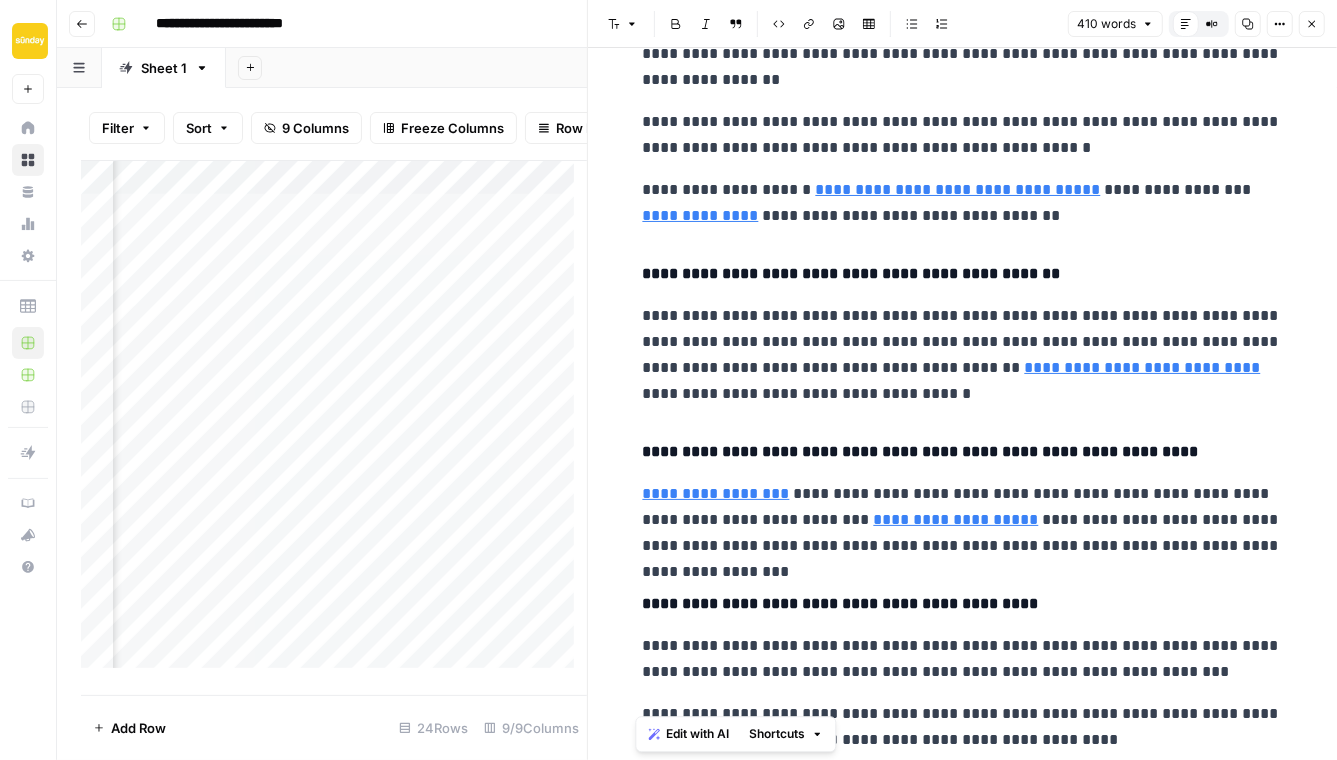click on "**********" at bounding box center [963, 727] 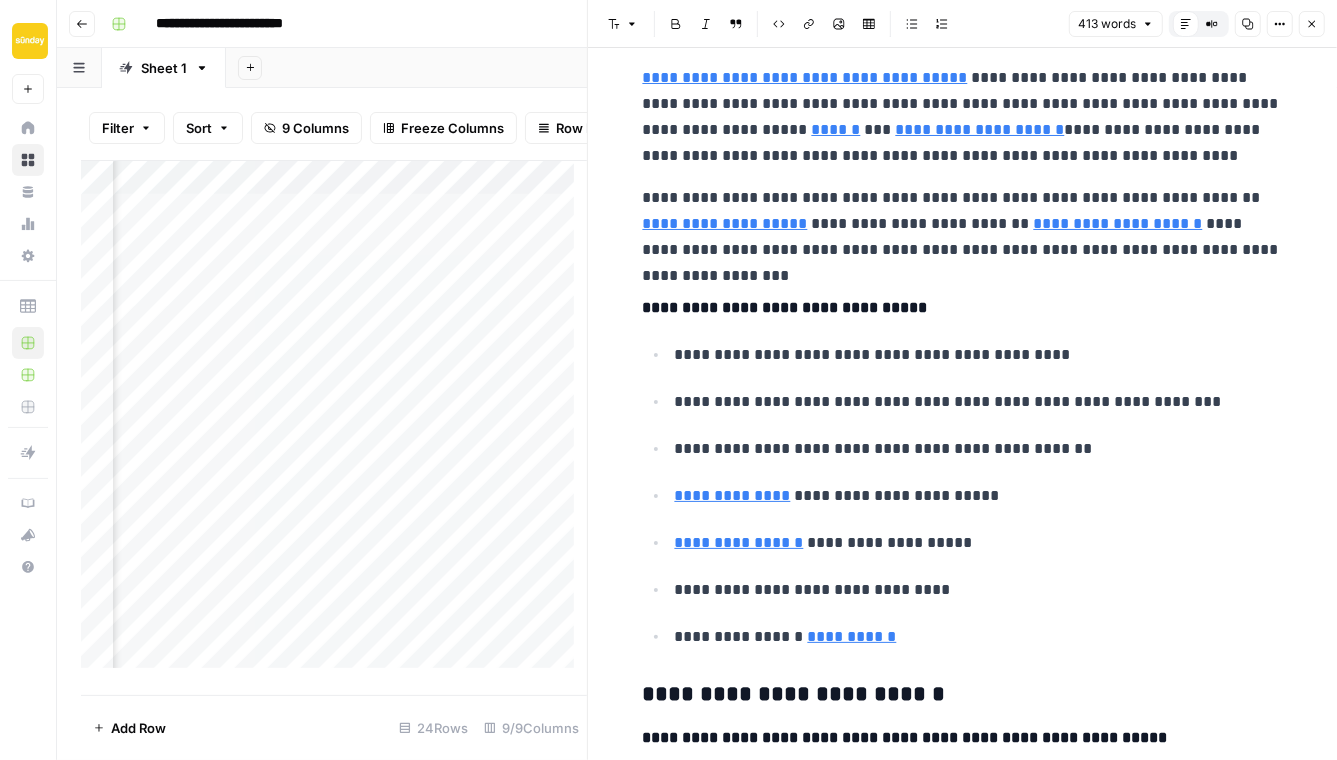 scroll, scrollTop: 0, scrollLeft: 0, axis: both 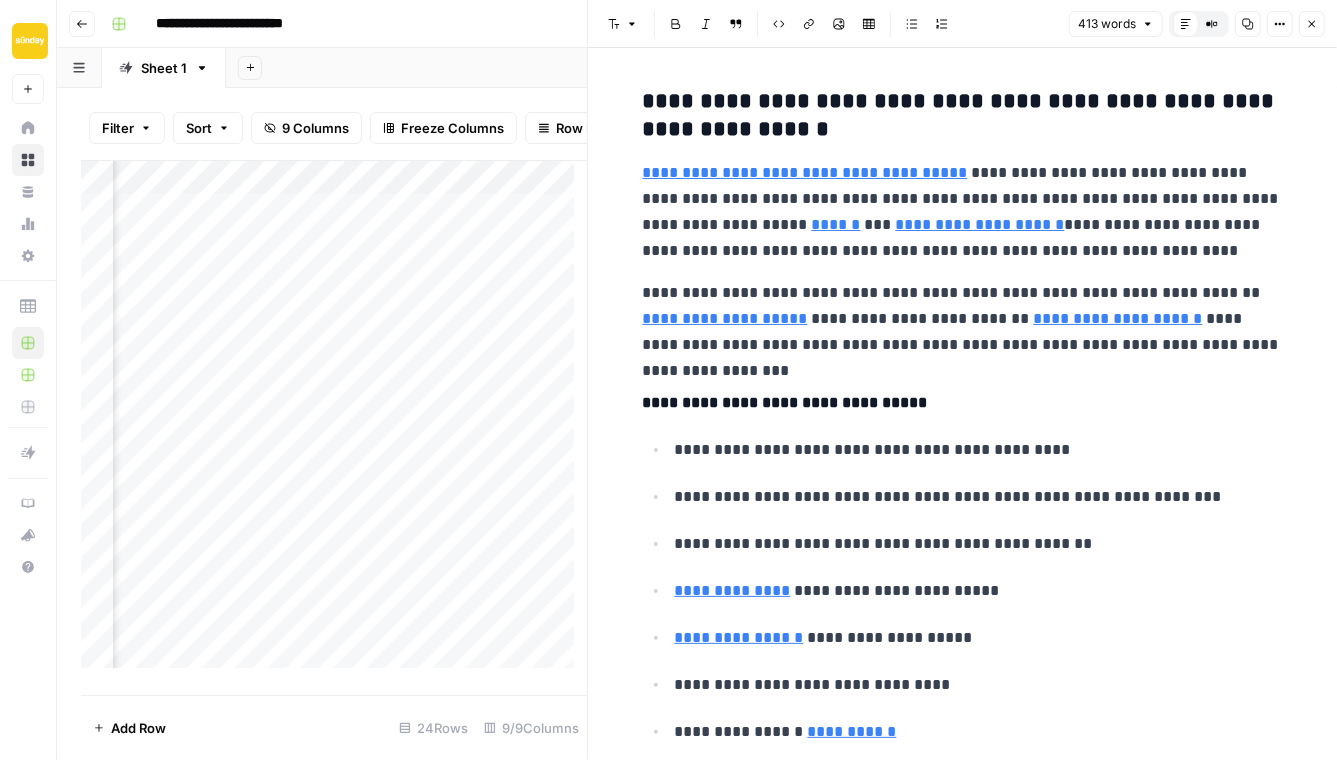 click on "**********" at bounding box center (963, 319) 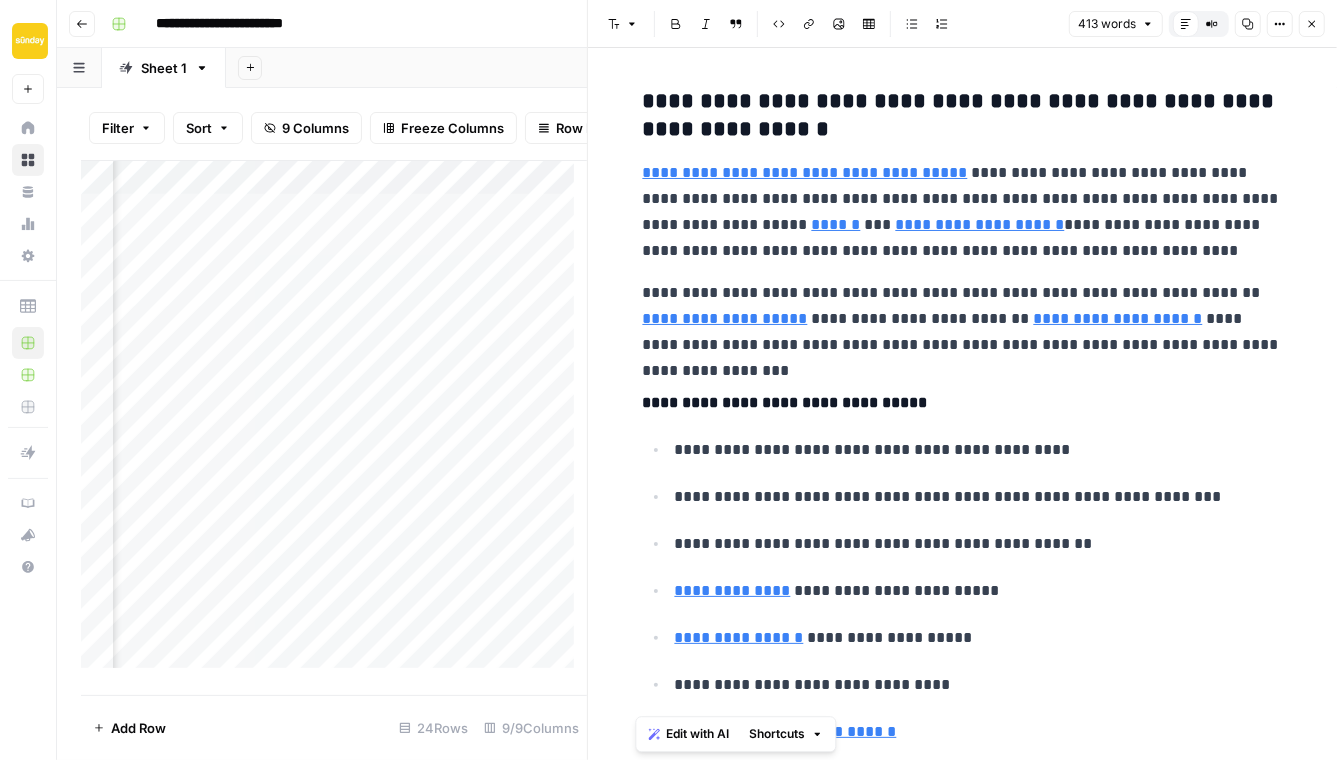 copy on "**********" 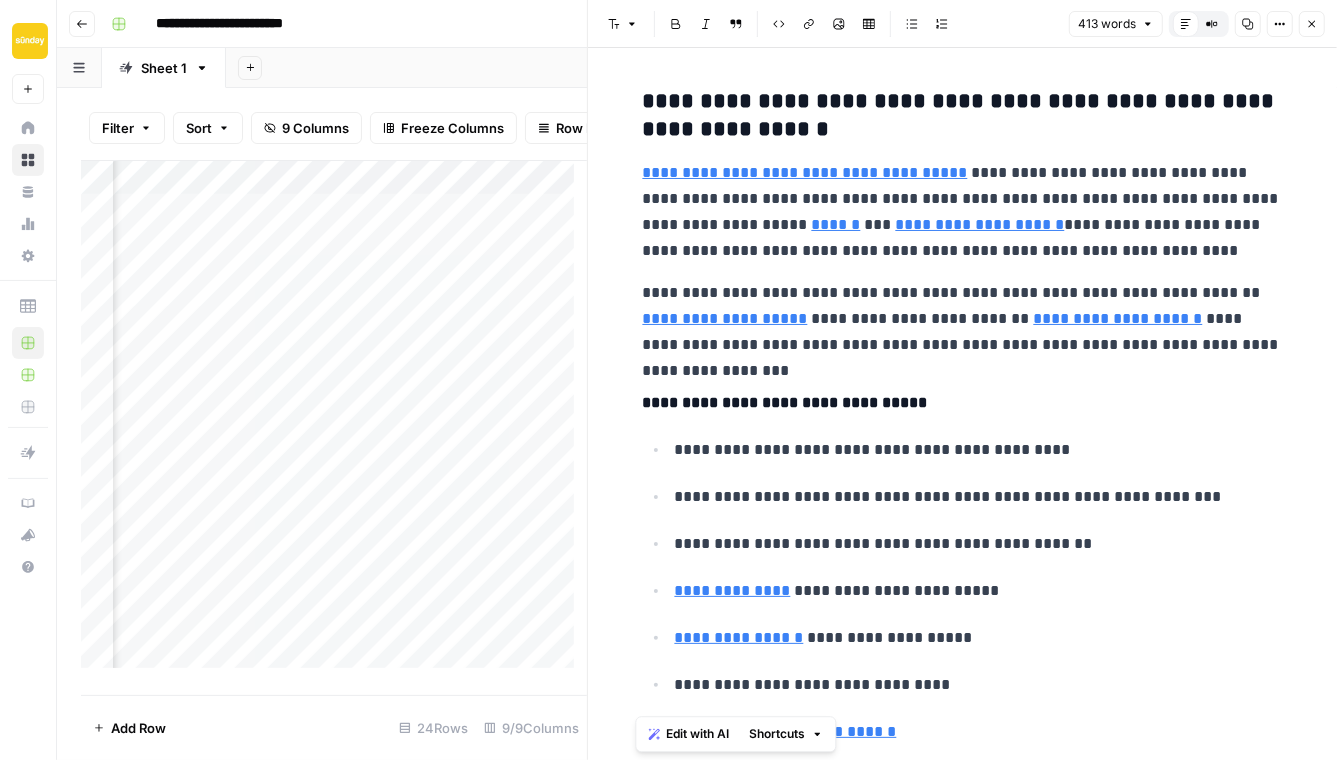 click on "**********" at bounding box center [979, 497] 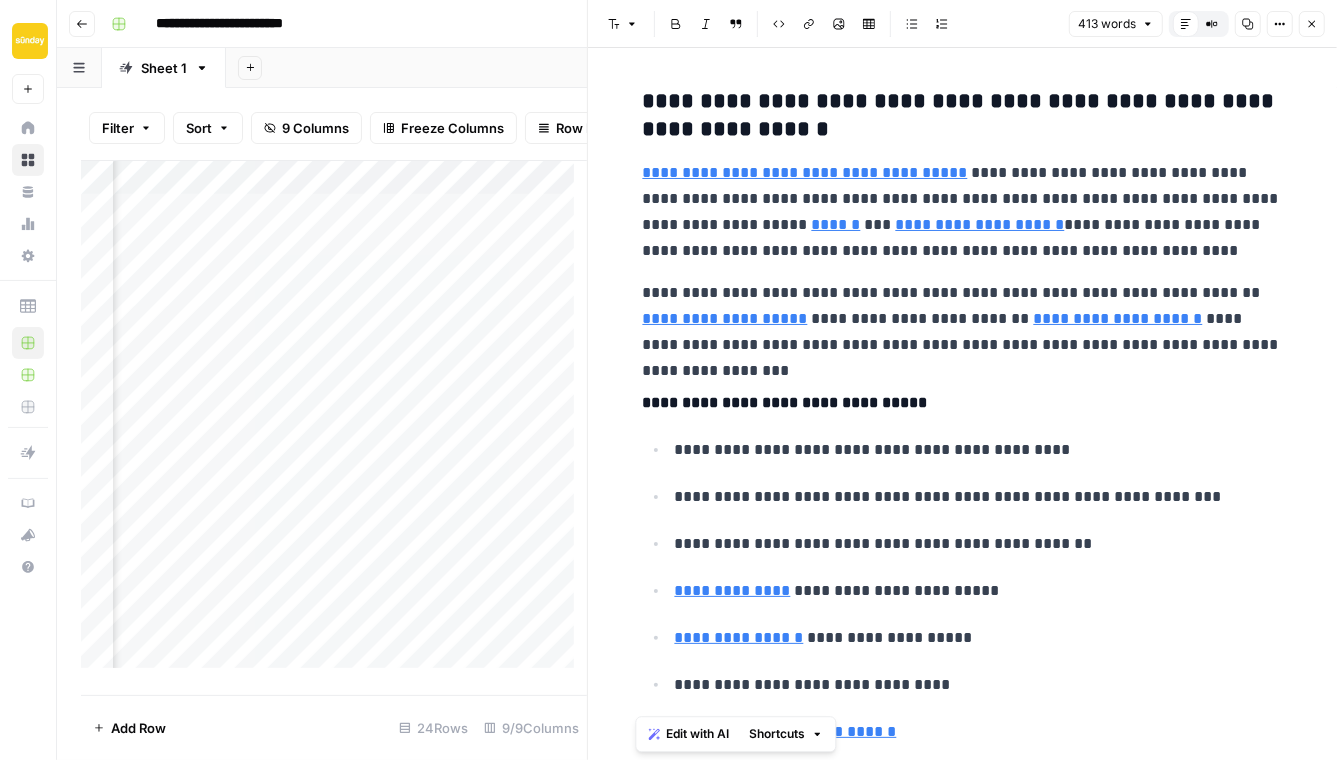 copy on "**********" 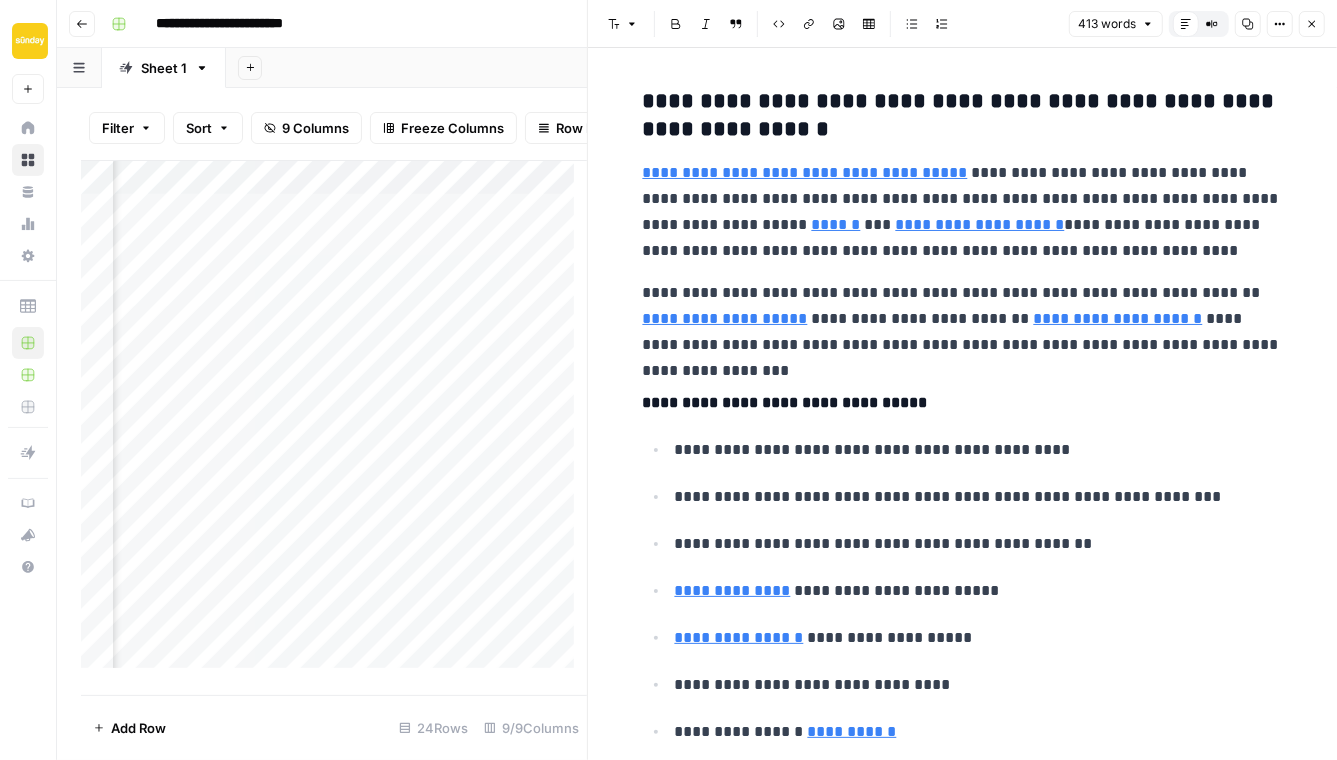 scroll, scrollTop: 0, scrollLeft: 1367, axis: horizontal 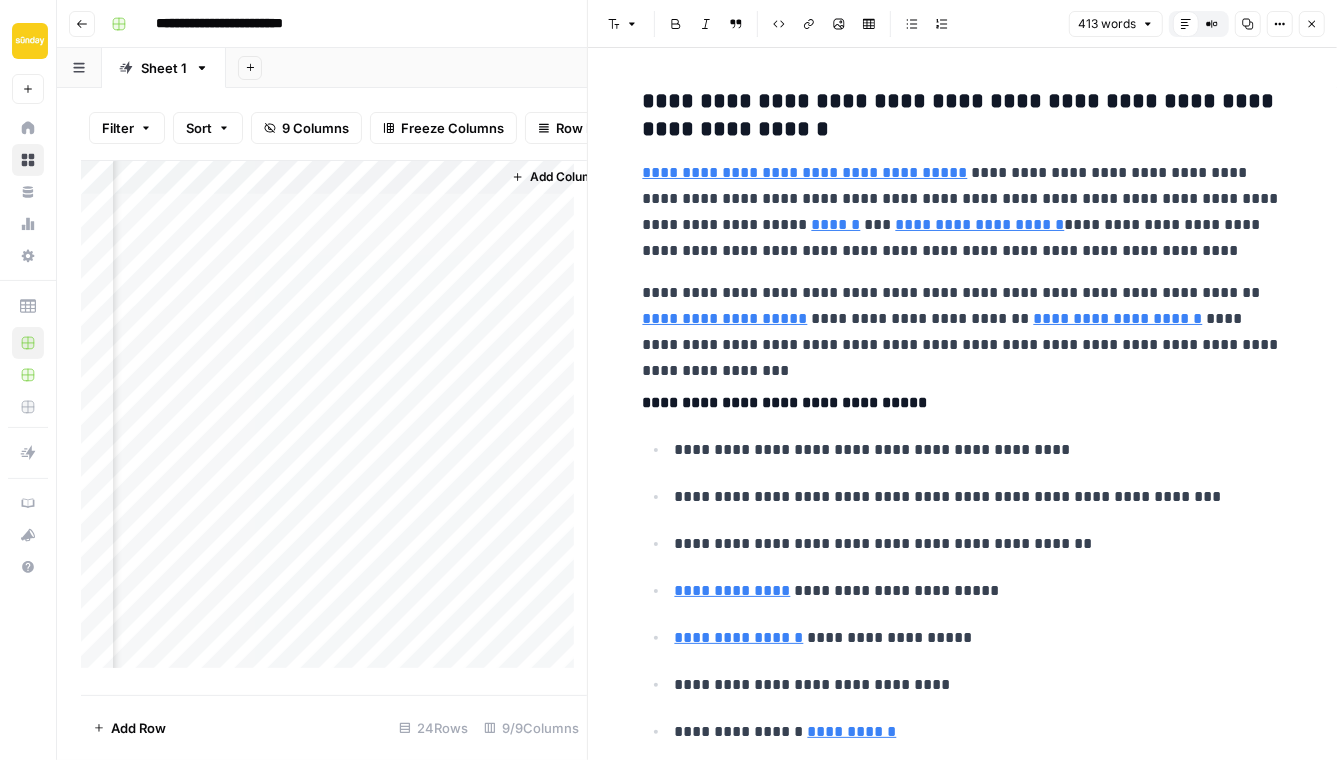 click on "Add Column" at bounding box center [334, 421] 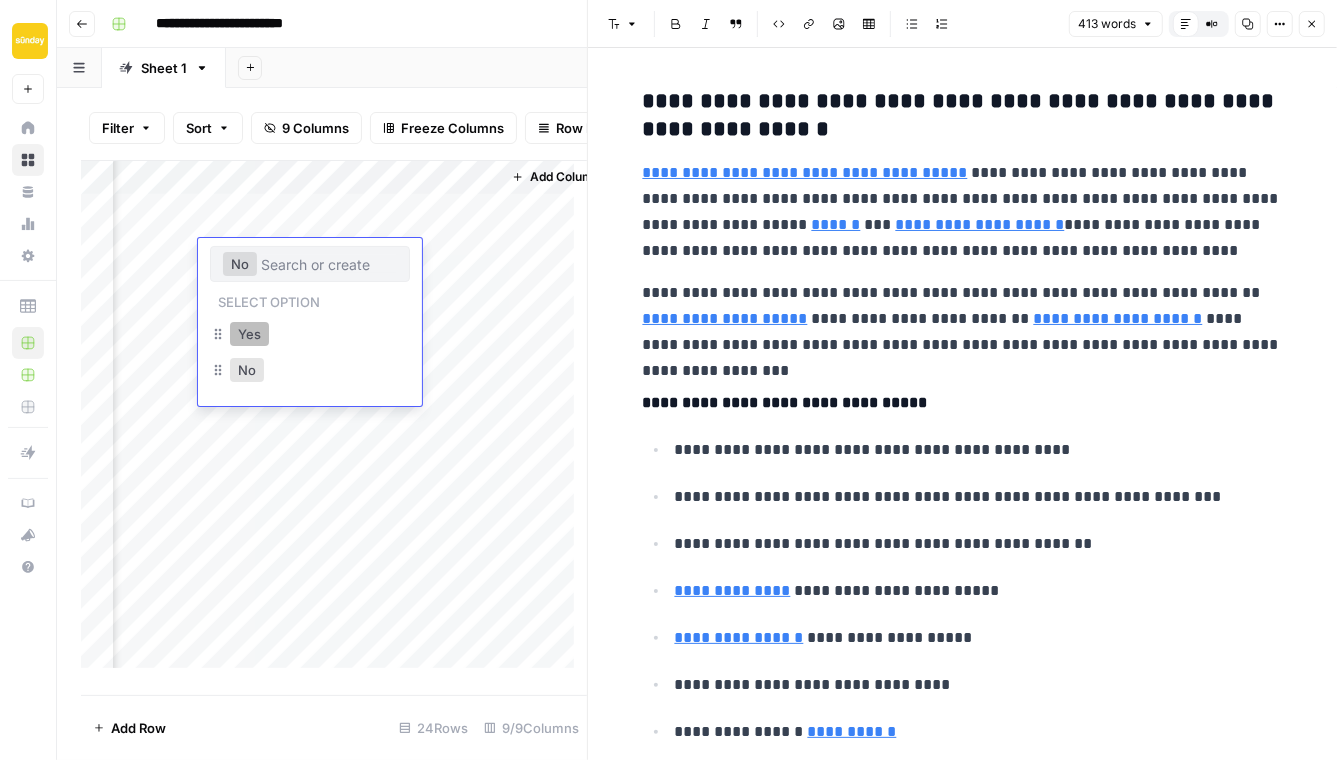 click on "Yes" at bounding box center (249, 334) 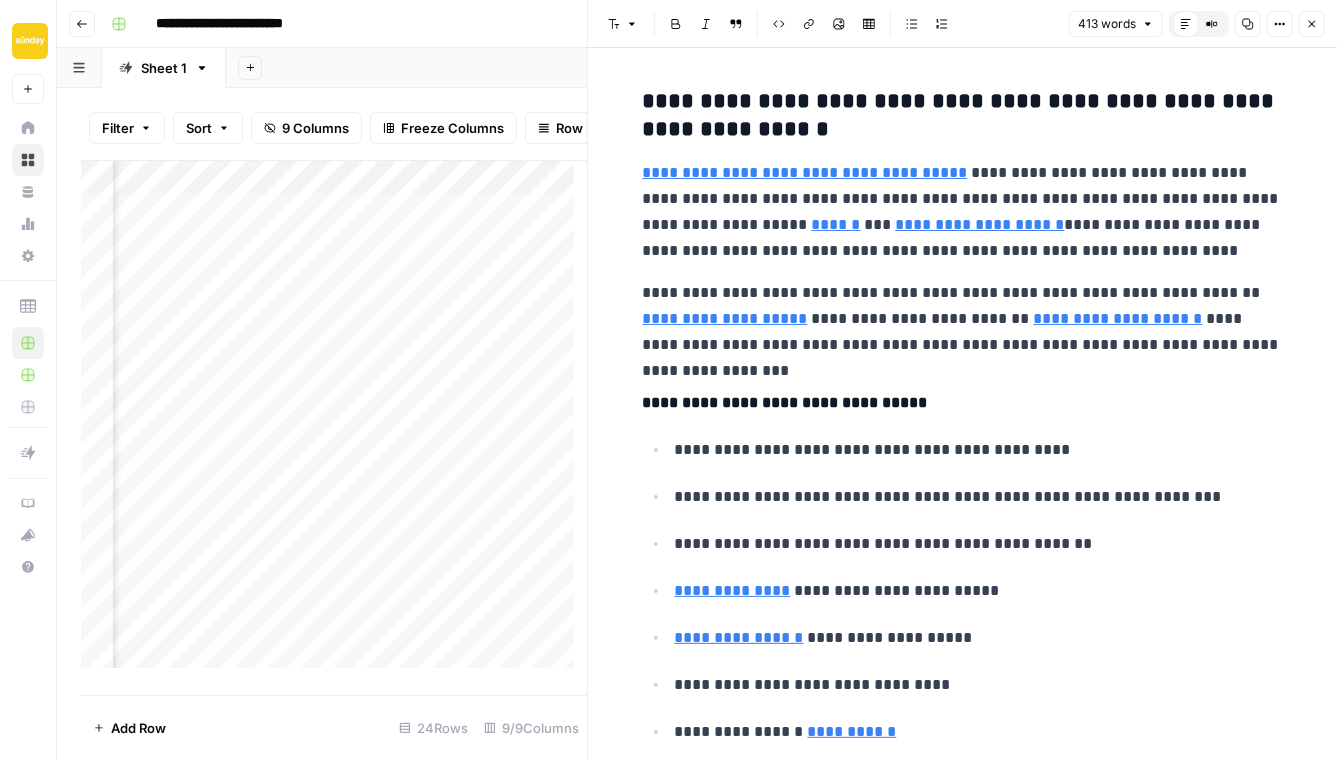 scroll, scrollTop: 0, scrollLeft: 810, axis: horizontal 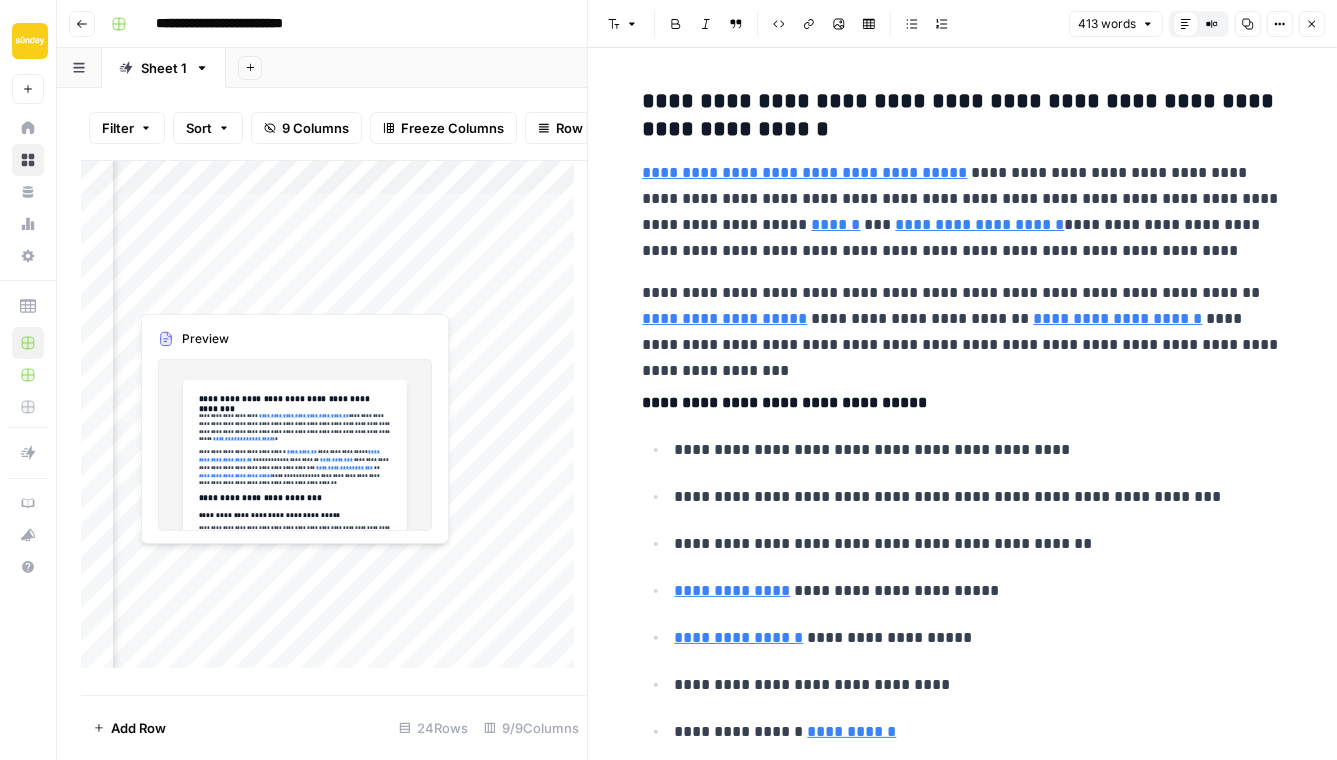 click on "Add Column" at bounding box center (334, 421) 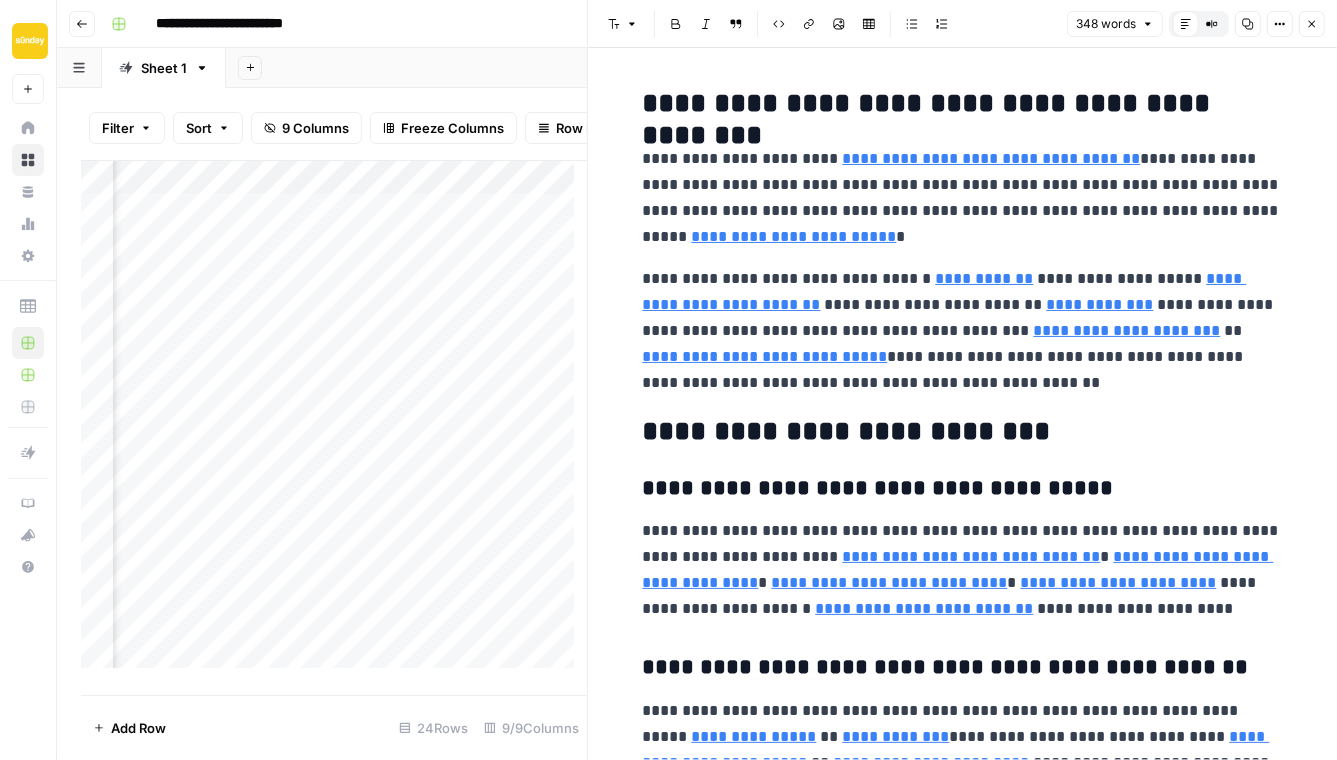 click on "**********" at bounding box center (963, 676) 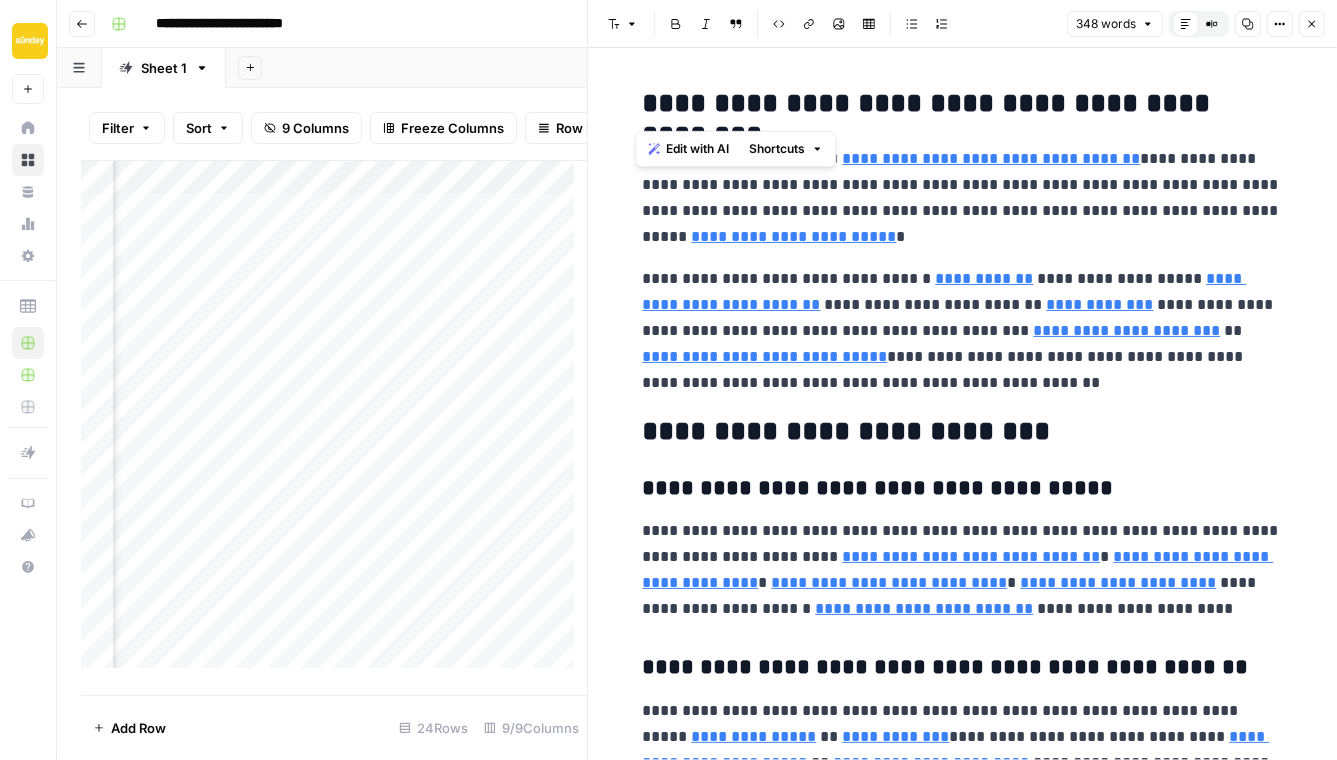 drag, startPoint x: 633, startPoint y: 104, endPoint x: 1340, endPoint y: 101, distance: 707.00635 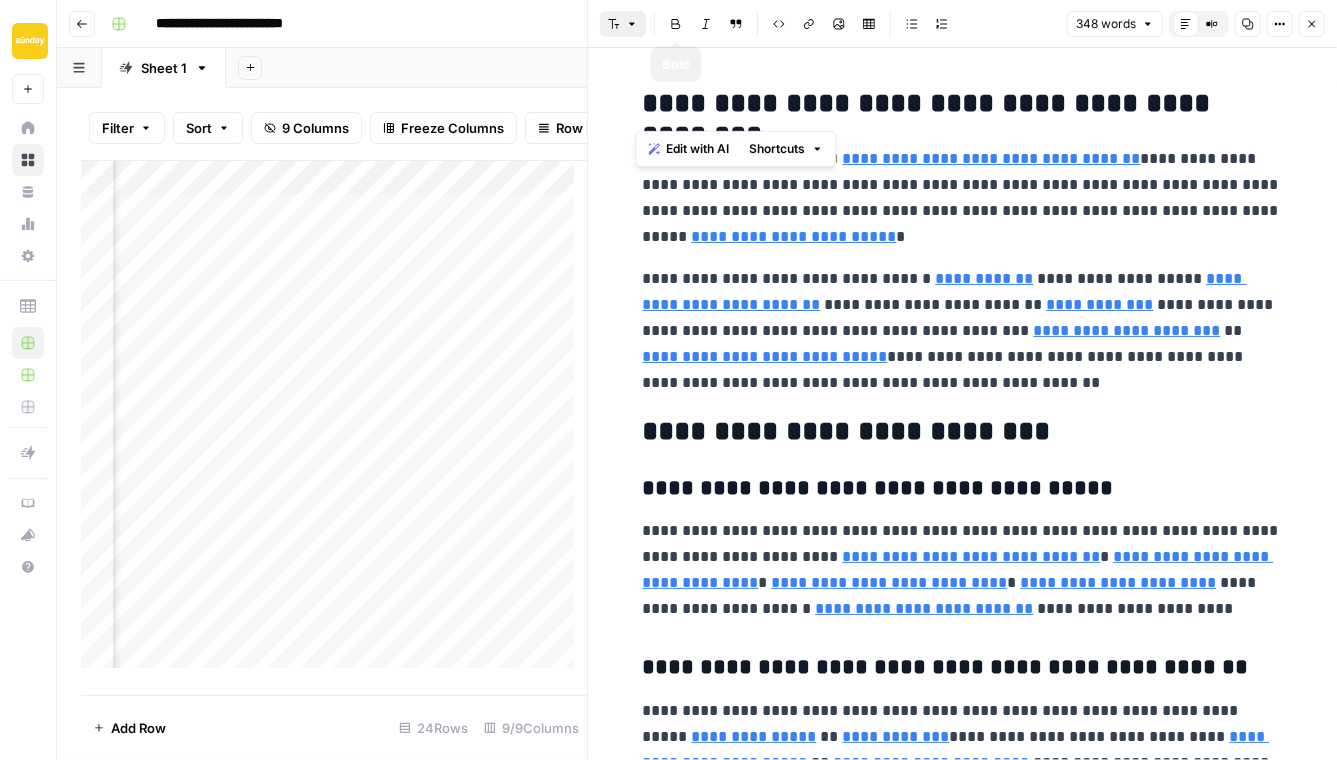 click 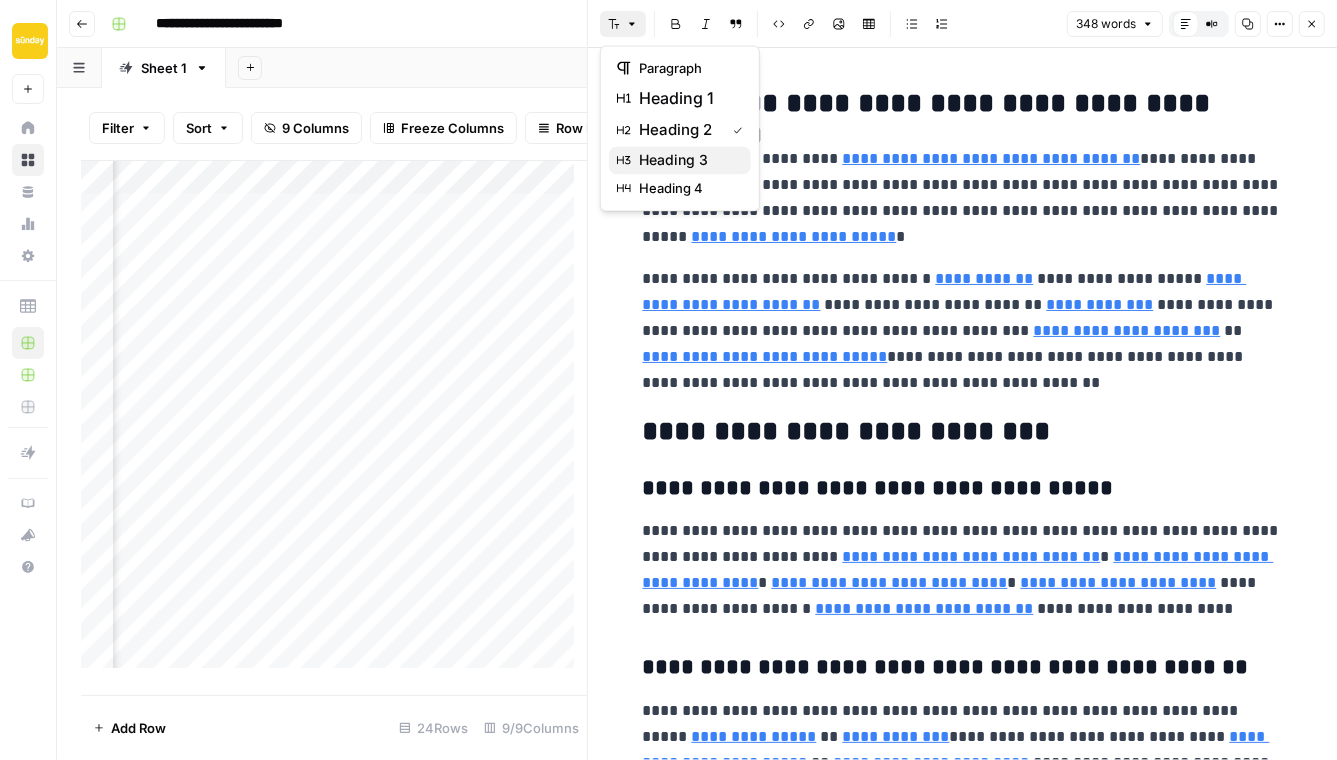 click on "heading 3" at bounding box center [673, 160] 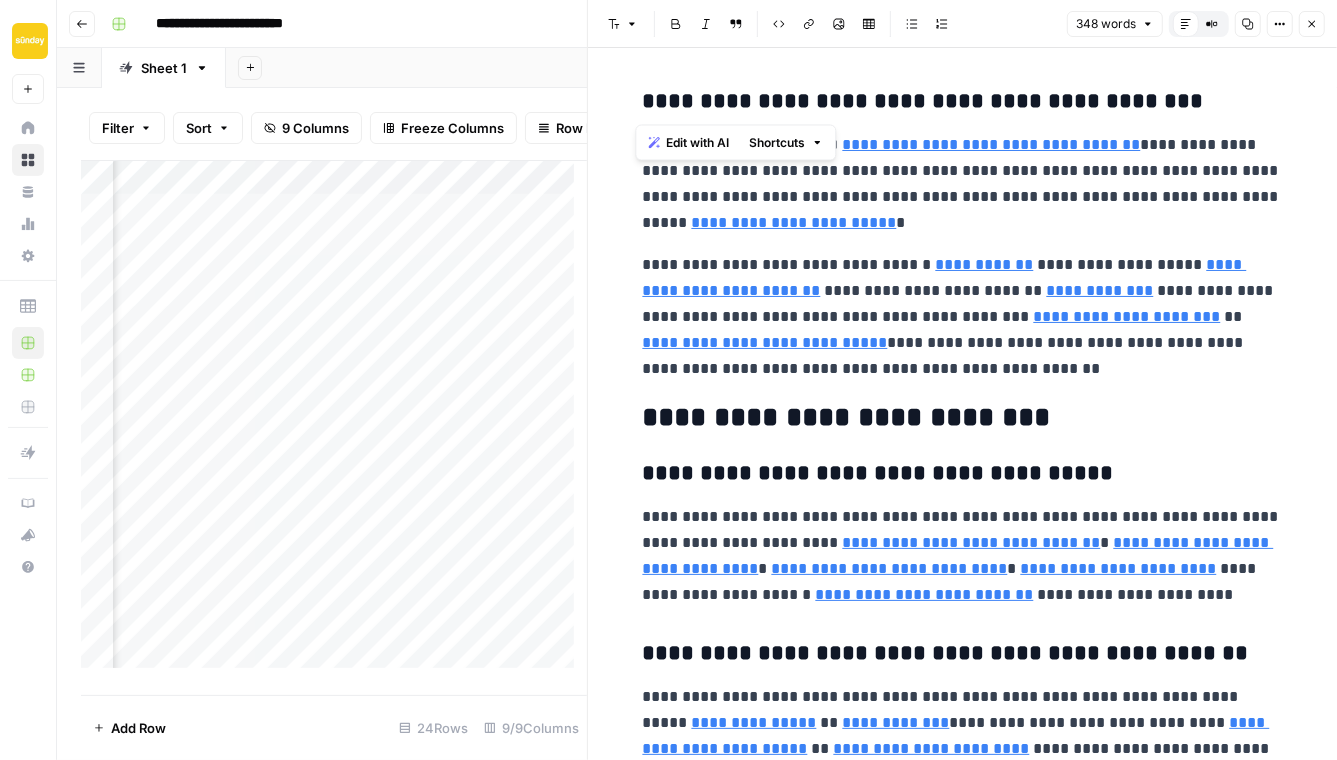 click on "**********" at bounding box center [963, 184] 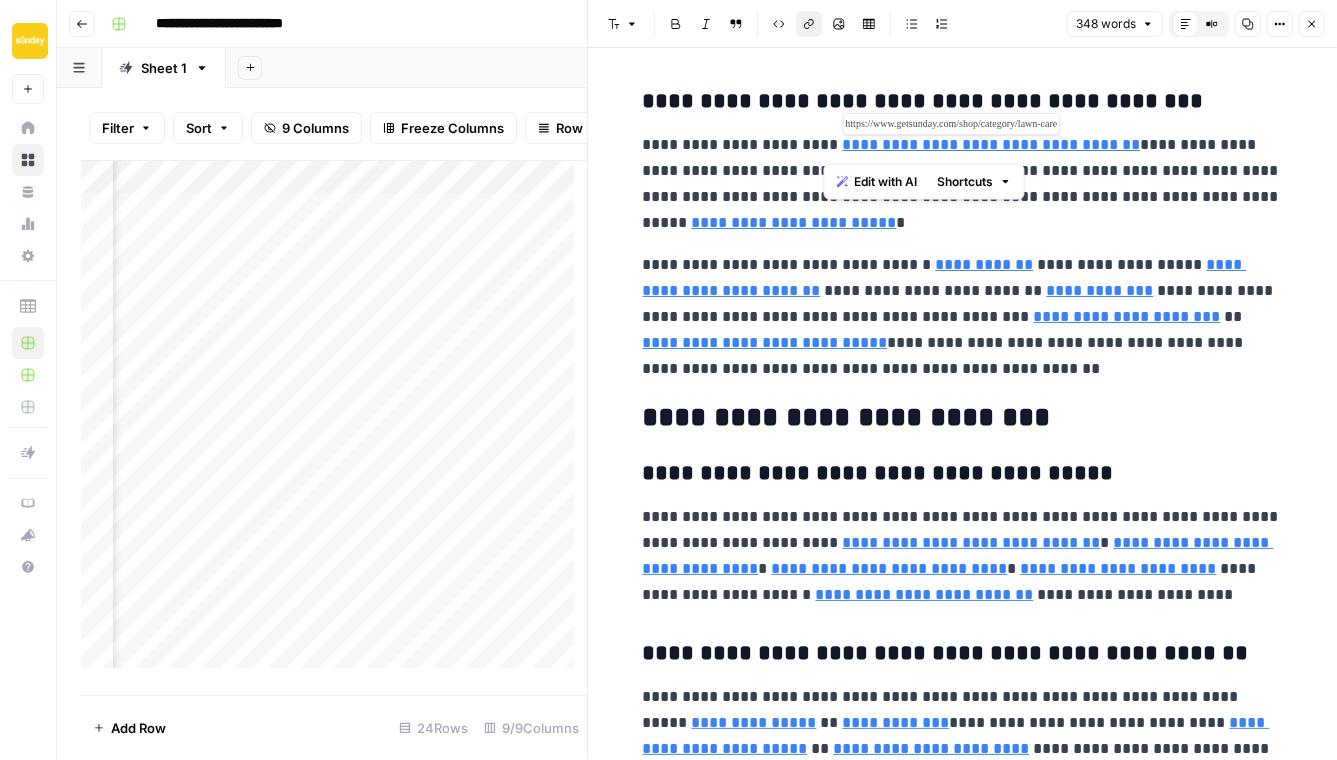 drag, startPoint x: 1111, startPoint y: 144, endPoint x: 824, endPoint y: 143, distance: 287.00174 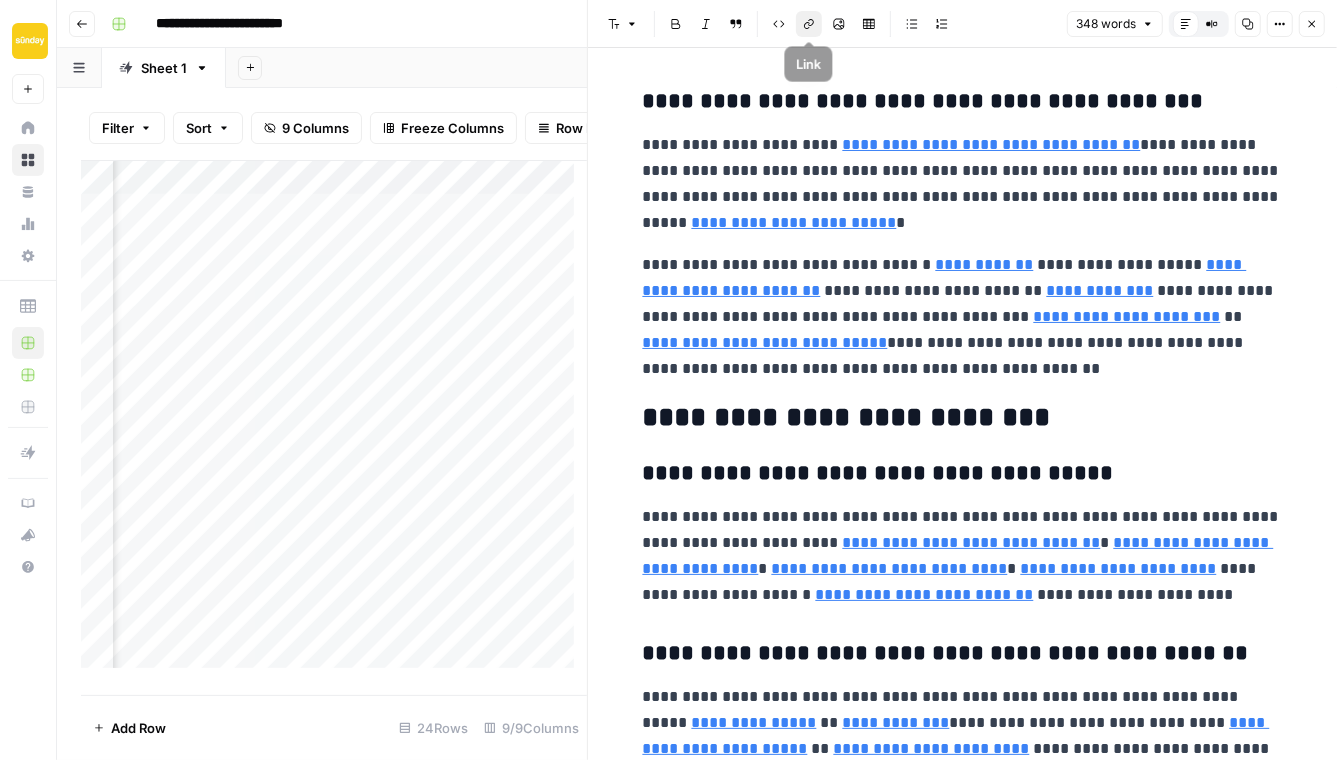 click on "Link" at bounding box center [809, 24] 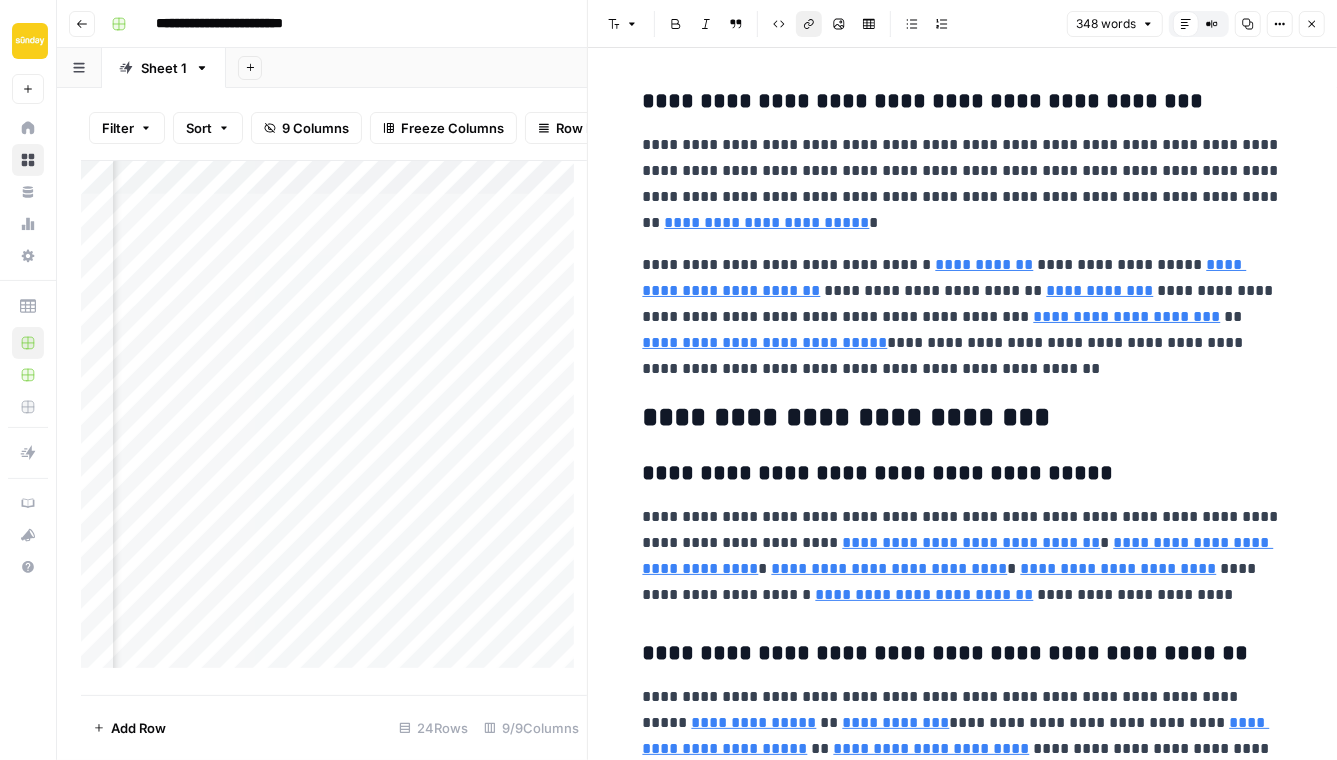 click 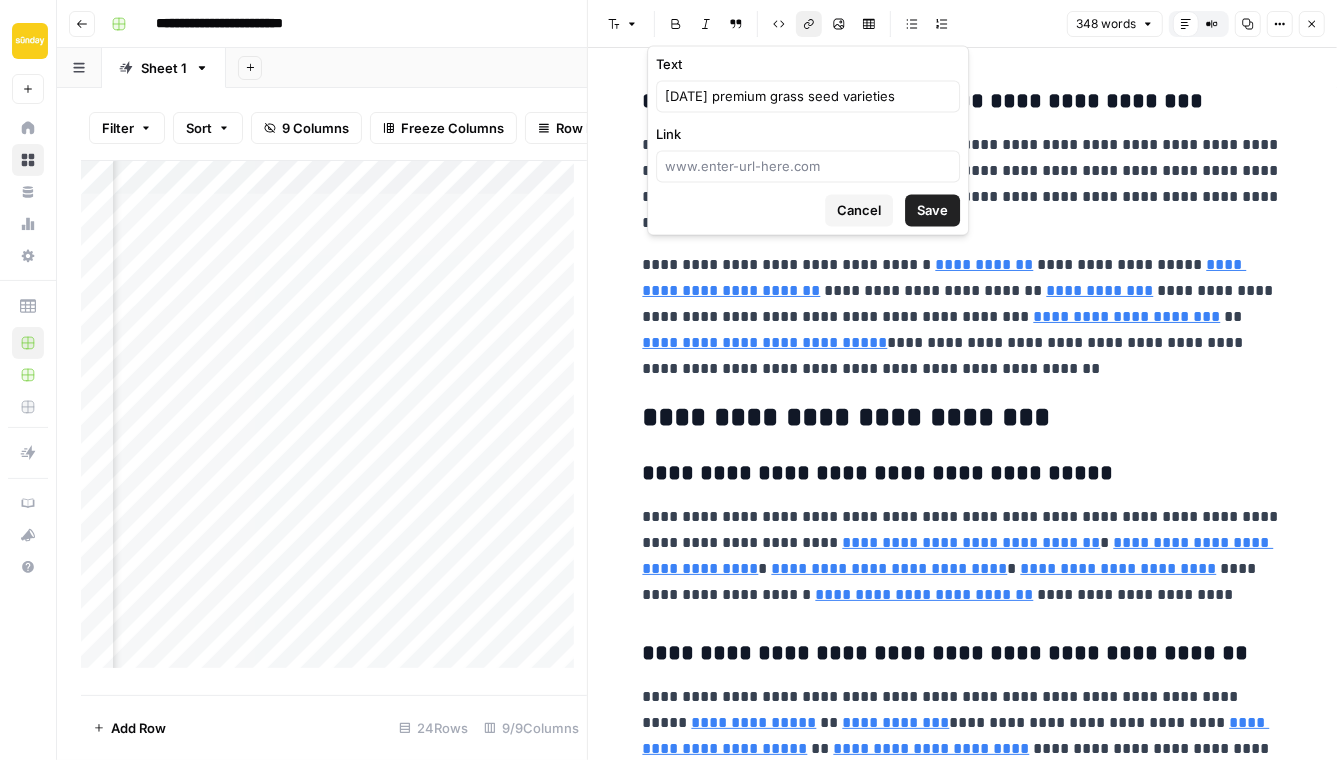 type 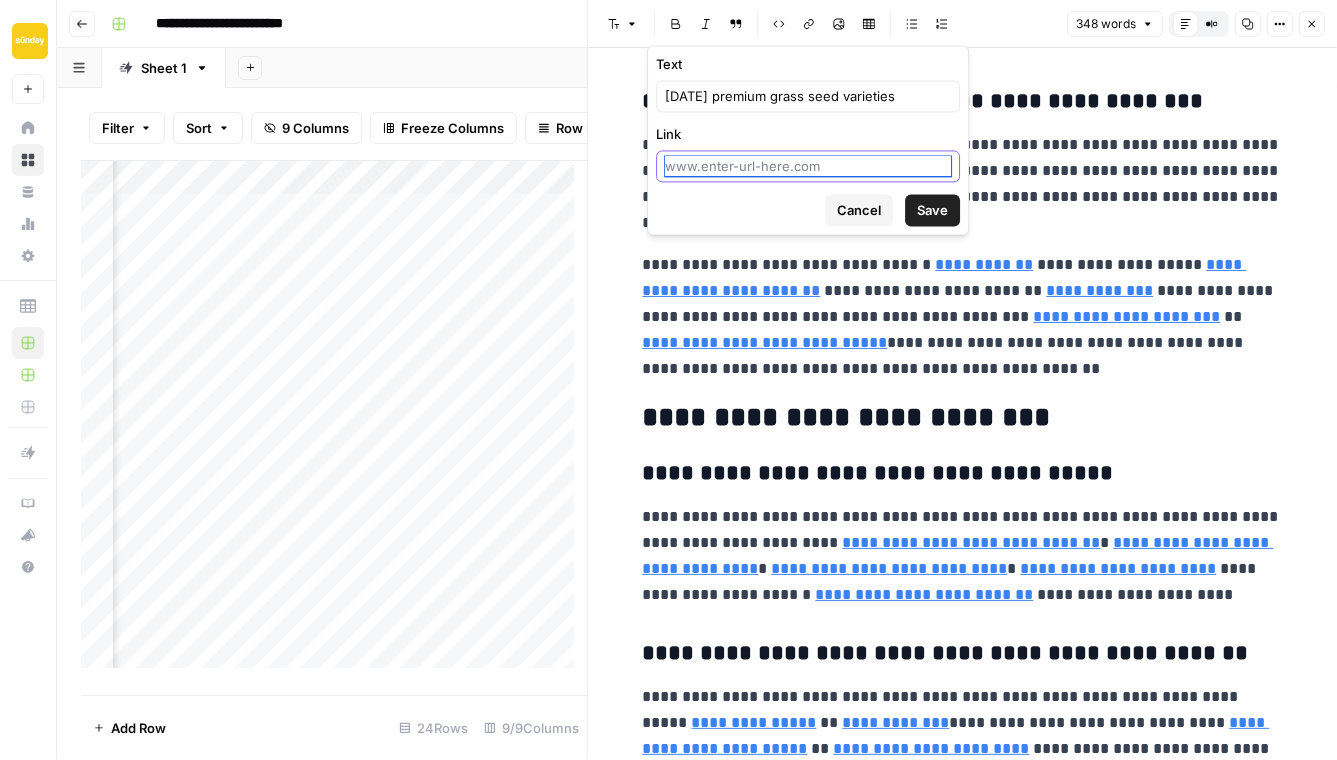 click on "Link" at bounding box center [808, 166] 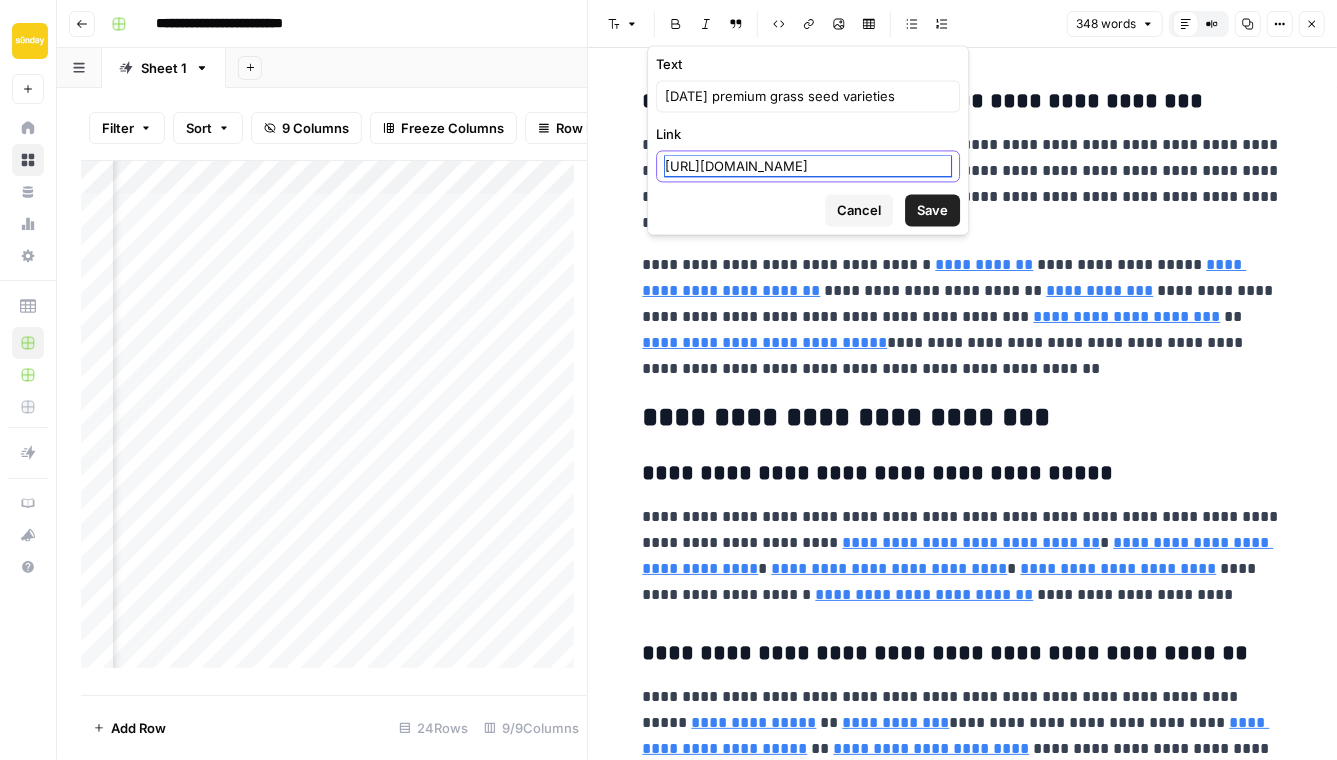 scroll, scrollTop: 0, scrollLeft: 120, axis: horizontal 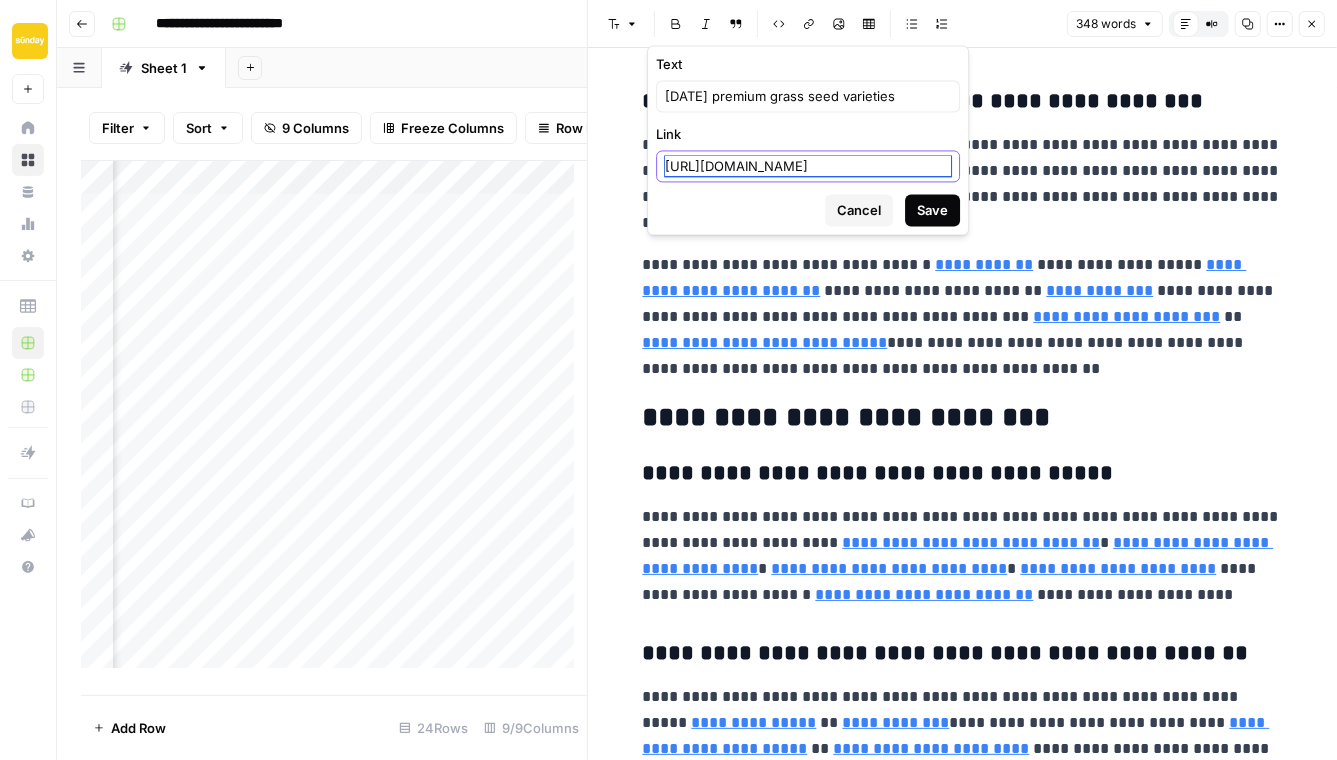 type on "[URL][DOMAIN_NAME]" 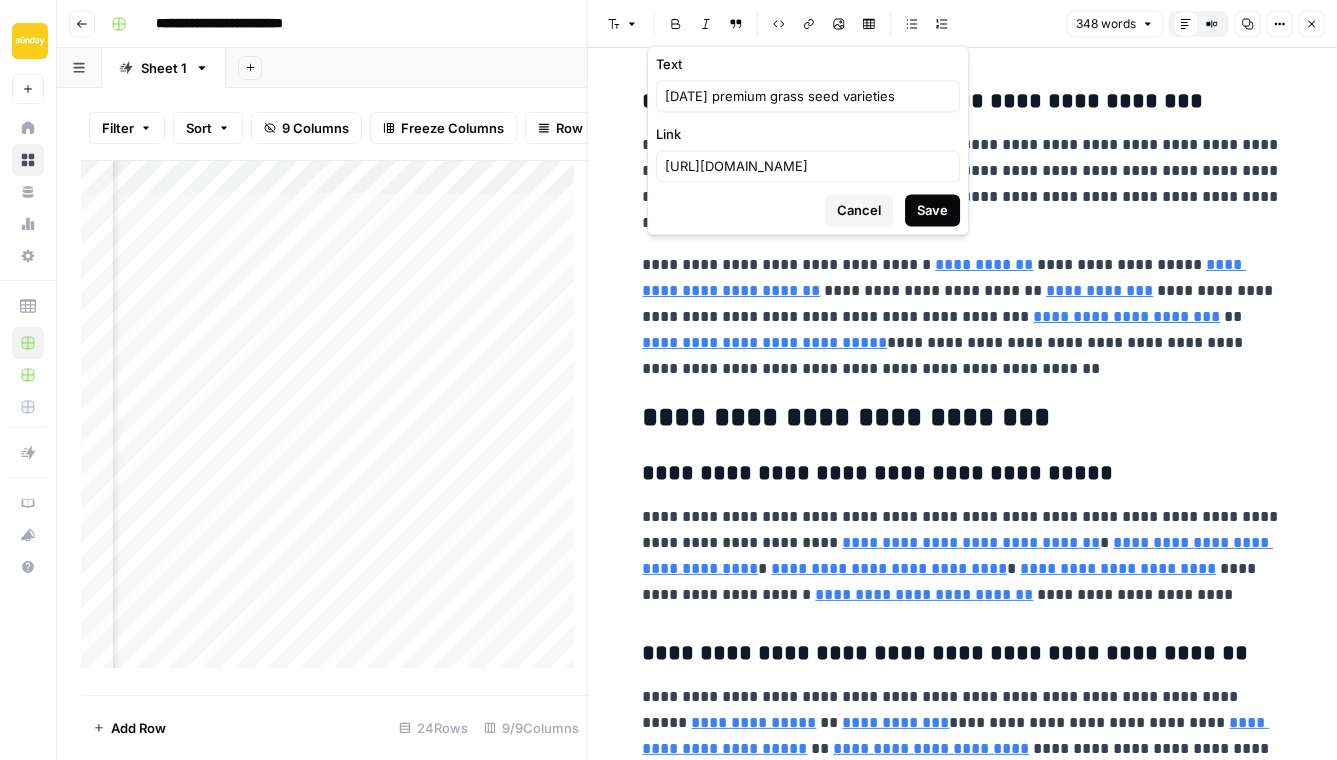 click on "Save" at bounding box center [932, 210] 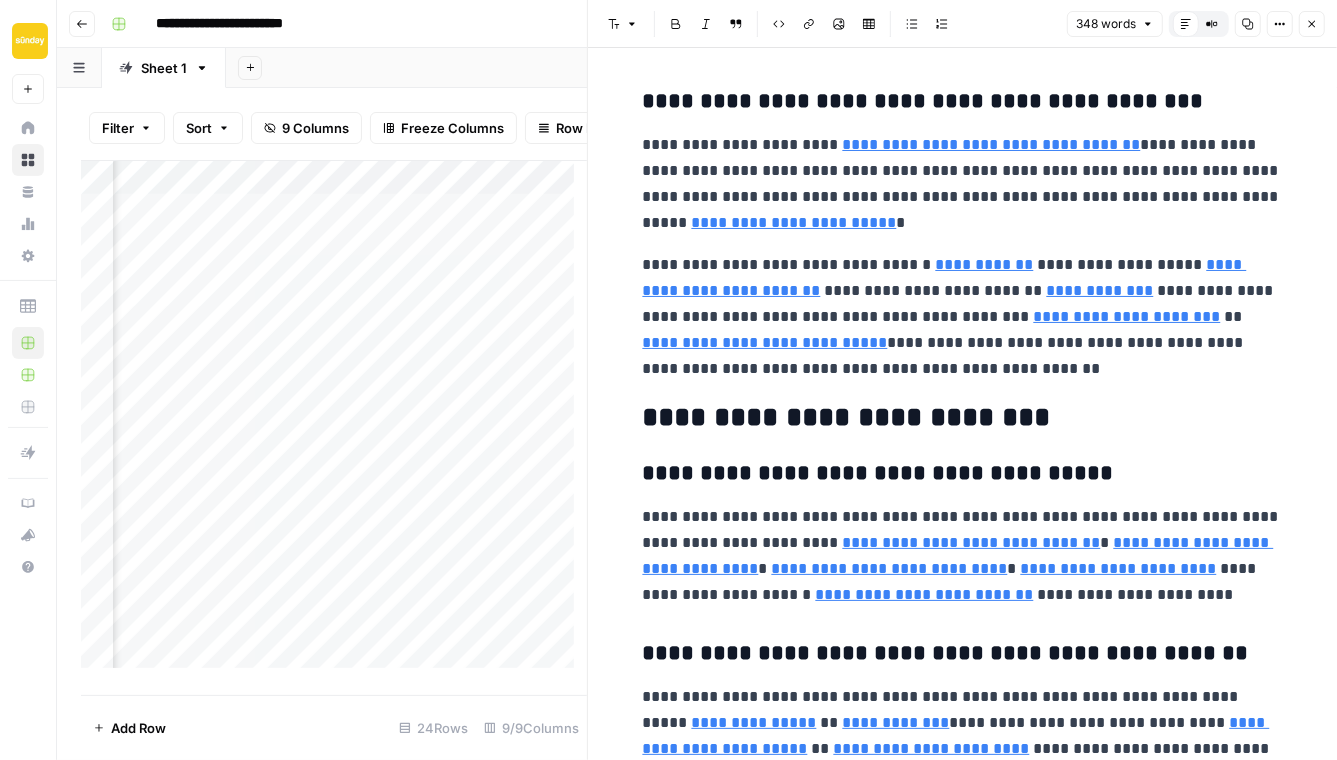 click on "**********" at bounding box center (963, 184) 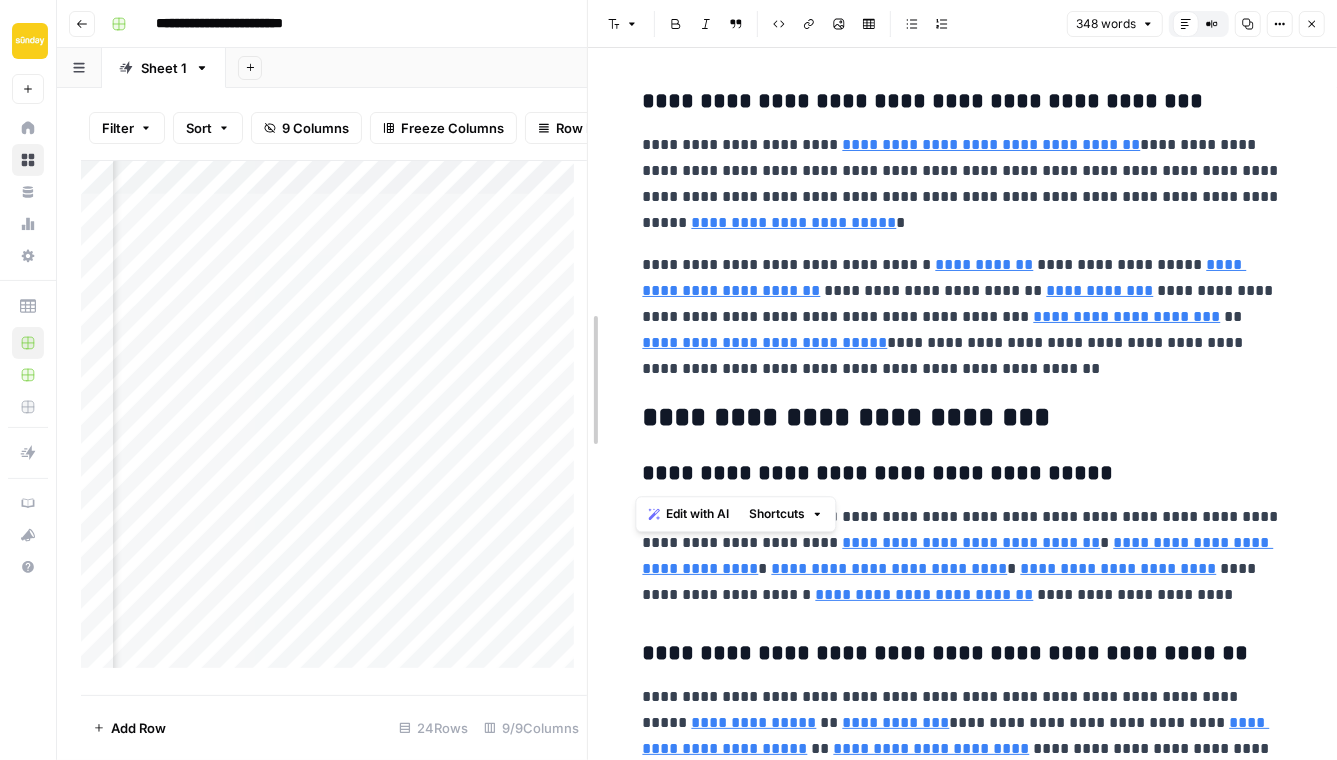 drag, startPoint x: 1047, startPoint y: 427, endPoint x: 578, endPoint y: 438, distance: 469.12897 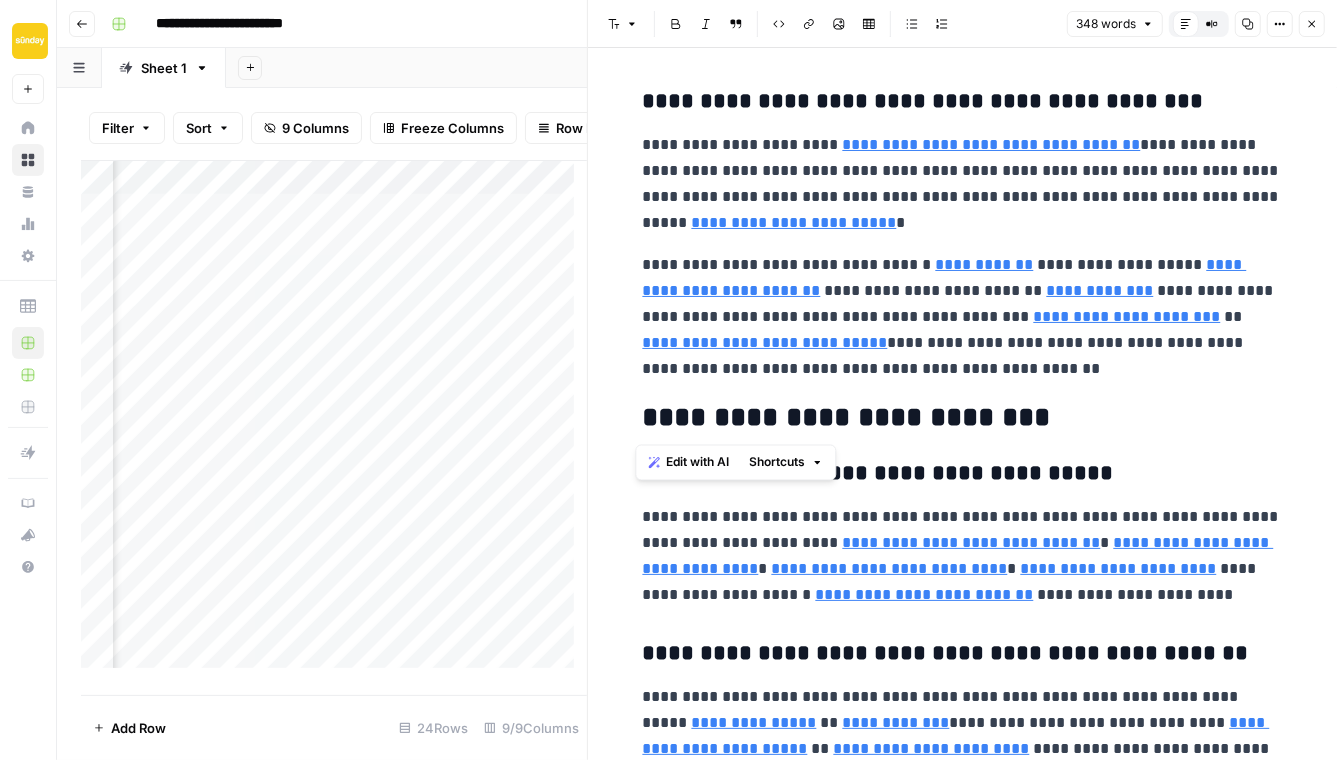 drag, startPoint x: 632, startPoint y: 422, endPoint x: 1097, endPoint y: 424, distance: 465.0043 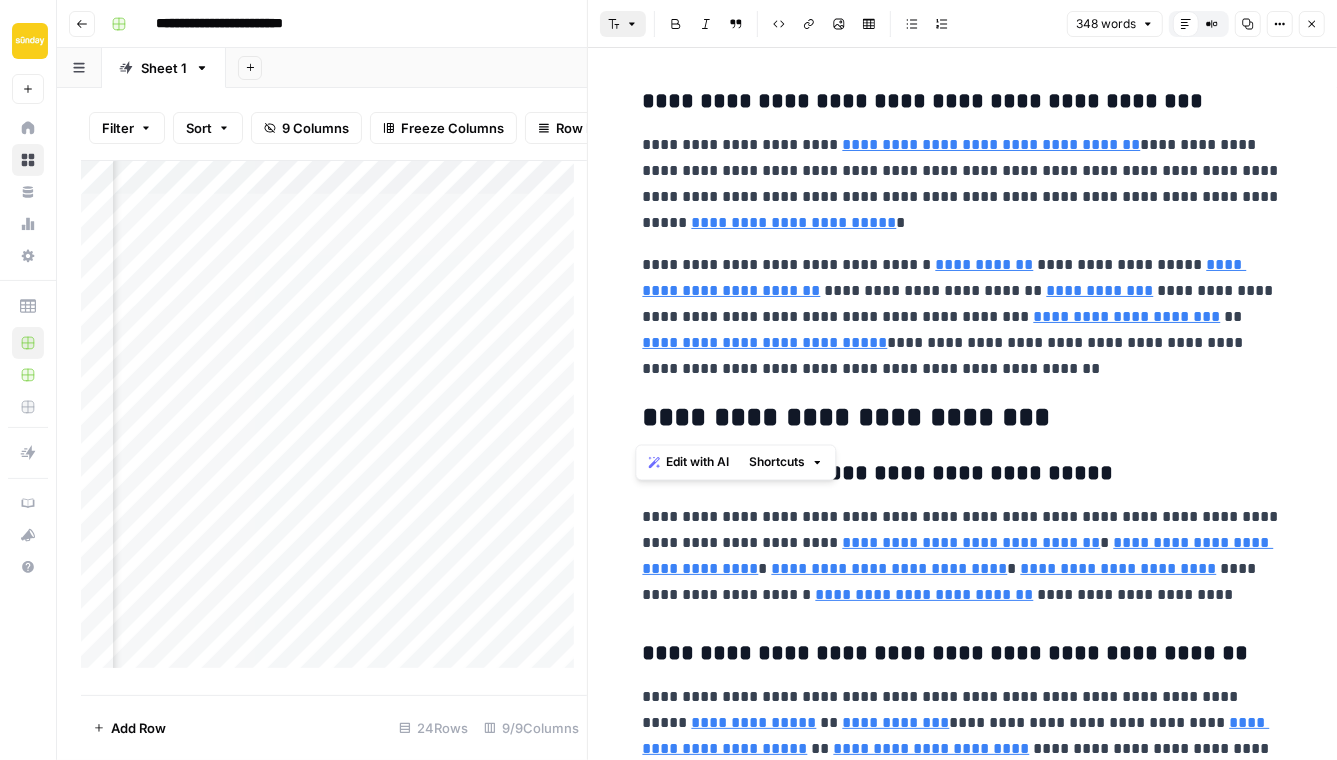 click on "Font style" at bounding box center [623, 24] 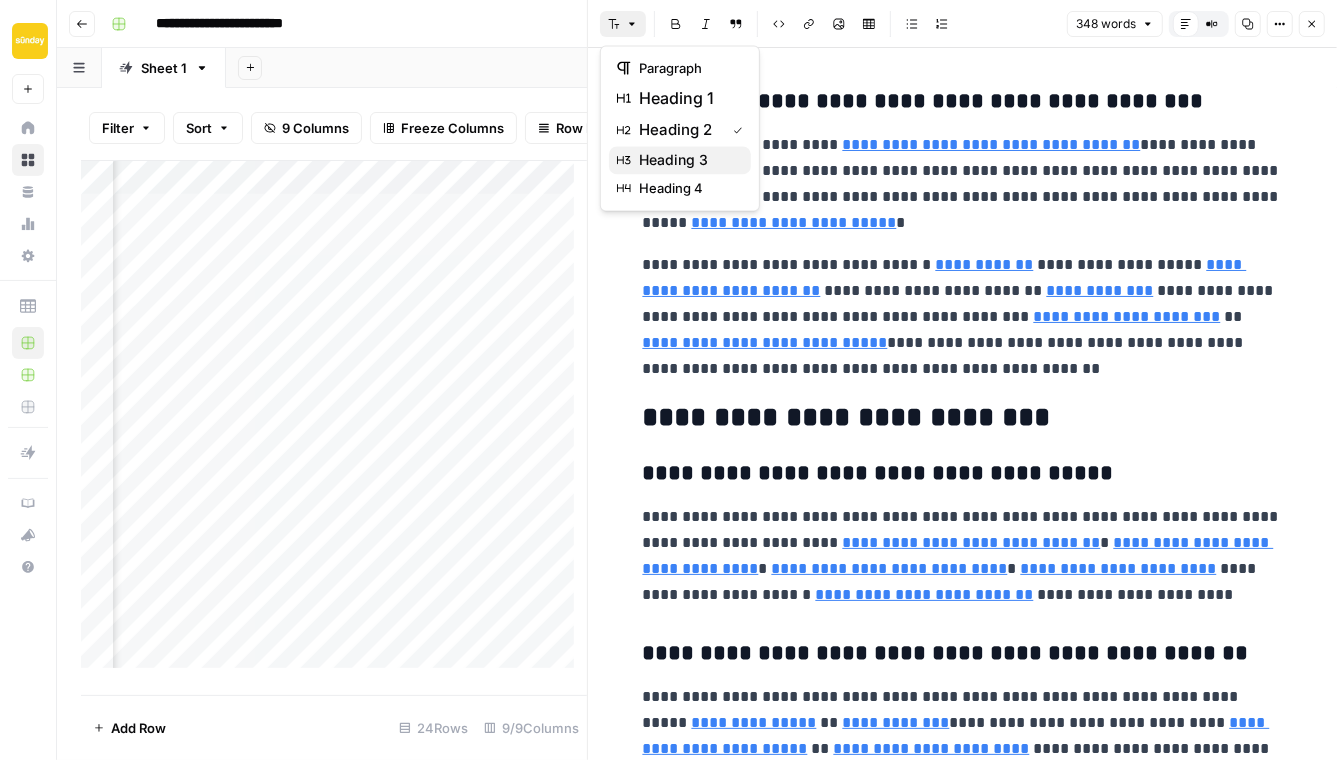 click on "heading 3" at bounding box center (673, 160) 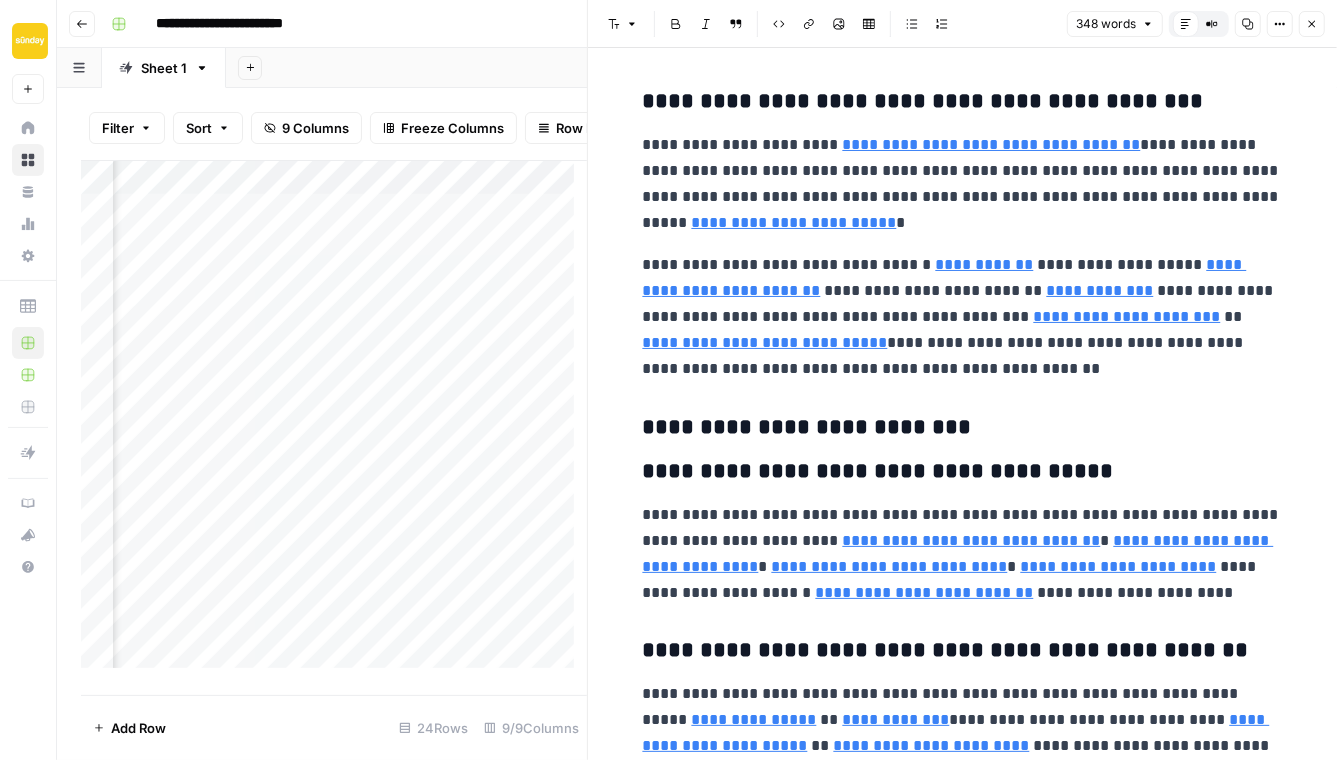 click on "**********" at bounding box center [963, 472] 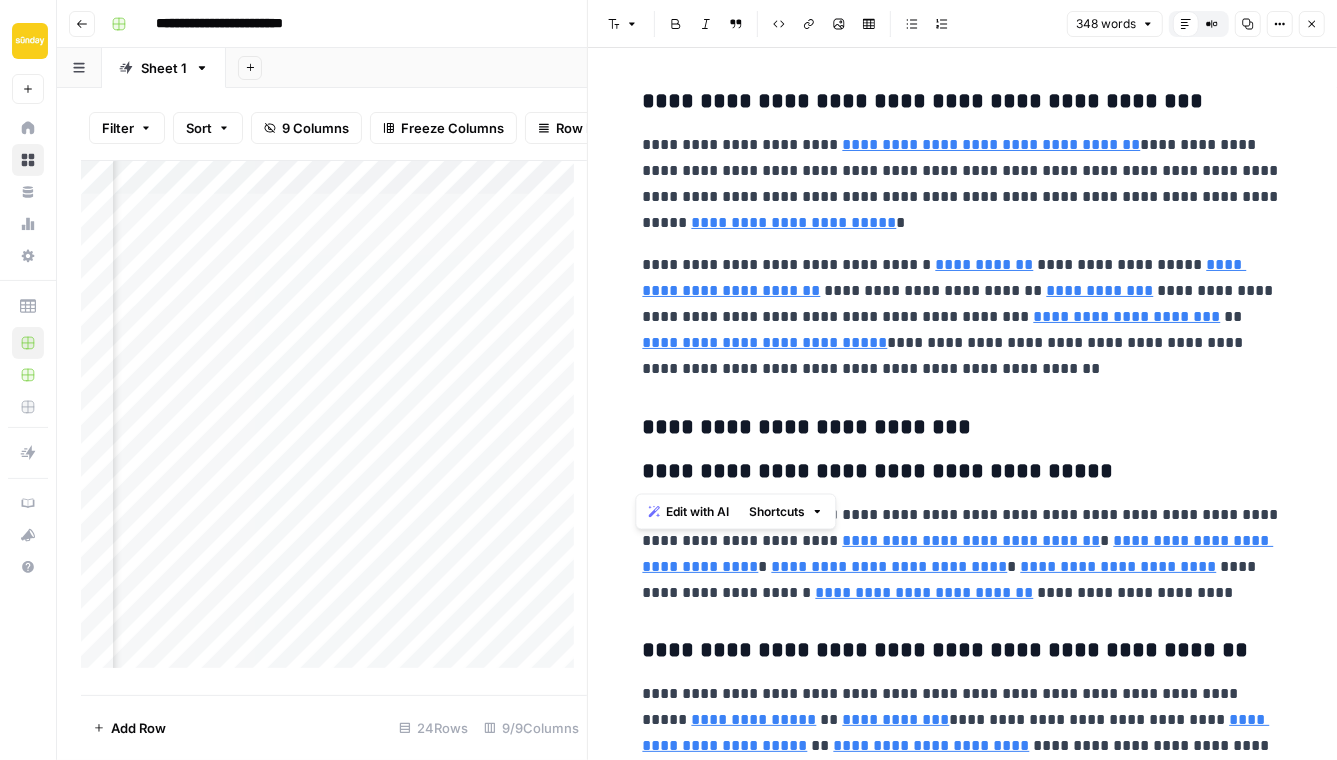 drag, startPoint x: 1084, startPoint y: 481, endPoint x: 616, endPoint y: 472, distance: 468.08652 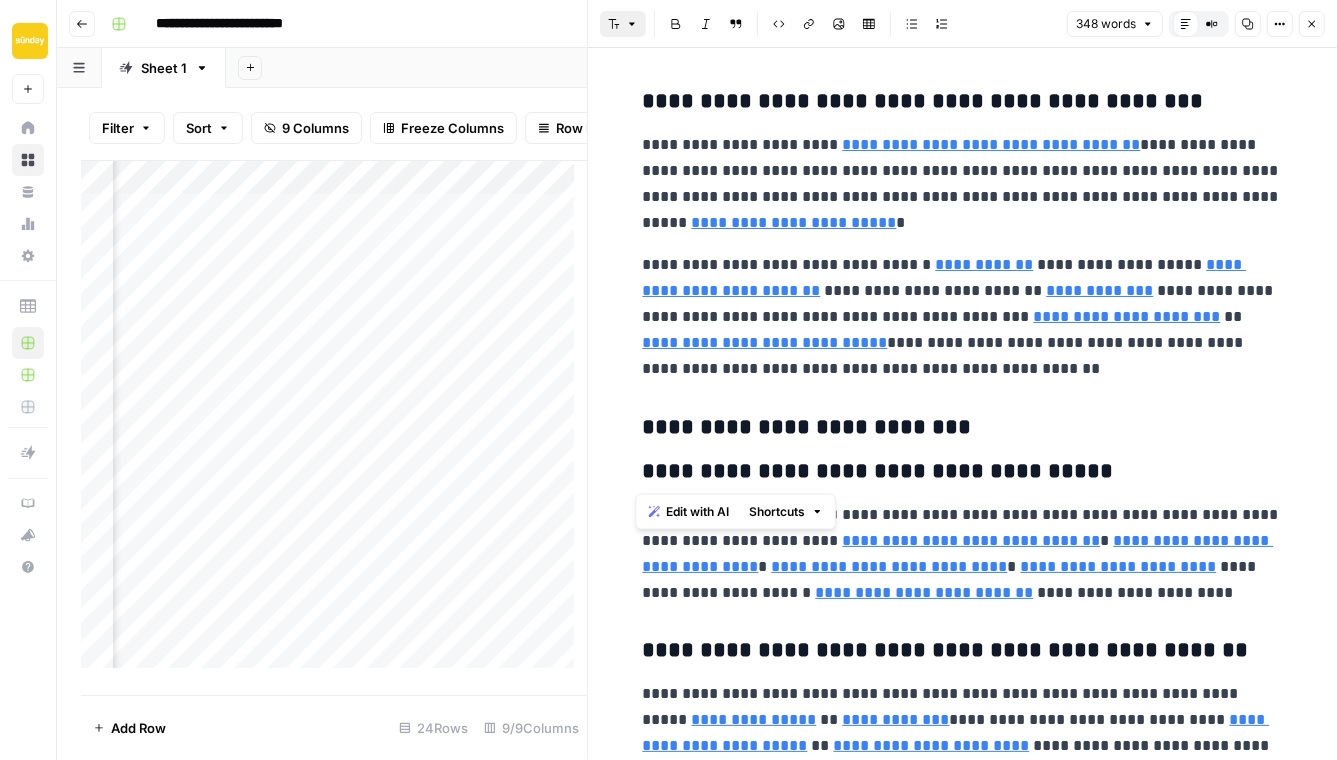 click 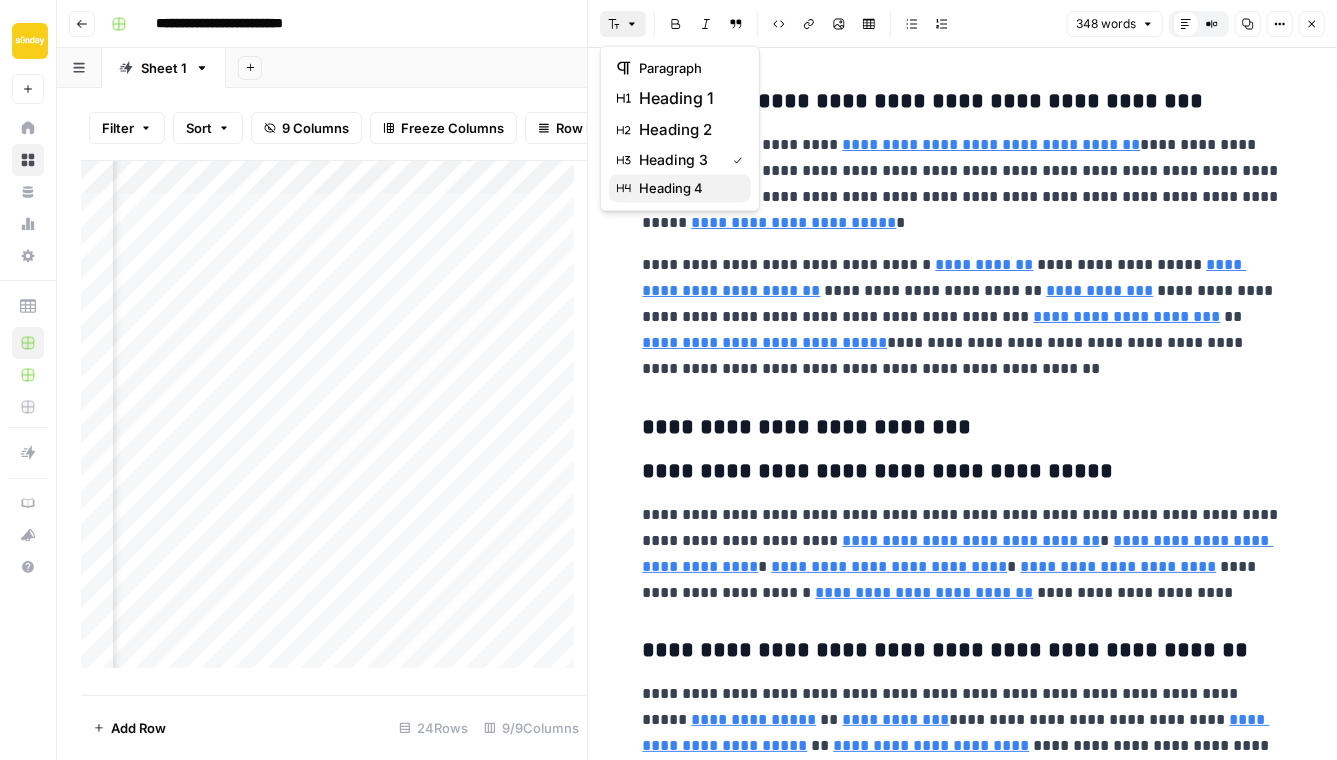 click on "heading 4" at bounding box center [671, 188] 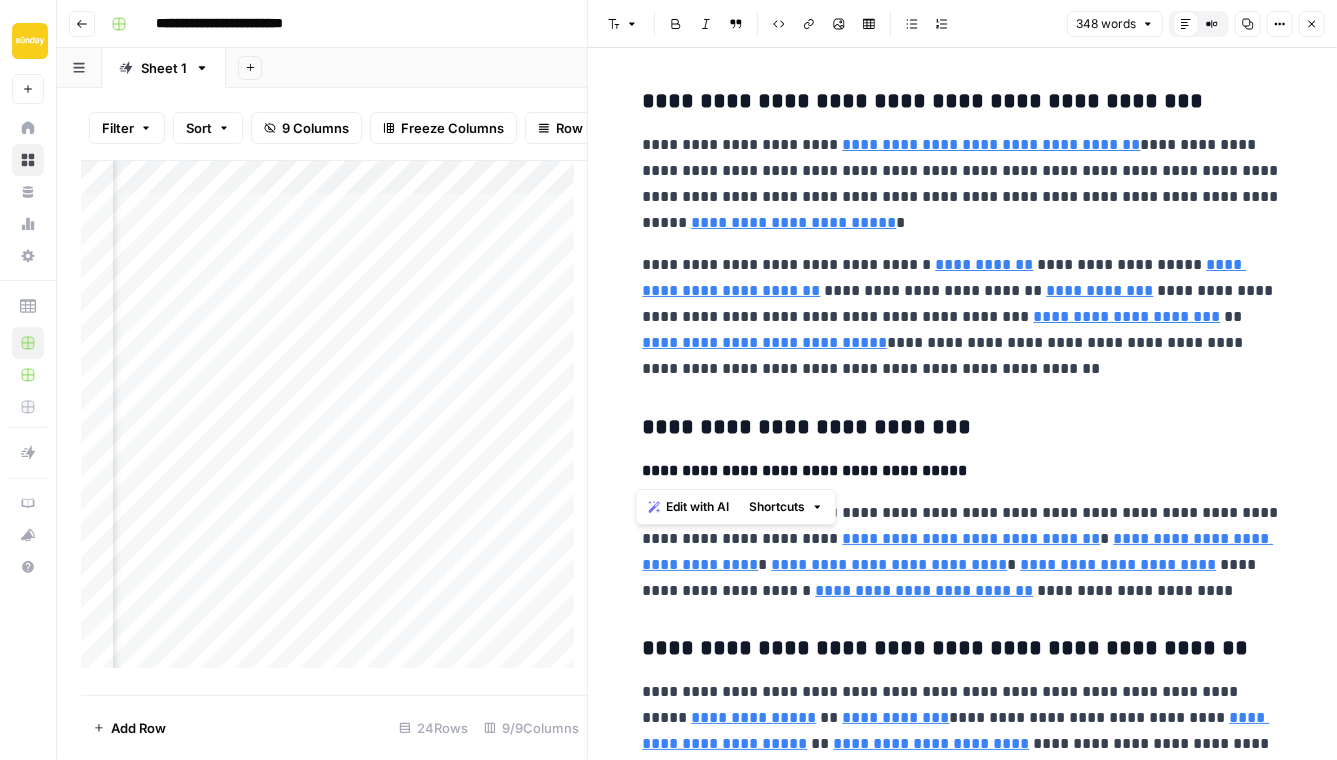 click on "**********" at bounding box center (963, 471) 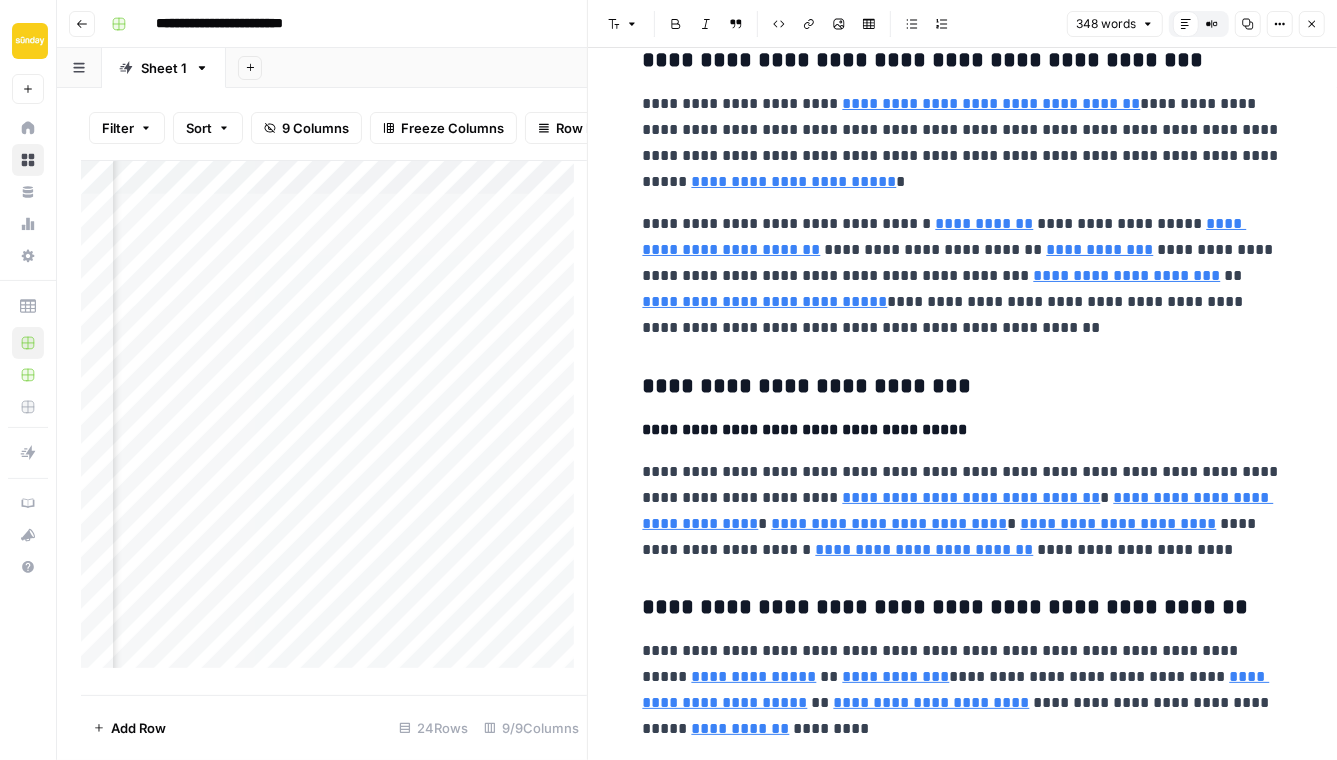 scroll, scrollTop: 49, scrollLeft: 0, axis: vertical 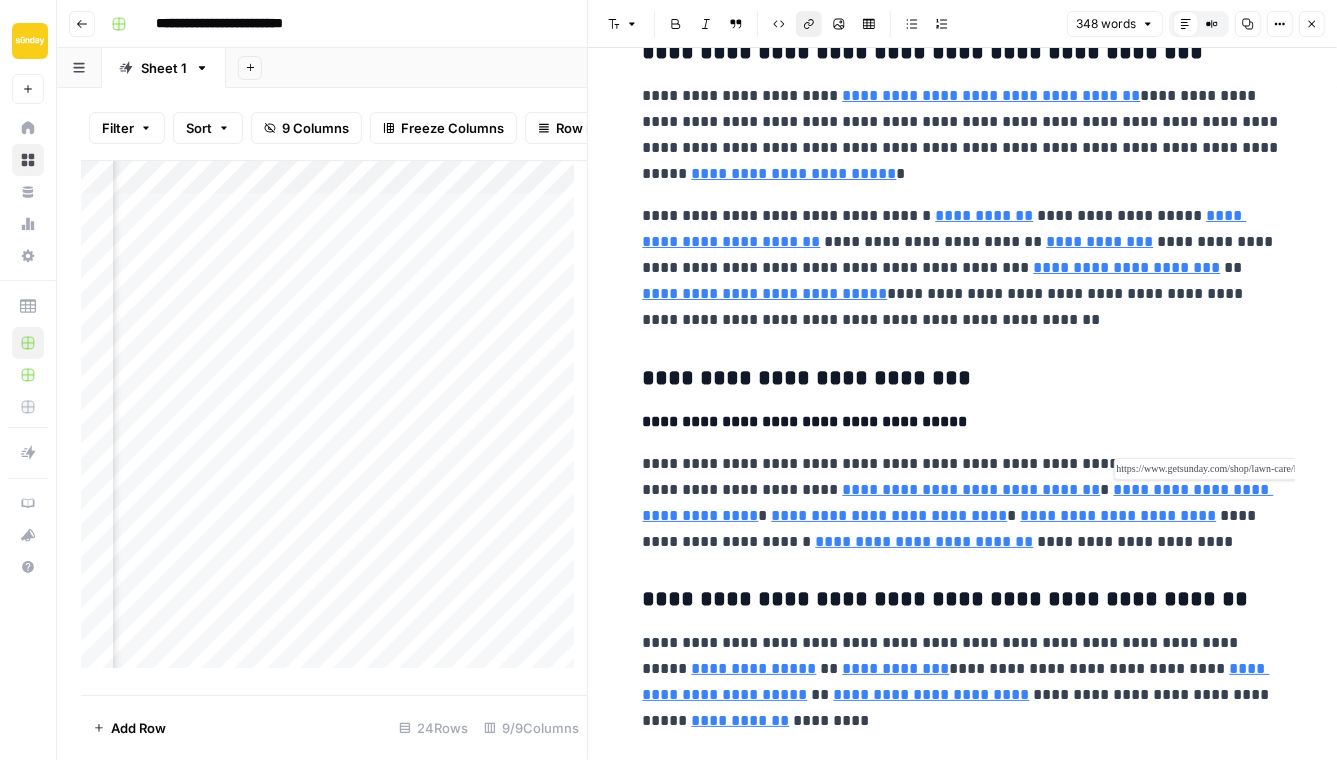 click on "**********" at bounding box center [958, 502] 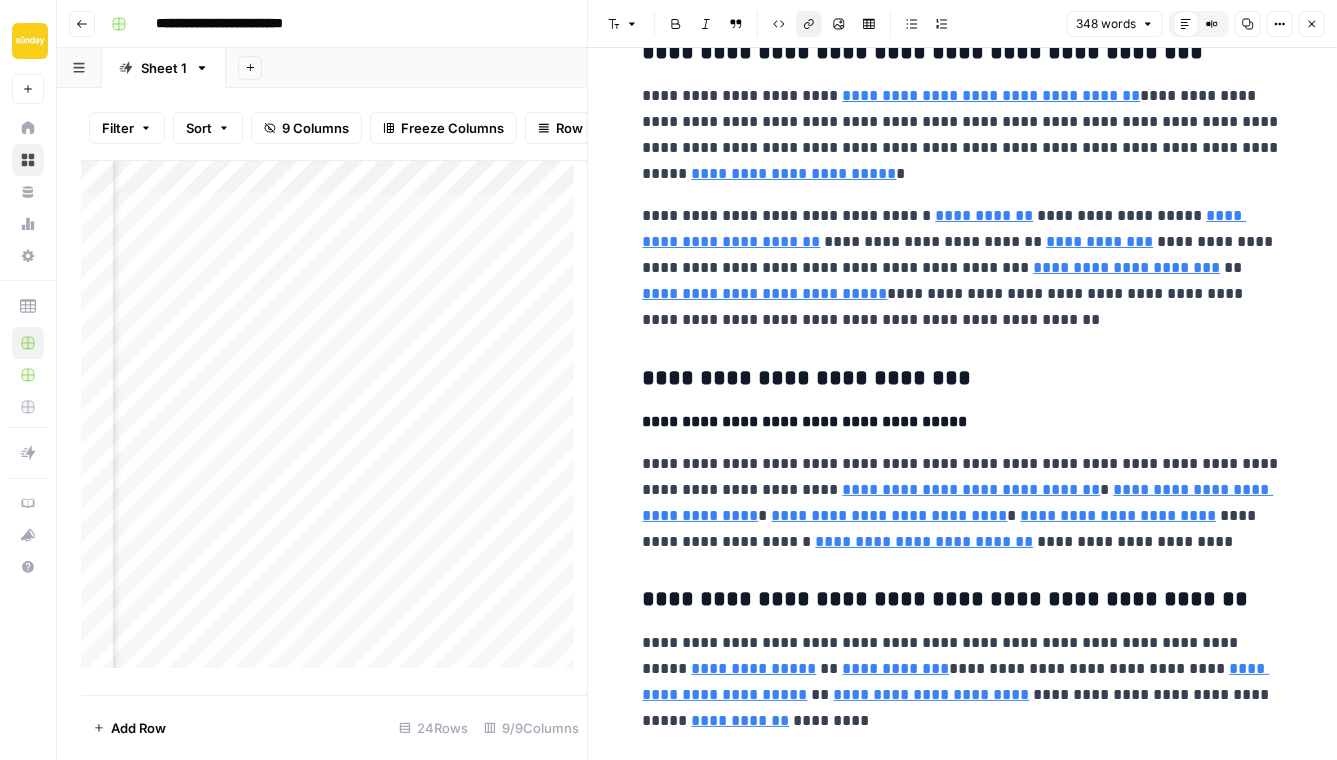 click on "**********" at bounding box center [963, 503] 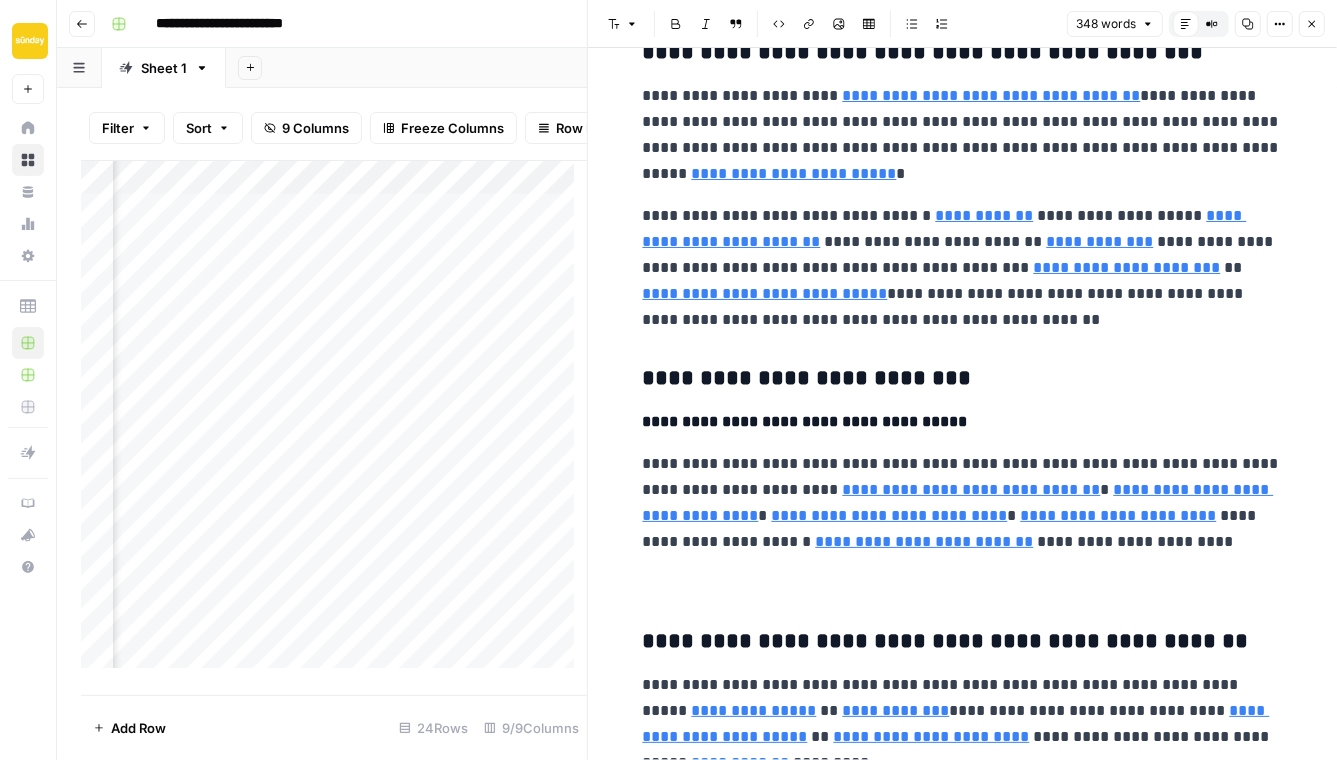 type 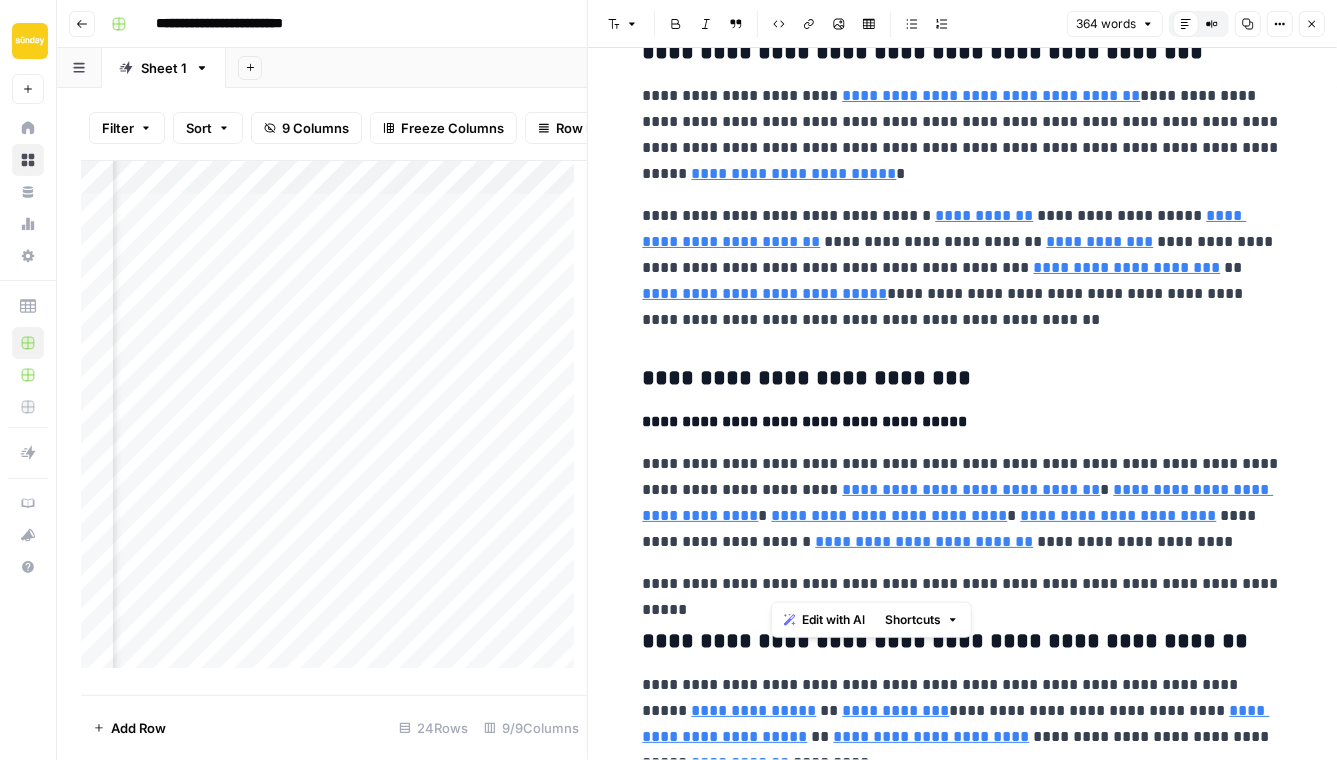 drag, startPoint x: 967, startPoint y: 581, endPoint x: 771, endPoint y: 582, distance: 196.00255 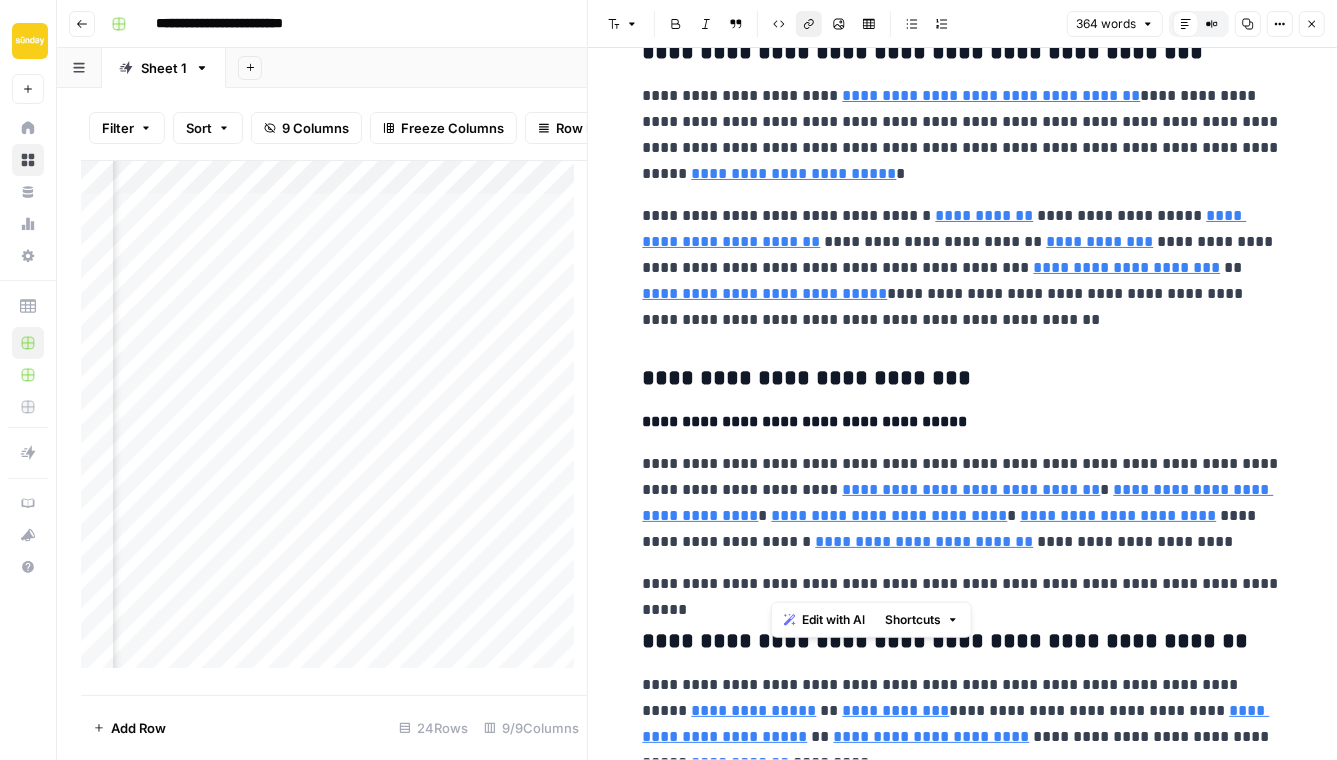 click 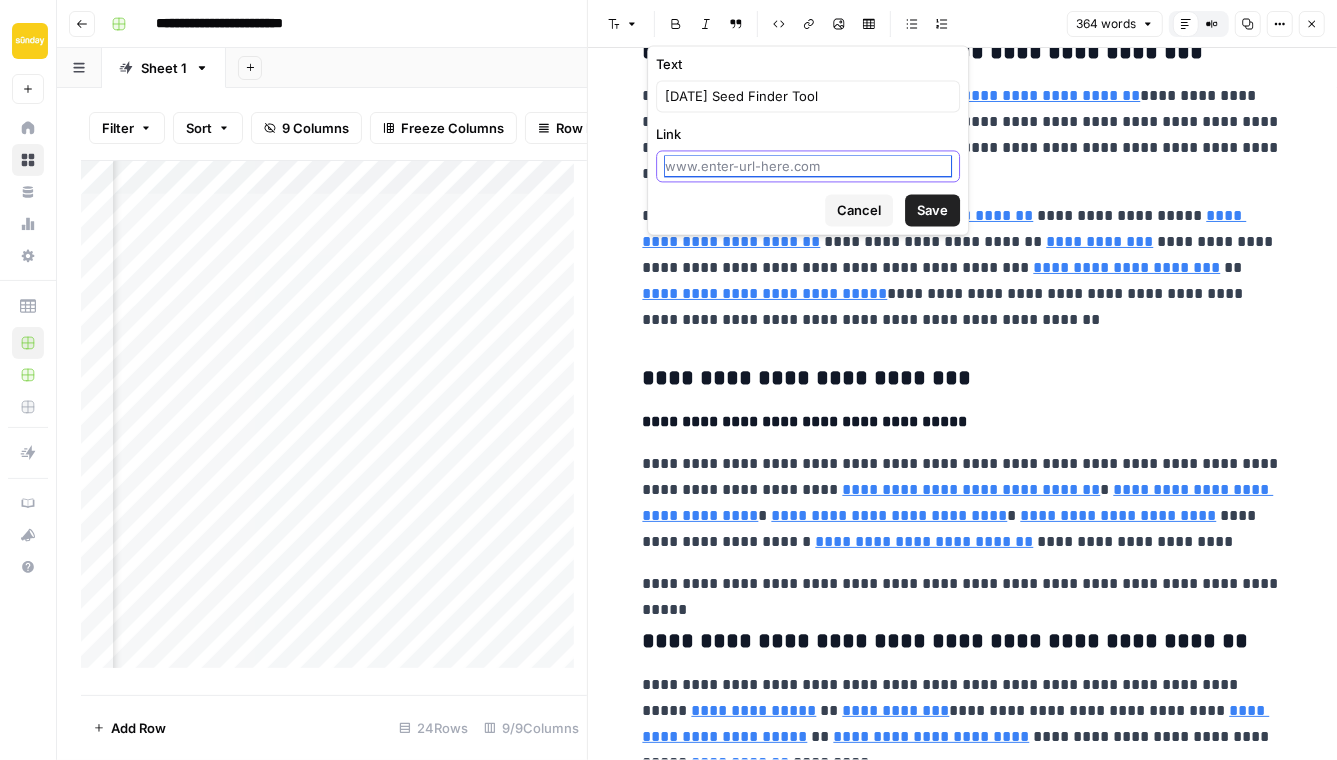 click on "Link" at bounding box center (808, 166) 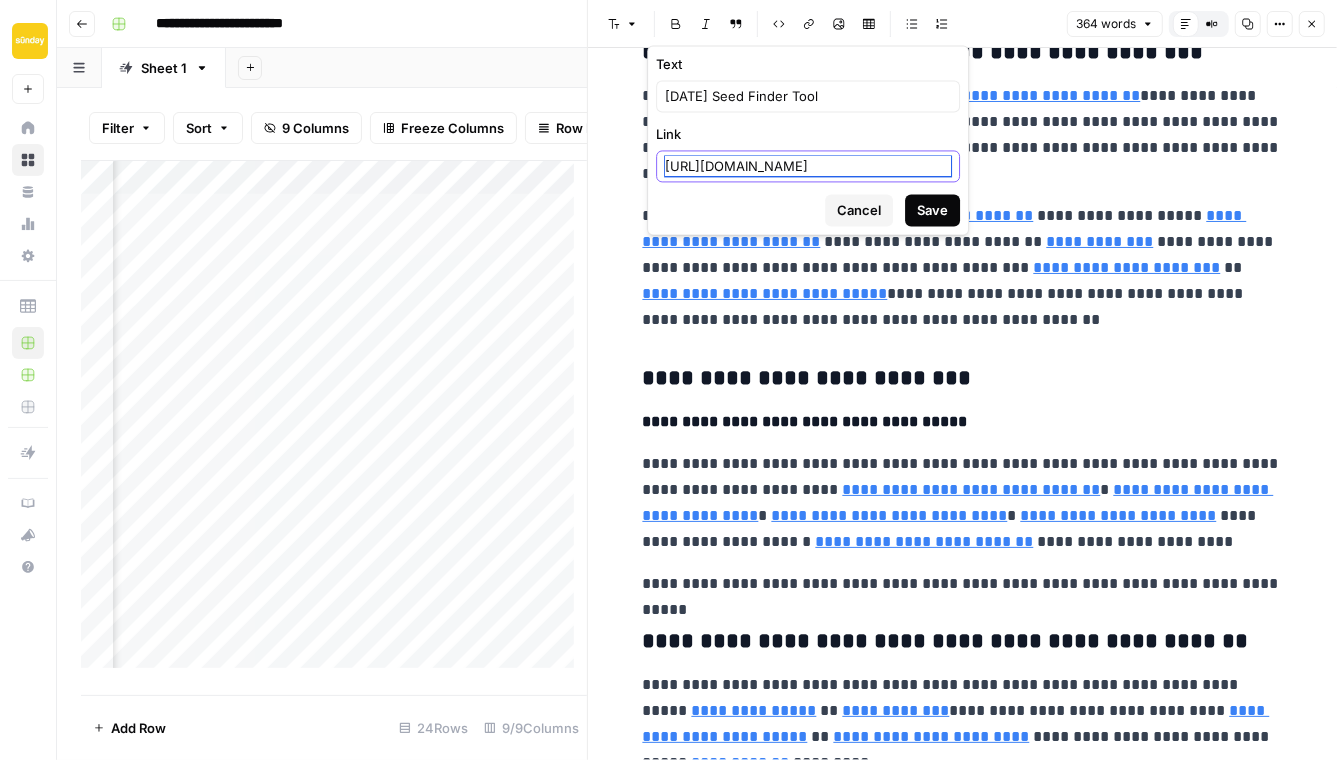 type on "[URL][DOMAIN_NAME]" 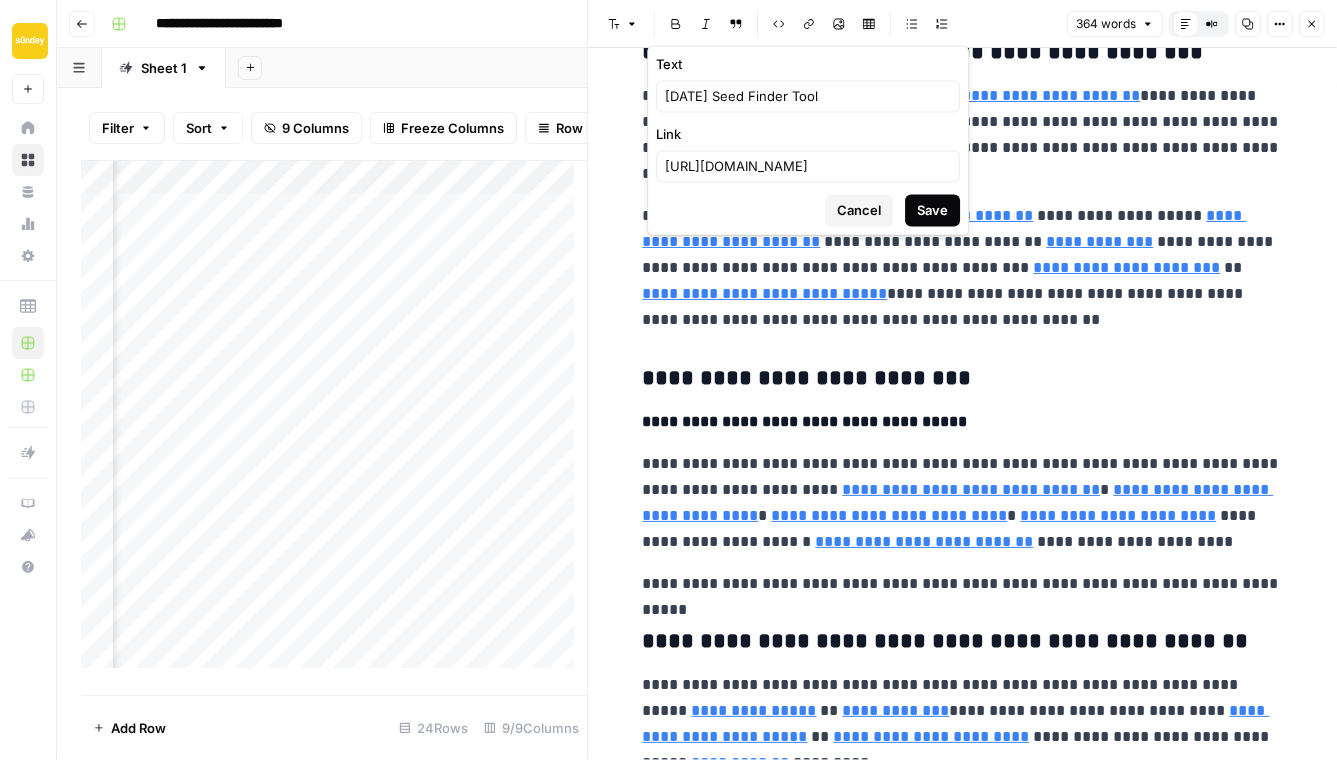 click on "Save" at bounding box center [932, 210] 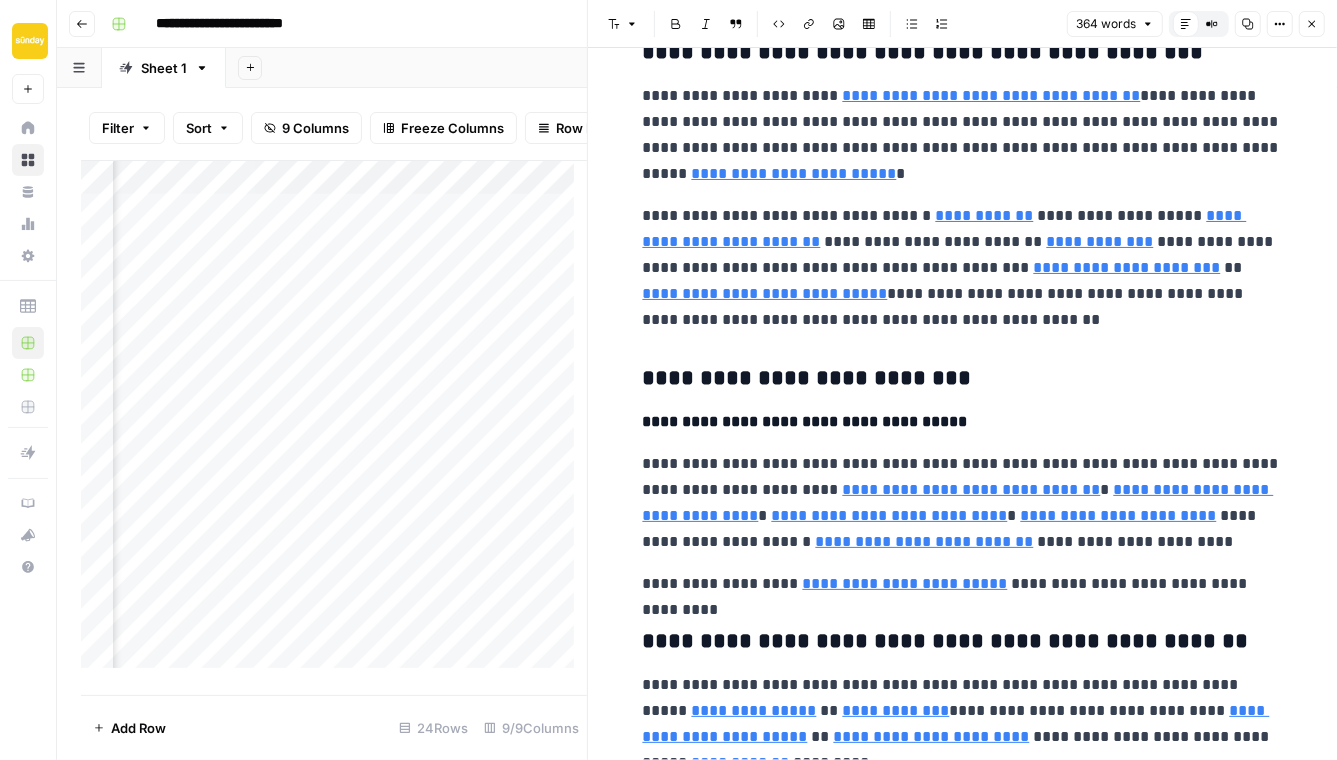 click on "**********" at bounding box center [963, 422] 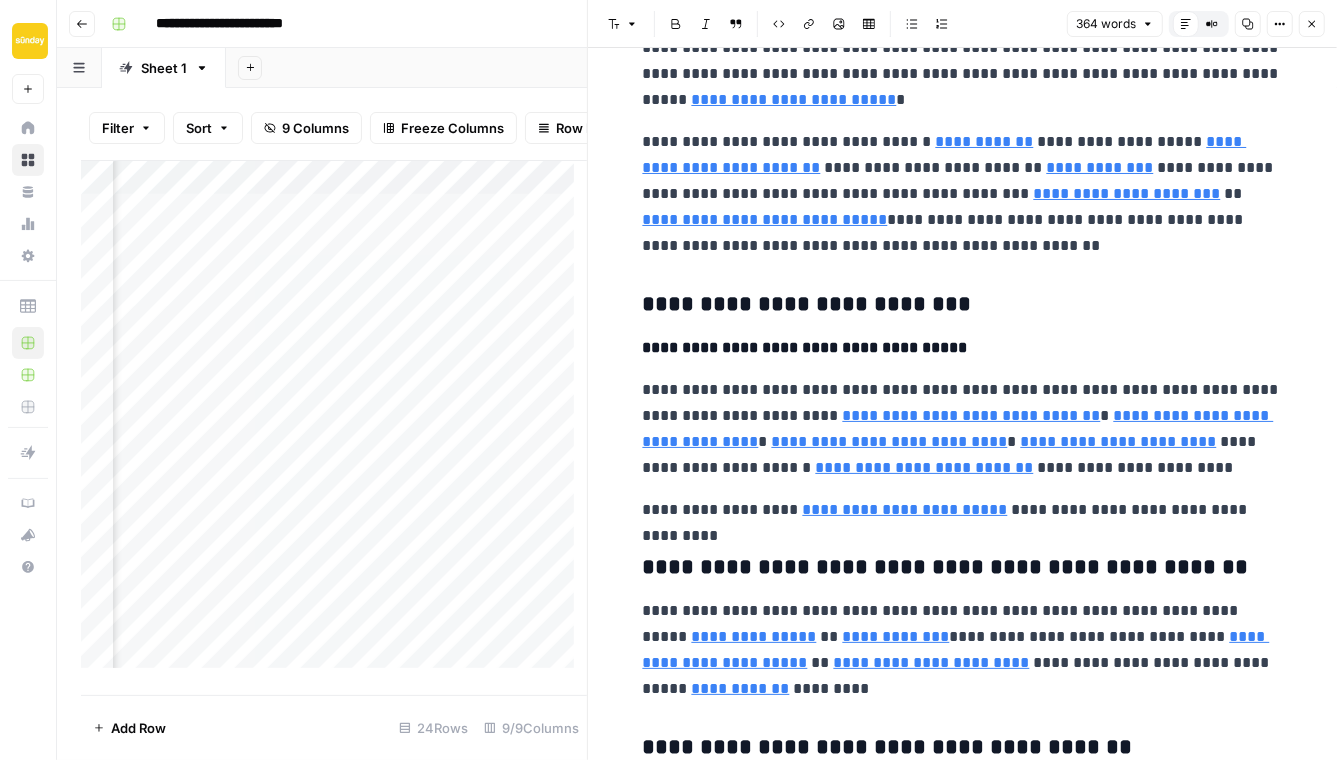scroll, scrollTop: 169, scrollLeft: 0, axis: vertical 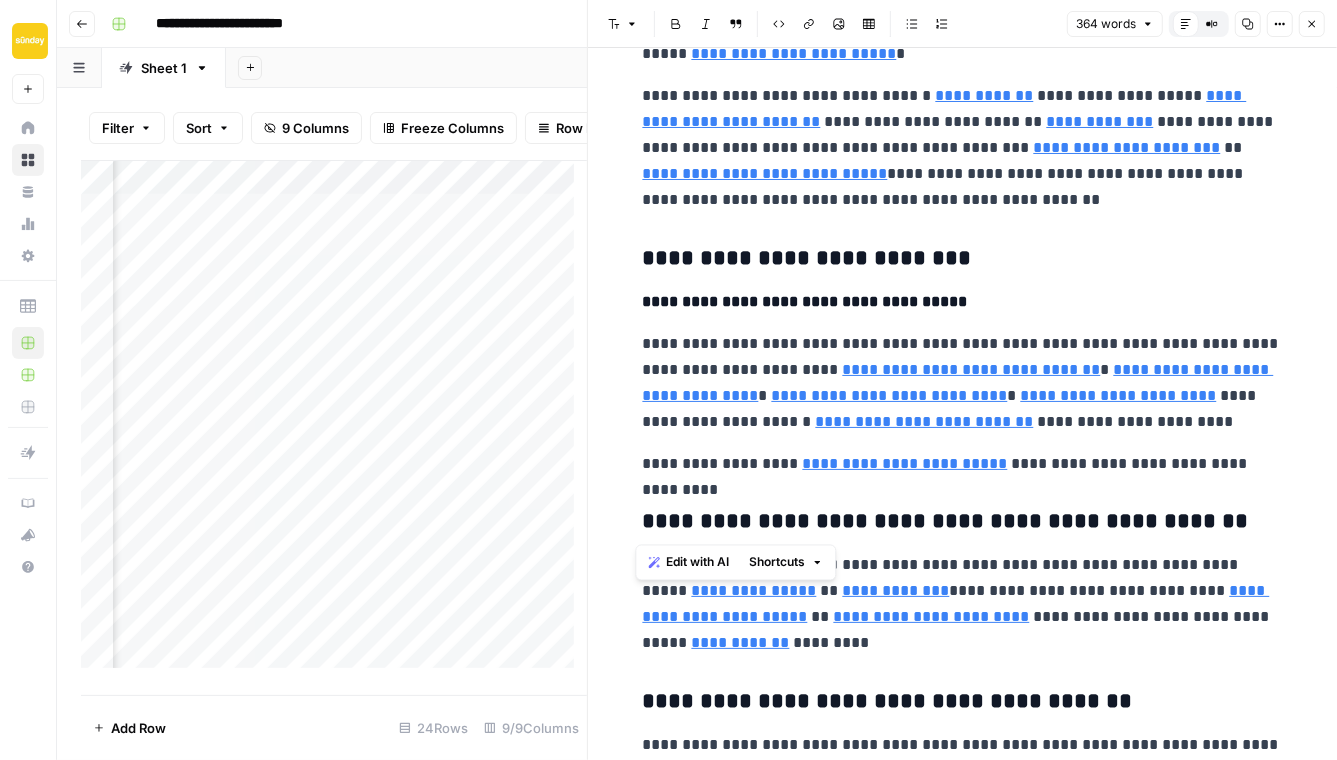 drag, startPoint x: 1179, startPoint y: 514, endPoint x: 620, endPoint y: 529, distance: 559.20123 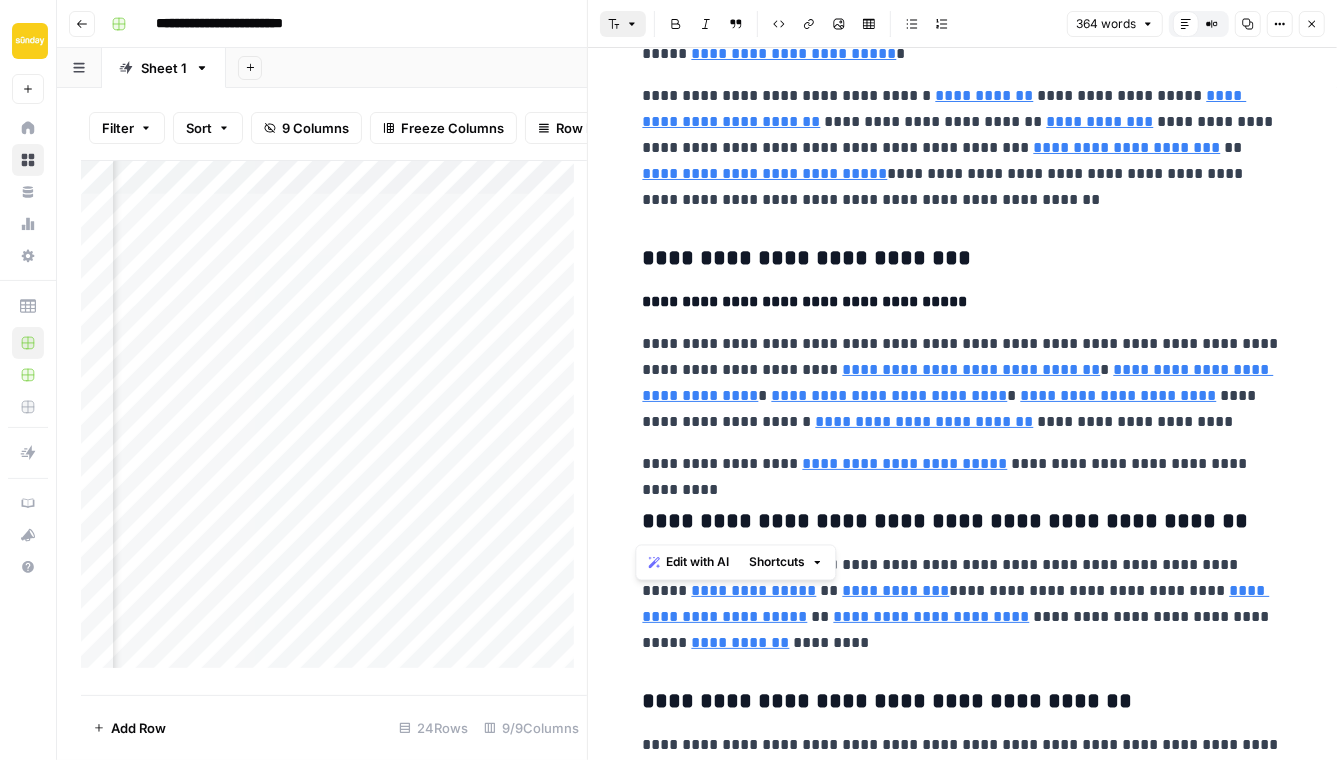 click 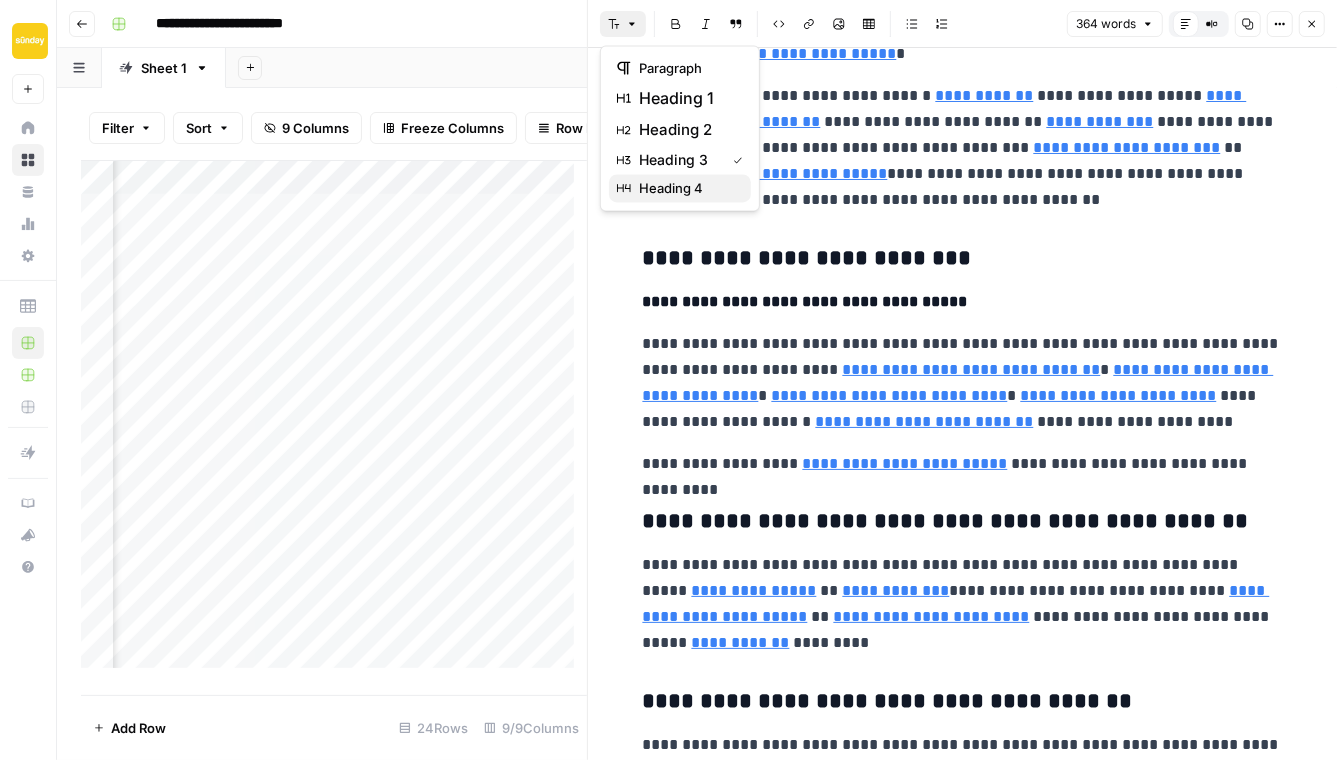 click on "heading 4" at bounding box center (671, 188) 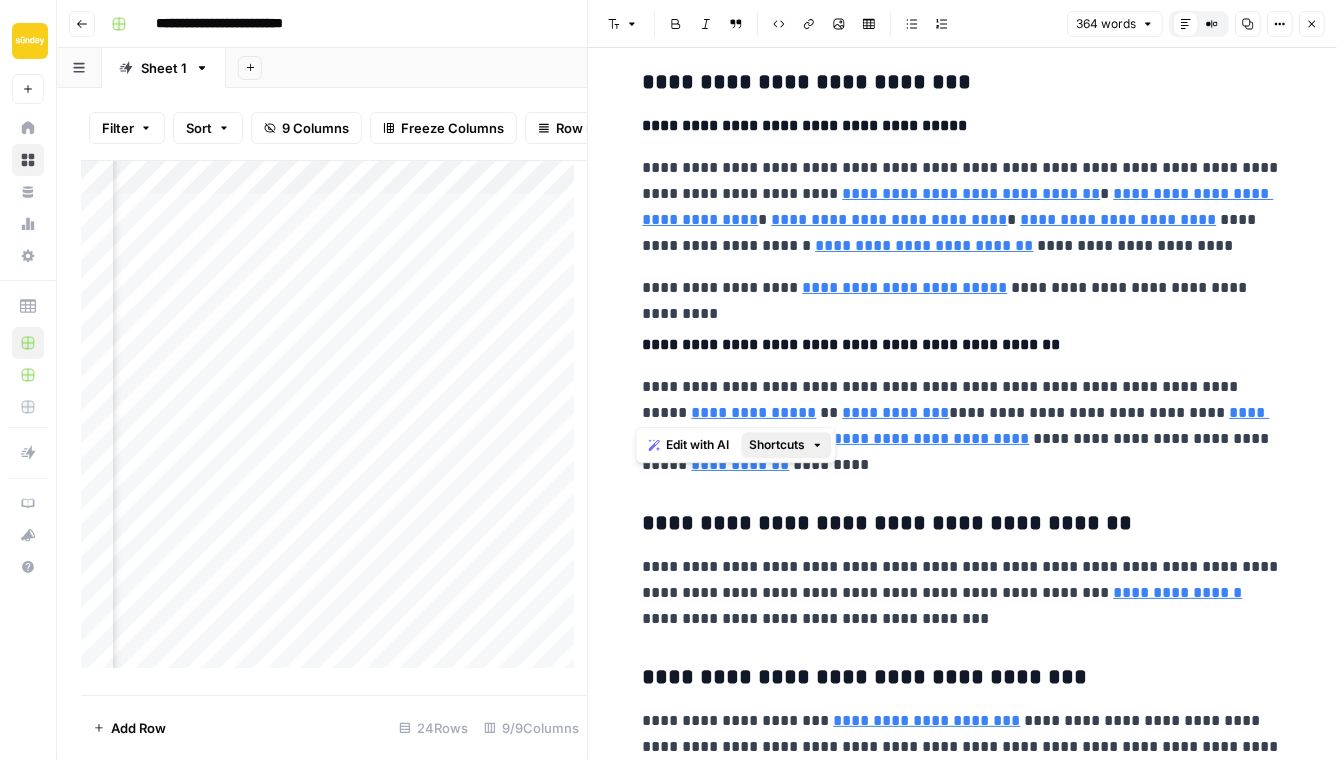 scroll, scrollTop: 390, scrollLeft: 0, axis: vertical 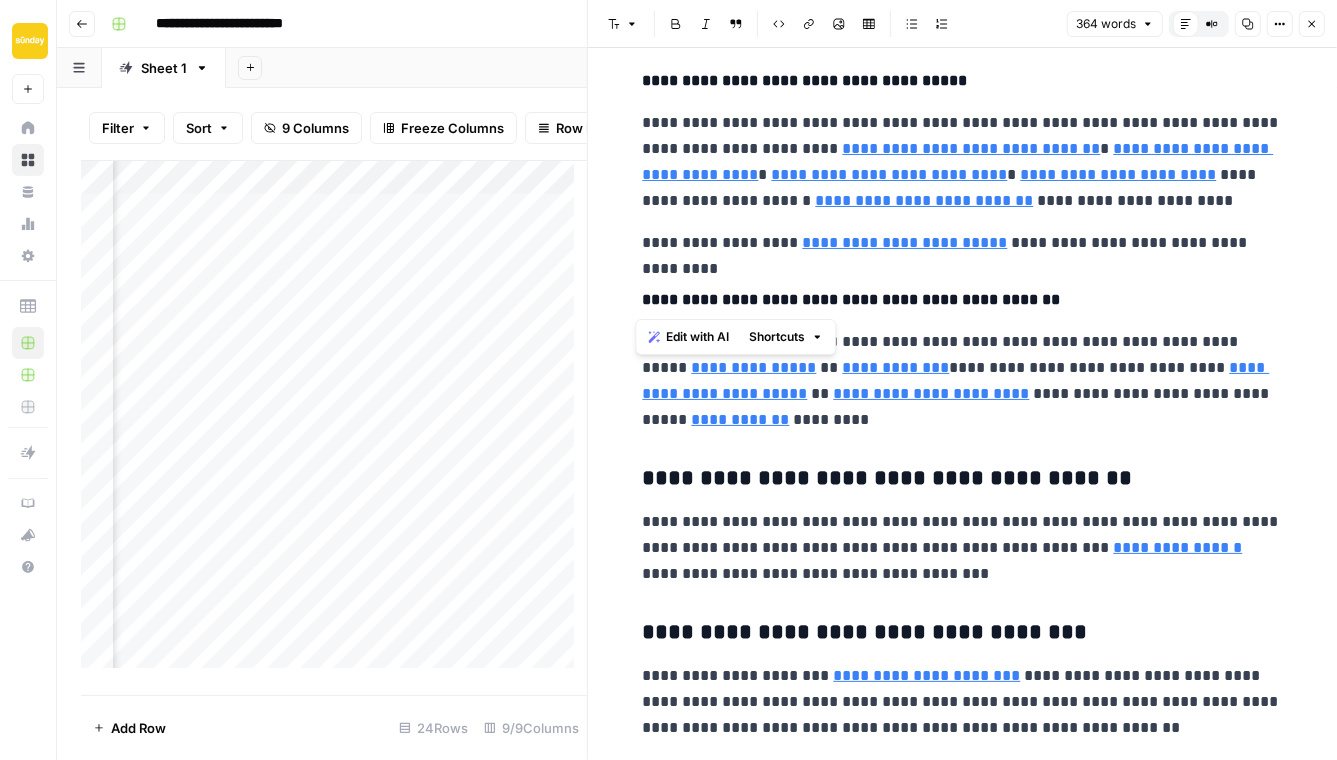 click on "**********" at bounding box center (963, 381) 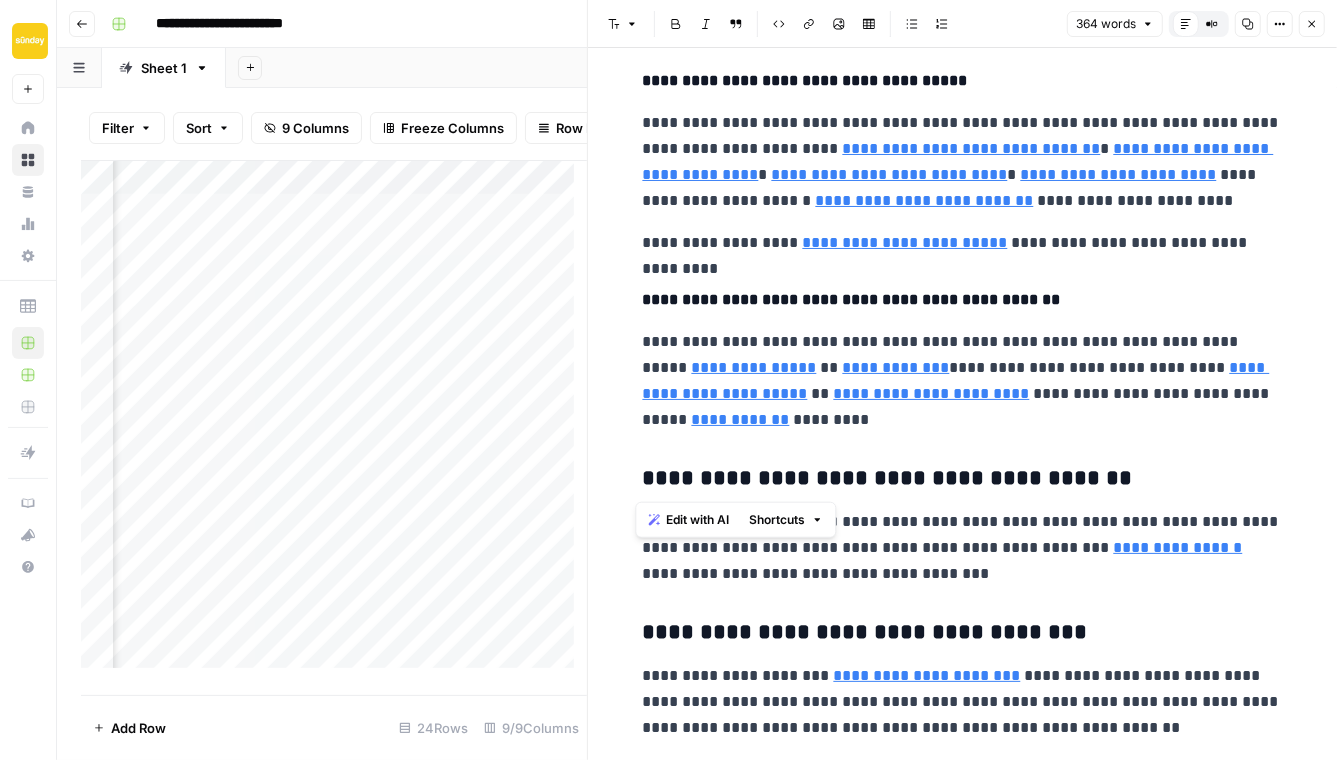 drag, startPoint x: 1089, startPoint y: 480, endPoint x: 614, endPoint y: 484, distance: 475.01685 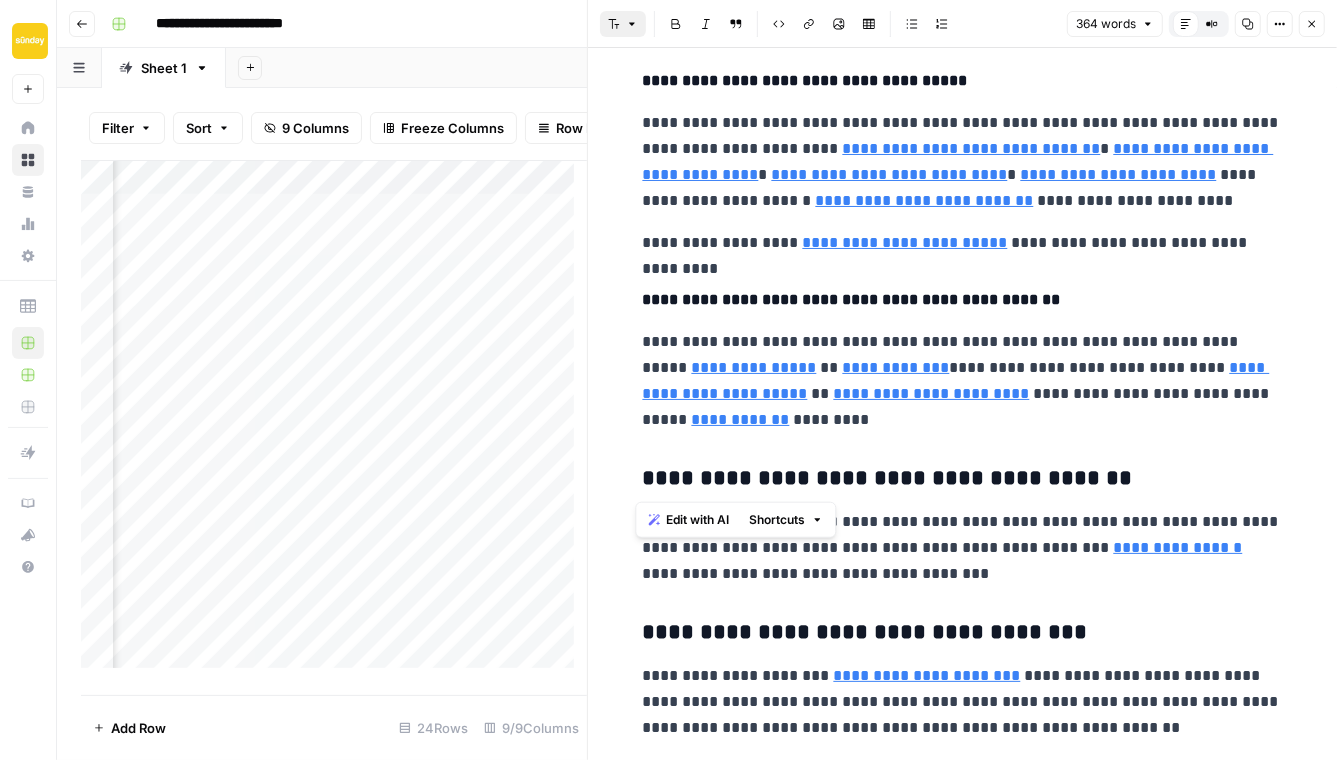click on "Font style" at bounding box center (623, 24) 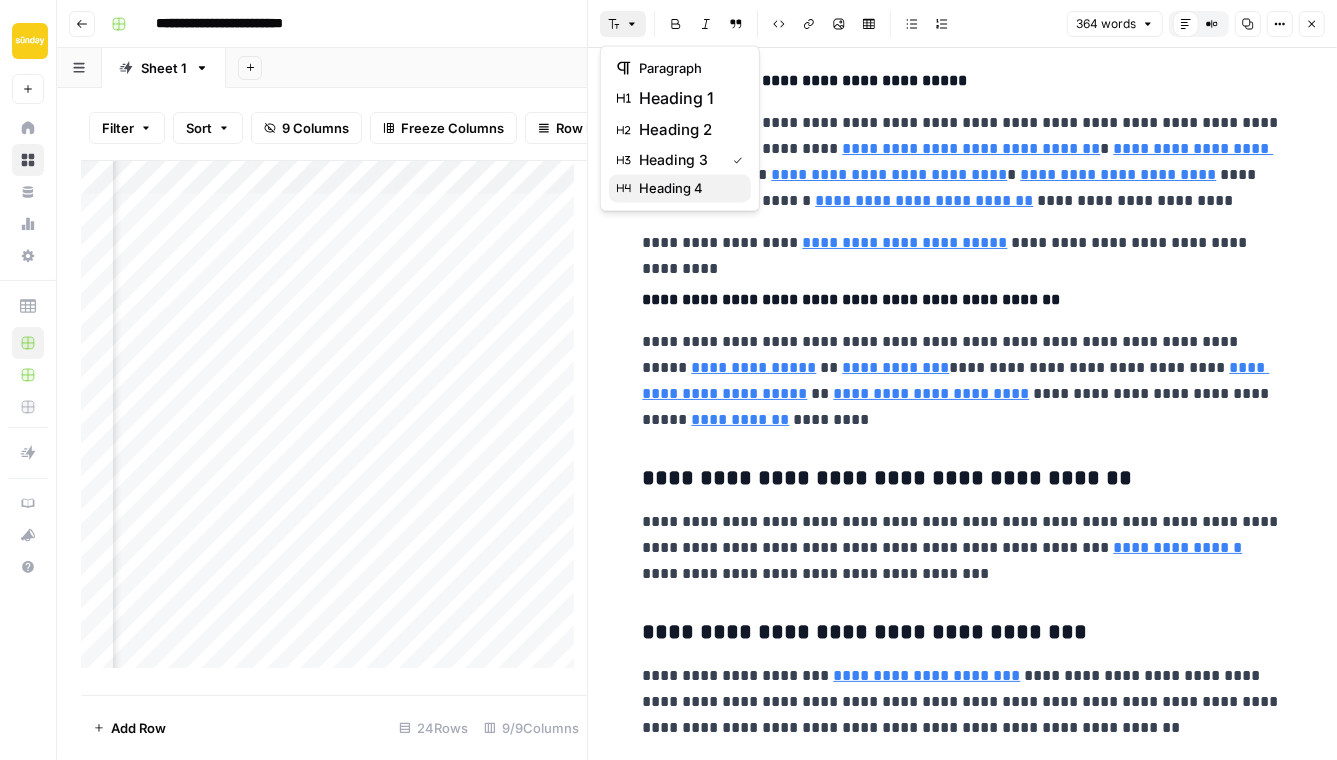 click on "heading 4" at bounding box center (680, 188) 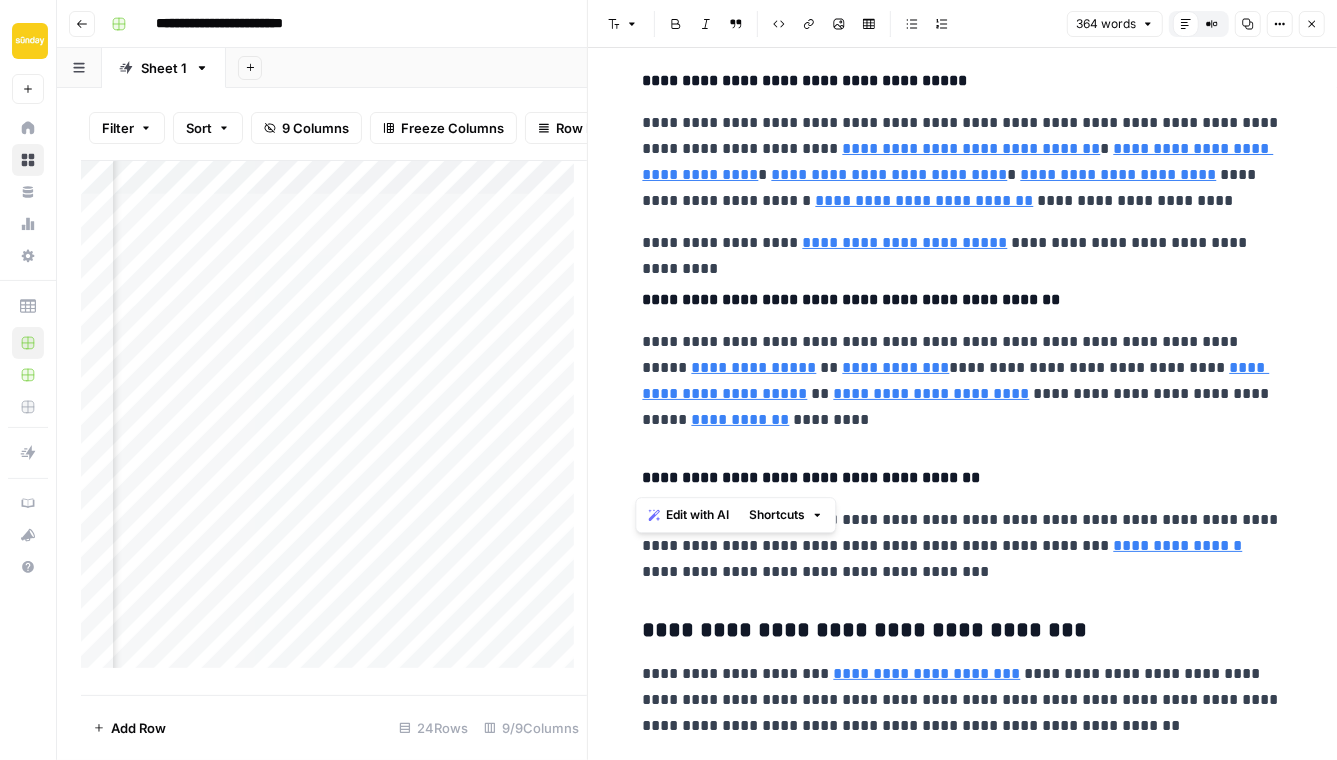 click on "**********" at bounding box center (963, 295) 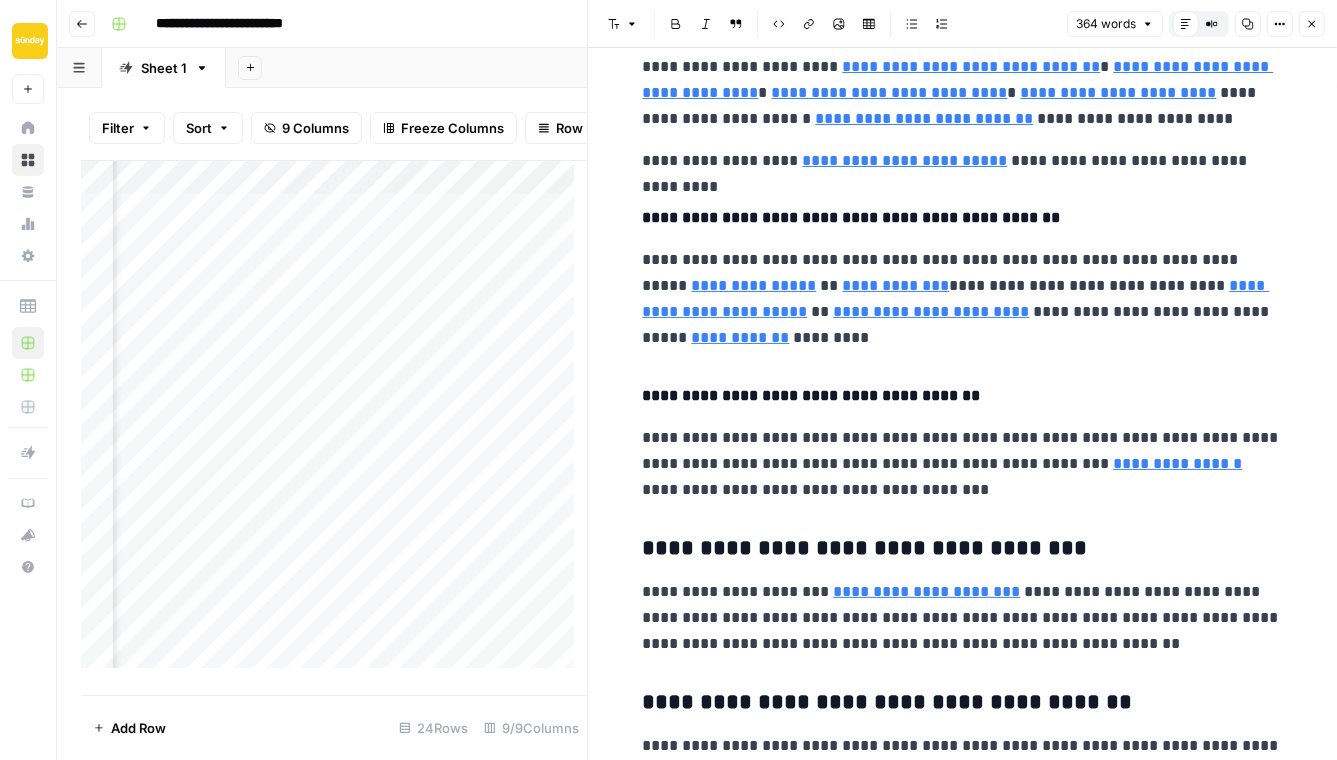 scroll, scrollTop: 504, scrollLeft: 0, axis: vertical 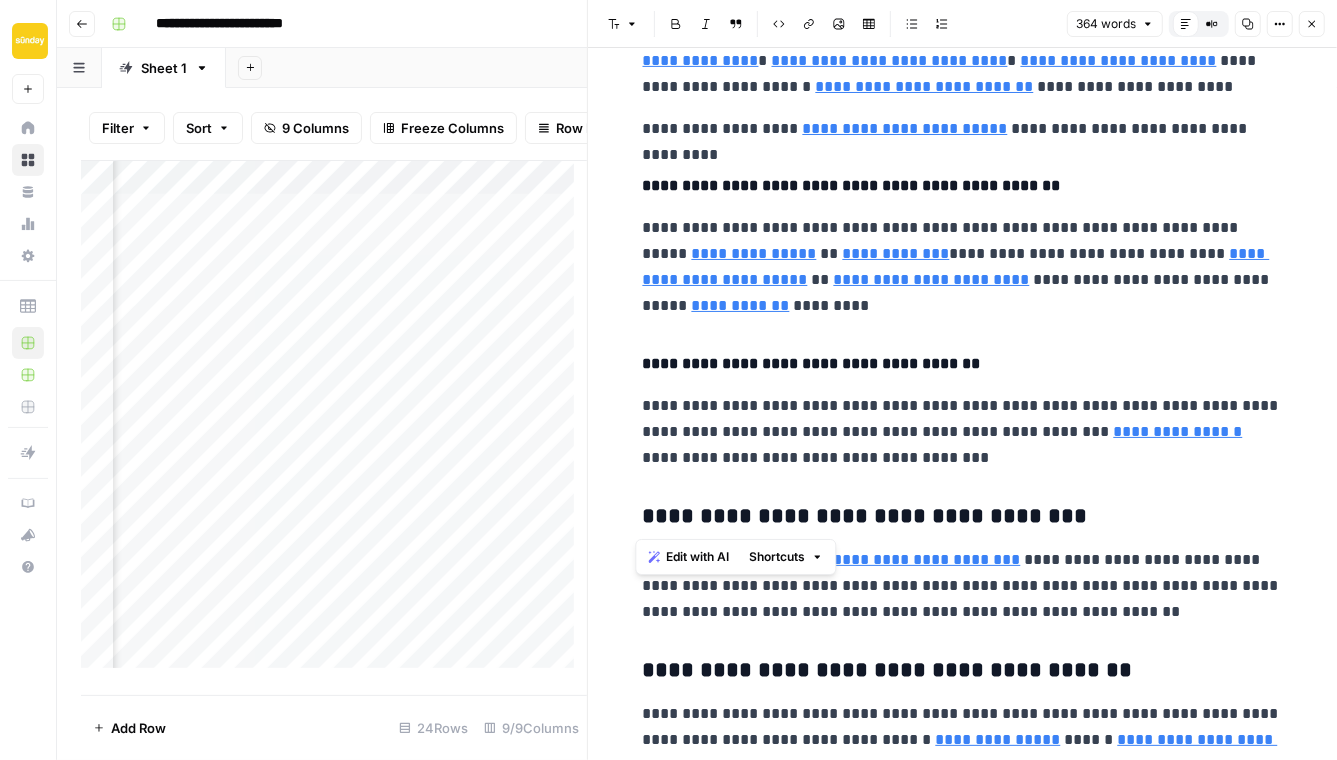 drag, startPoint x: 1049, startPoint y: 518, endPoint x: 618, endPoint y: 529, distance: 431.14035 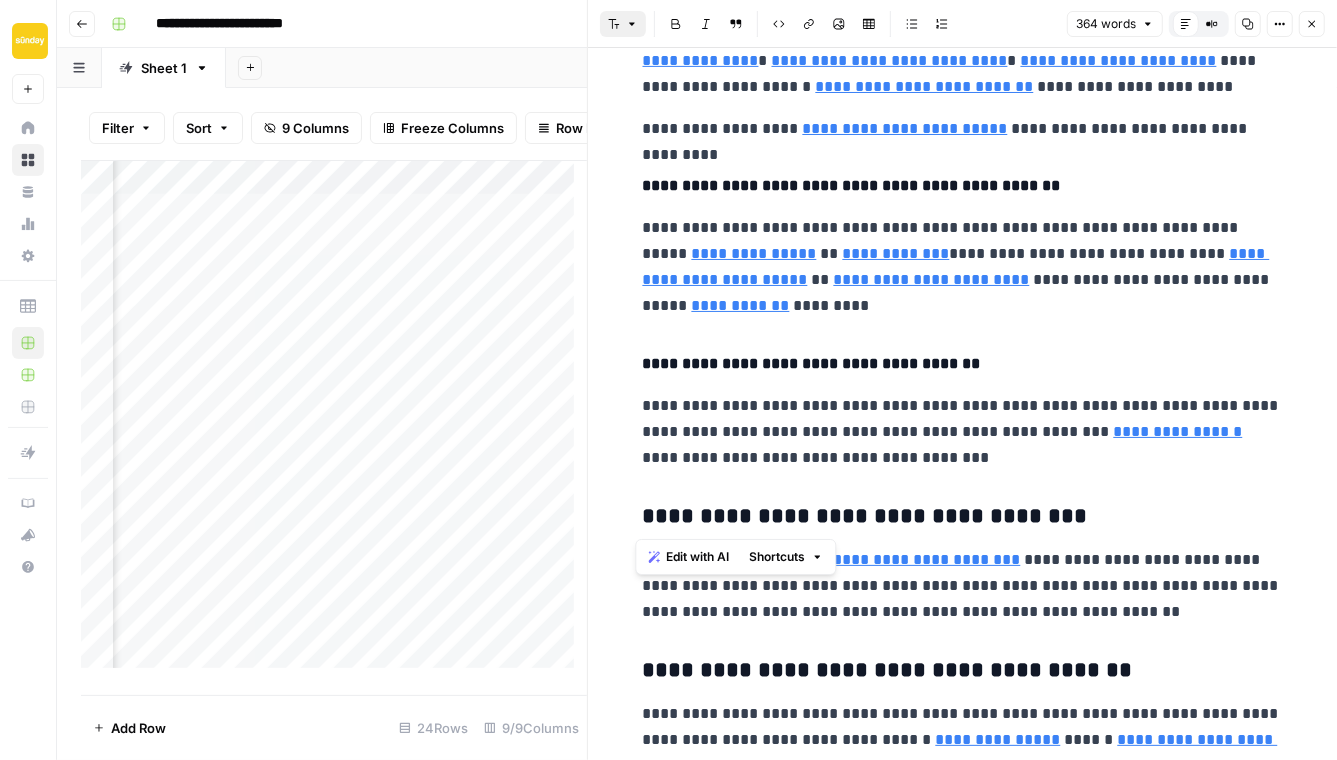 click 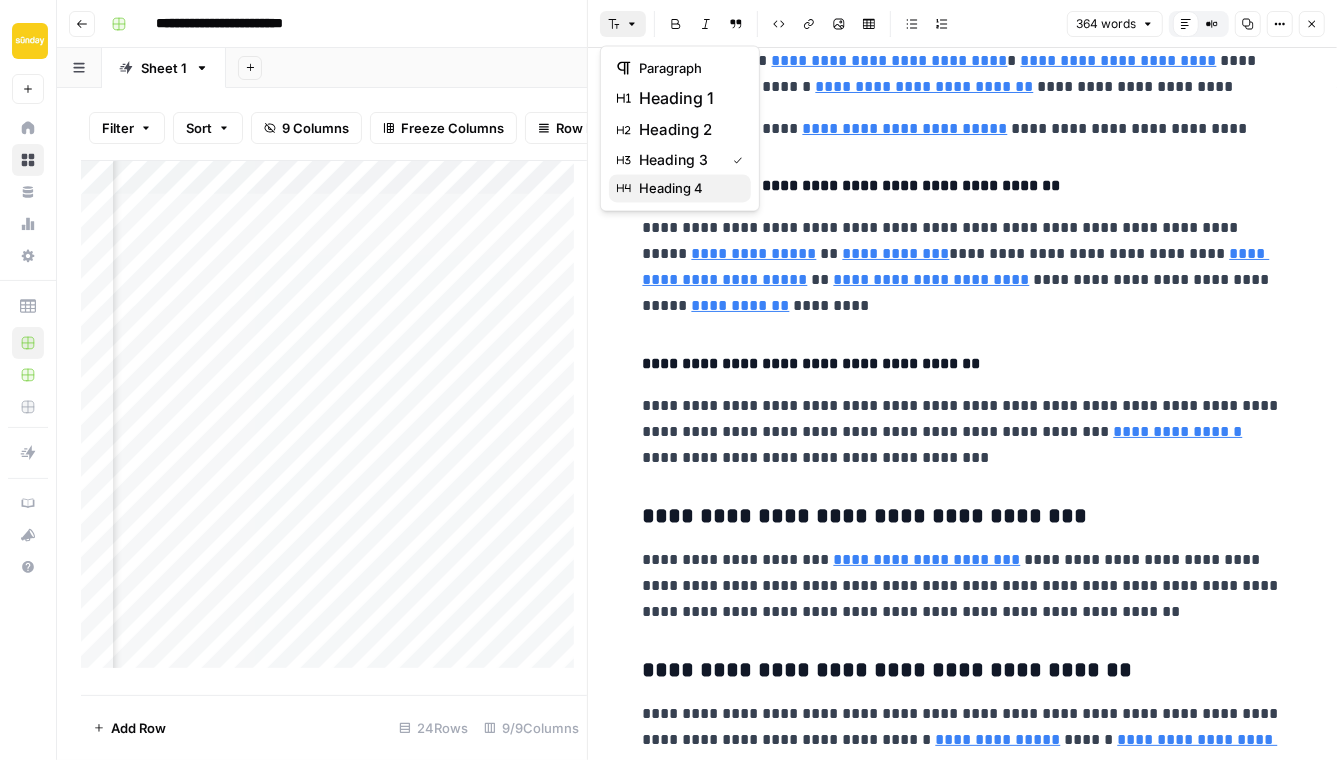 click on "heading 4" at bounding box center (671, 188) 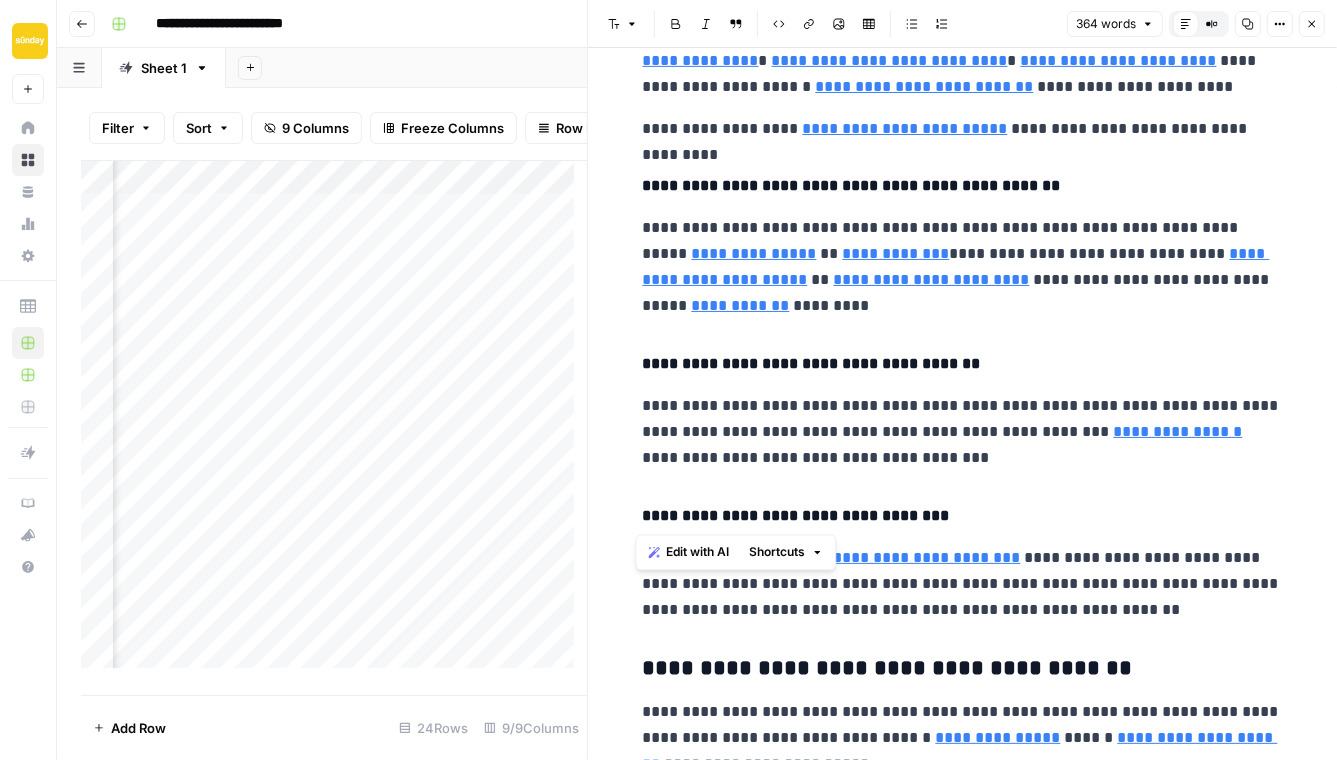 click on "**********" at bounding box center [963, 432] 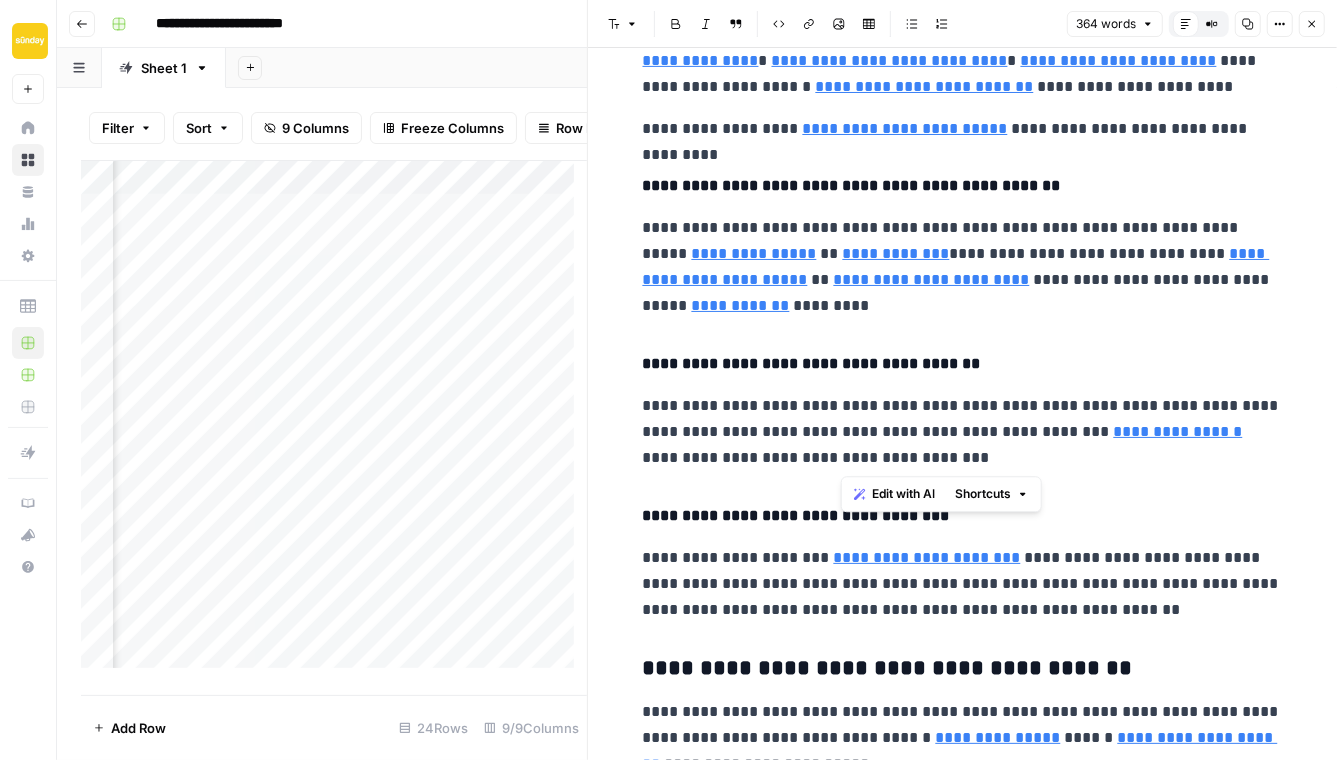 drag, startPoint x: 884, startPoint y: 464, endPoint x: 1012, endPoint y: 439, distance: 130.41856 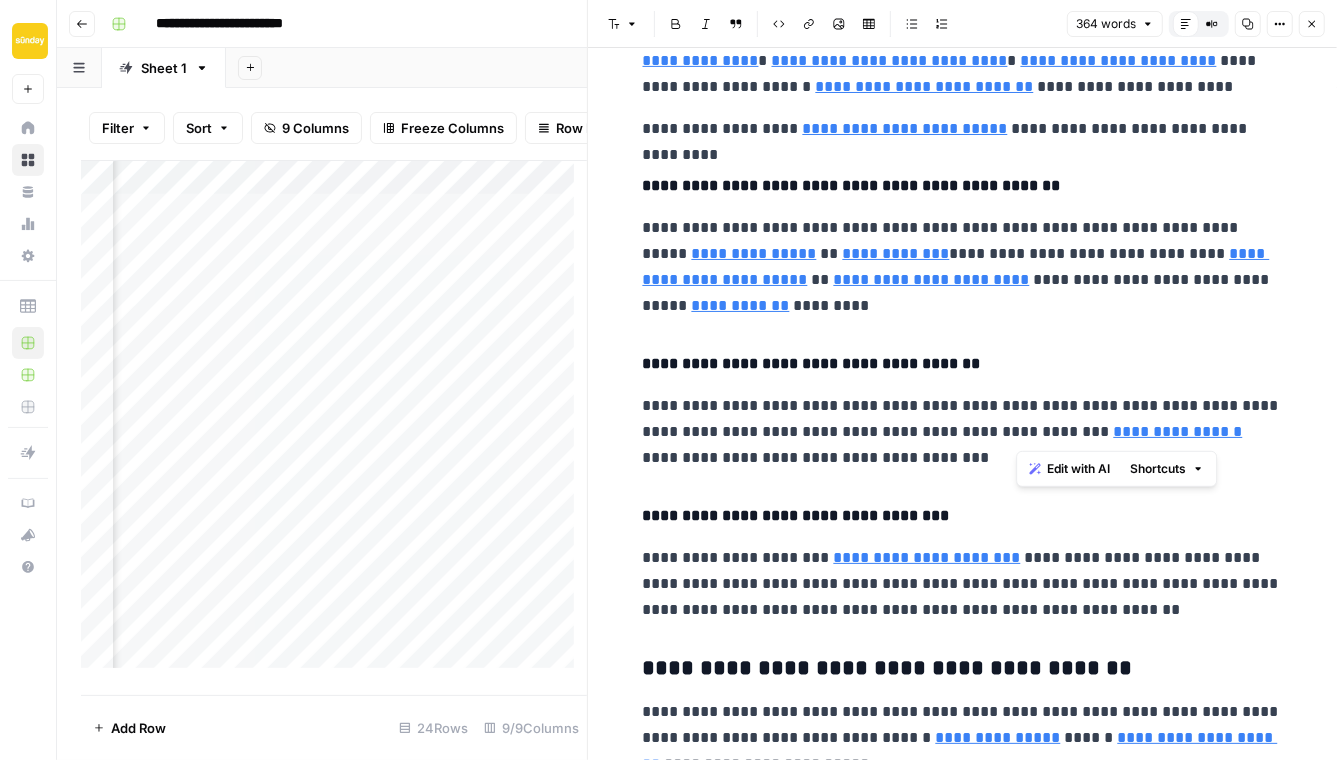 drag, startPoint x: 1017, startPoint y: 432, endPoint x: 1141, endPoint y: 431, distance: 124.004036 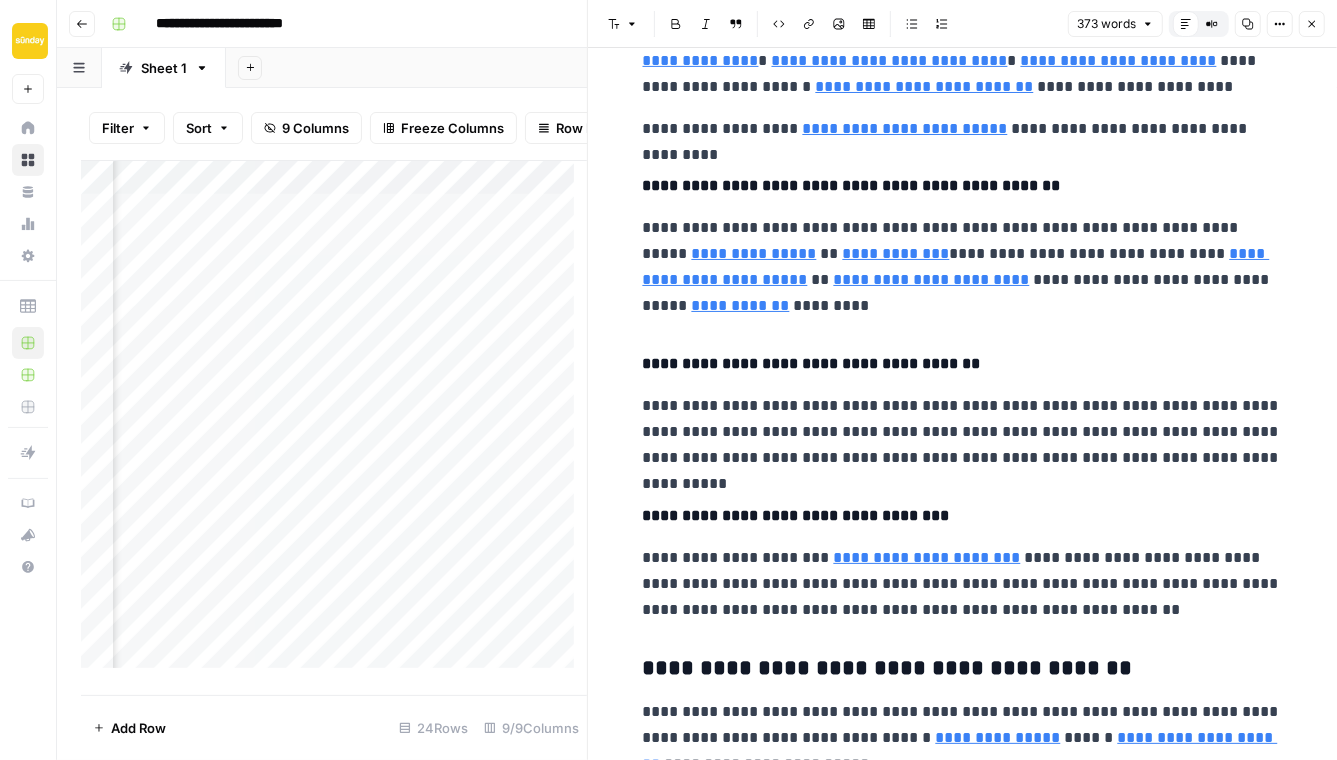 click on "**********" at bounding box center [963, 432] 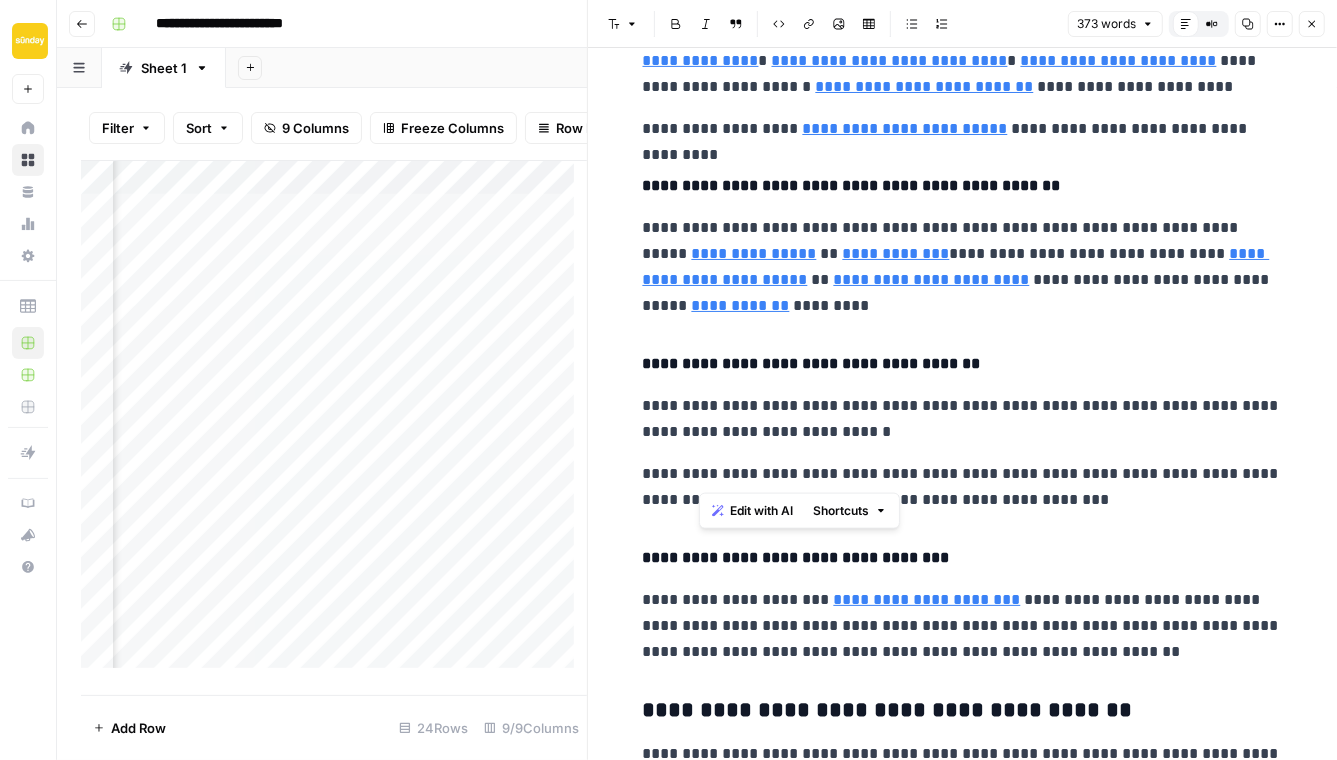 drag, startPoint x: 759, startPoint y: 474, endPoint x: 698, endPoint y: 474, distance: 61 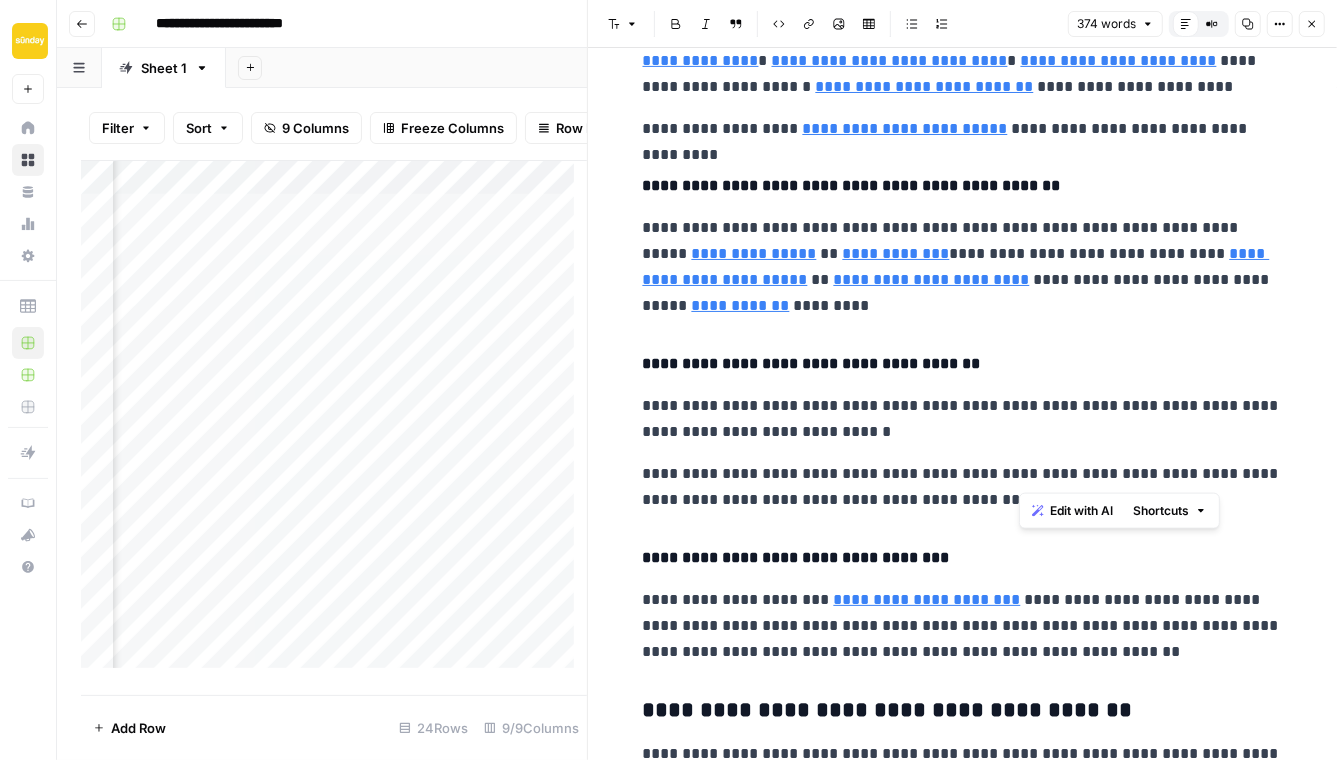 drag, startPoint x: 1112, startPoint y: 474, endPoint x: 1019, endPoint y: 475, distance: 93.00538 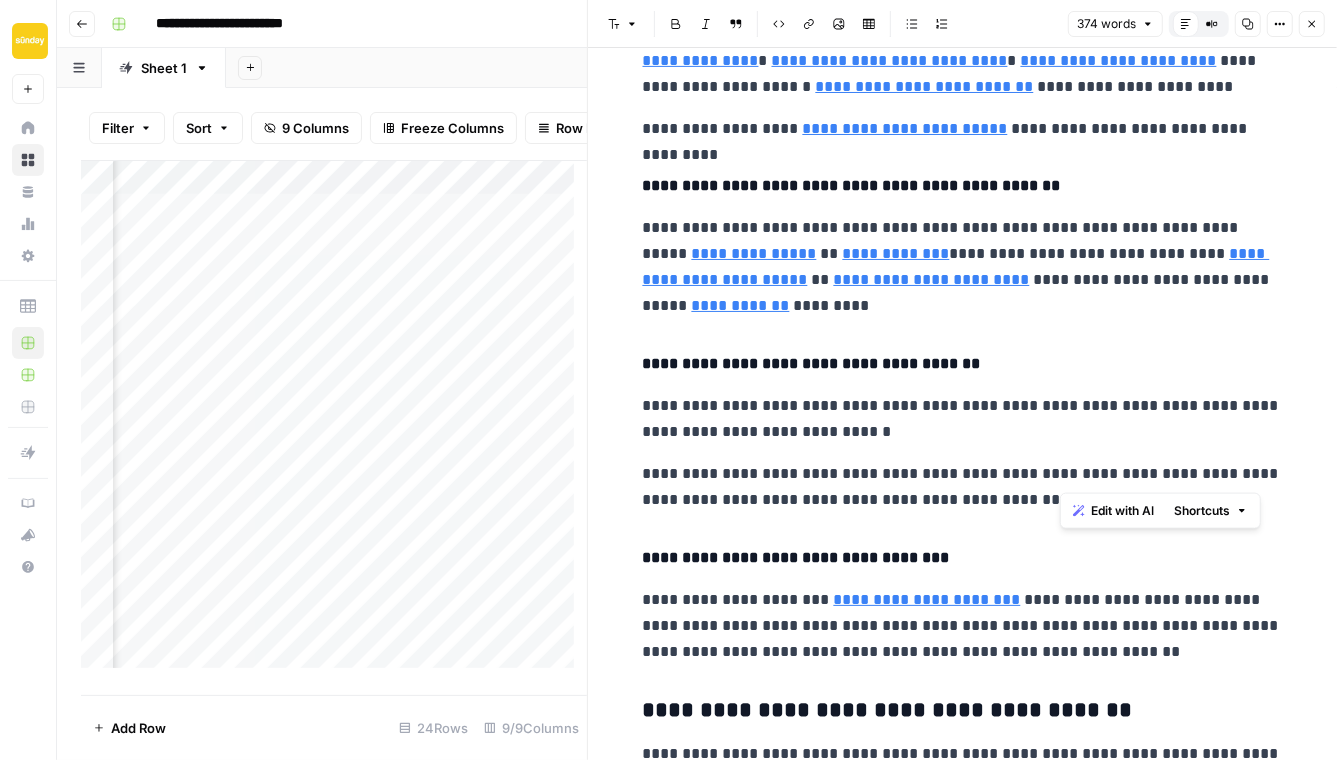 drag, startPoint x: 1152, startPoint y: 470, endPoint x: 1062, endPoint y: 479, distance: 90.44888 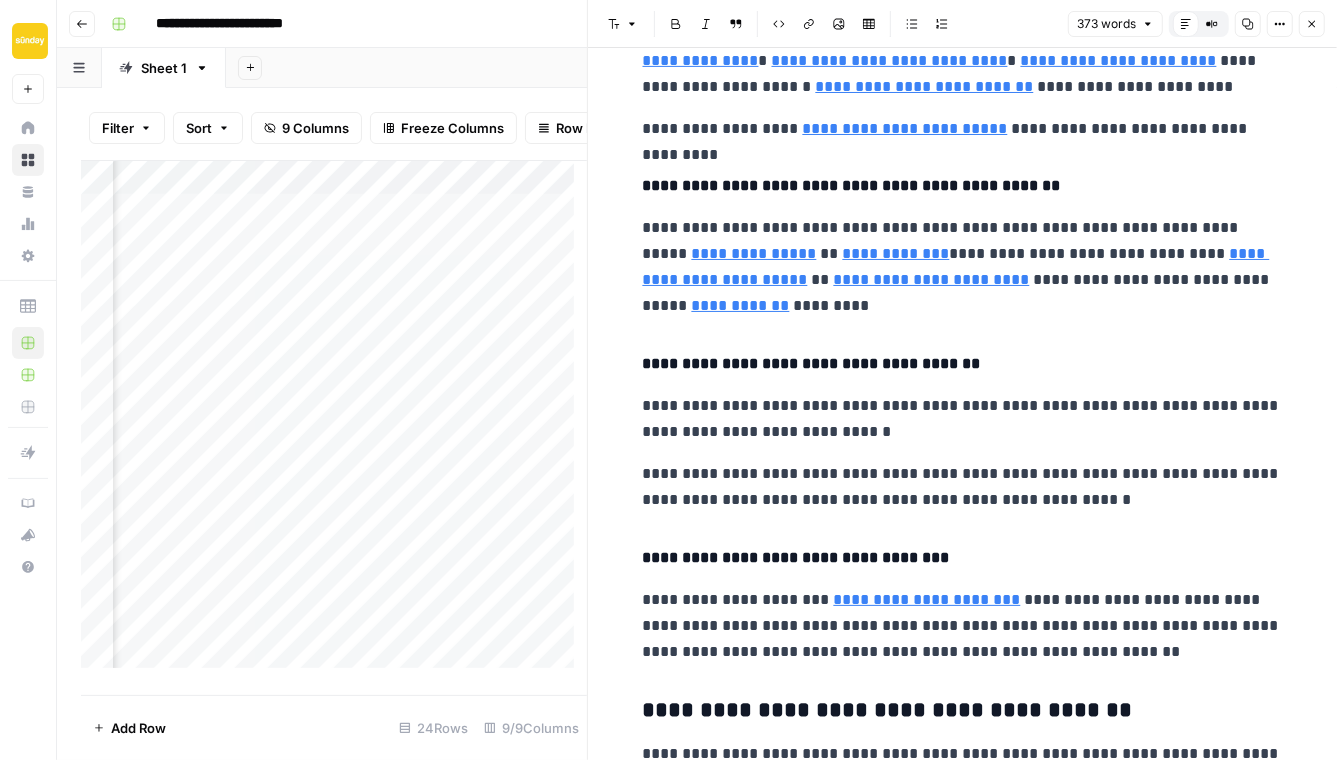 click on "**********" at bounding box center [963, 487] 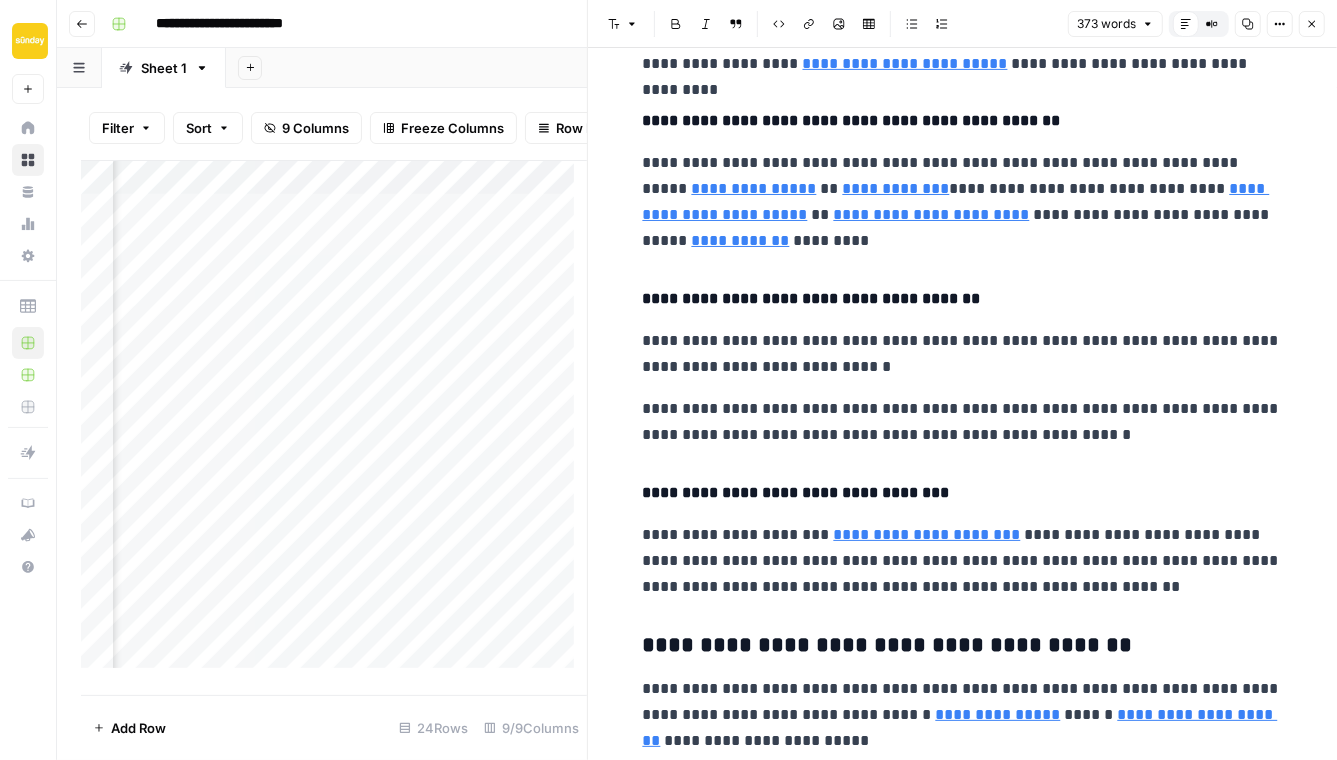 scroll, scrollTop: 570, scrollLeft: 0, axis: vertical 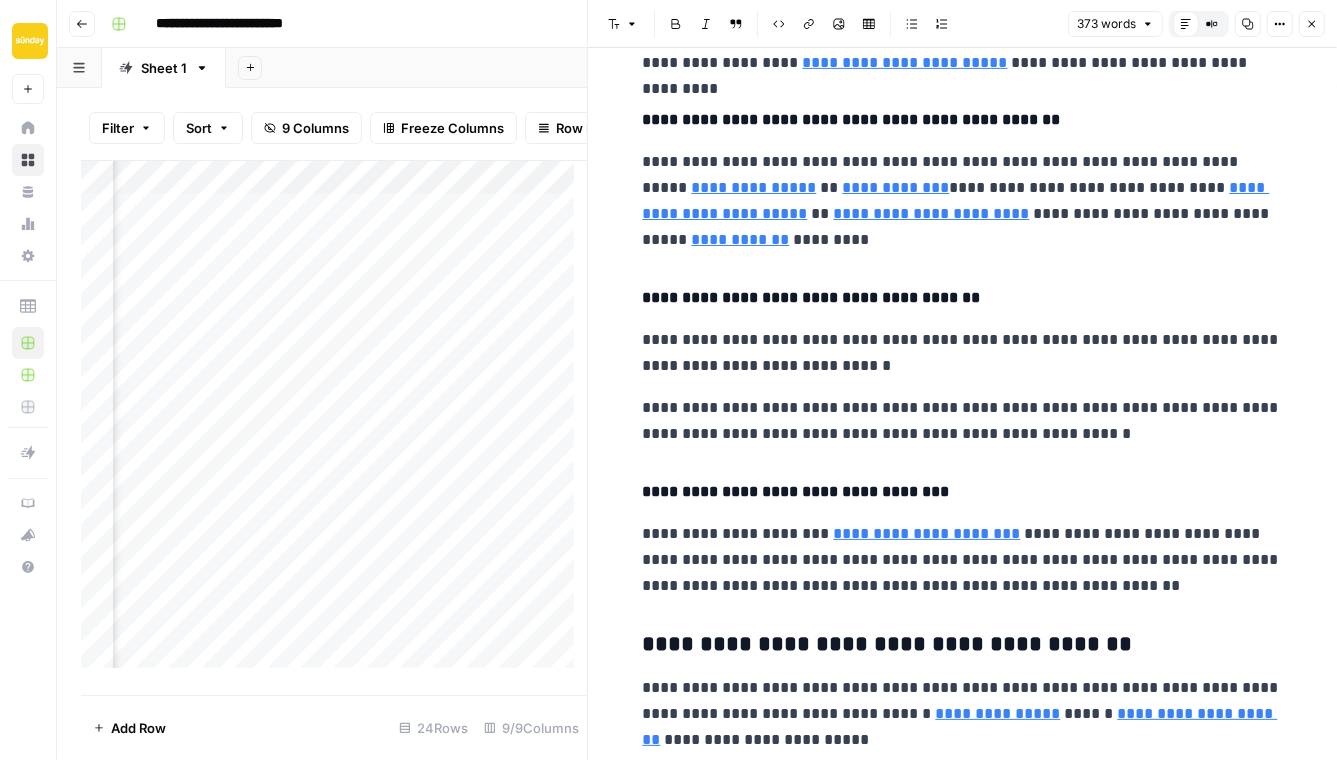 click on "**********" at bounding box center [963, 714] 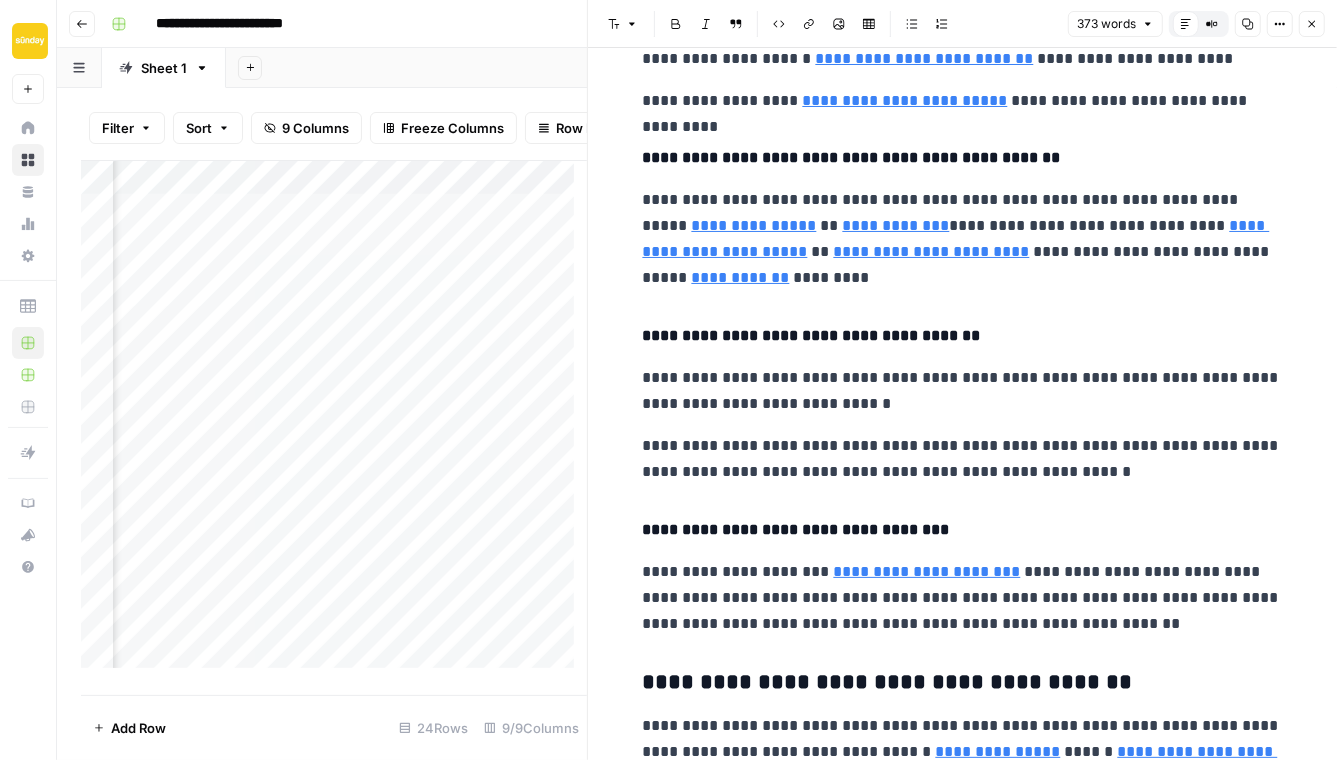 scroll, scrollTop: 570, scrollLeft: 0, axis: vertical 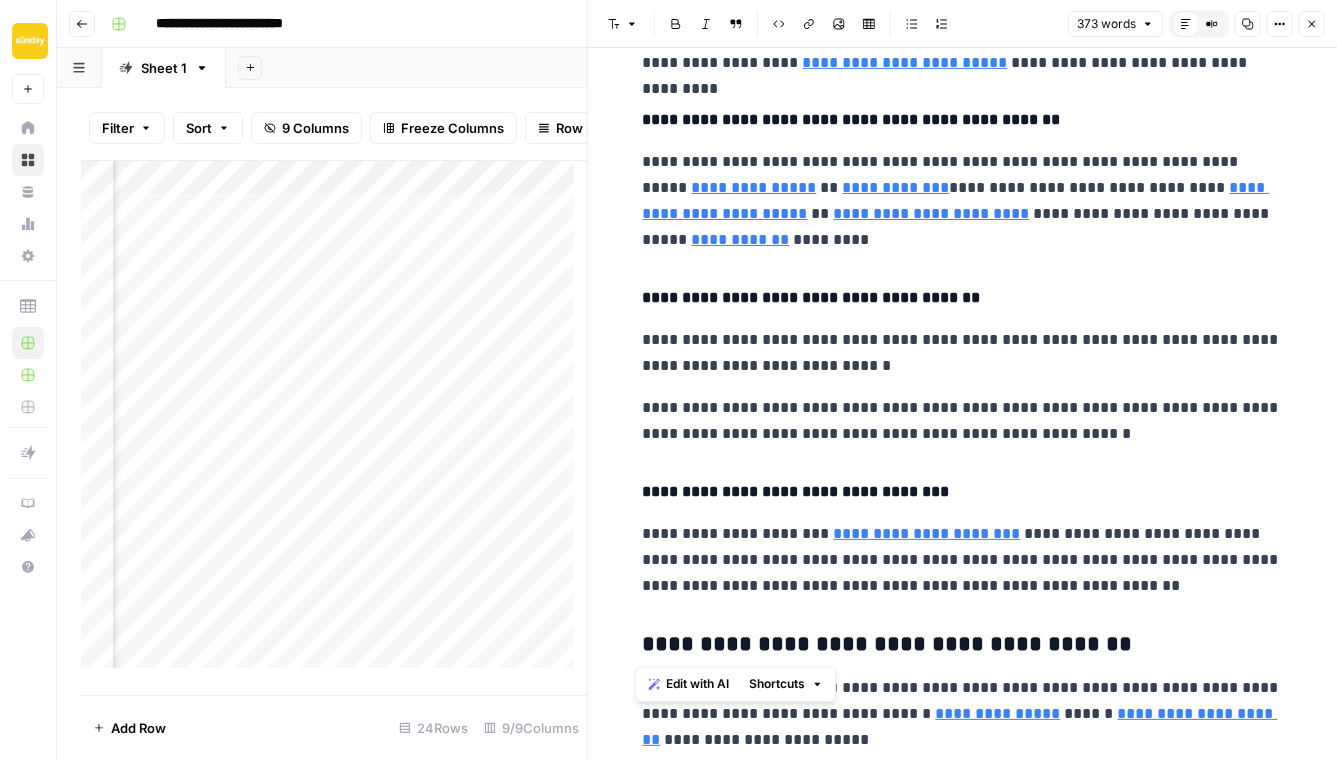 drag, startPoint x: 1114, startPoint y: 646, endPoint x: 625, endPoint y: 634, distance: 489.14722 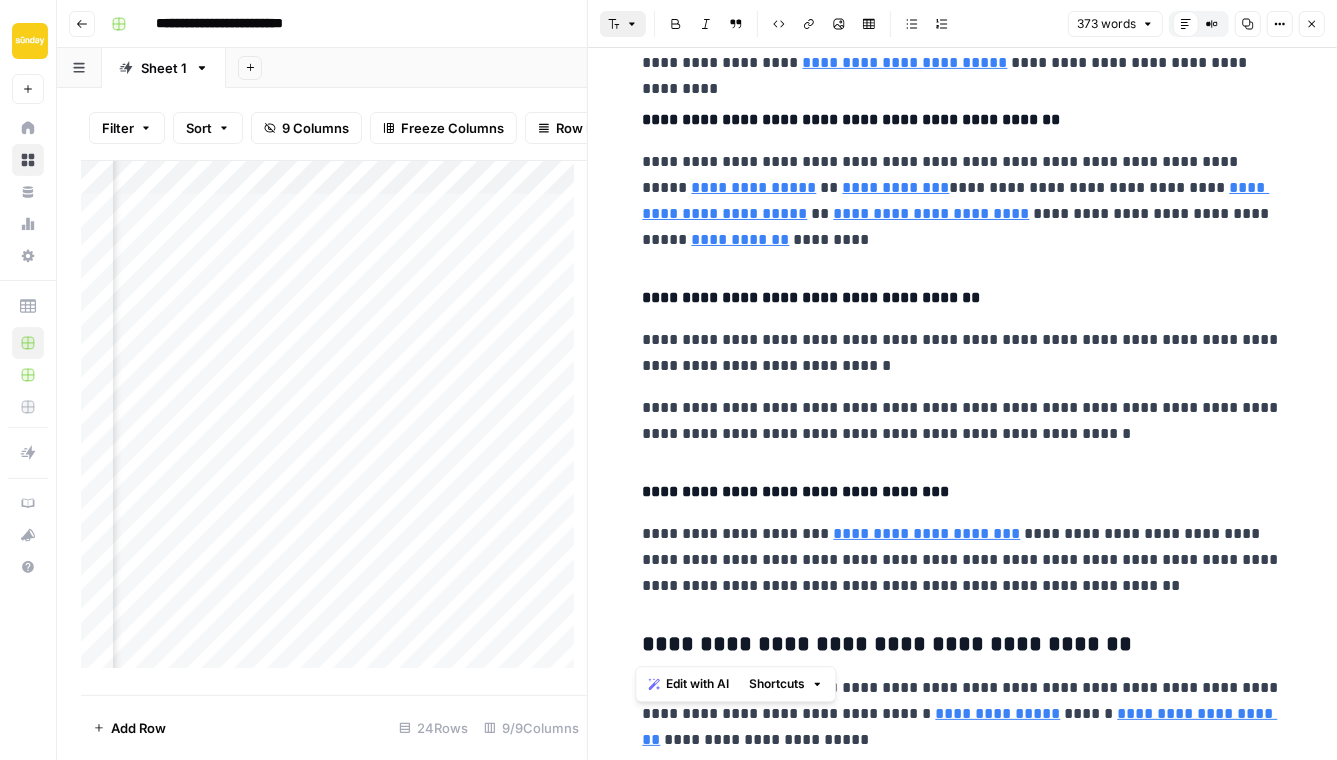 click 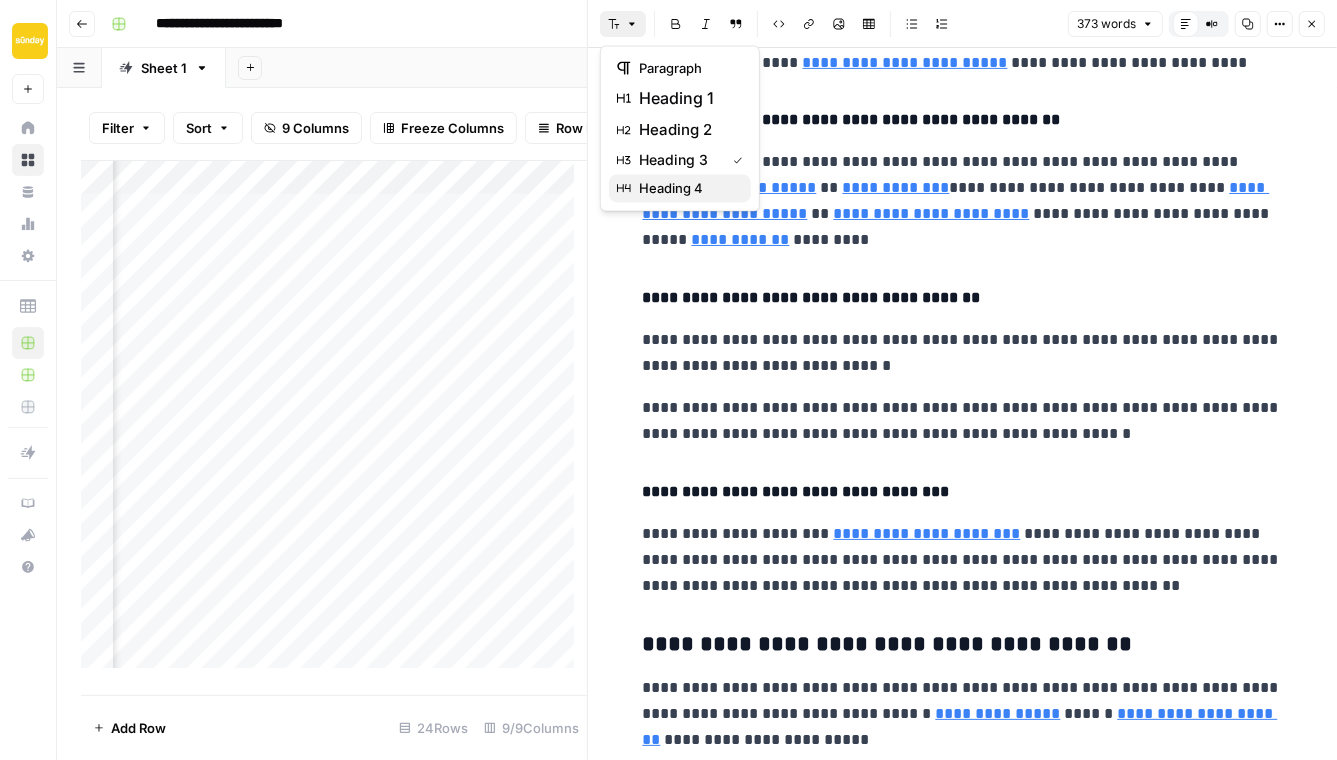 click on "heading 4" at bounding box center (671, 188) 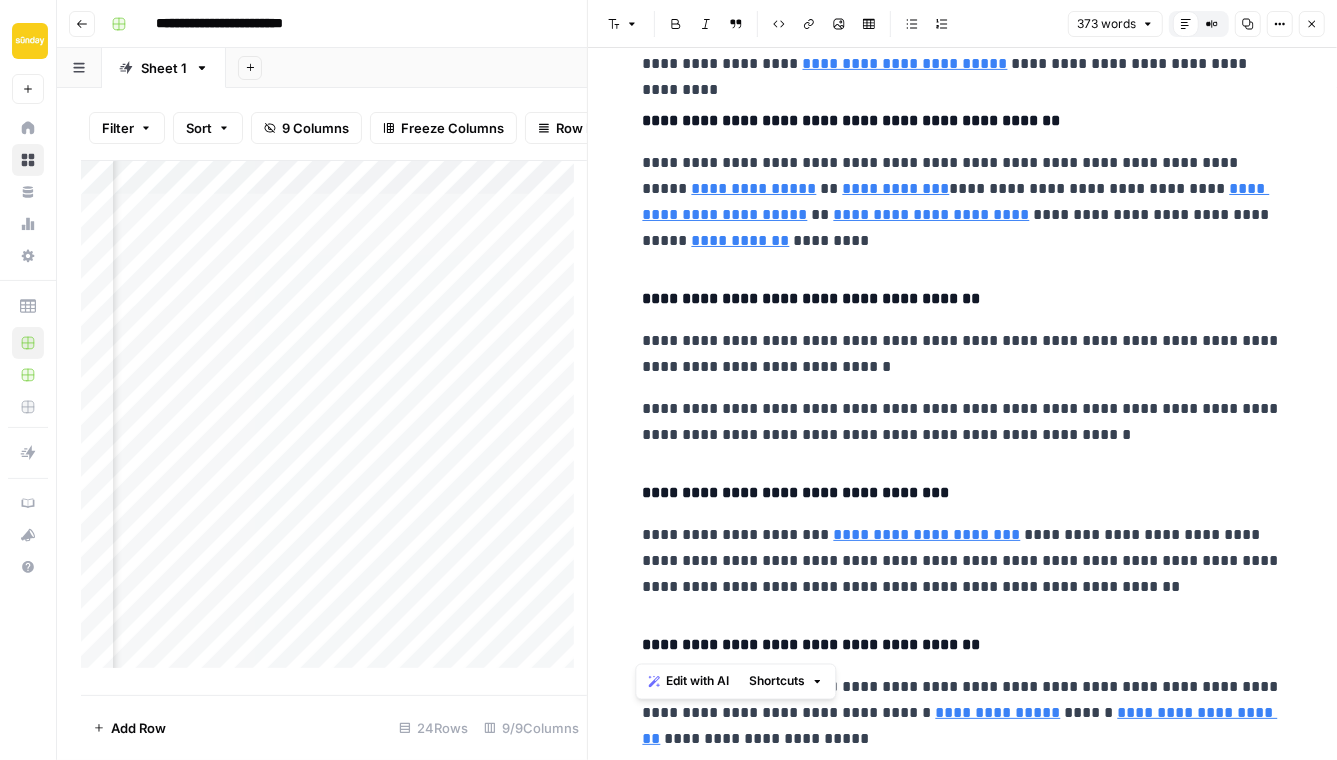 scroll, scrollTop: 569, scrollLeft: 0, axis: vertical 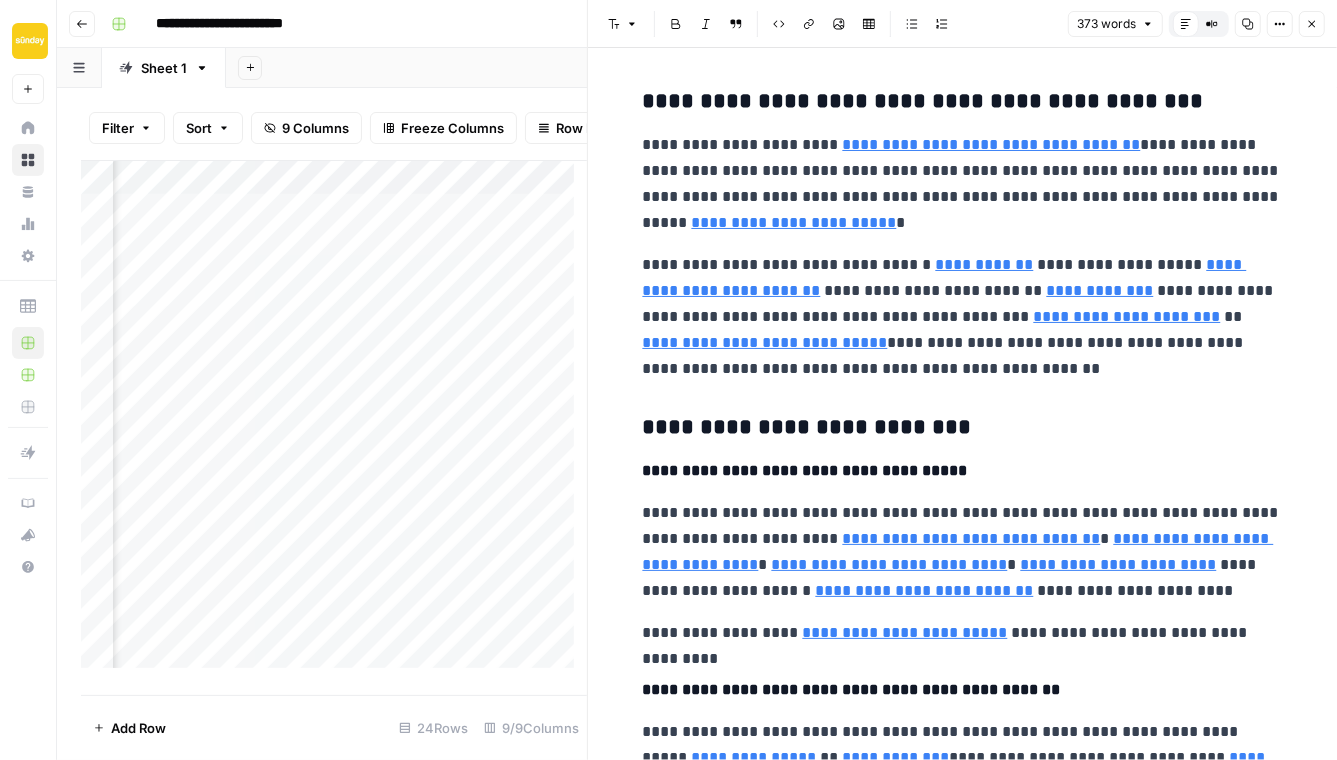 click on "**********" at bounding box center [963, 102] 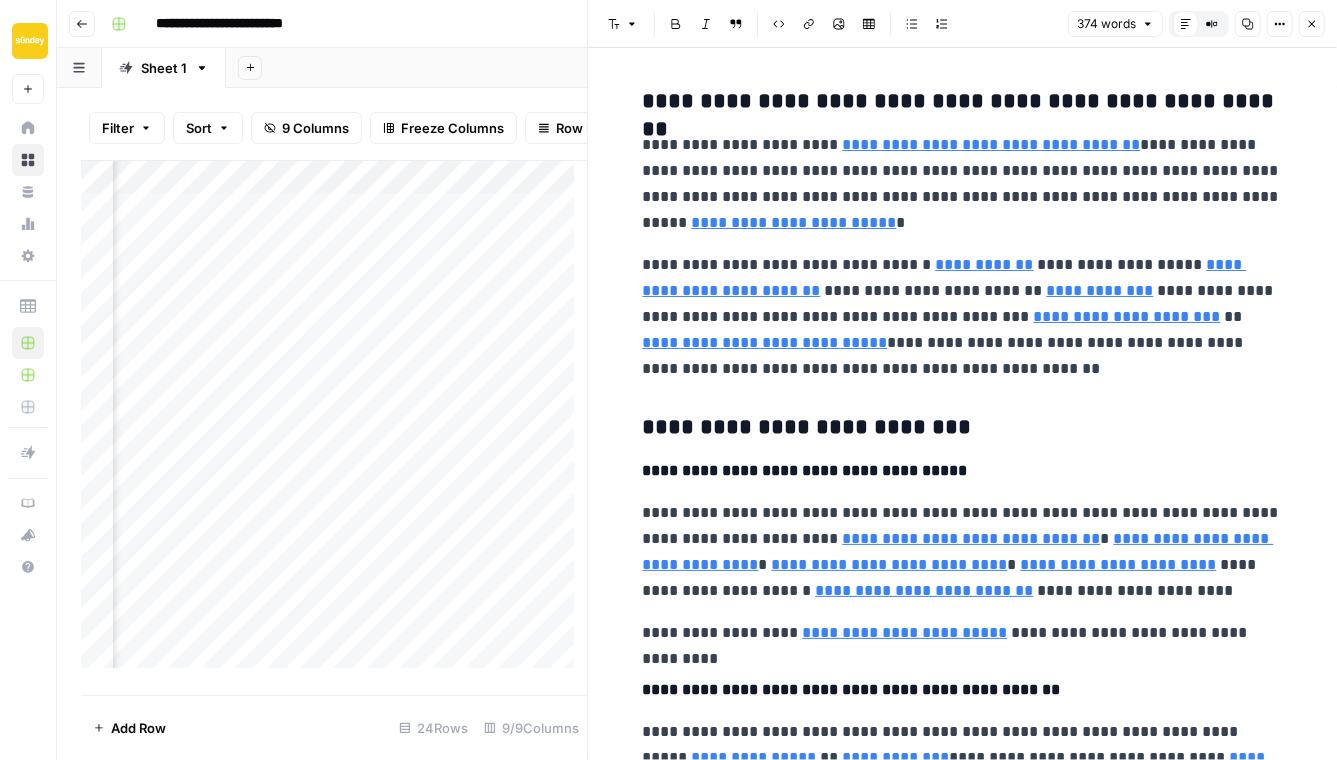 click on "**********" at bounding box center [963, 184] 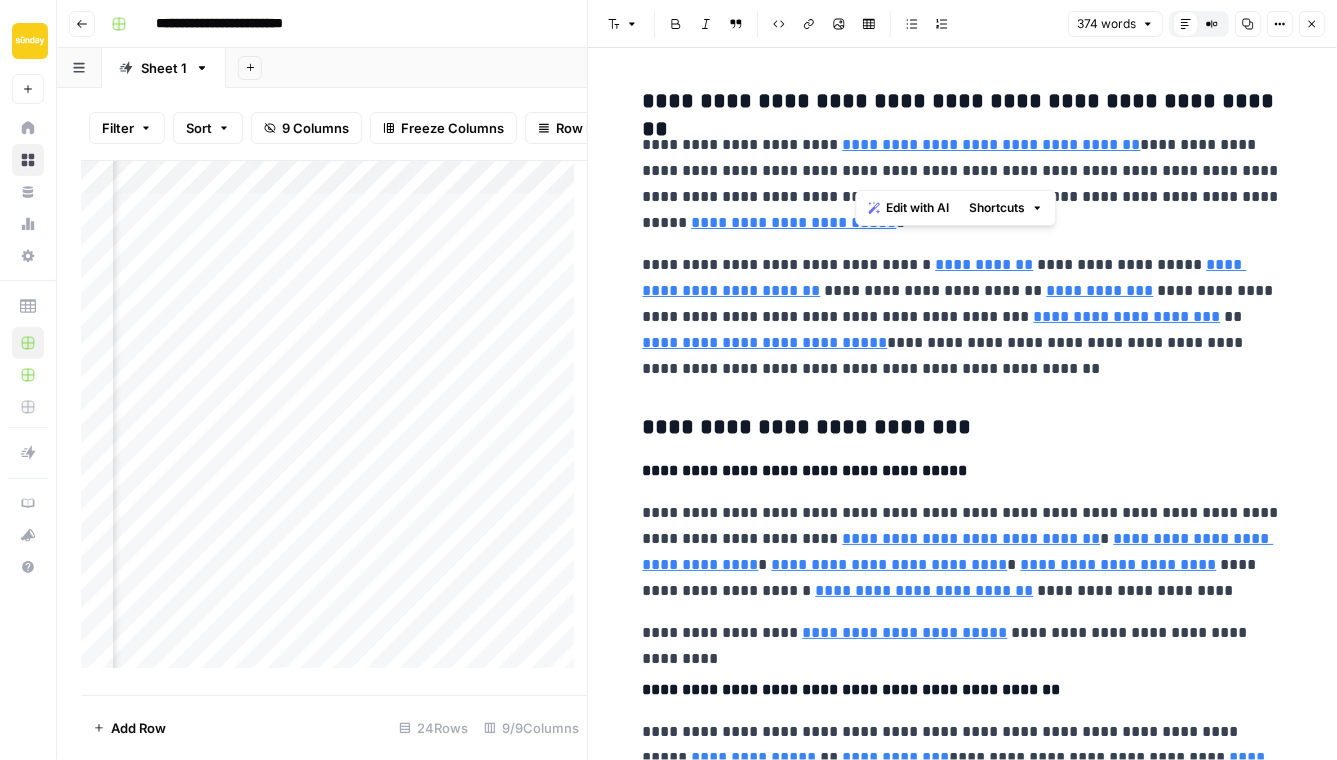 drag, startPoint x: 1175, startPoint y: 169, endPoint x: 857, endPoint y: 162, distance: 318.07703 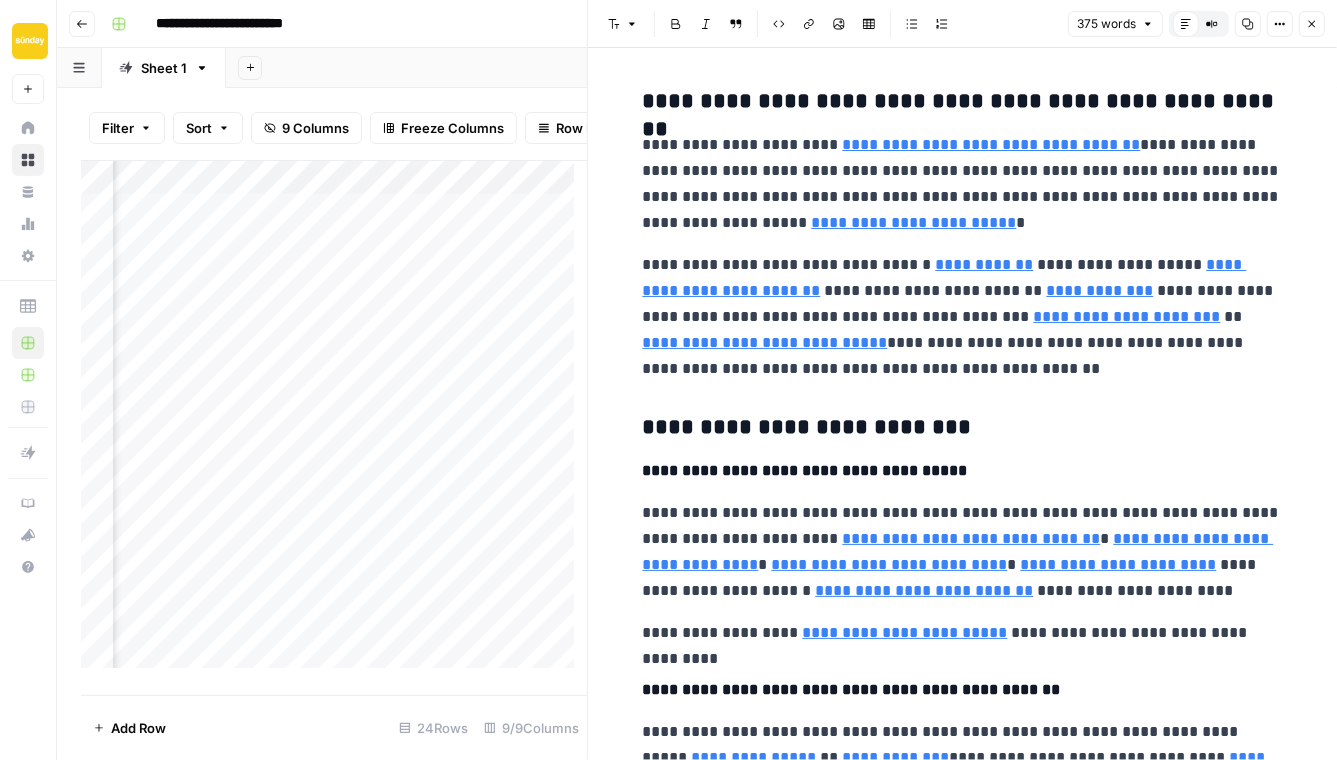 click on "**********" at bounding box center (963, 184) 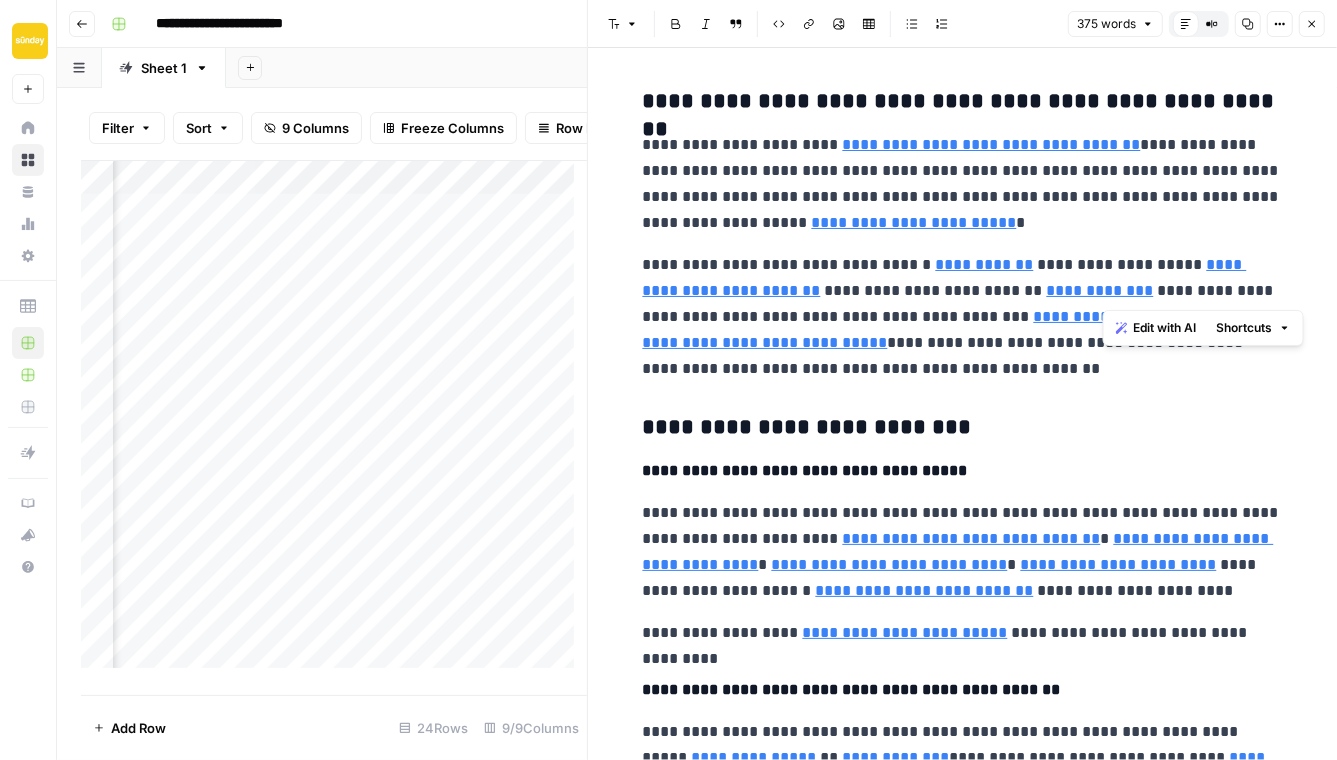 drag, startPoint x: 1167, startPoint y: 287, endPoint x: 1106, endPoint y: 286, distance: 61.008198 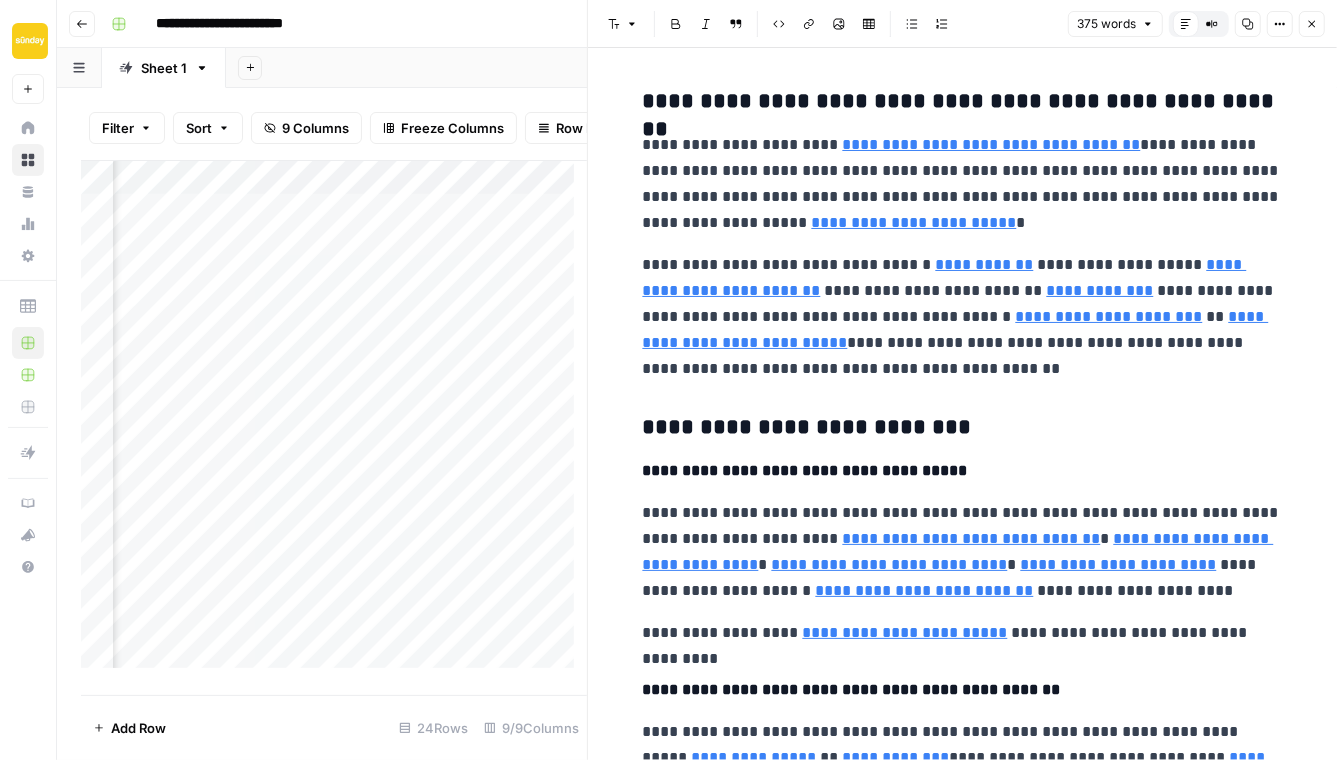 click on "**********" at bounding box center (963, 704) 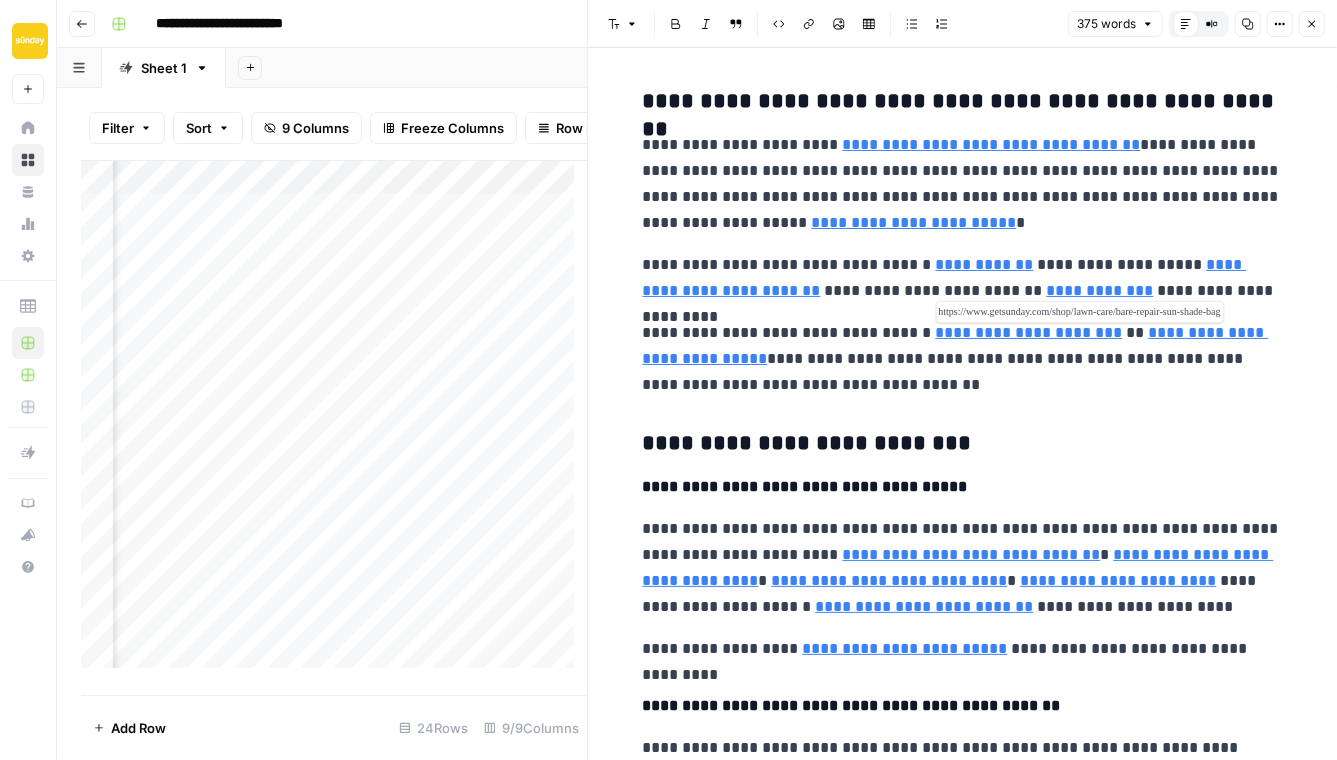 click on "**********" at bounding box center (1029, 332) 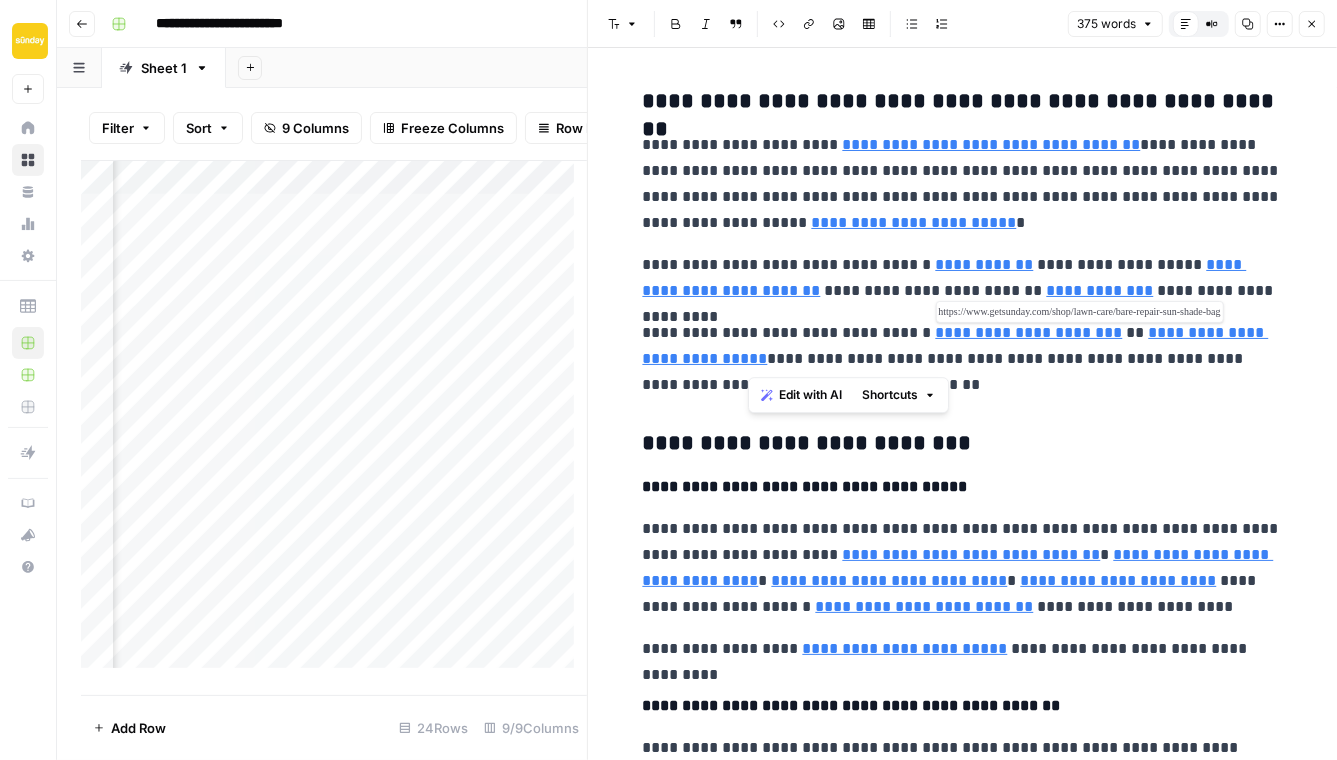 drag, startPoint x: 748, startPoint y: 356, endPoint x: 893, endPoint y: 335, distance: 146.5128 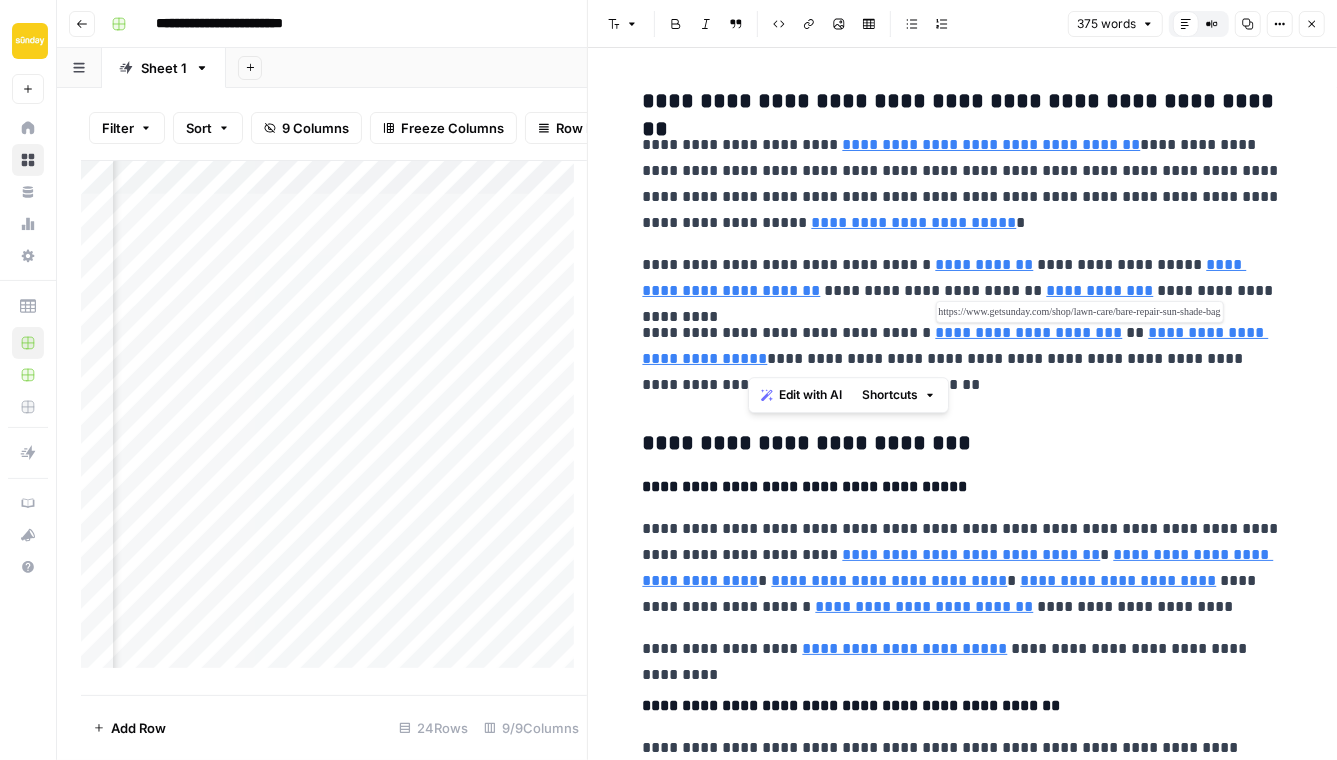 click on "**********" at bounding box center [963, 359] 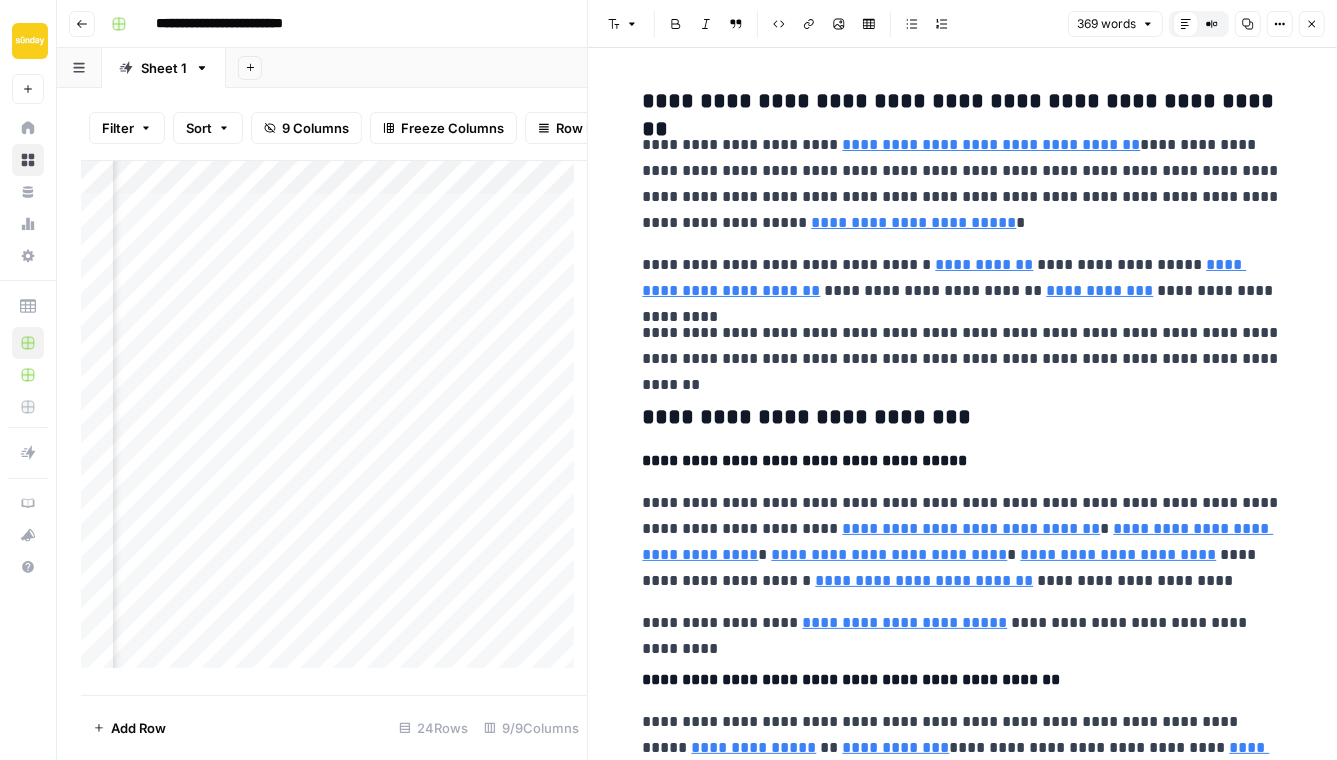 click on "**********" at bounding box center [963, 346] 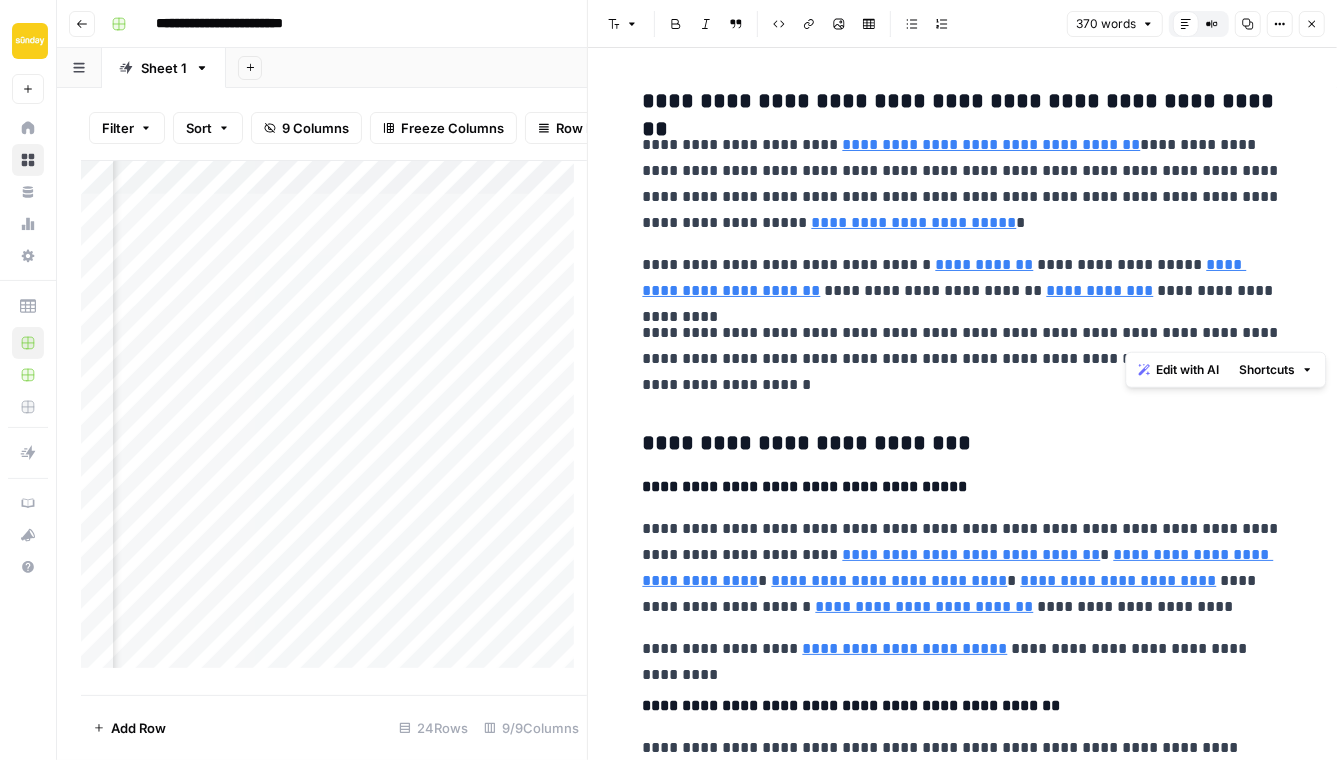 drag, startPoint x: 1221, startPoint y: 331, endPoint x: 1152, endPoint y: 330, distance: 69.00725 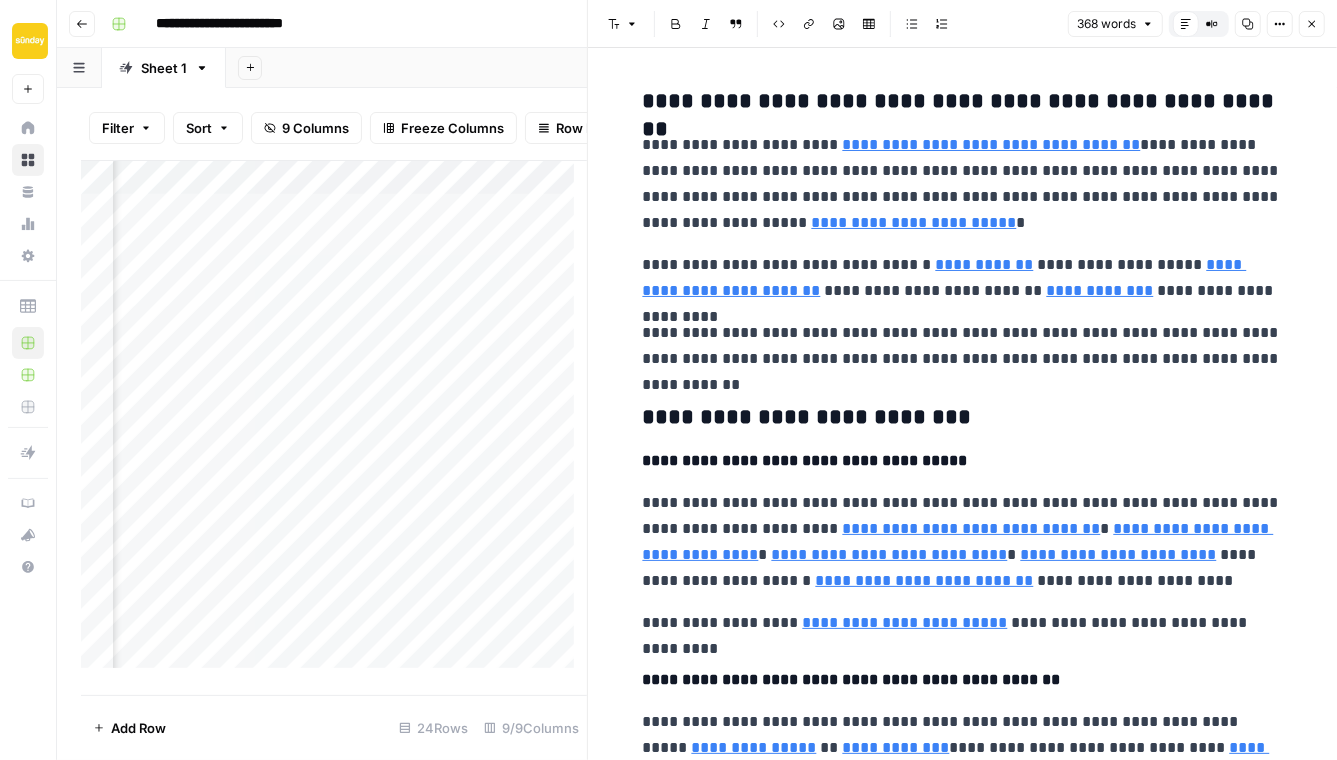 click on "**********" at bounding box center [963, 699] 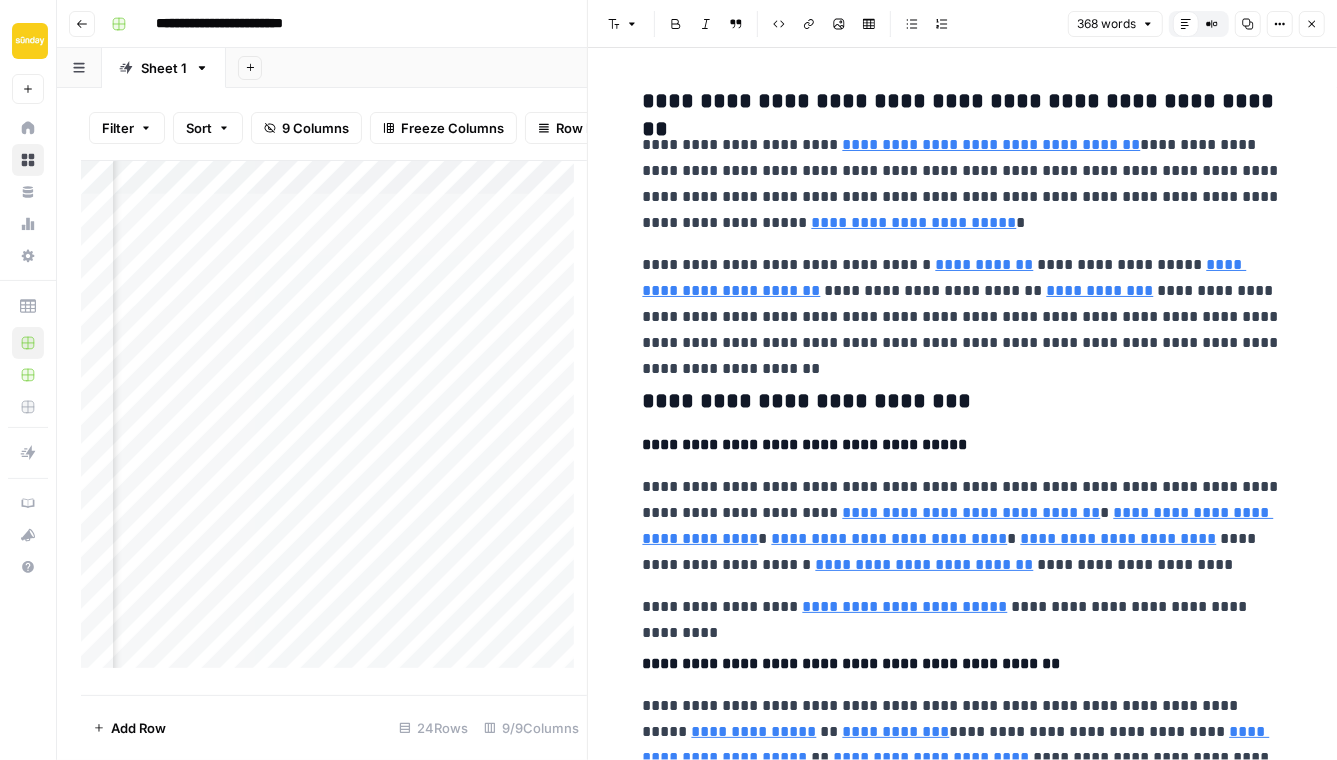 click on "**********" at bounding box center [963, 304] 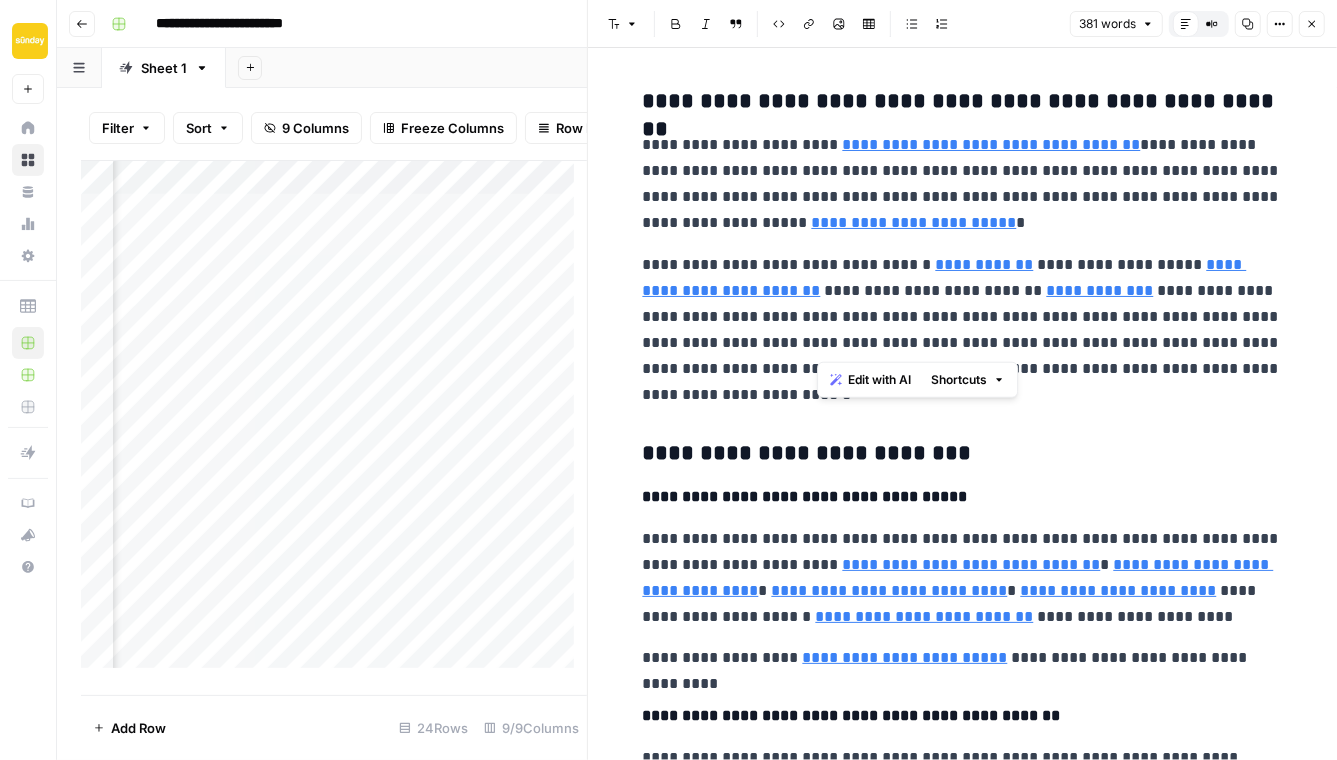 drag, startPoint x: 925, startPoint y: 342, endPoint x: 817, endPoint y: 343, distance: 108.00463 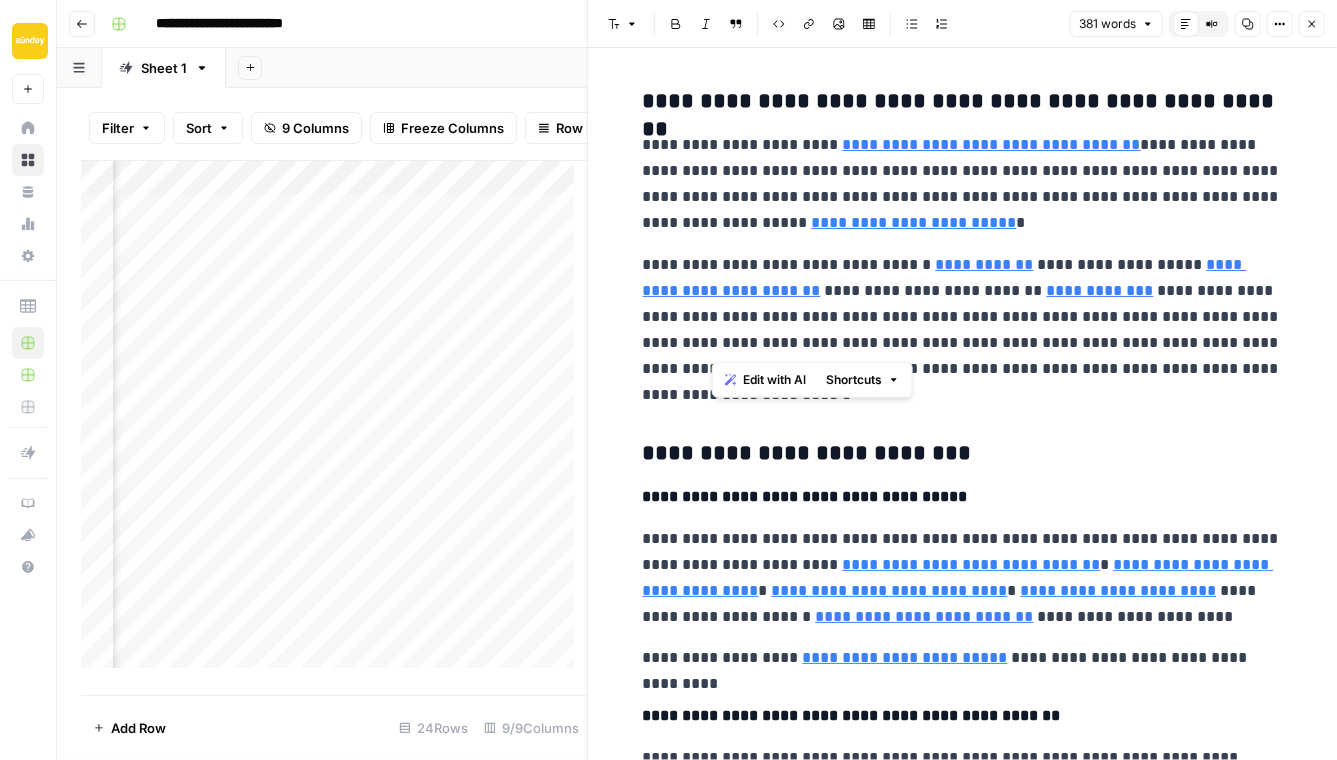 drag, startPoint x: 817, startPoint y: 343, endPoint x: 731, endPoint y: 346, distance: 86.05231 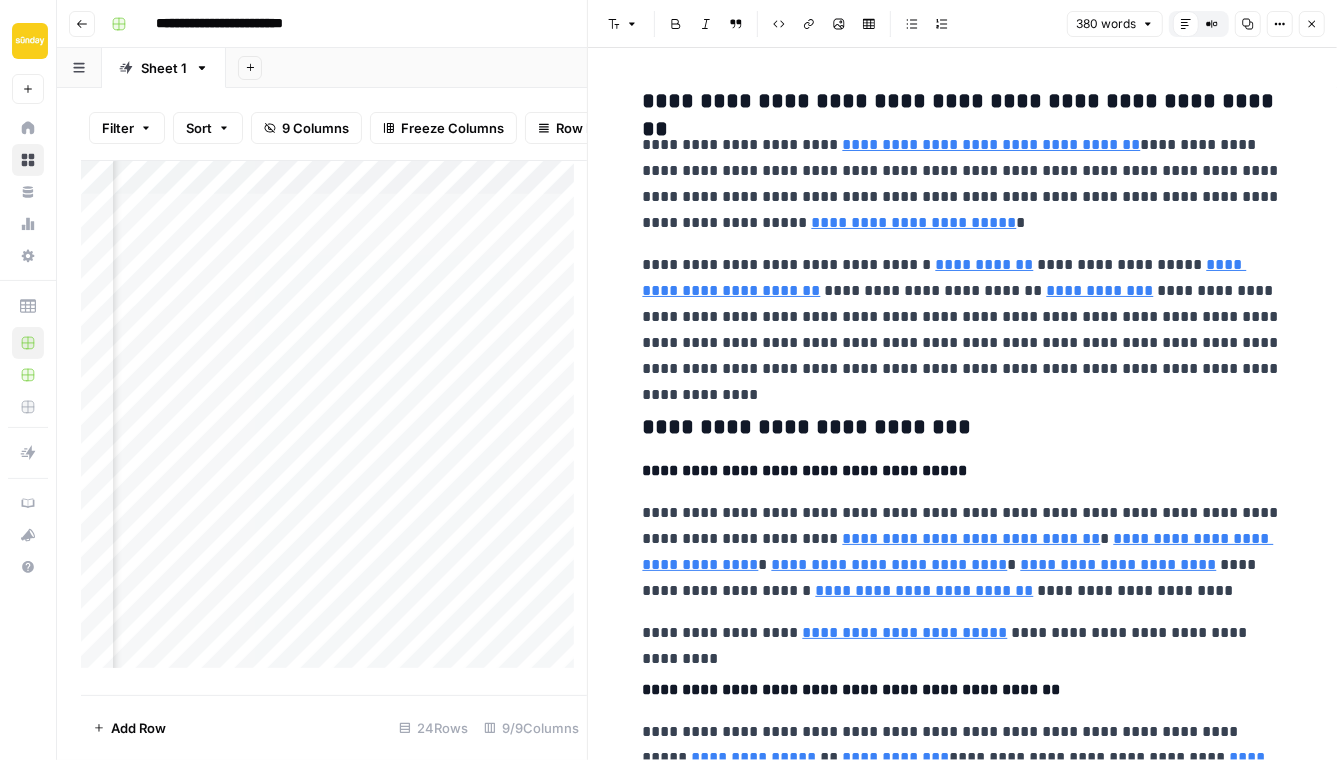click on "**********" at bounding box center [963, 317] 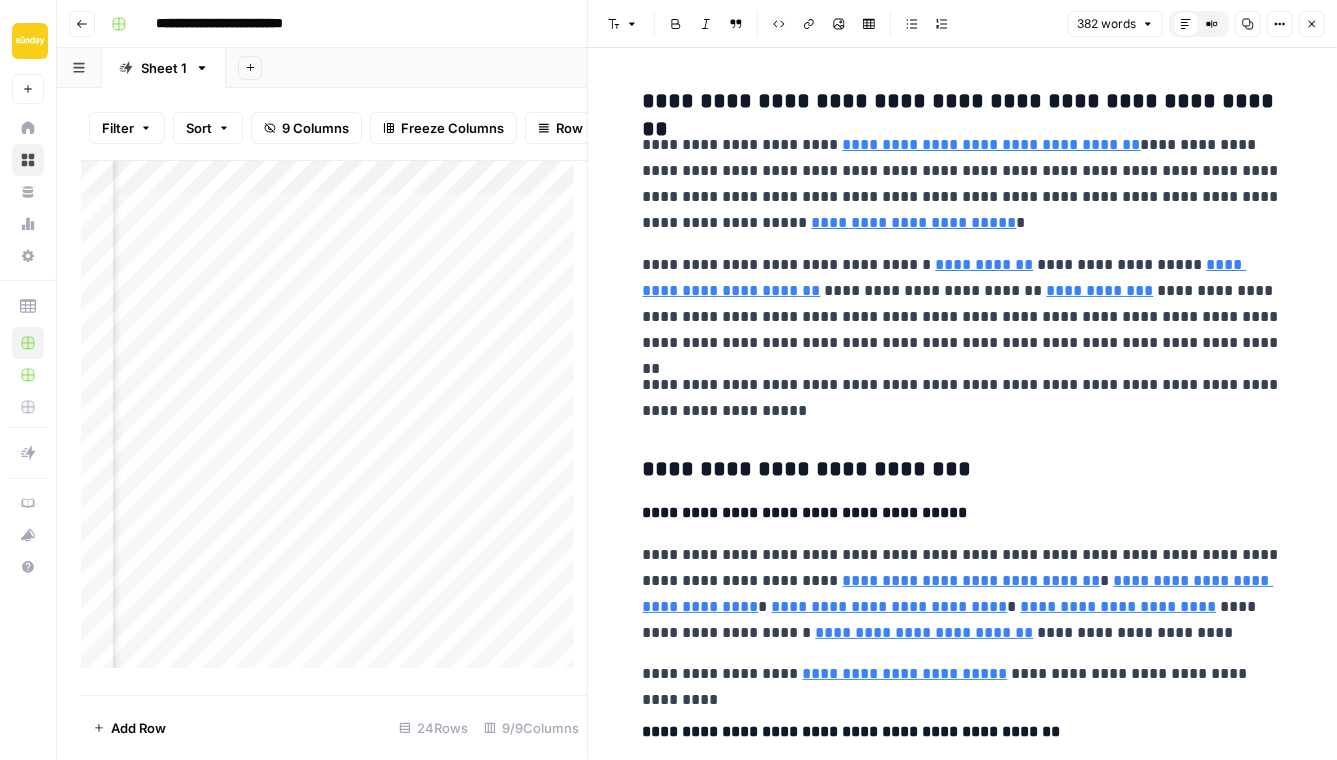 click on "**********" at bounding box center [963, 398] 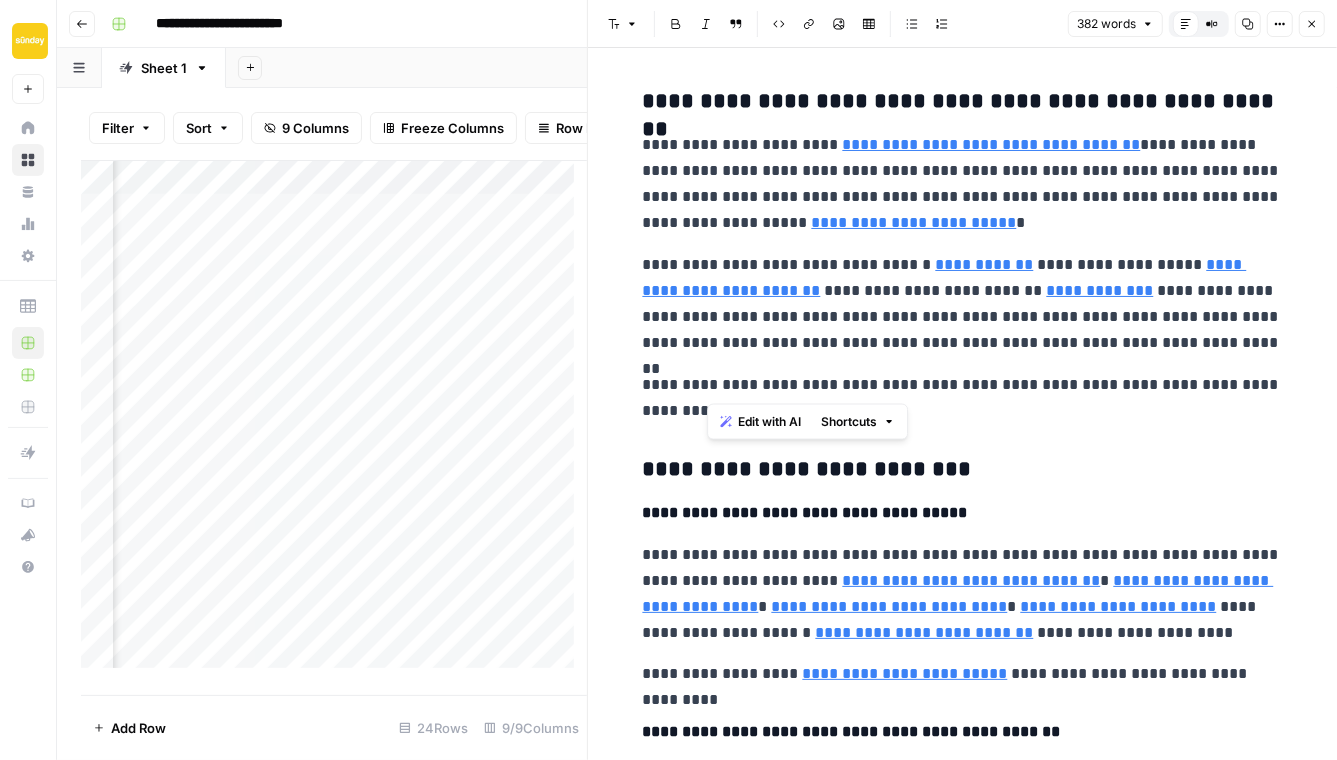 drag, startPoint x: 718, startPoint y: 384, endPoint x: 627, endPoint y: 382, distance: 91.02197 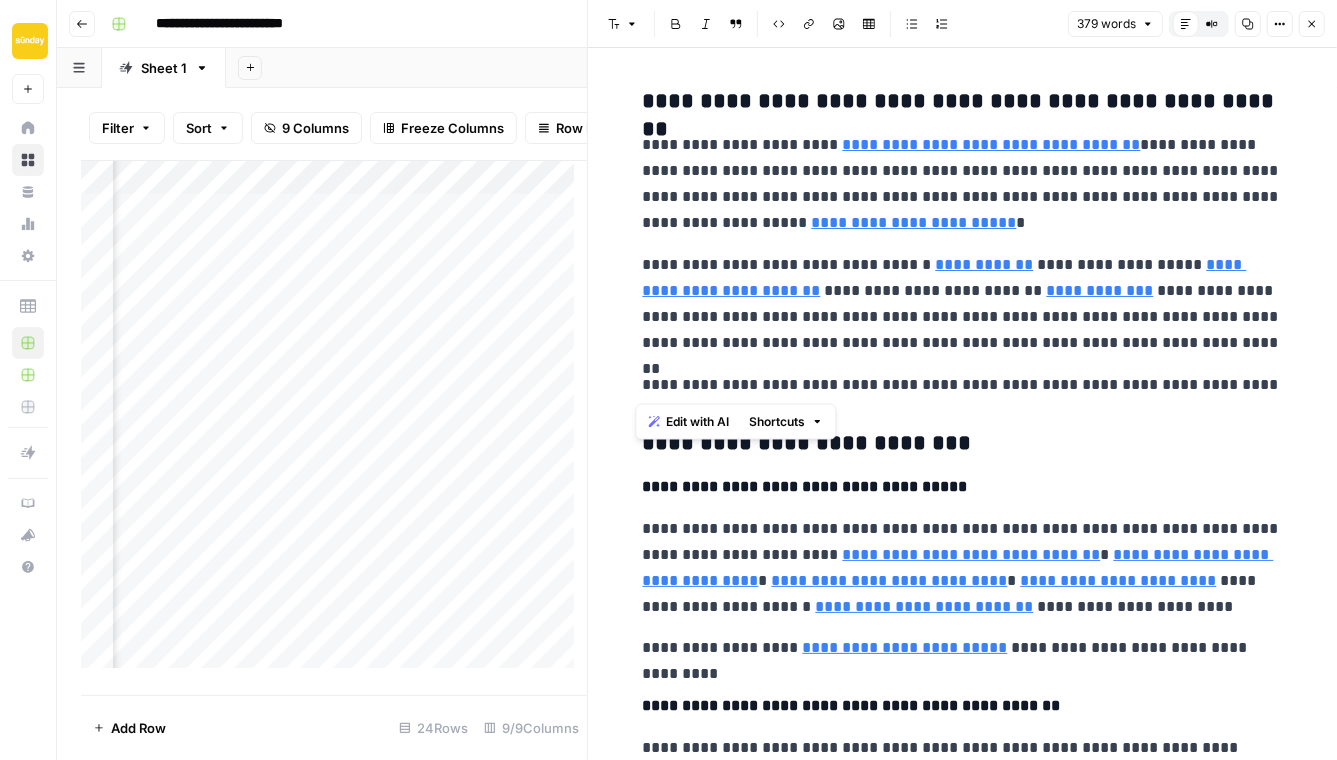 drag, startPoint x: 970, startPoint y: 382, endPoint x: 623, endPoint y: 378, distance: 347.02304 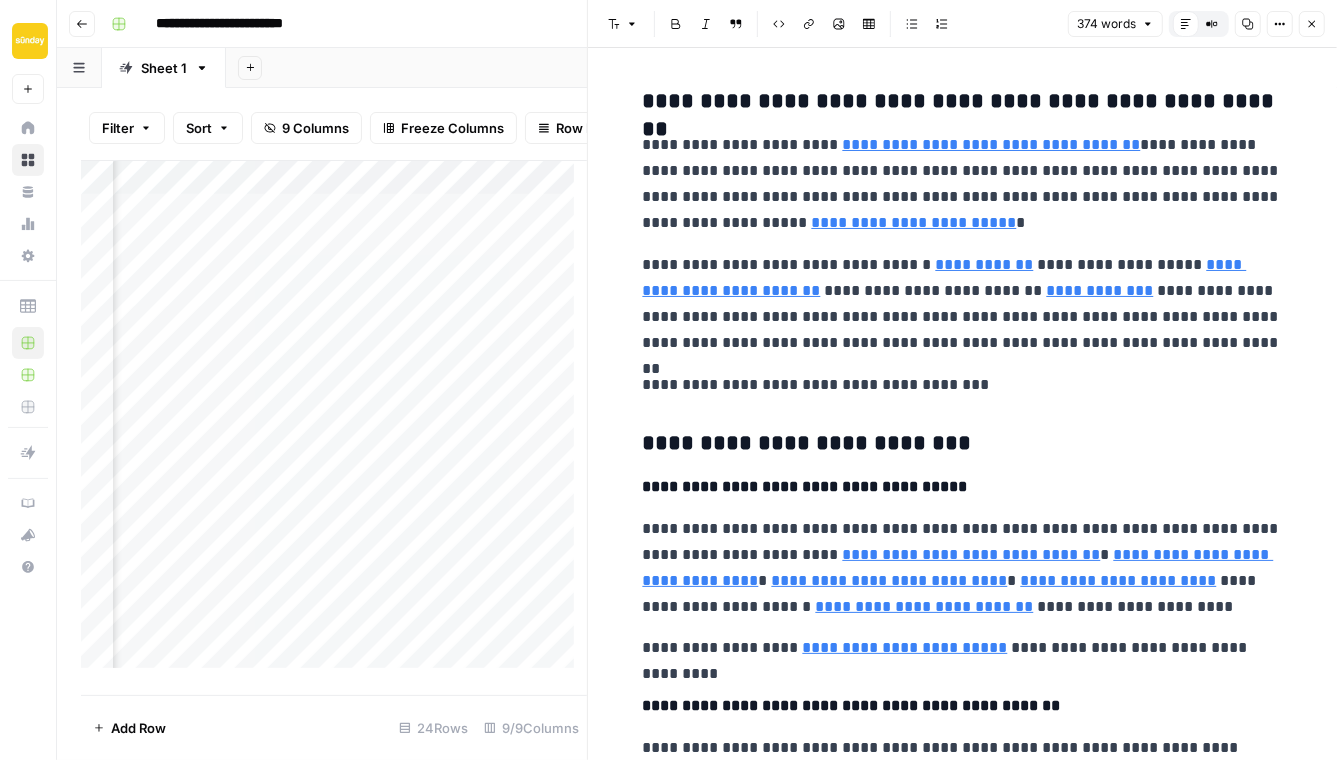 click on "**********" at bounding box center (963, 385) 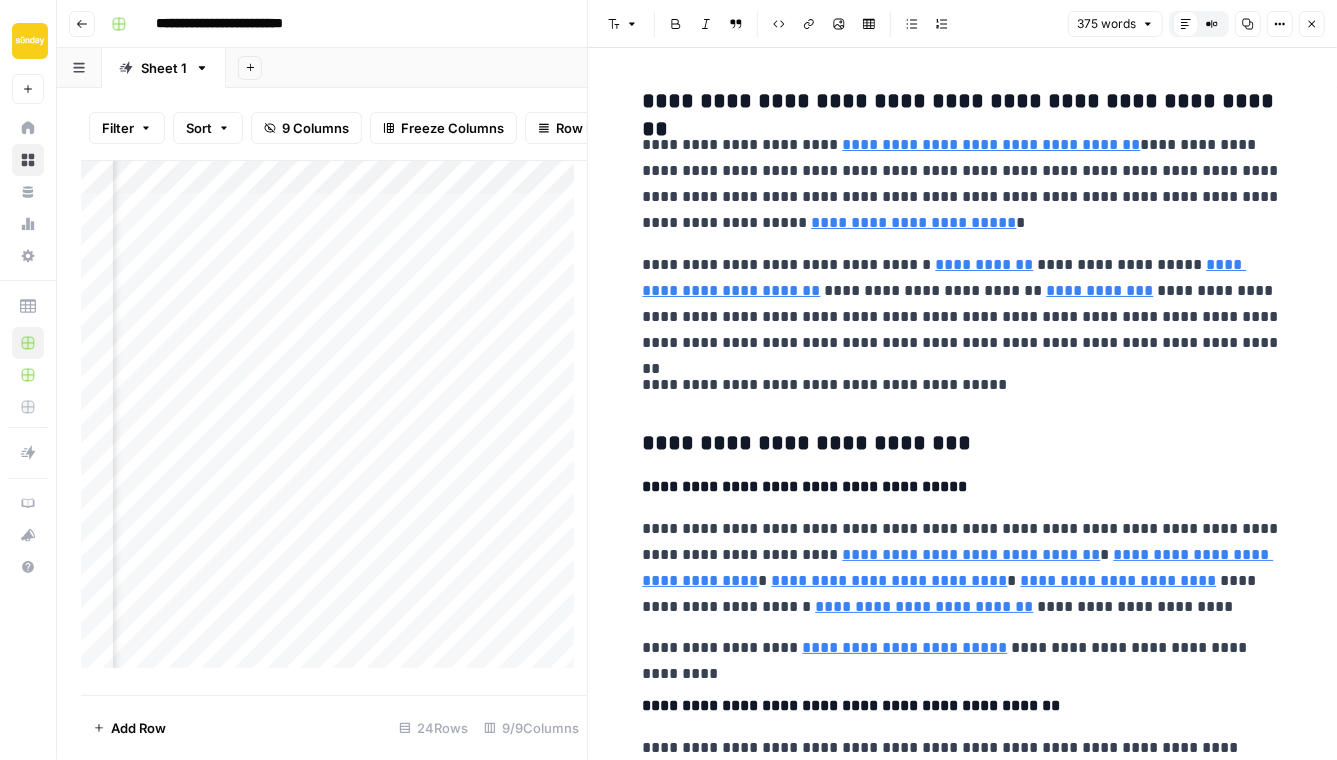 click on "**********" at bounding box center [963, 385] 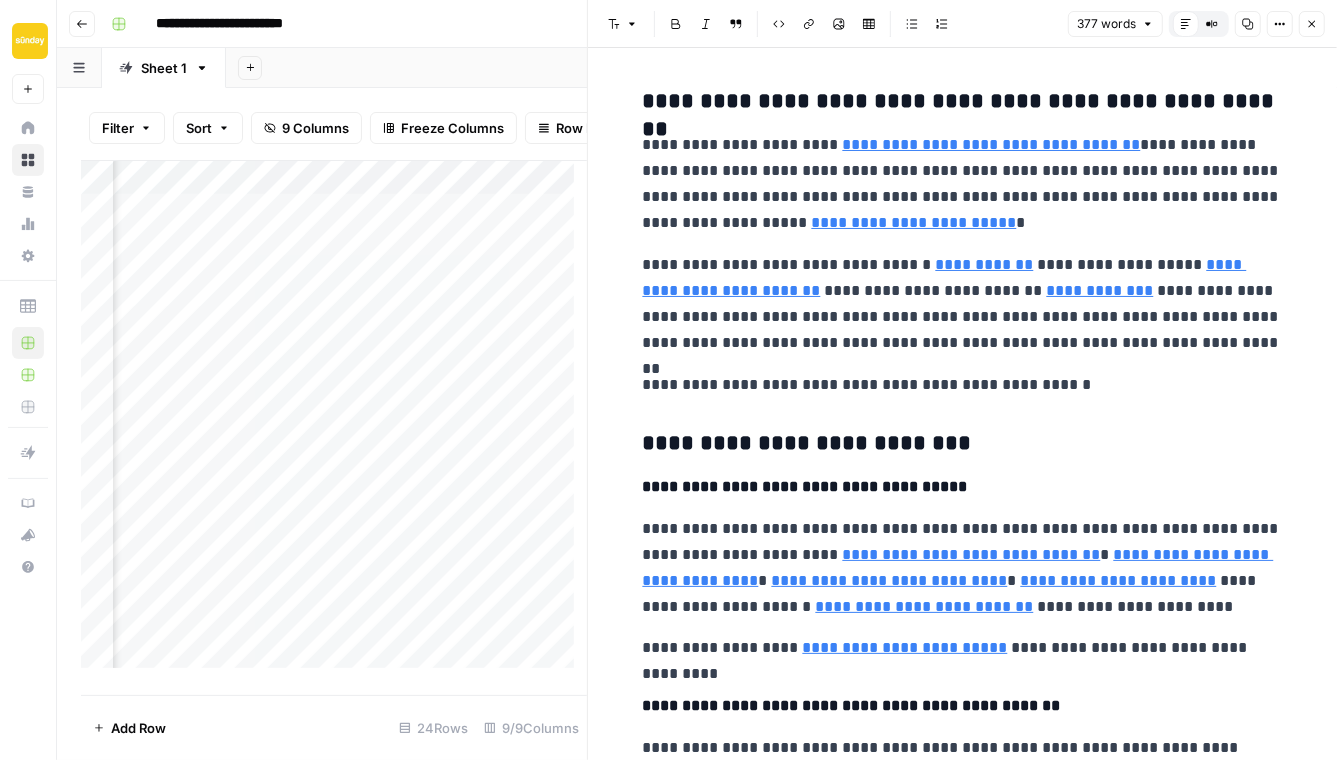 click on "**********" at bounding box center [963, 385] 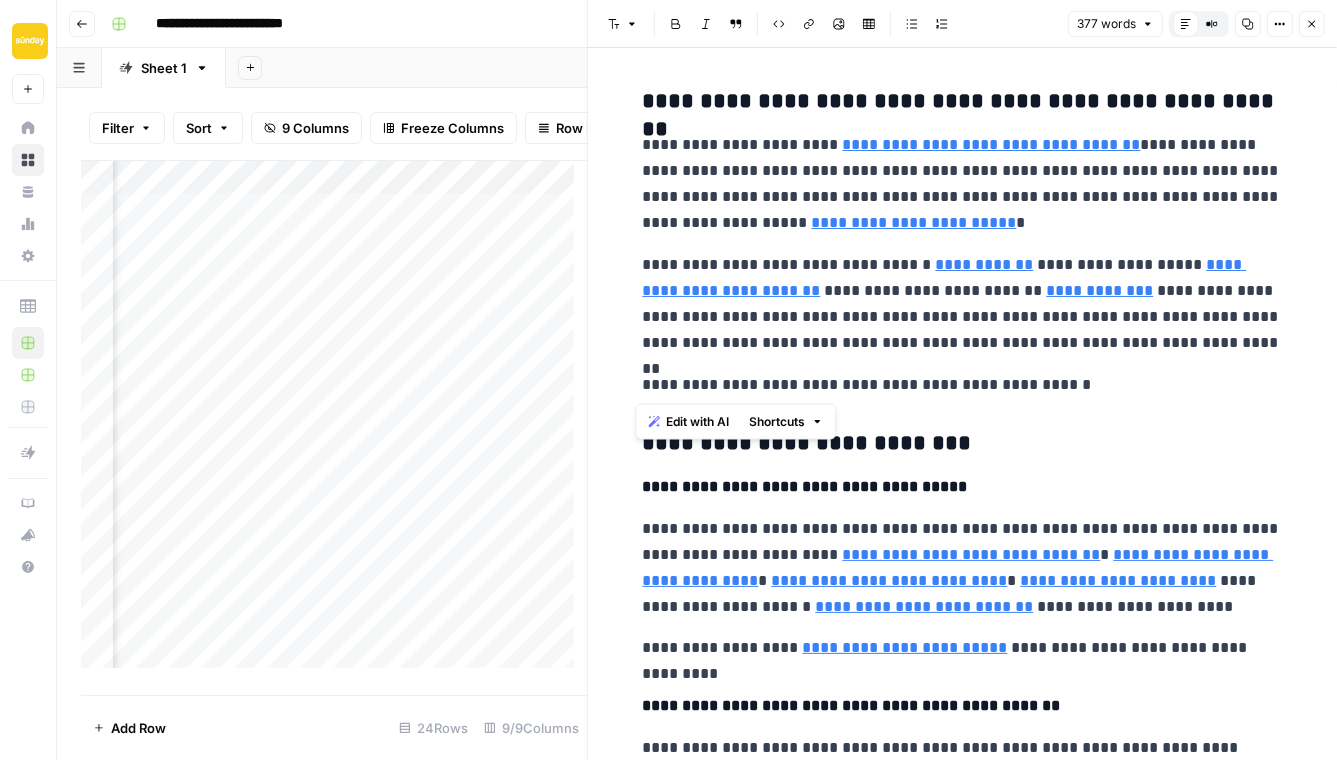 drag, startPoint x: 1078, startPoint y: 388, endPoint x: 631, endPoint y: 392, distance: 447.01788 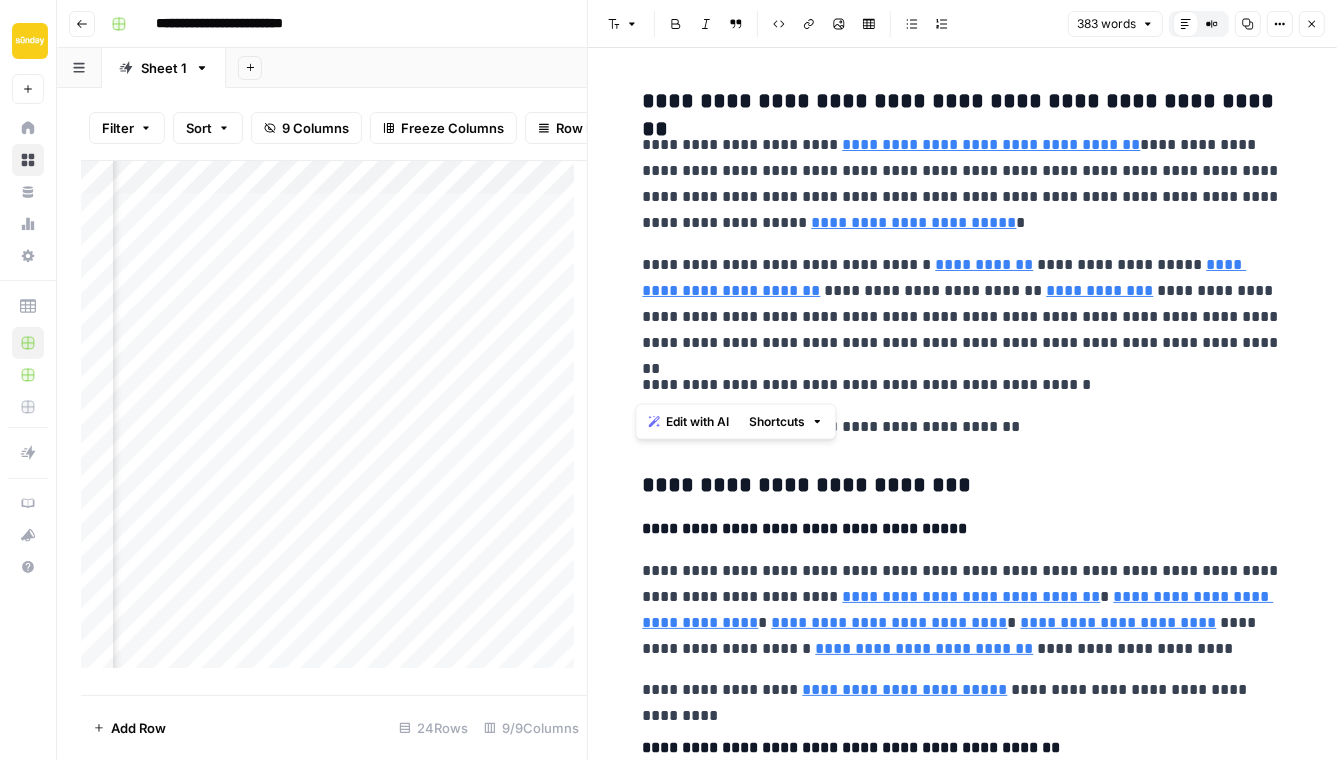 copy on "**********" 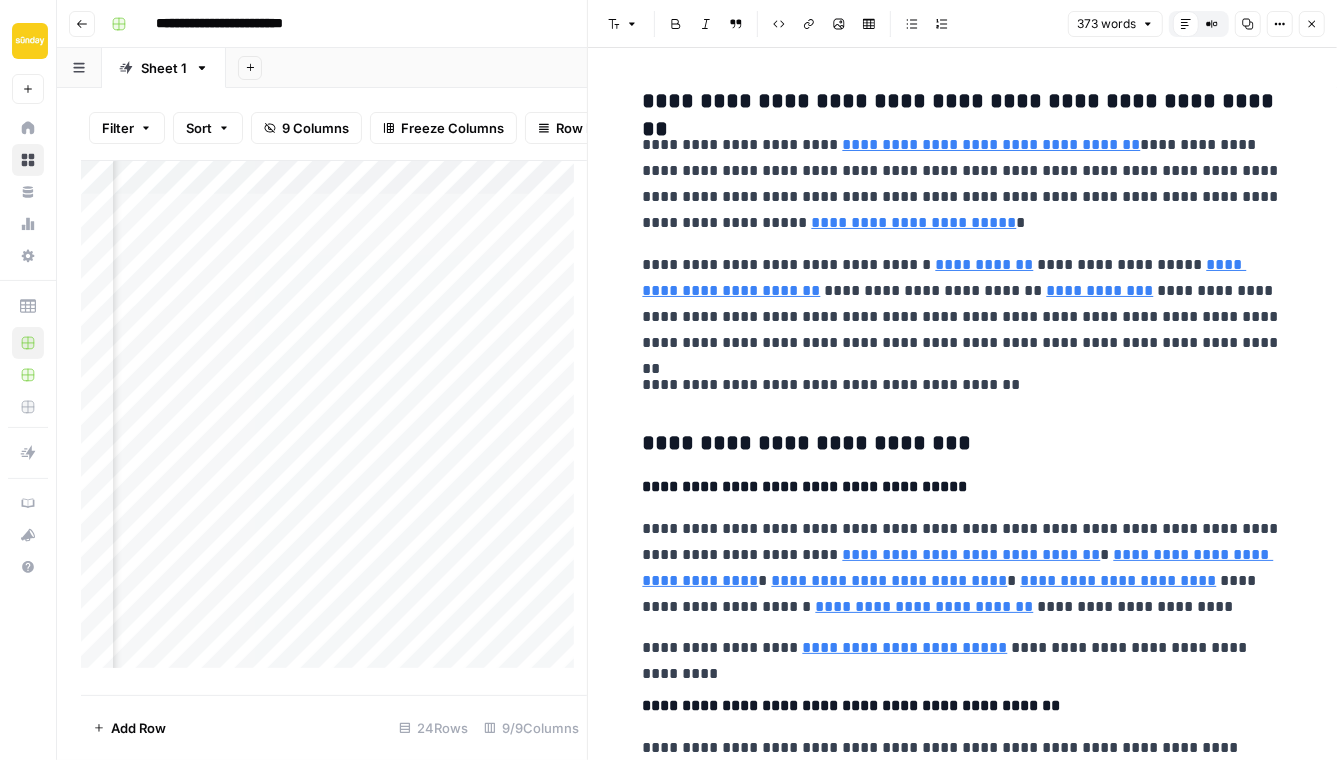 click on "**********" at bounding box center [963, 712] 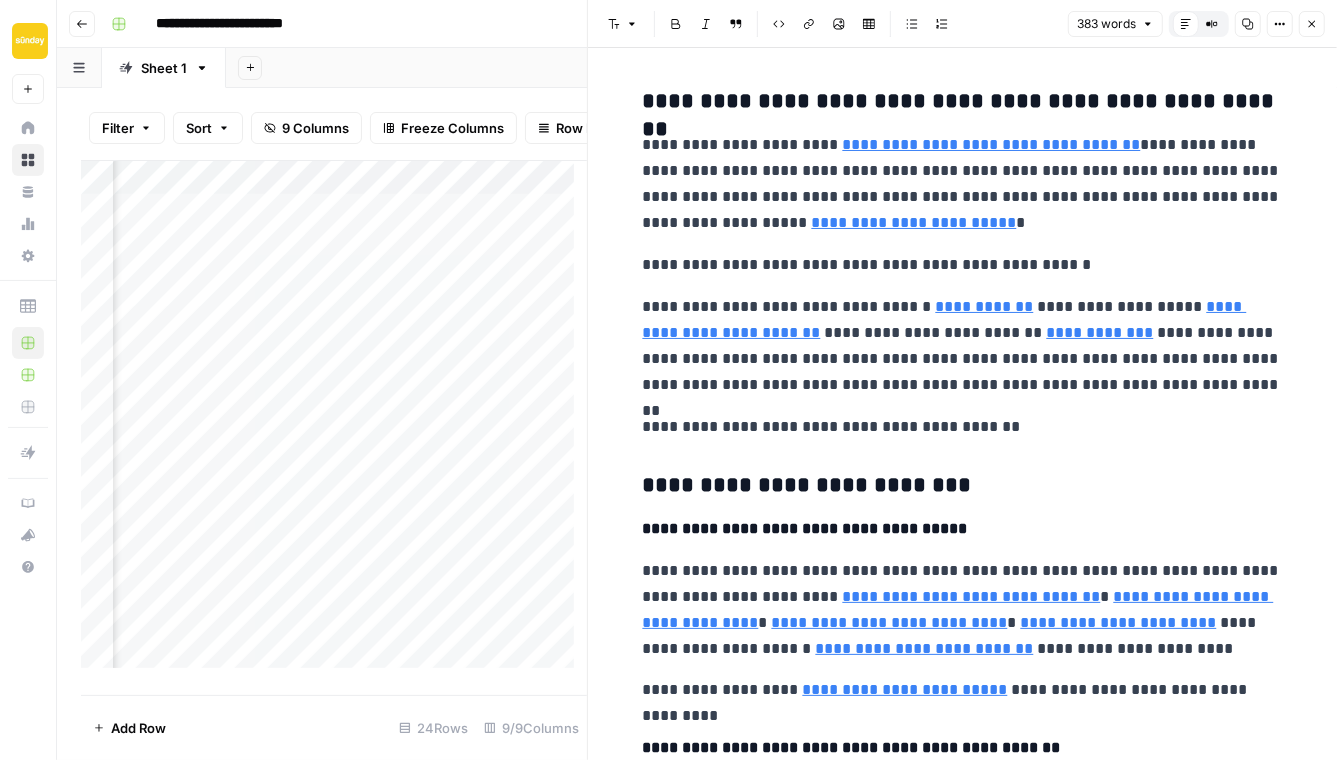 click on "**********" at bounding box center (963, 265) 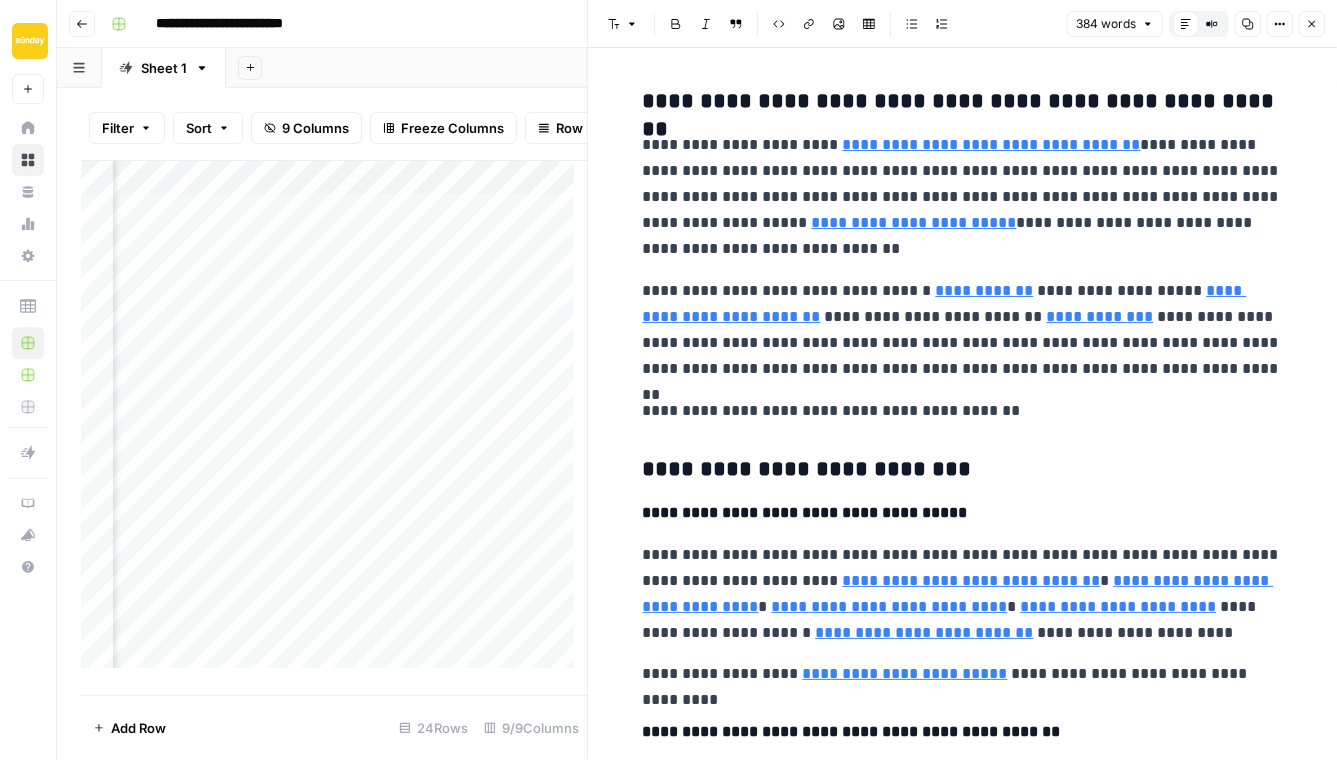 click on "**********" at bounding box center (963, 725) 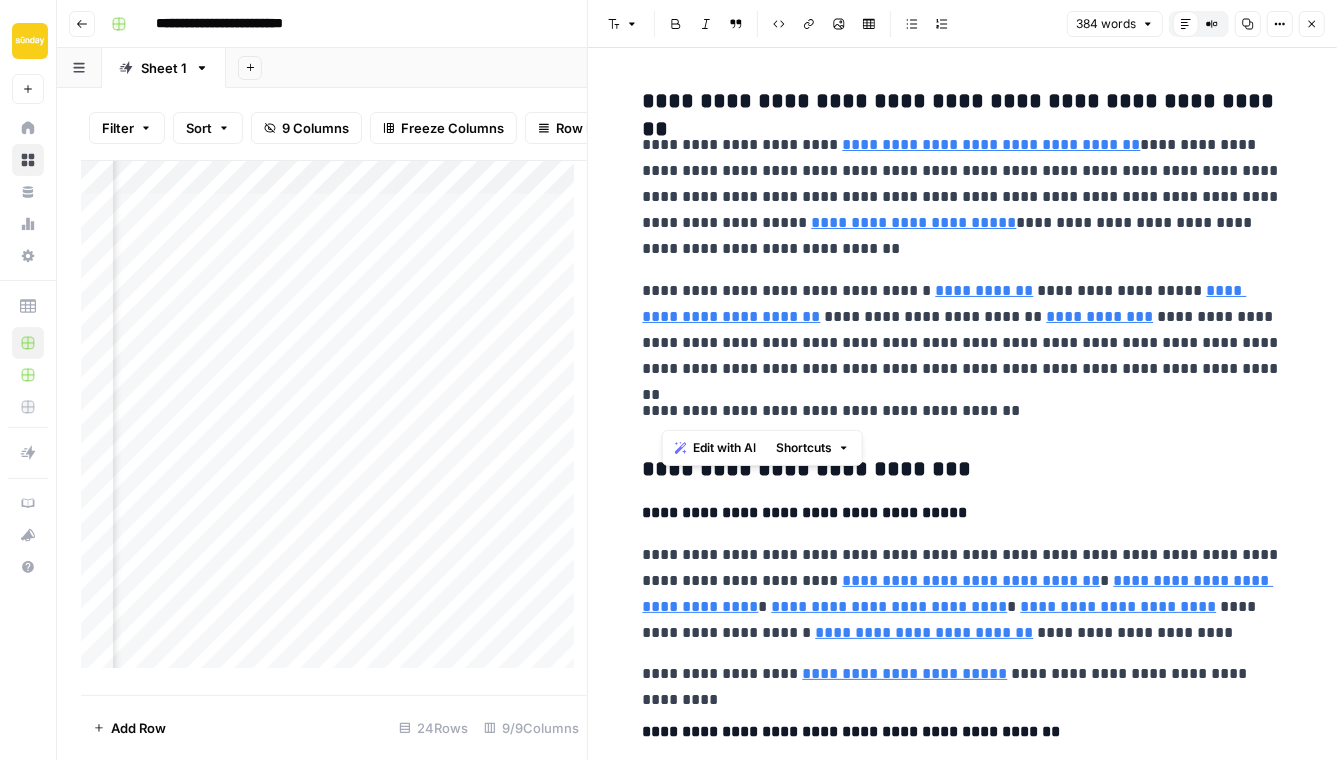 drag, startPoint x: 1001, startPoint y: 416, endPoint x: 620, endPoint y: 401, distance: 381.29517 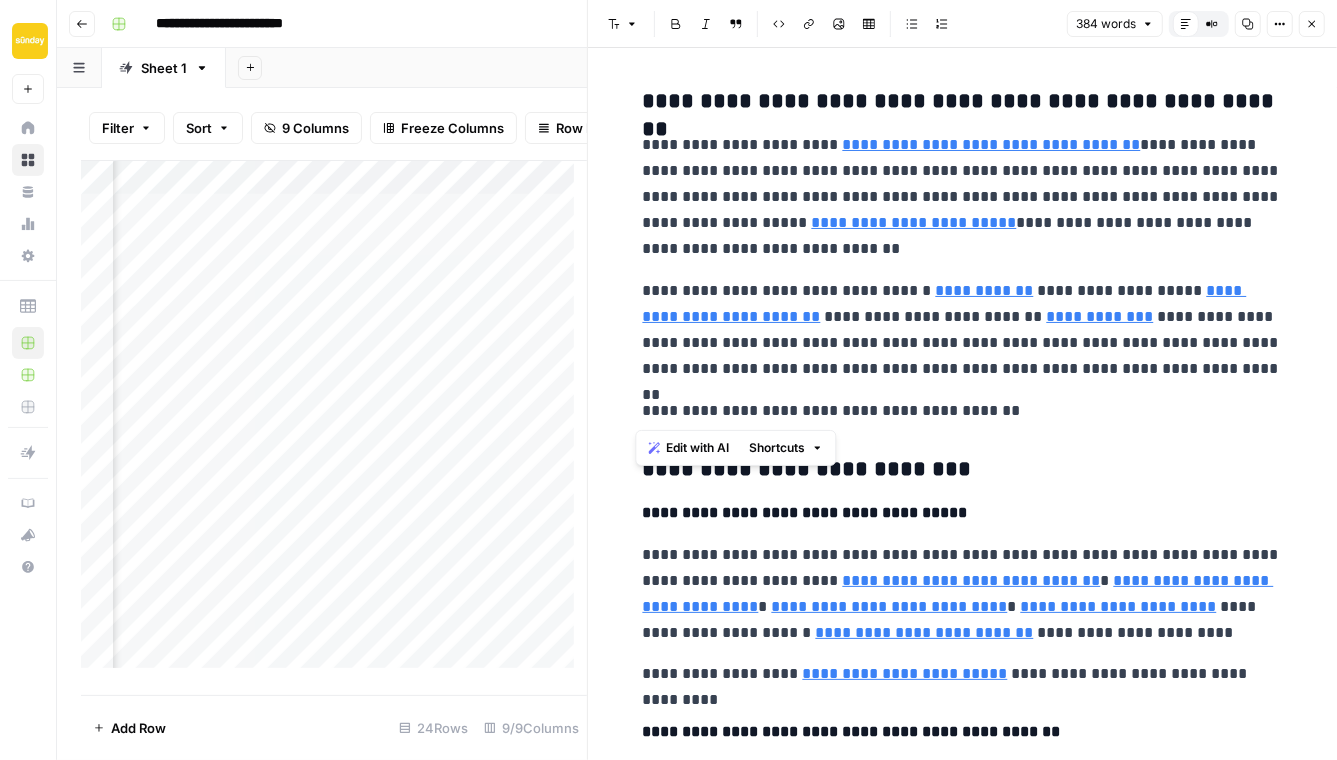 click on "**********" at bounding box center [963, 330] 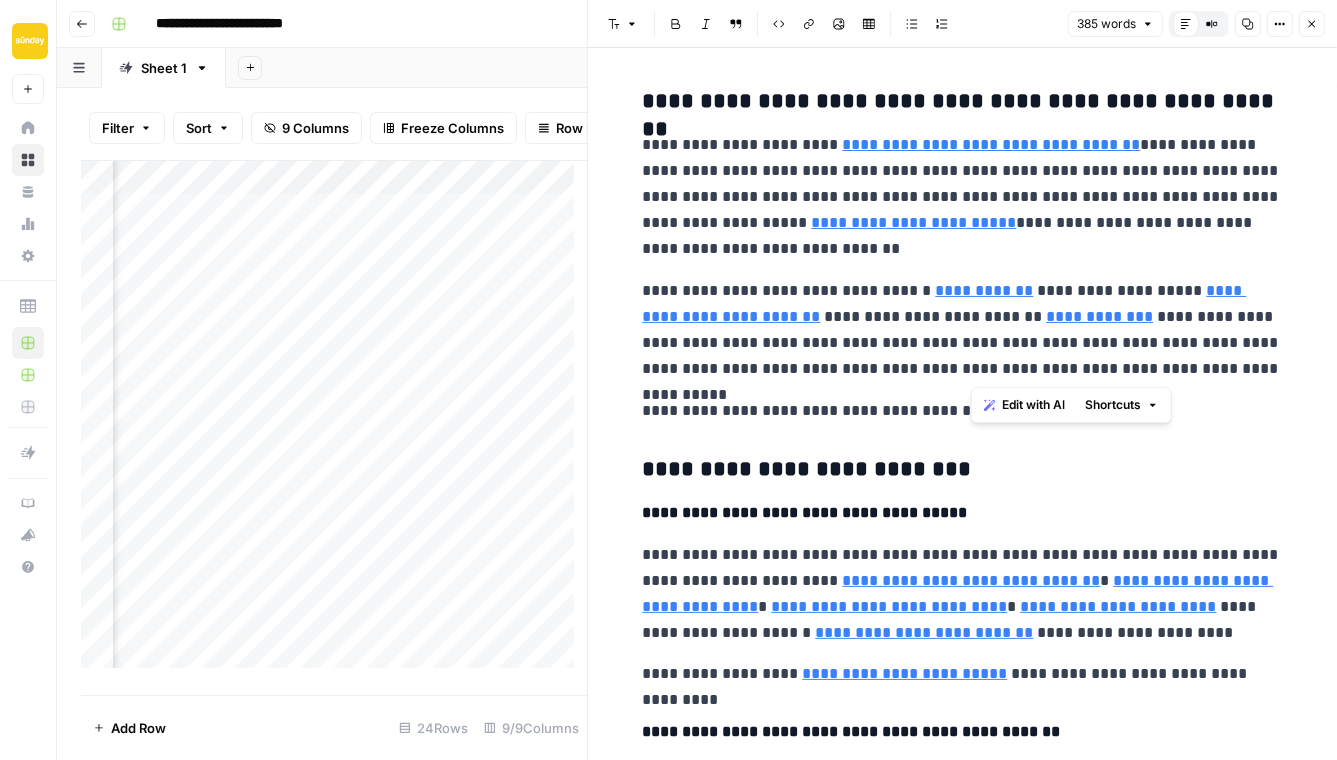 drag, startPoint x: 1149, startPoint y: 364, endPoint x: 972, endPoint y: 370, distance: 177.10167 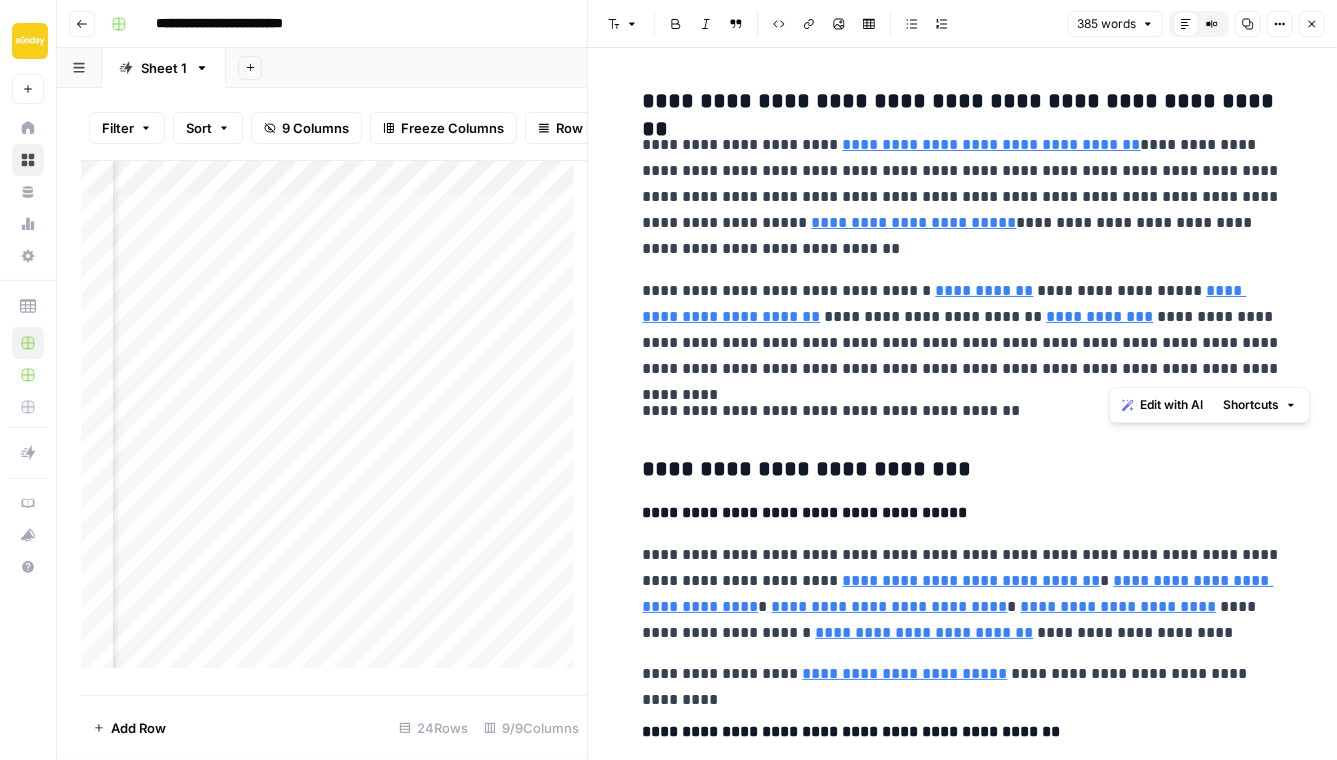 drag, startPoint x: 1151, startPoint y: 369, endPoint x: 1108, endPoint y: 370, distance: 43.011627 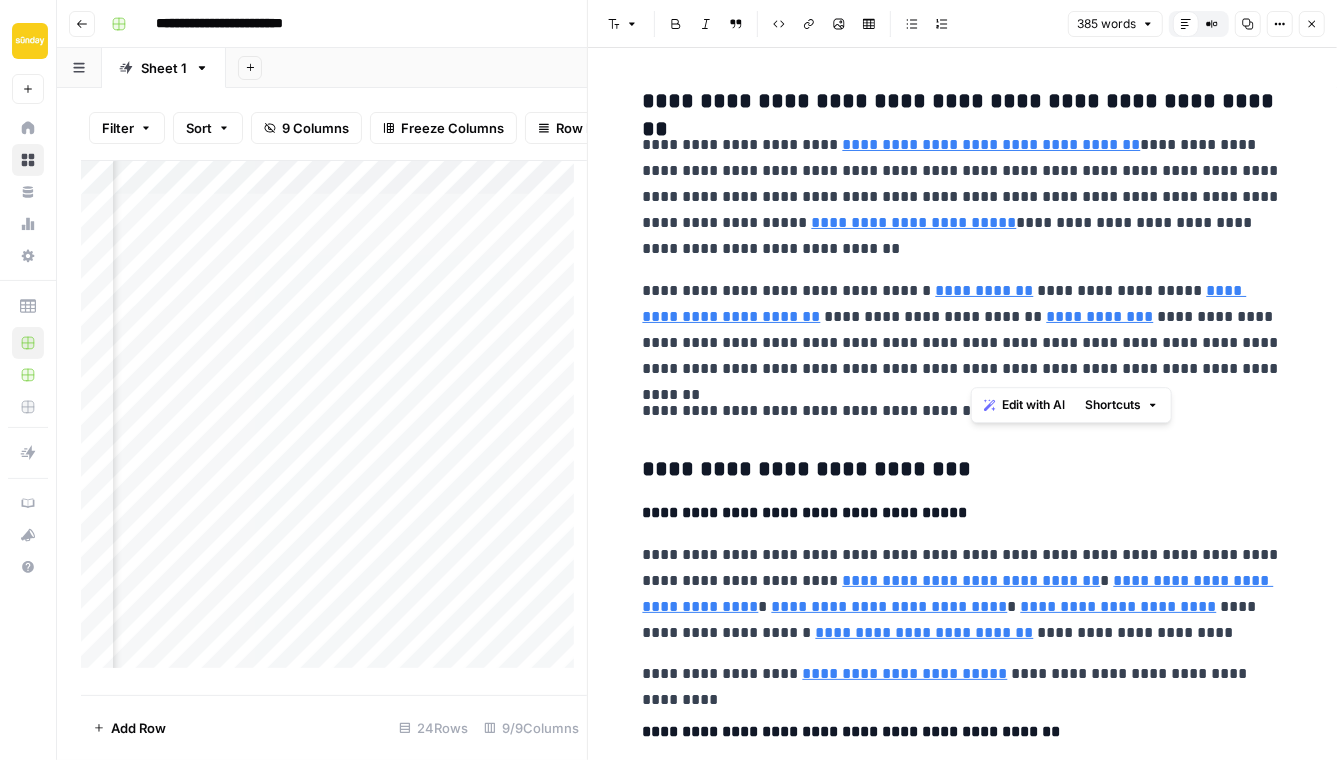 drag, startPoint x: 1132, startPoint y: 371, endPoint x: 973, endPoint y: 372, distance: 159.00314 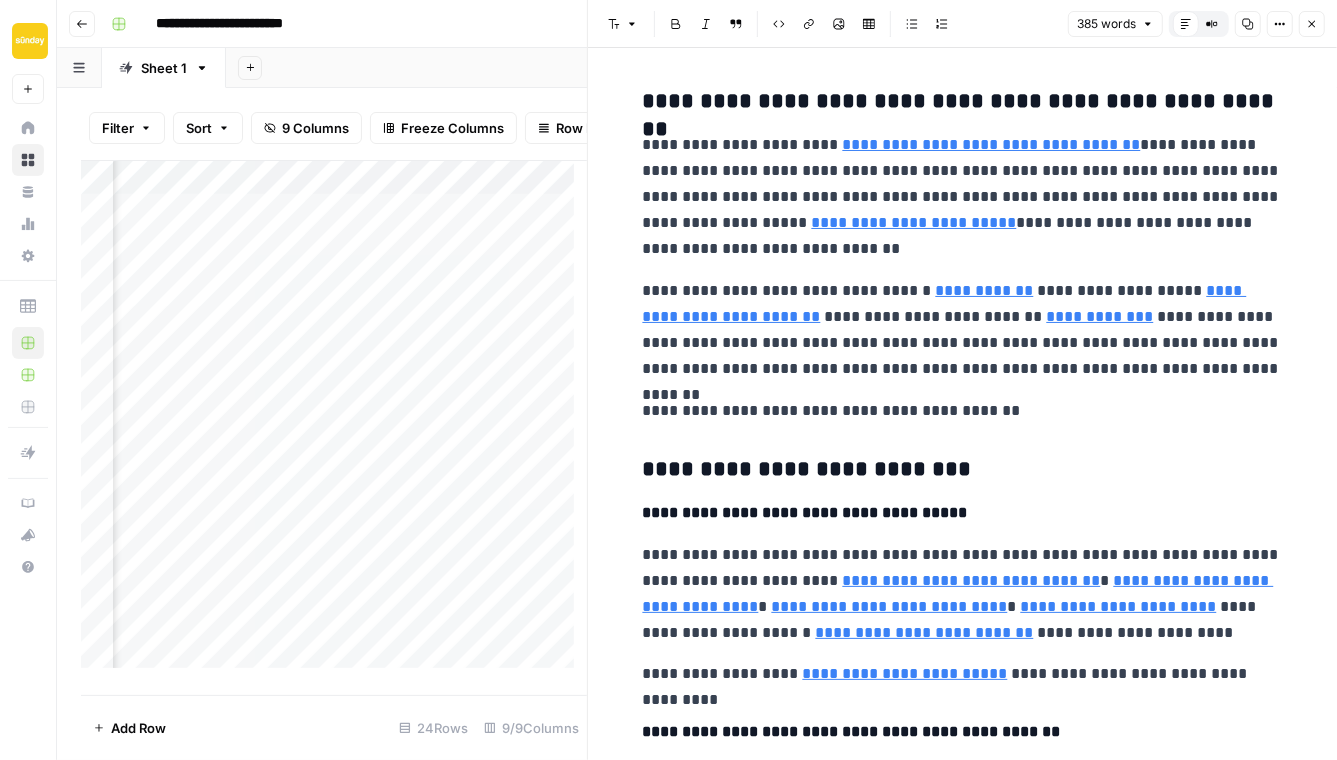 click on "**********" at bounding box center (963, 330) 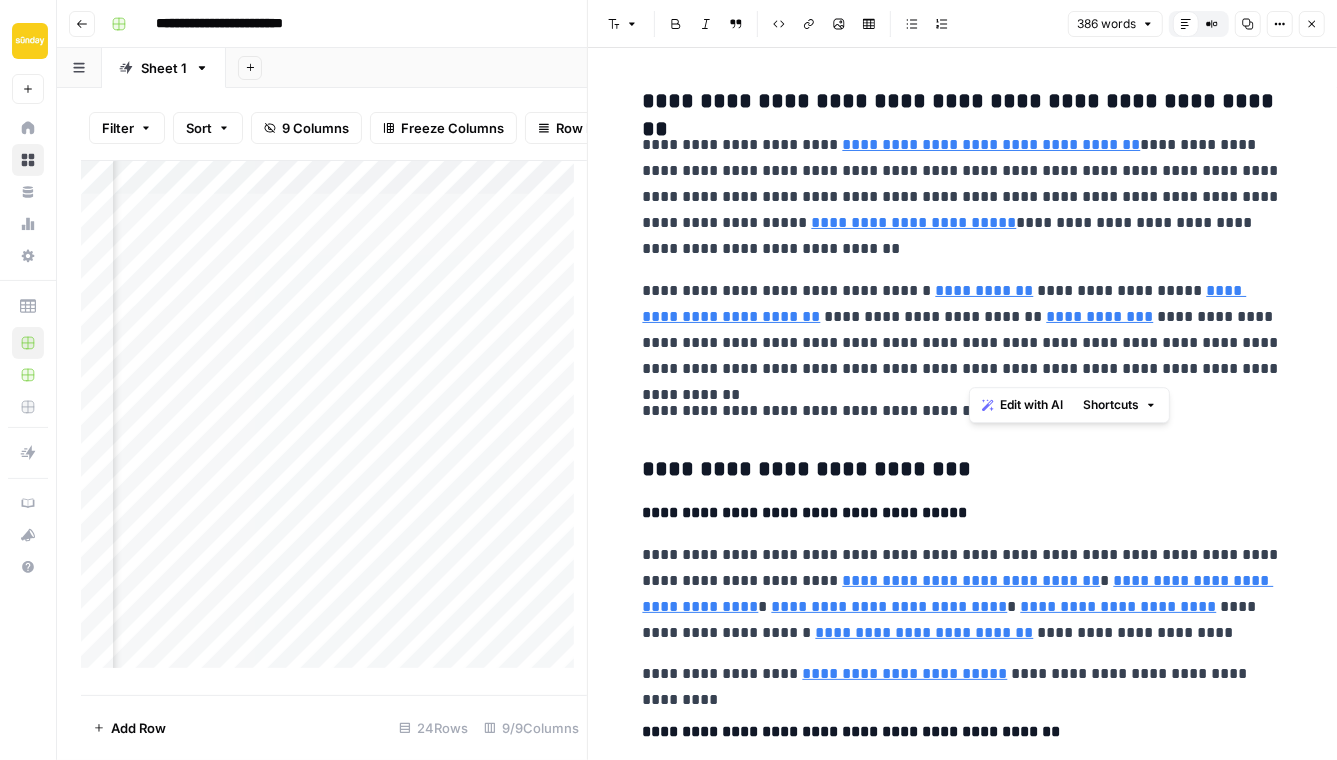 drag, startPoint x: 1171, startPoint y: 367, endPoint x: 971, endPoint y: 378, distance: 200.30228 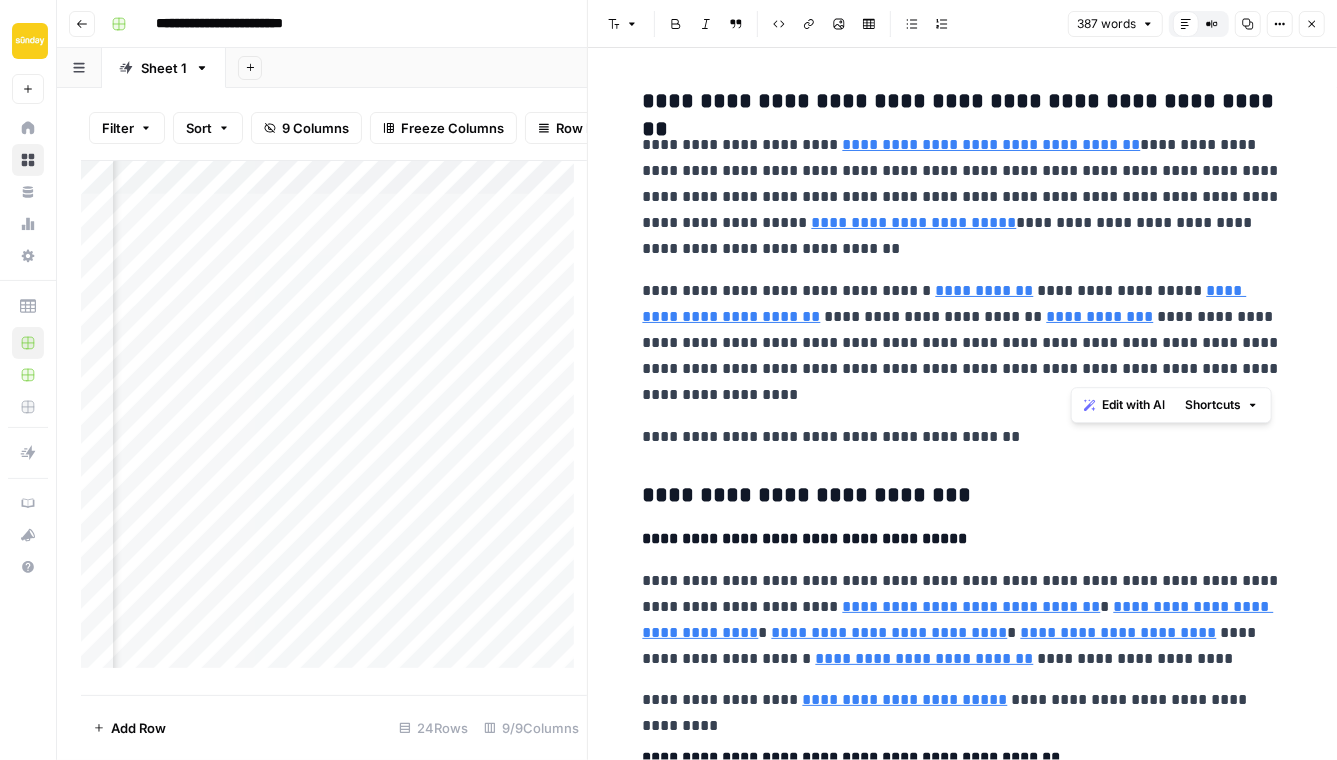 drag, startPoint x: 1137, startPoint y: 371, endPoint x: 1073, endPoint y: 371, distance: 64 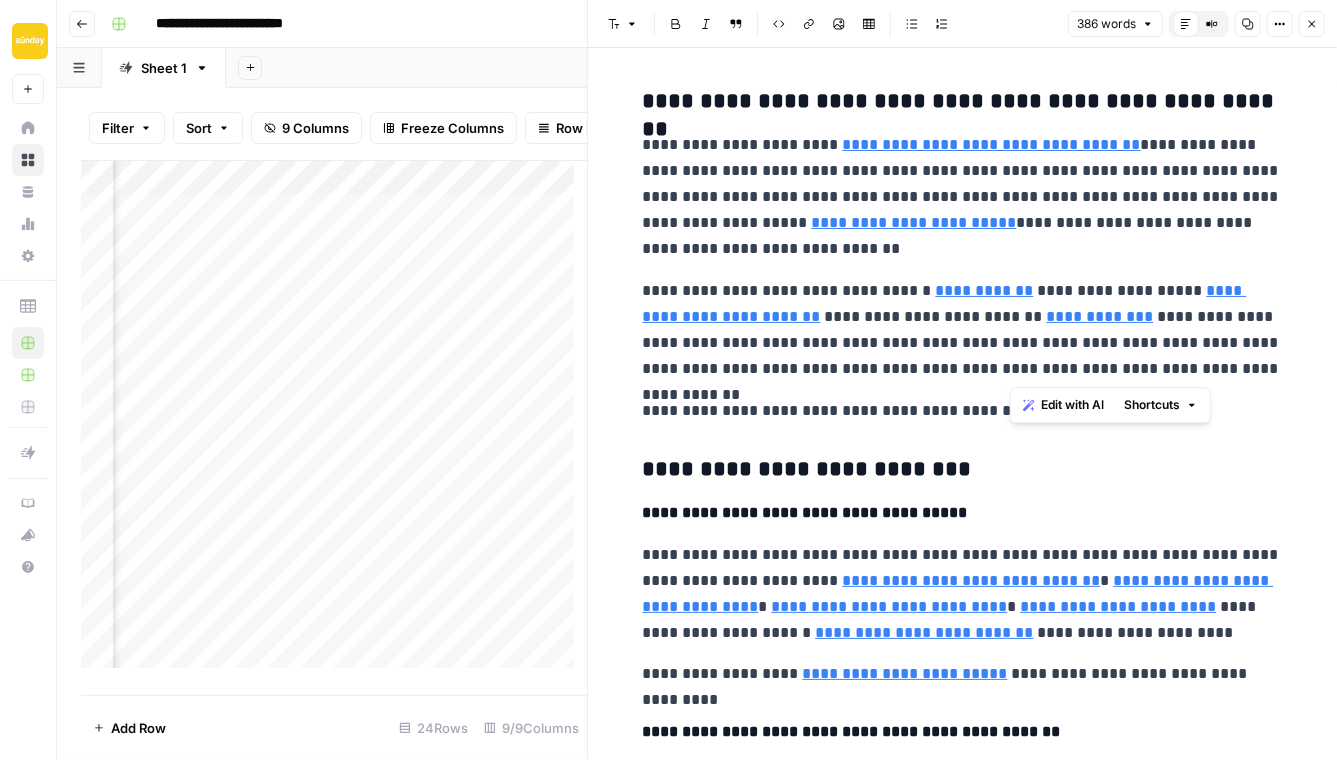 drag, startPoint x: 1171, startPoint y: 367, endPoint x: 1011, endPoint y: 372, distance: 160.07811 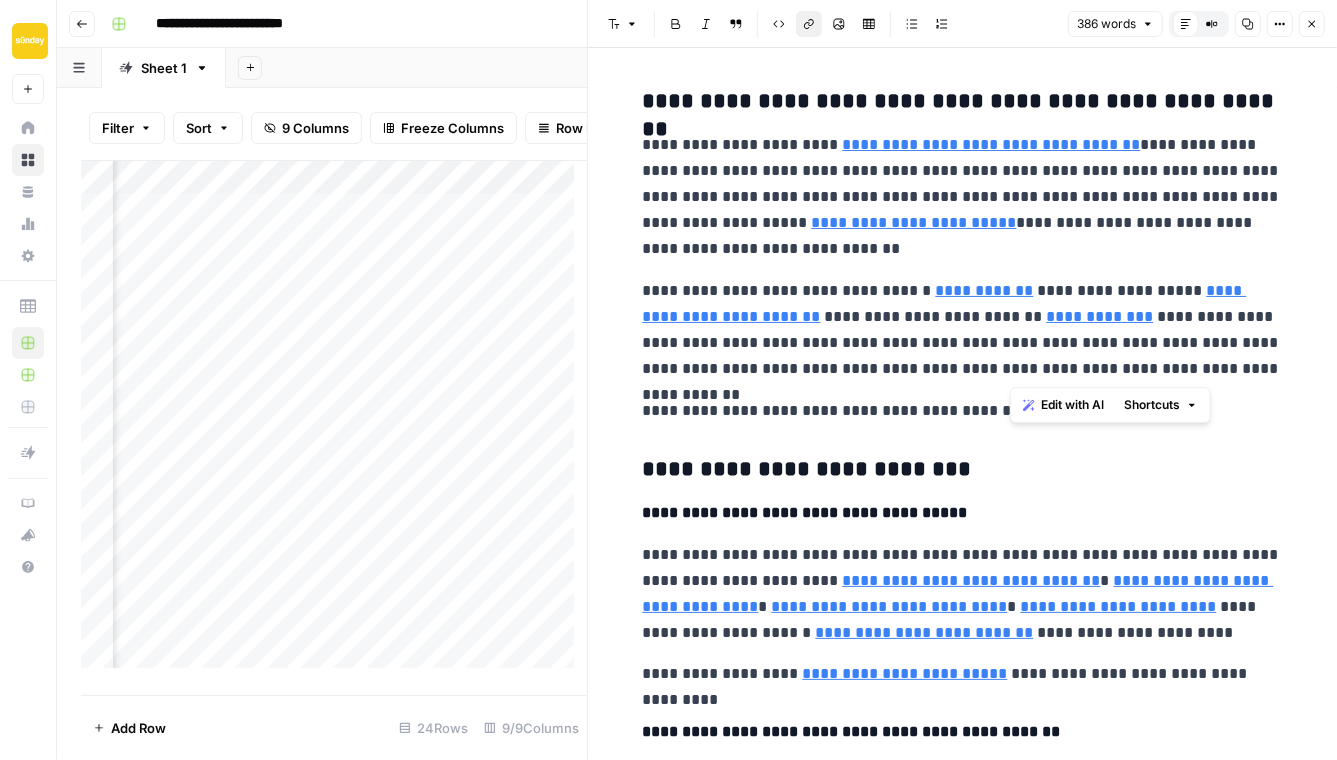 click 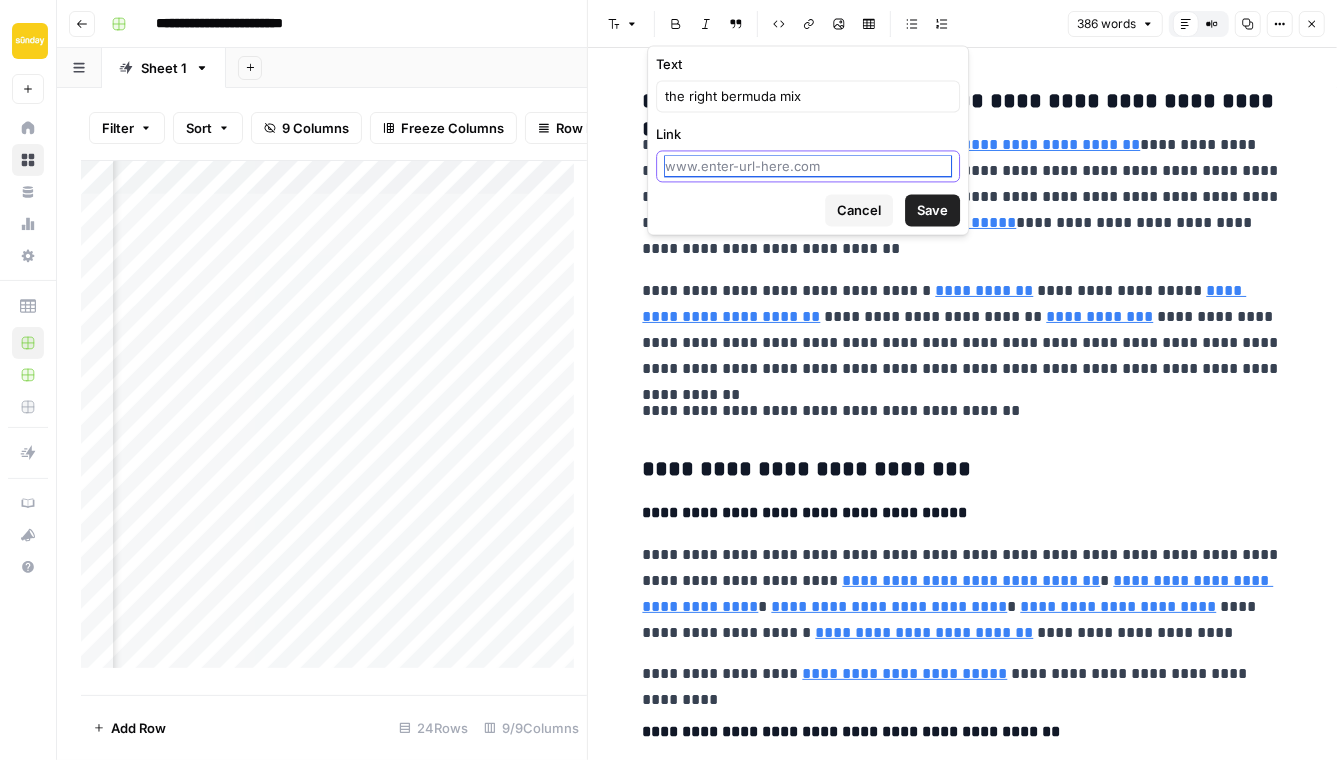 click on "Link" at bounding box center [808, 166] 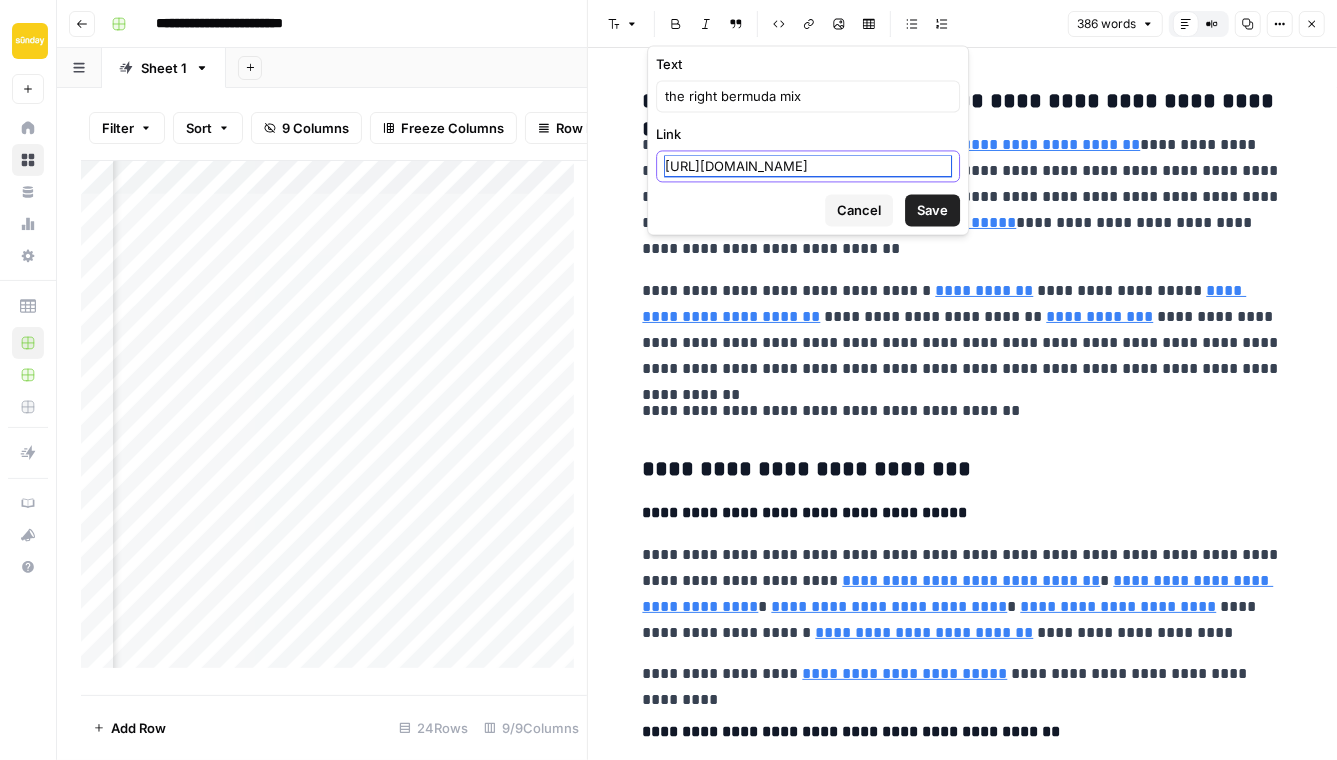 scroll, scrollTop: 0, scrollLeft: 266, axis: horizontal 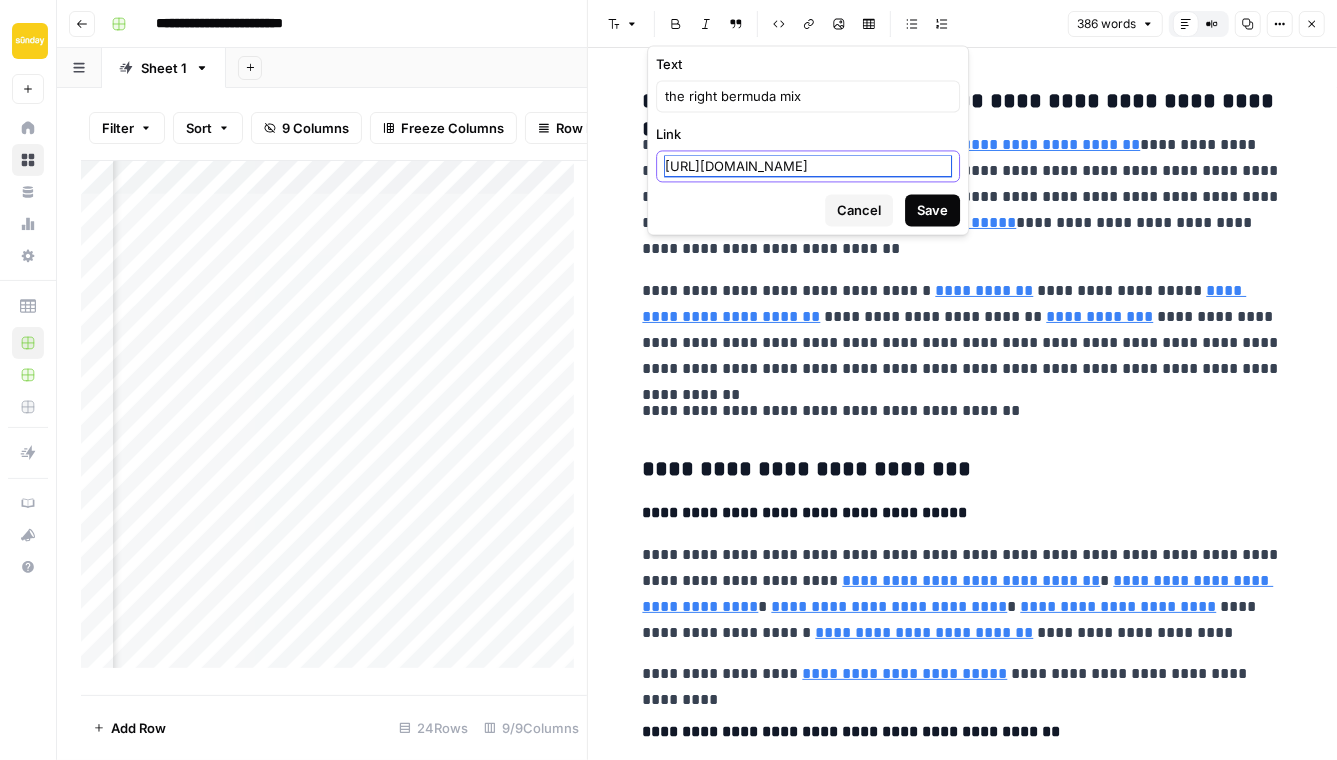 type on "[URL][DOMAIN_NAME]" 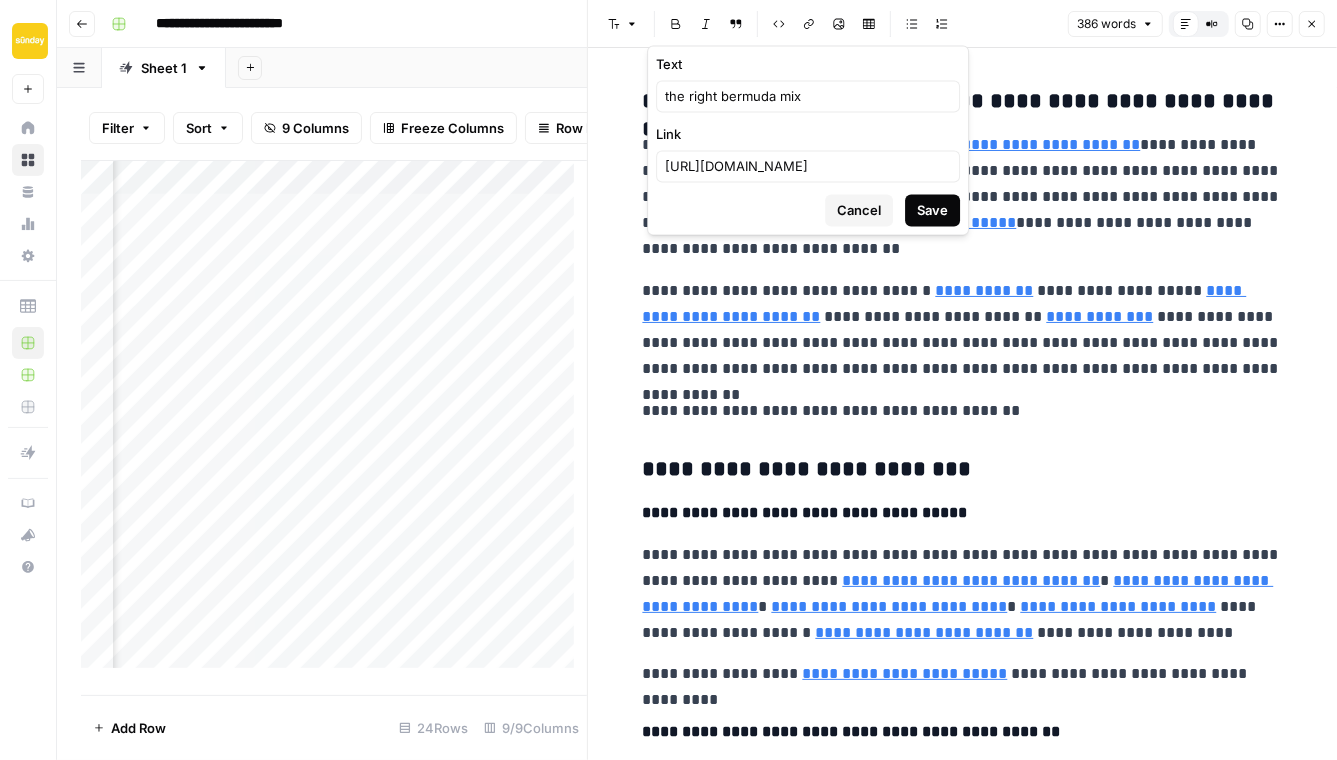 click on "Save" at bounding box center (932, 210) 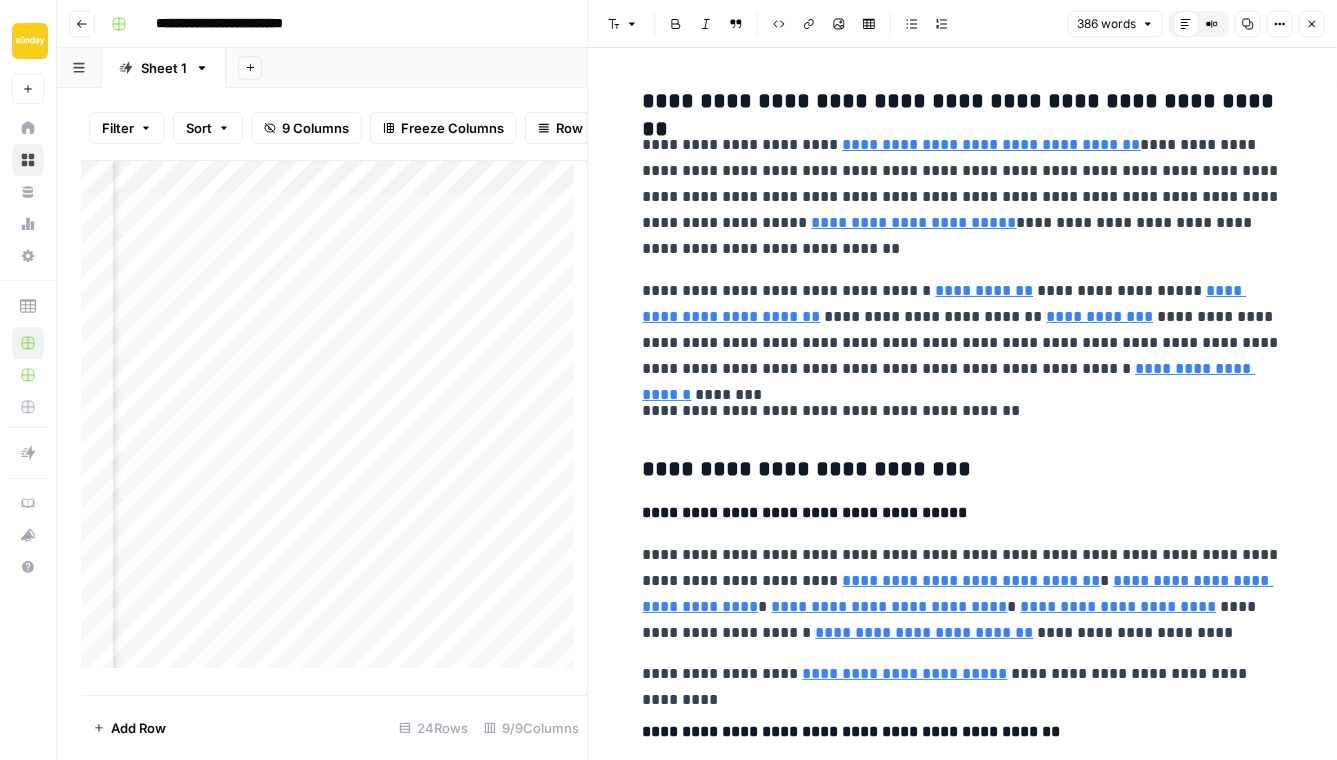 click on "**********" at bounding box center [963, 411] 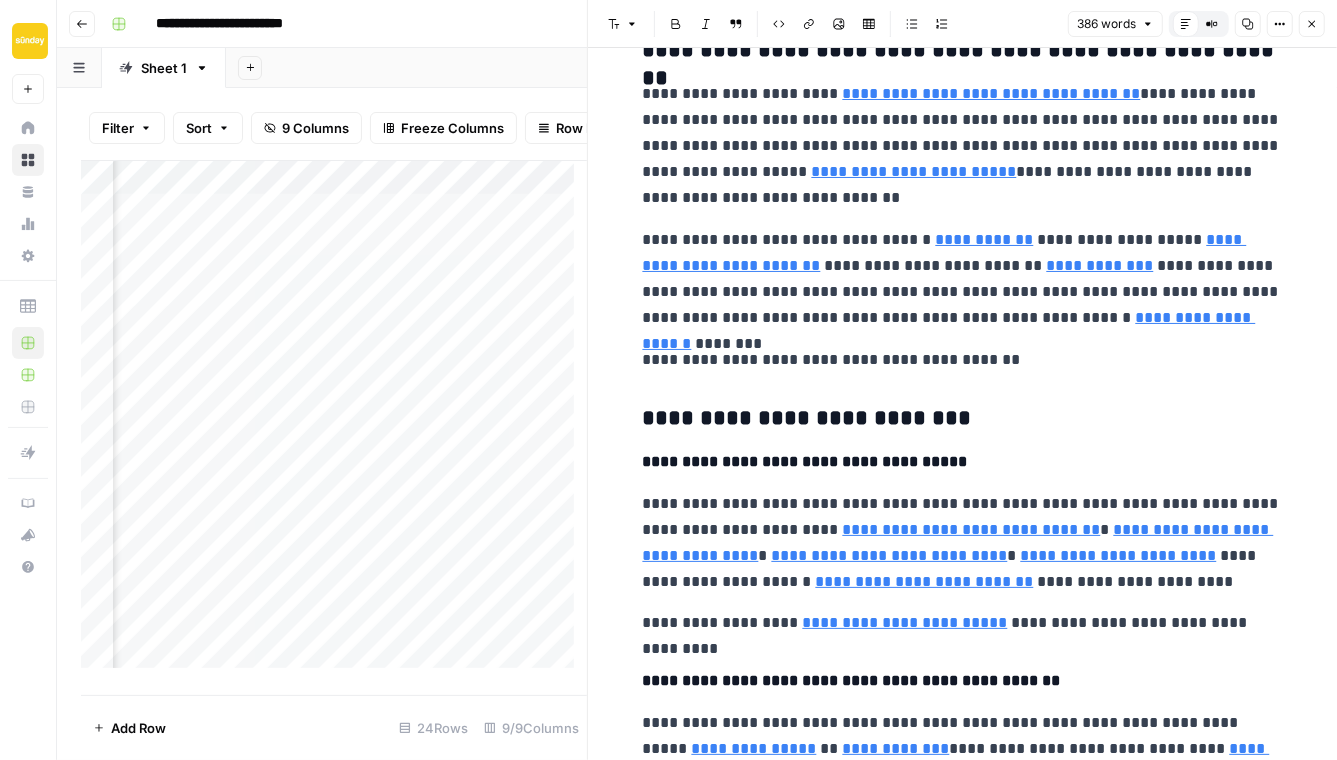 scroll, scrollTop: 246, scrollLeft: 0, axis: vertical 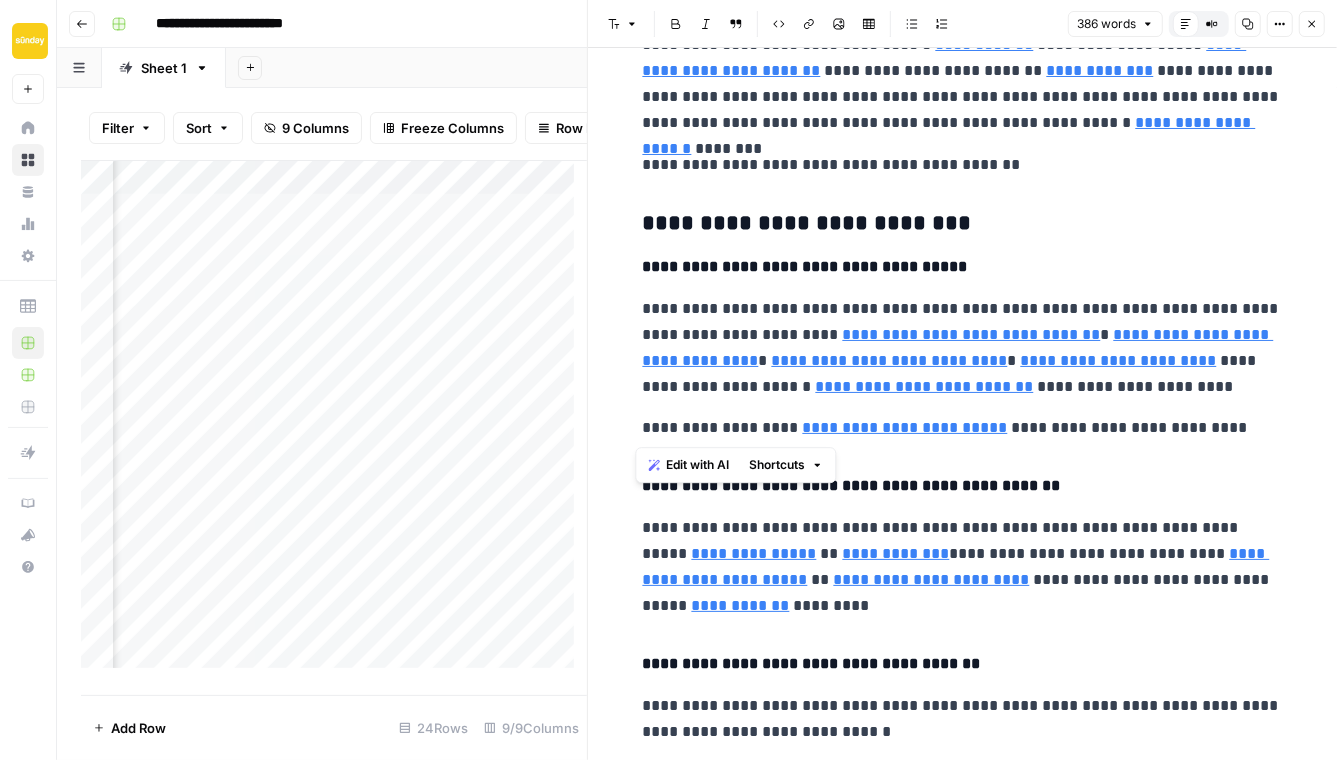 drag, startPoint x: 1260, startPoint y: 429, endPoint x: 620, endPoint y: 434, distance: 640.01953 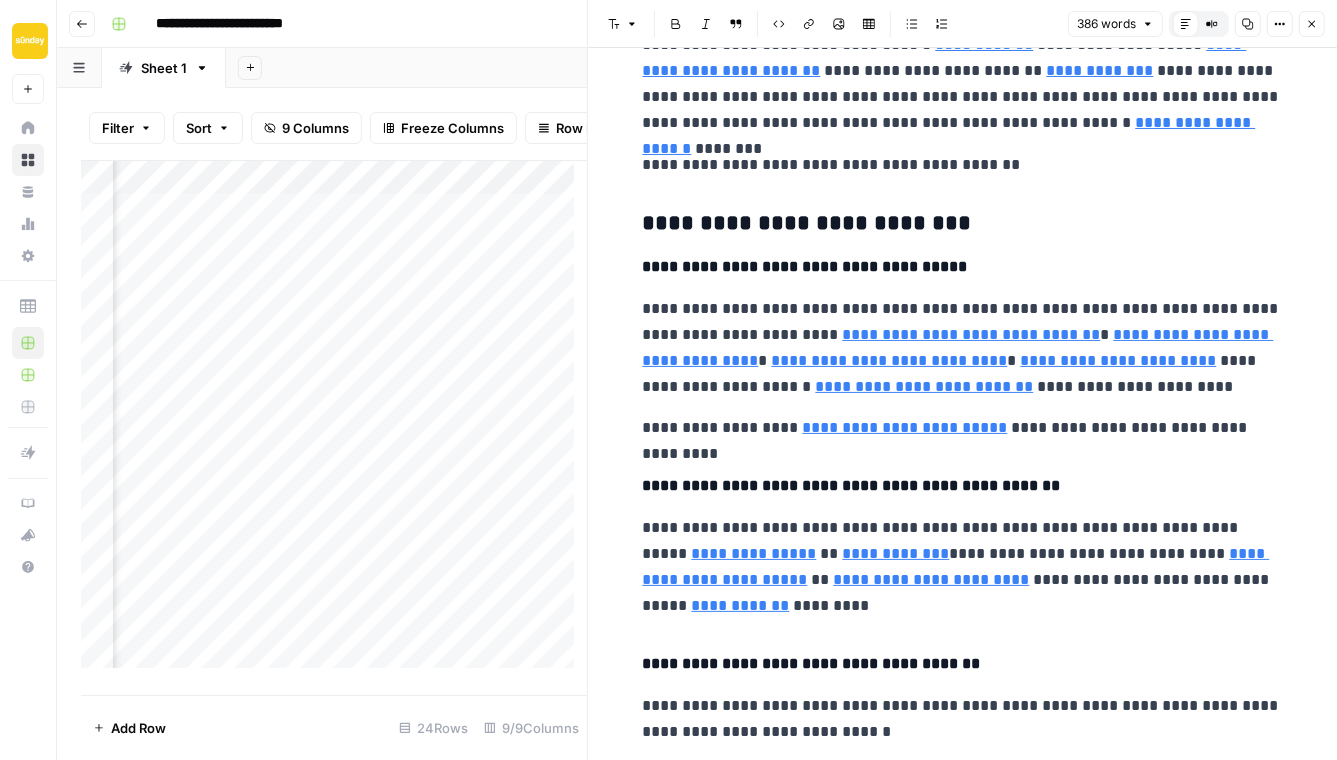 click on "**********" at bounding box center (963, 567) 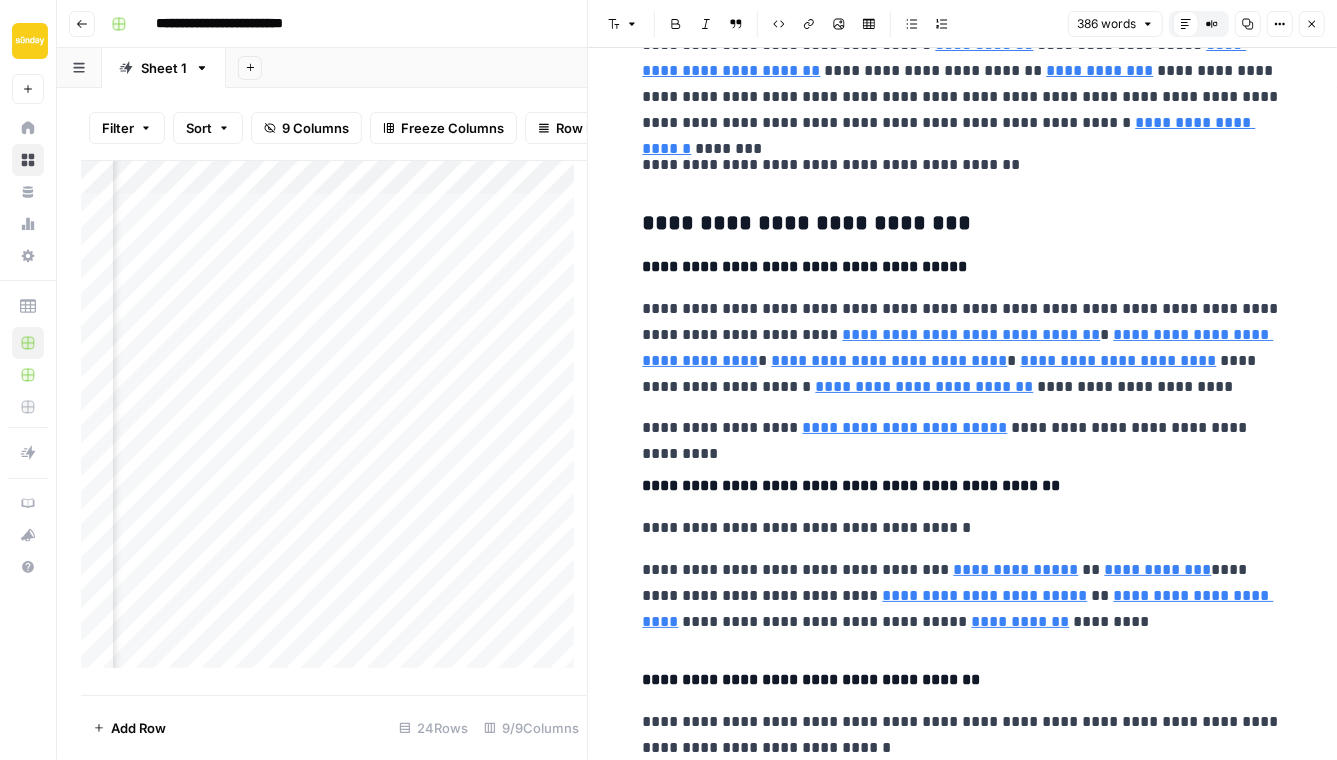 click on "**********" at bounding box center (963, 596) 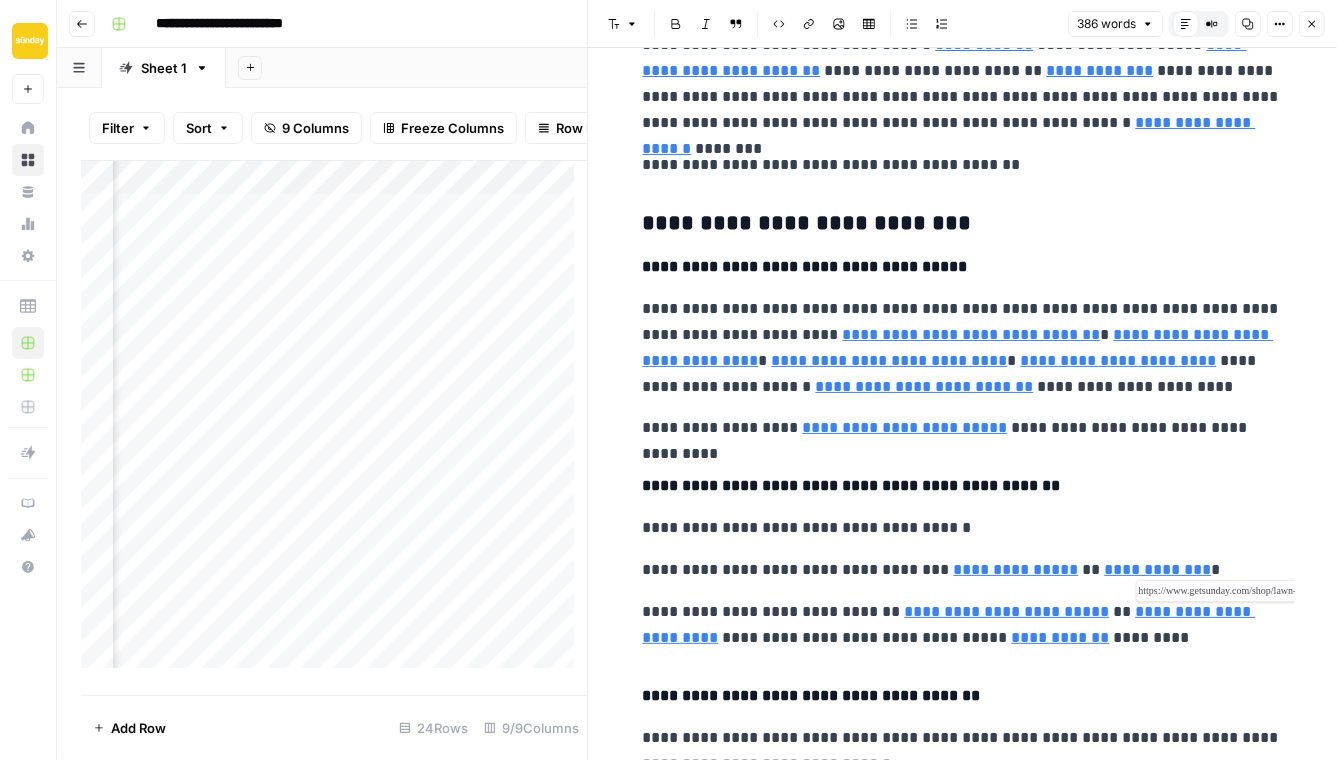 click on "**********" at bounding box center [949, 624] 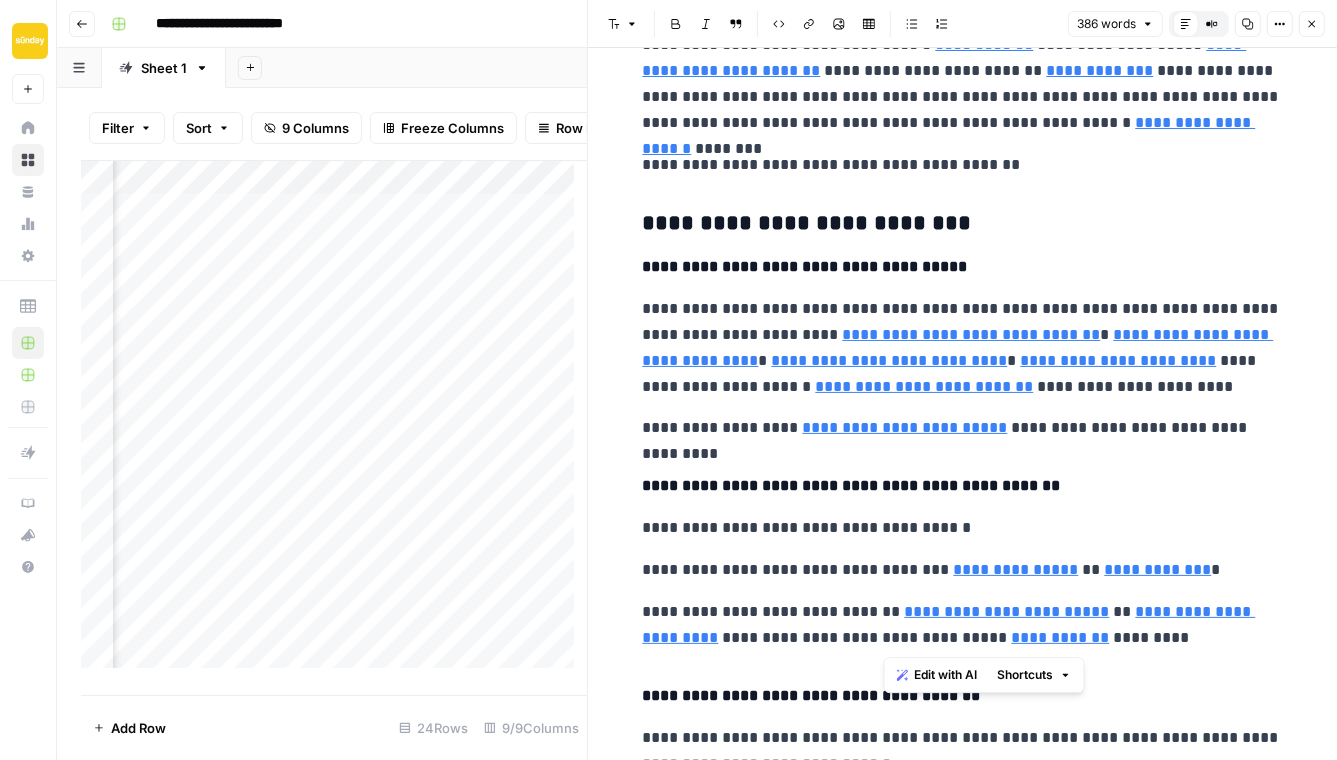 drag, startPoint x: 1199, startPoint y: 633, endPoint x: 885, endPoint y: 635, distance: 314.00638 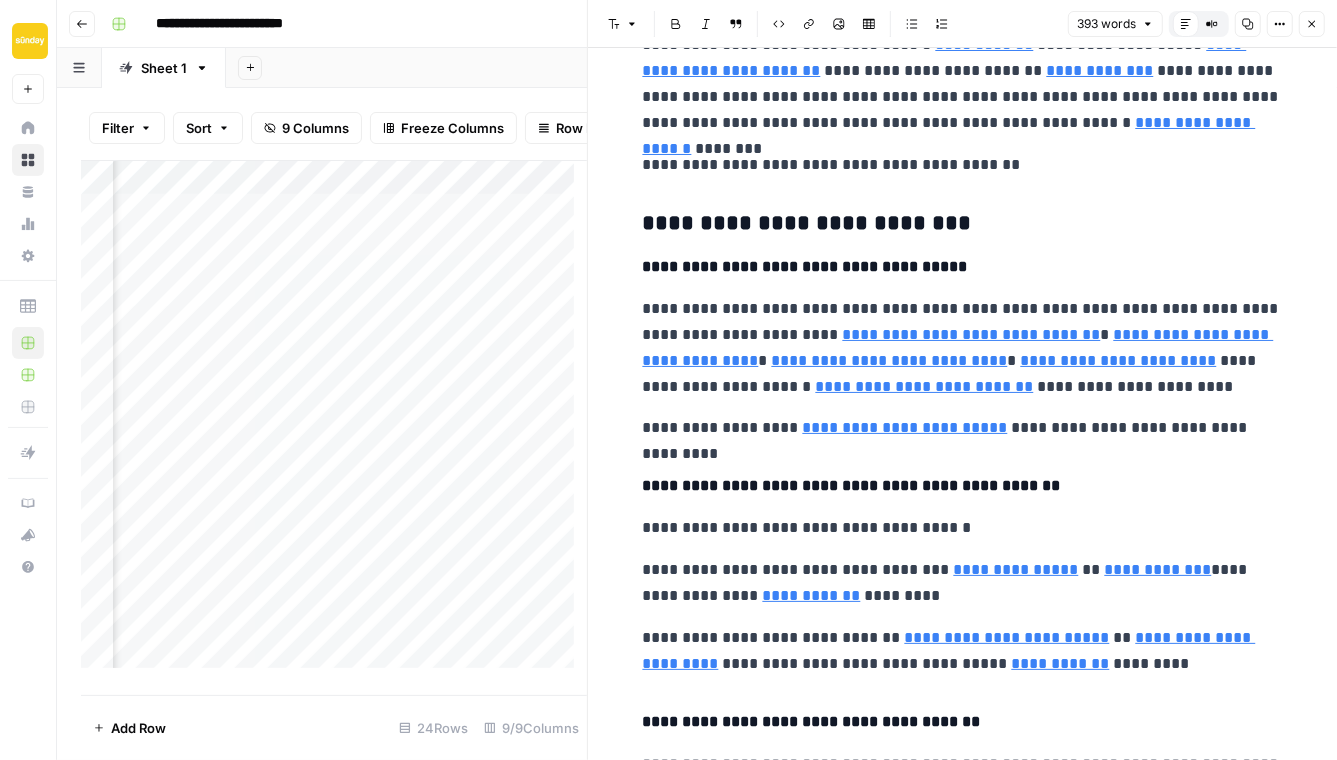 click on "**********" at bounding box center [963, 583] 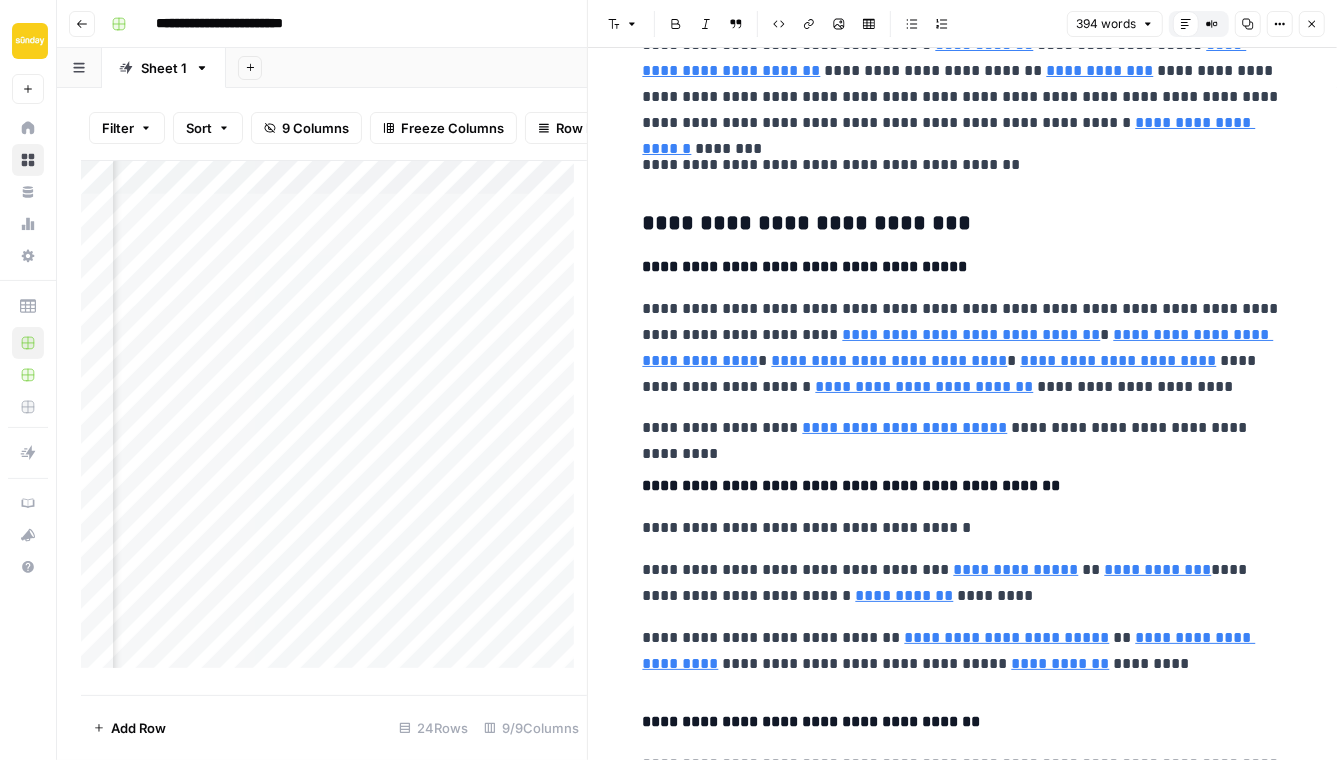 click on "**********" at bounding box center [963, 583] 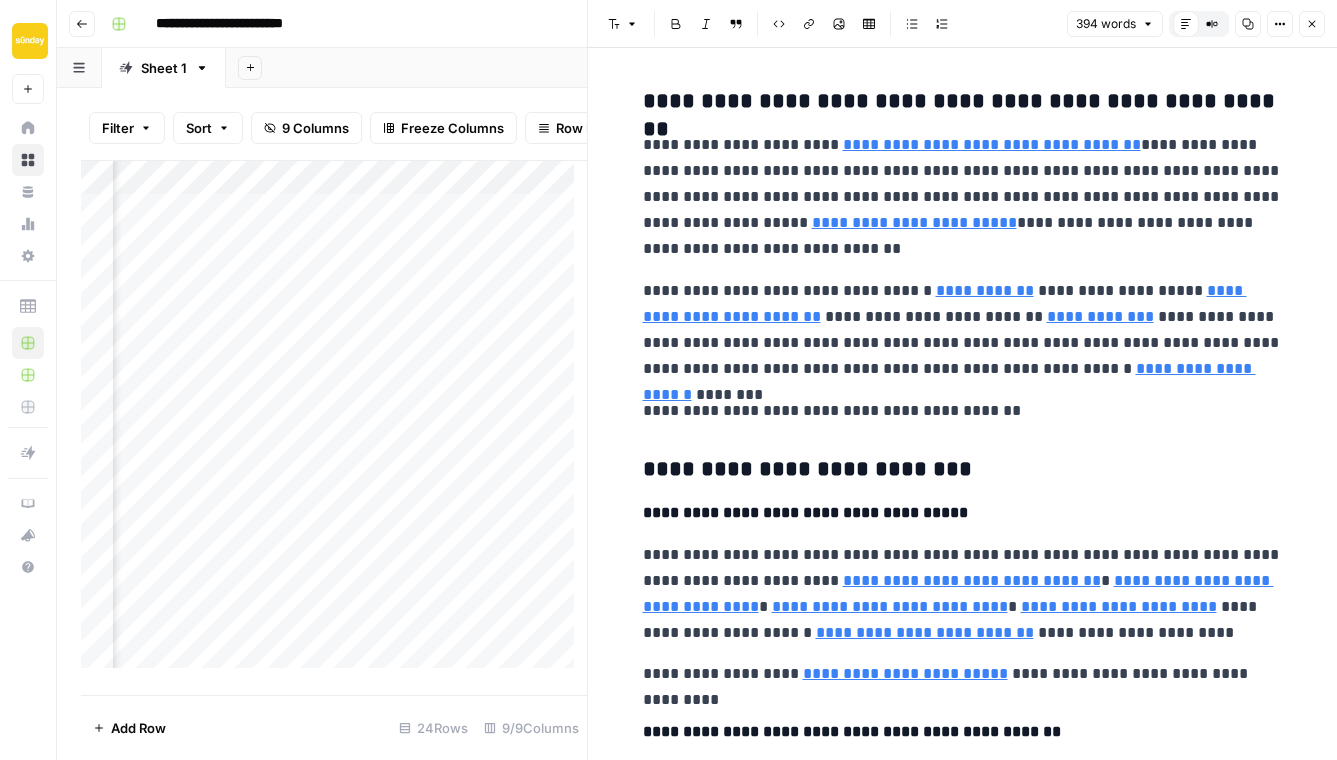 scroll, scrollTop: 0, scrollLeft: 0, axis: both 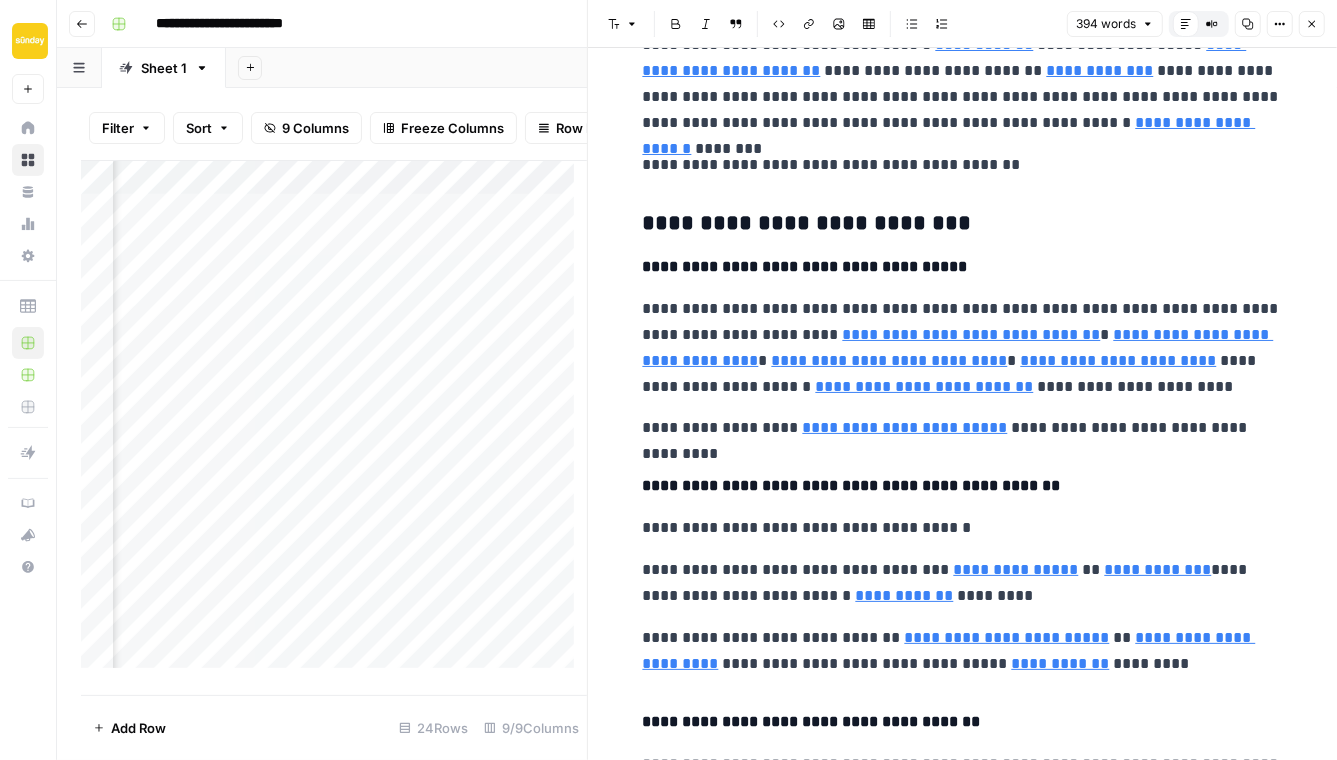 click on "**********" at bounding box center [963, 583] 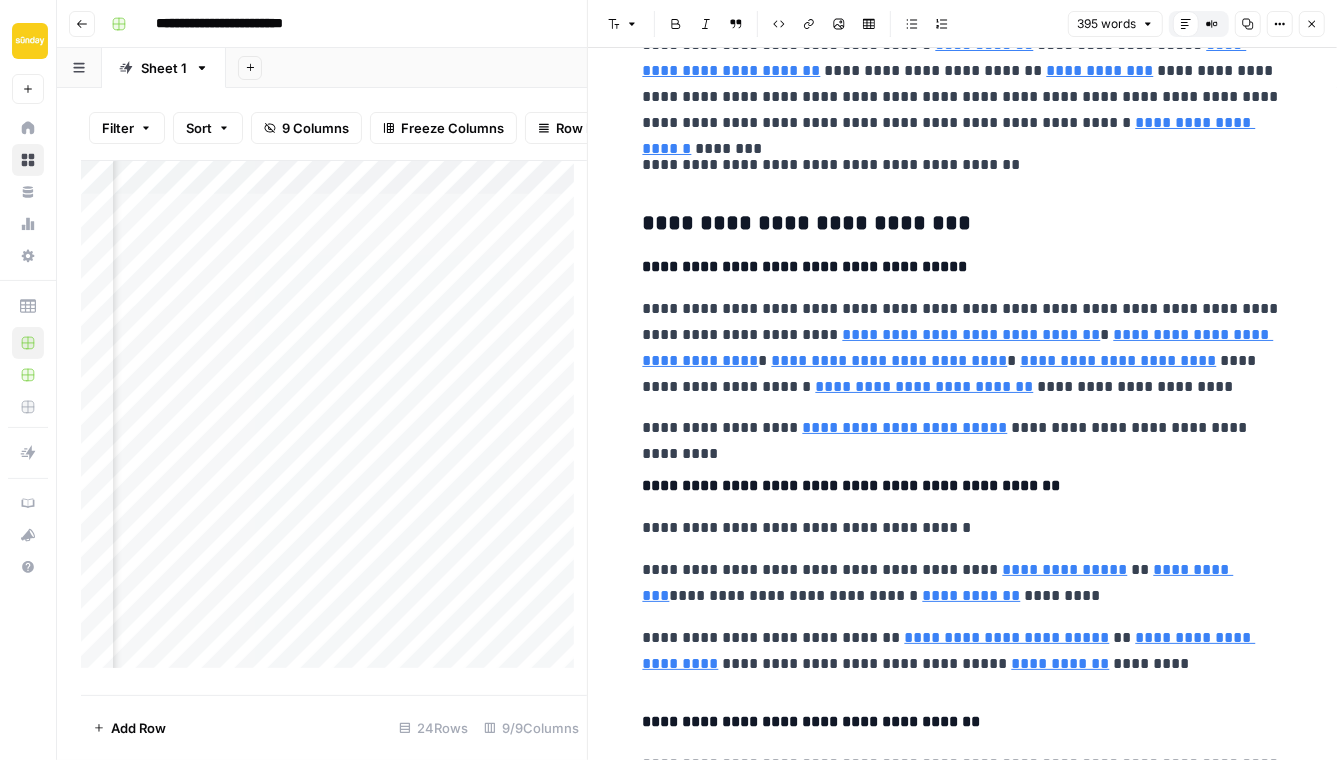 click on "**********" at bounding box center (963, 508) 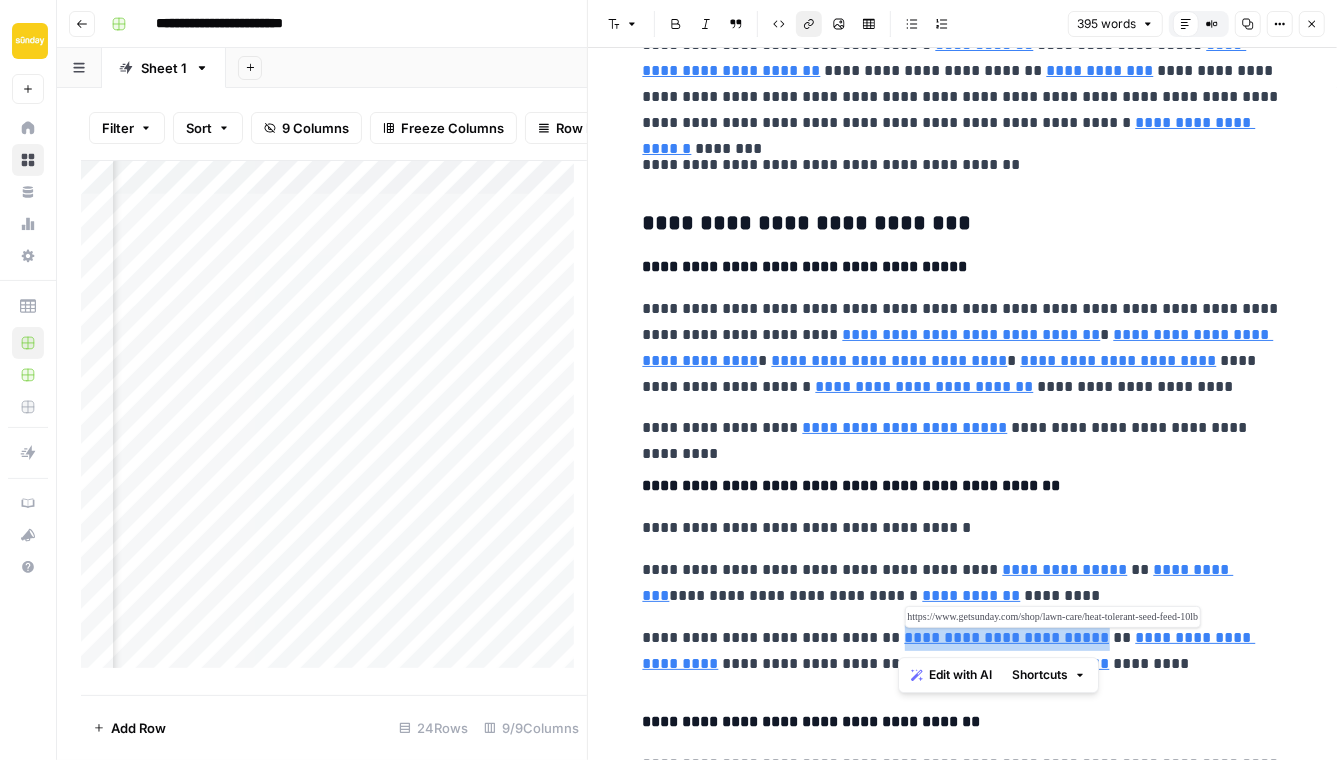 drag, startPoint x: 1095, startPoint y: 638, endPoint x: 902, endPoint y: 640, distance: 193.01036 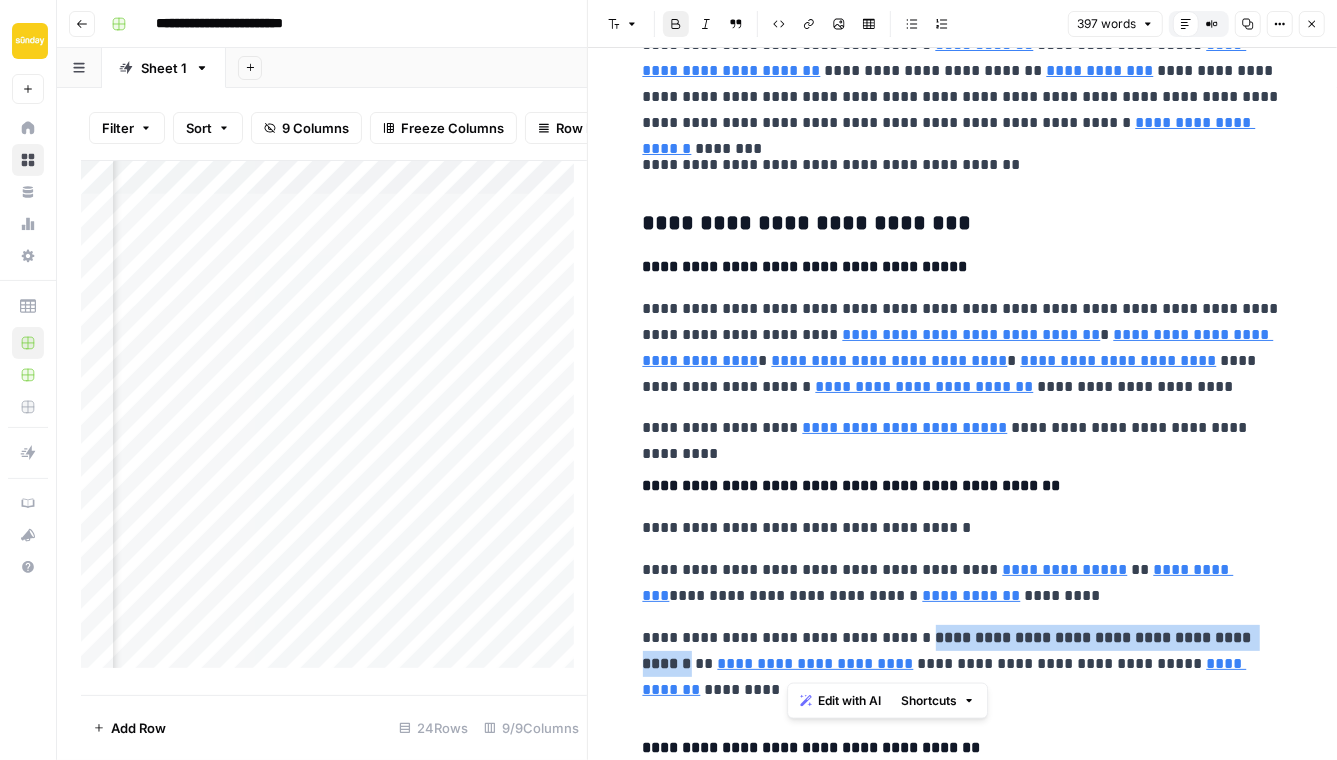 drag, startPoint x: 786, startPoint y: 663, endPoint x: 922, endPoint y: 633, distance: 139.26952 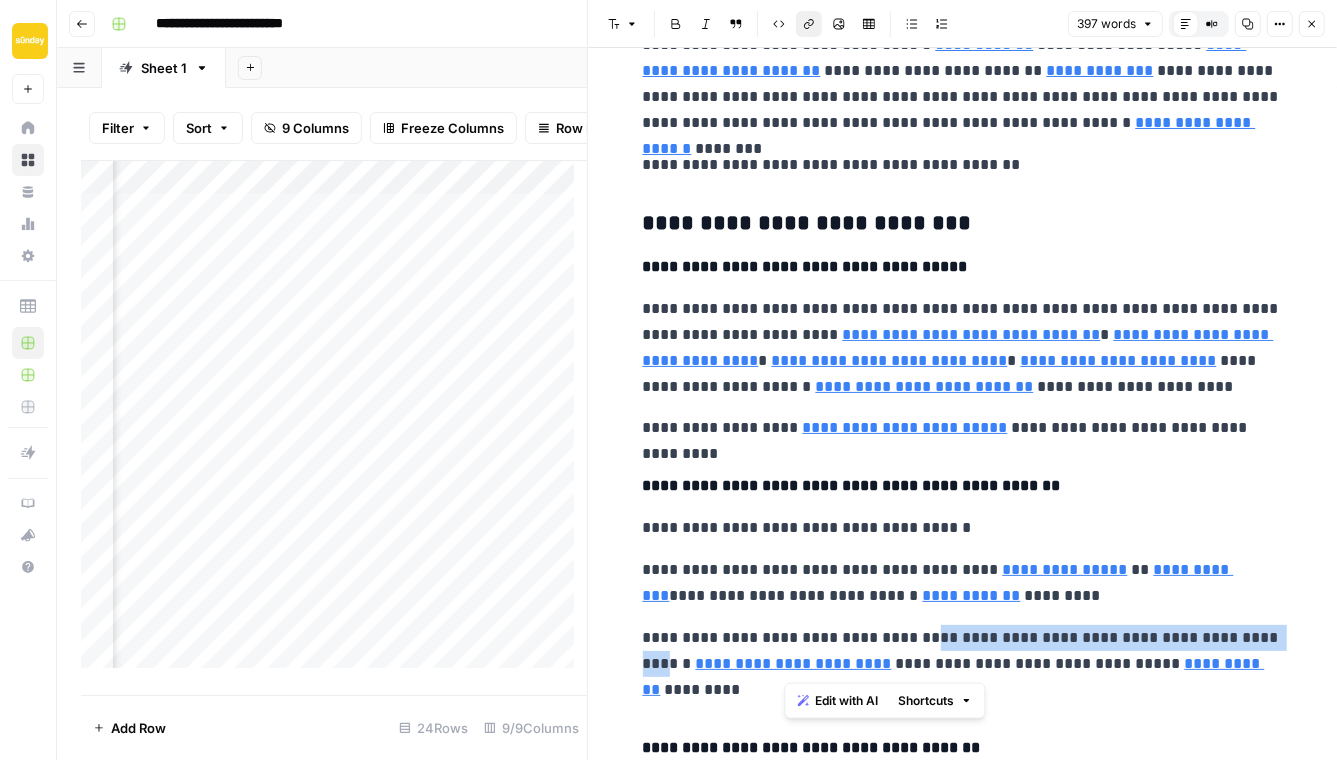 click 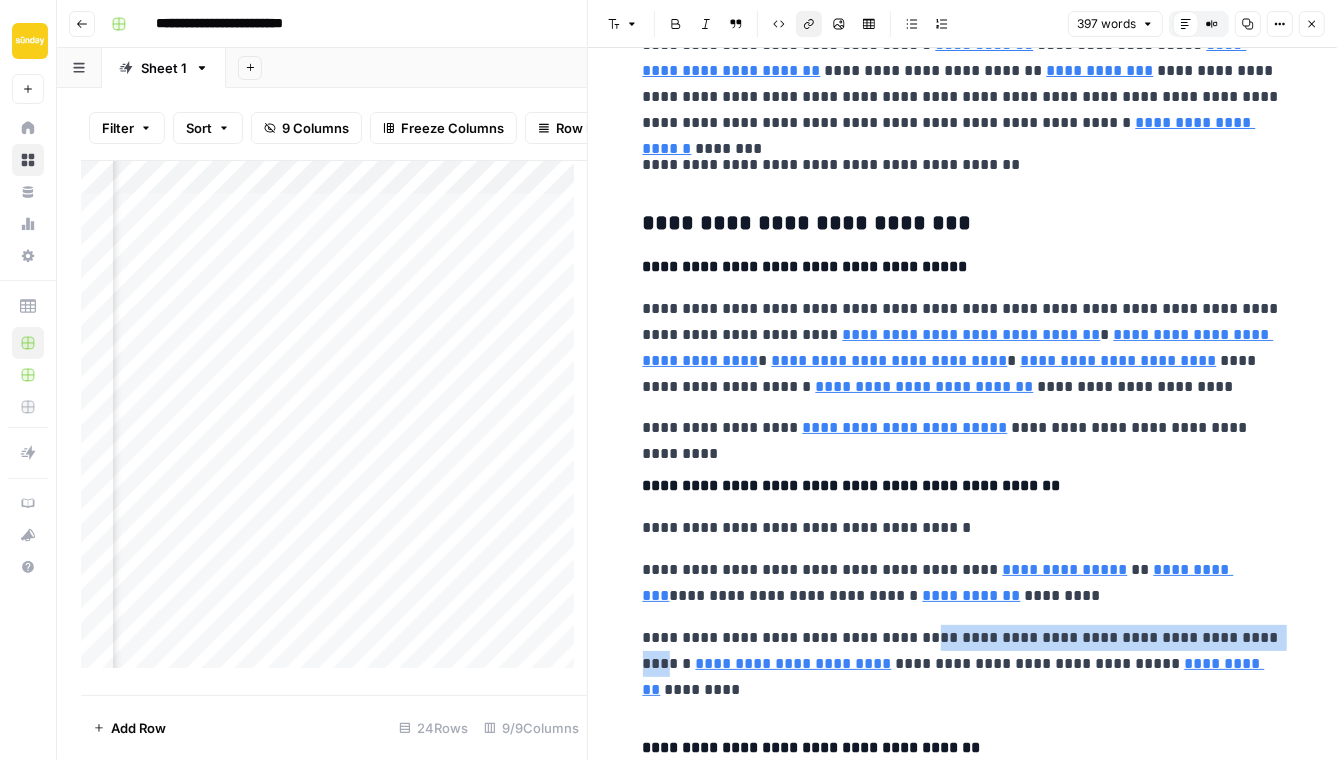 click 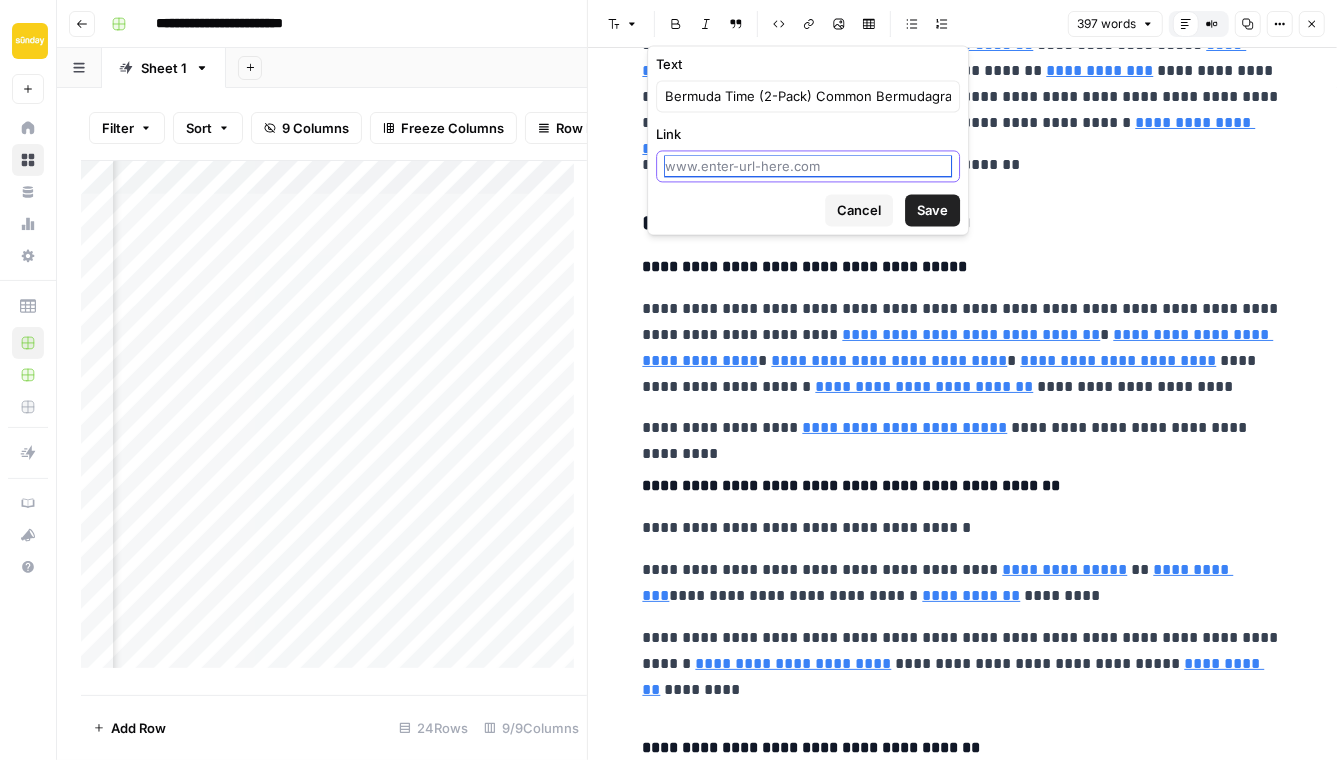 click on "Link" at bounding box center [808, 166] 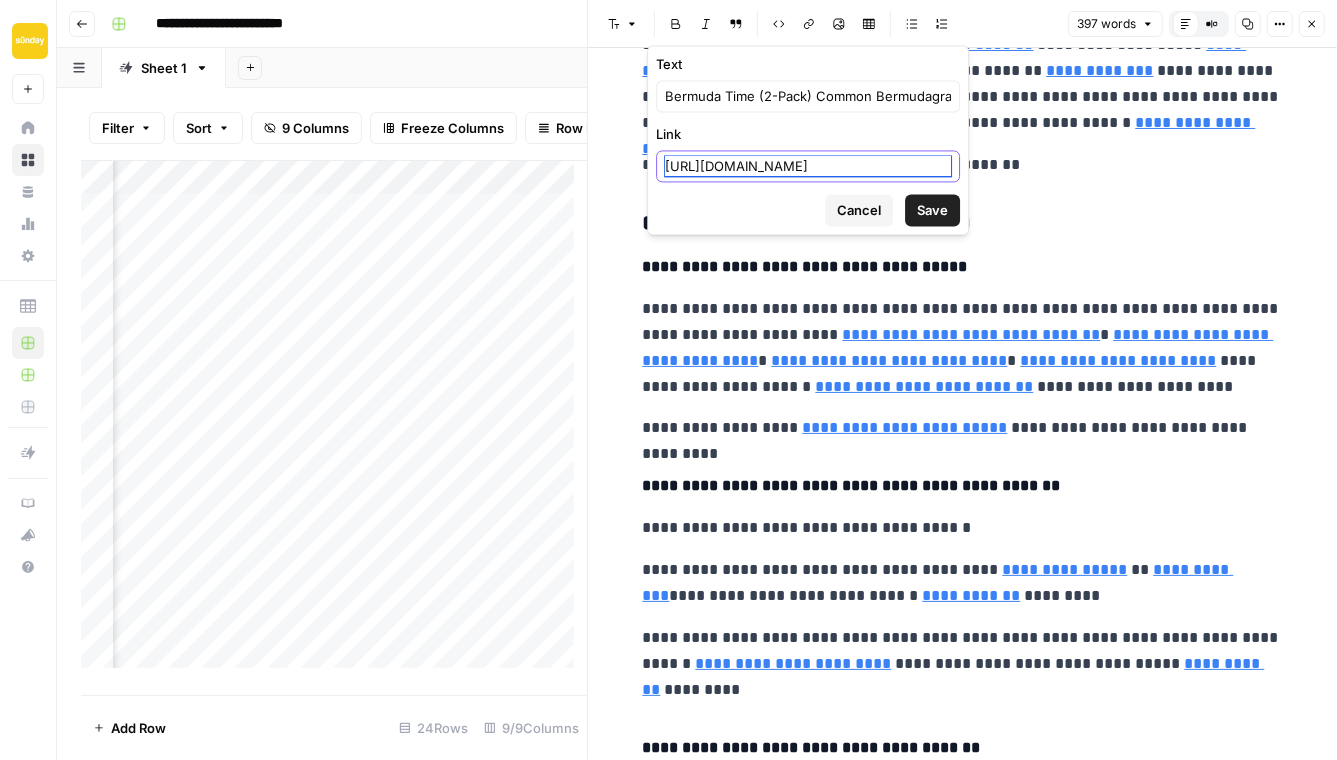 scroll, scrollTop: 0, scrollLeft: 266, axis: horizontal 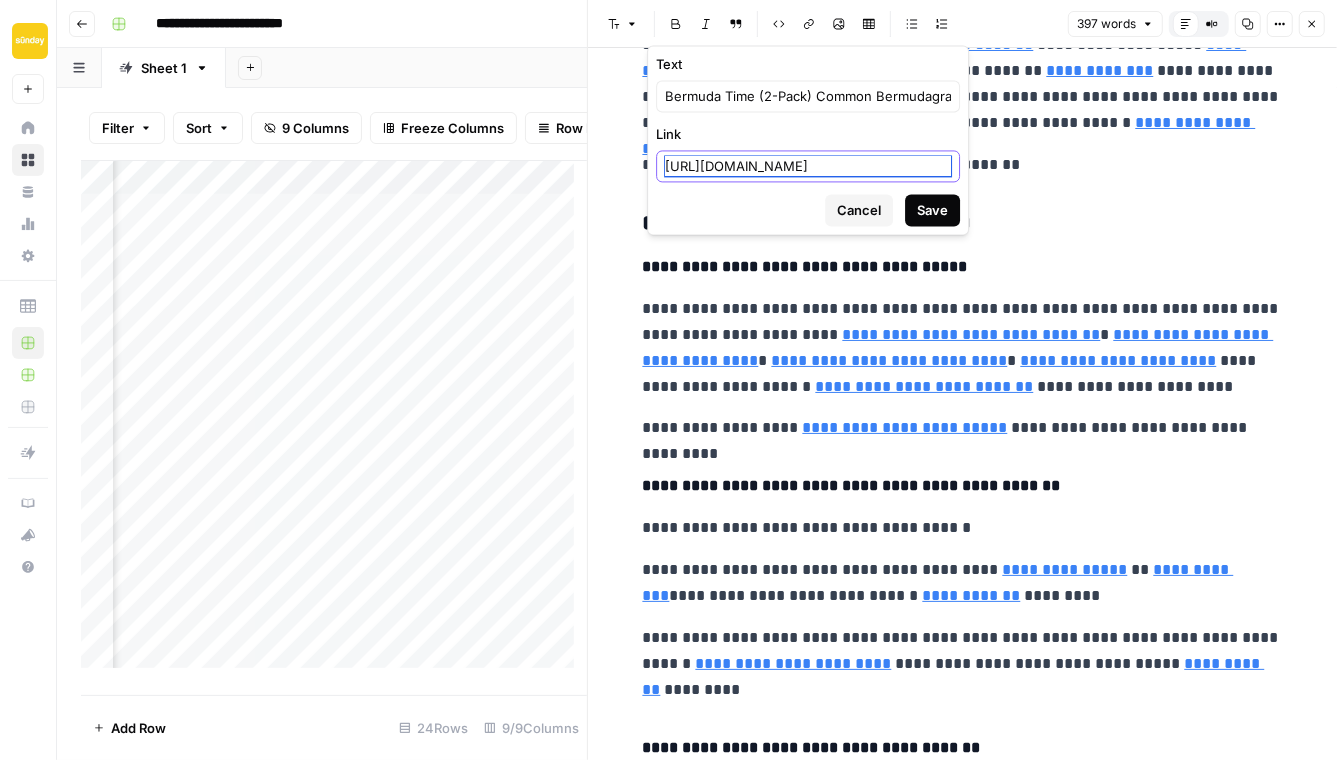 type on "[URL][DOMAIN_NAME]" 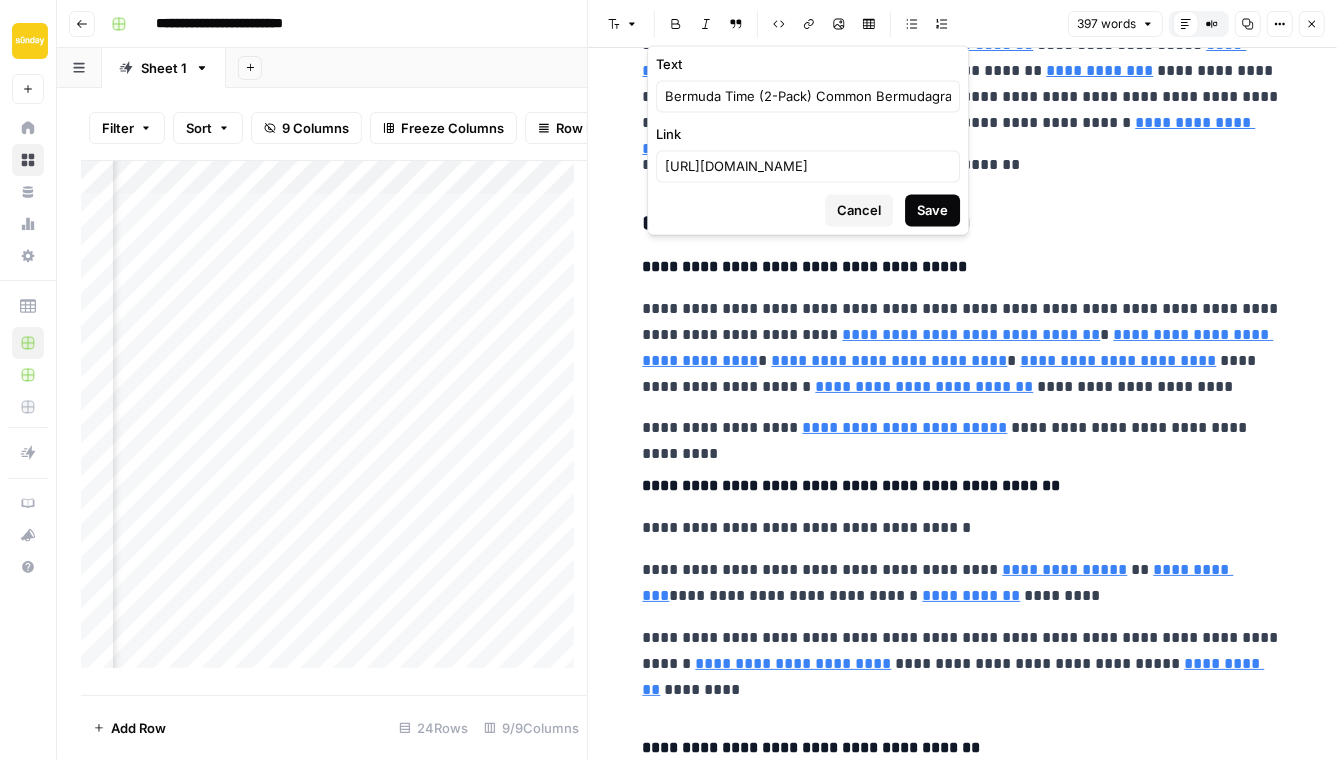 click on "Save" at bounding box center [932, 210] 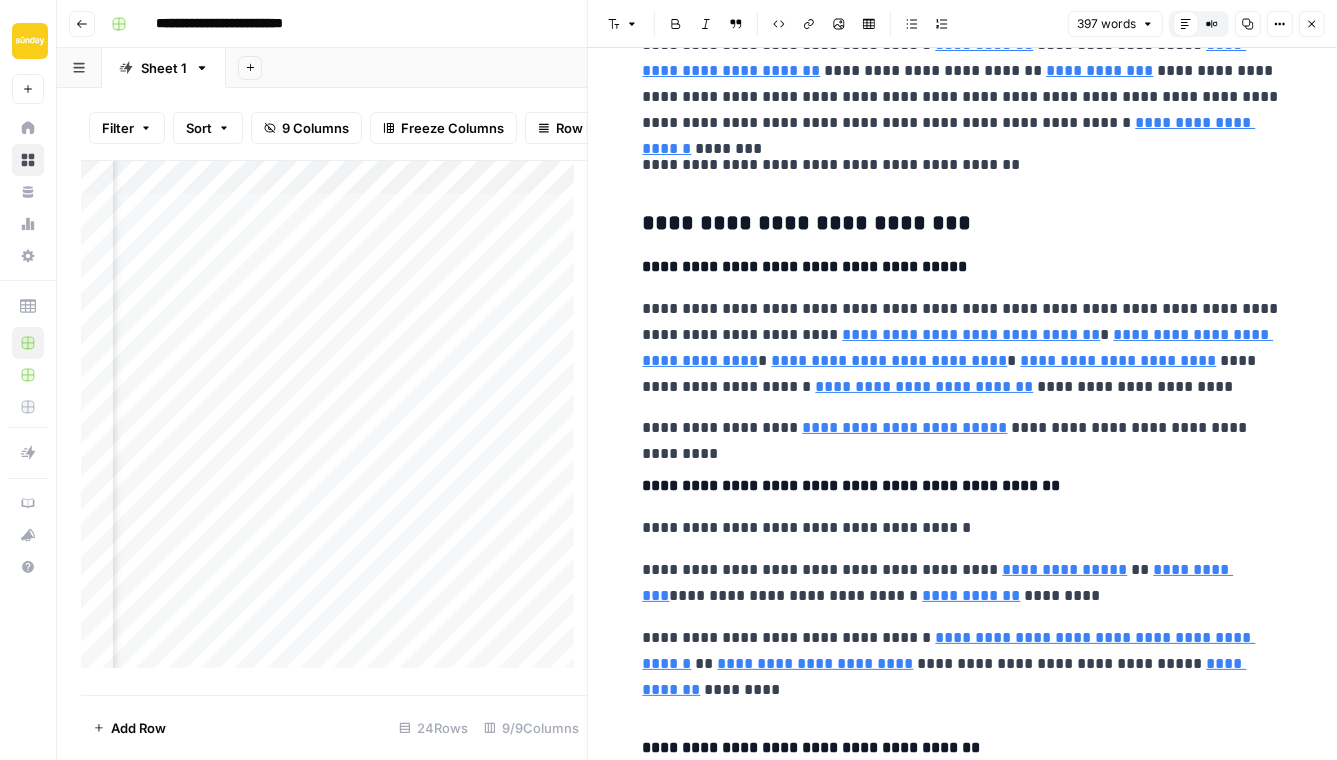 click on "**********" at bounding box center (963, 664) 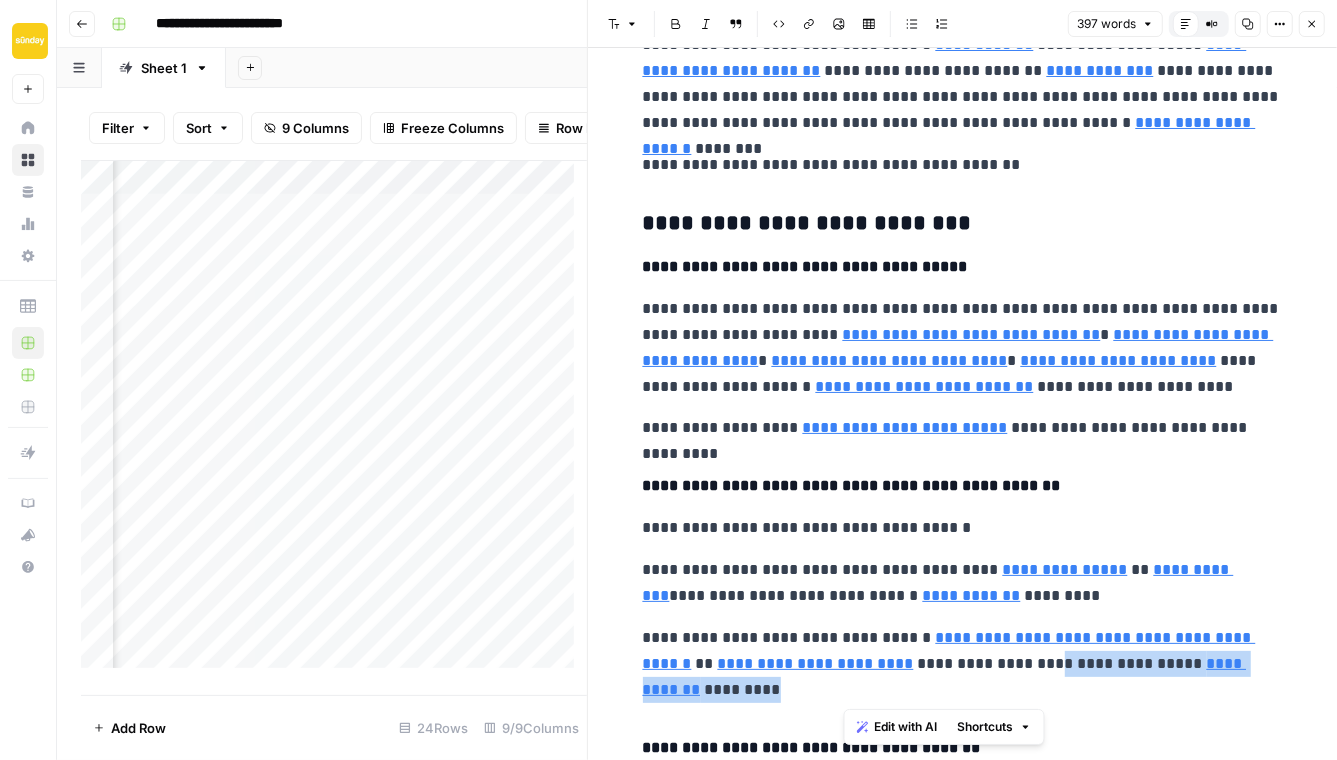 drag, startPoint x: 1064, startPoint y: 688, endPoint x: 1144, endPoint y: 661, distance: 84.4334 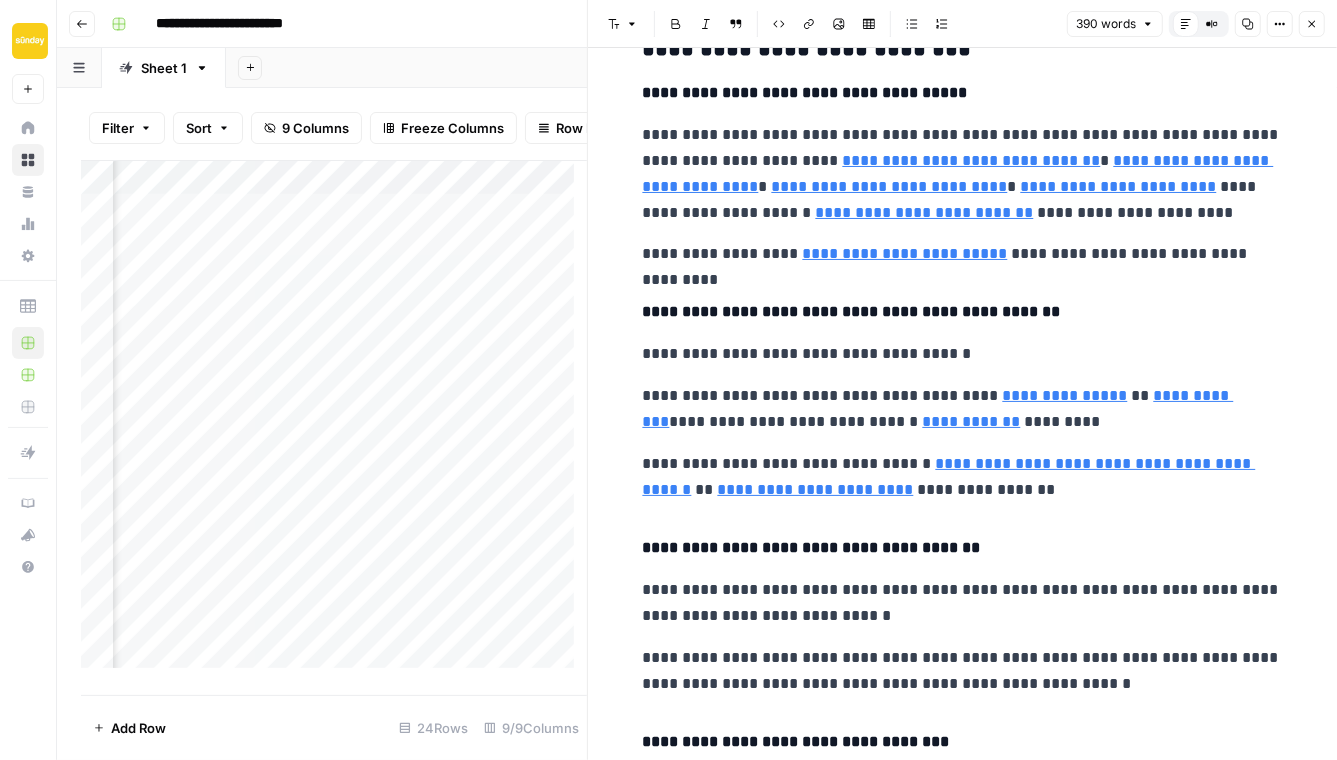 scroll, scrollTop: 425, scrollLeft: 0, axis: vertical 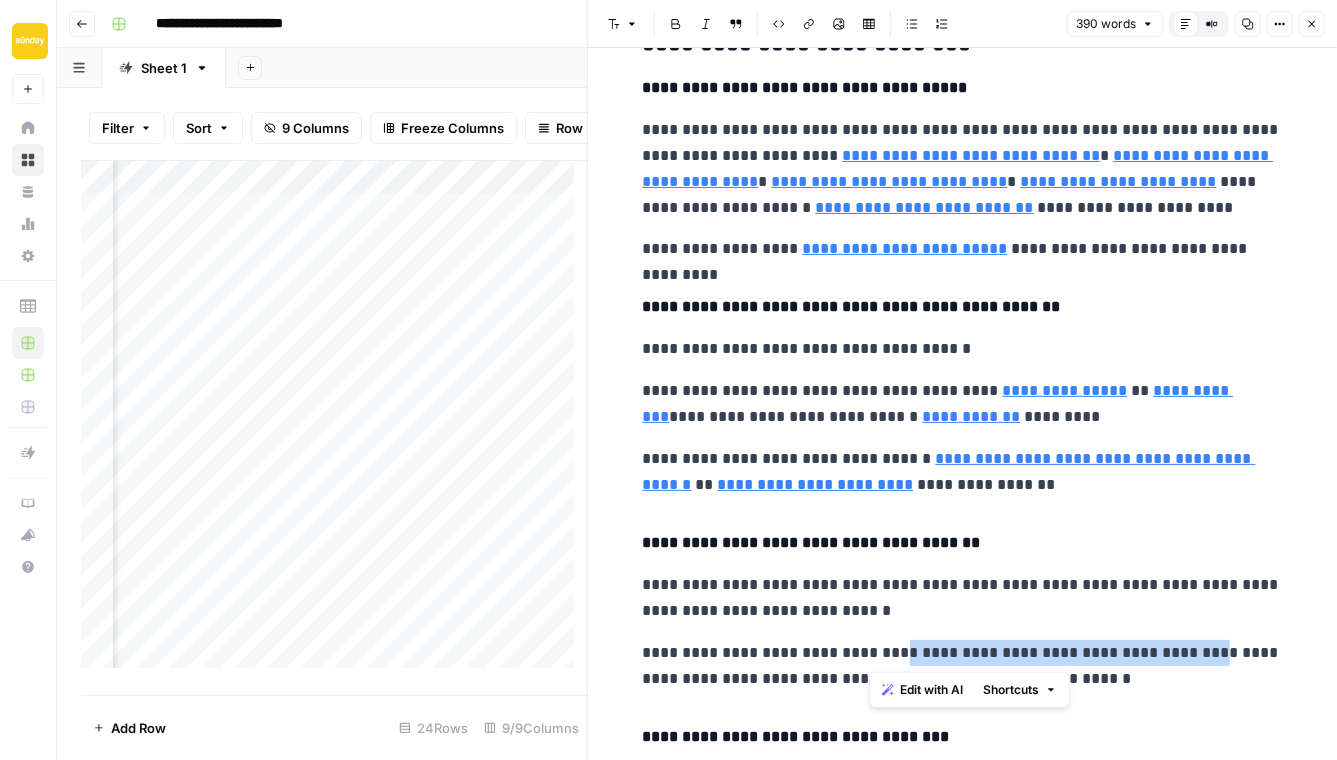 drag, startPoint x: 1181, startPoint y: 651, endPoint x: 872, endPoint y: 651, distance: 309 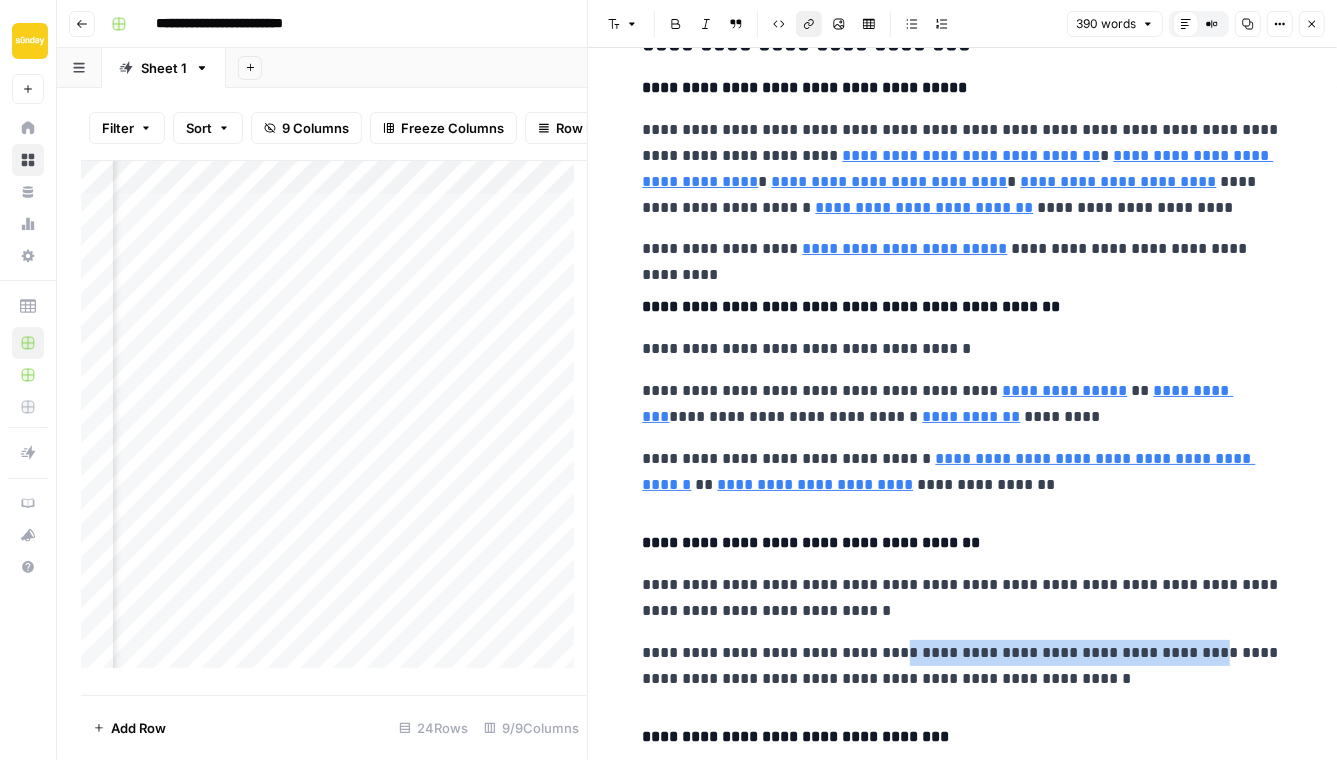 click 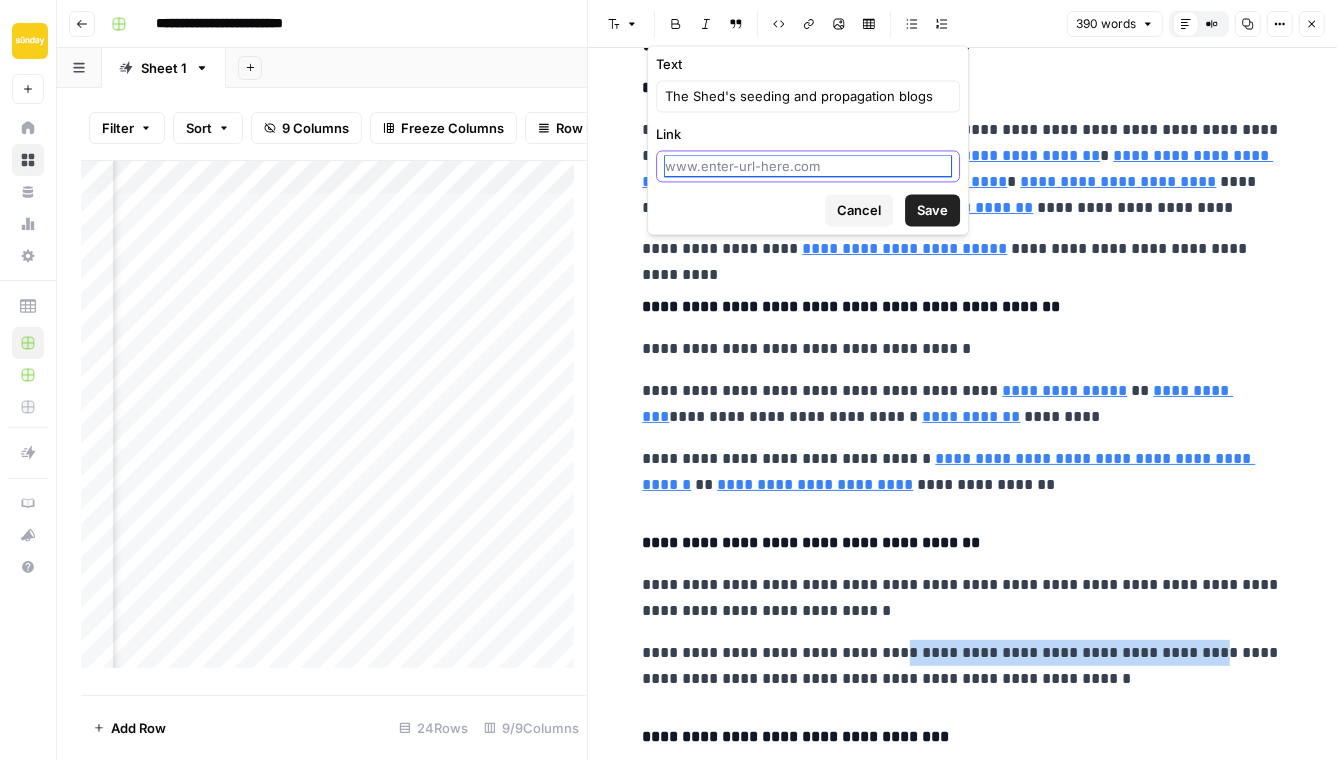 click on "Link" at bounding box center [808, 166] 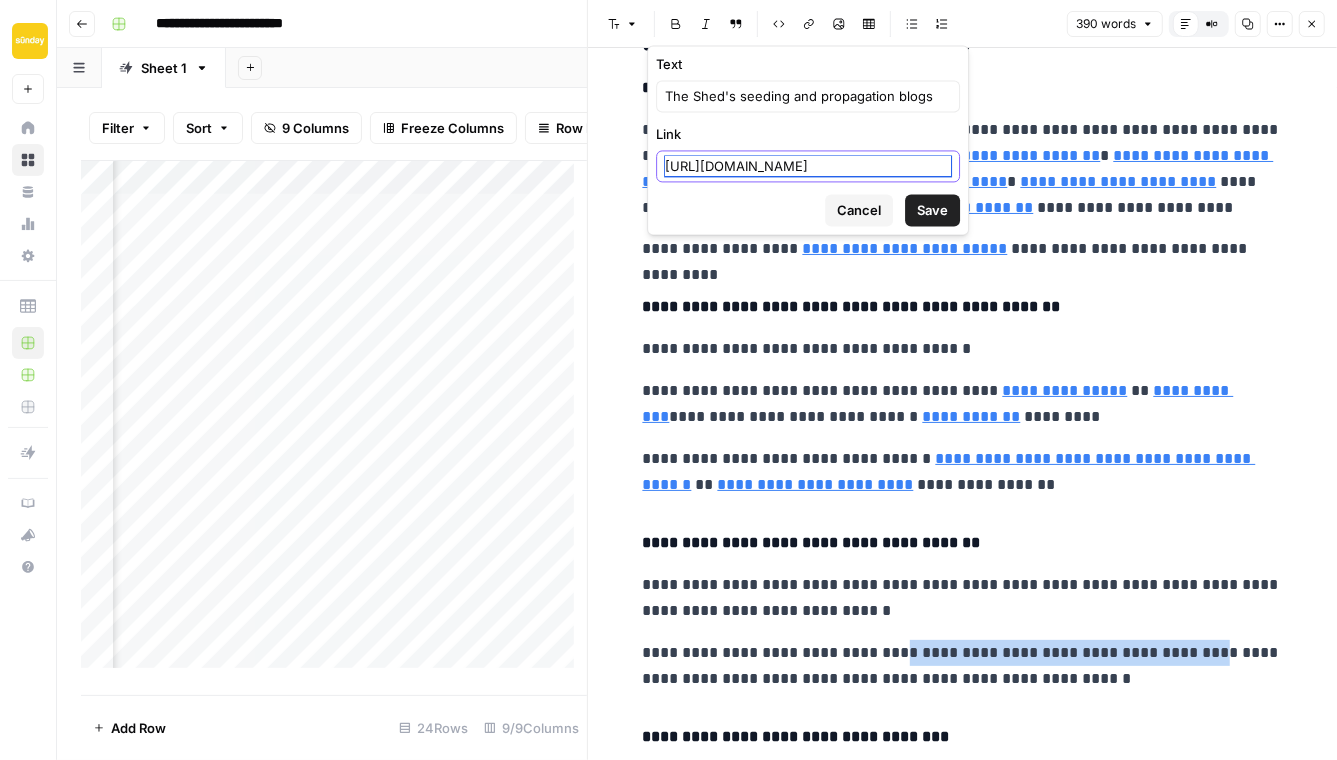 scroll, scrollTop: 0, scrollLeft: 66, axis: horizontal 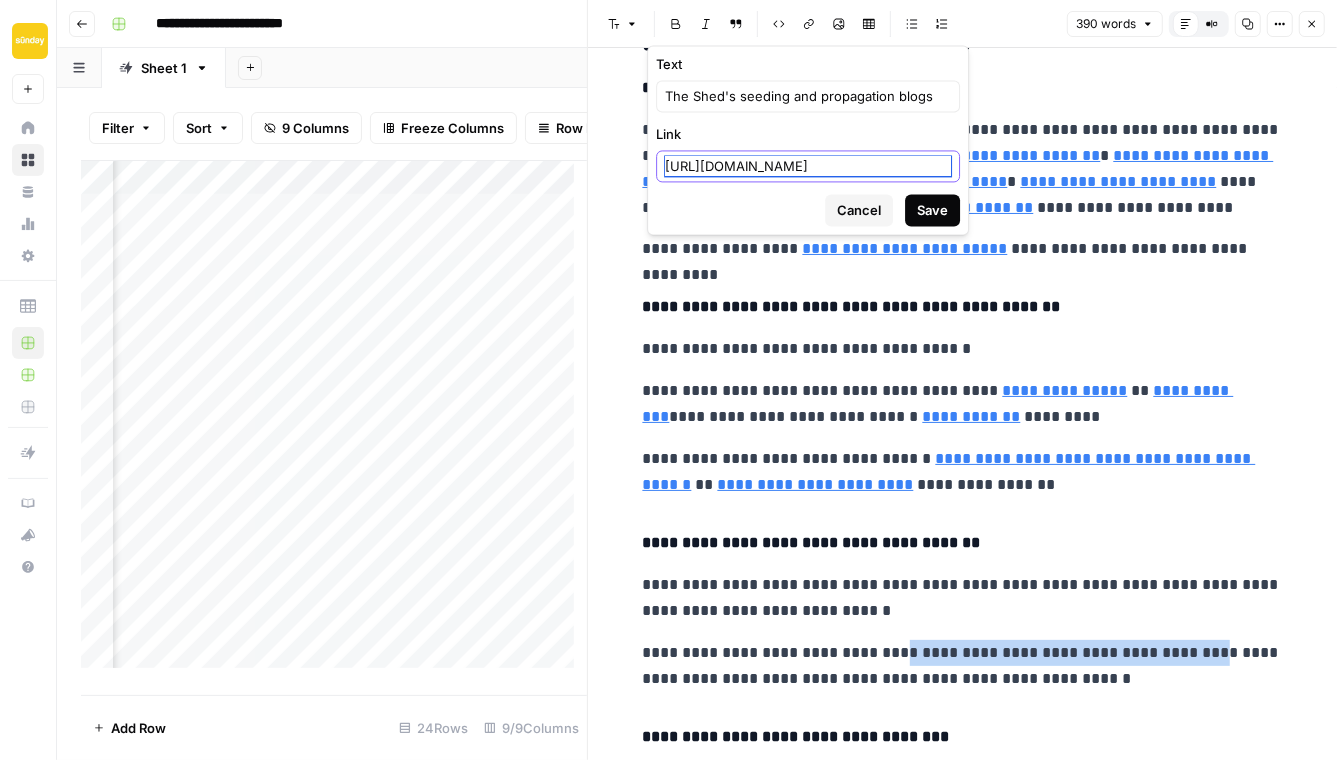 type on "https://www.getsunday.com/shed/categories/lawn/seeds" 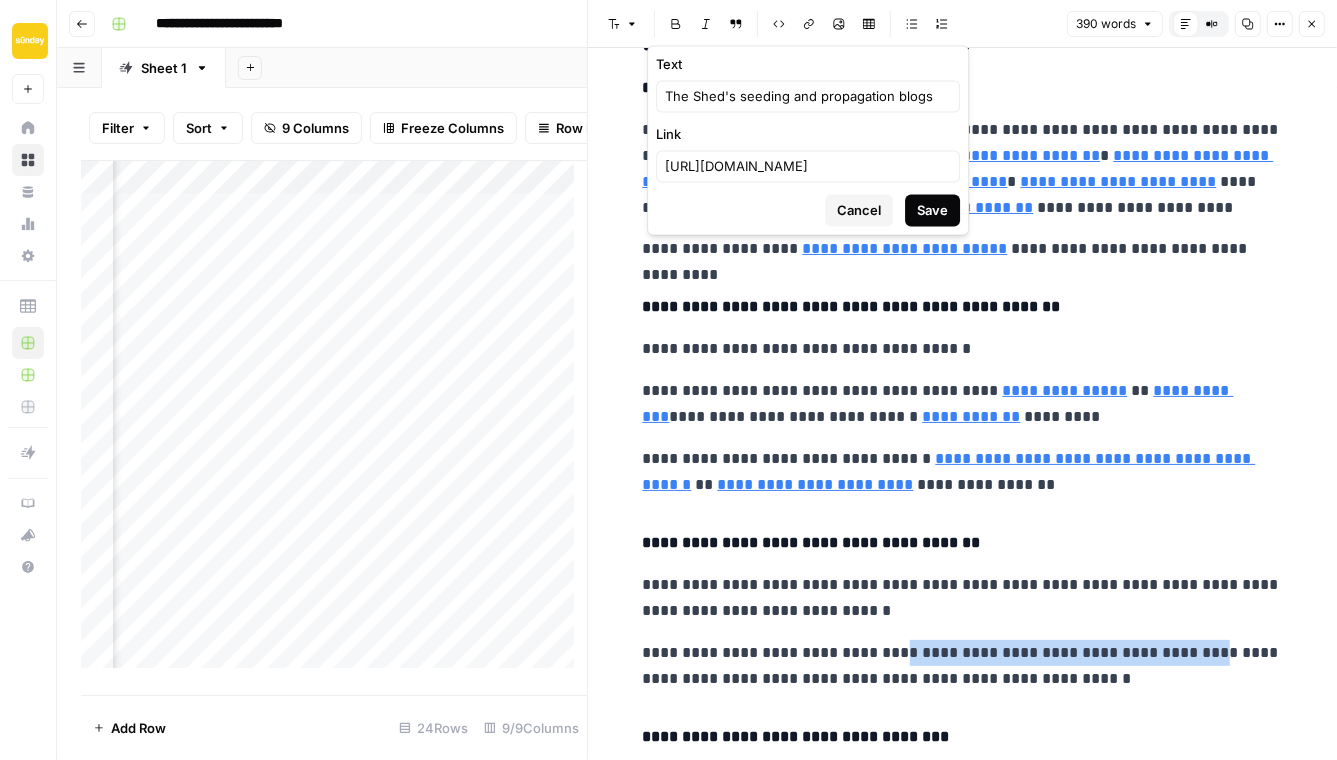 click on "Save" at bounding box center (932, 210) 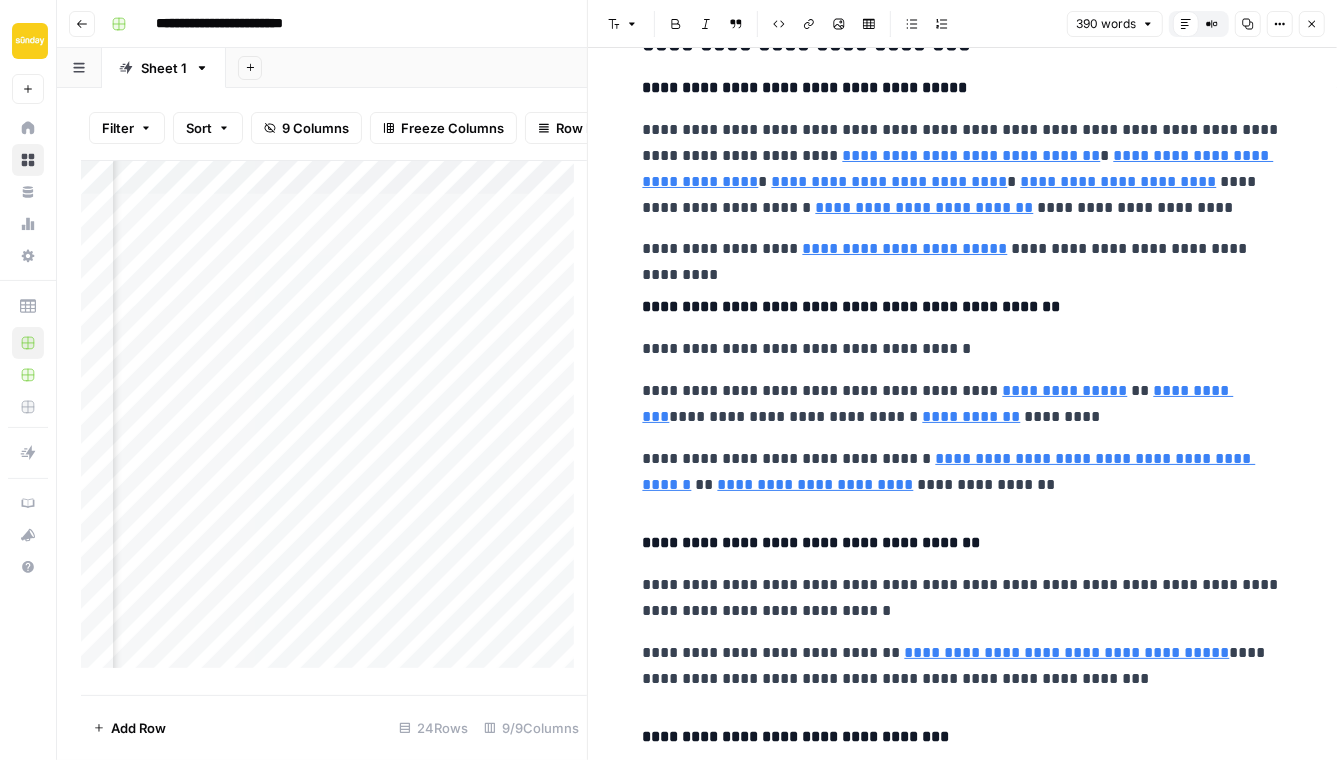 click on "**********" at bounding box center [963, 666] 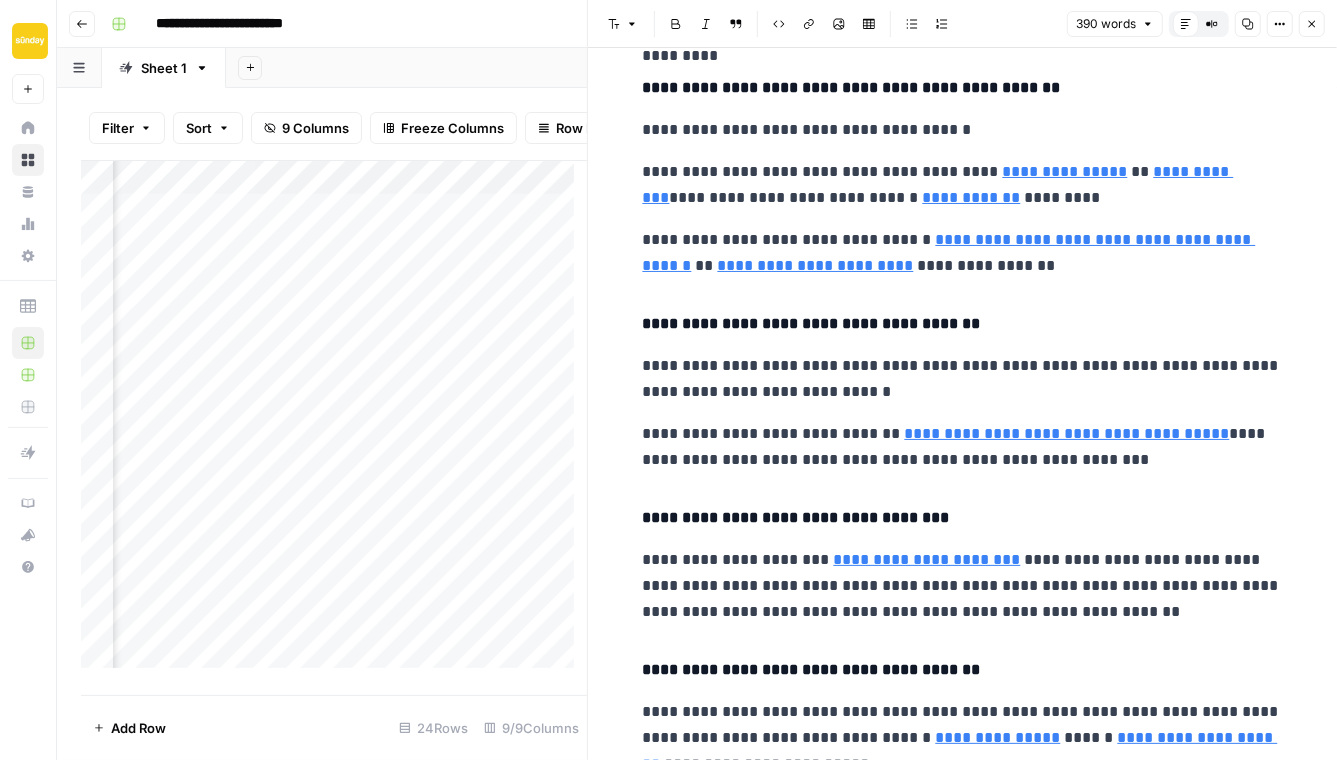 scroll, scrollTop: 648, scrollLeft: 0, axis: vertical 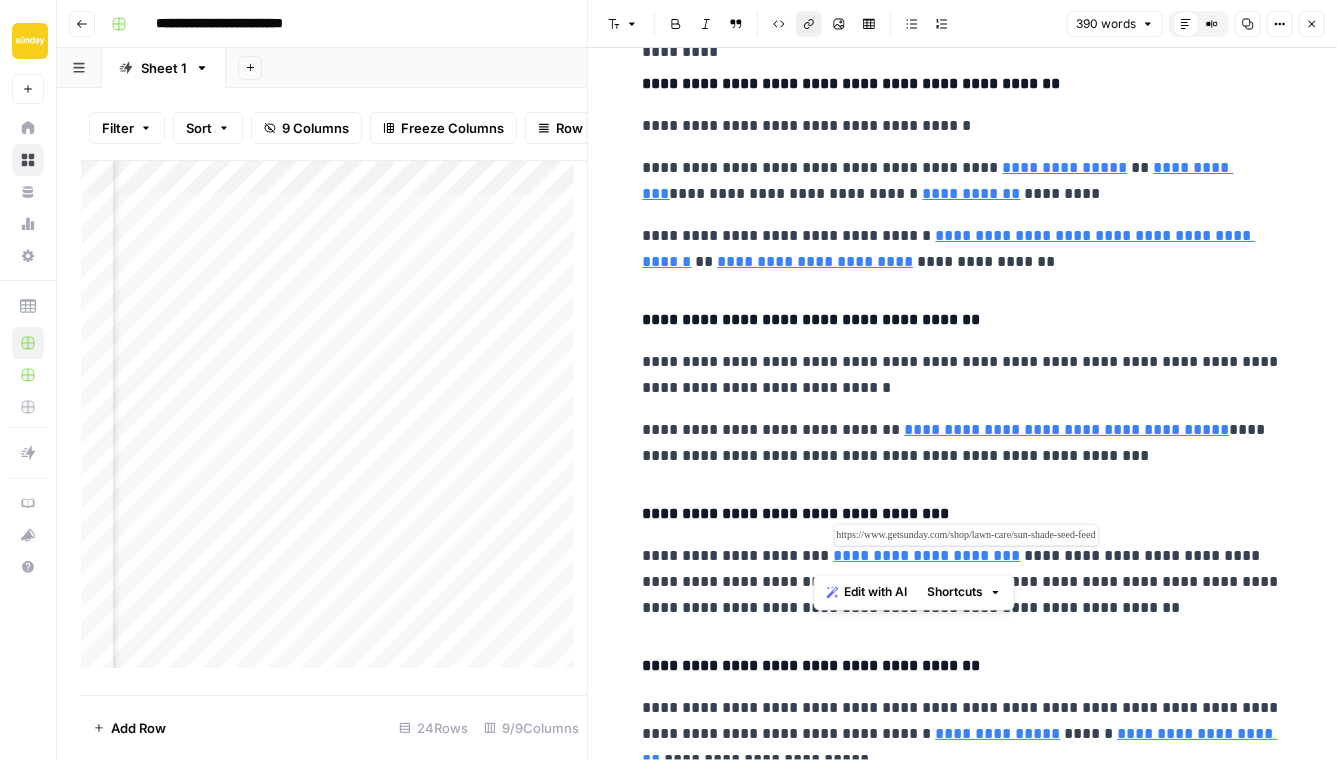 drag, startPoint x: 1006, startPoint y: 556, endPoint x: 814, endPoint y: 556, distance: 192 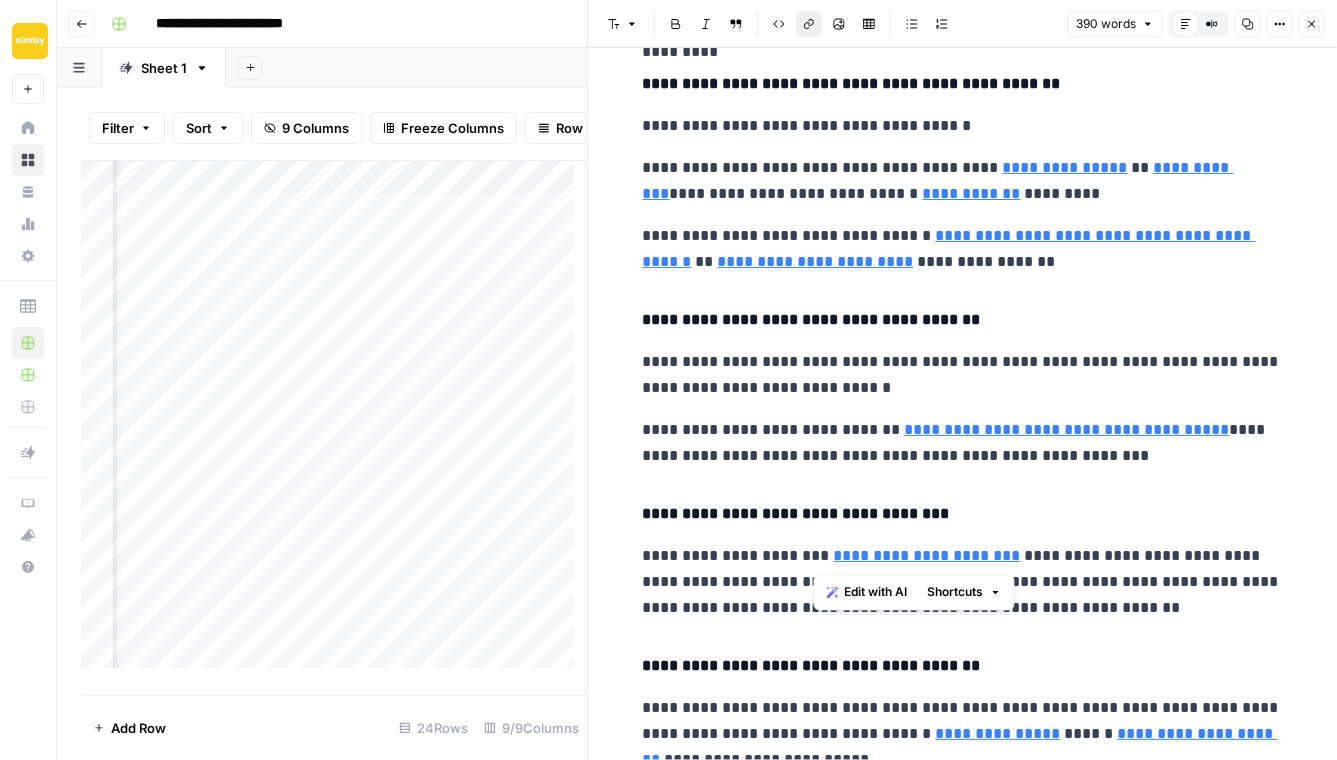 click on "**********" at bounding box center [963, 582] 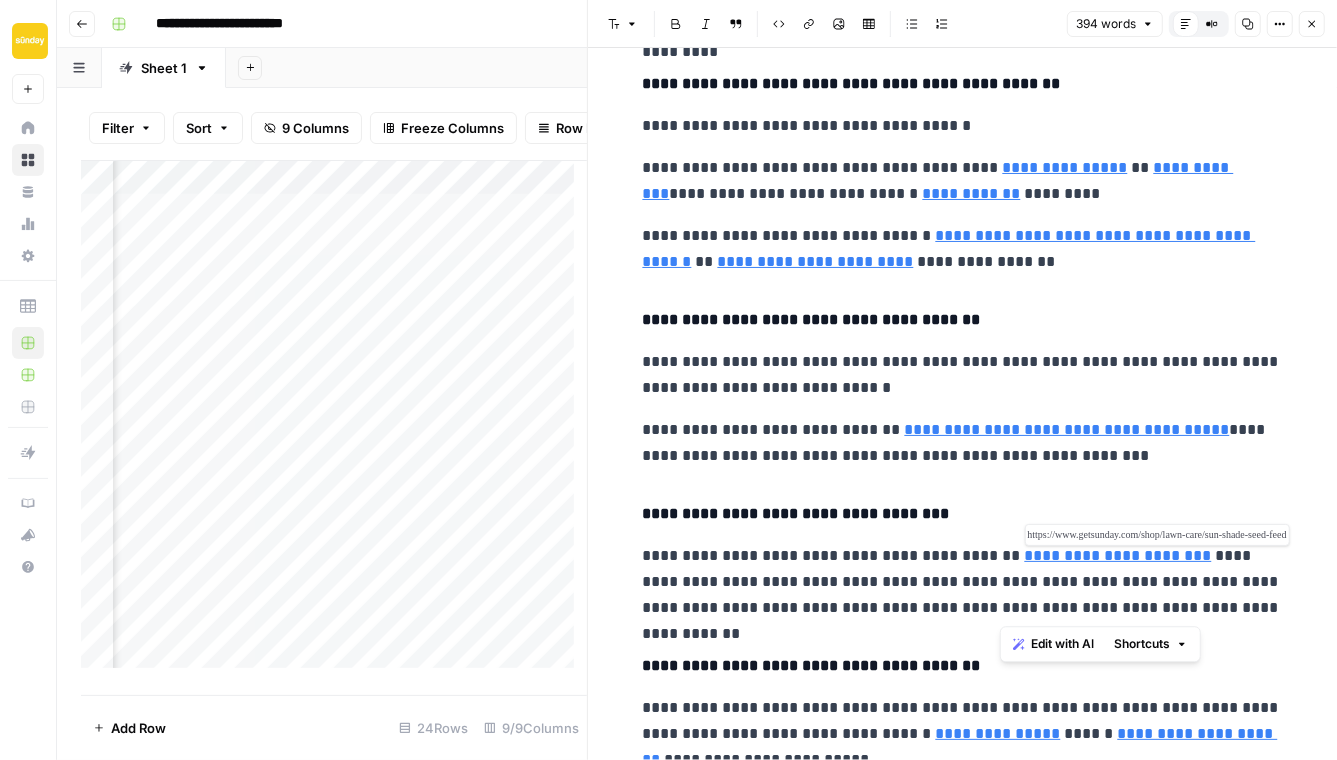 drag, startPoint x: 1240, startPoint y: 613, endPoint x: 1004, endPoint y: 552, distance: 243.75603 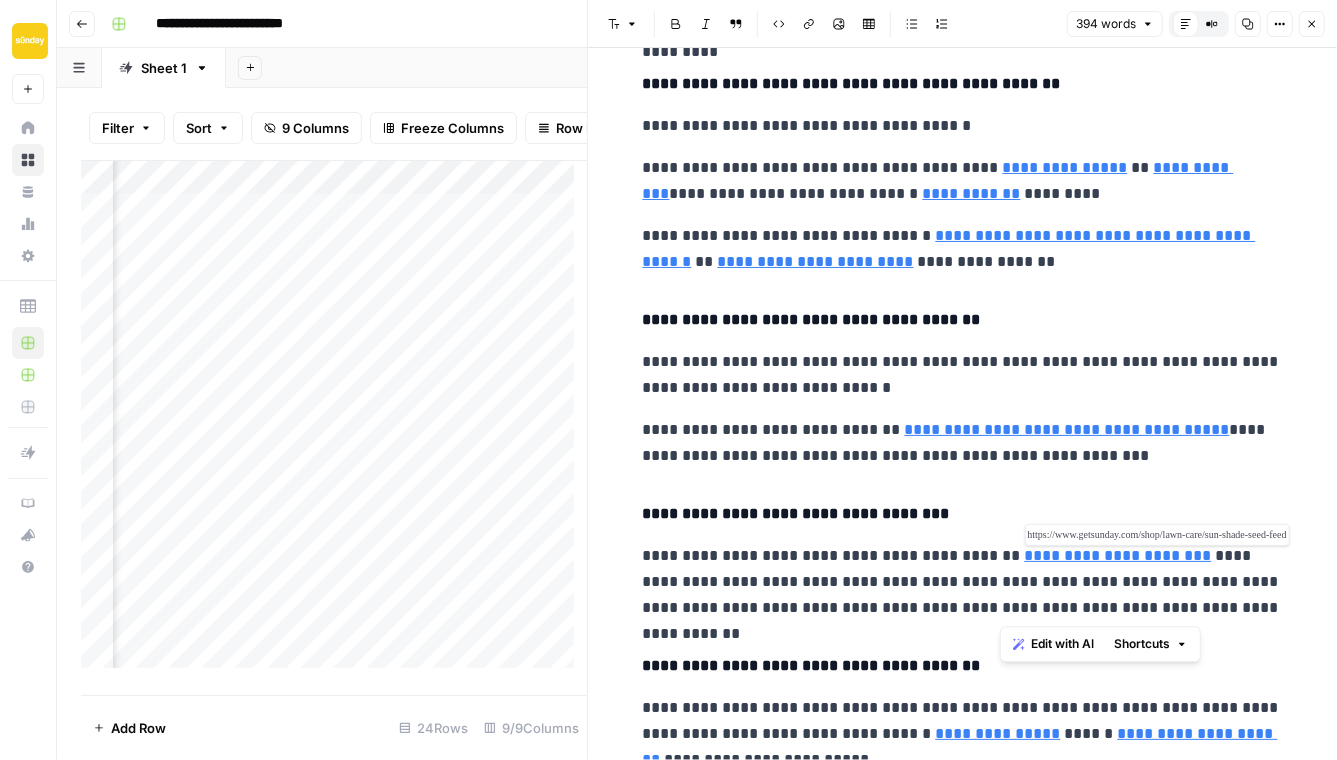 click on "**********" at bounding box center (963, 582) 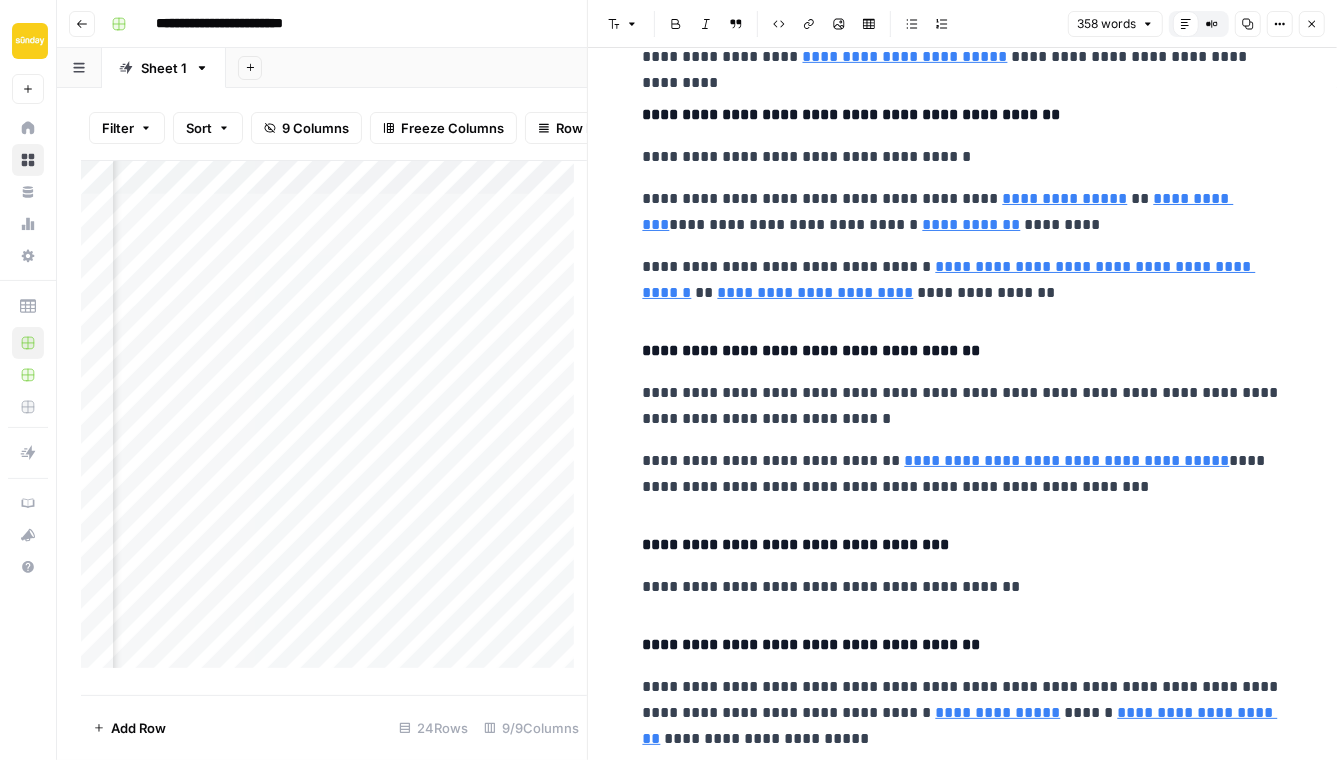 scroll, scrollTop: 648, scrollLeft: 0, axis: vertical 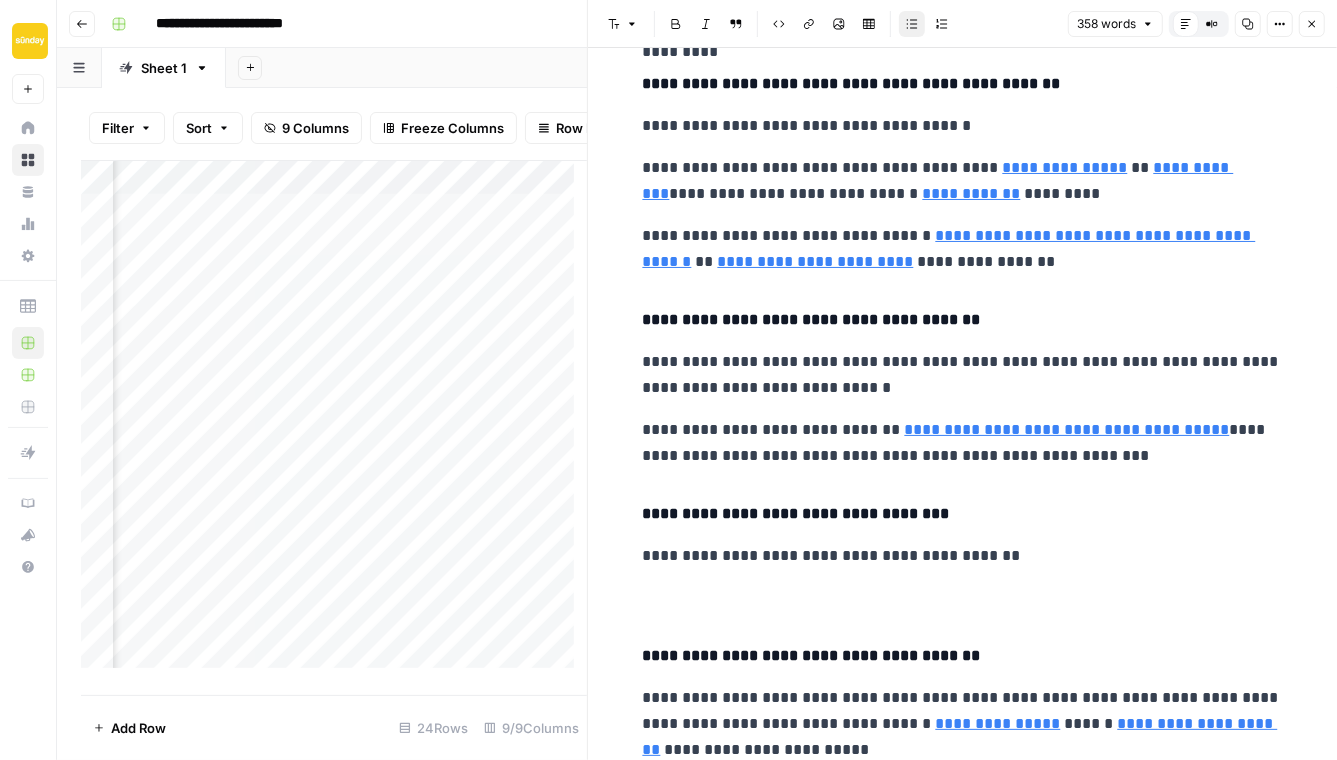click 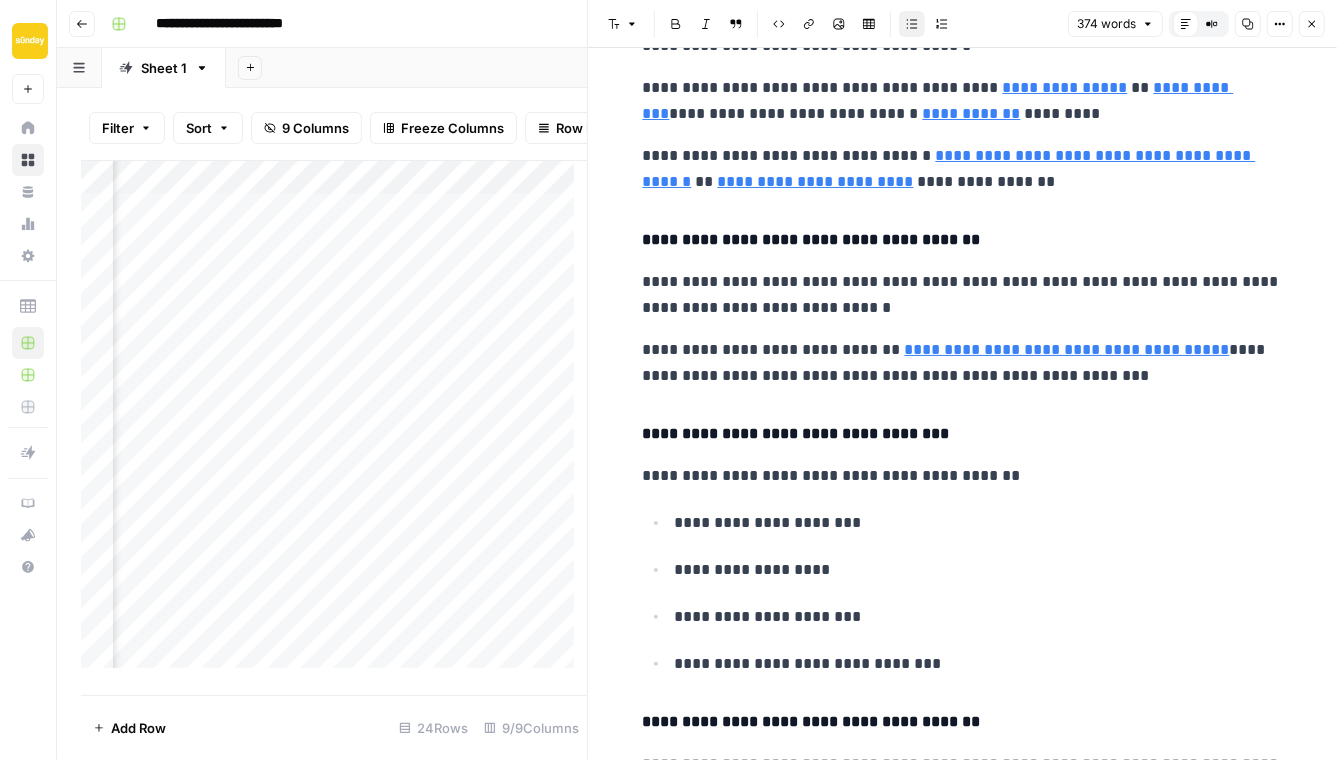 scroll, scrollTop: 804, scrollLeft: 0, axis: vertical 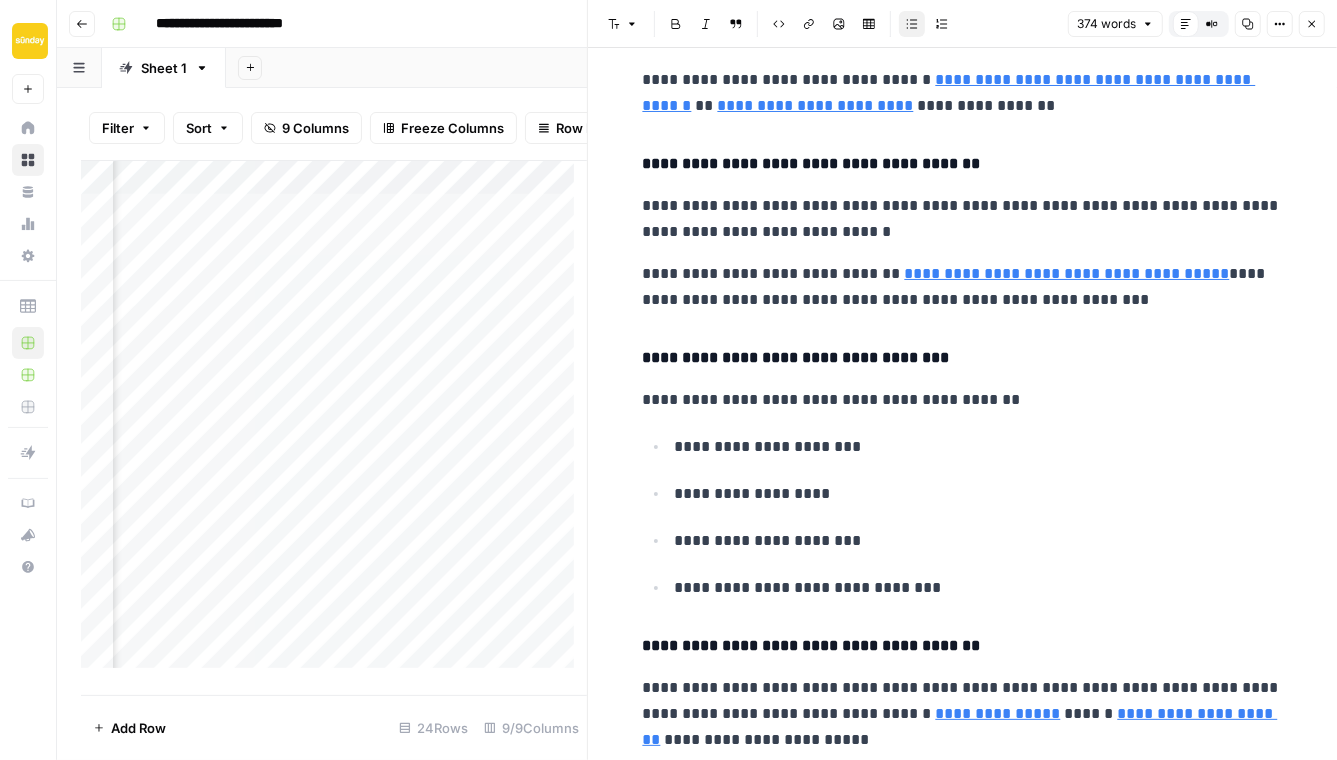 click on "**********" at bounding box center (963, 400) 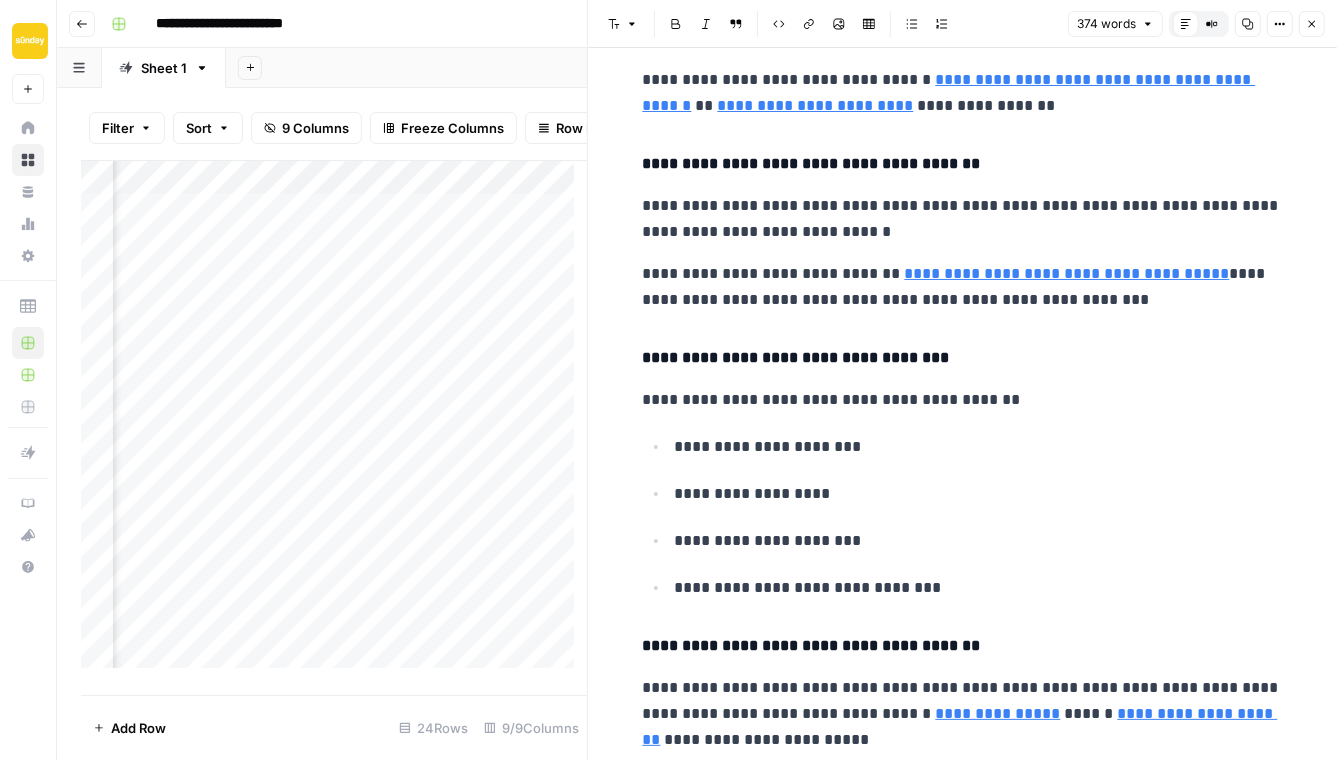 click on "**********" at bounding box center (963, 400) 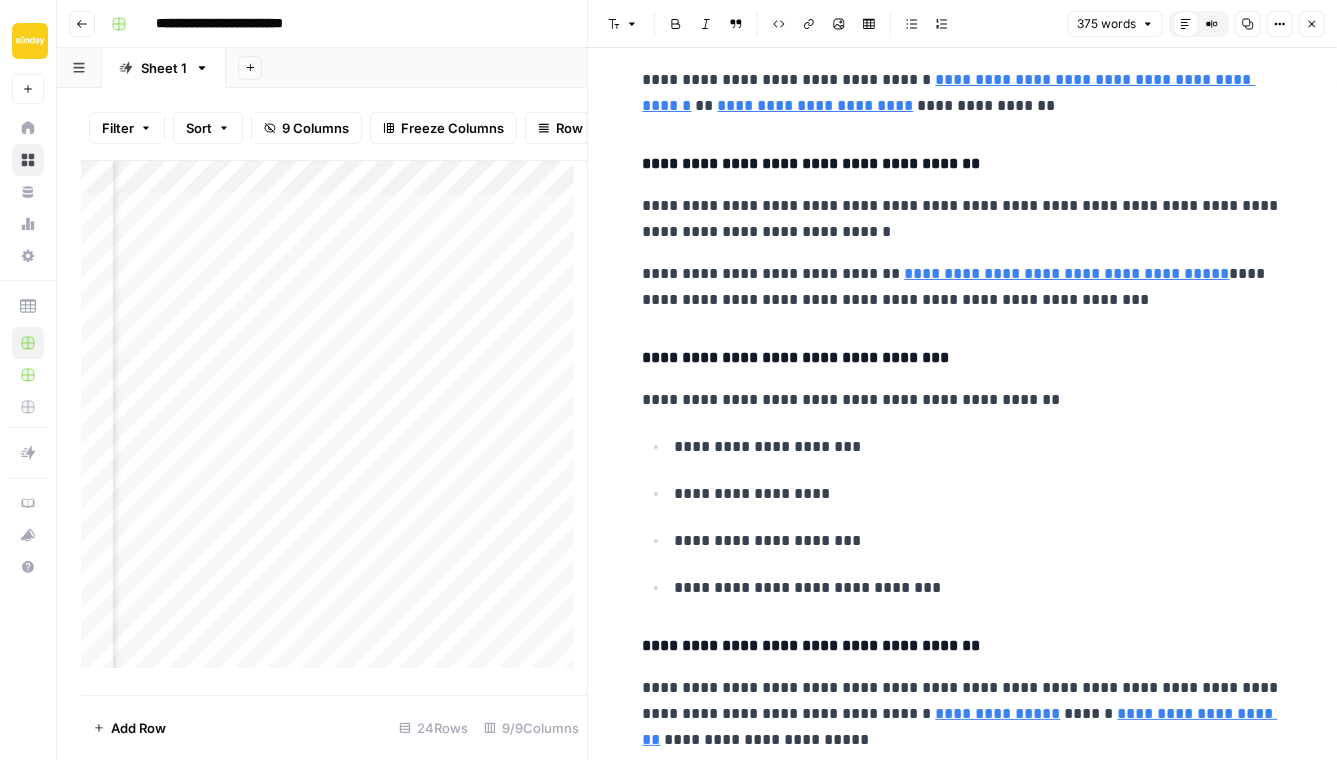 click on "**********" at bounding box center (963, 714) 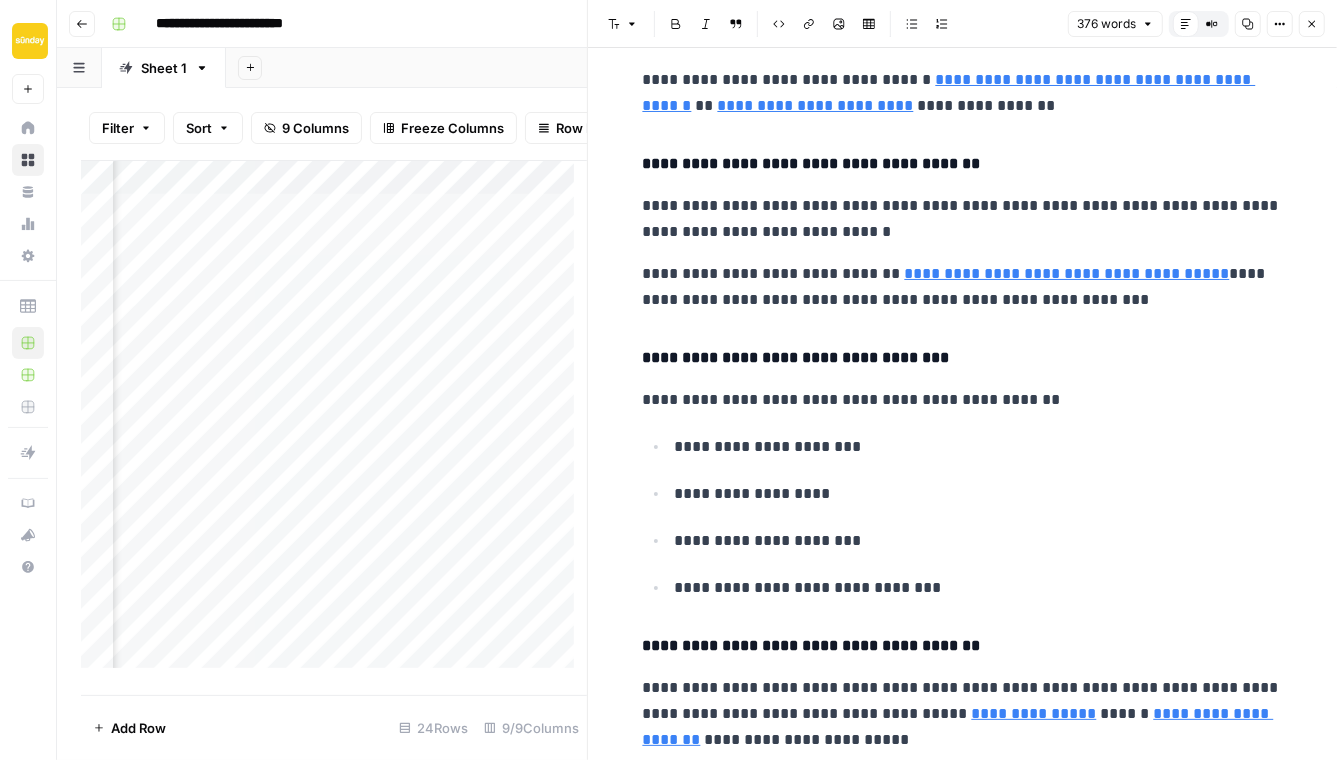 click on "**********" at bounding box center (963, 714) 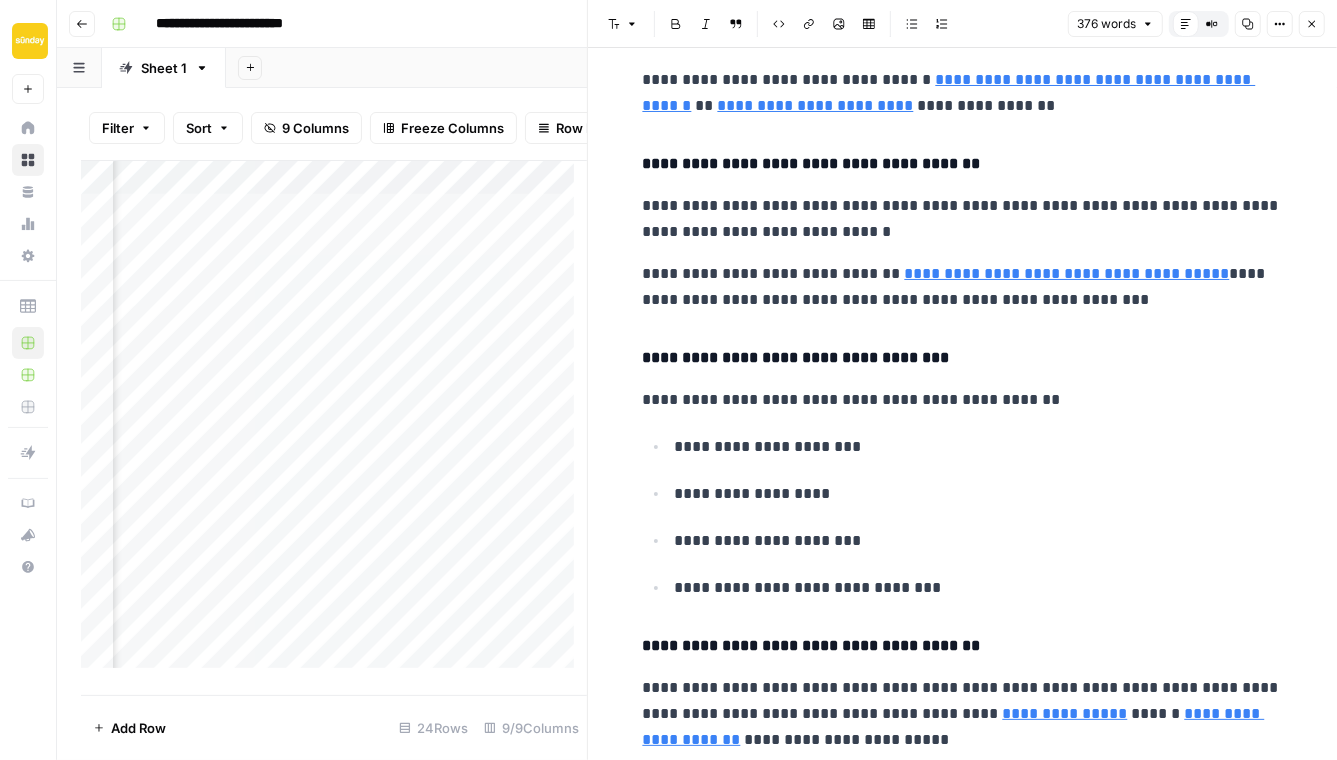 click on "**********" at bounding box center [963, 714] 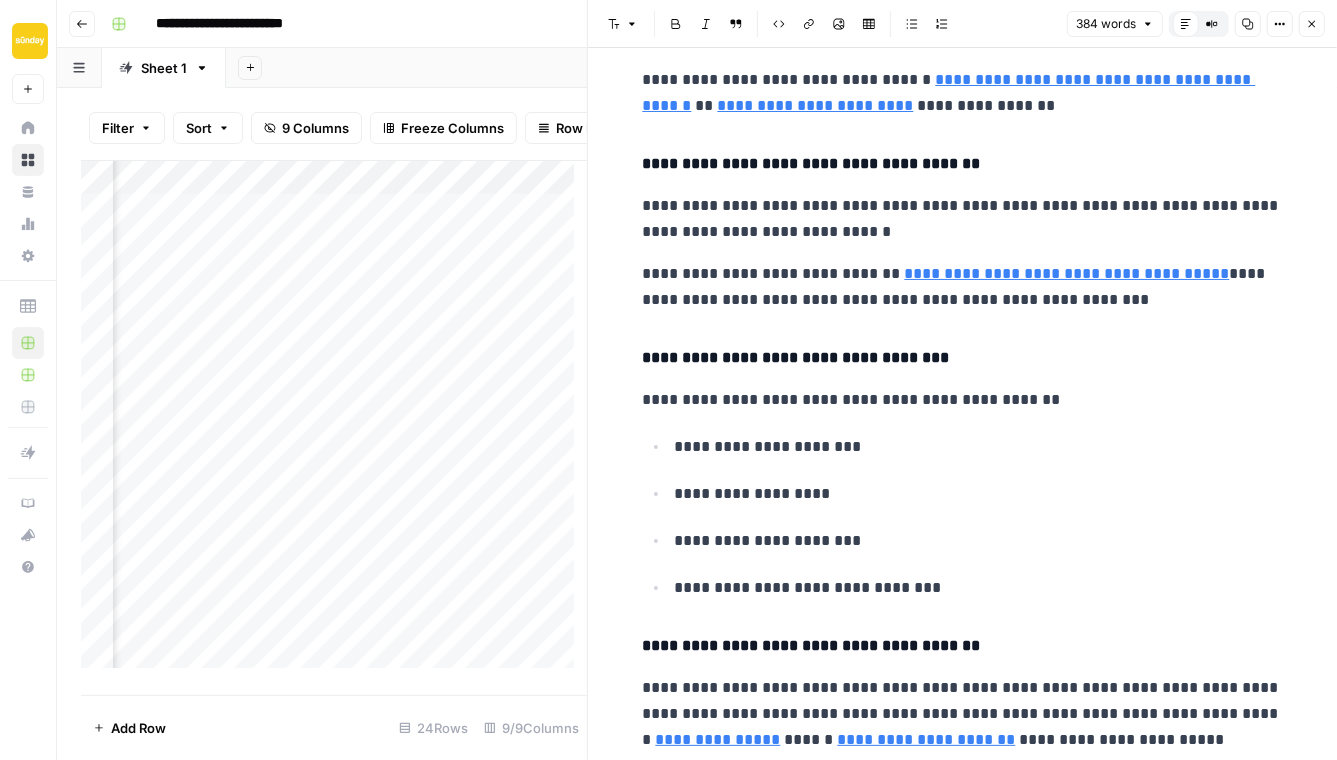 click on "**********" at bounding box center [963, 714] 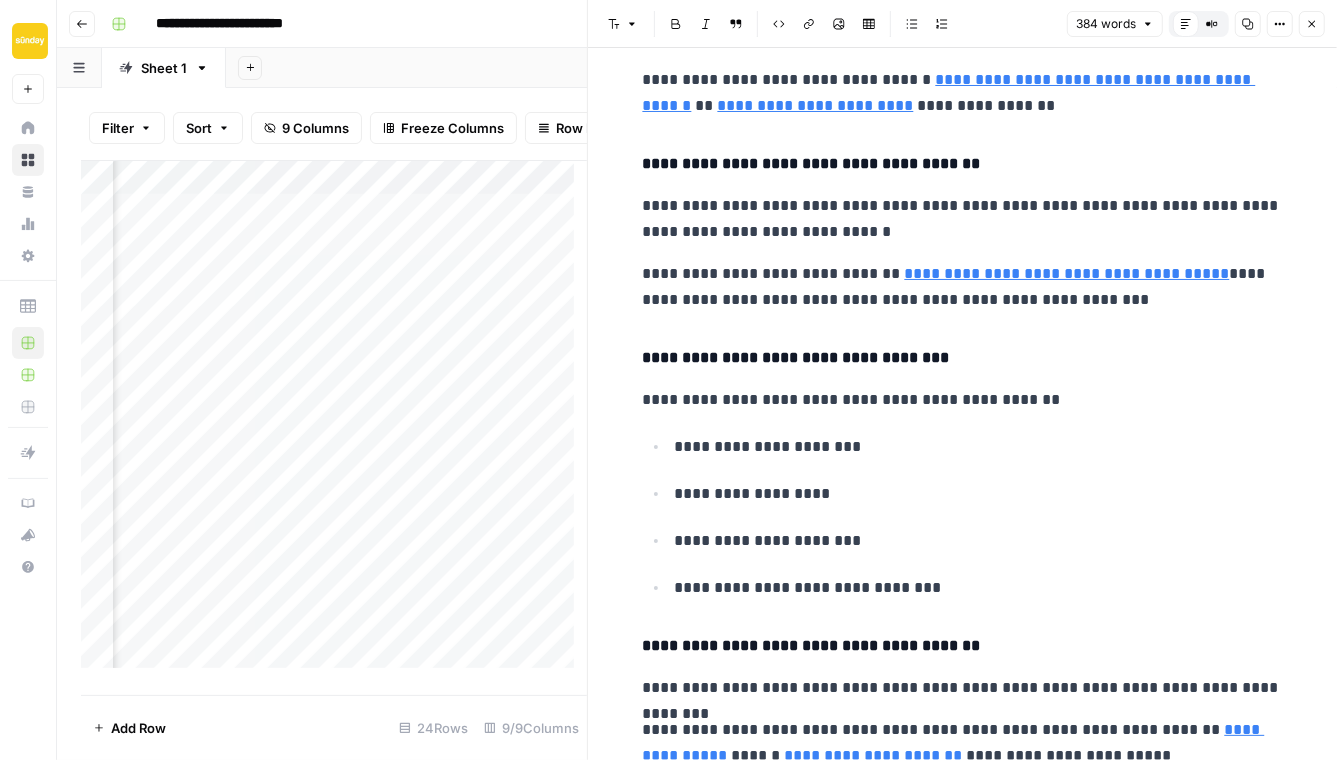 click on "**********" at bounding box center (963, 743) 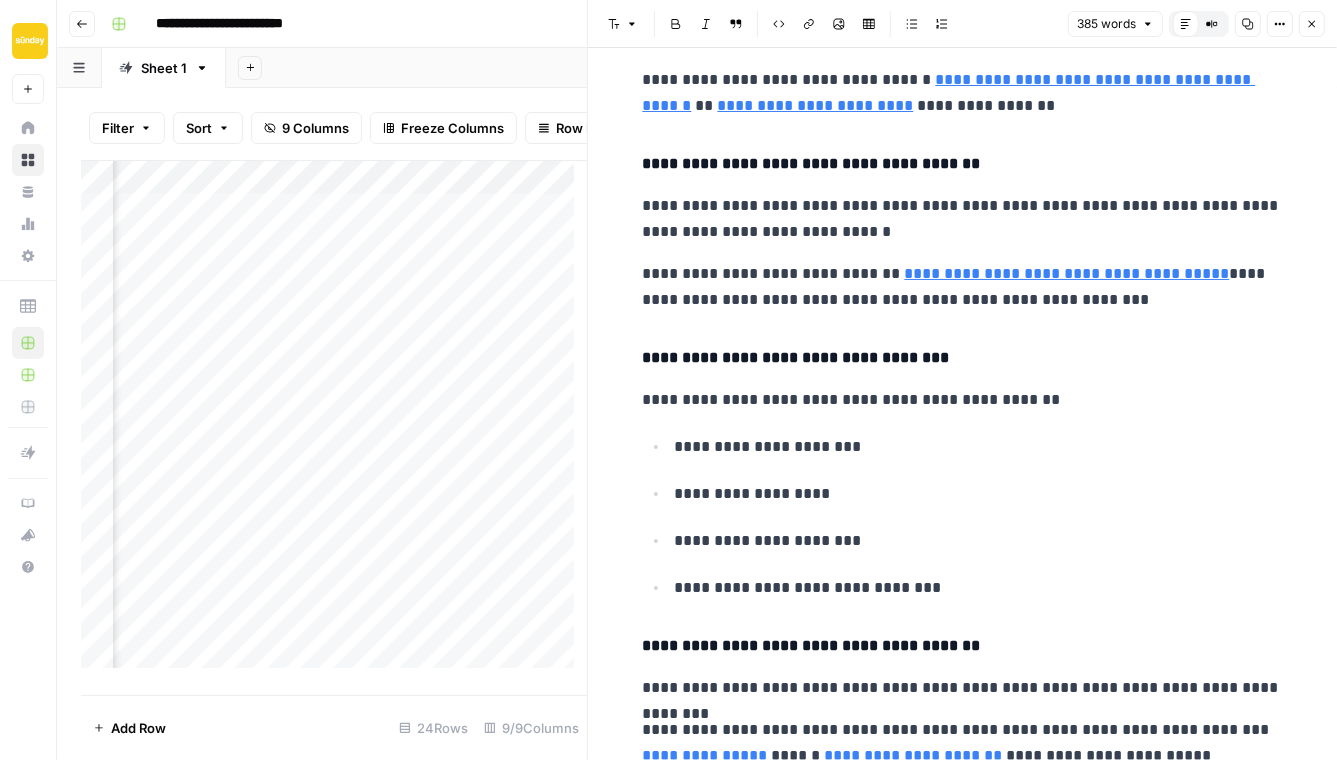 scroll, scrollTop: 820, scrollLeft: 0, axis: vertical 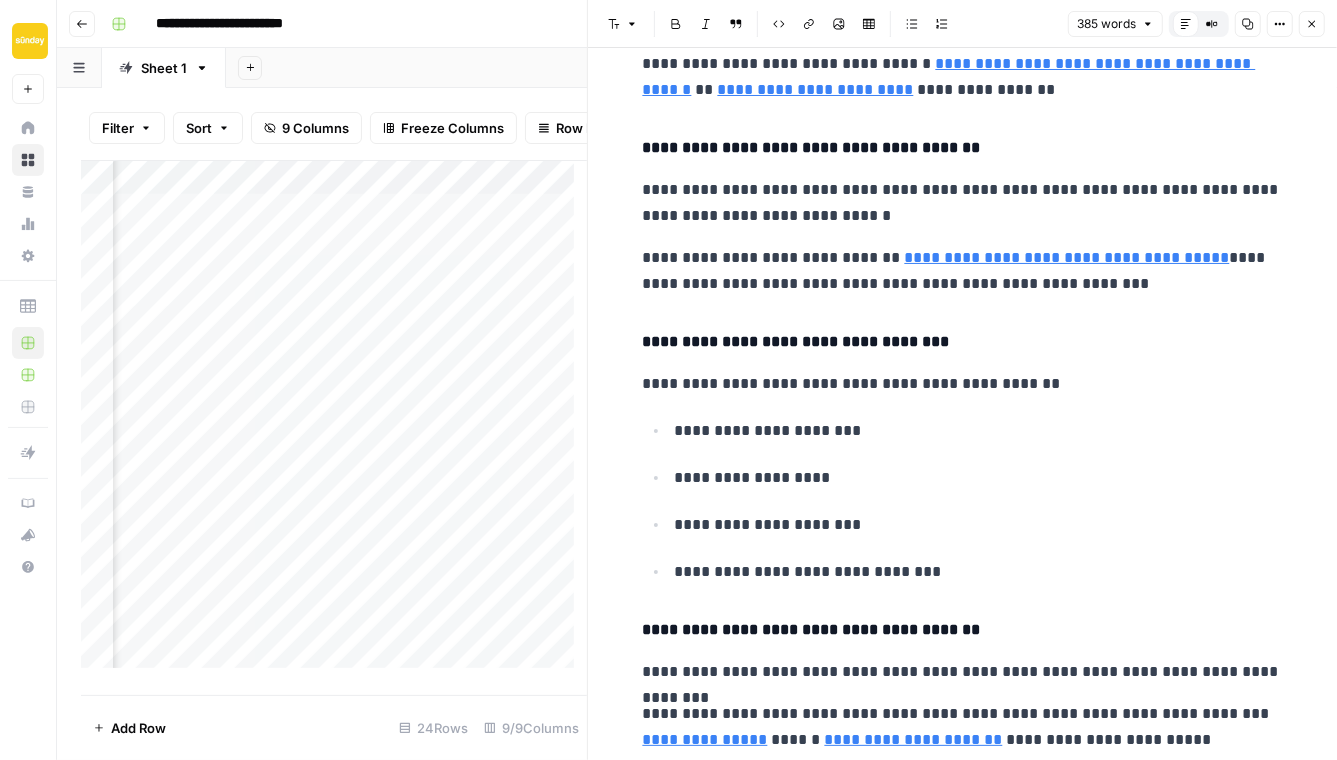click on "**********" at bounding box center [963, 727] 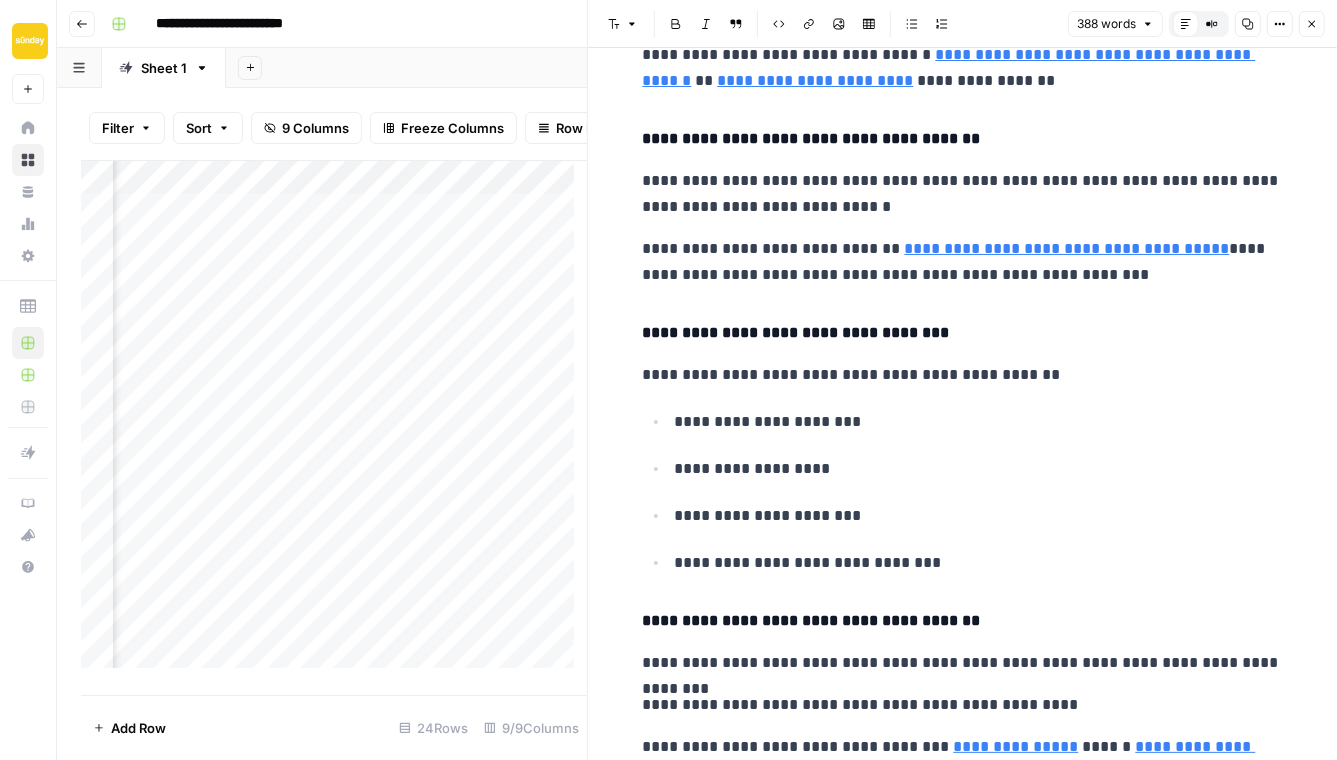 scroll, scrollTop: 862, scrollLeft: 0, axis: vertical 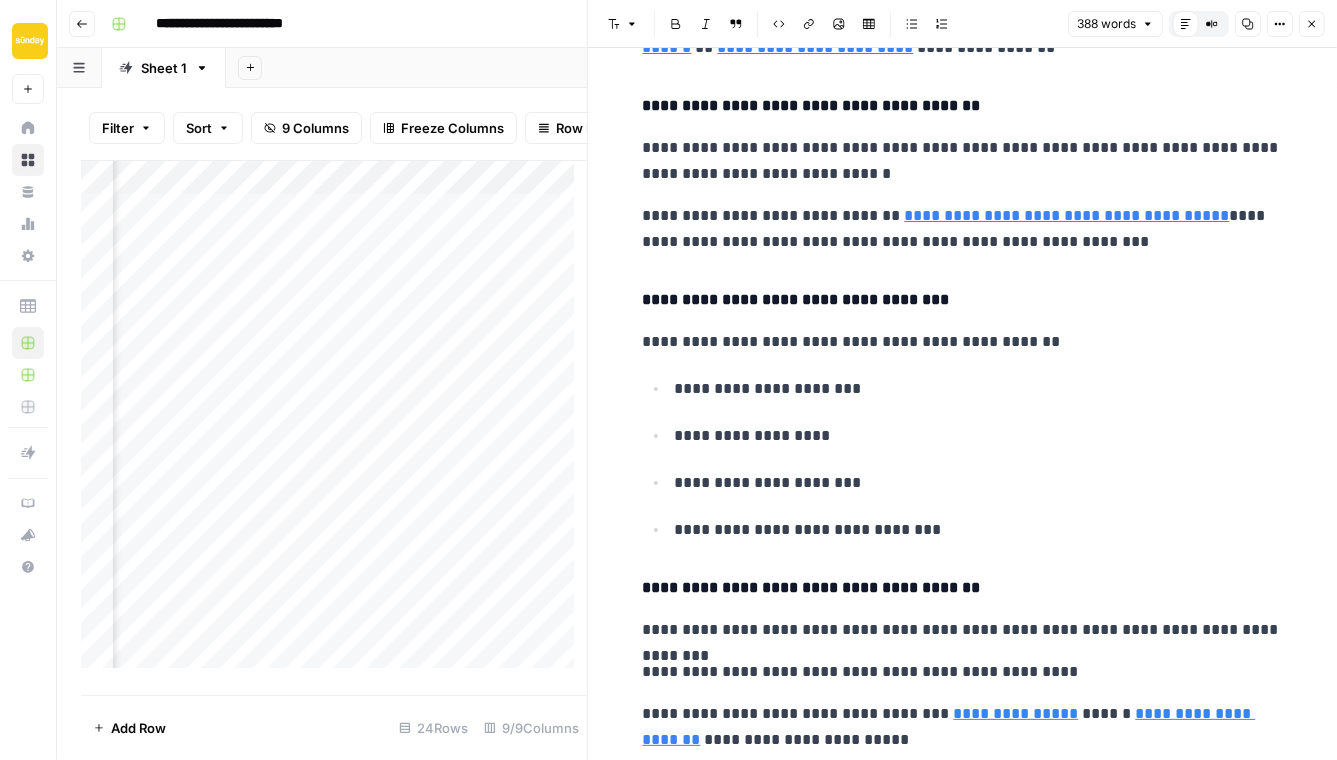 click on "**********" at bounding box center (963, 727) 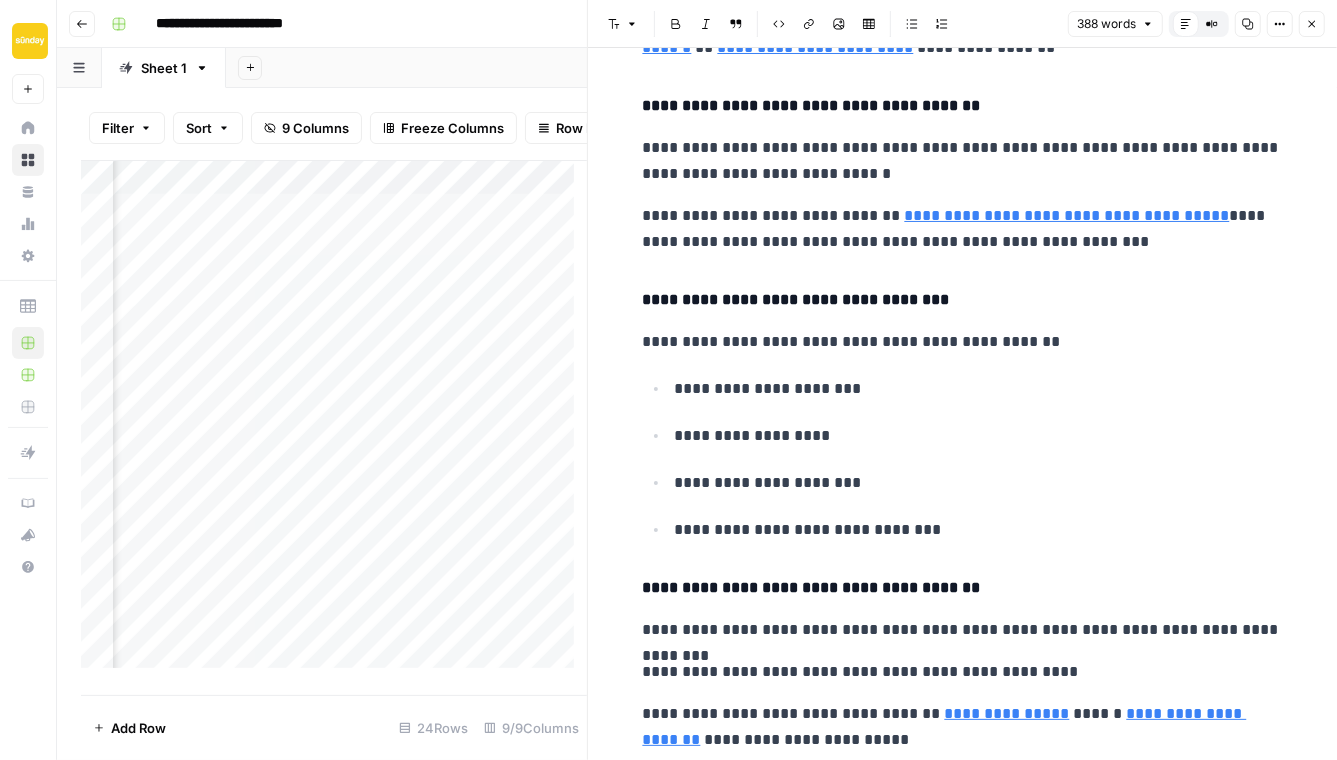 click on "**********" at bounding box center (963, 672) 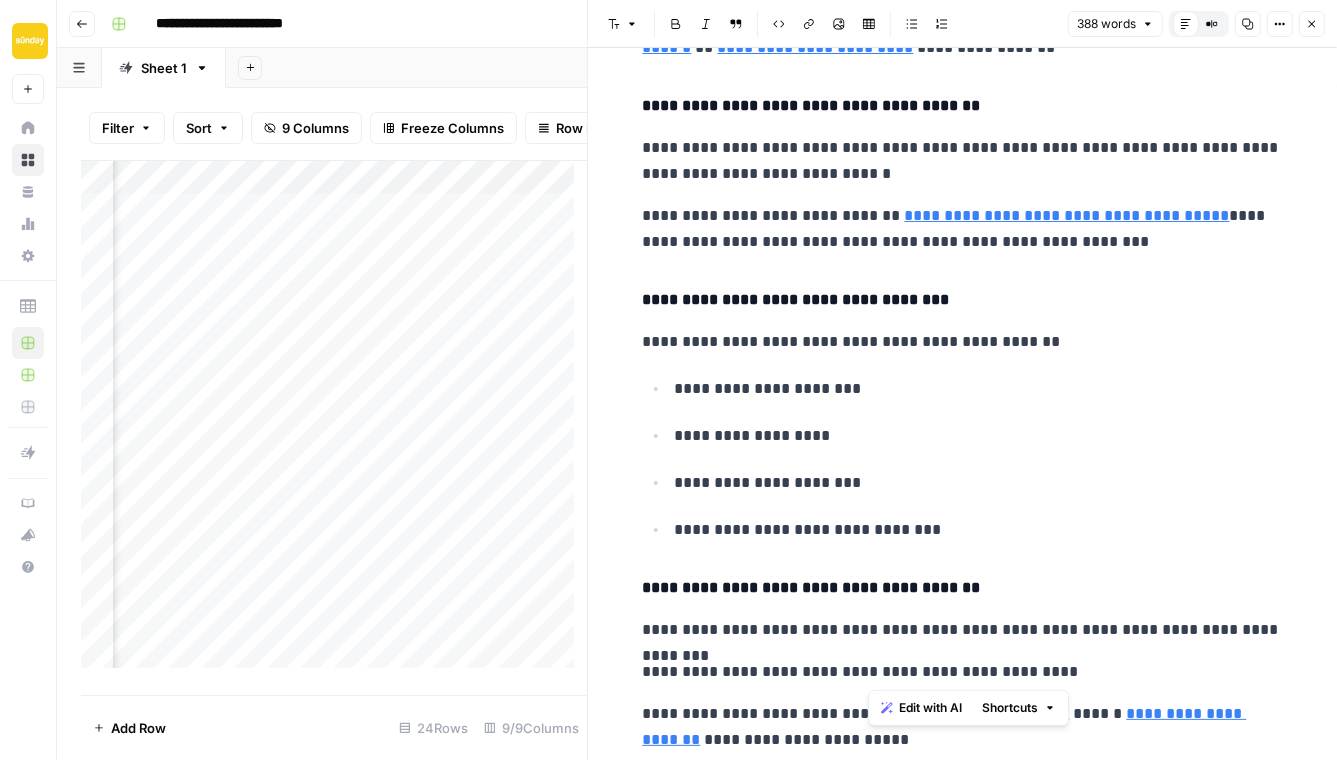 drag, startPoint x: 1036, startPoint y: 666, endPoint x: 870, endPoint y: 667, distance: 166.003 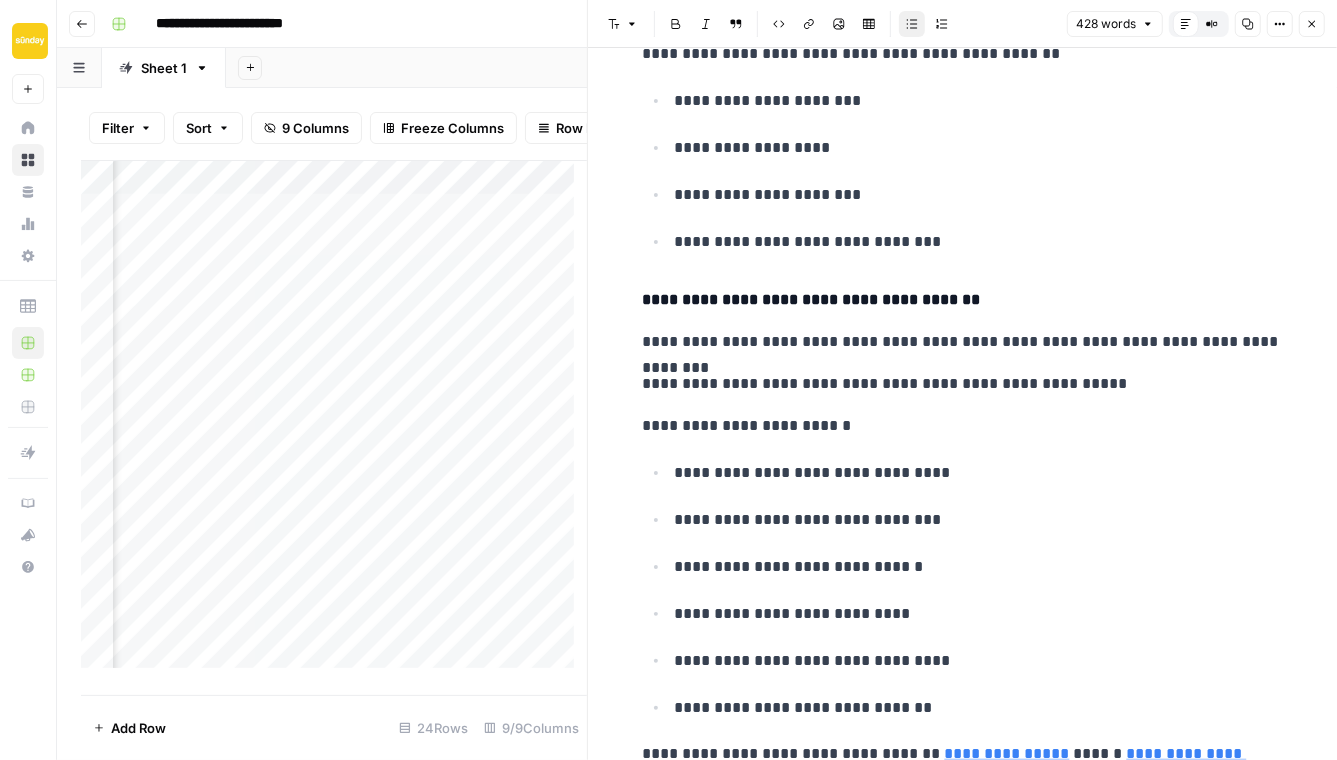 scroll, scrollTop: 1190, scrollLeft: 0, axis: vertical 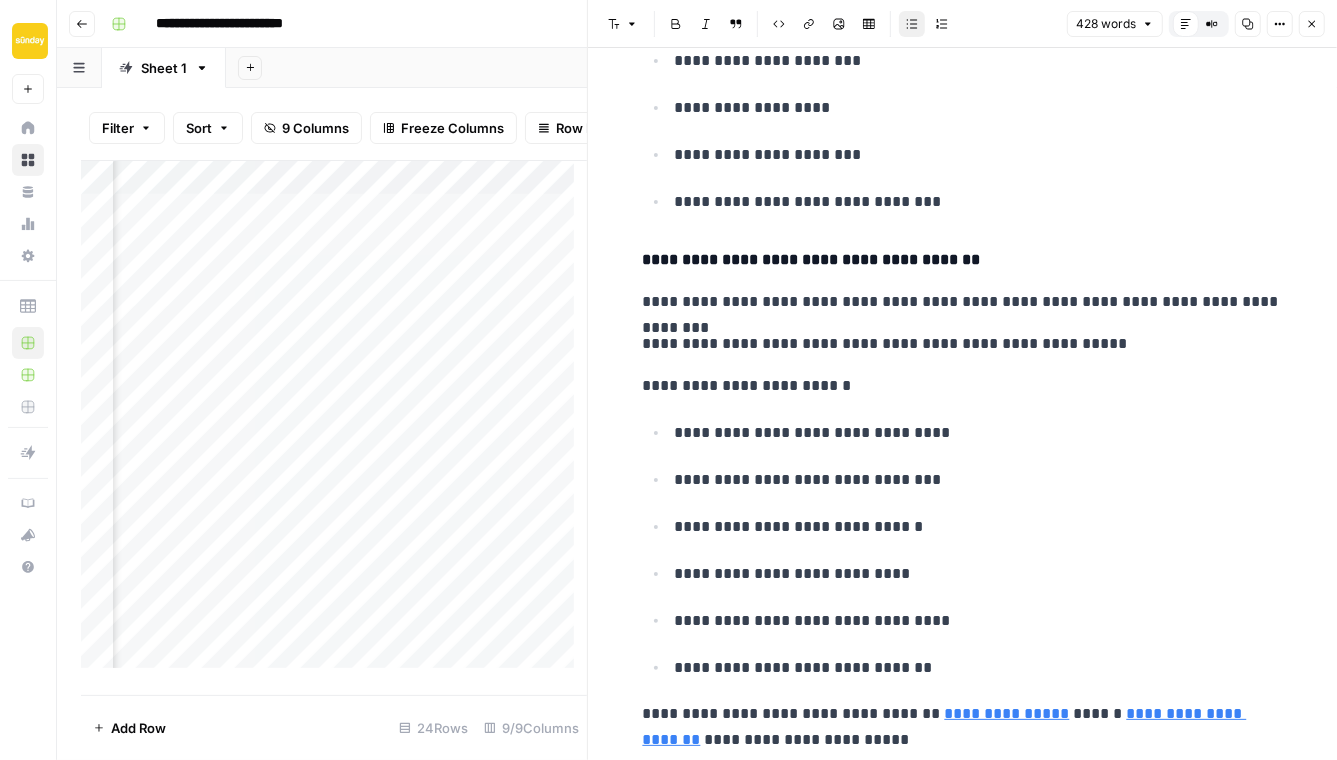 click on "**********" at bounding box center (979, 433) 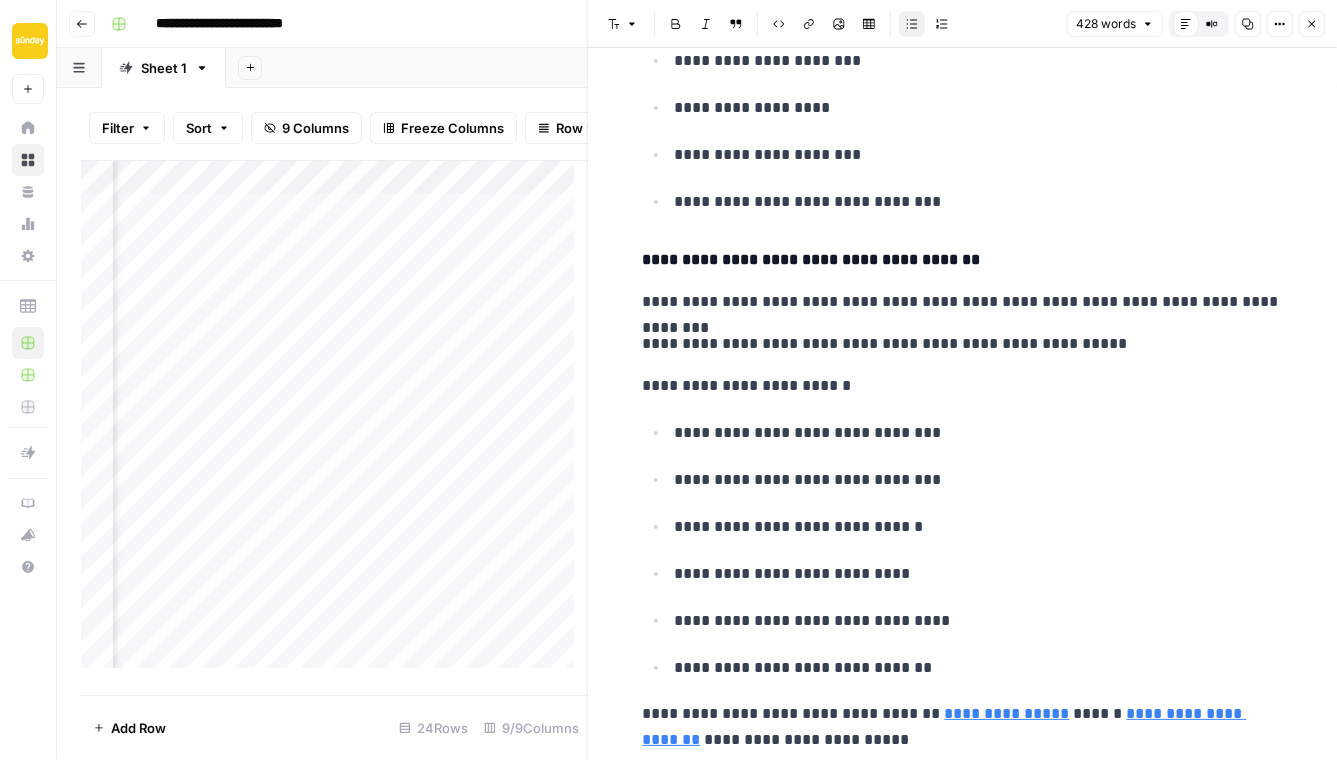 click on "**********" at bounding box center [979, 433] 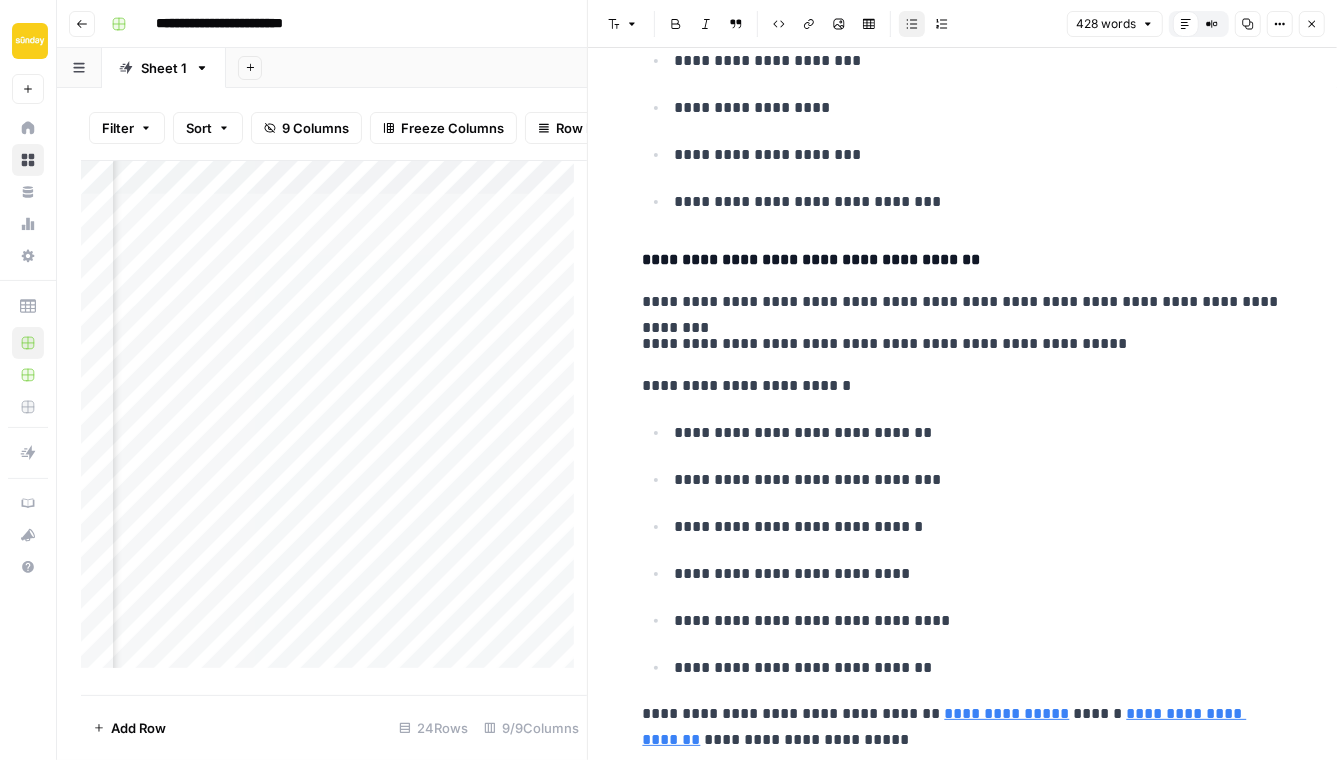 click on "**********" at bounding box center (979, 480) 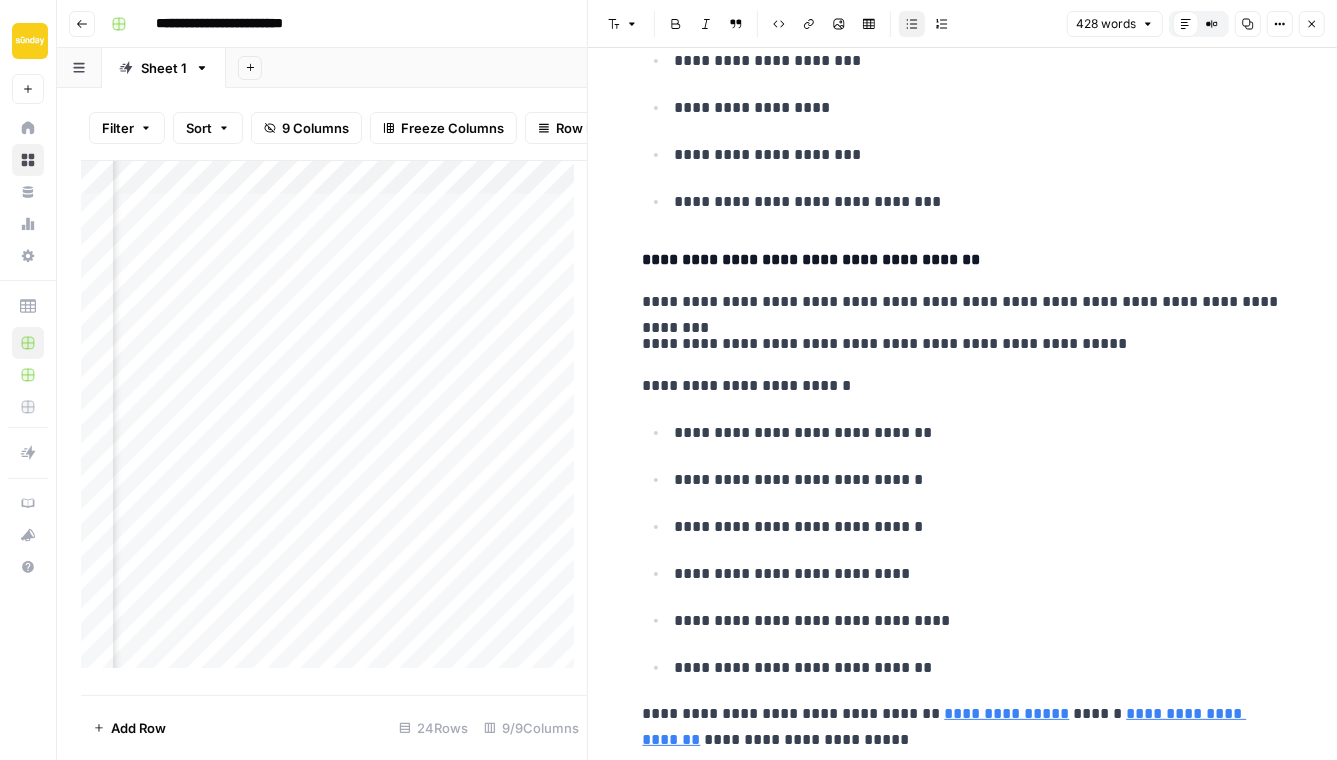 click on "**********" at bounding box center (979, 527) 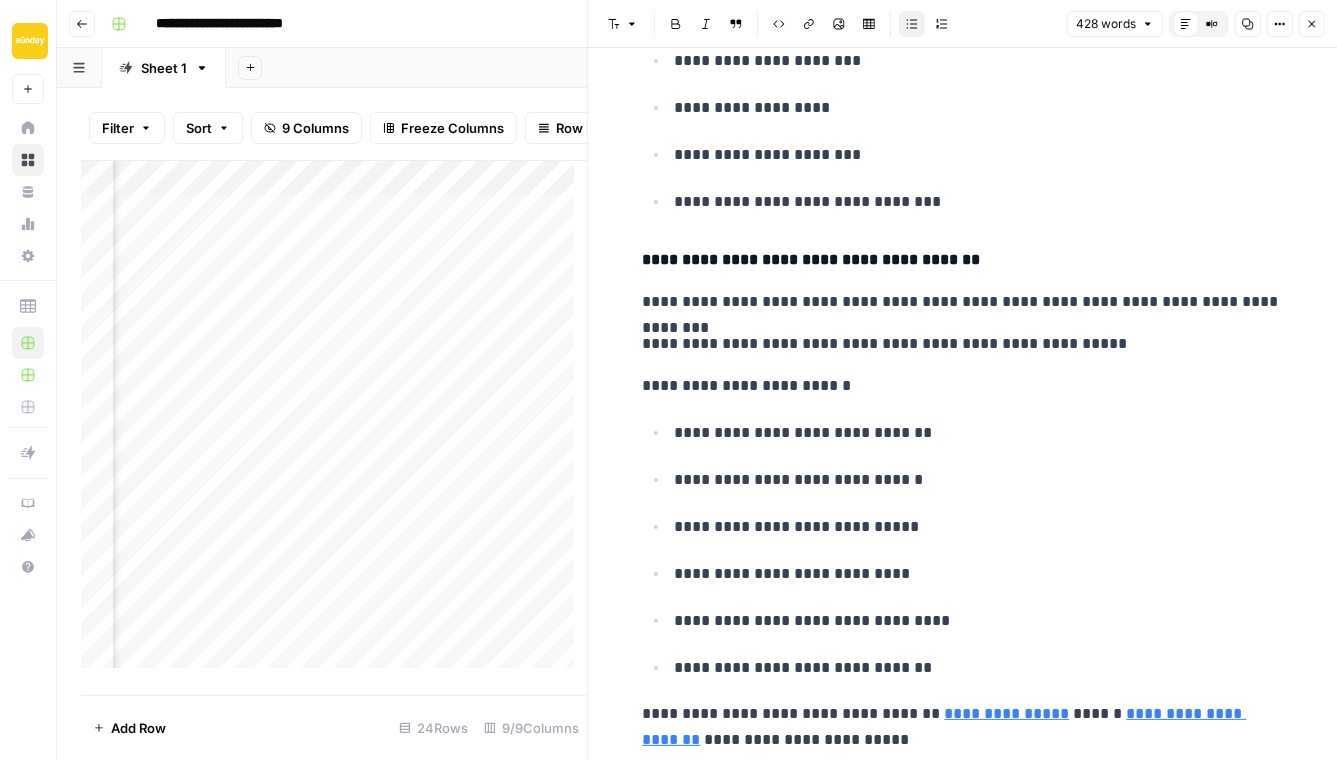 click on "**********" at bounding box center [979, 527] 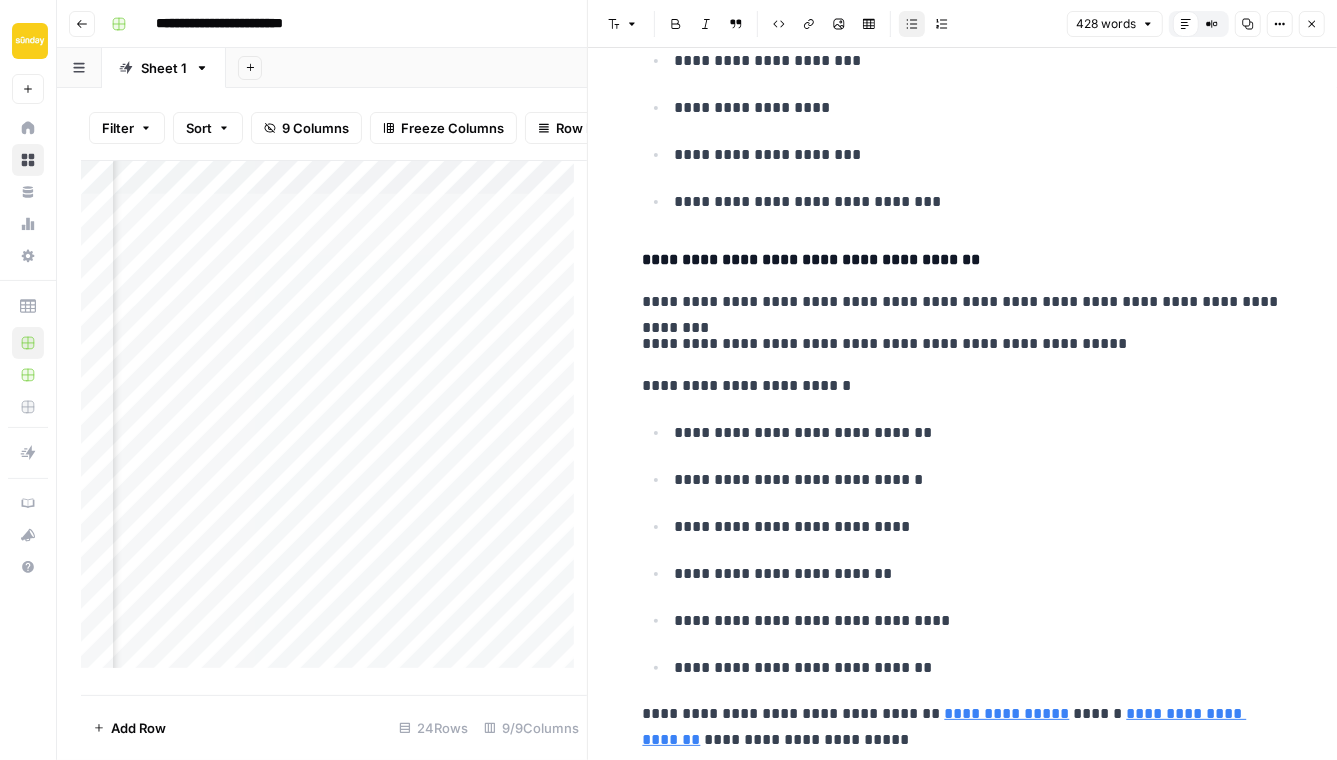 click on "**********" at bounding box center (979, 574) 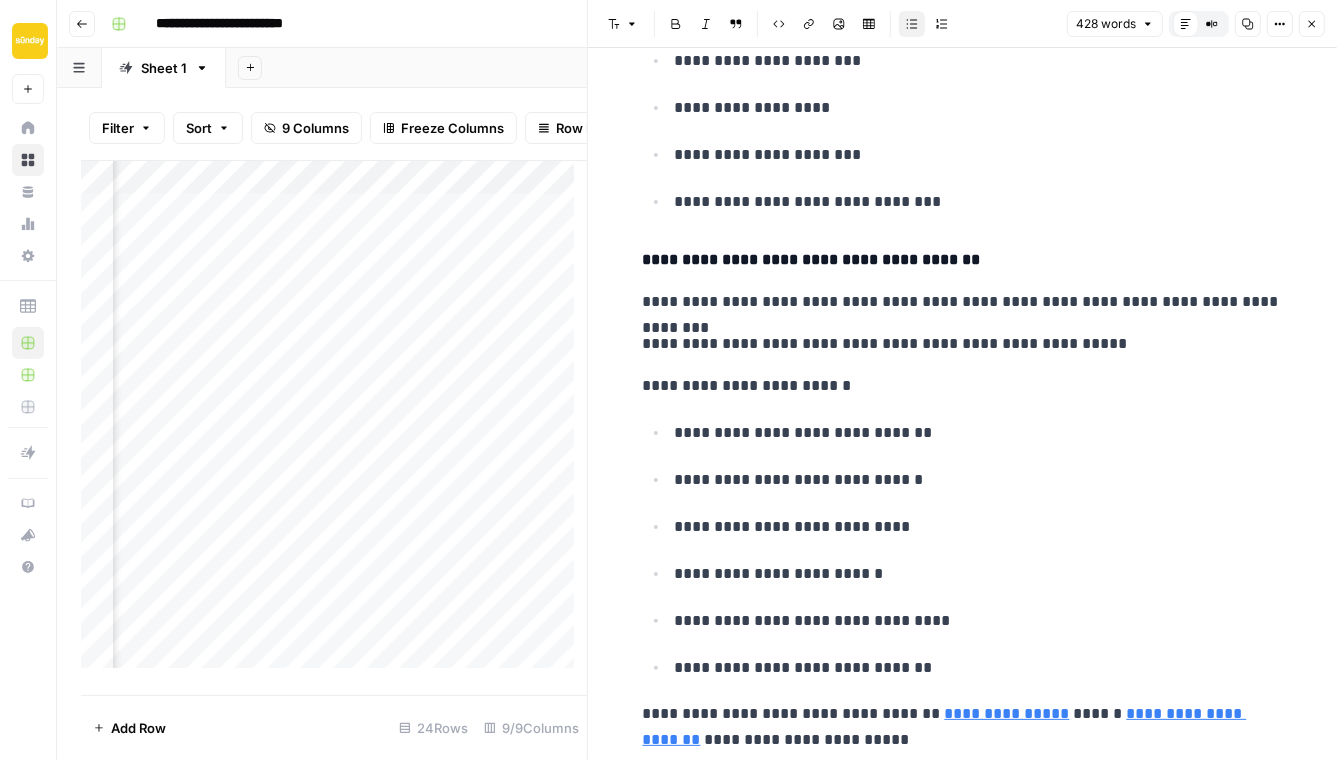 click on "**********" at bounding box center (979, 527) 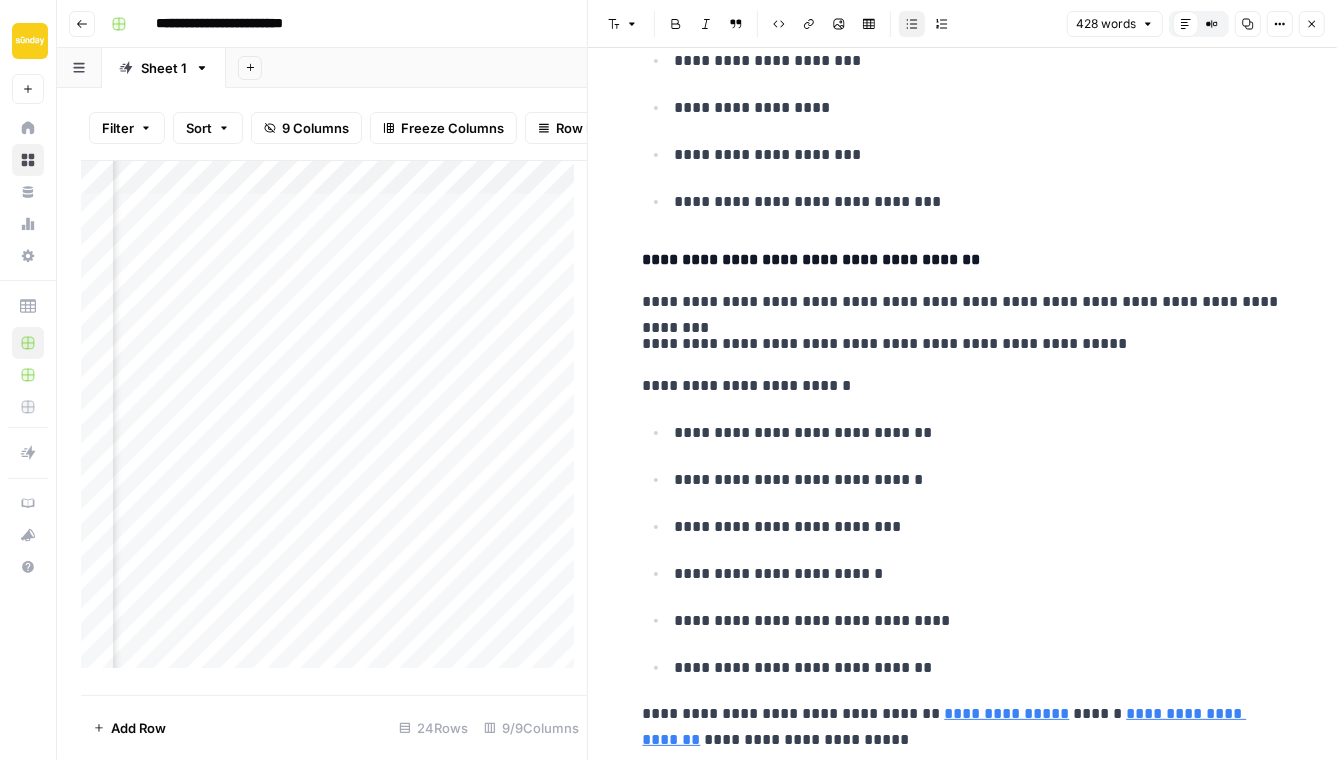 click on "**********" at bounding box center [979, 480] 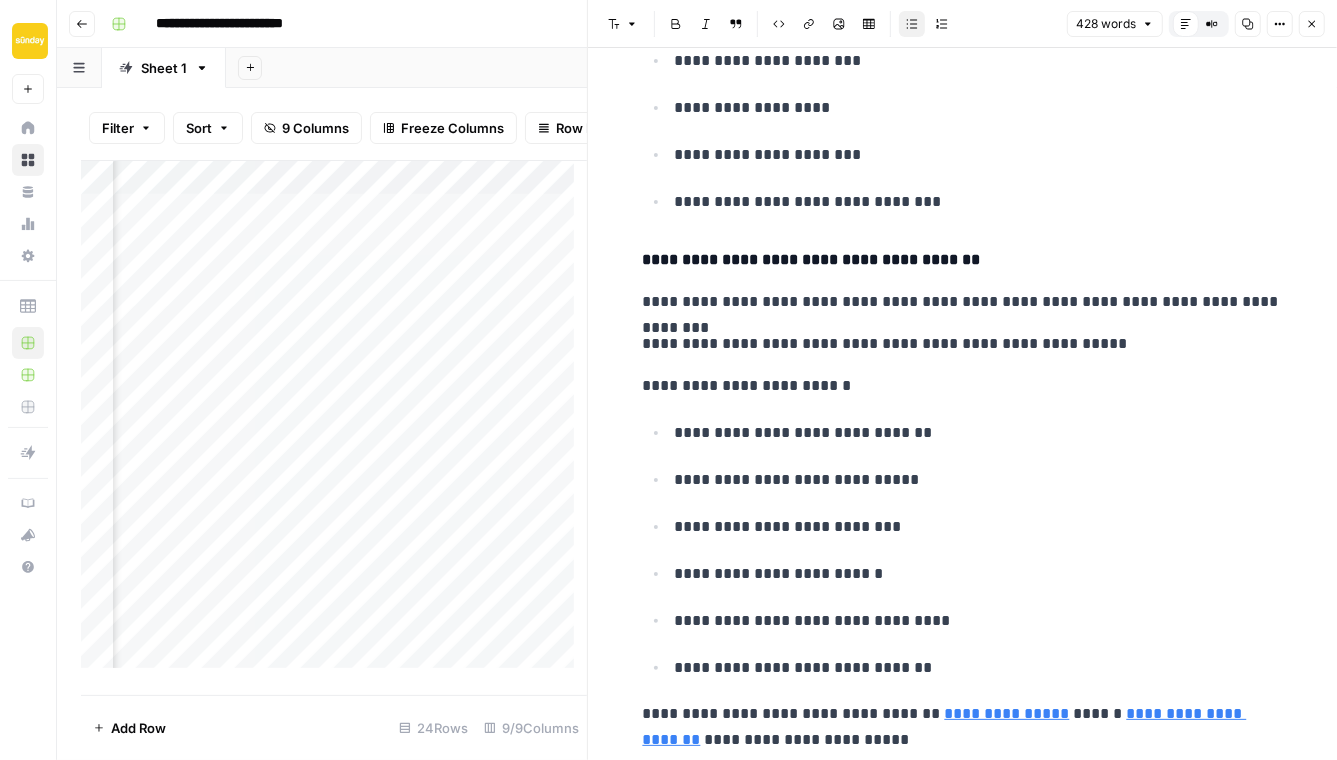 click on "**********" at bounding box center [979, 433] 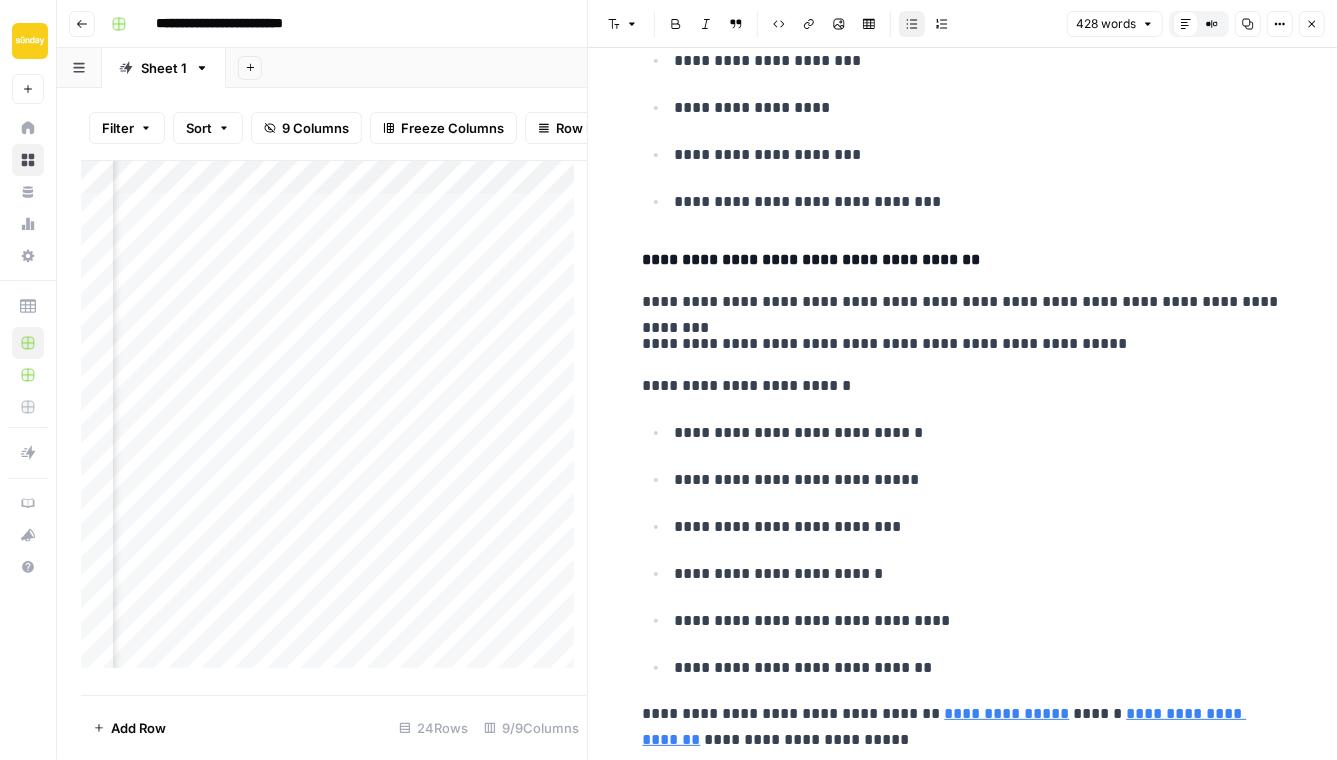 click on "**********" at bounding box center [979, 668] 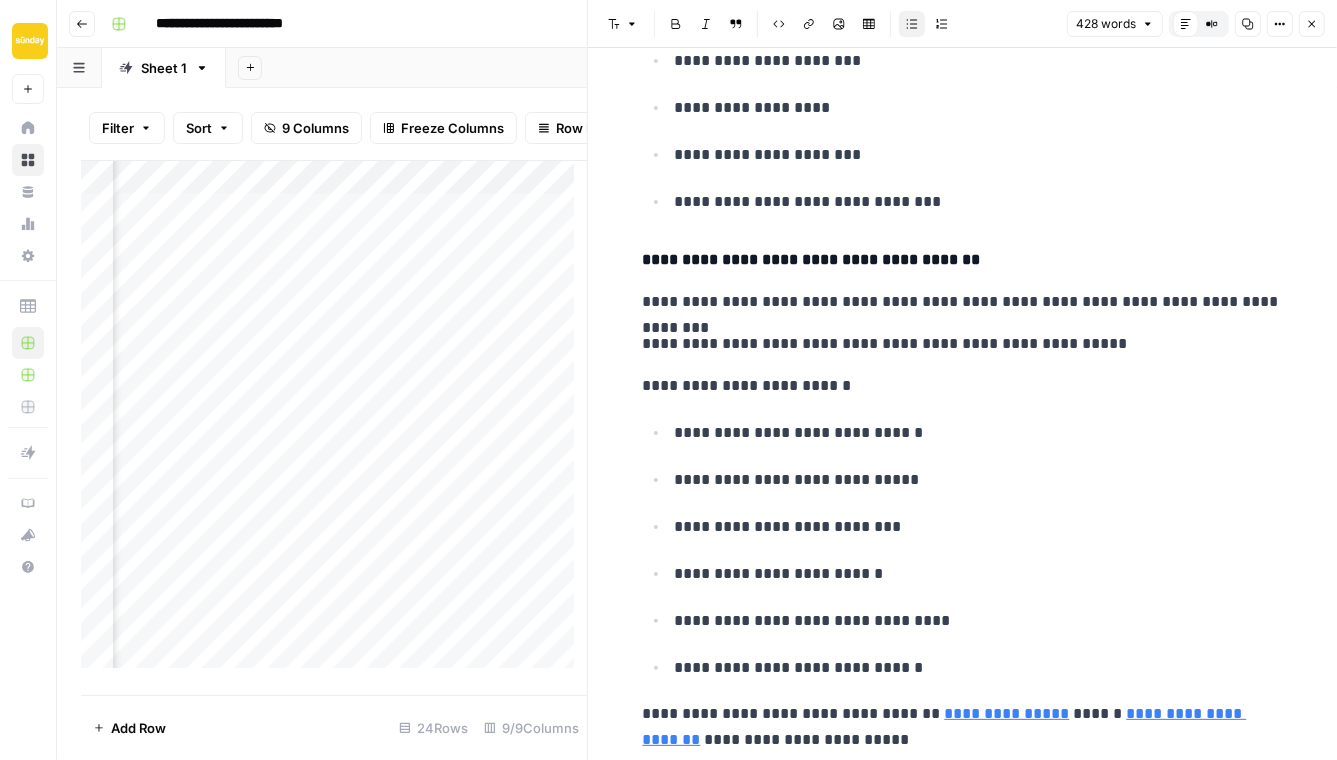 click on "**********" at bounding box center (979, 668) 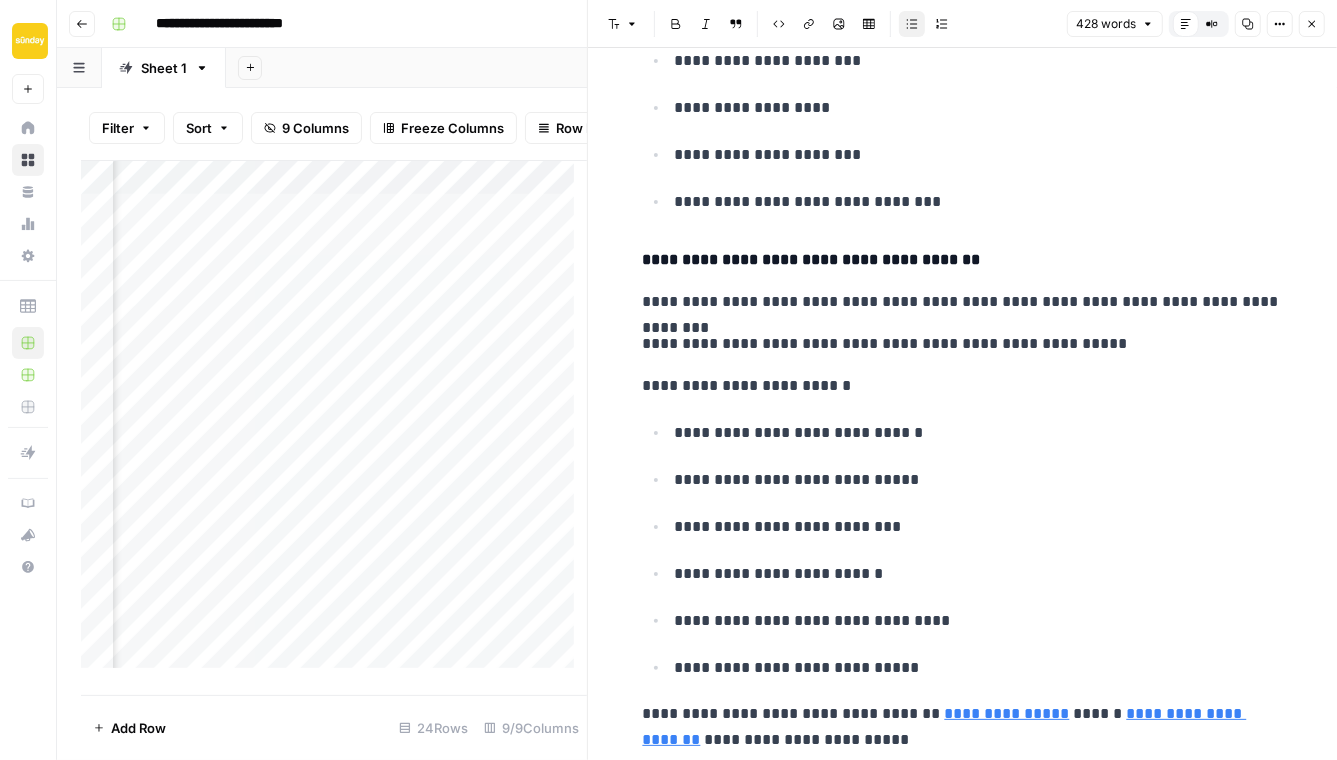 click on "**********" at bounding box center [979, 668] 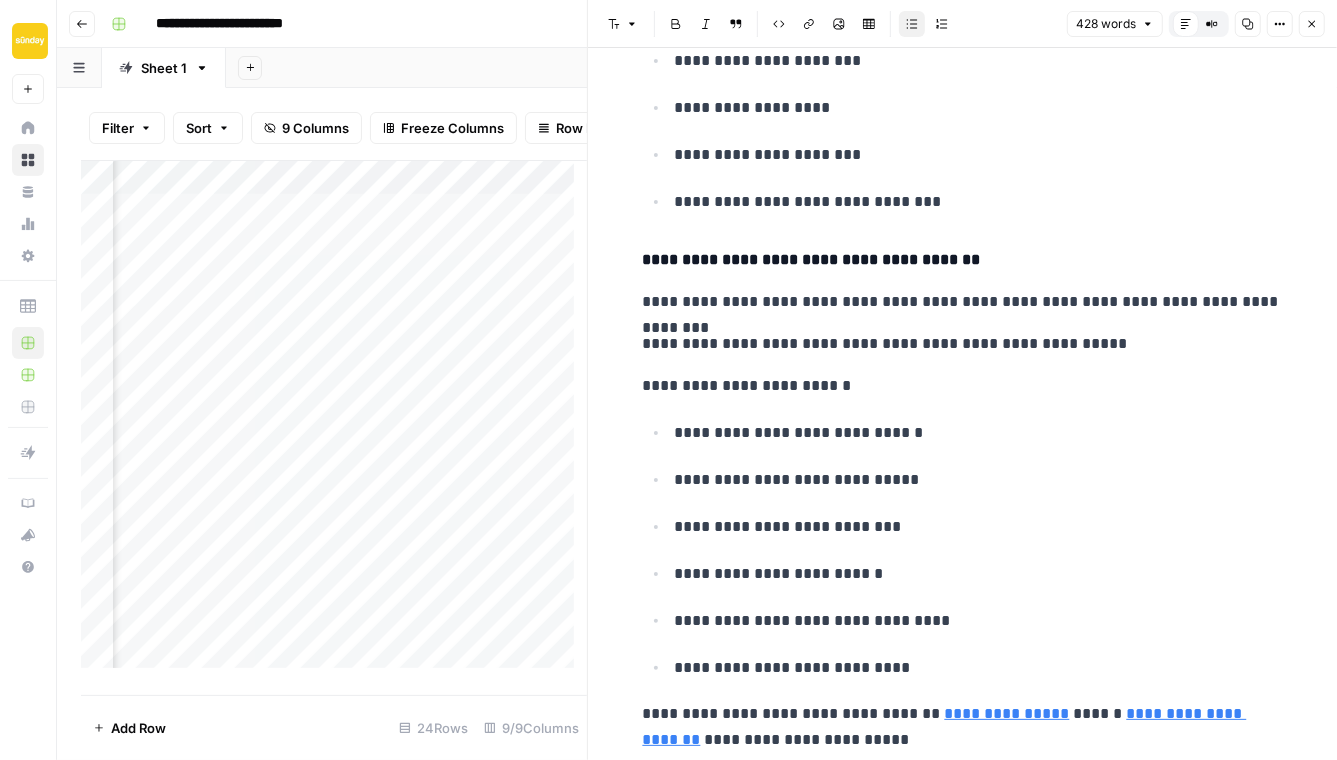 click on "**********" at bounding box center [979, 621] 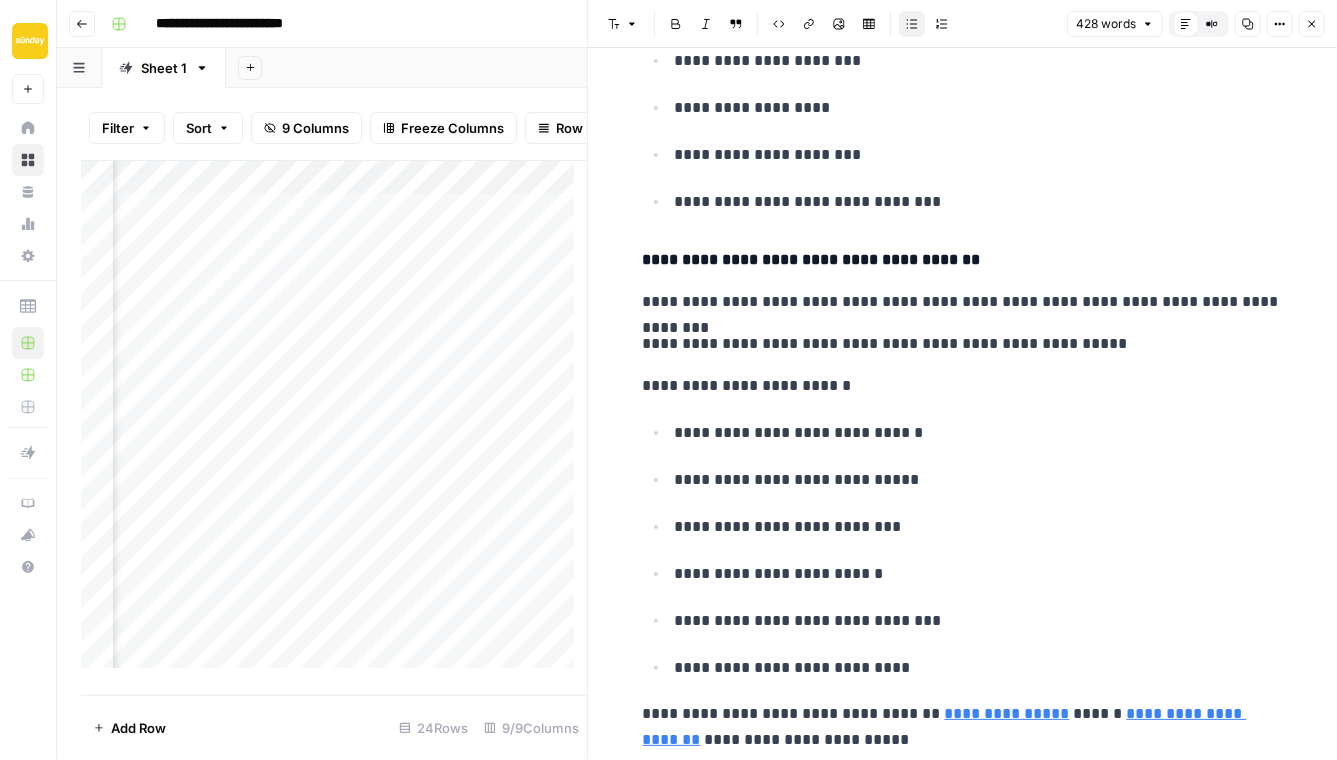click on "**********" at bounding box center [979, 621] 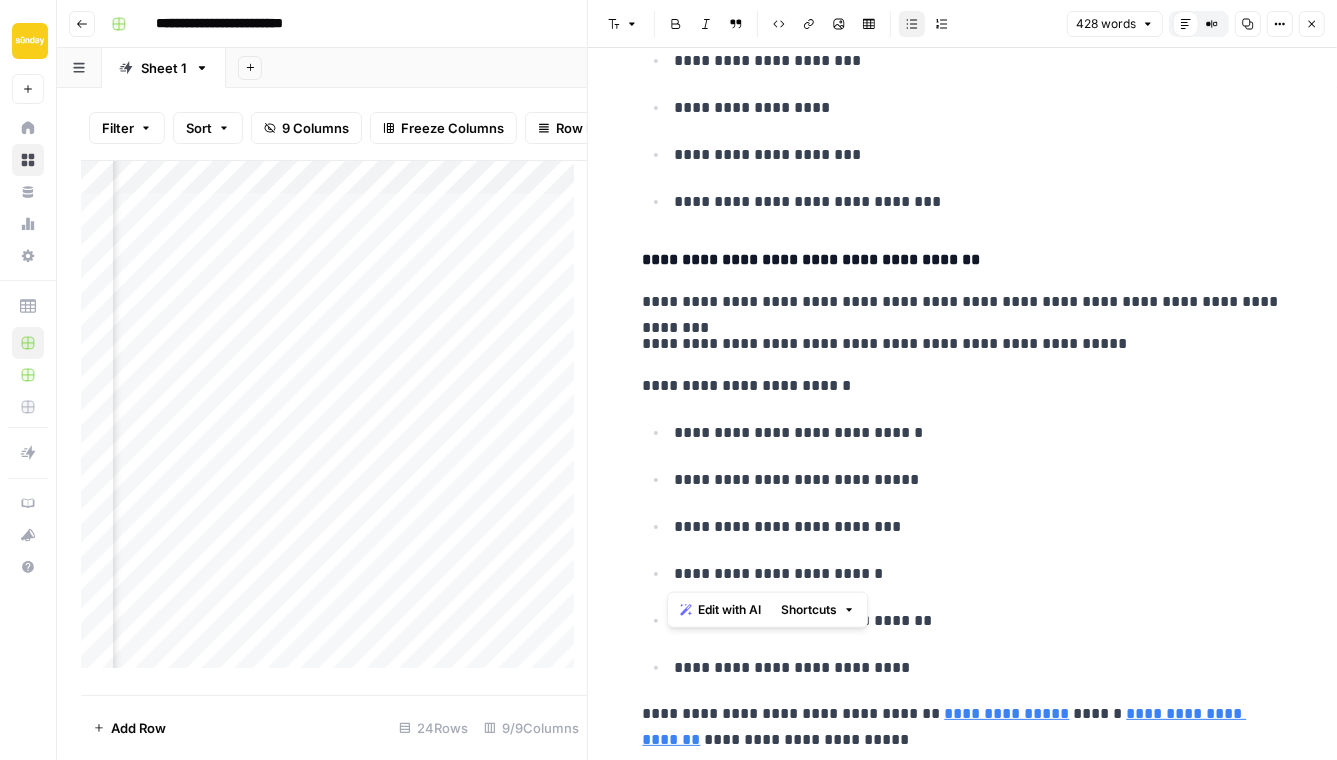 drag, startPoint x: 874, startPoint y: 570, endPoint x: 666, endPoint y: 569, distance: 208.00241 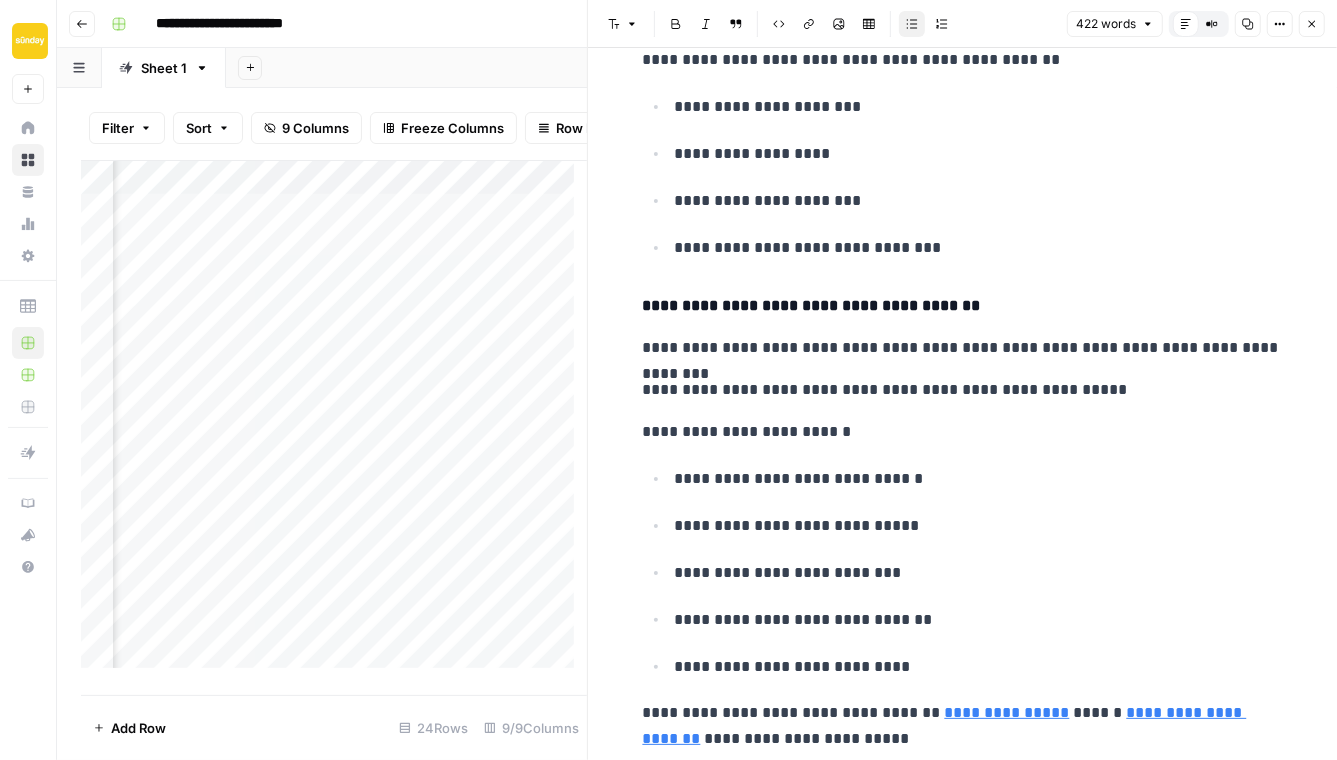 scroll, scrollTop: 1143, scrollLeft: 0, axis: vertical 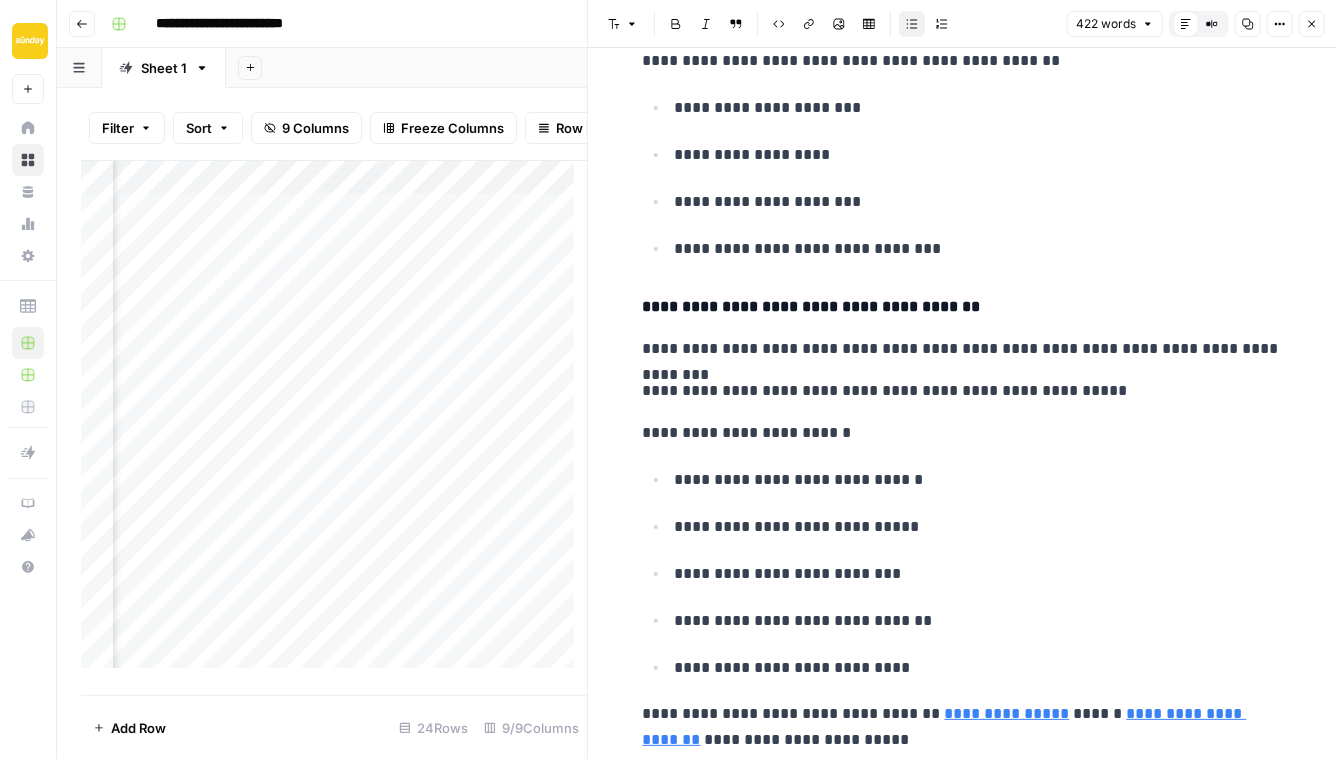 click on "**********" at bounding box center [979, 480] 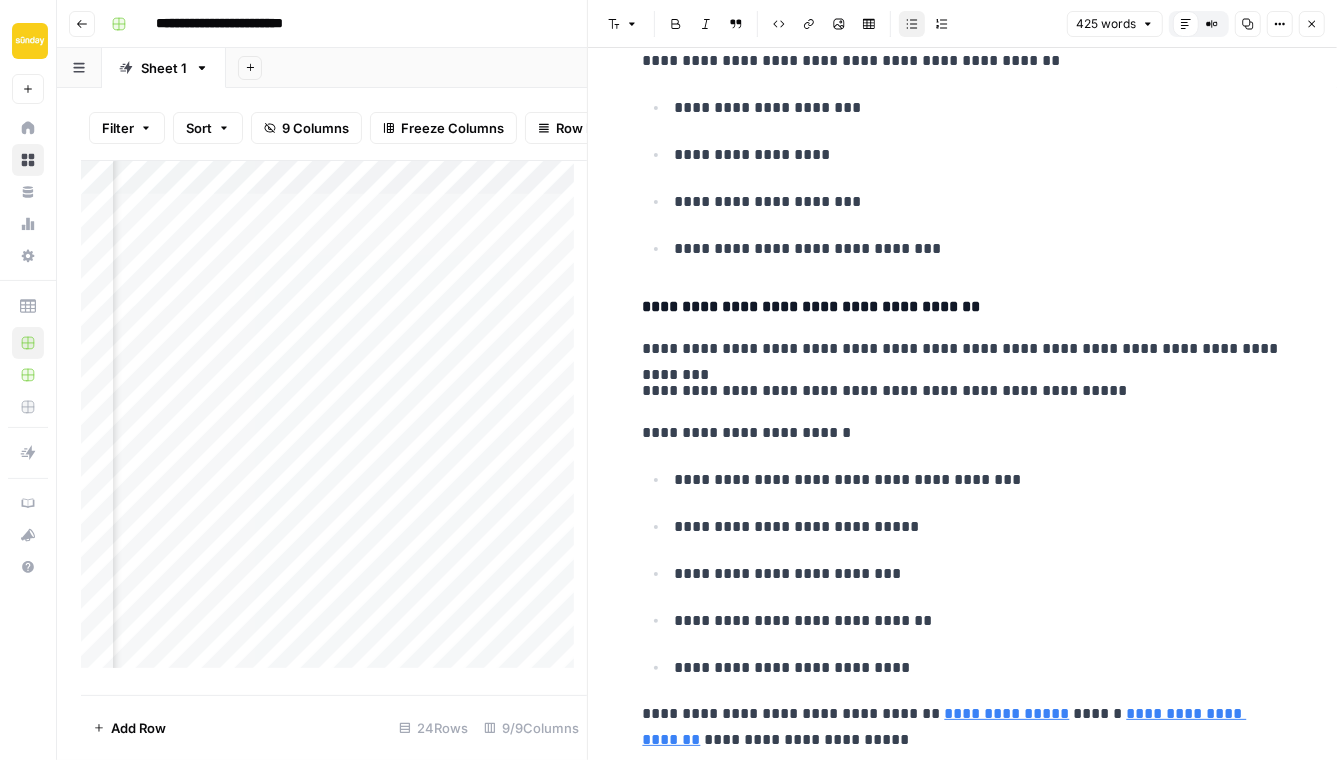 click on "**********" at bounding box center [979, 527] 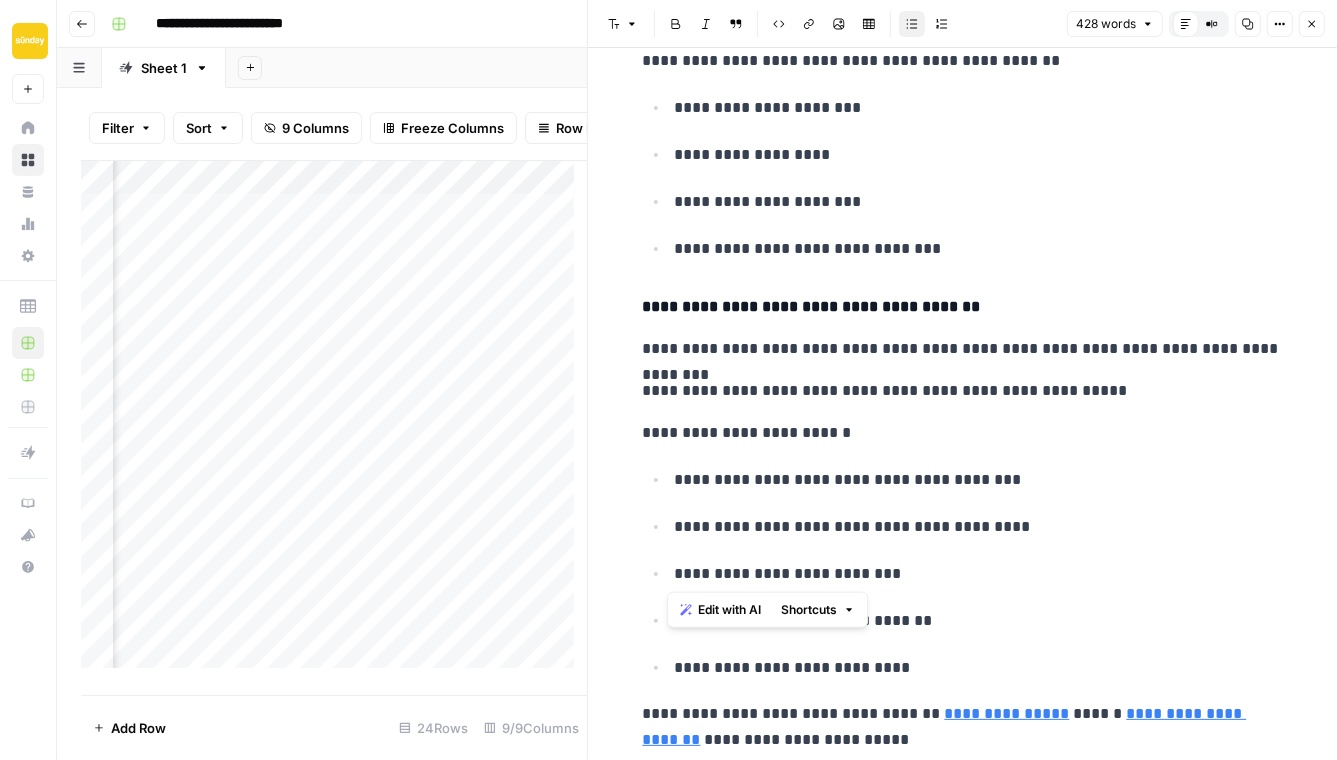 drag, startPoint x: 895, startPoint y: 561, endPoint x: 642, endPoint y: 572, distance: 253.23901 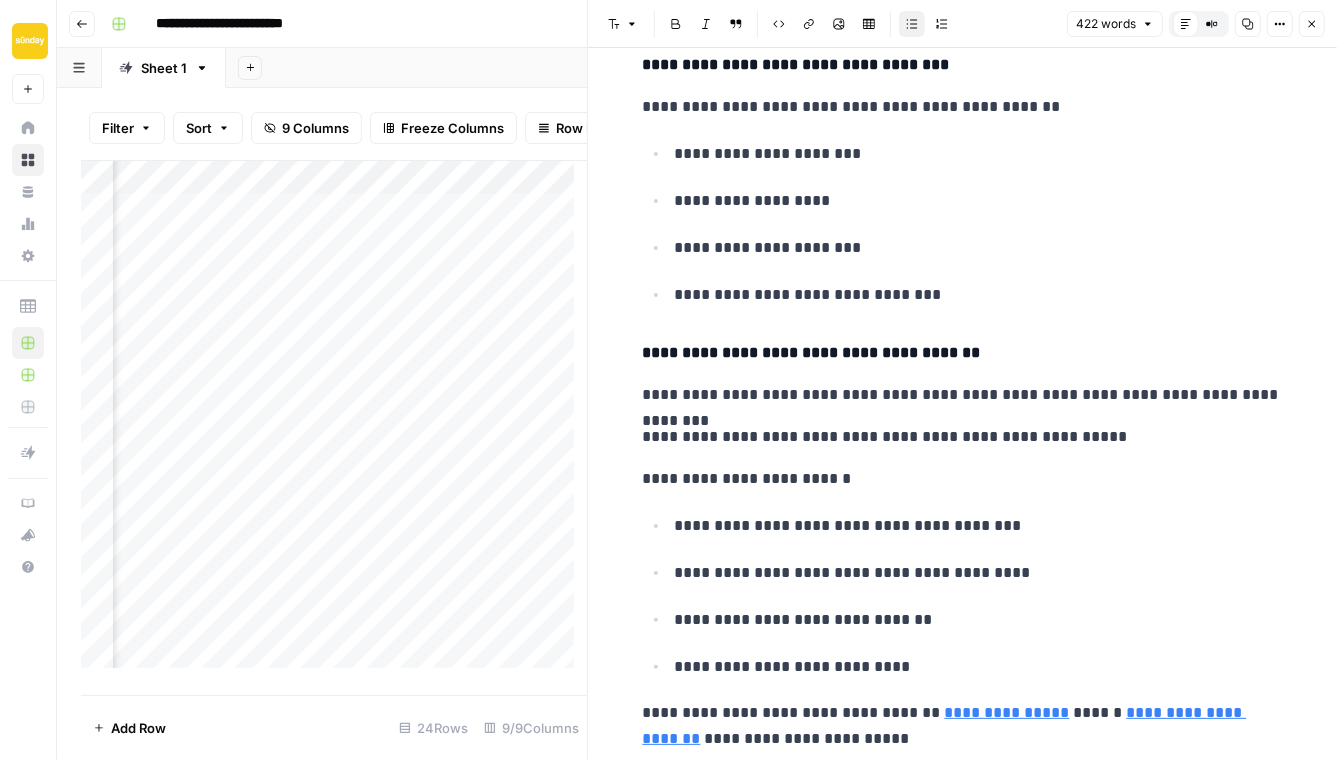 scroll, scrollTop: 1096, scrollLeft: 0, axis: vertical 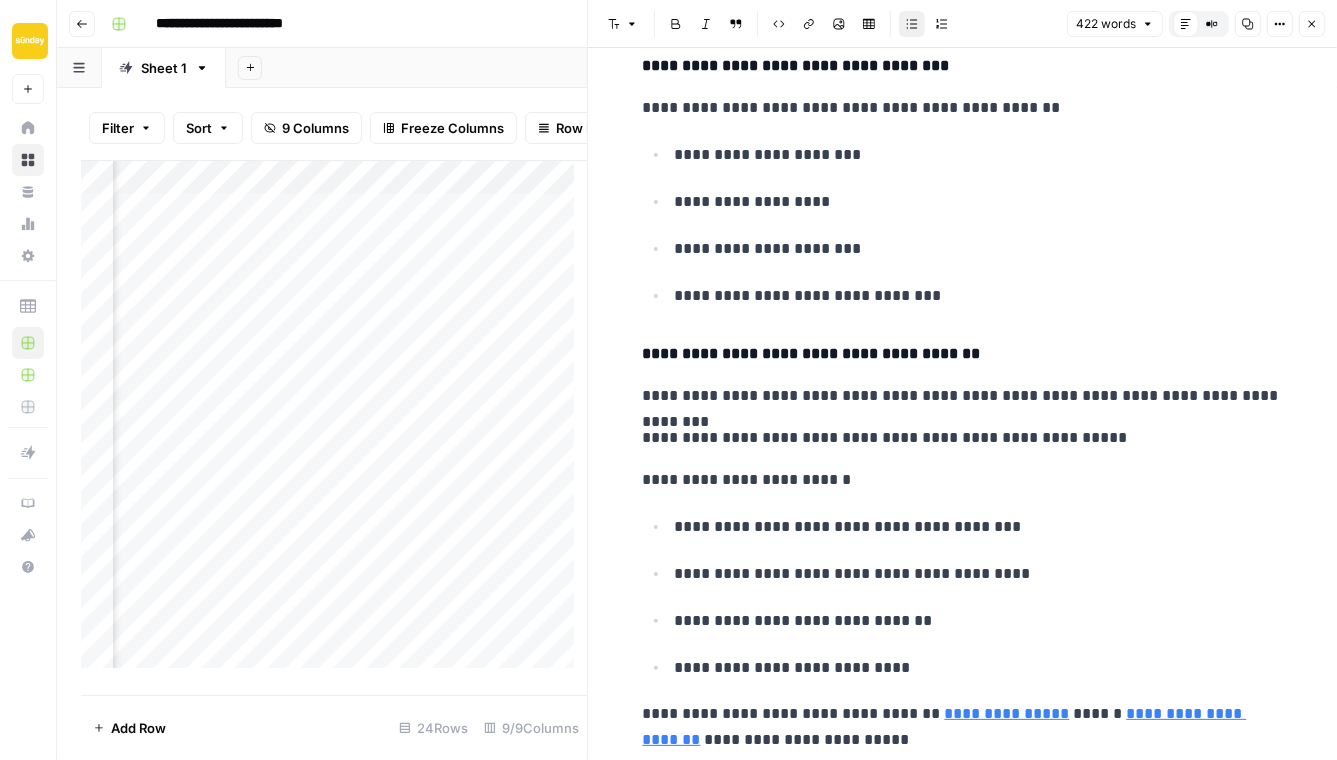 click on "**********" at bounding box center (979, 668) 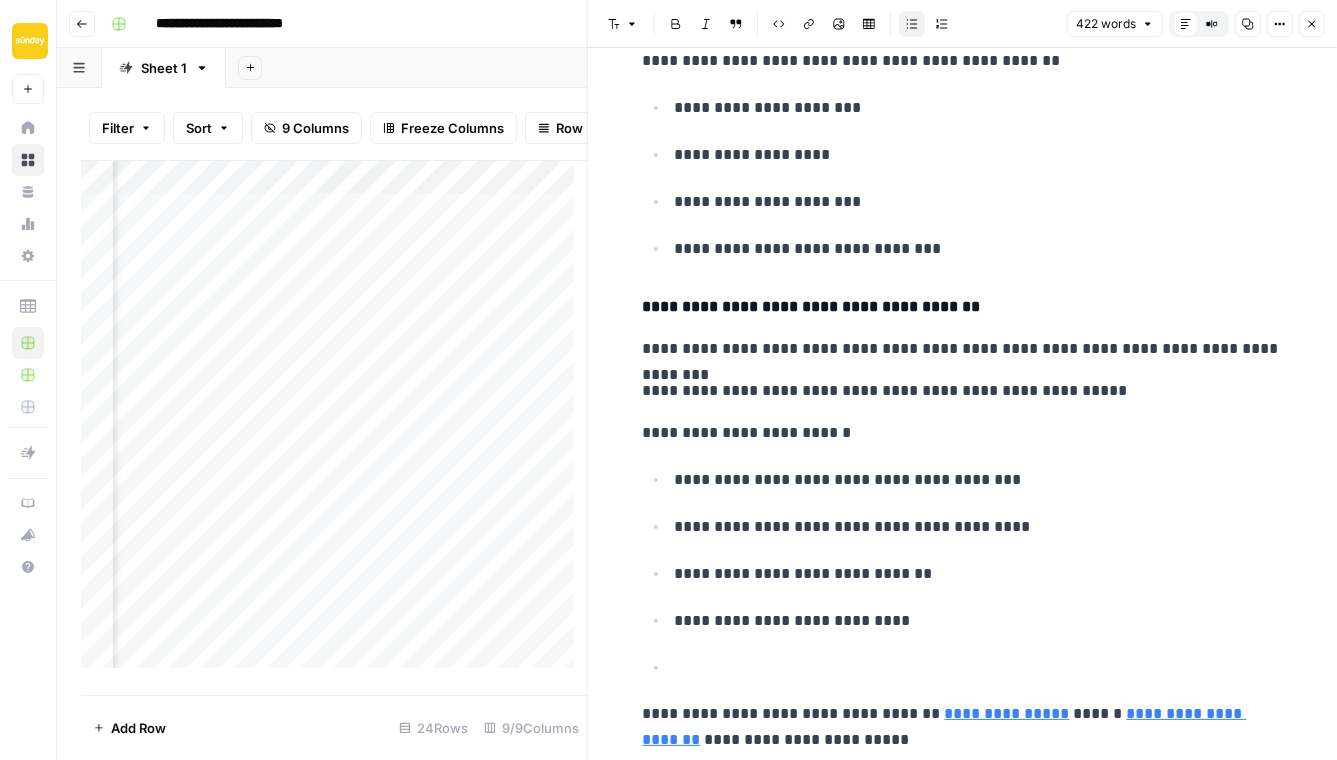 scroll, scrollTop: 1134, scrollLeft: 0, axis: vertical 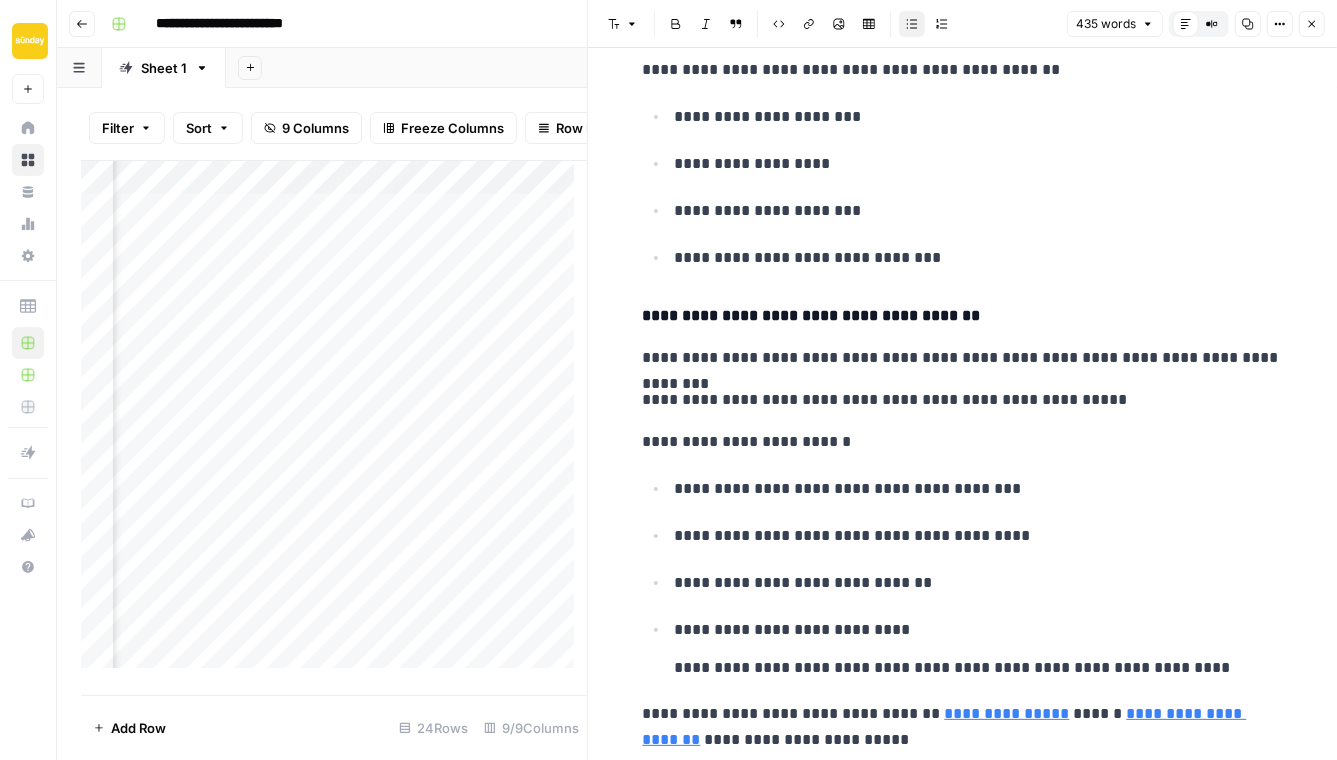 click on "**********" at bounding box center (976, 648) 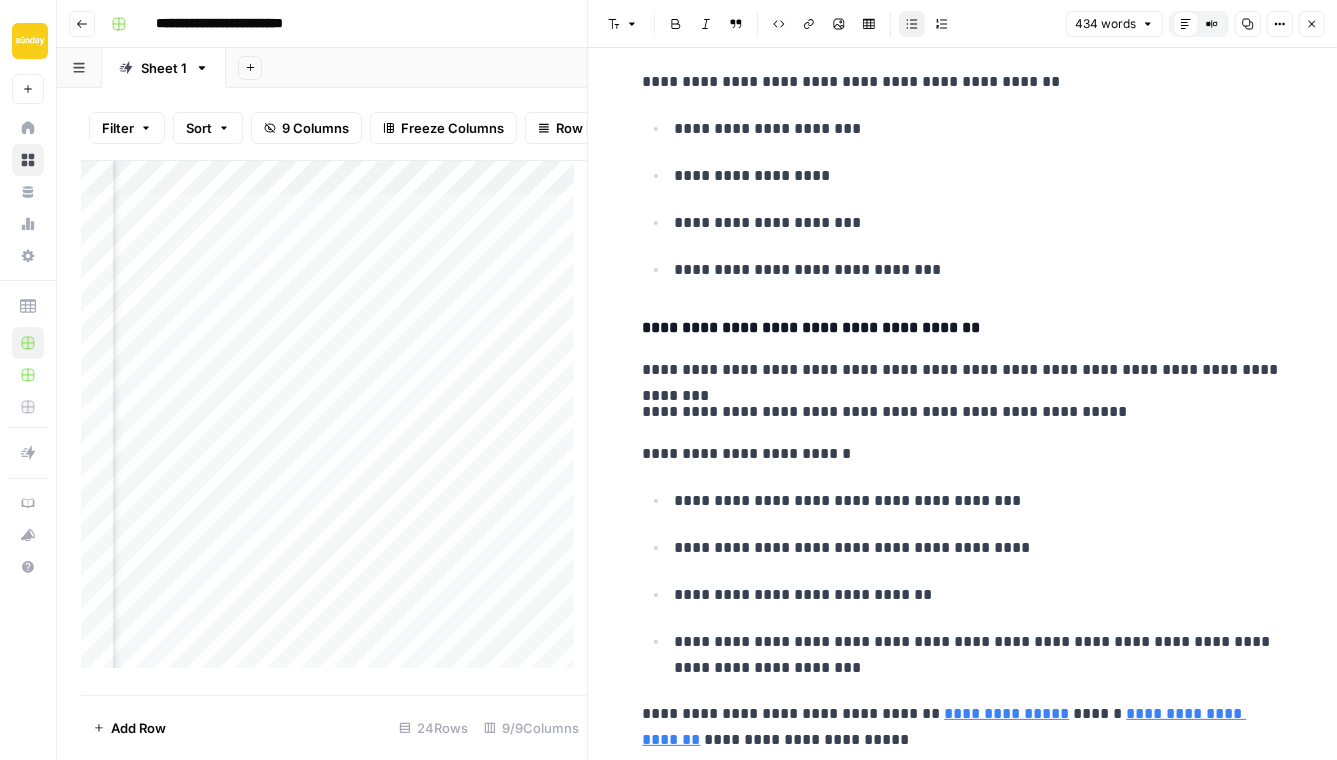 scroll, scrollTop: 1143, scrollLeft: 0, axis: vertical 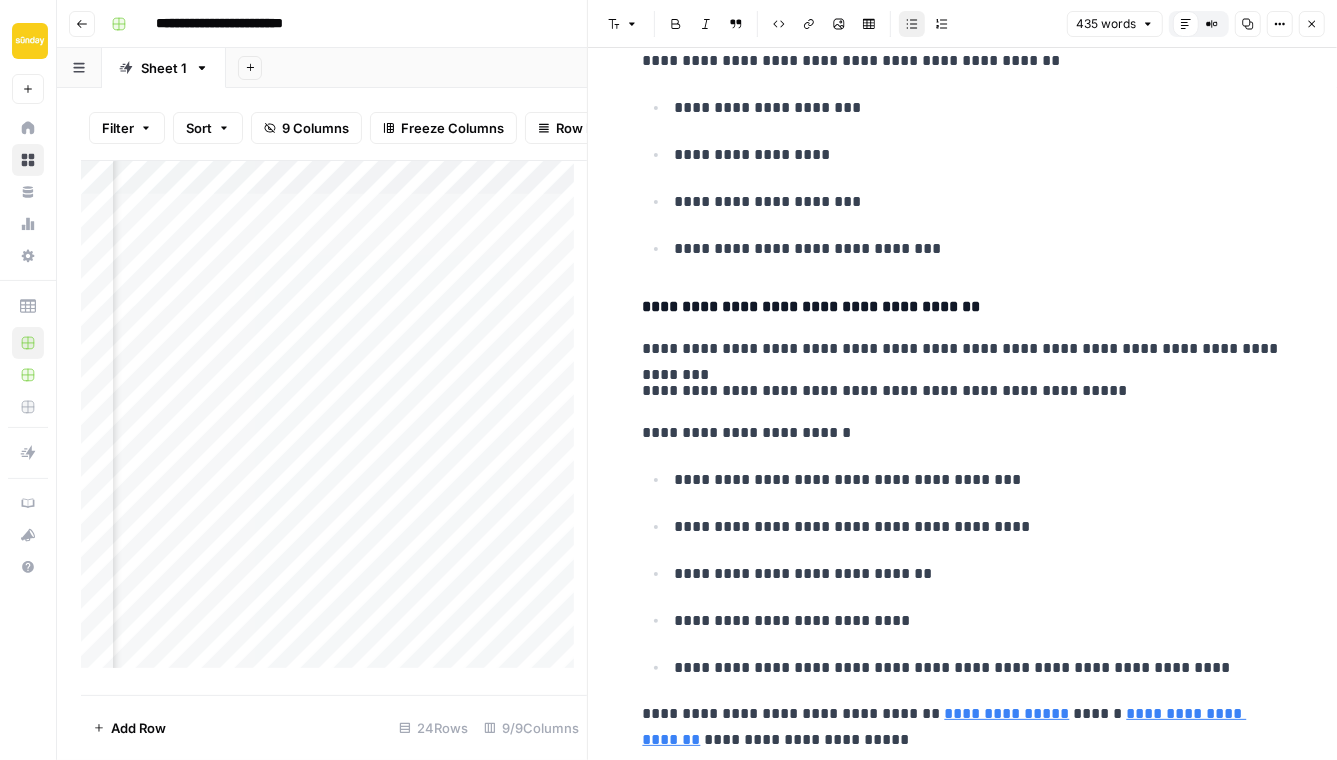 click 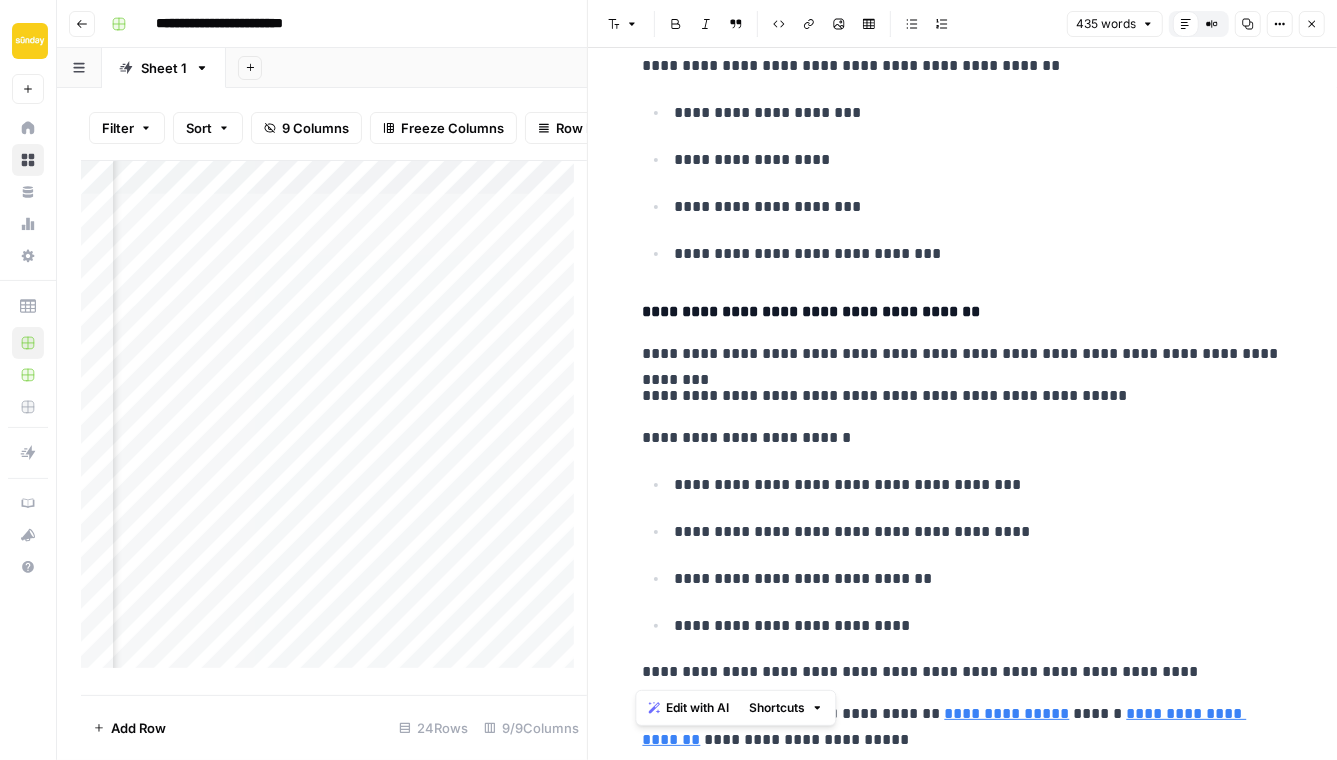 drag, startPoint x: 1120, startPoint y: 665, endPoint x: 639, endPoint y: 677, distance: 481.14966 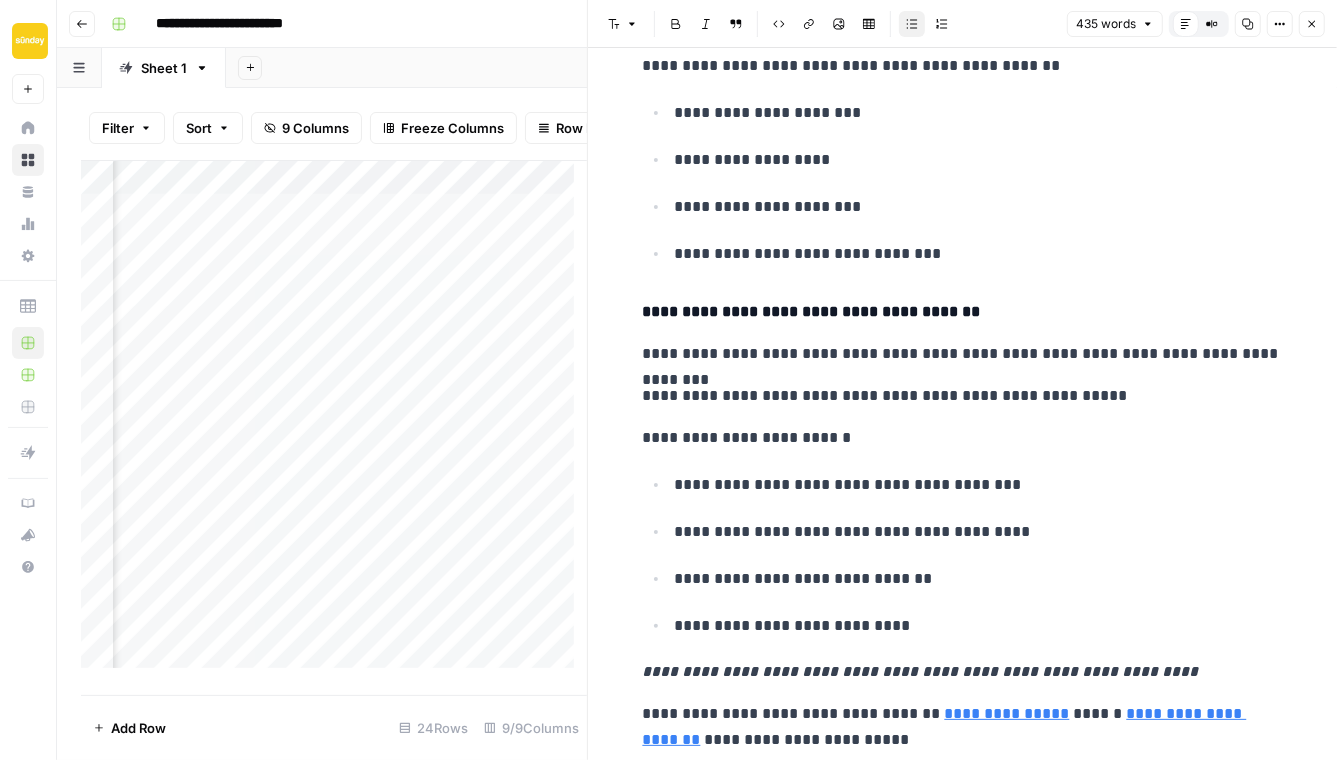 click on "**********" at bounding box center (979, 626) 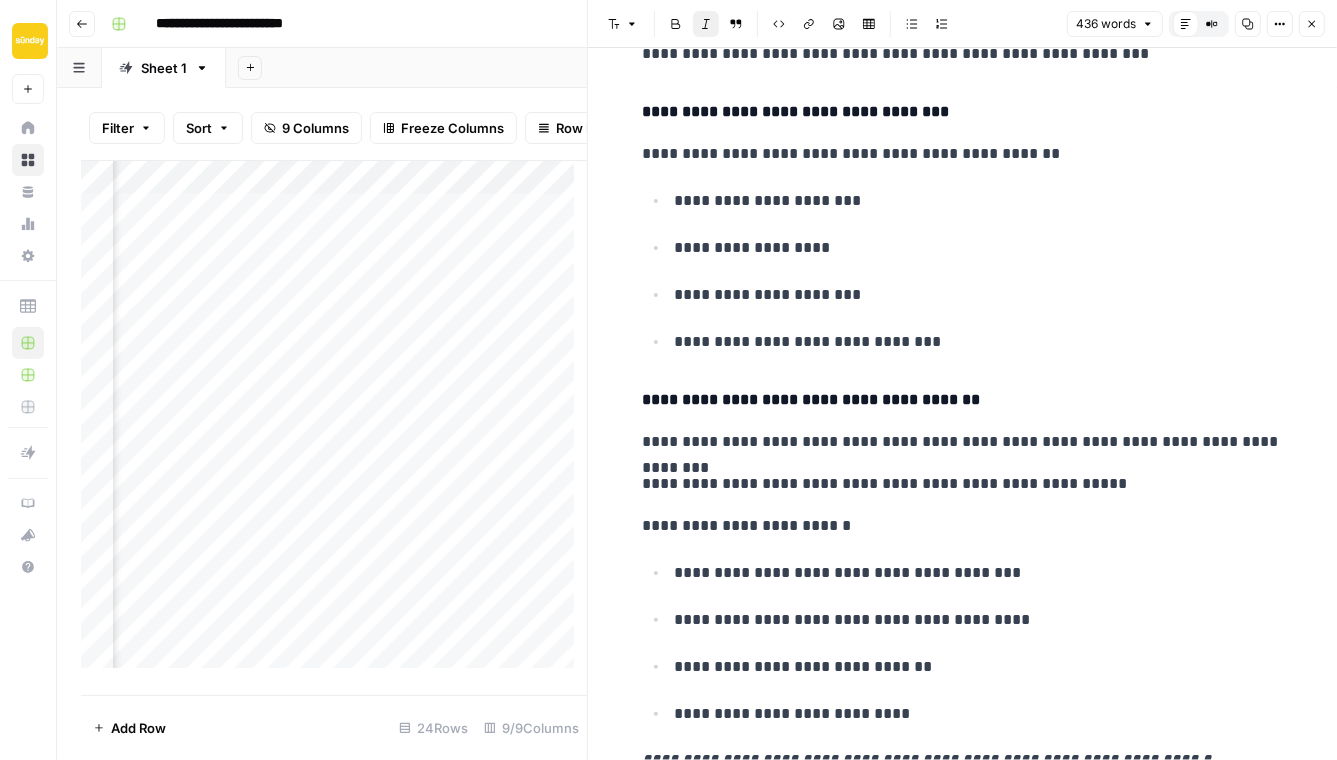 scroll, scrollTop: 972, scrollLeft: 0, axis: vertical 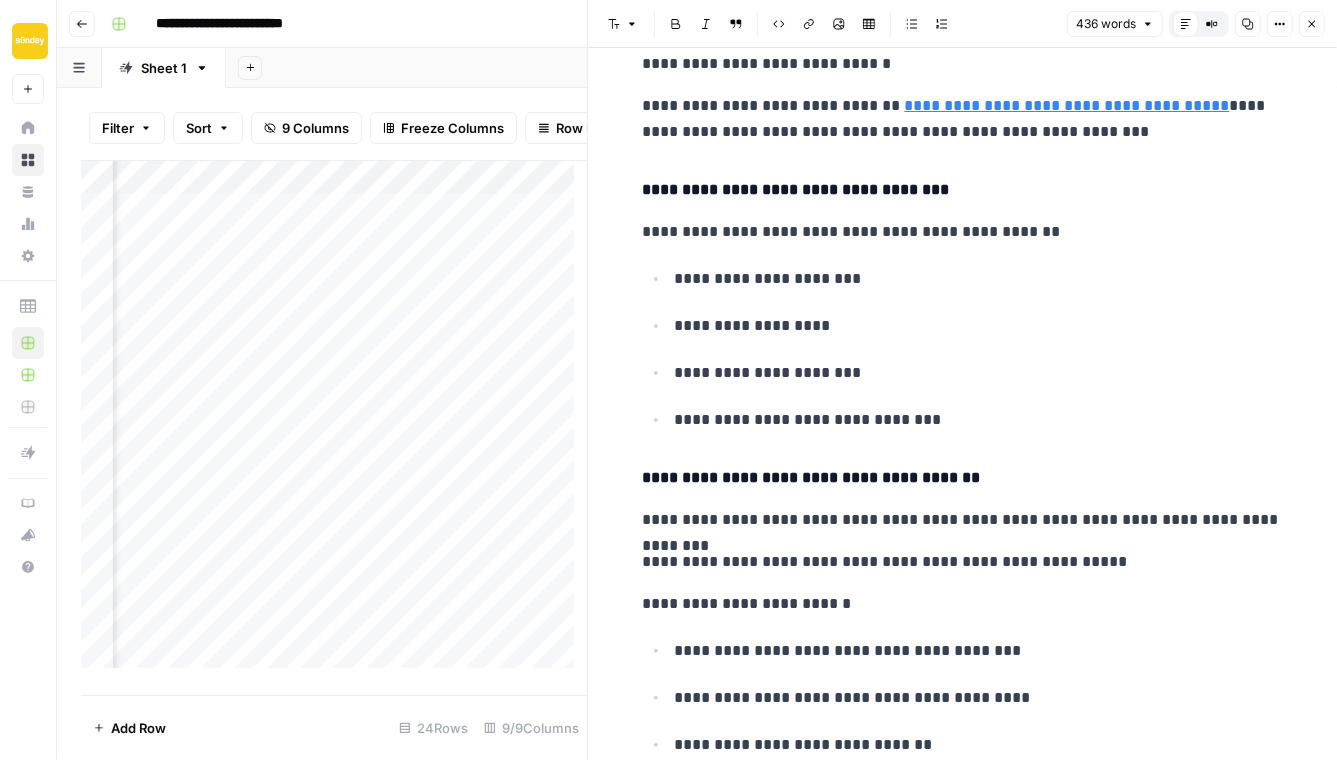 click on "**********" at bounding box center [963, 520] 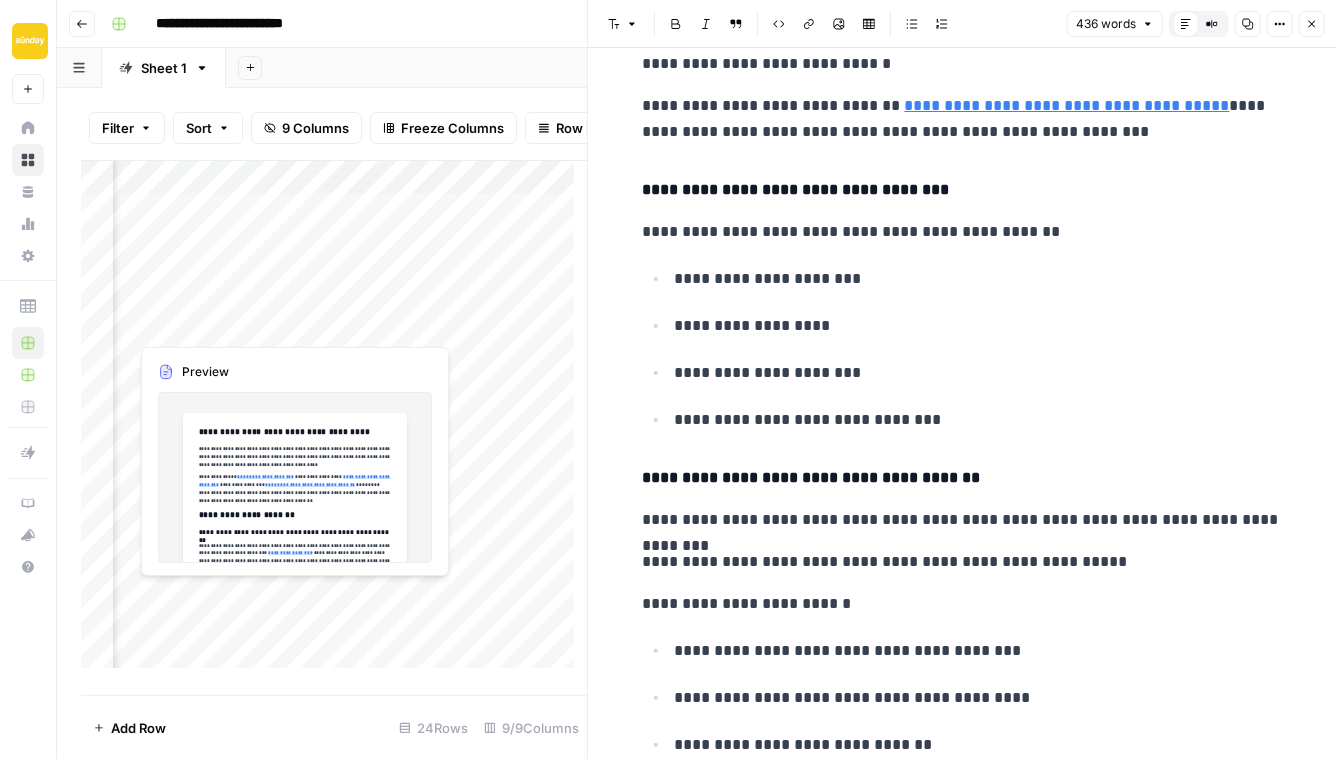 click on "**********" at bounding box center [963, 562] 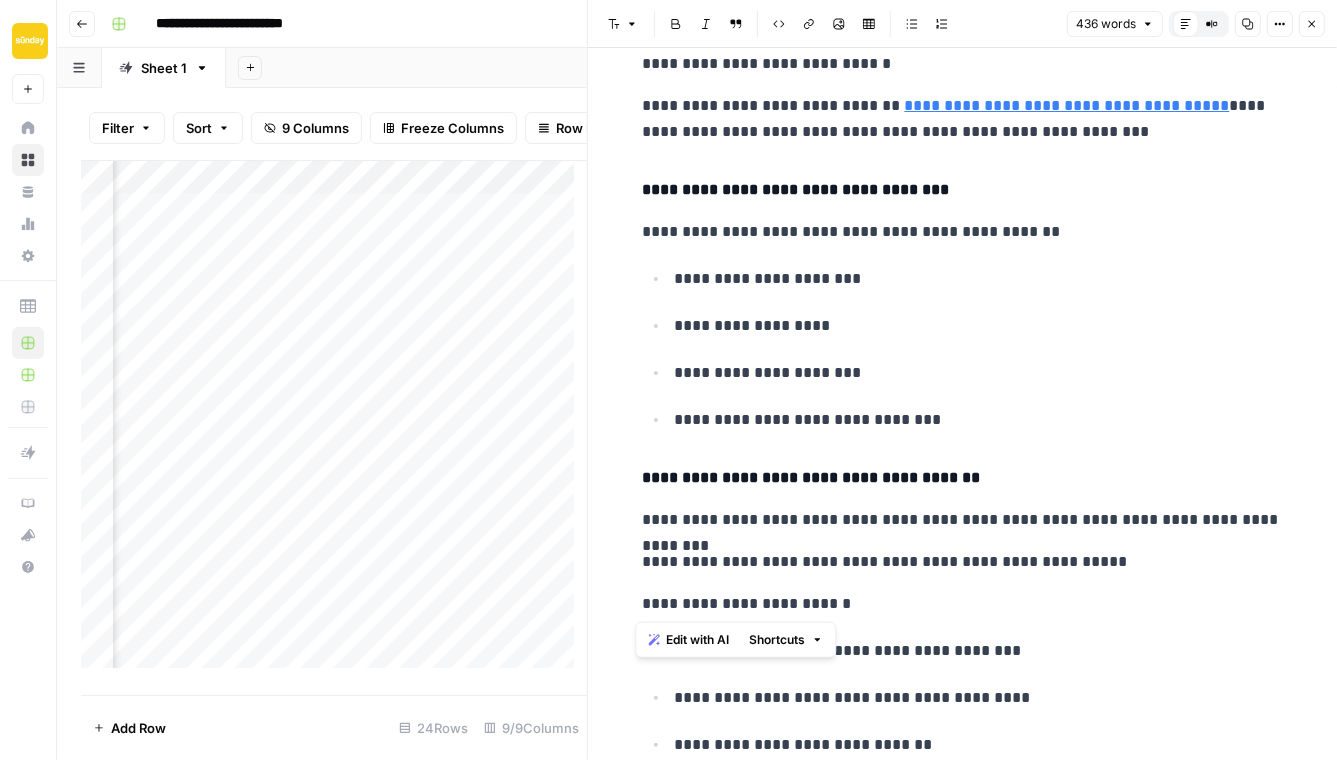 drag, startPoint x: 845, startPoint y: 596, endPoint x: 624, endPoint y: 597, distance: 221.00226 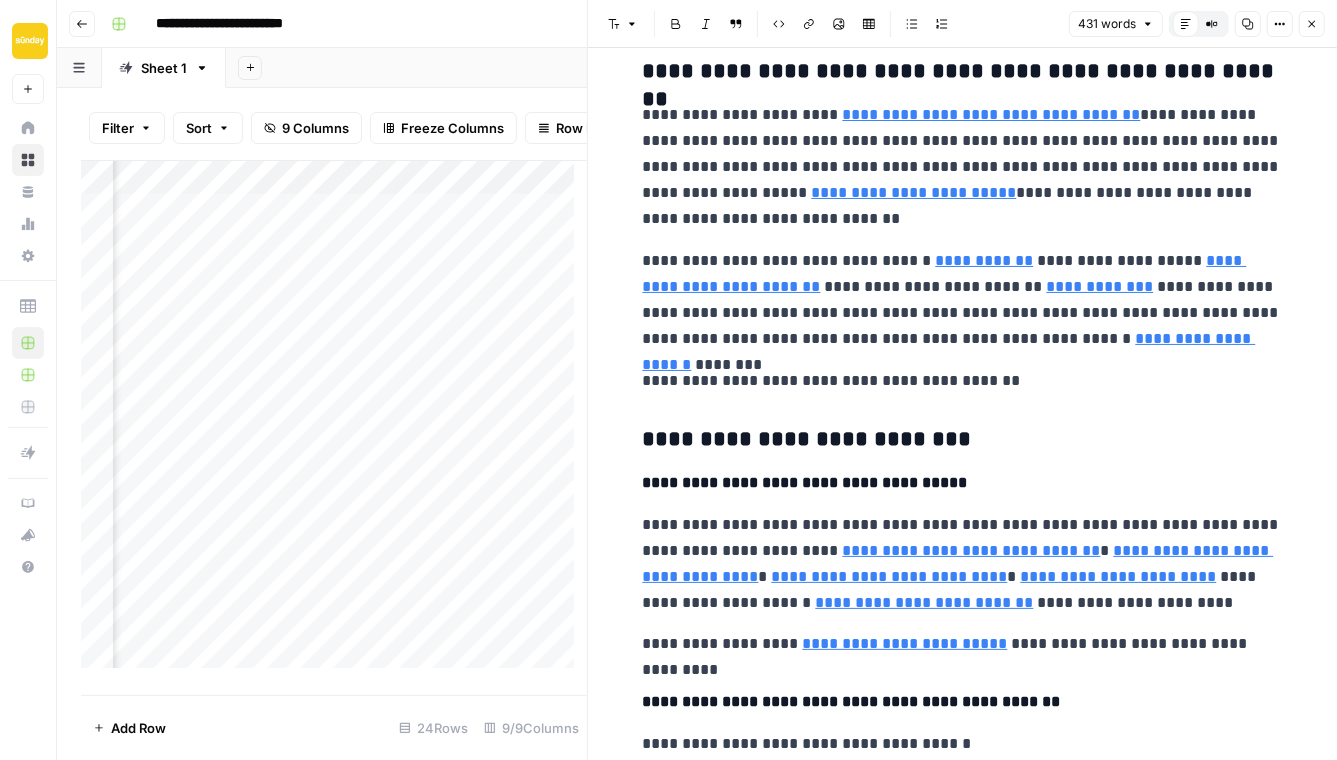 scroll, scrollTop: 0, scrollLeft: 0, axis: both 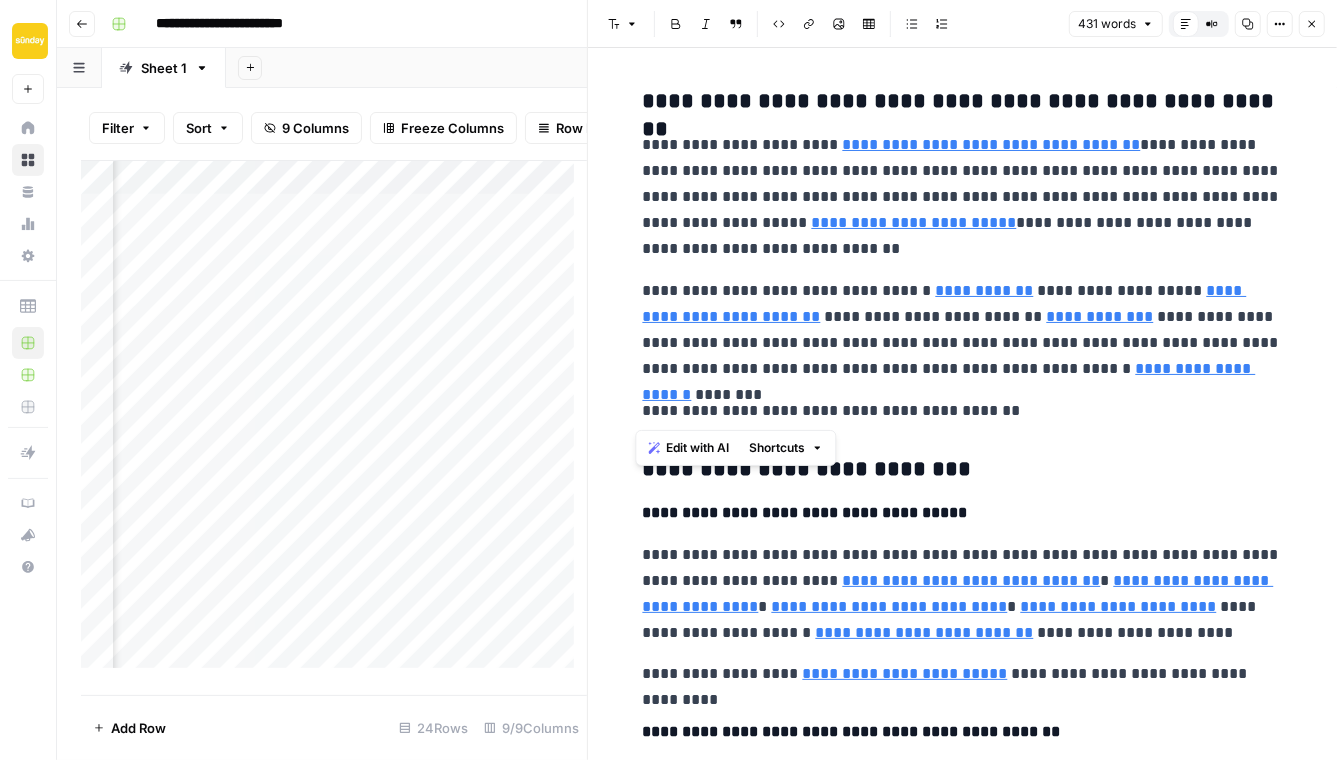 drag, startPoint x: 983, startPoint y: 406, endPoint x: 614, endPoint y: 416, distance: 369.13547 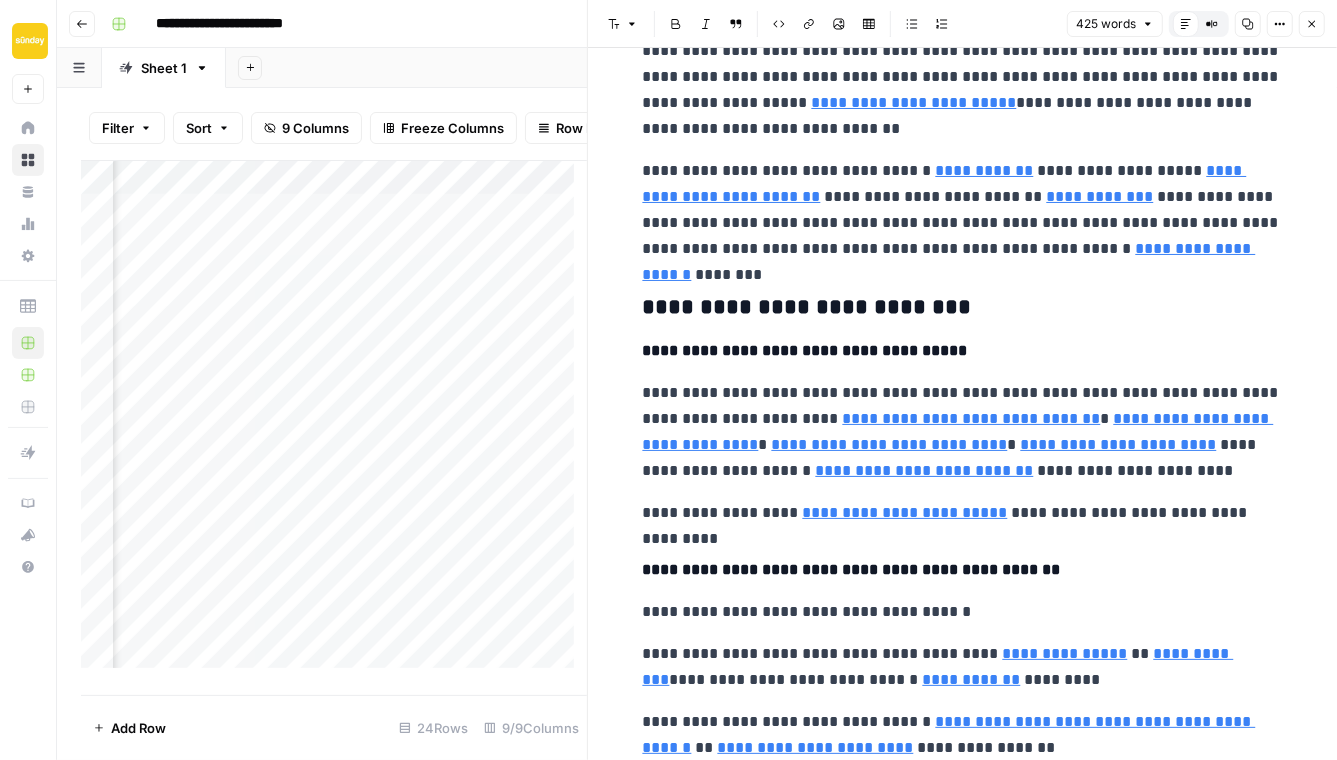 scroll, scrollTop: 133, scrollLeft: 0, axis: vertical 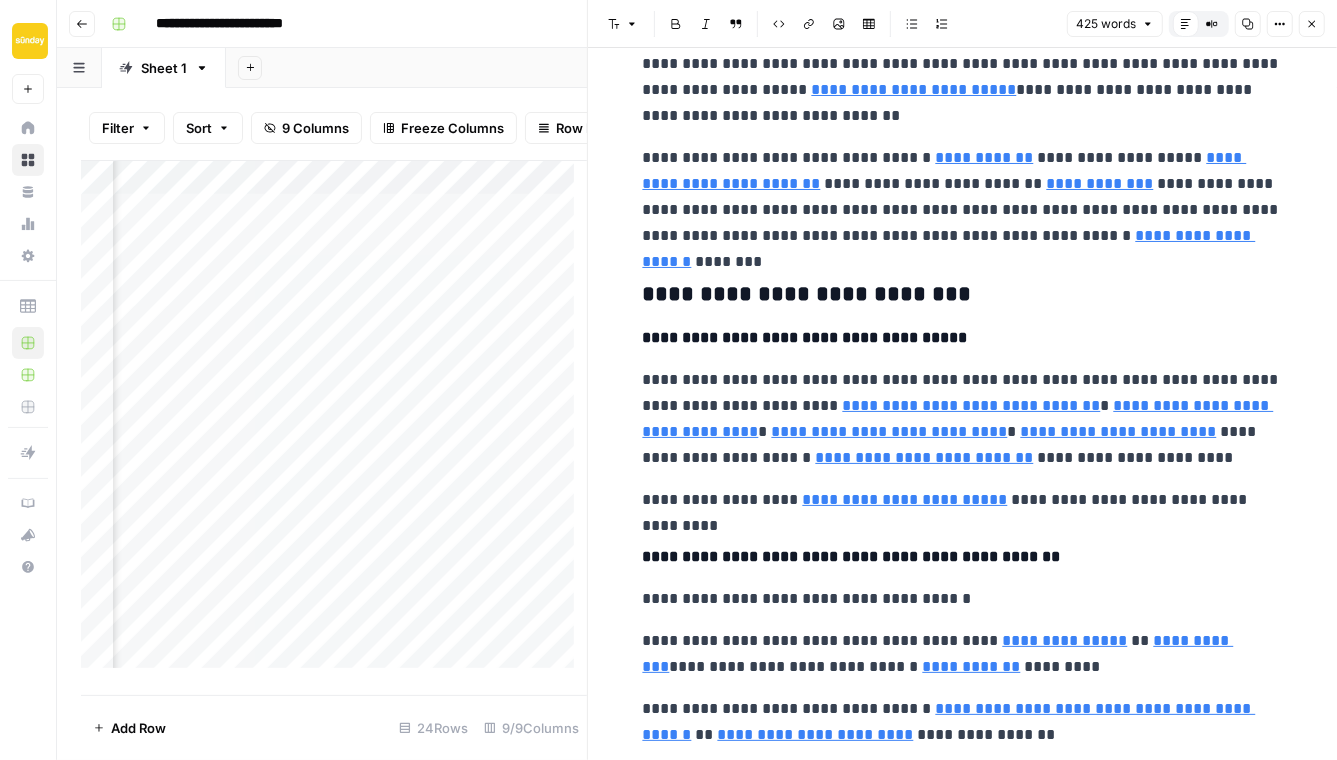 click on "**********" at bounding box center (963, 500) 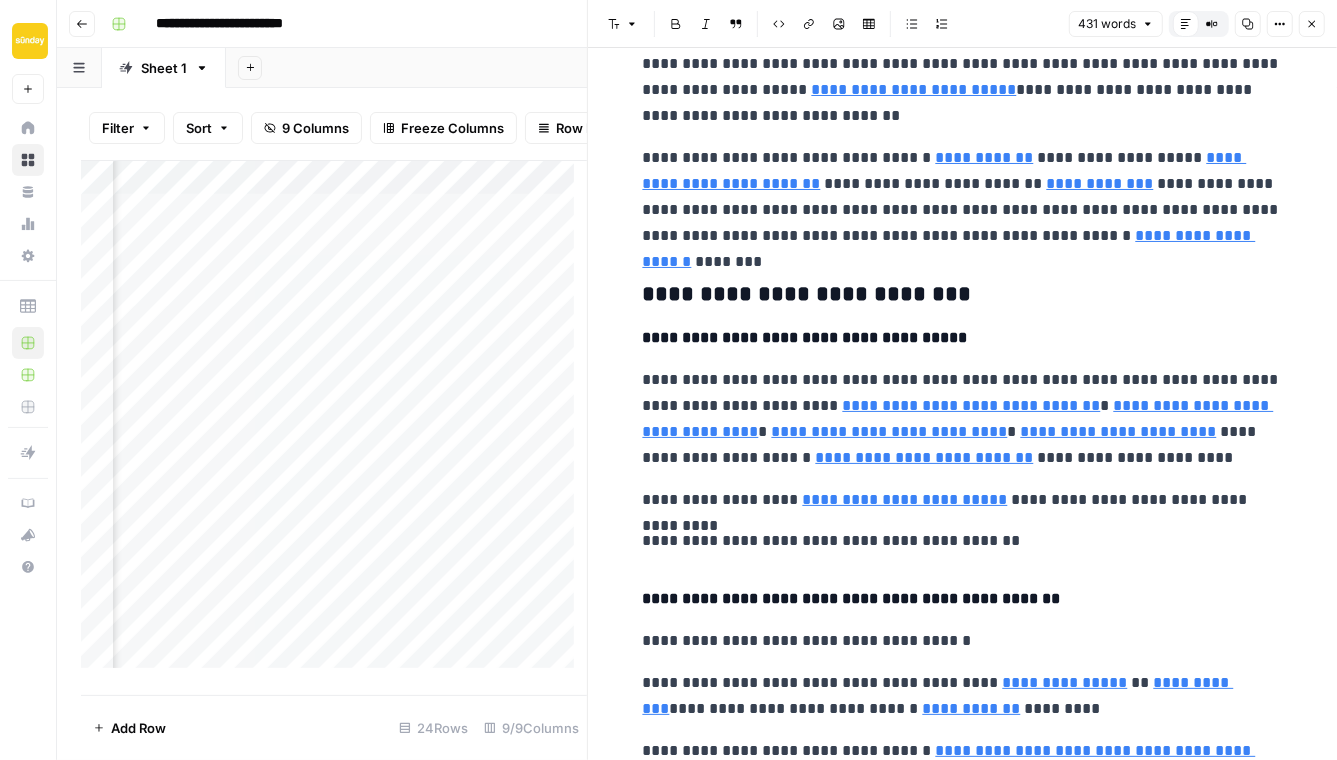 scroll, scrollTop: 210, scrollLeft: 0, axis: vertical 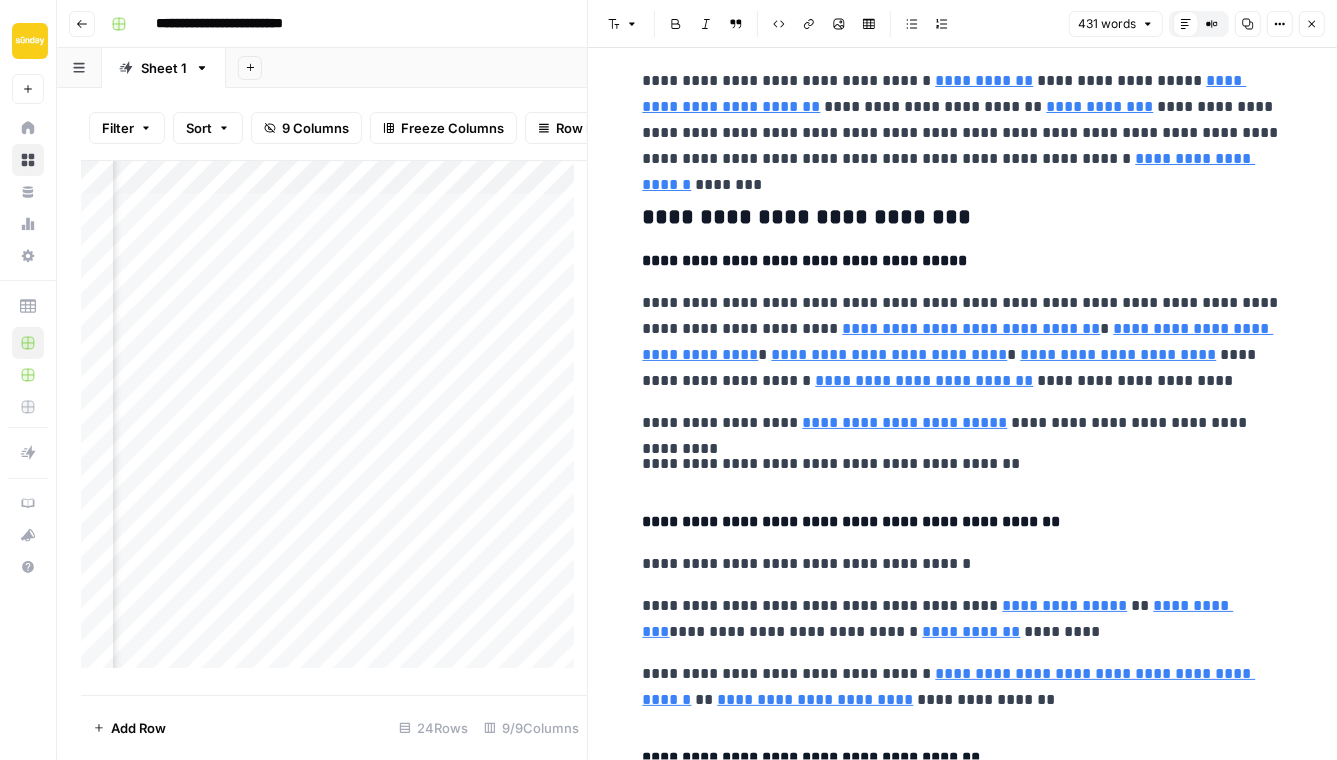 click on "**********" at bounding box center (963, 619) 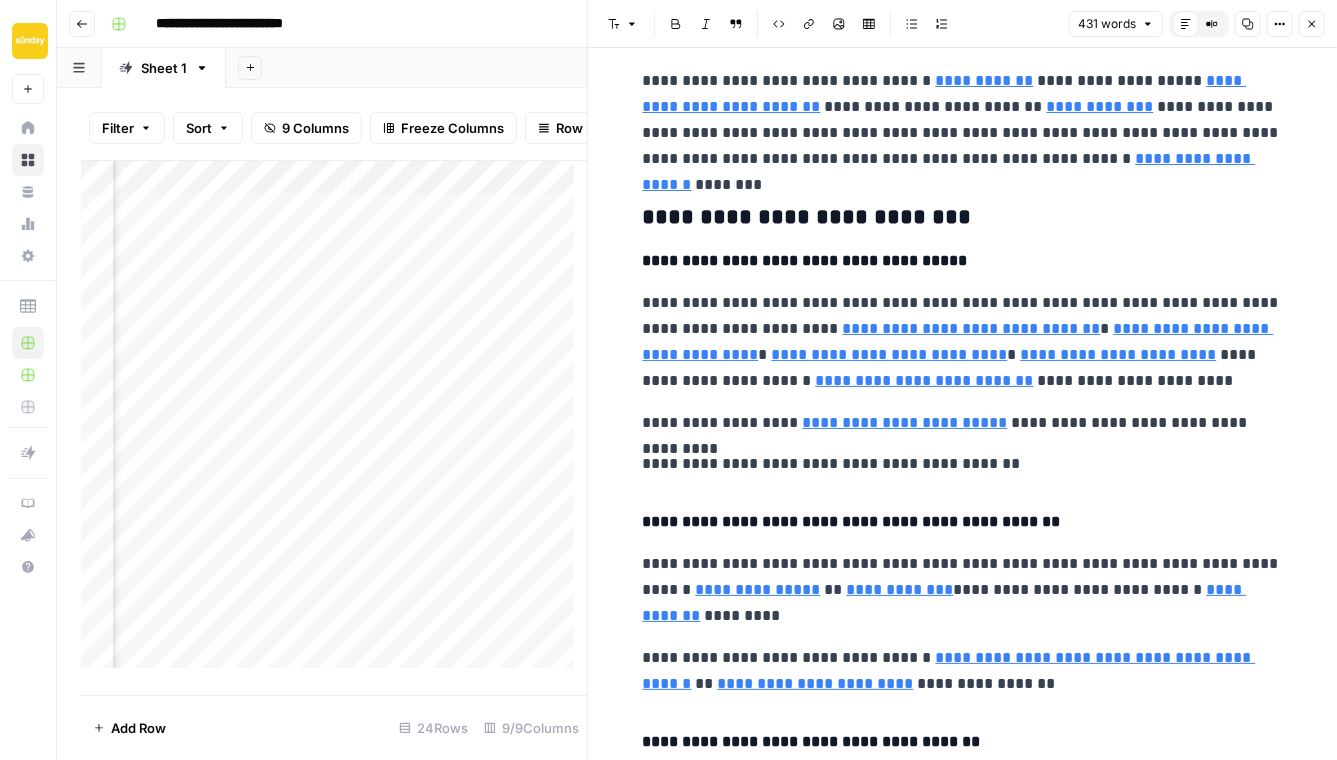 click on "**********" at bounding box center [962, 734] 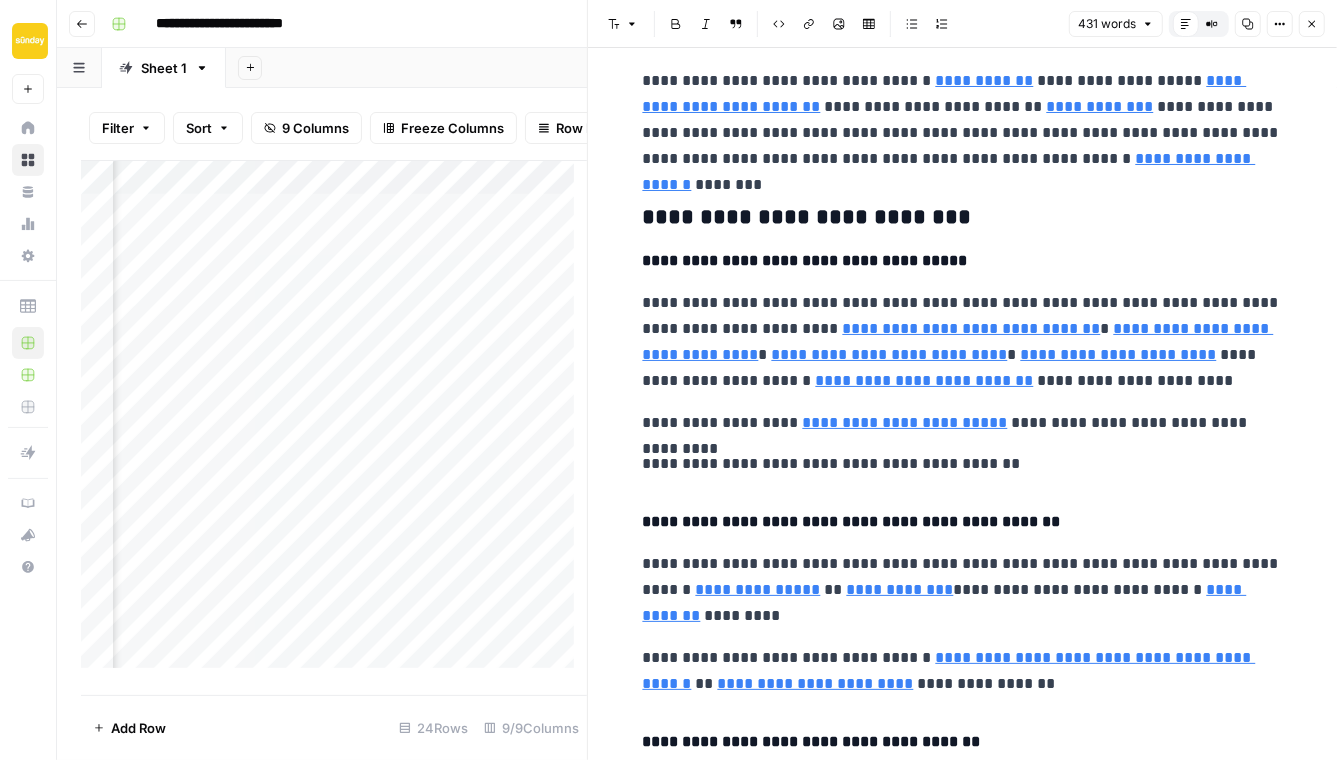 click on "**********" at bounding box center (963, 671) 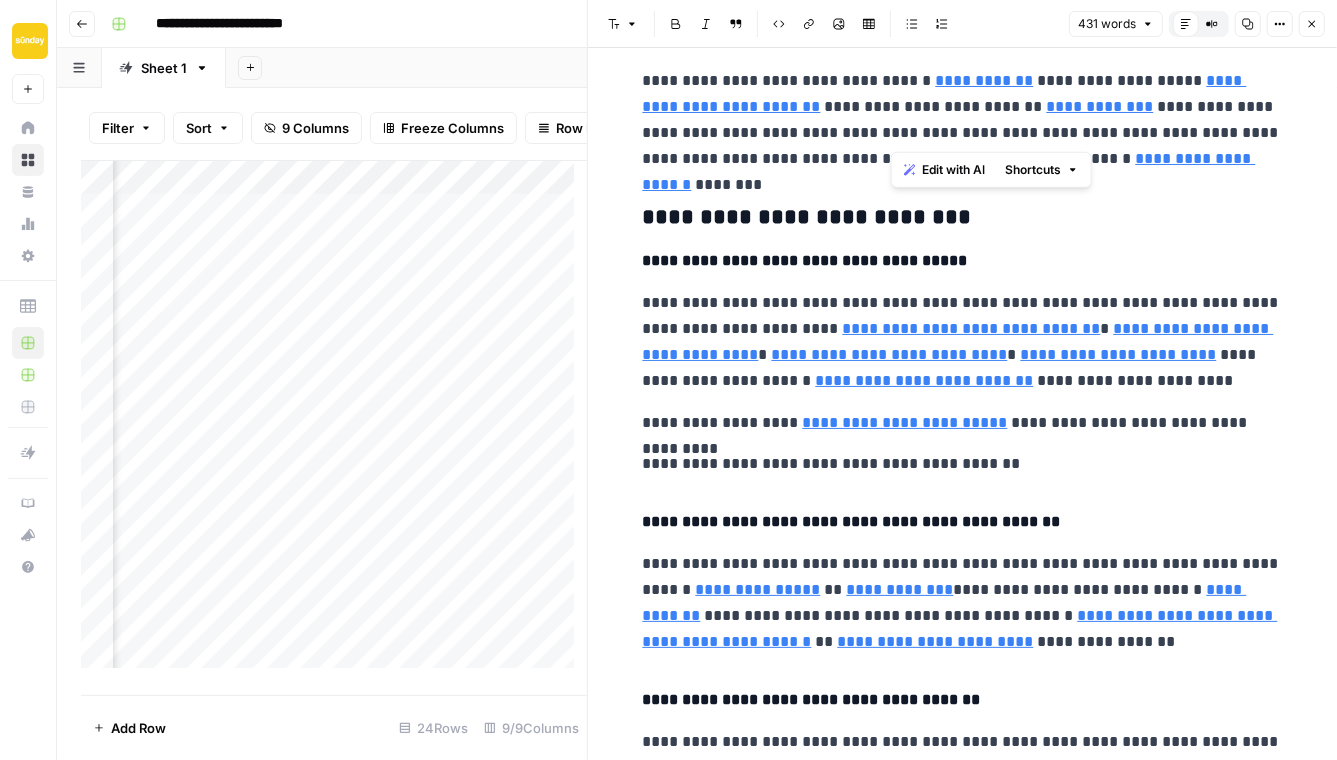 drag, startPoint x: 1153, startPoint y: 133, endPoint x: 894, endPoint y: 132, distance: 259.00192 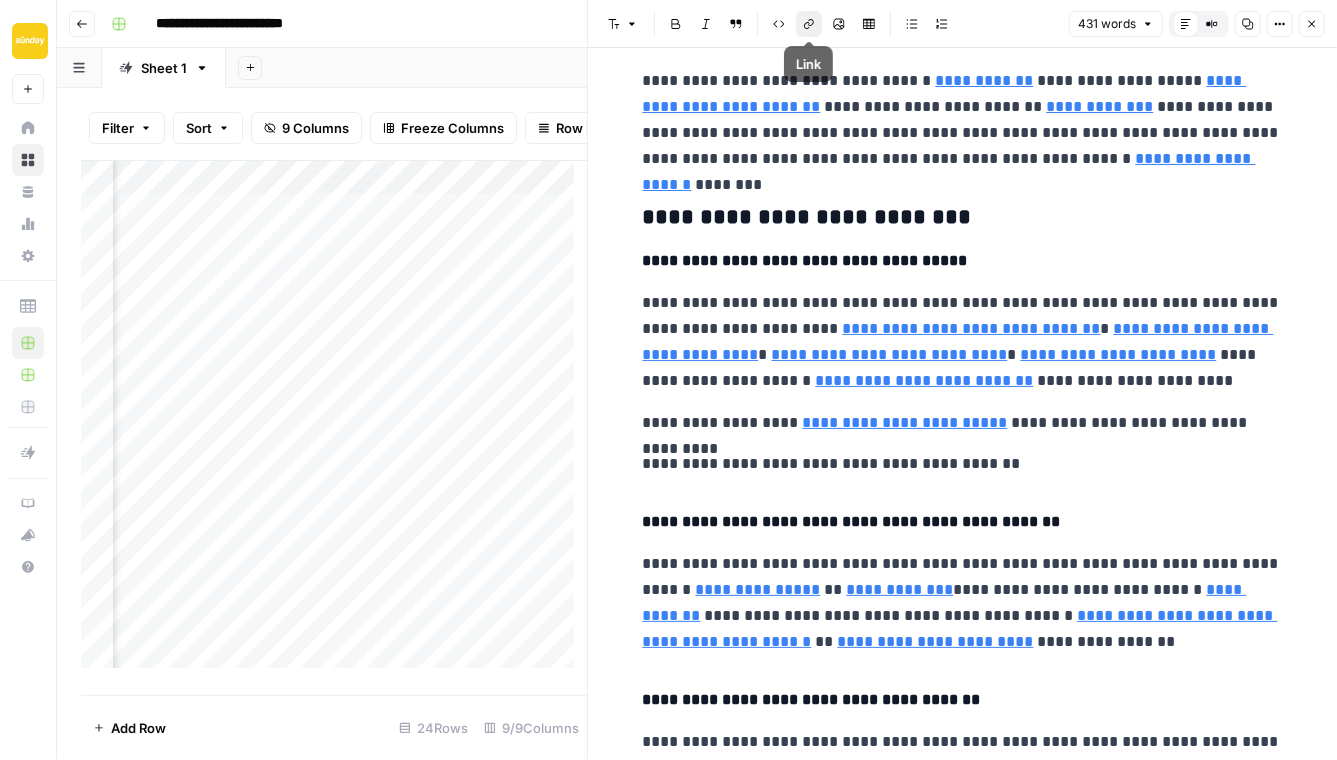 click 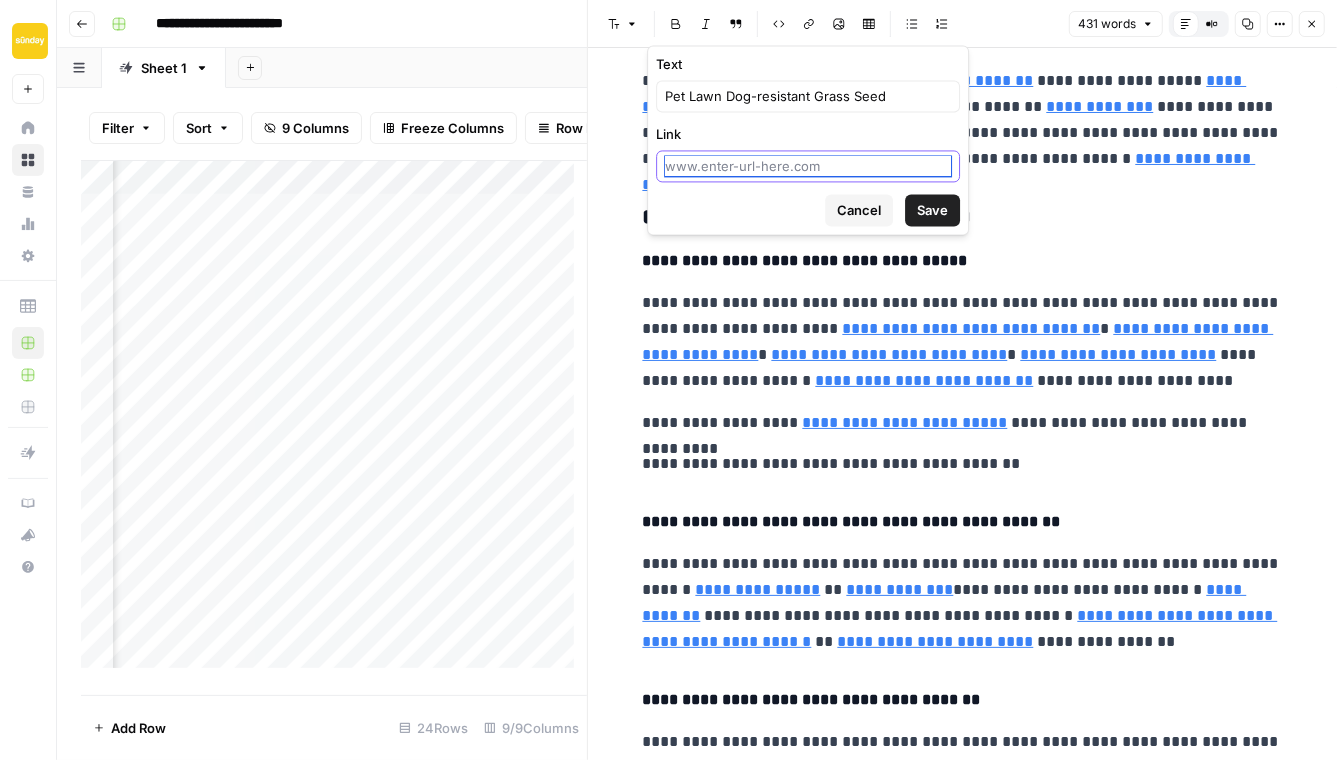 click on "Link" at bounding box center [808, 166] 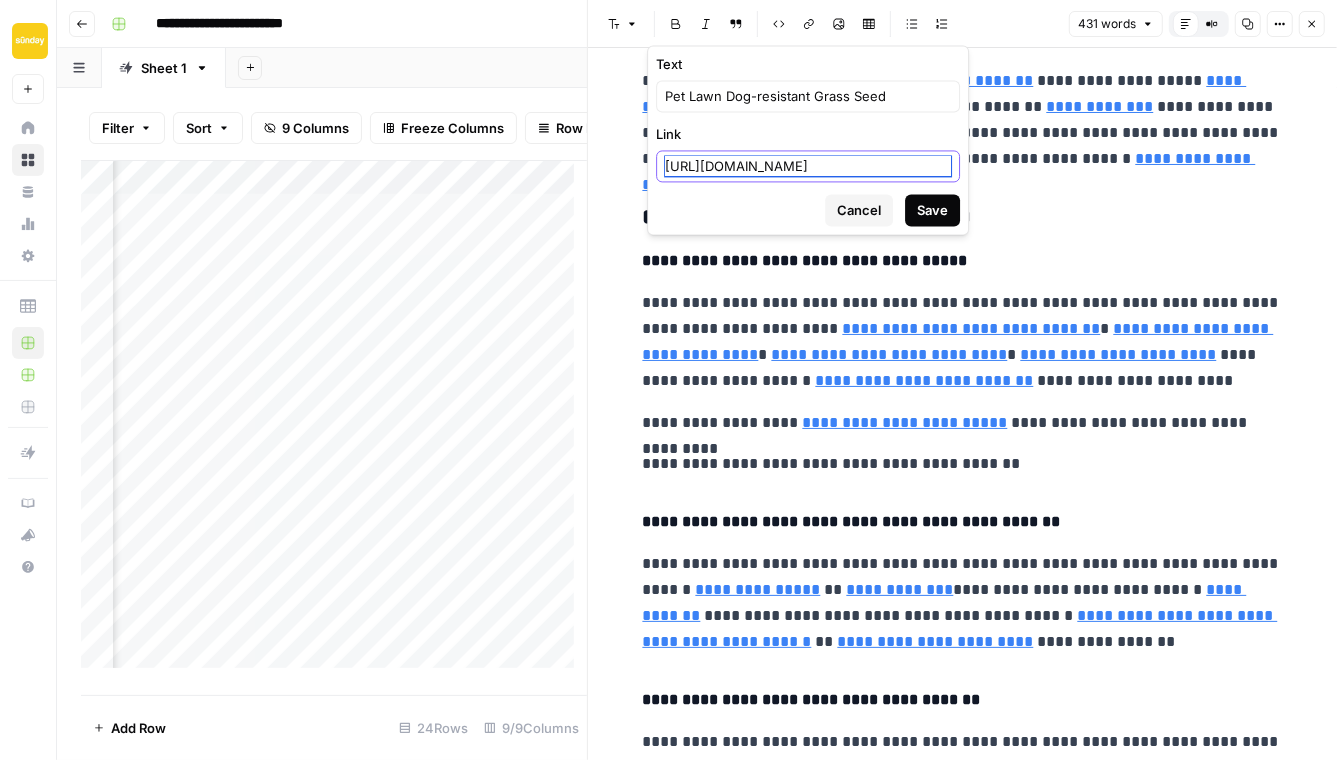 scroll, scrollTop: 0, scrollLeft: 172, axis: horizontal 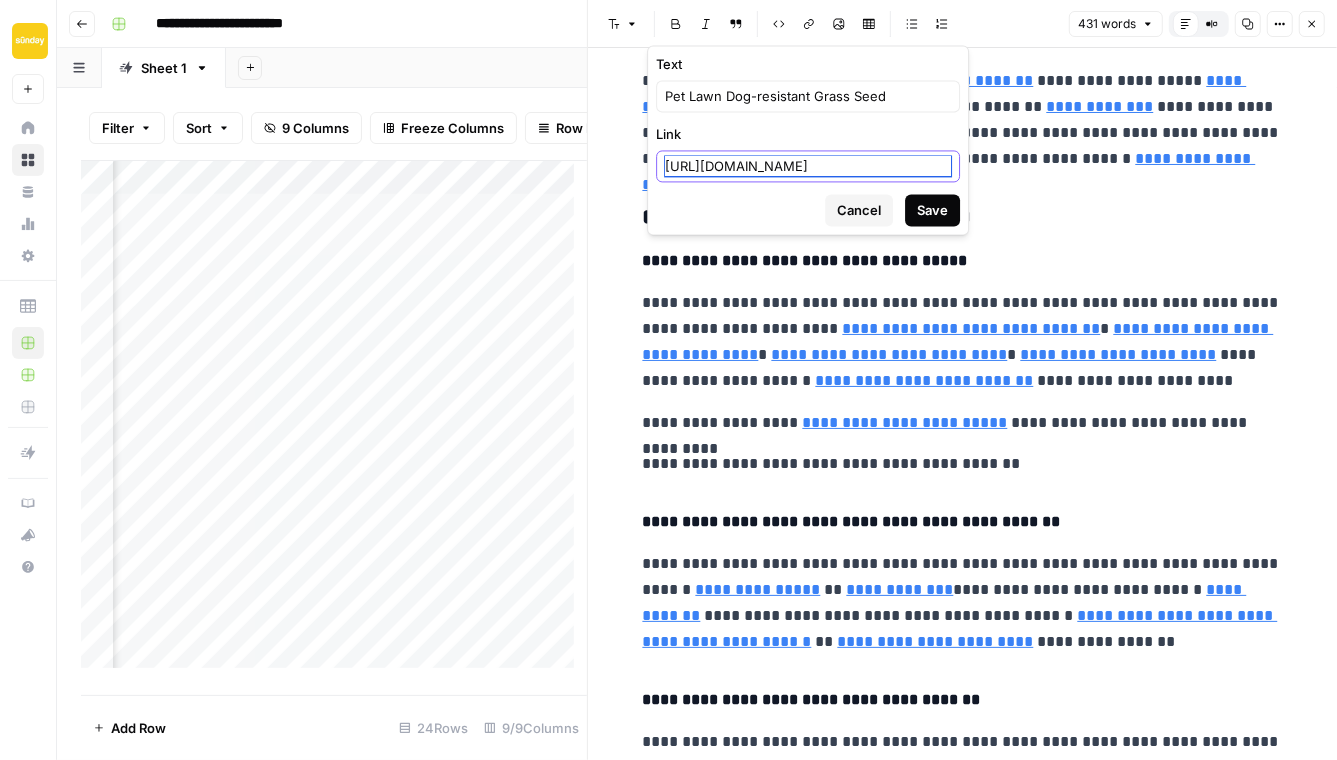 type on "https://www.getsunday.com/shop/lawn-care/pet-lawn-grass-seed-2-pack" 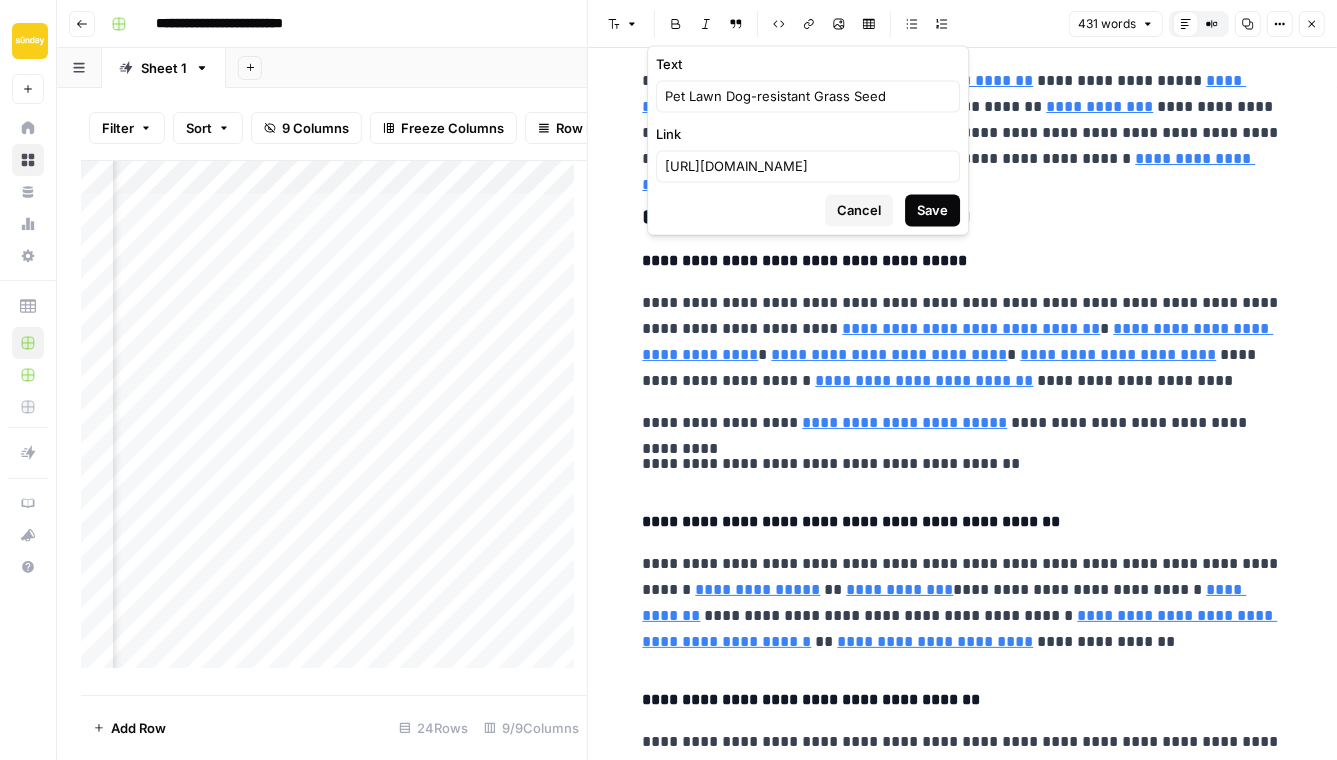 click on "Save" at bounding box center [932, 210] 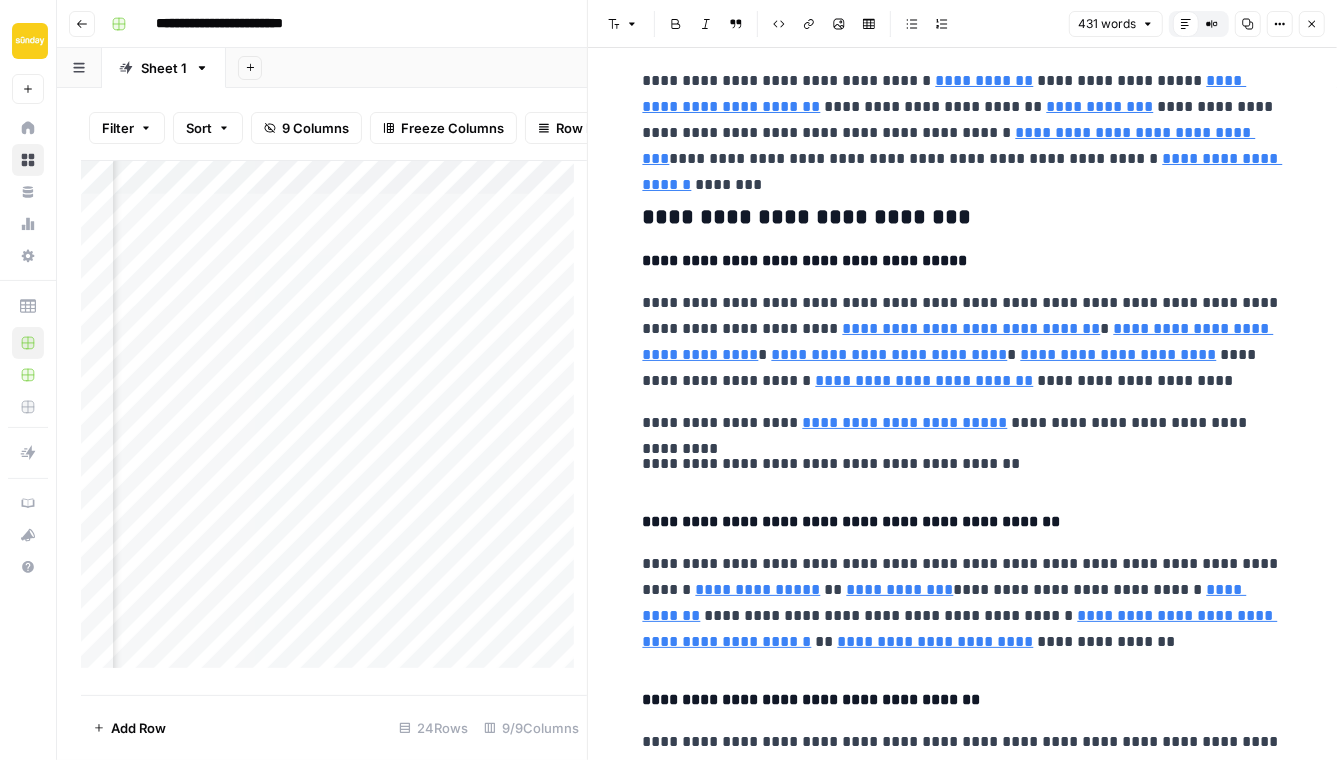 drag, startPoint x: 993, startPoint y: 472, endPoint x: 575, endPoint y: 469, distance: 418.01077 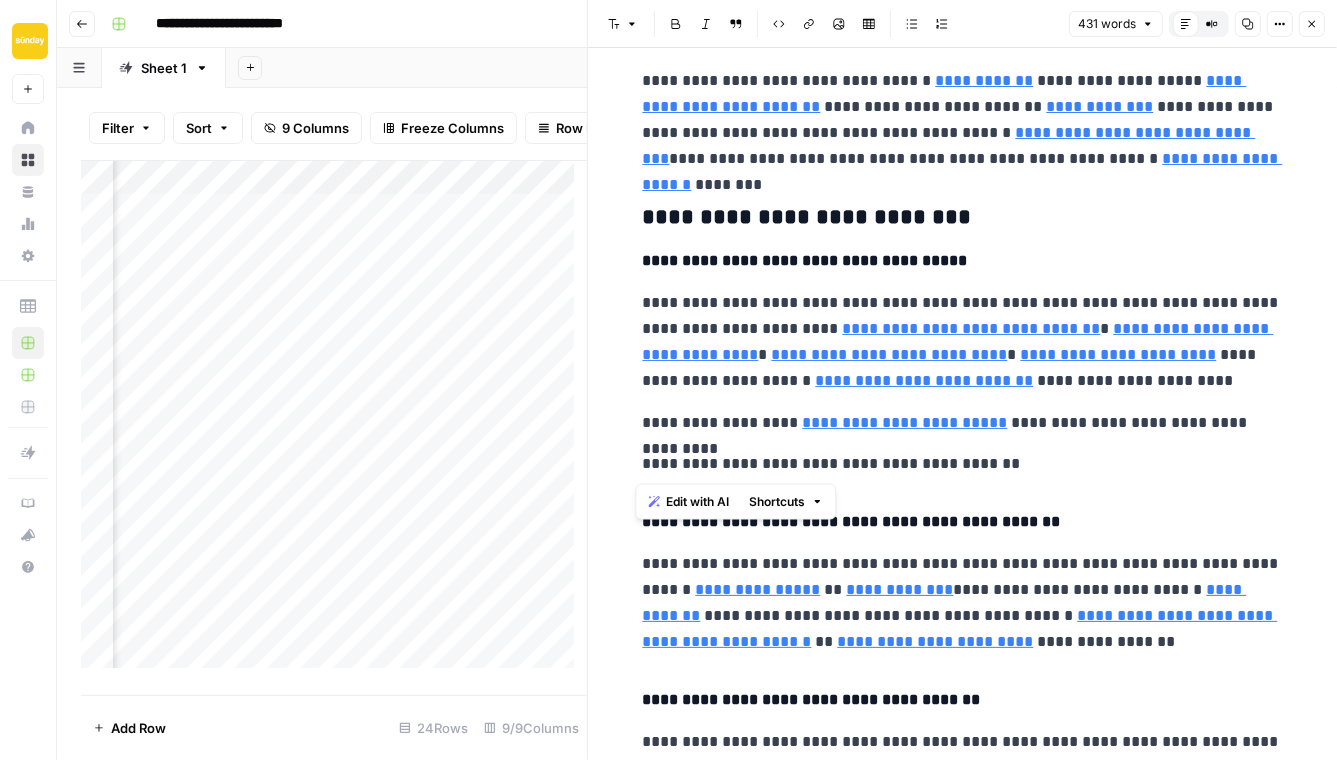 drag, startPoint x: 637, startPoint y: 466, endPoint x: 978, endPoint y: 456, distance: 341.1466 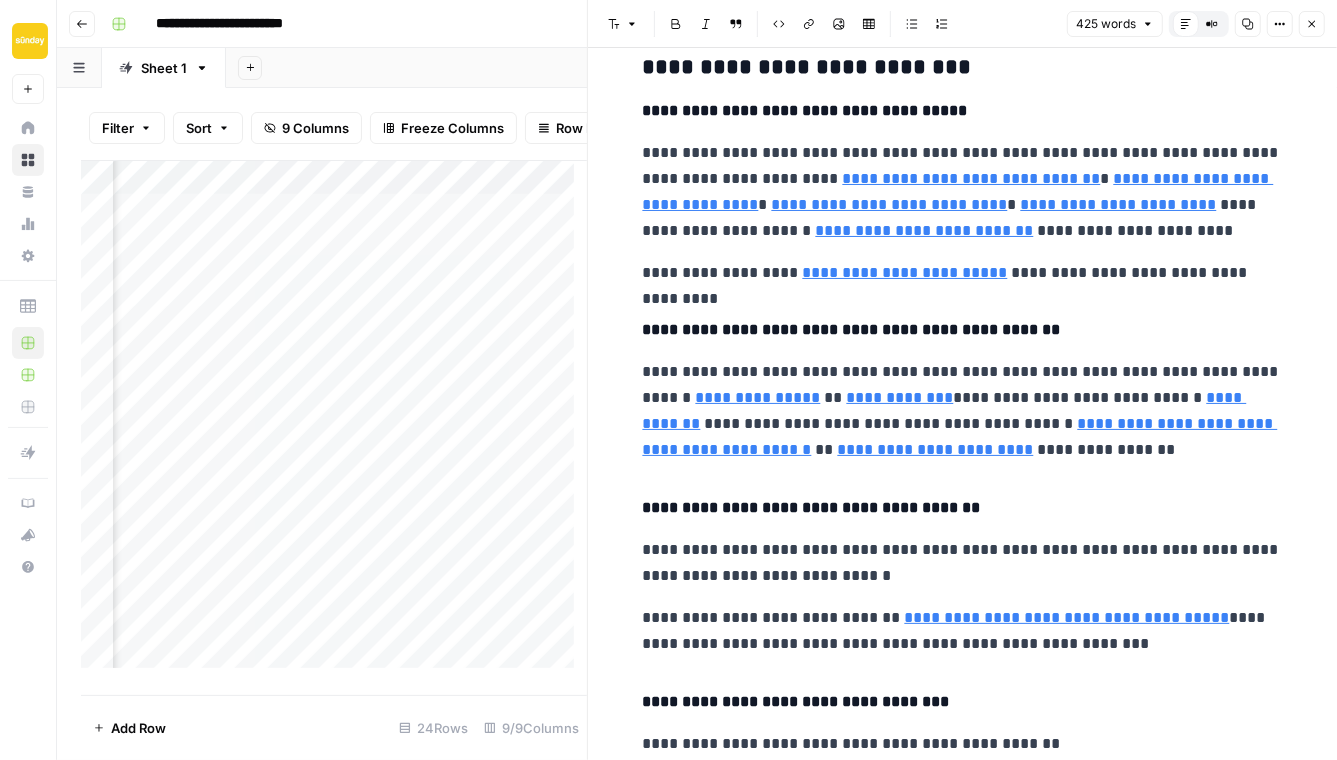 scroll, scrollTop: 293, scrollLeft: 0, axis: vertical 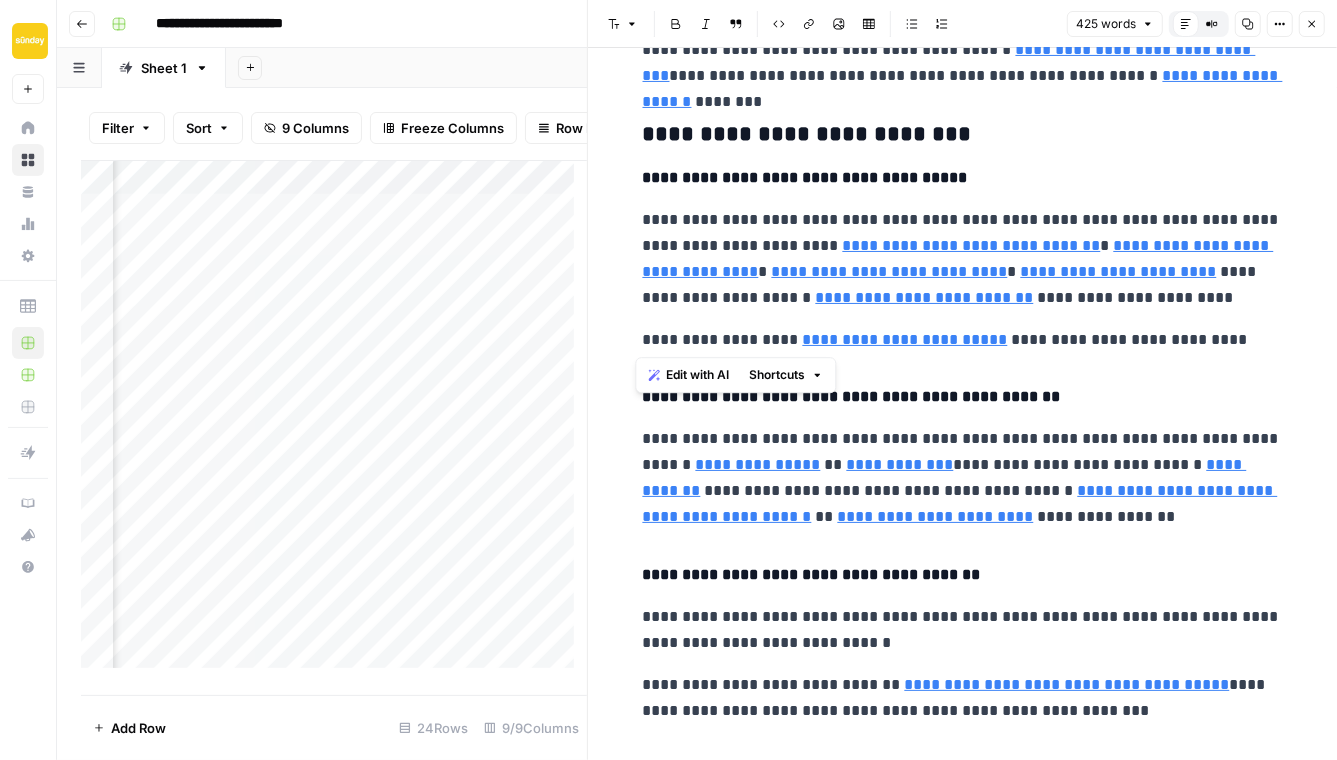 drag, startPoint x: 1271, startPoint y: 336, endPoint x: 620, endPoint y: 346, distance: 651.0768 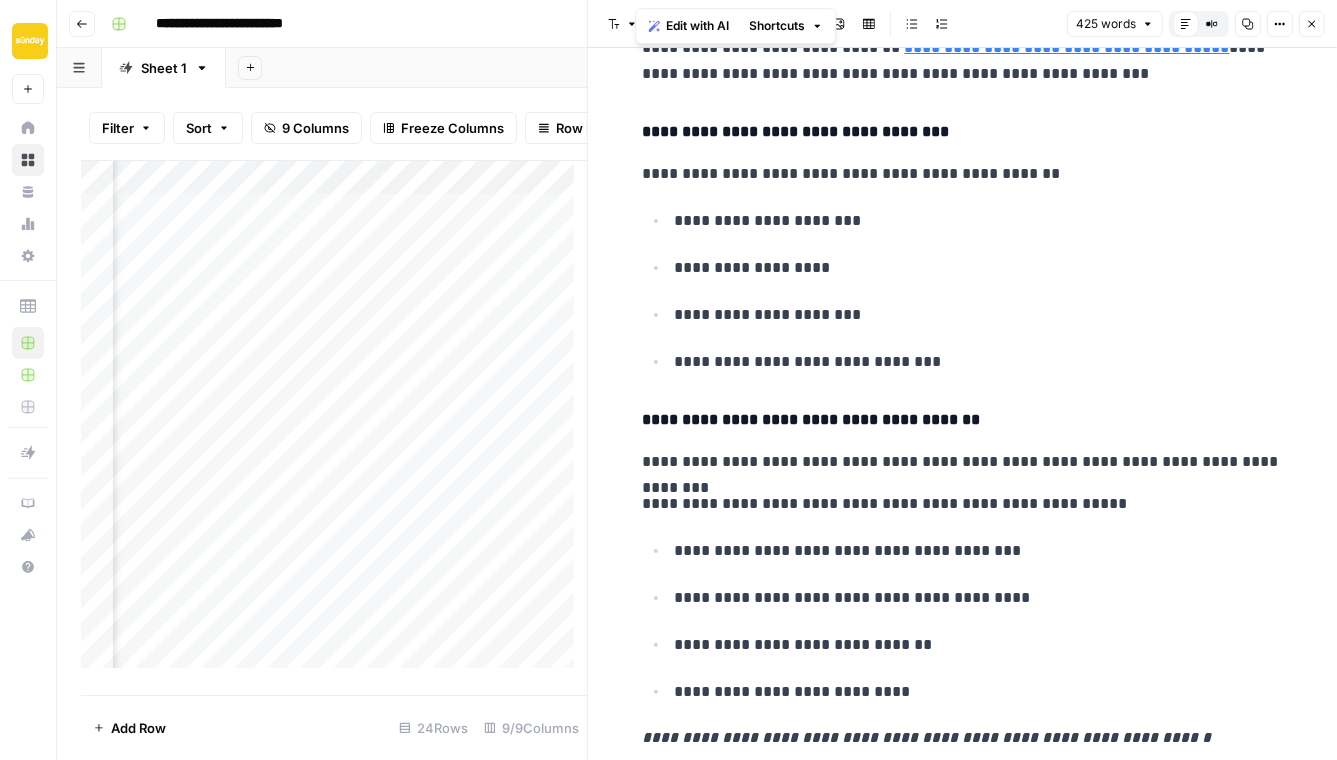 scroll, scrollTop: 996, scrollLeft: 0, axis: vertical 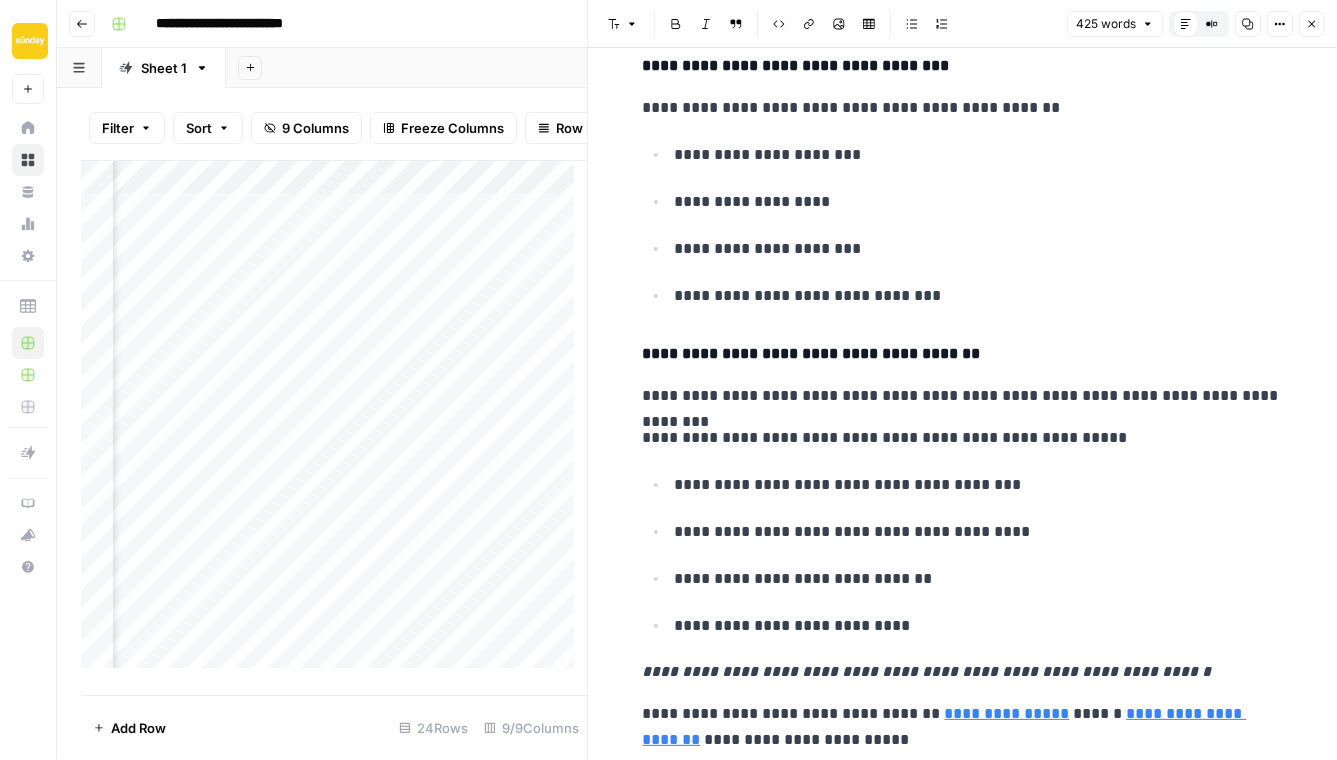 click on "**********" at bounding box center [963, 727] 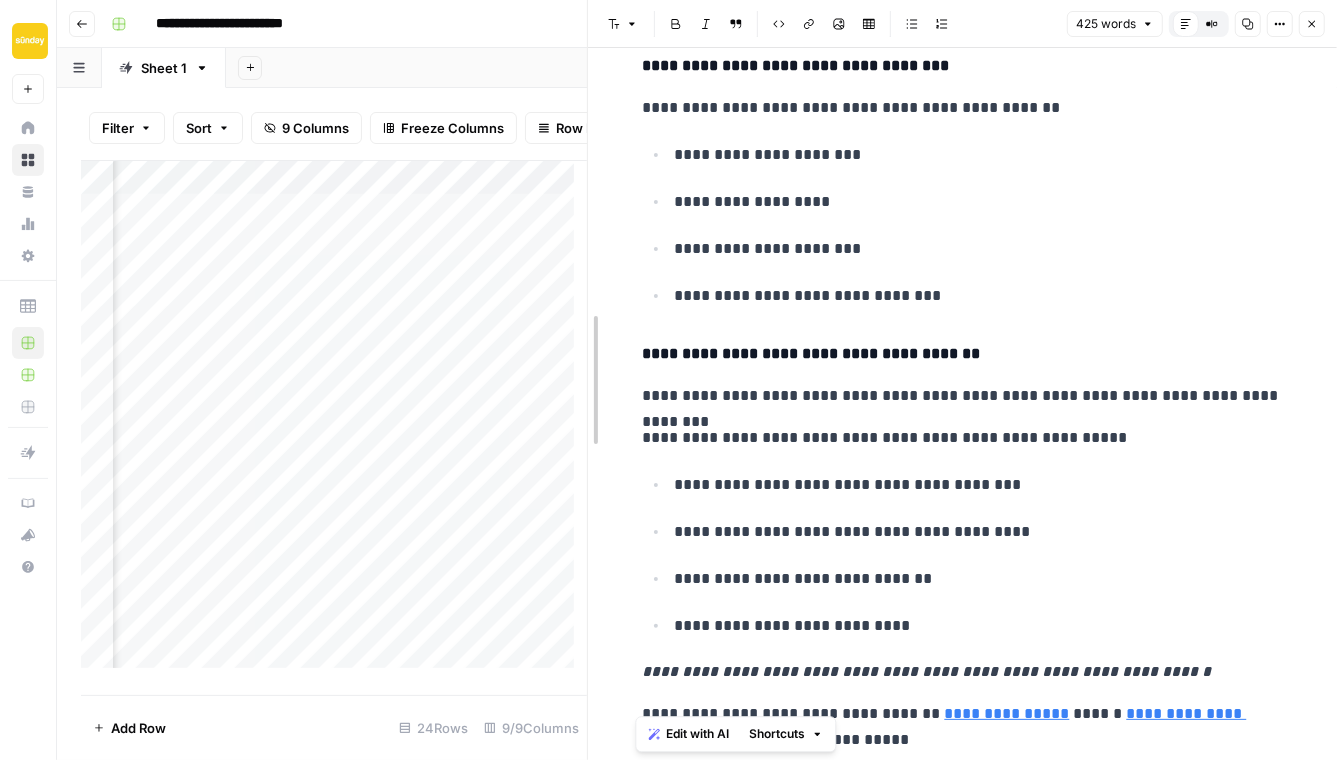 drag, startPoint x: 816, startPoint y: 733, endPoint x: 590, endPoint y: 697, distance: 228.84929 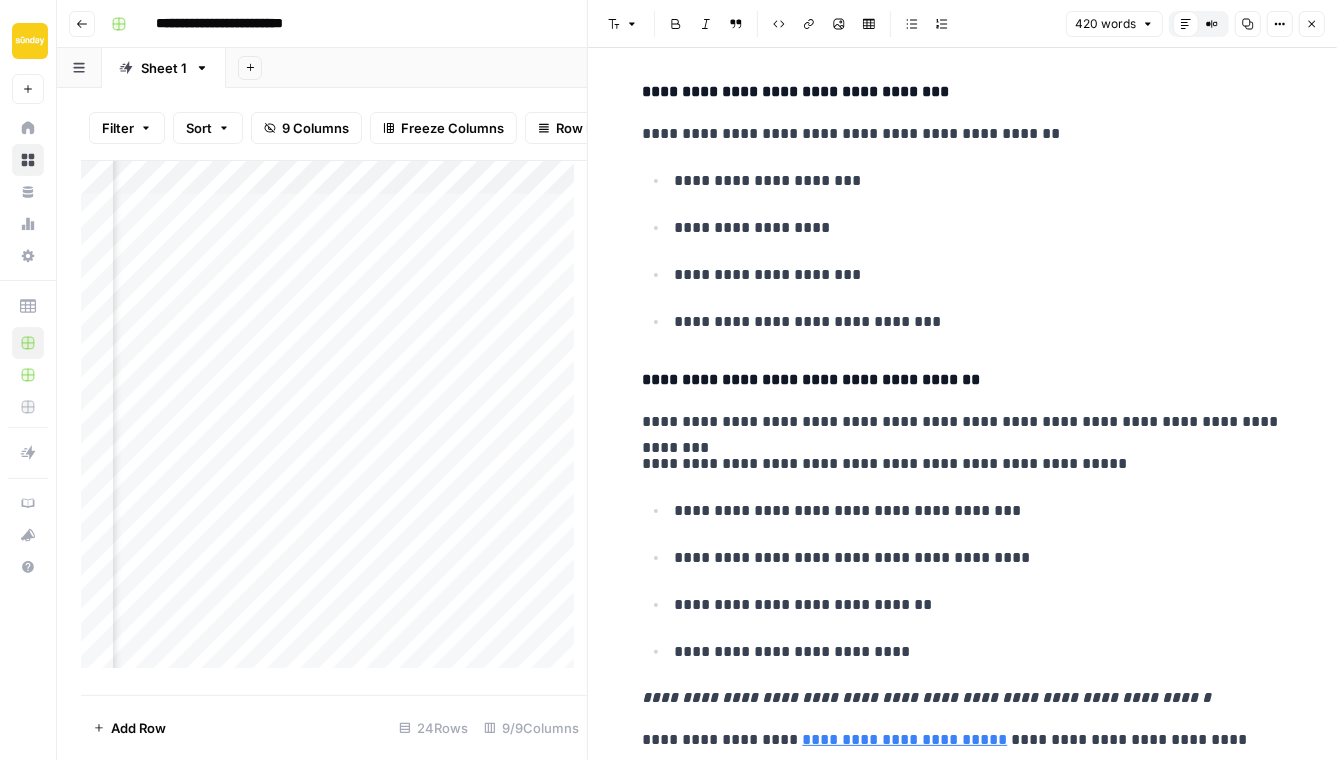 drag, startPoint x: 729, startPoint y: 738, endPoint x: 561, endPoint y: 738, distance: 168 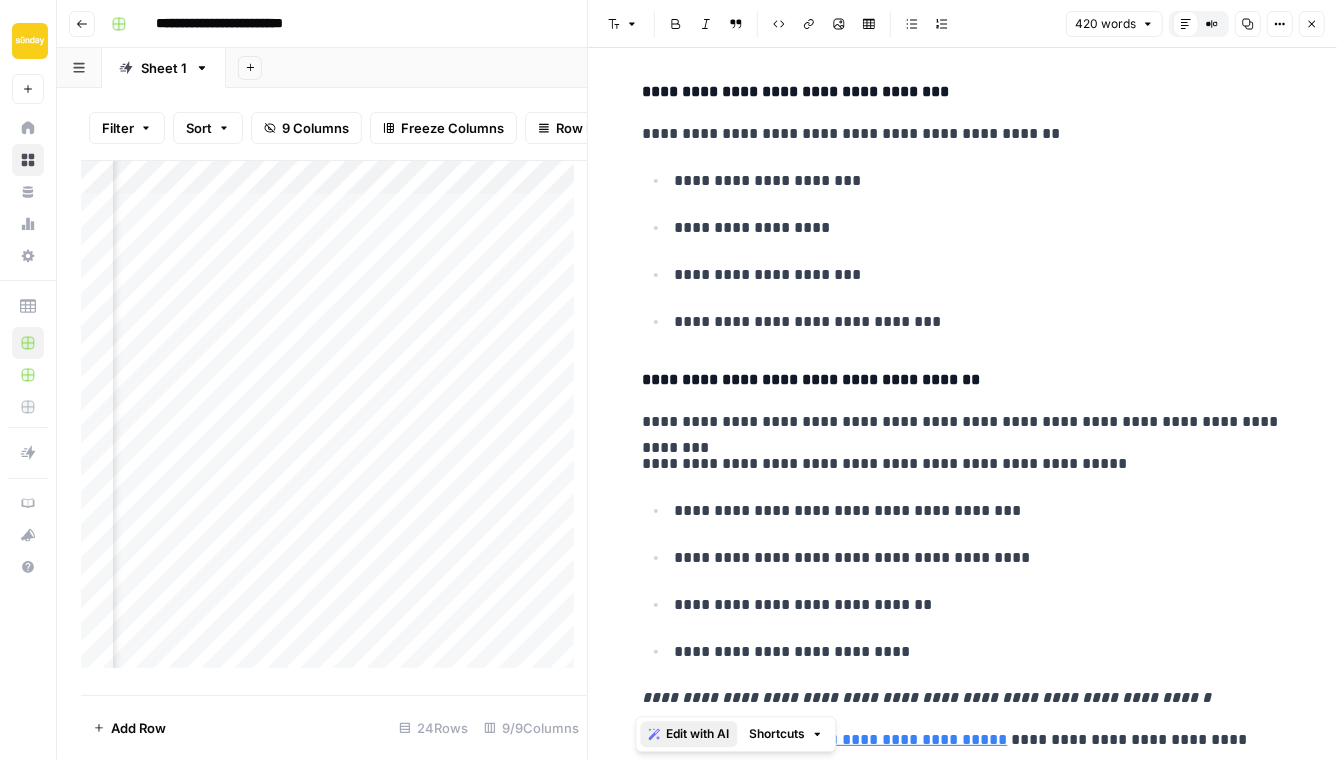 drag, startPoint x: 633, startPoint y: 739, endPoint x: 728, endPoint y: 736, distance: 95.047356 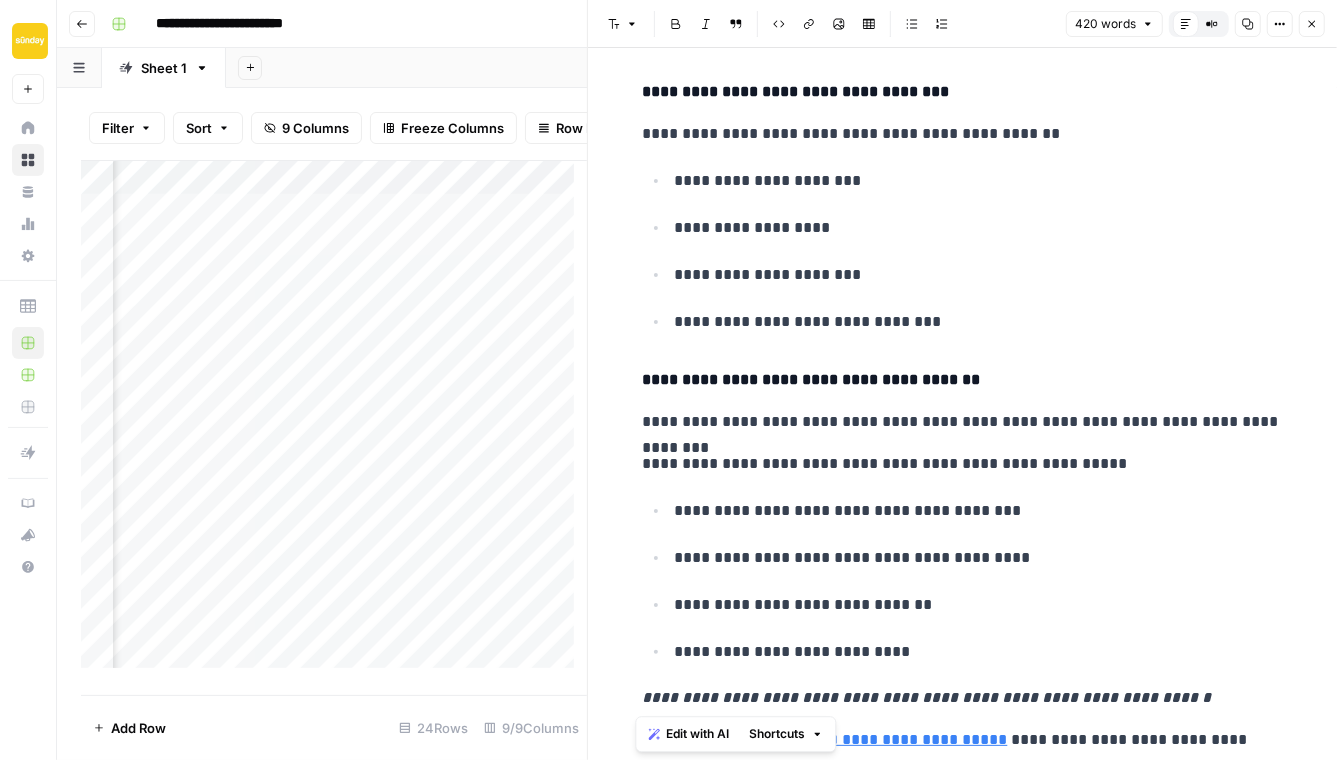 click on "**********" at bounding box center (927, 697) 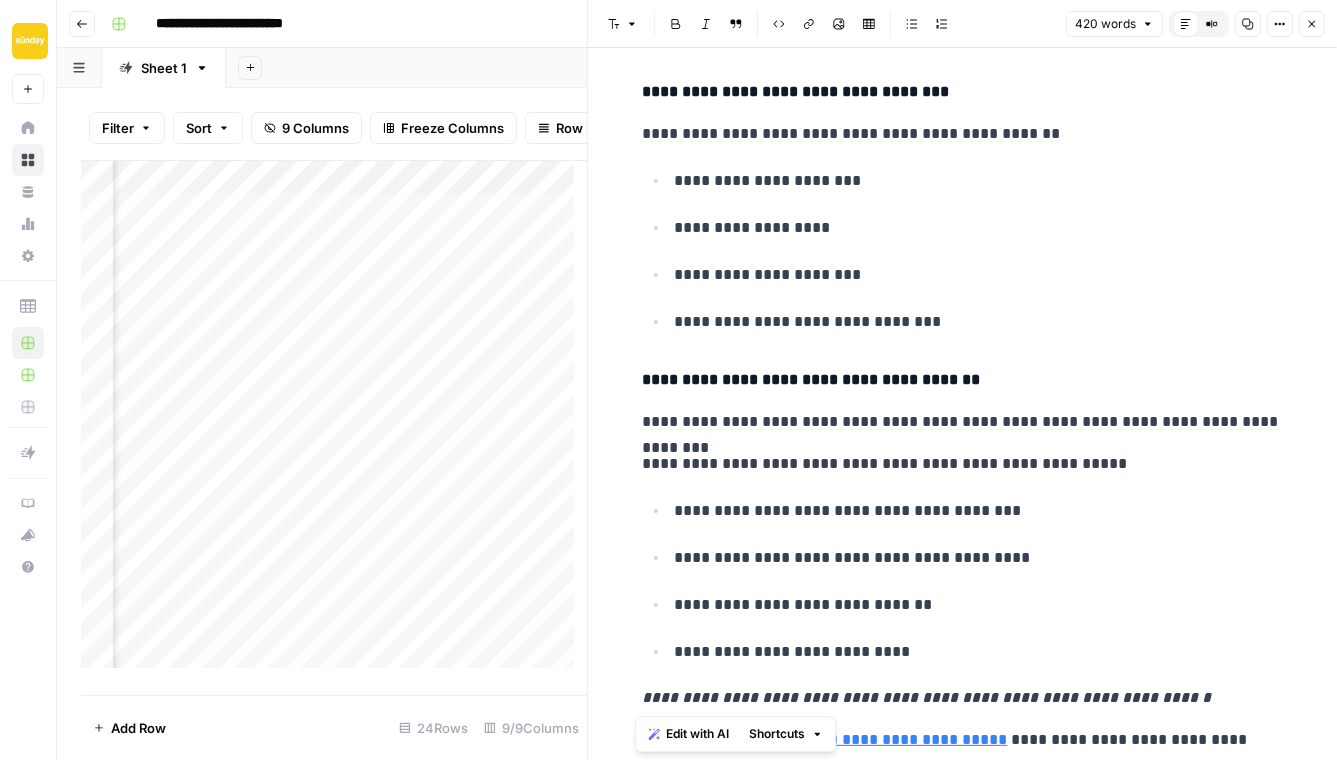 drag, startPoint x: 735, startPoint y: 735, endPoint x: 632, endPoint y: 741, distance: 103.17461 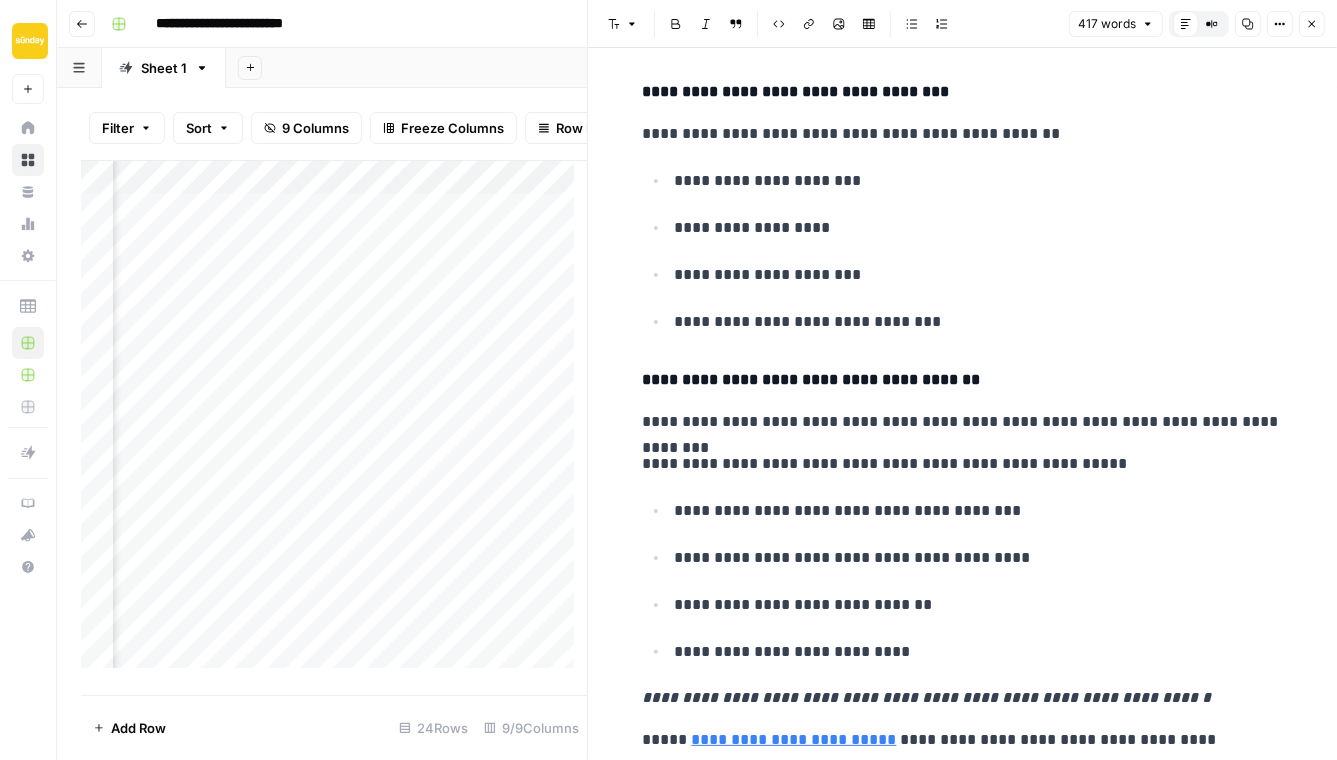 drag, startPoint x: 879, startPoint y: 737, endPoint x: 1144, endPoint y: 739, distance: 265.00754 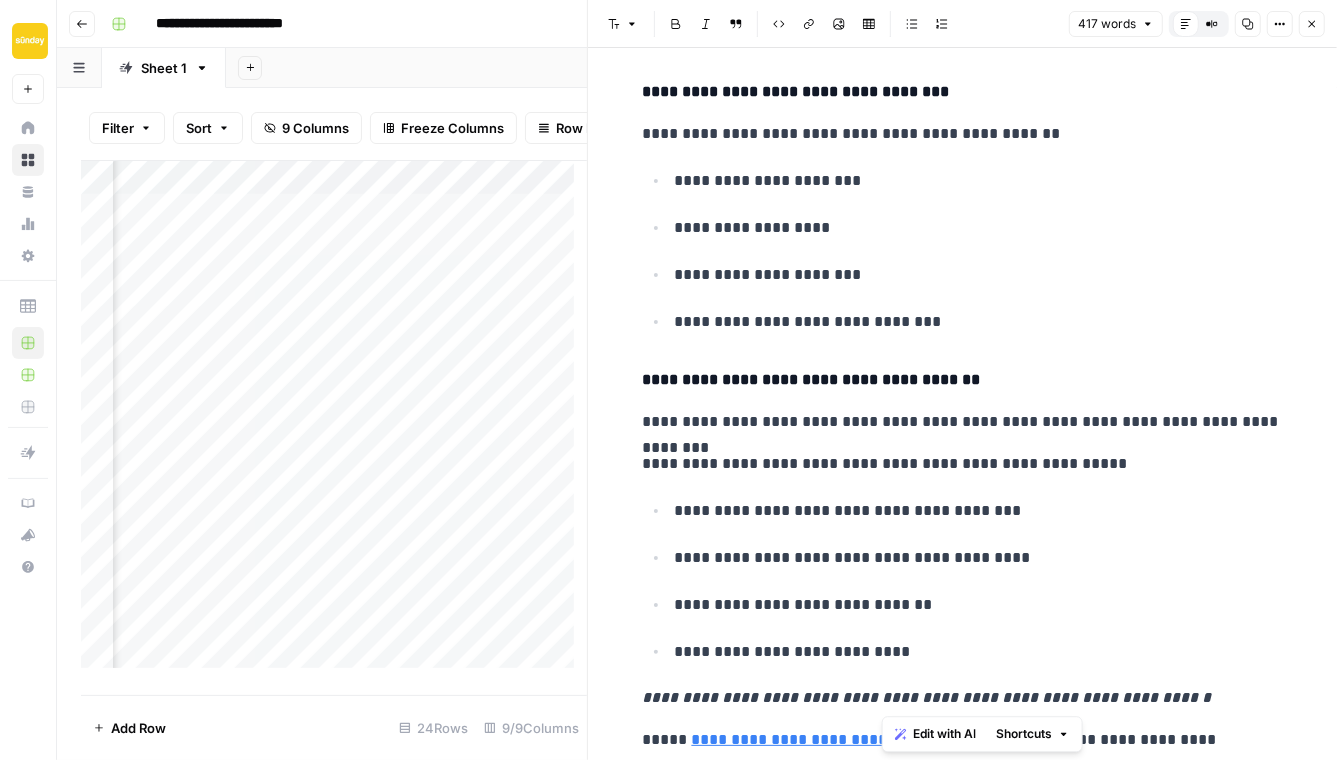 drag, startPoint x: 1153, startPoint y: 739, endPoint x: 880, endPoint y: 736, distance: 273.01648 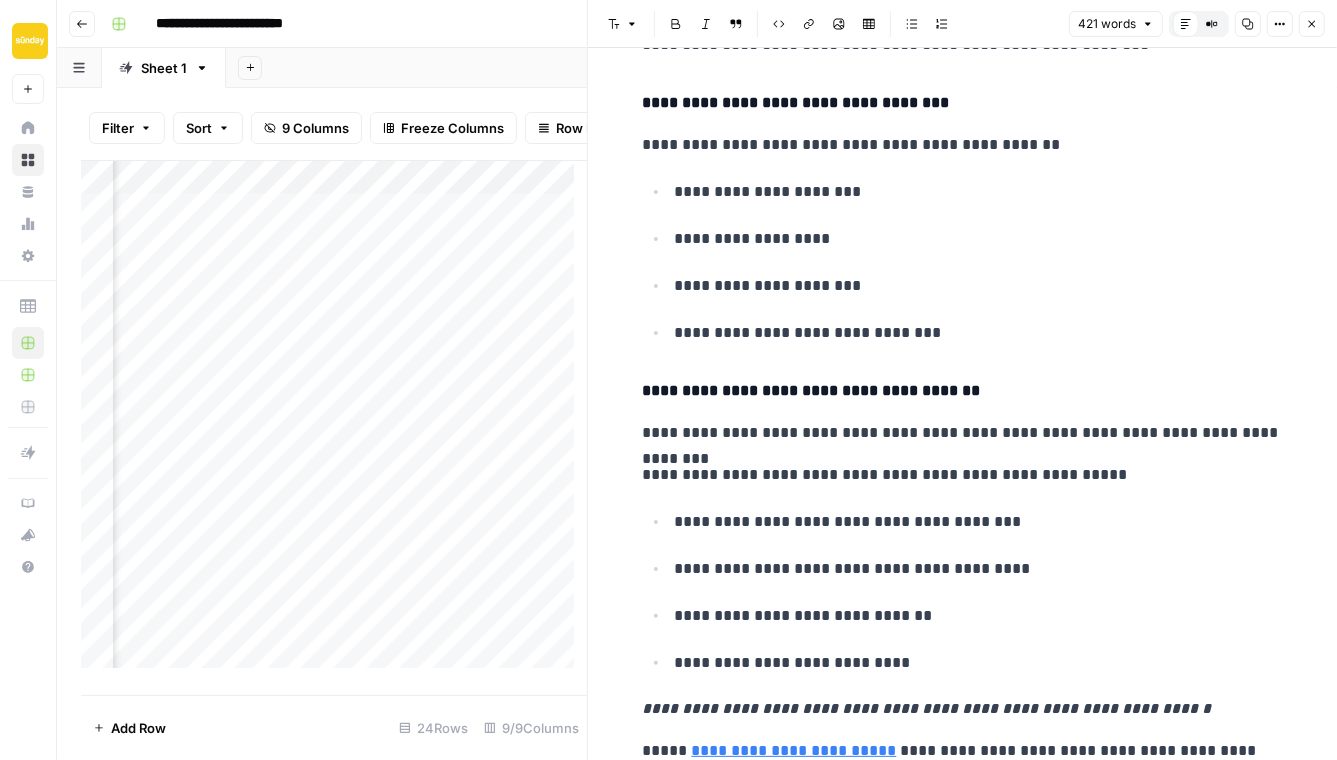 scroll, scrollTop: 759, scrollLeft: 0, axis: vertical 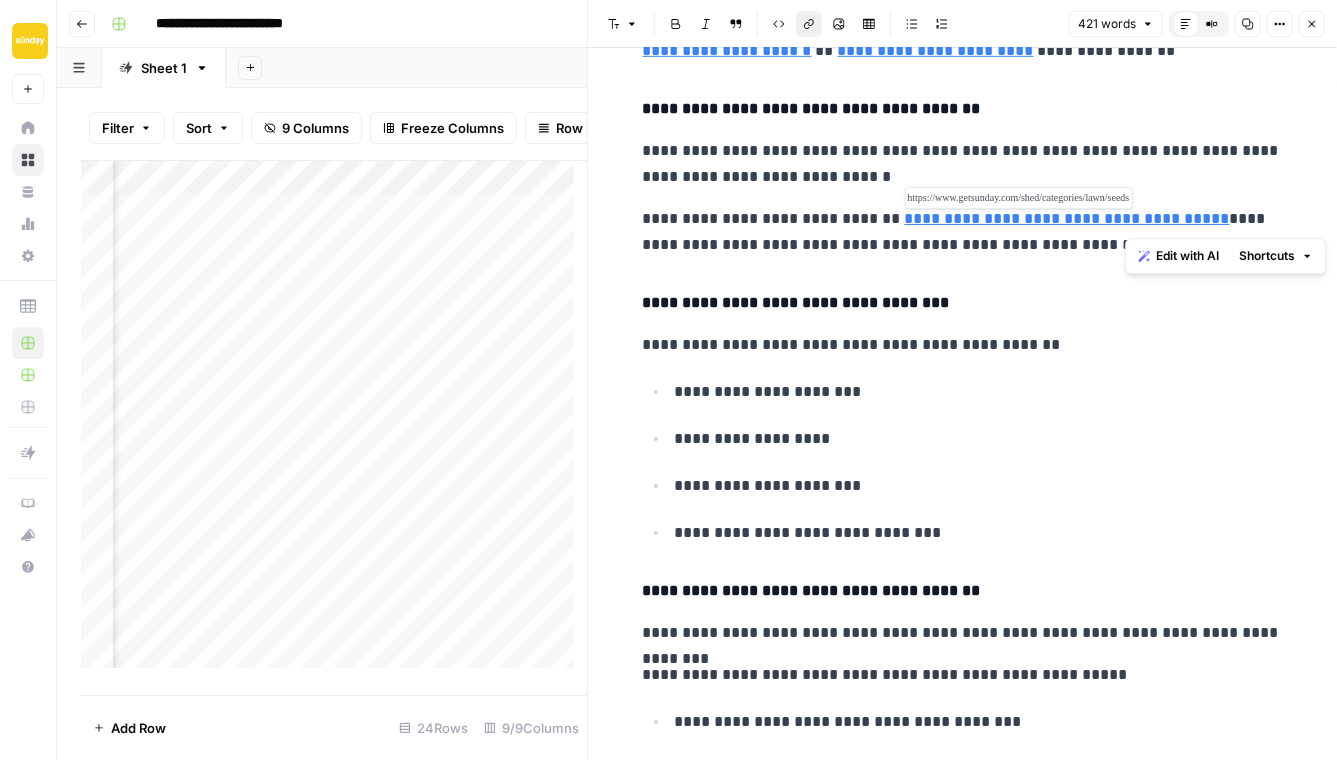 drag, startPoint x: 1186, startPoint y: 219, endPoint x: 1147, endPoint y: 215, distance: 39.20459 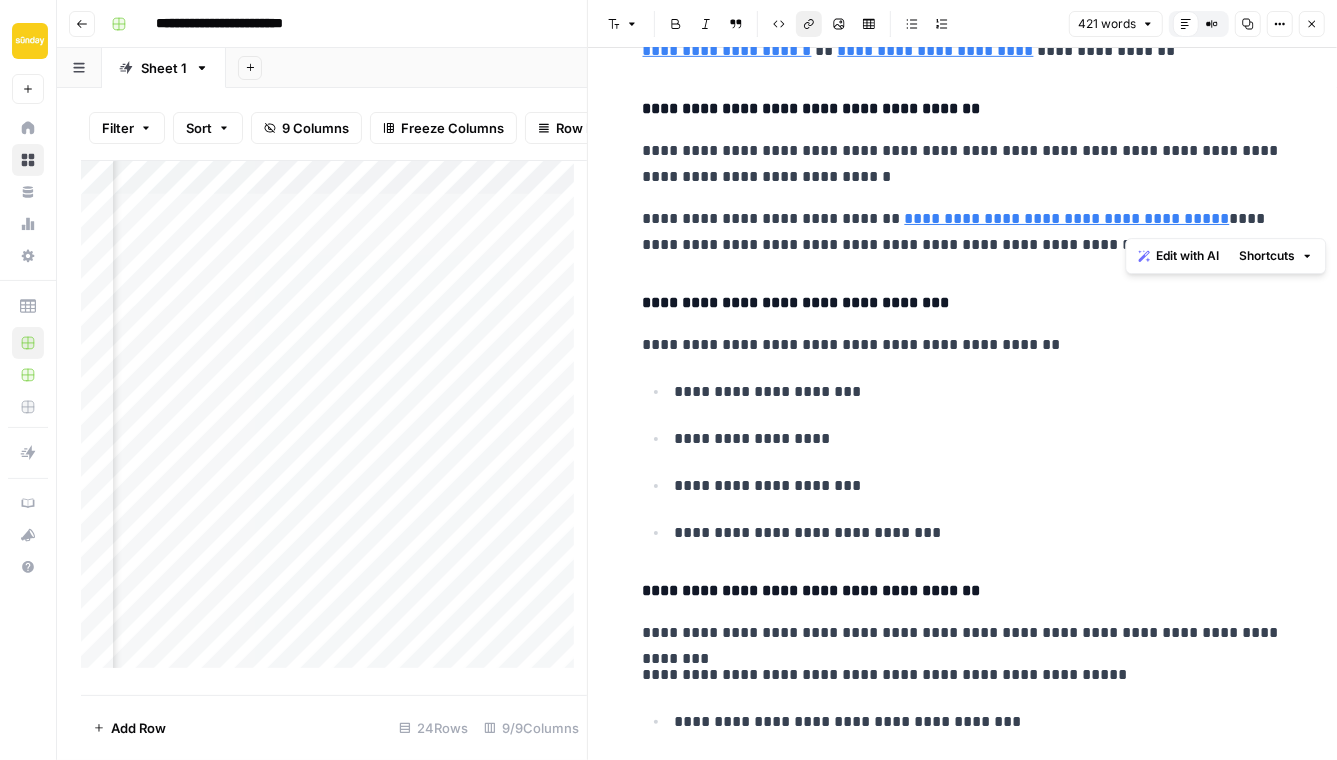 click on "**********" at bounding box center (963, 159) 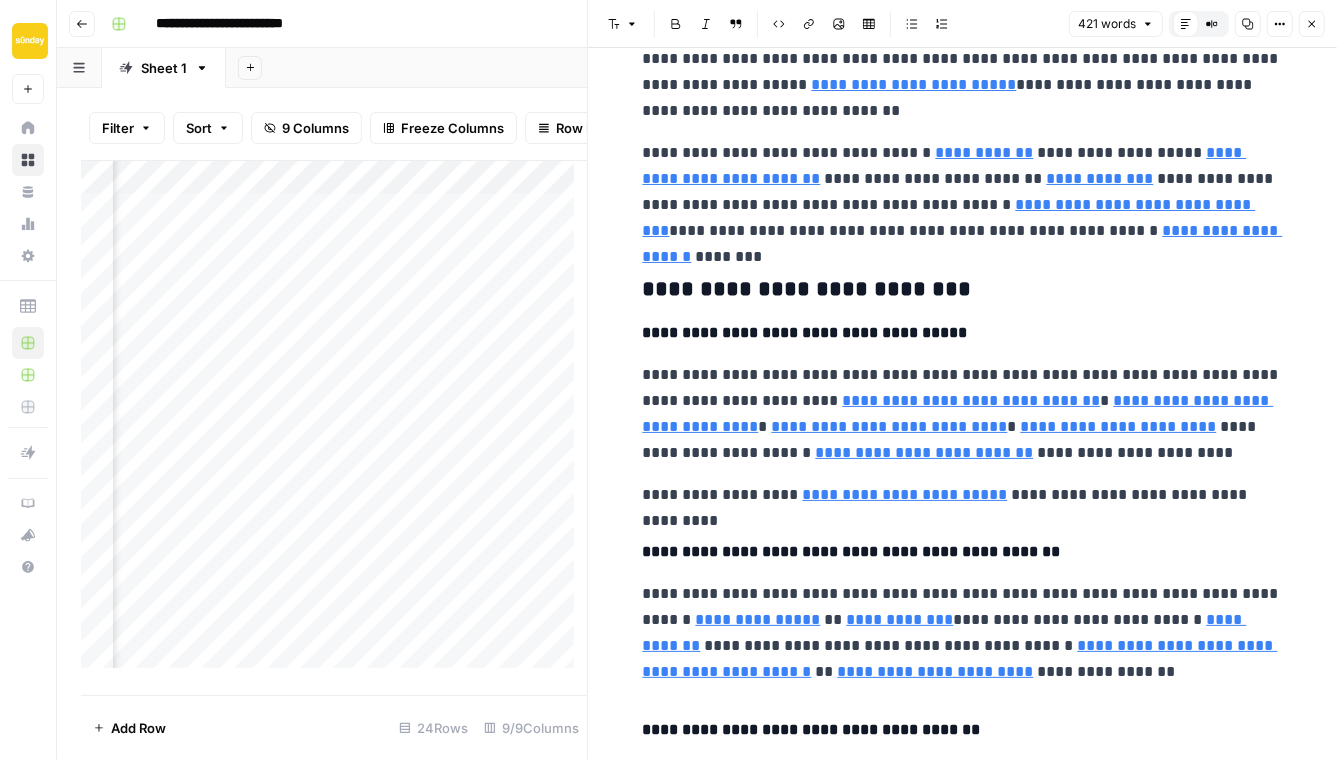 scroll, scrollTop: 0, scrollLeft: 0, axis: both 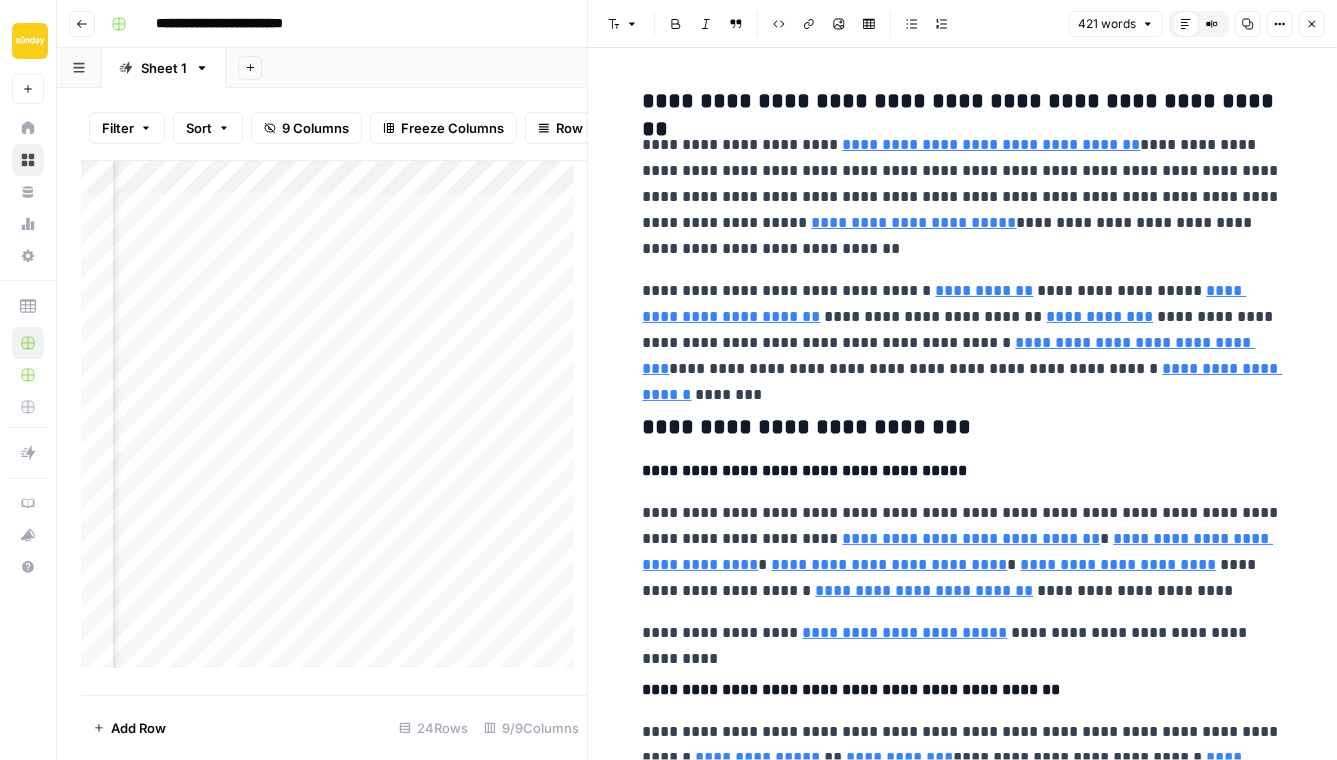 click on "**********" at bounding box center (963, 197) 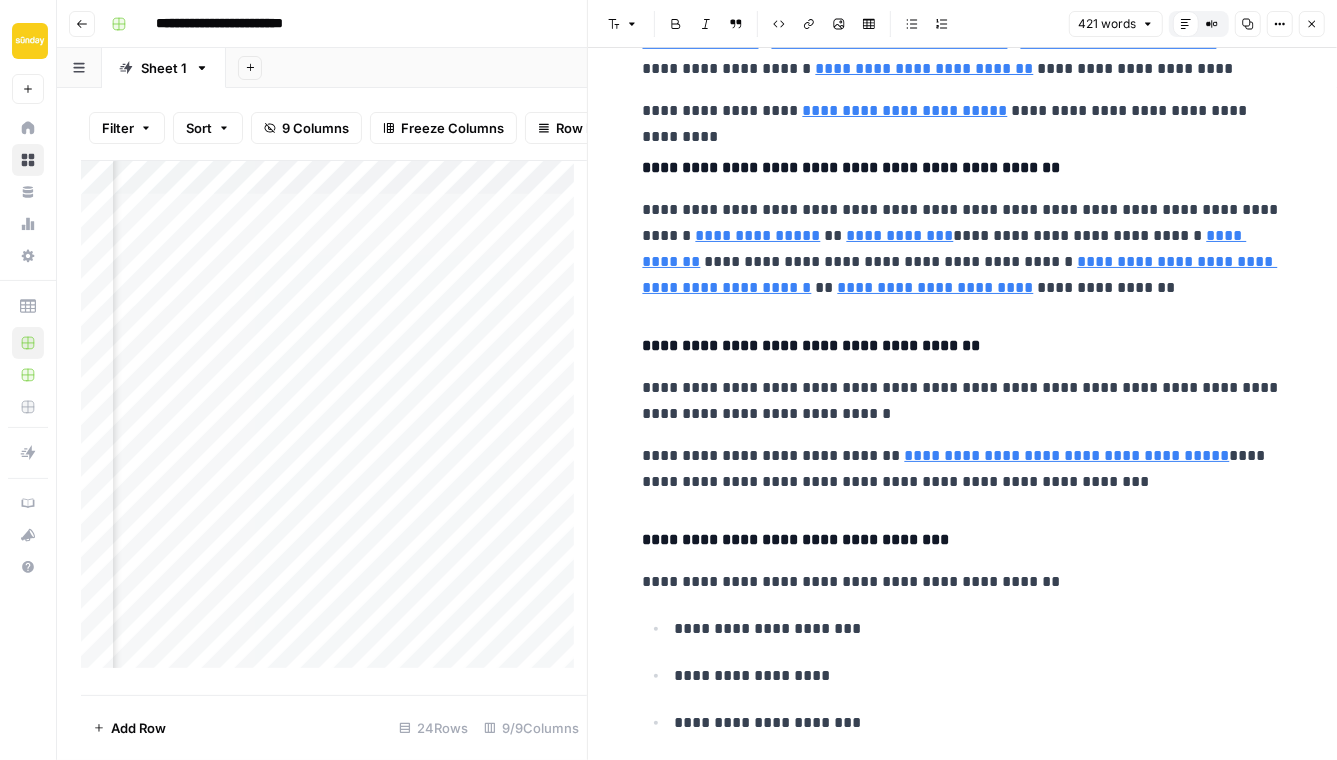 scroll, scrollTop: 0, scrollLeft: 0, axis: both 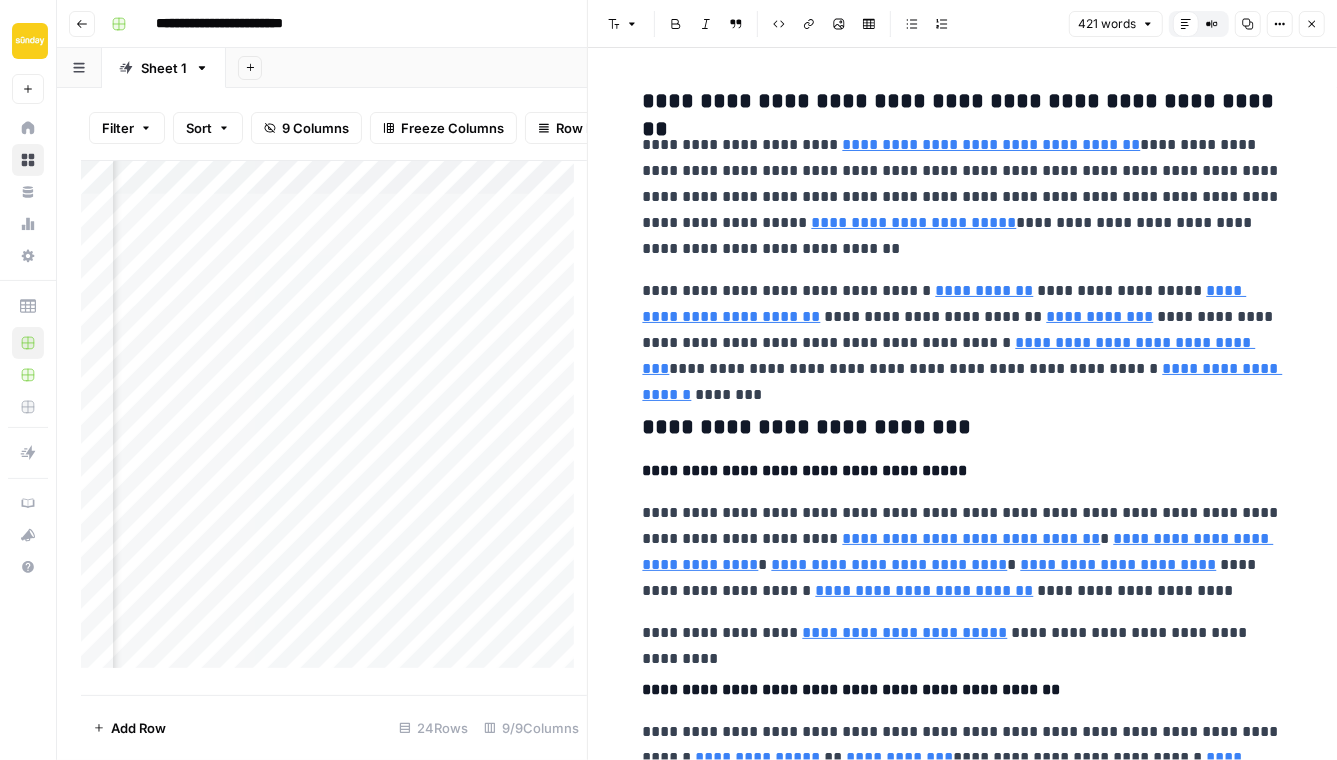 click on "**********" at bounding box center [963, 918] 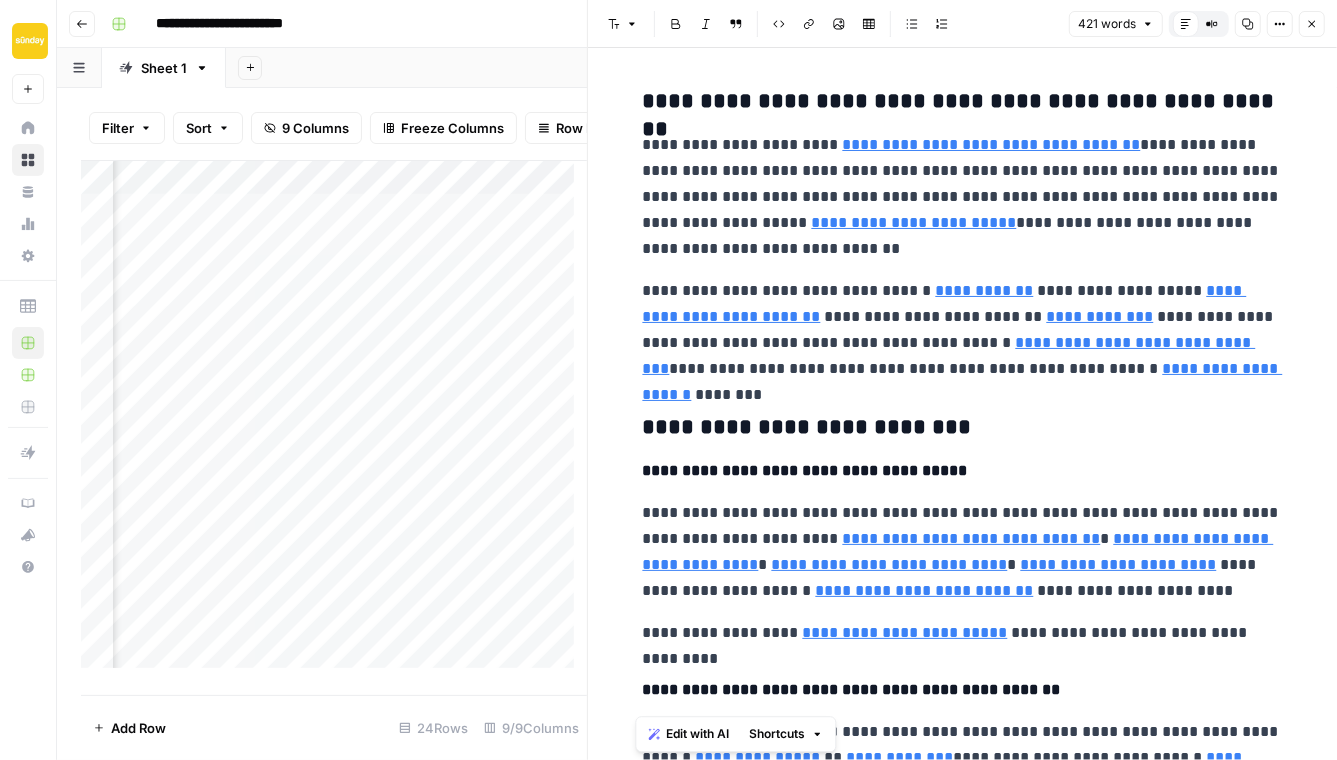 copy on "**********" 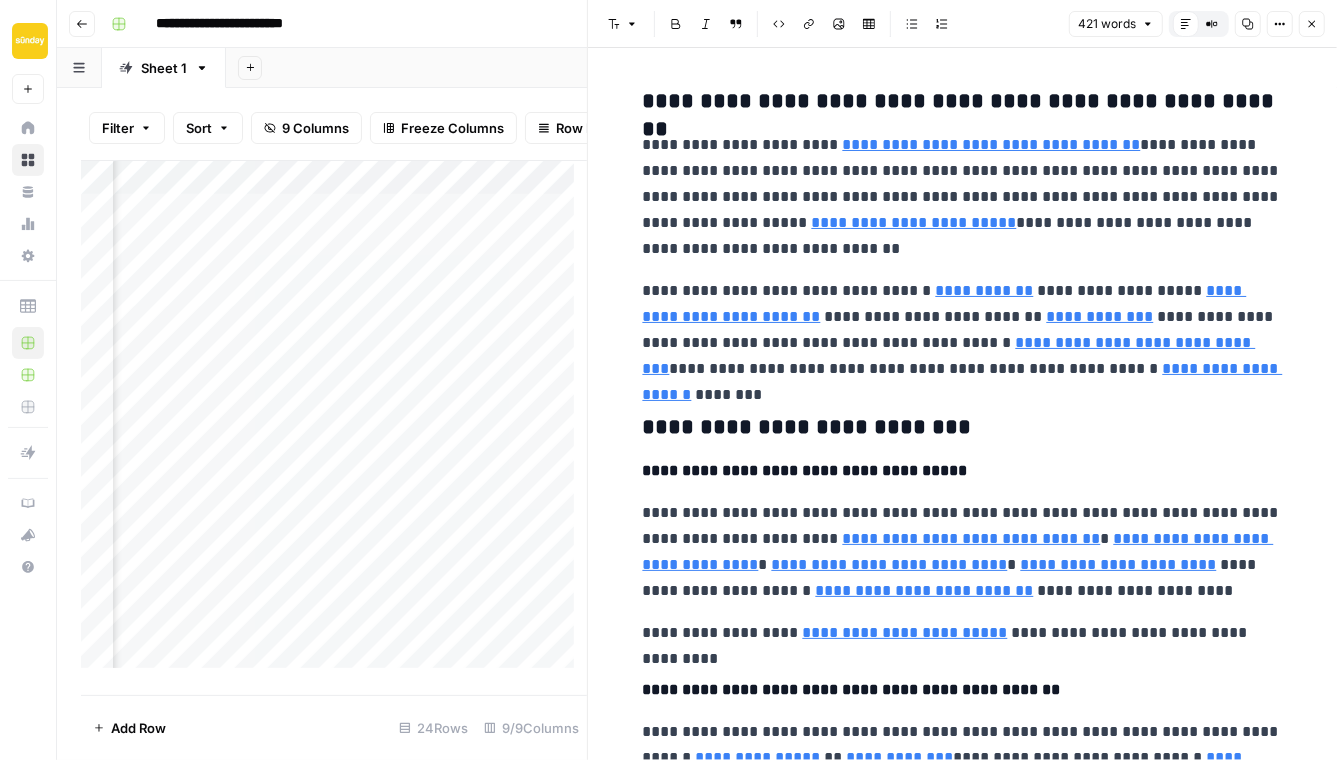 scroll, scrollTop: 0, scrollLeft: 1405, axis: horizontal 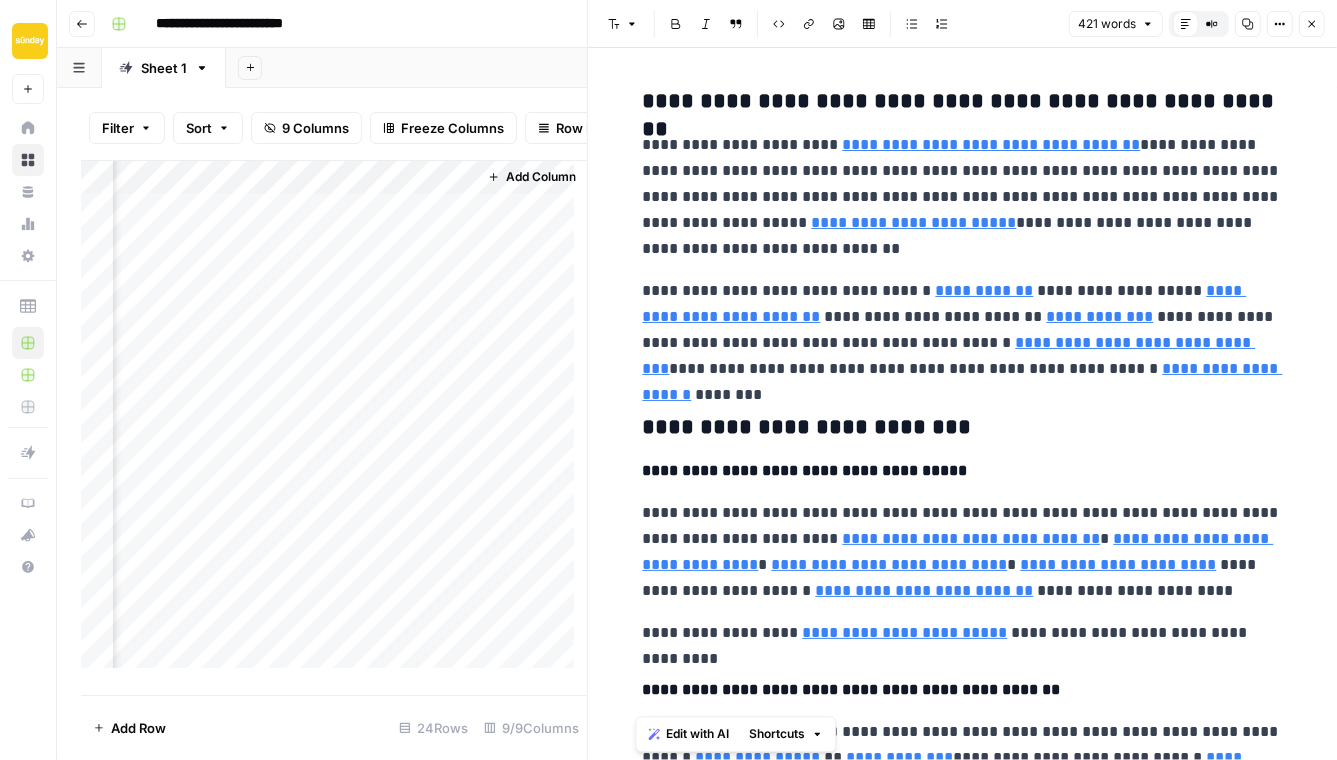 click on "Add Column" at bounding box center (334, 421) 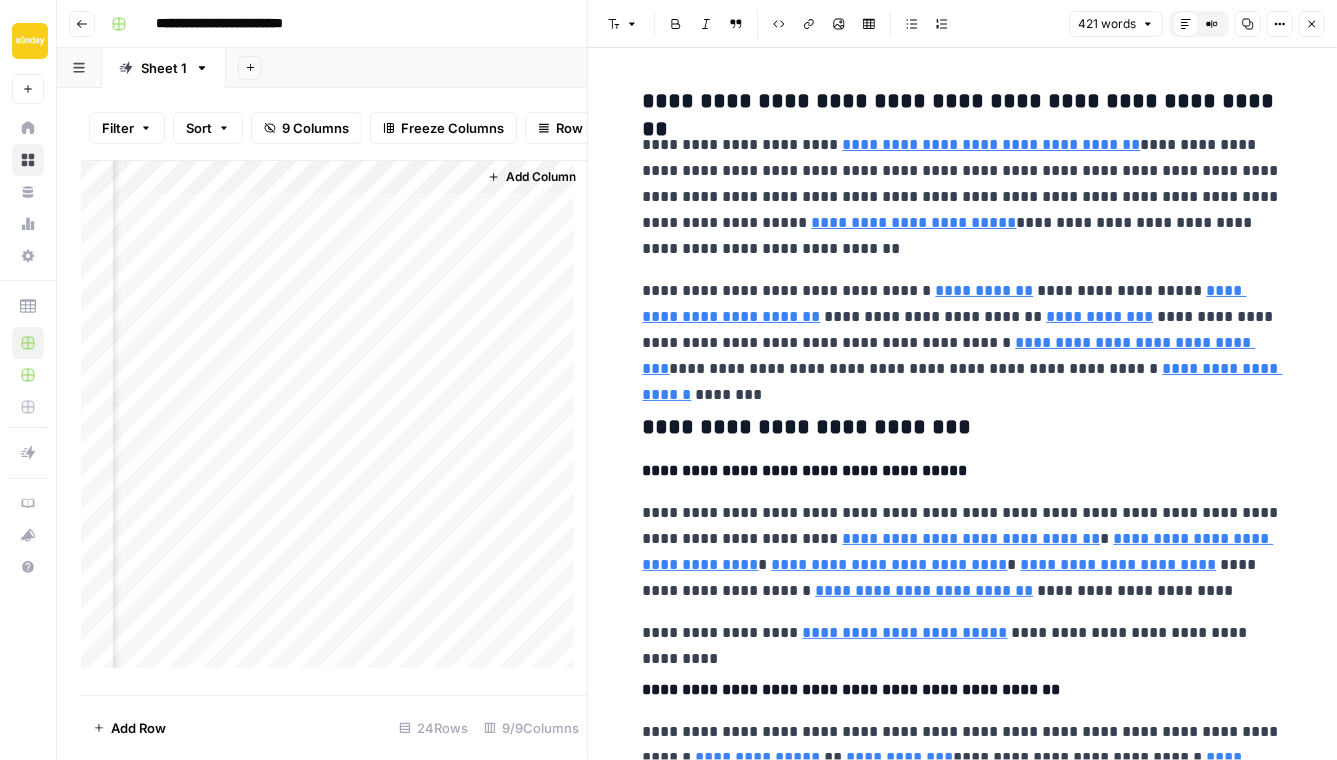click on "Add Column" at bounding box center (334, 421) 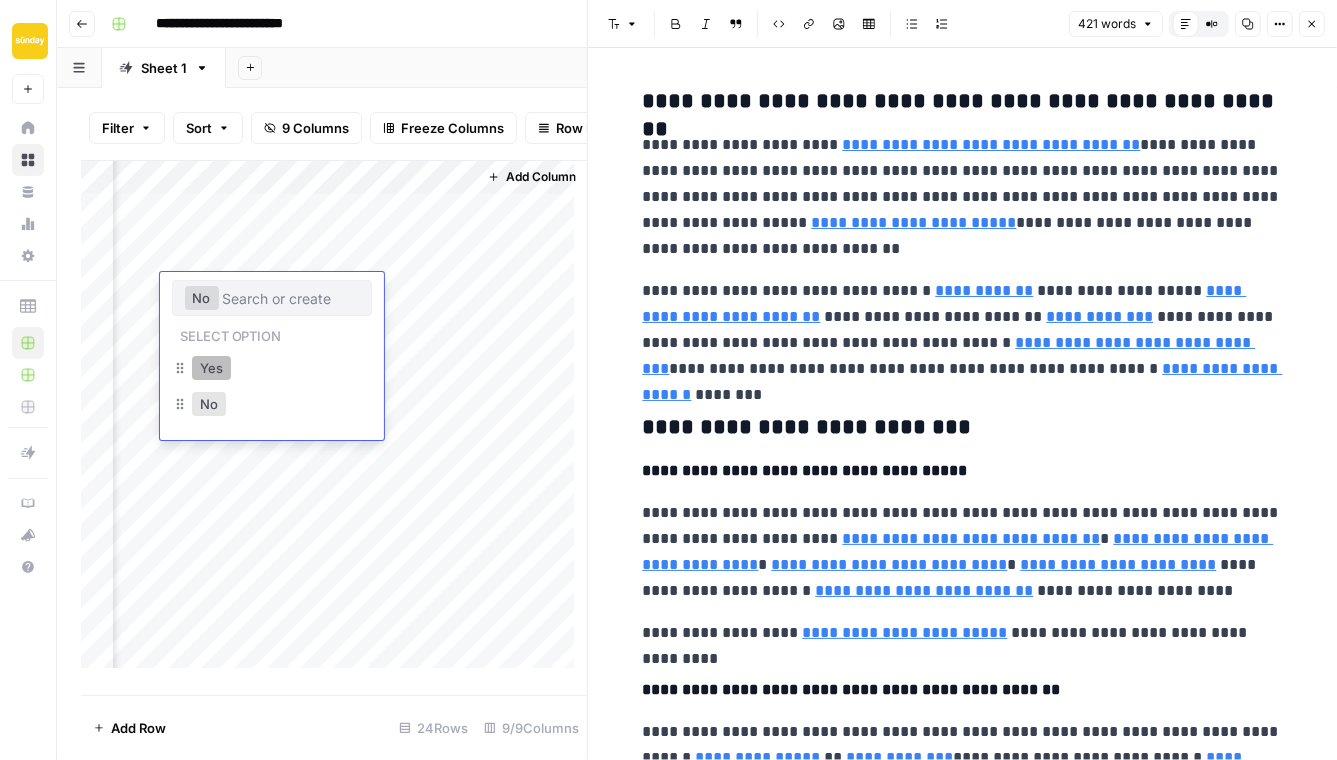 click on "Yes" at bounding box center (211, 368) 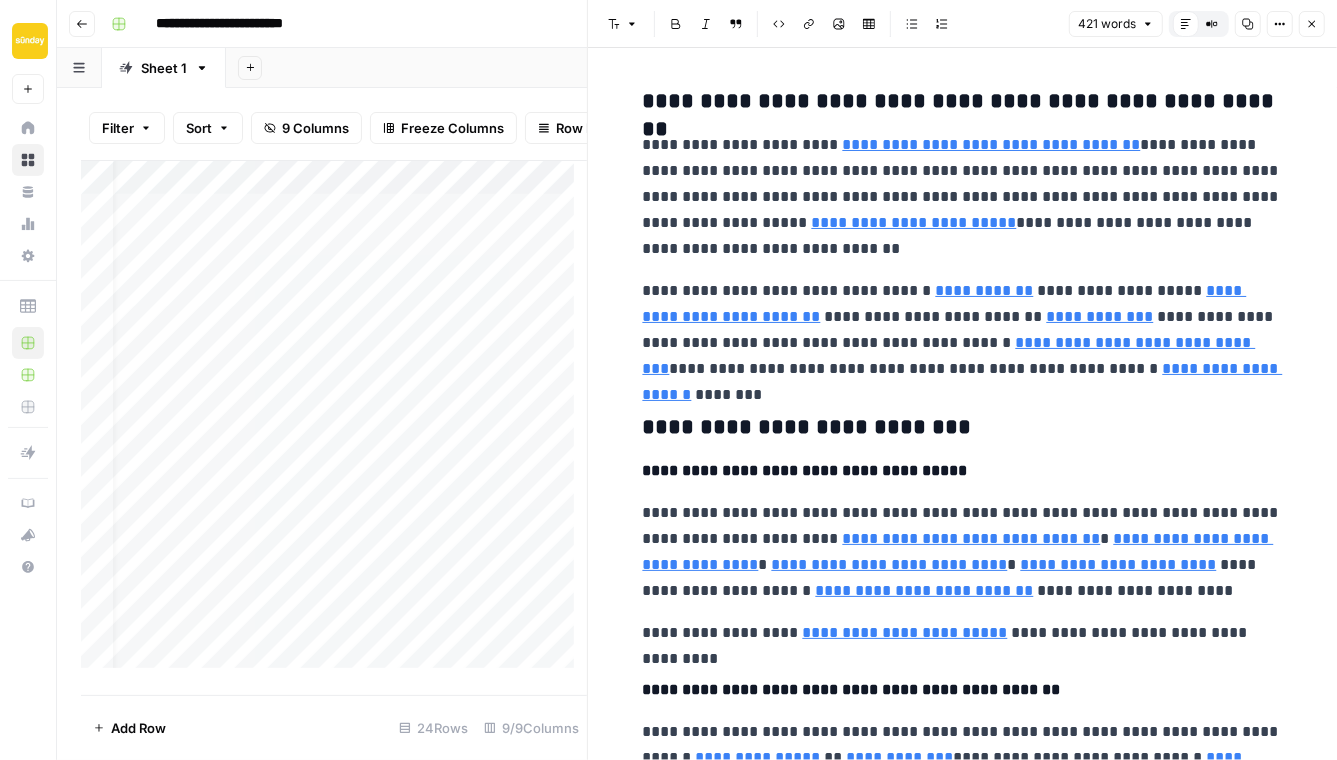 scroll, scrollTop: 0, scrollLeft: 0, axis: both 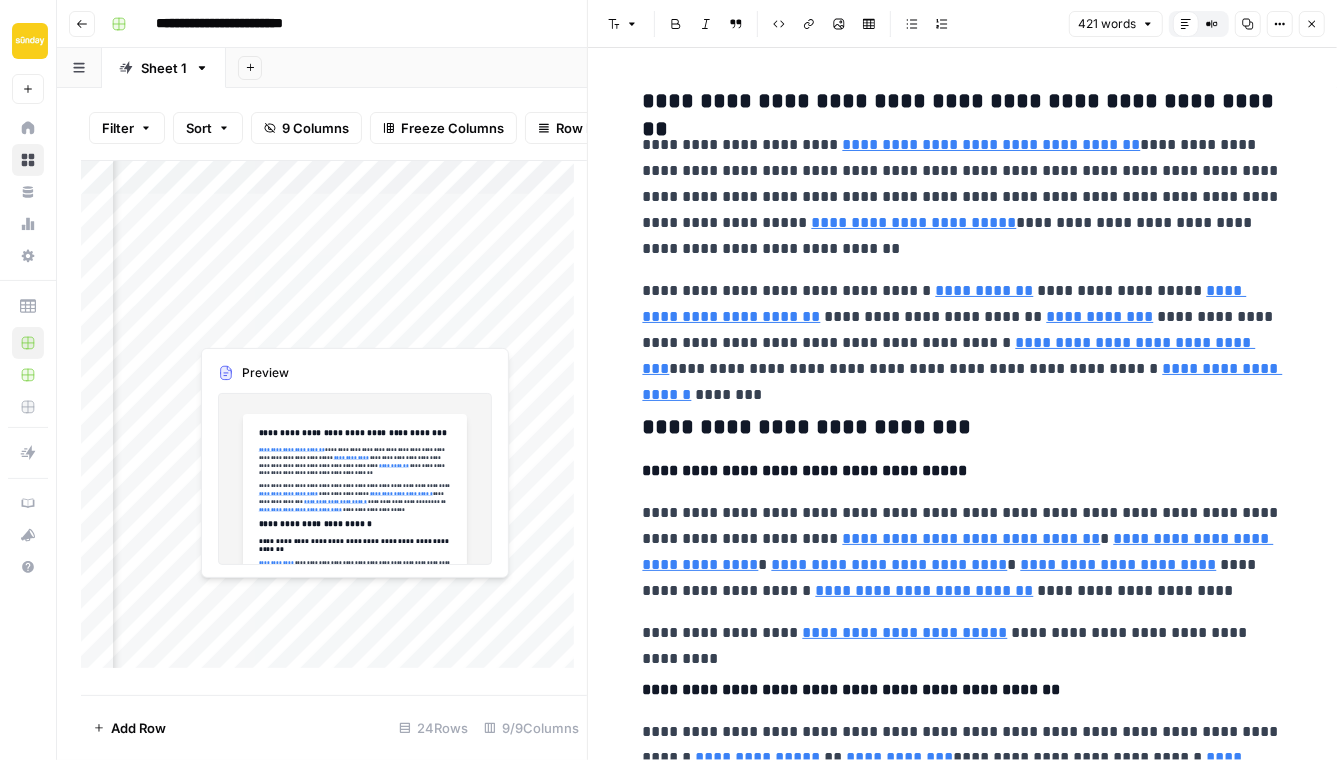 click on "Add Column" at bounding box center [334, 421] 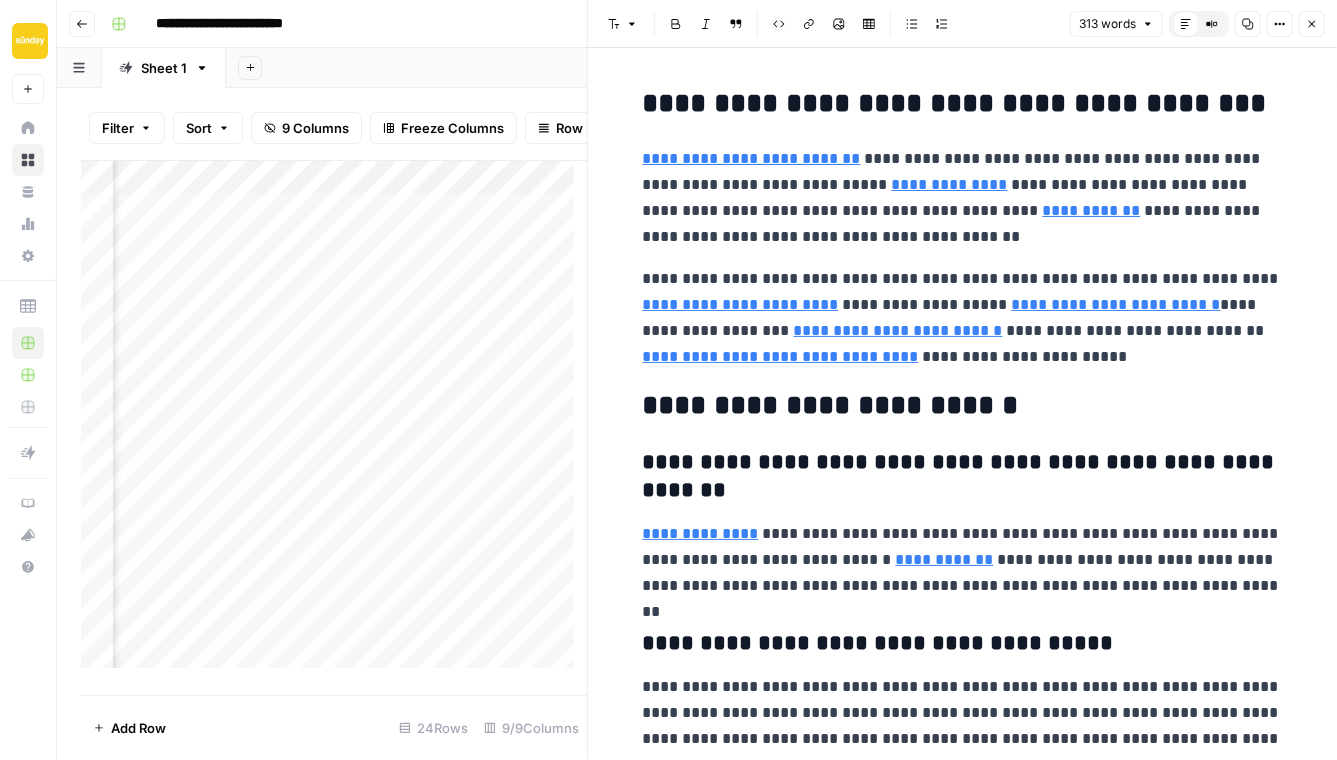click on "**********" at bounding box center [963, 104] 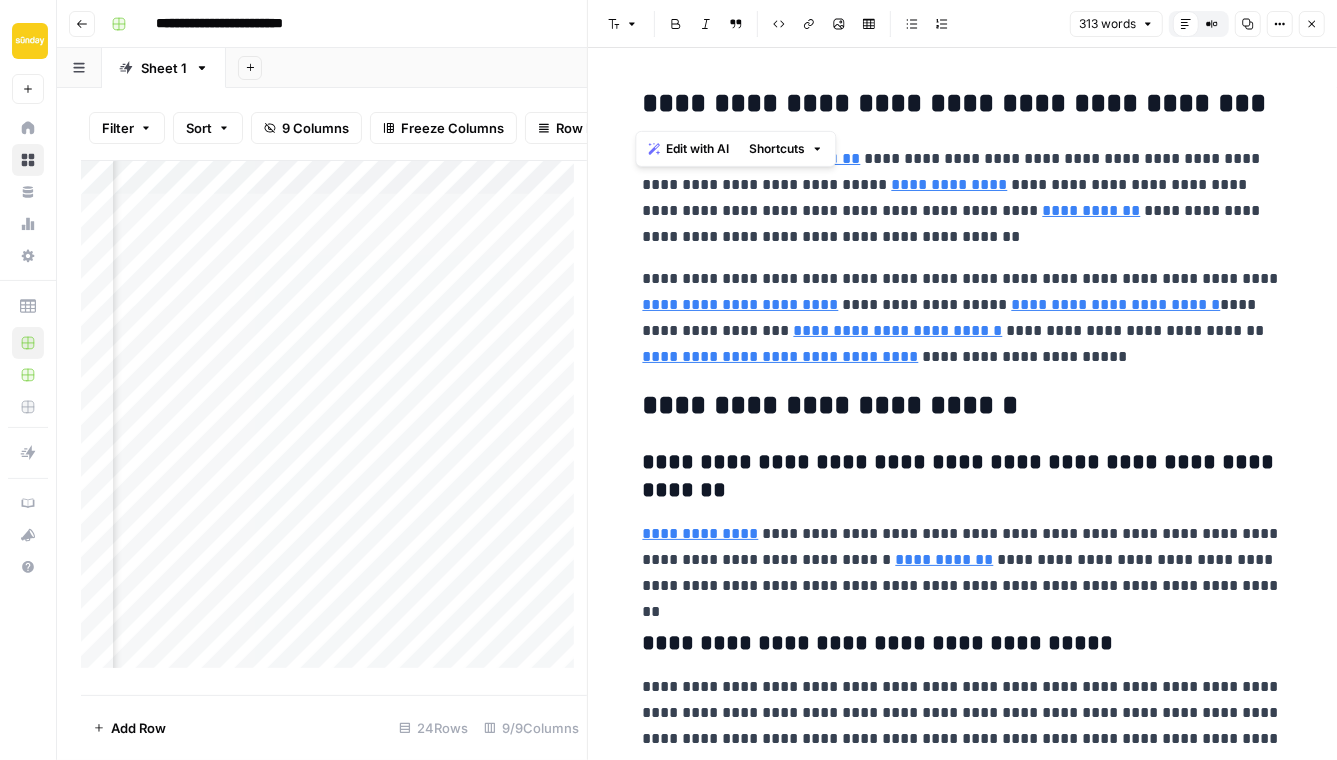 drag, startPoint x: 1181, startPoint y: 109, endPoint x: 620, endPoint y: 97, distance: 561.12836 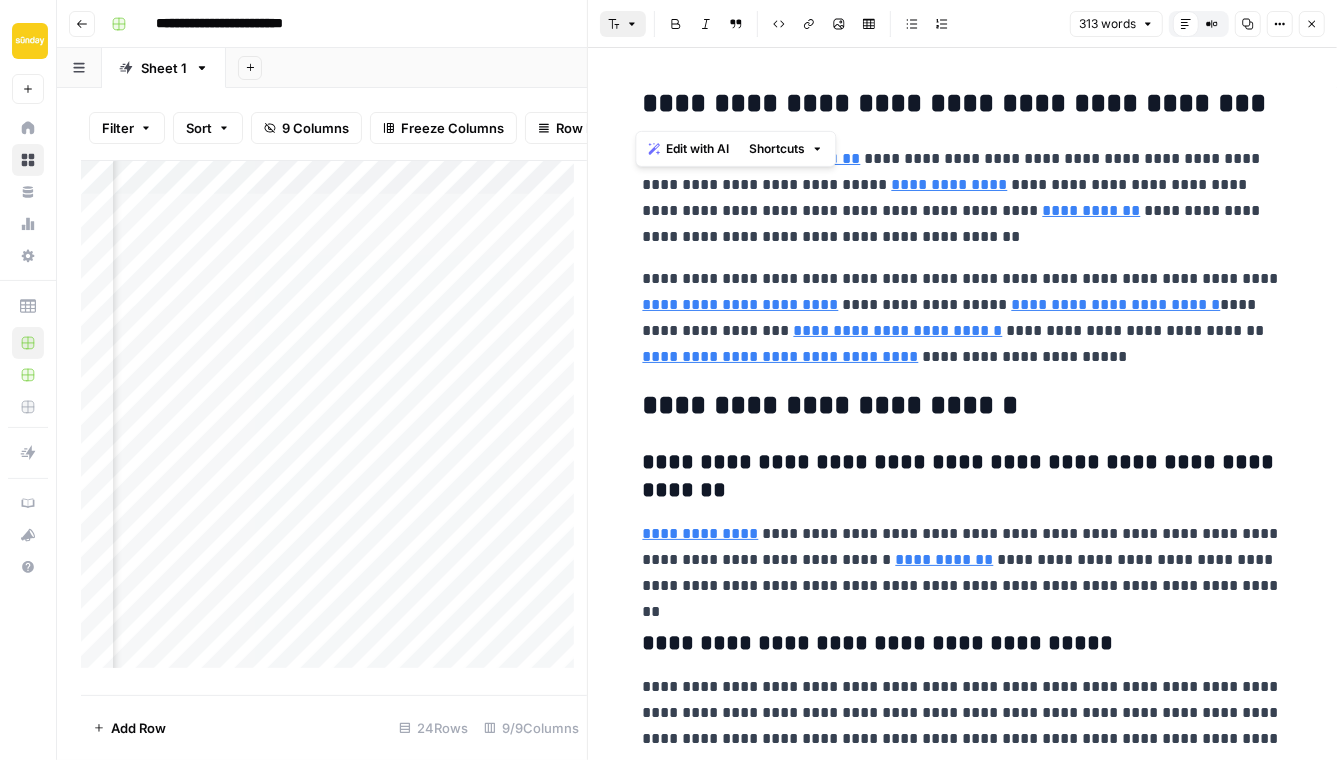 click on "Font style" at bounding box center [623, 24] 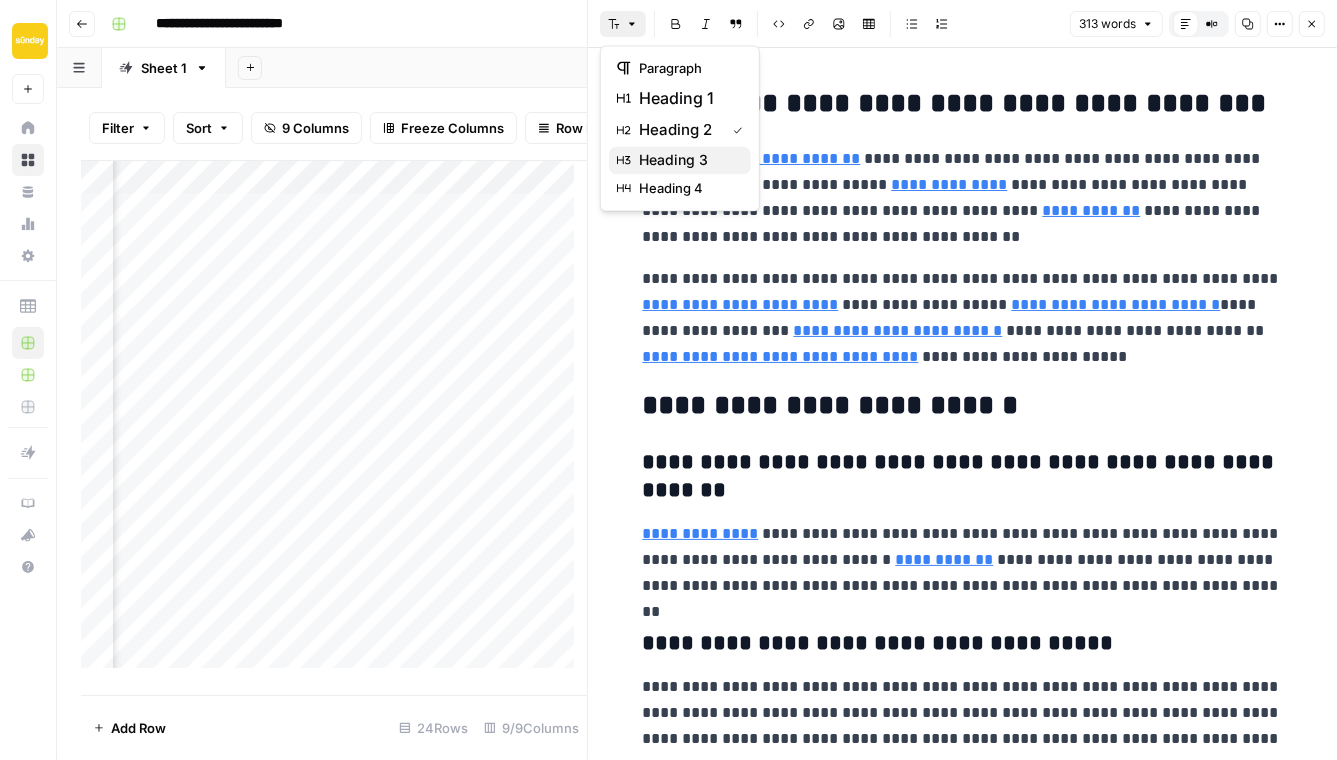 click on "heading 3" at bounding box center (680, 160) 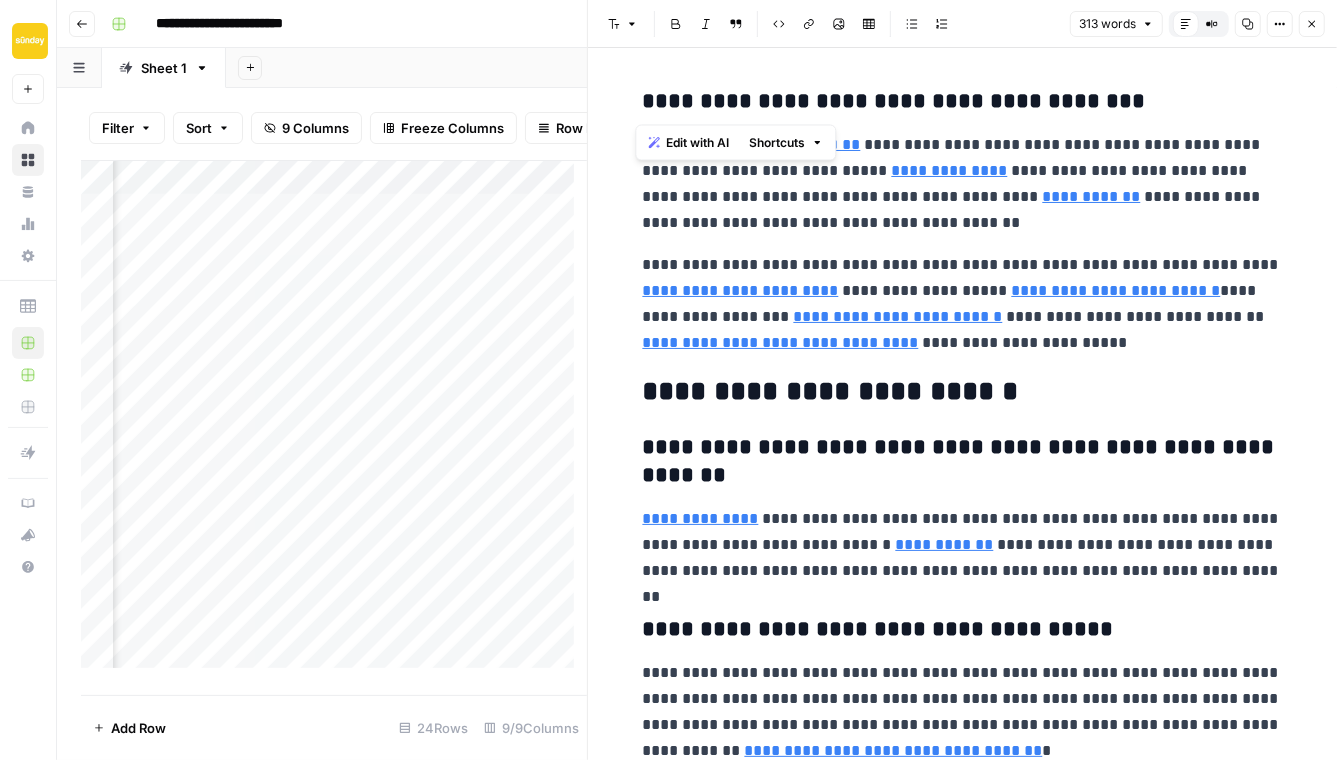 click on "**********" at bounding box center [963, 392] 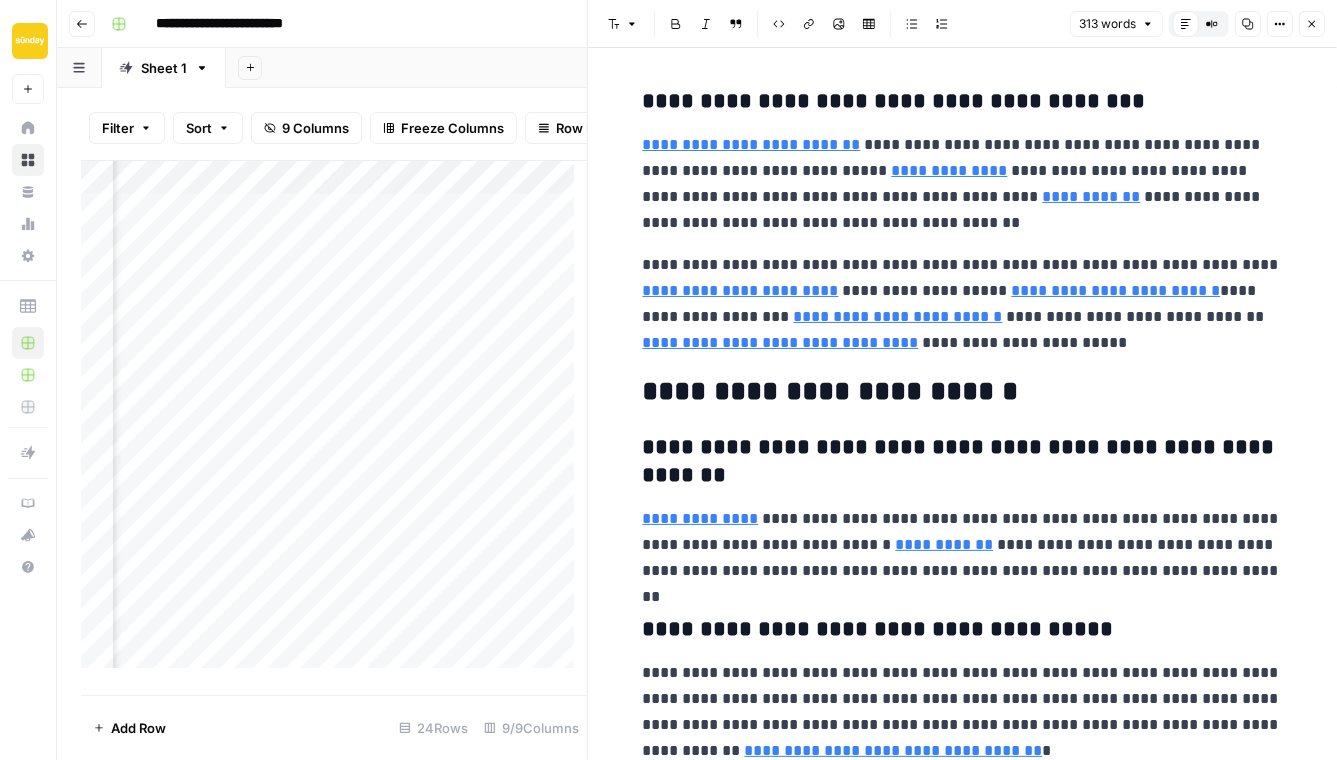 drag, startPoint x: 1008, startPoint y: 399, endPoint x: 559, endPoint y: 385, distance: 449.2182 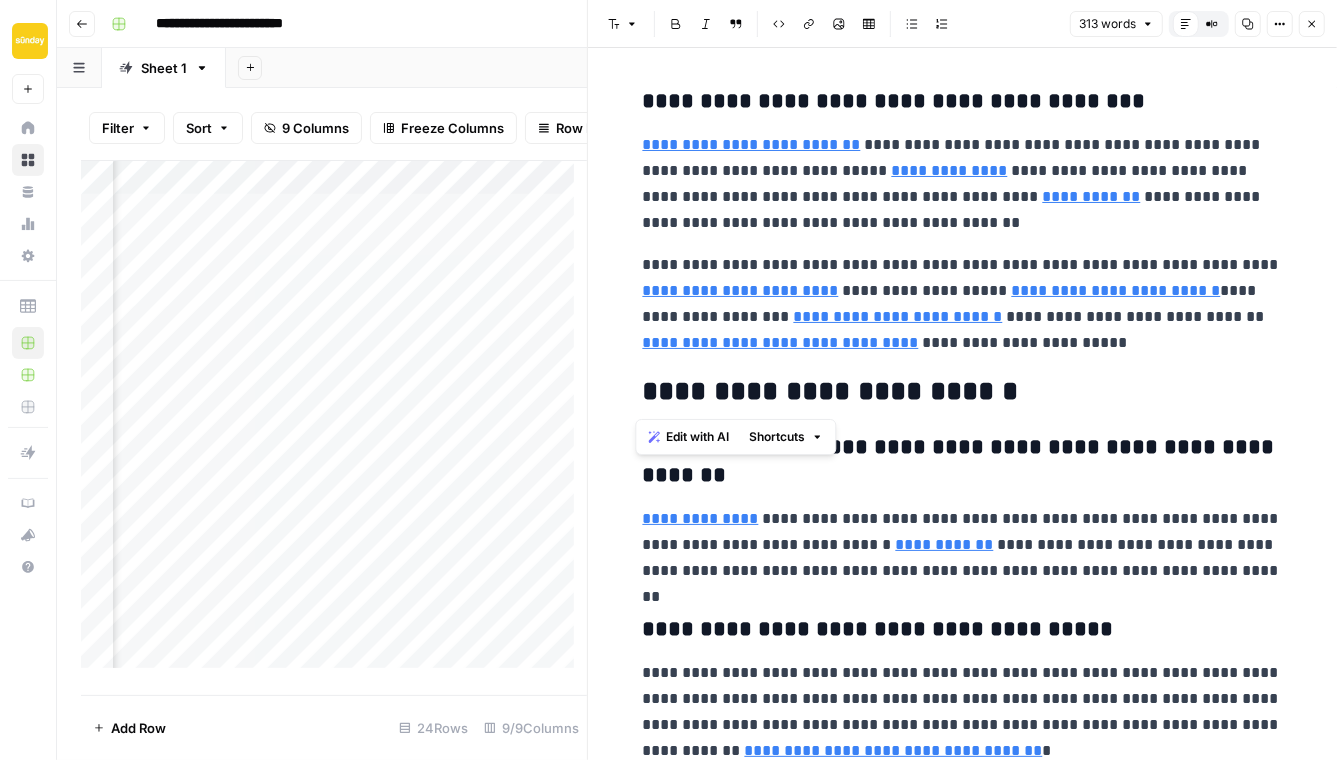 drag, startPoint x: 638, startPoint y: 398, endPoint x: 1001, endPoint y: 401, distance: 363.0124 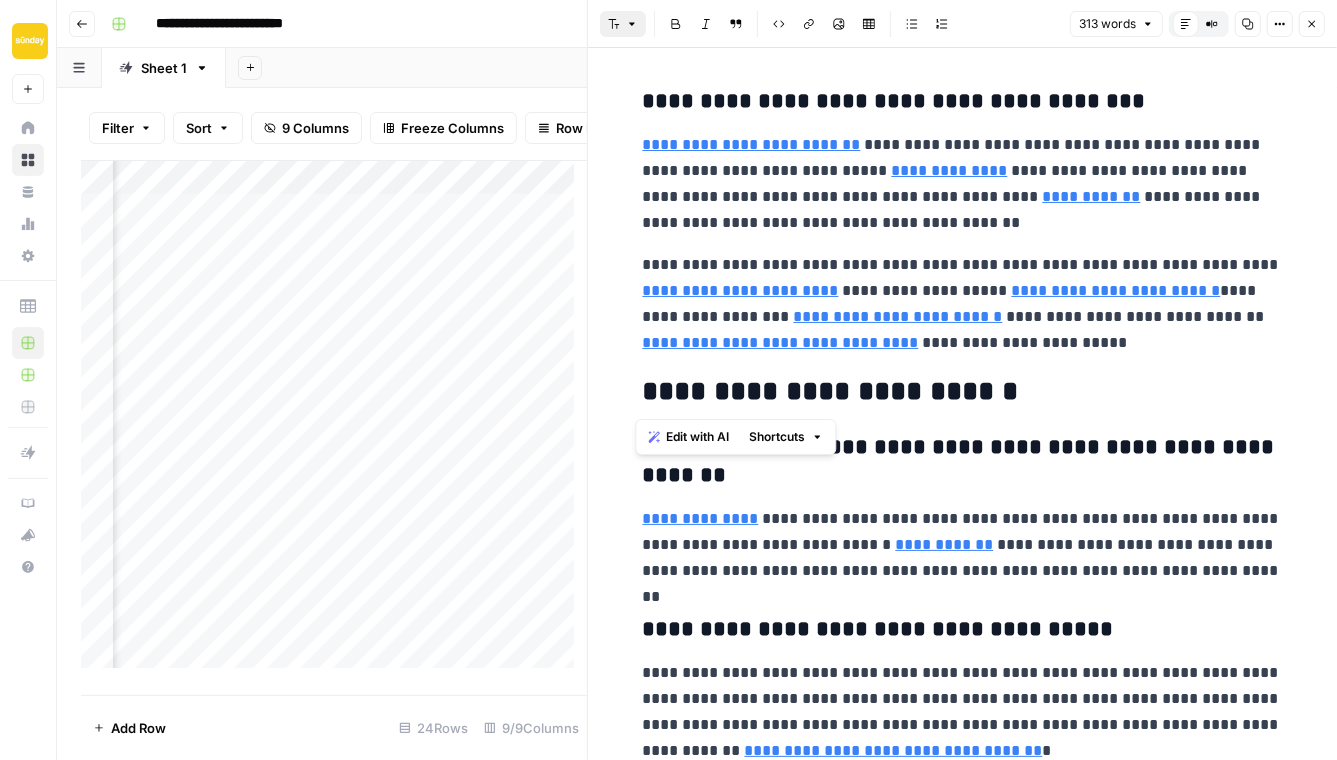 click on "Font style" at bounding box center (623, 24) 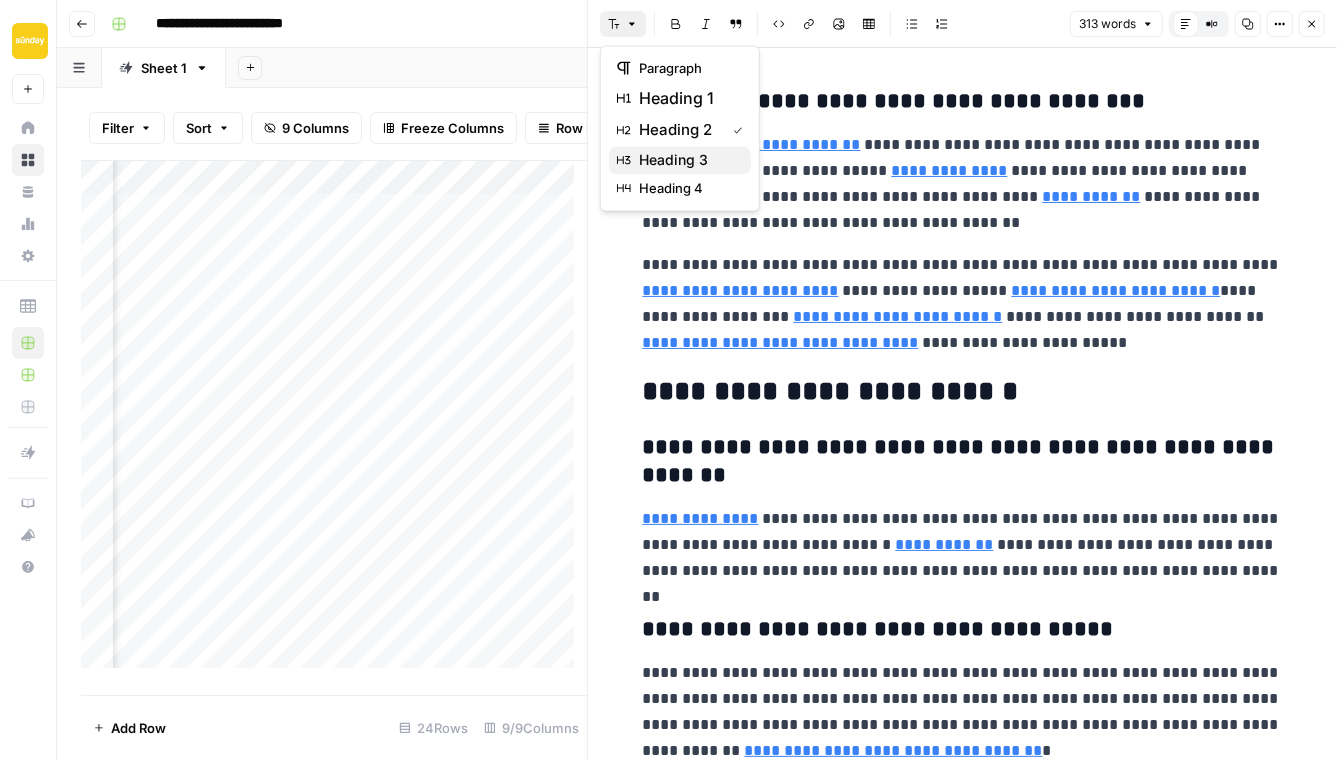 click on "heading 3" at bounding box center [673, 160] 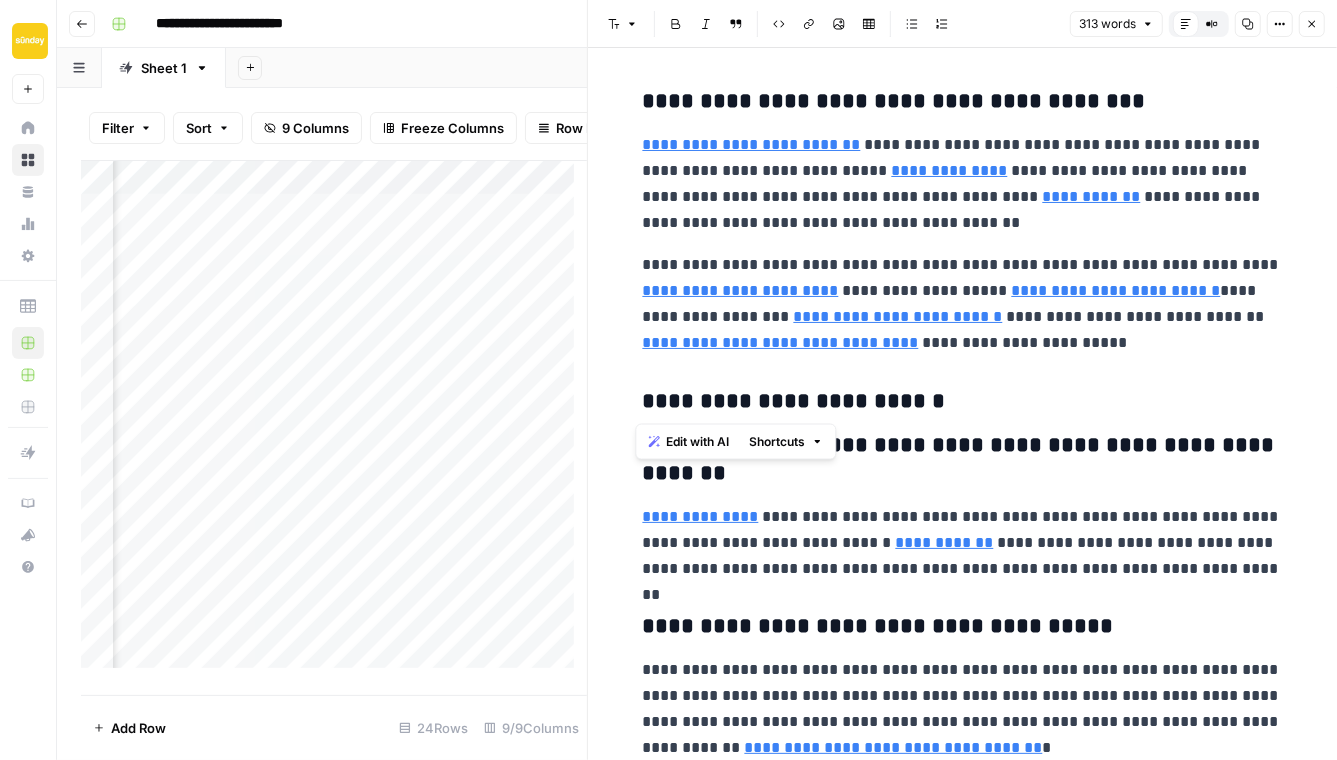 click on "**********" at bounding box center (963, 655) 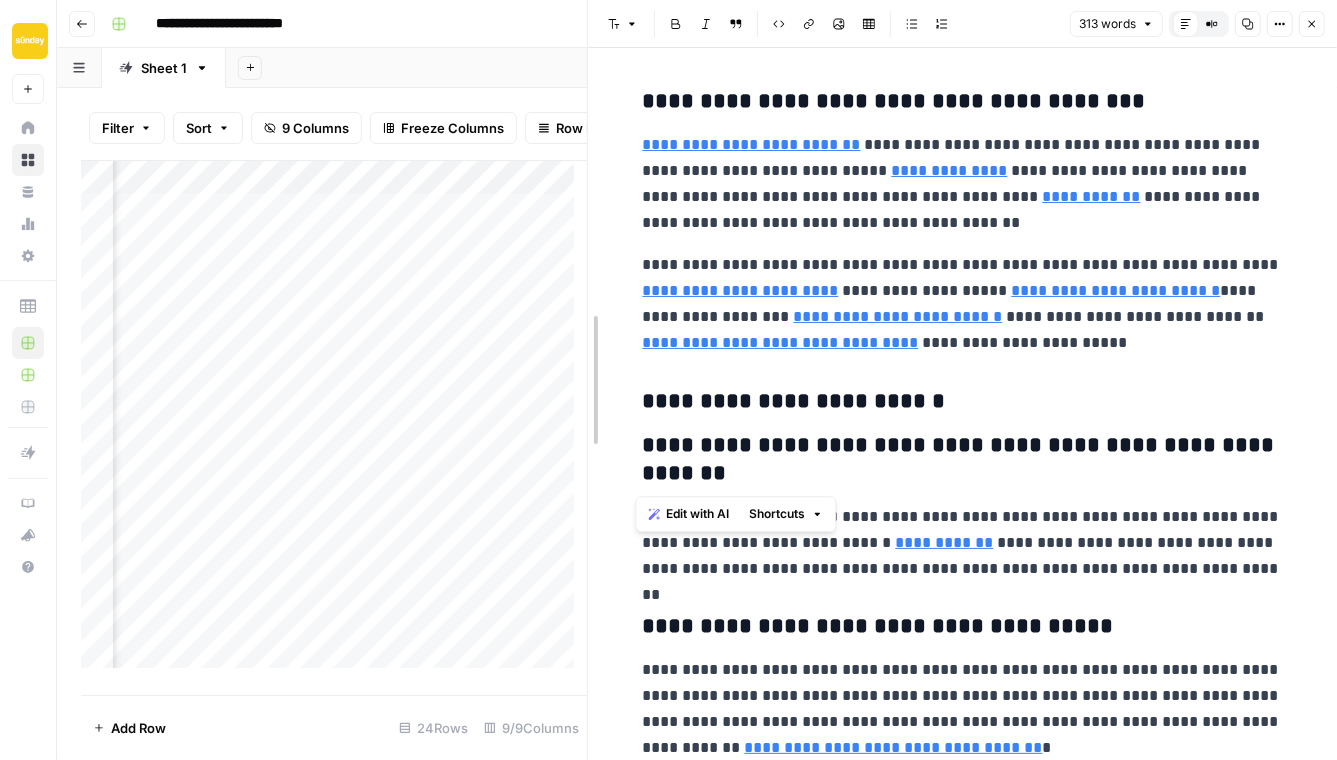 drag, startPoint x: 742, startPoint y: 475, endPoint x: 594, endPoint y: 437, distance: 152.80052 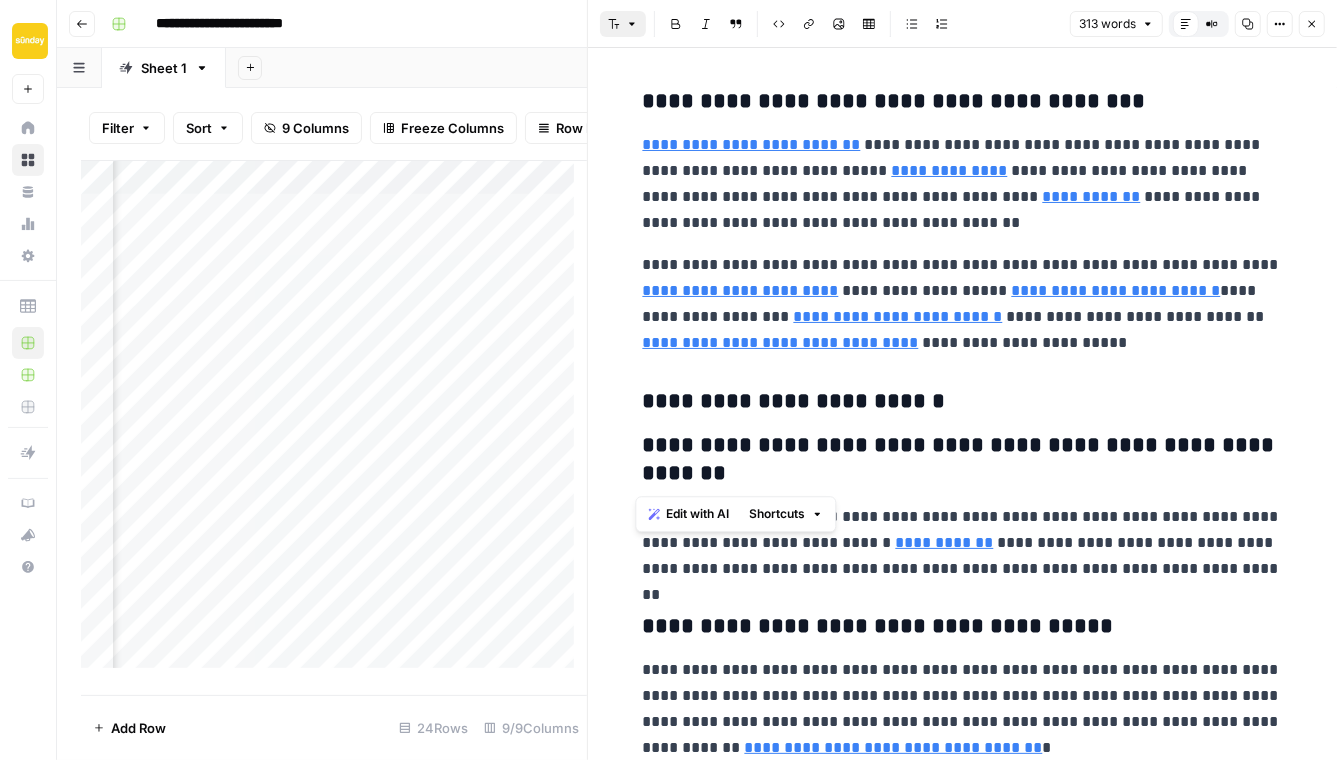 click 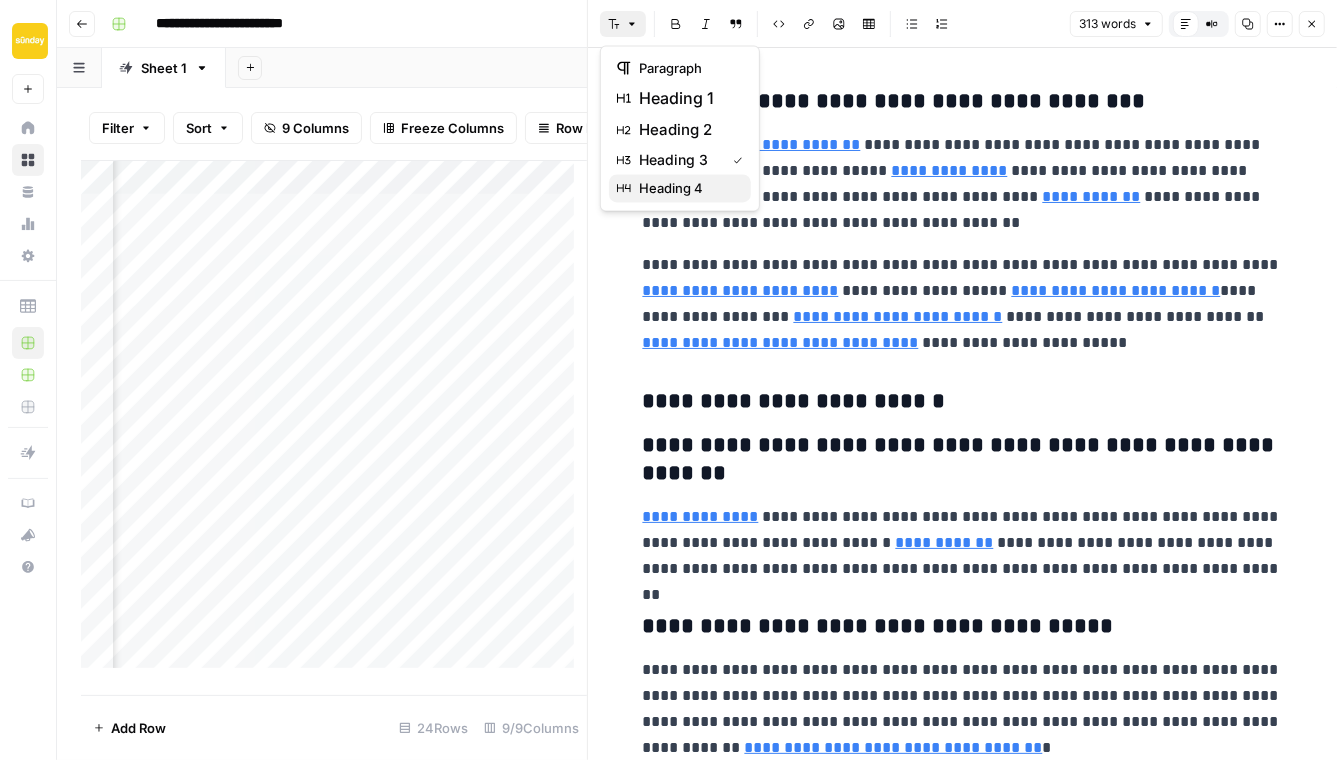 click on "heading 4" at bounding box center (671, 188) 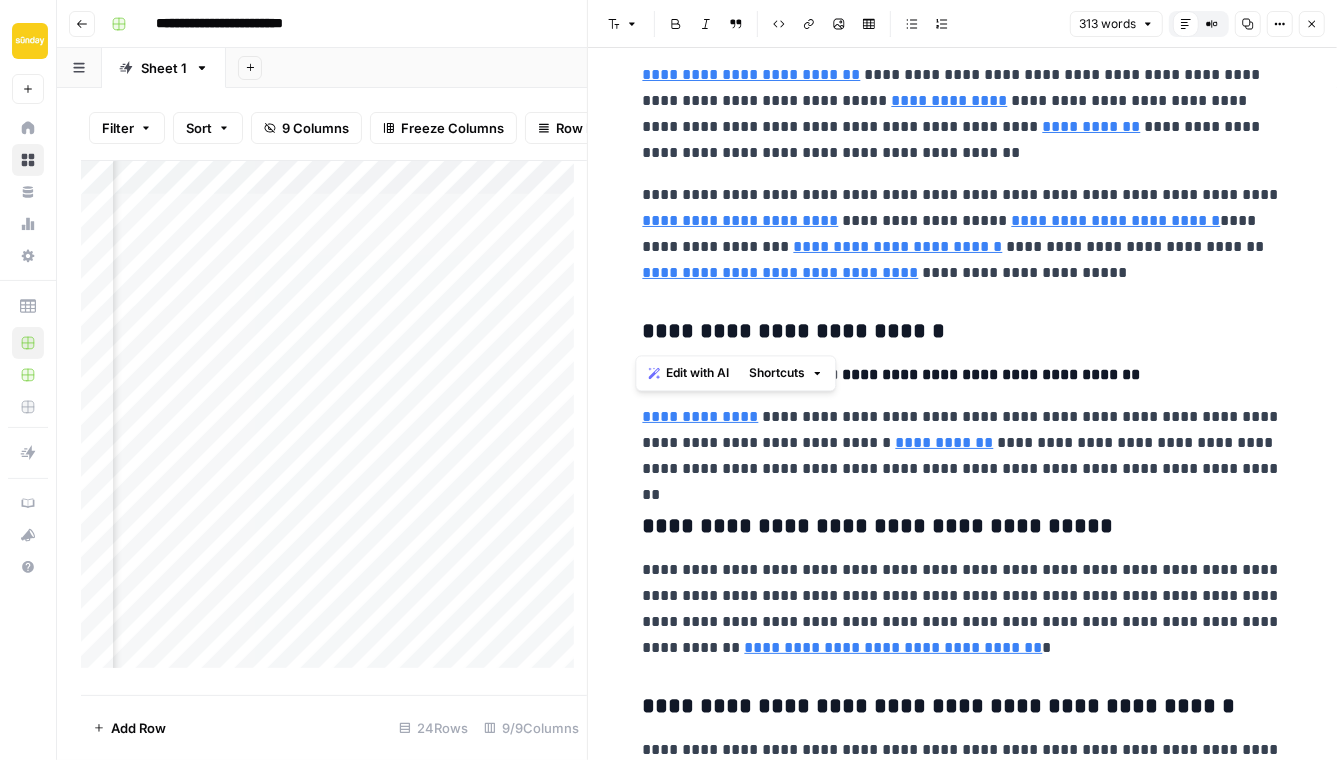 scroll, scrollTop: 205, scrollLeft: 0, axis: vertical 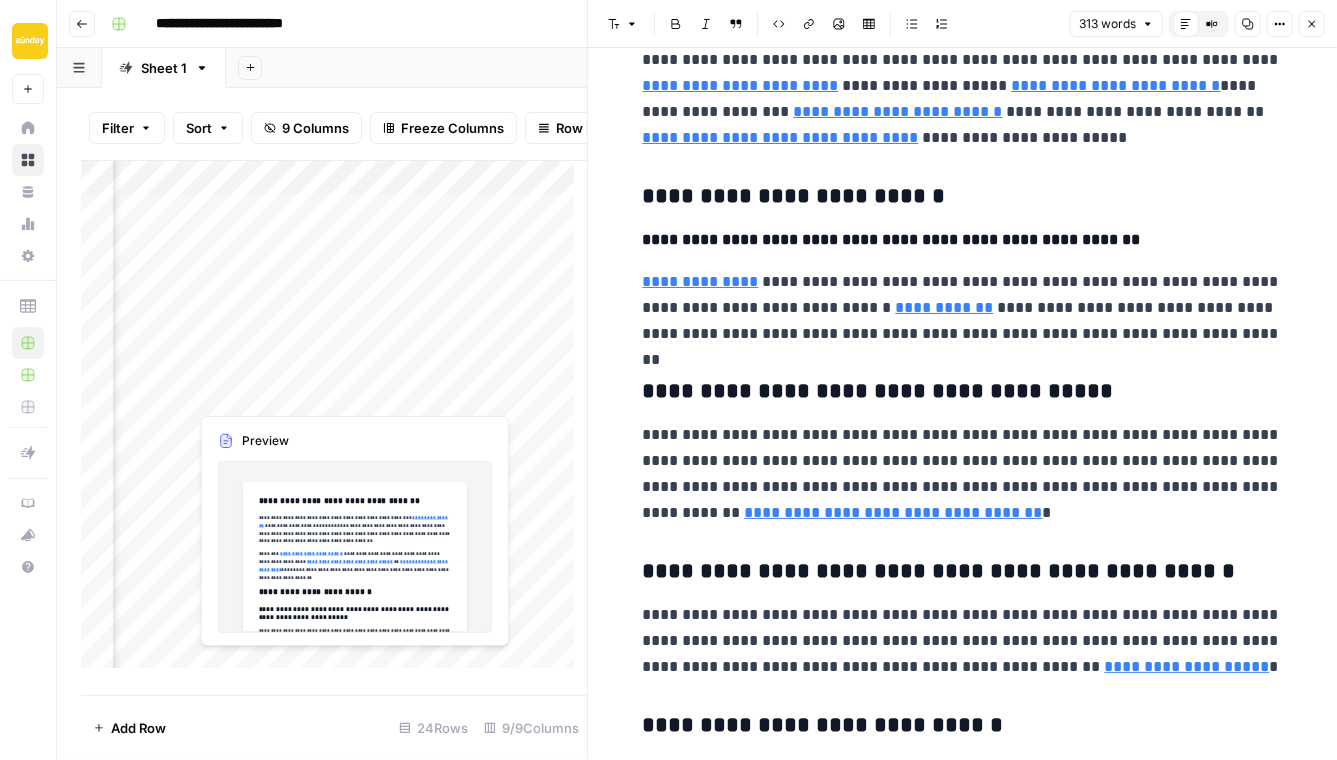 drag, startPoint x: 1096, startPoint y: 388, endPoint x: 516, endPoint y: 388, distance: 580 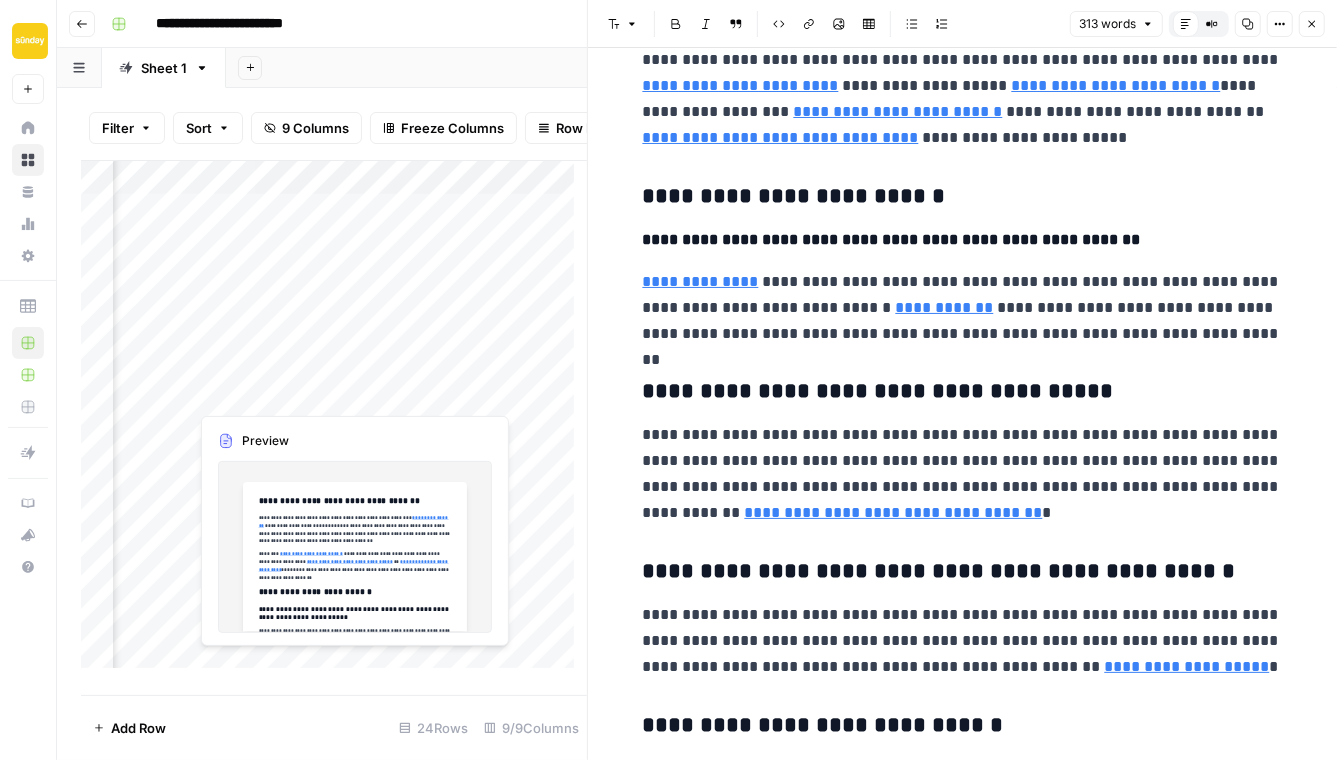 click on "**********" at bounding box center (668, 380) 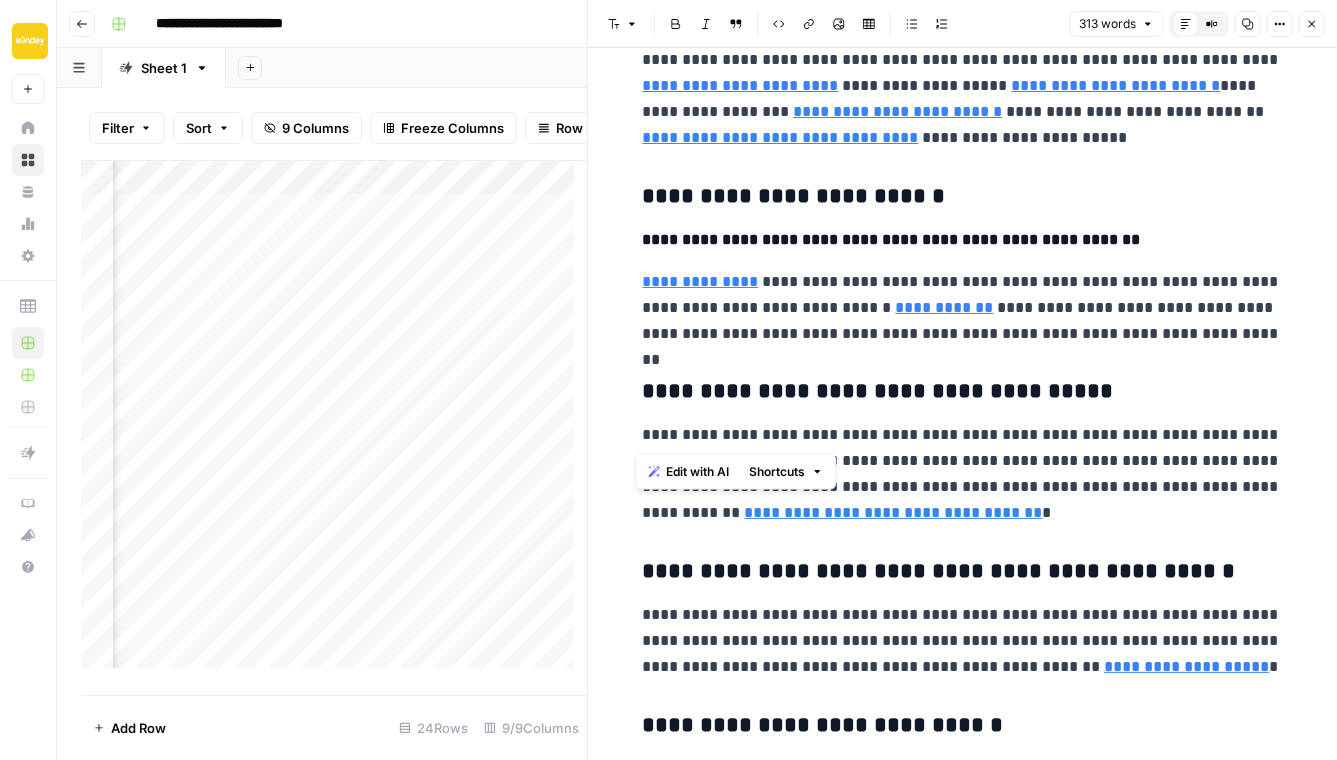 drag, startPoint x: 631, startPoint y: 388, endPoint x: 1106, endPoint y: 407, distance: 475.37985 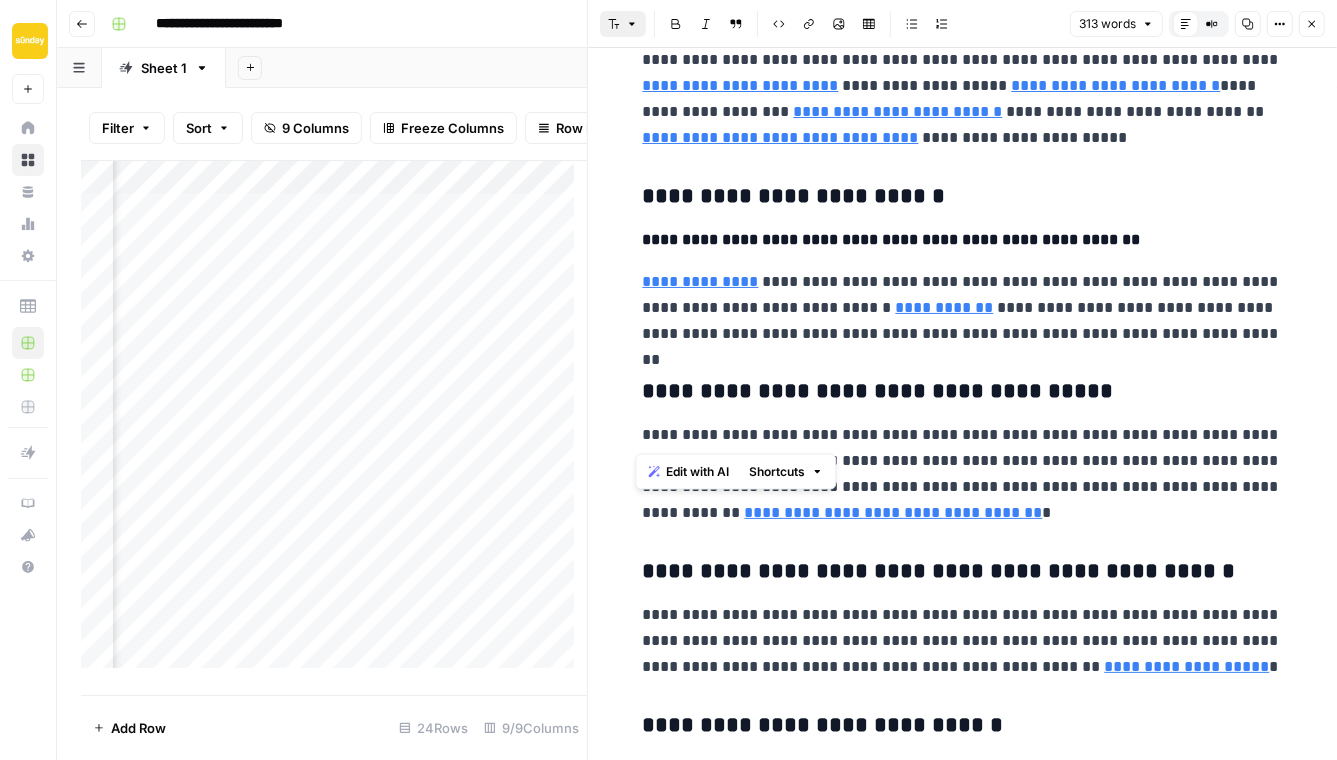 click on "Font style" at bounding box center [623, 24] 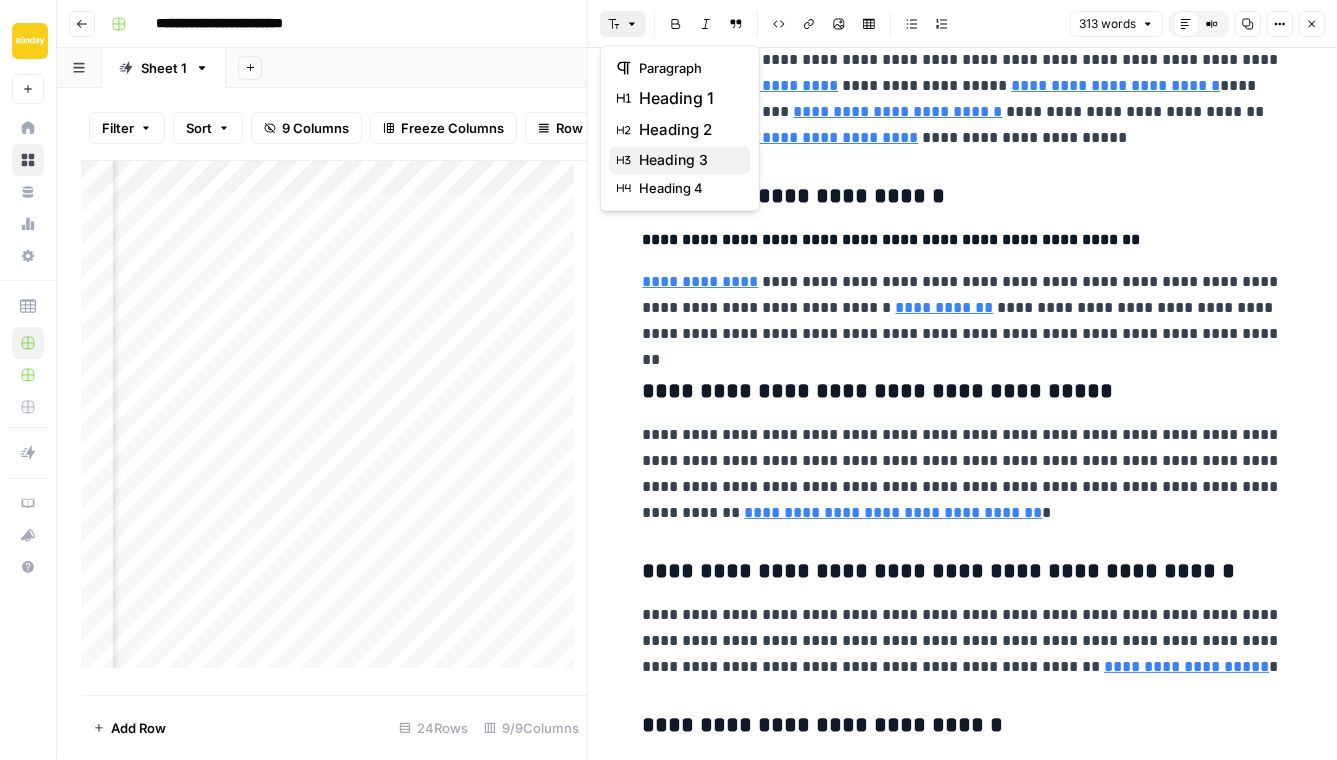 click on "heading 3" at bounding box center [673, 160] 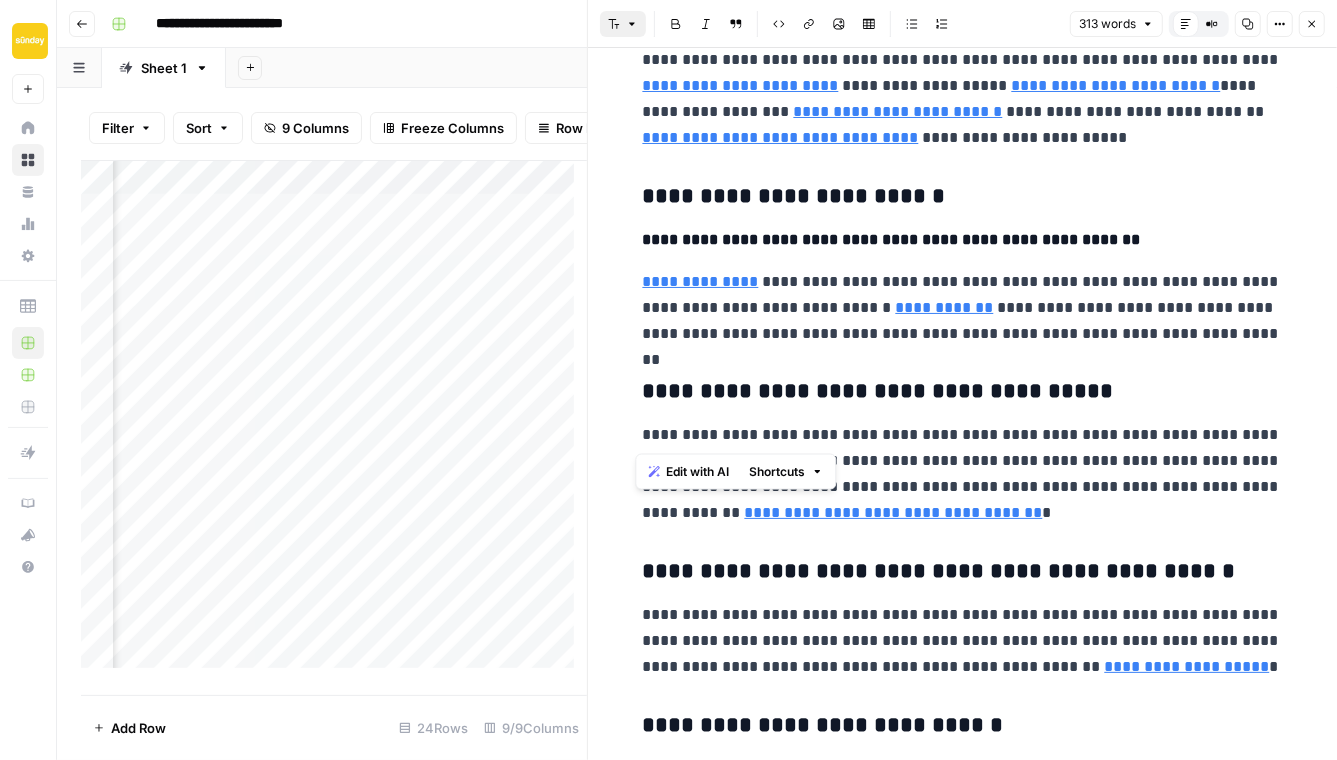 click 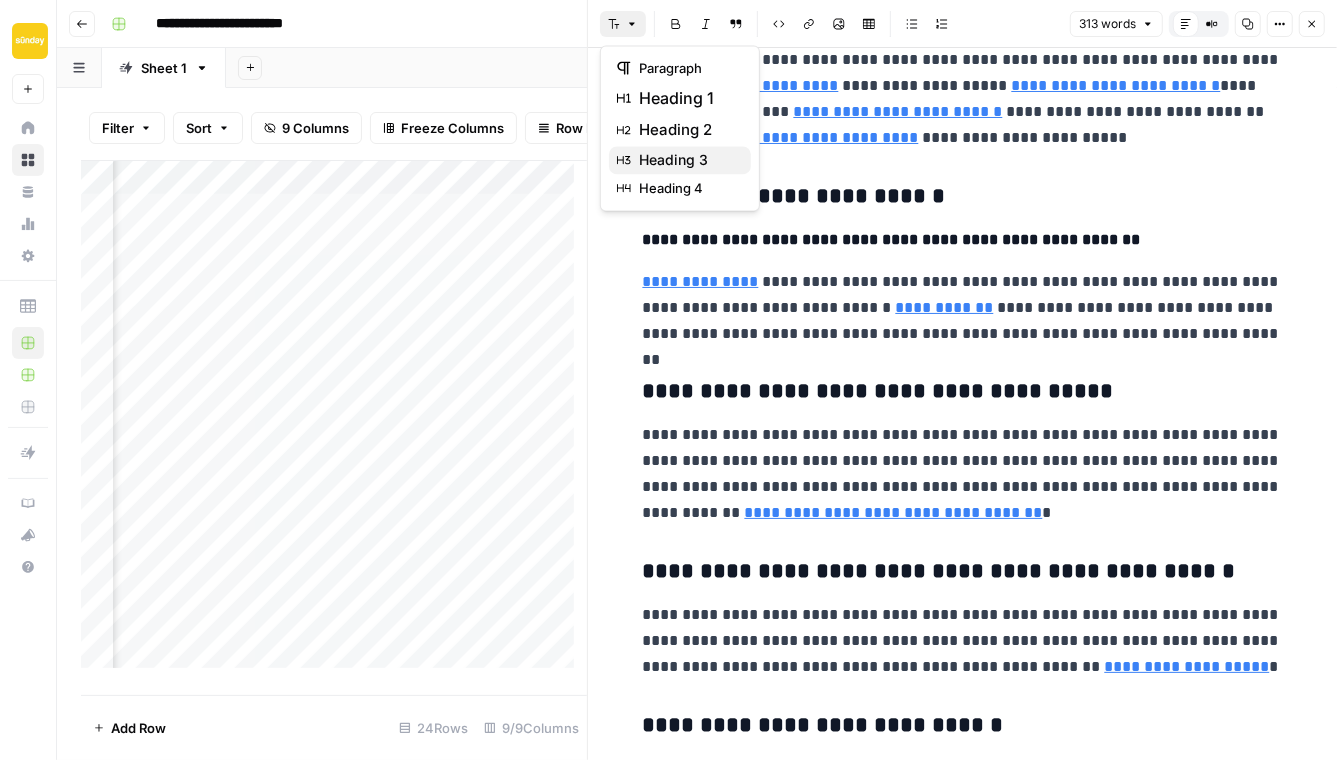 click on "heading 3" at bounding box center [673, 160] 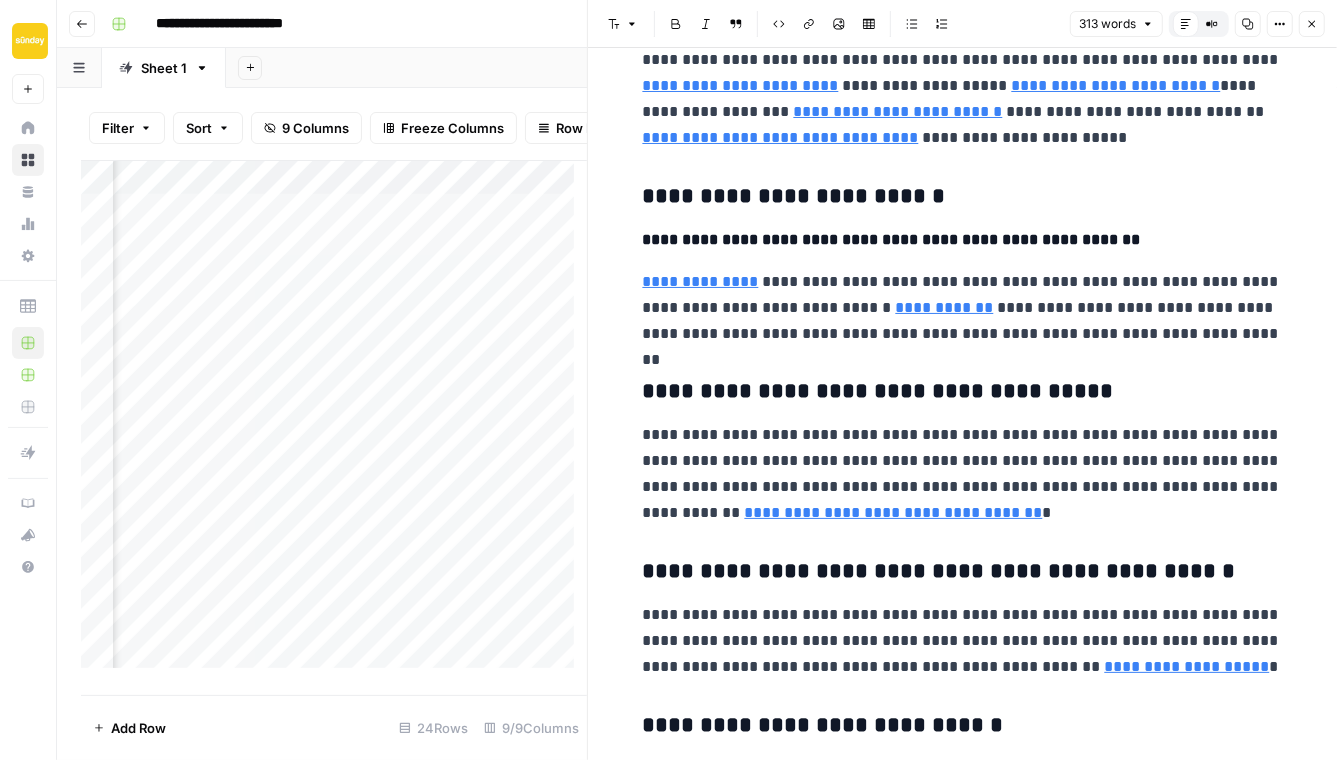 click on "**********" at bounding box center [963, 474] 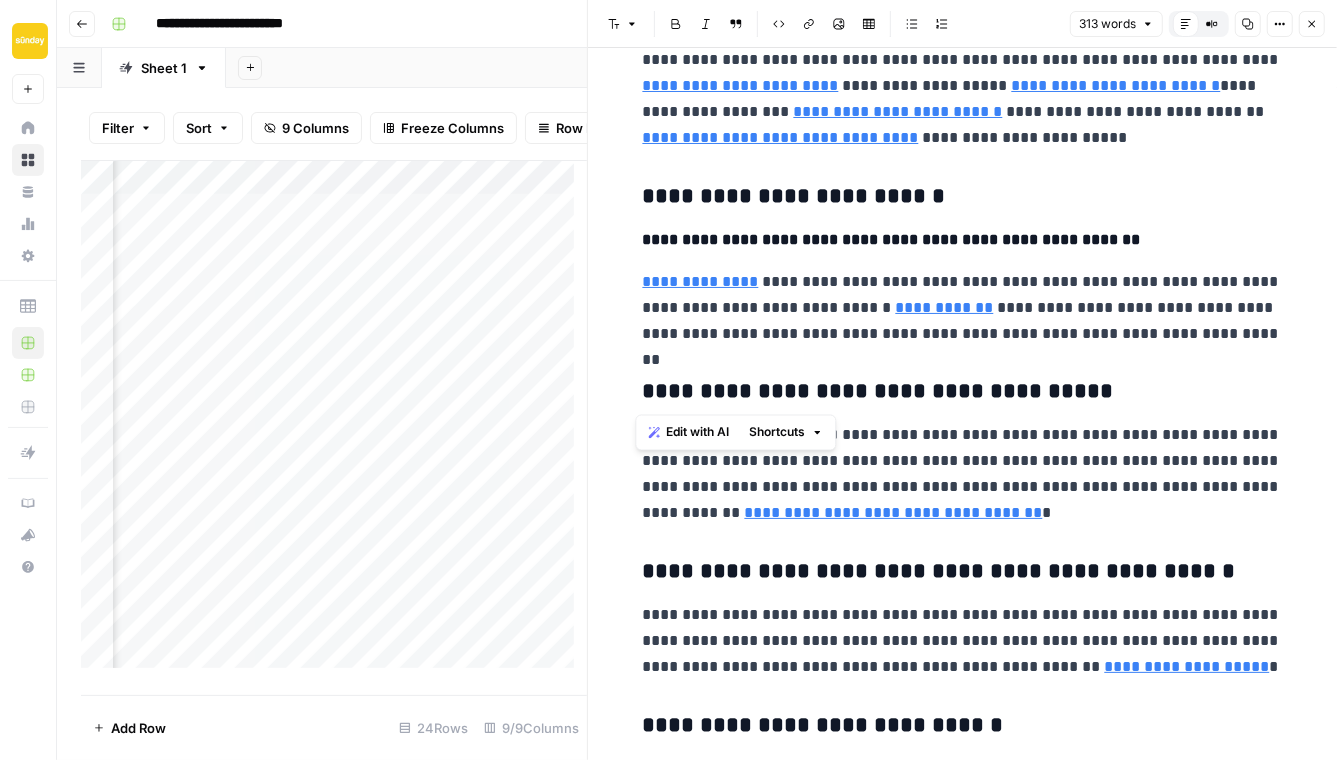 drag, startPoint x: 1083, startPoint y: 396, endPoint x: 633, endPoint y: 395, distance: 450.0011 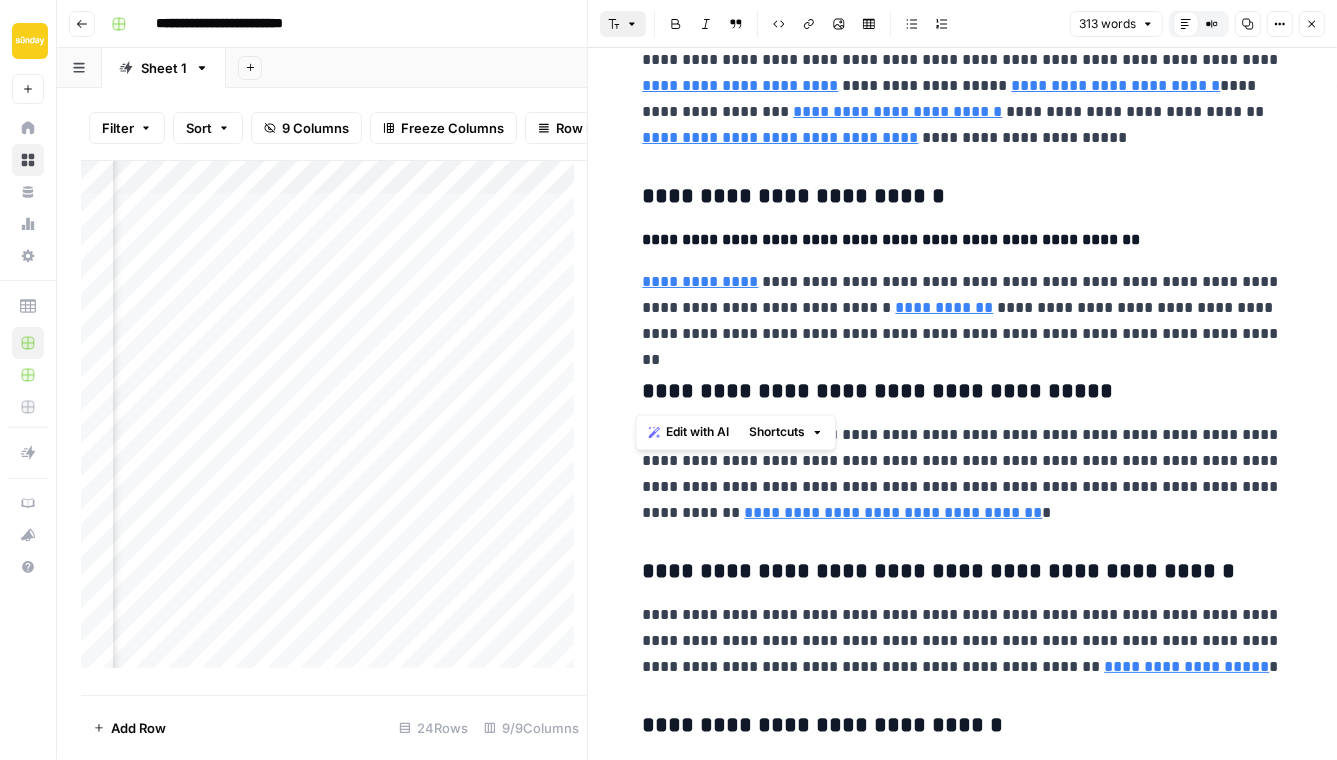 click on "Font style" at bounding box center (623, 24) 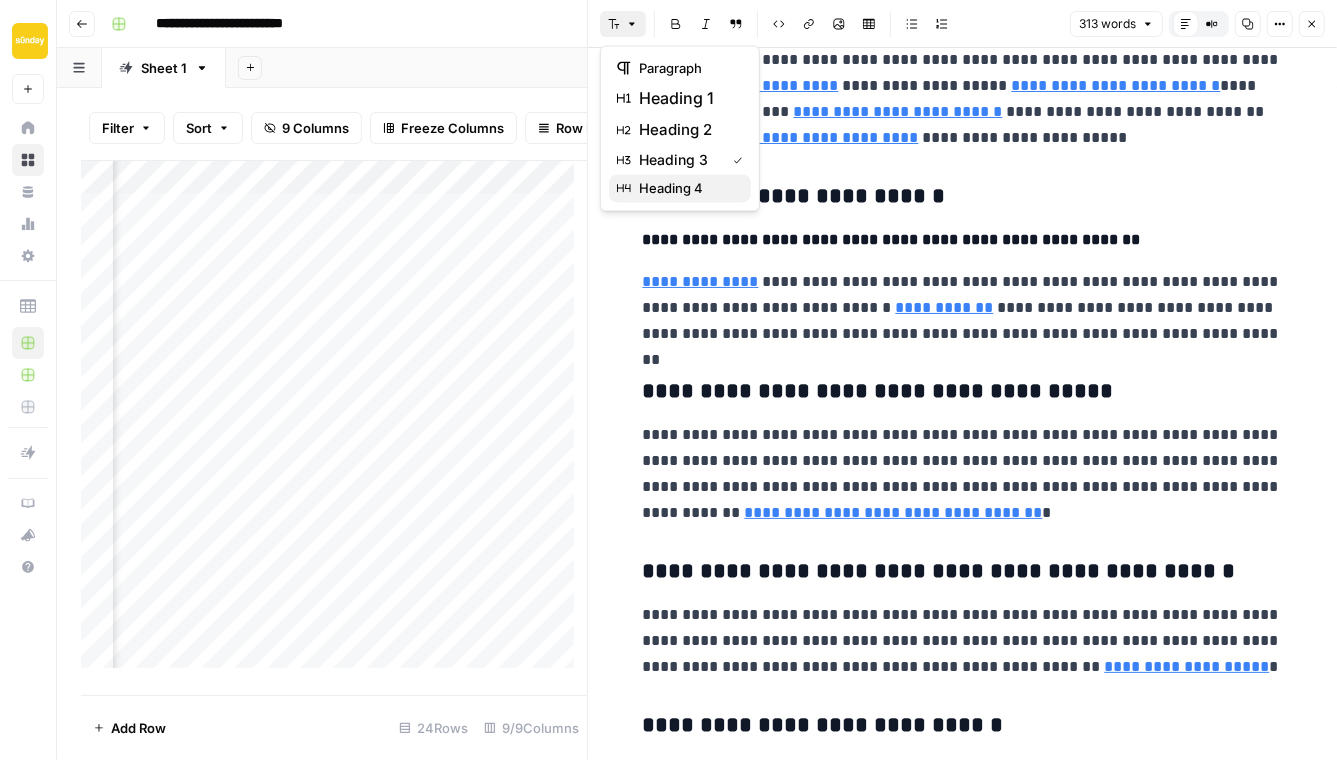 click on "heading 4" at bounding box center [671, 188] 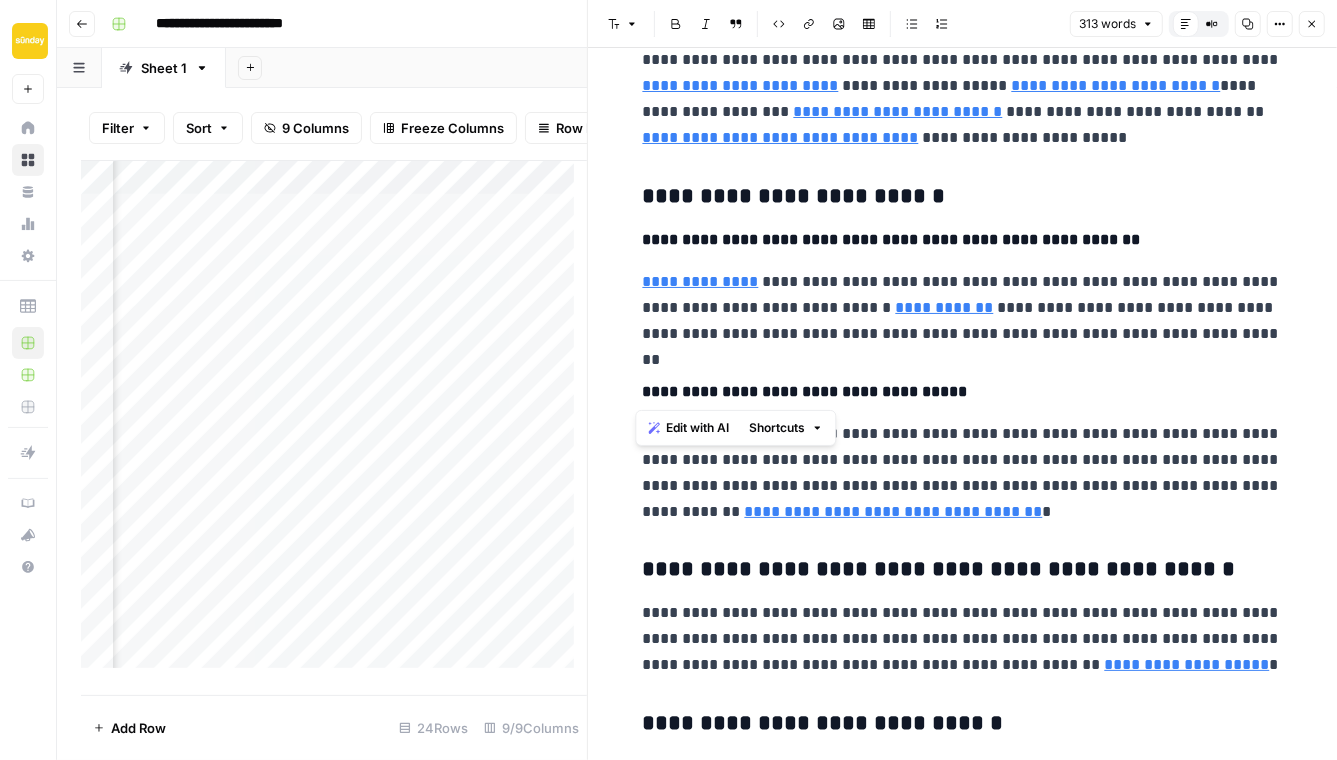 click on "**********" at bounding box center (963, 392) 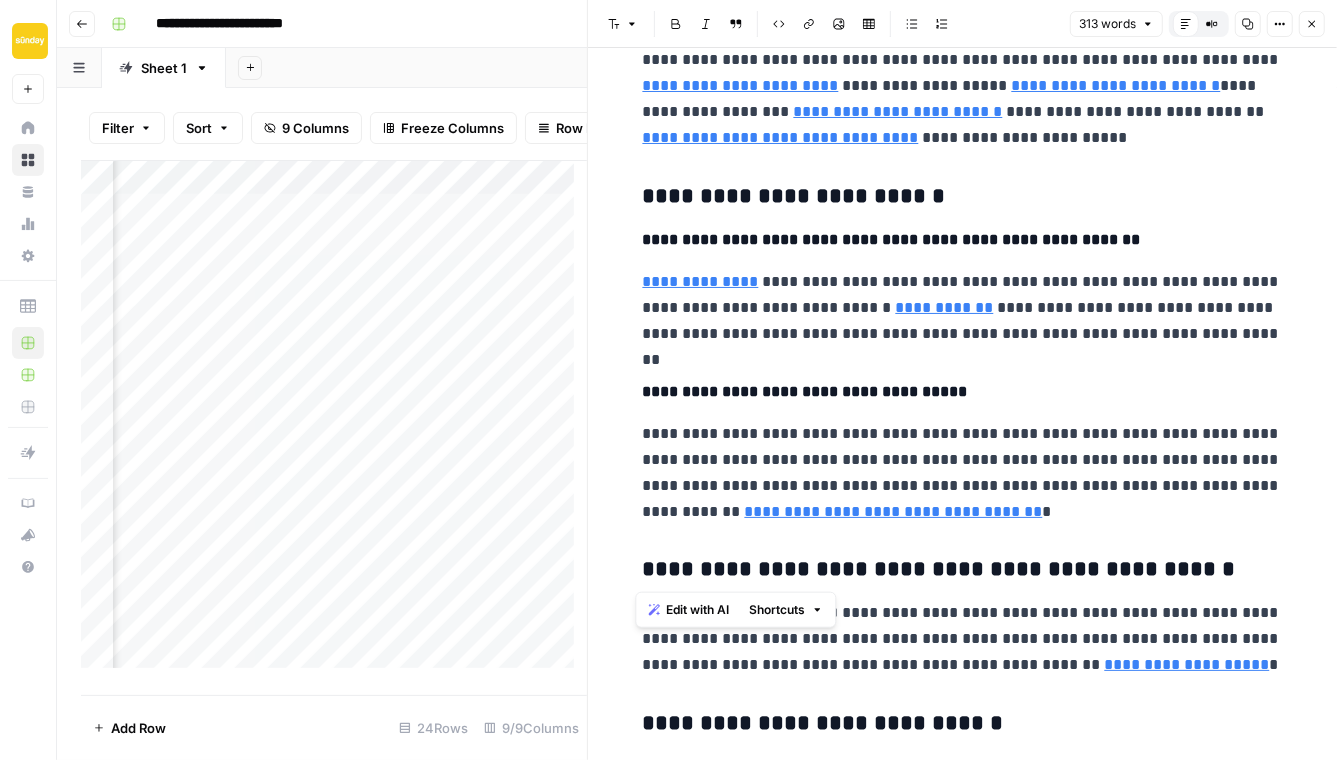 drag, startPoint x: 1176, startPoint y: 567, endPoint x: 612, endPoint y: 569, distance: 564.00354 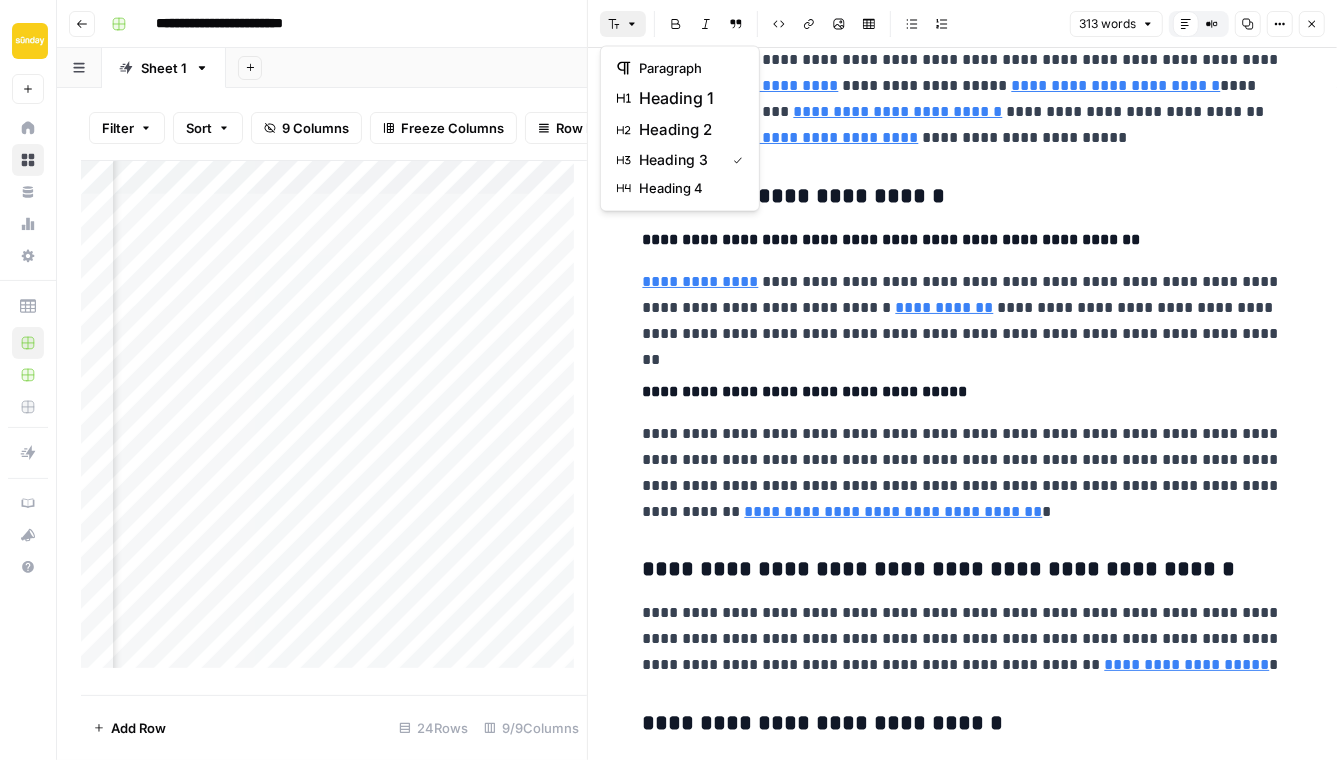 click on "Font style" at bounding box center (623, 24) 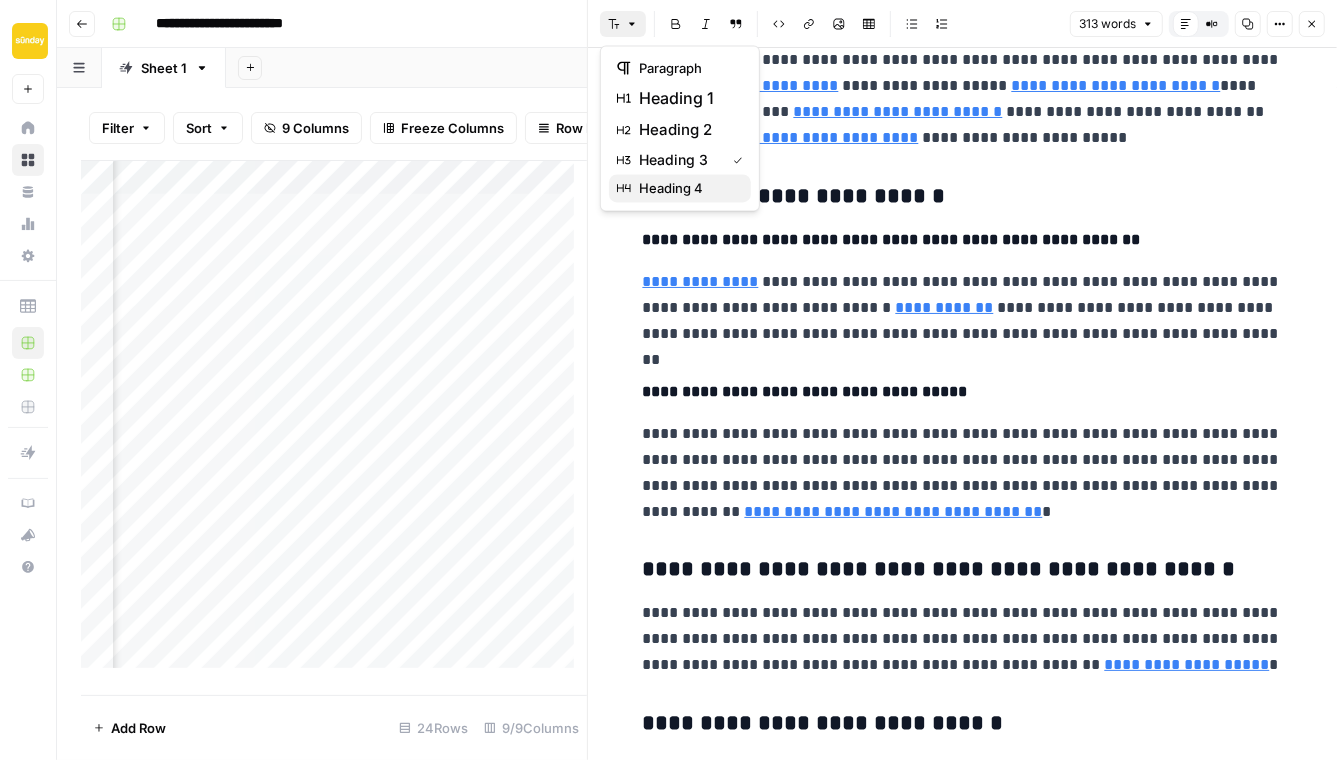 click on "heading 4" at bounding box center (680, 188) 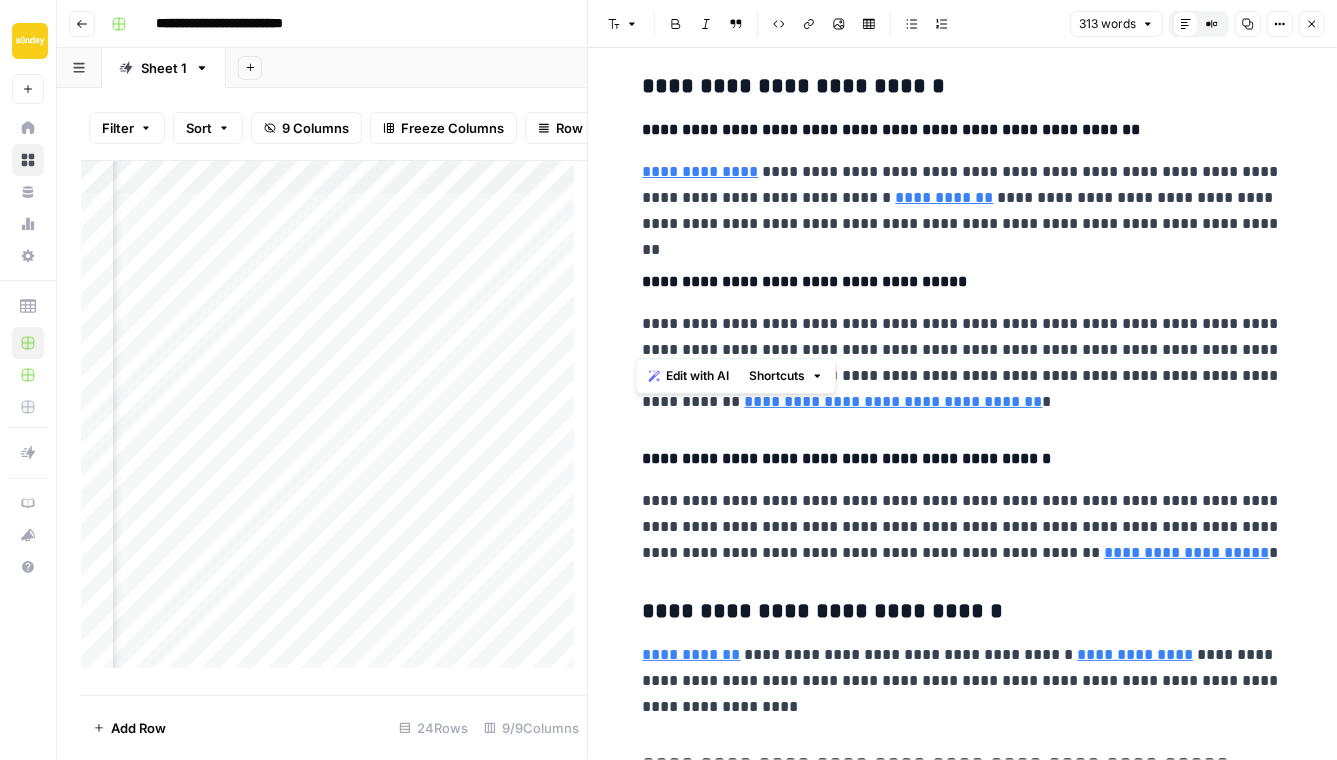 scroll, scrollTop: 437, scrollLeft: 0, axis: vertical 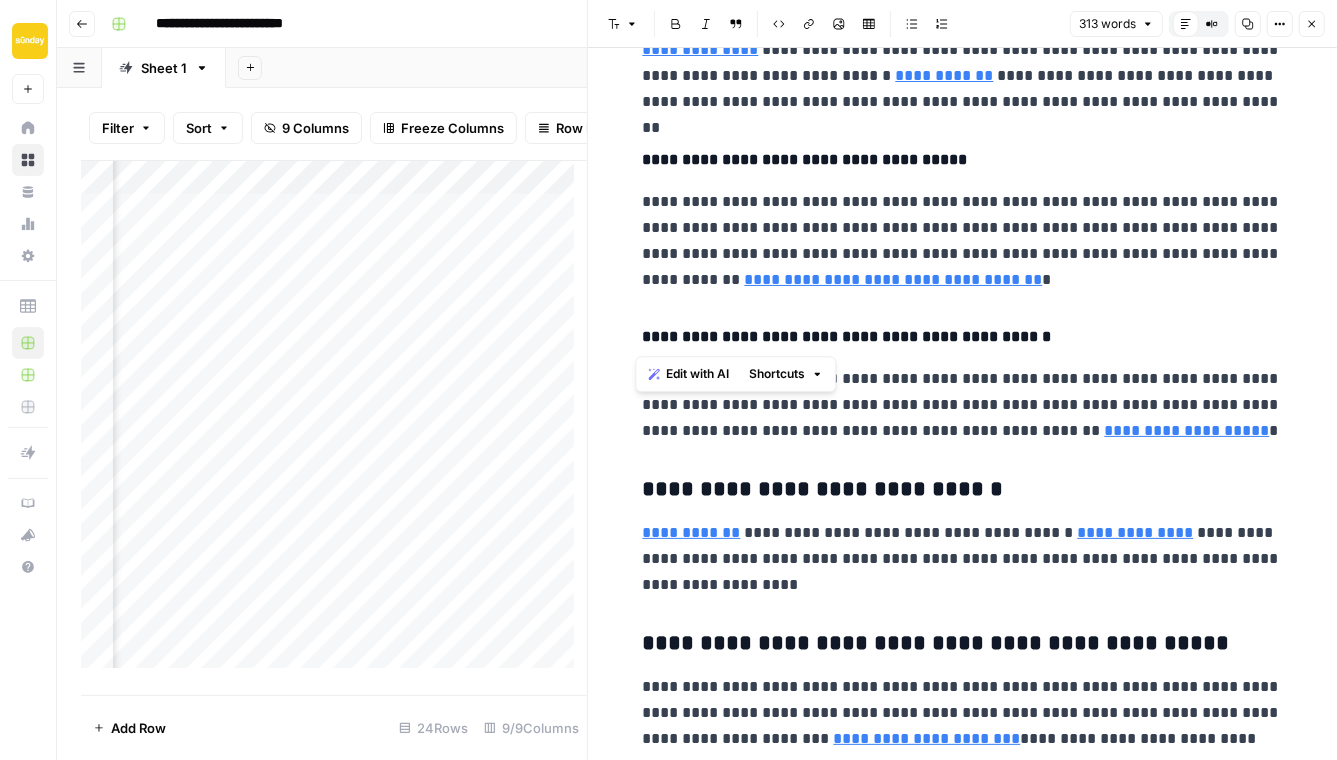 click on "**********" at bounding box center (963, 490) 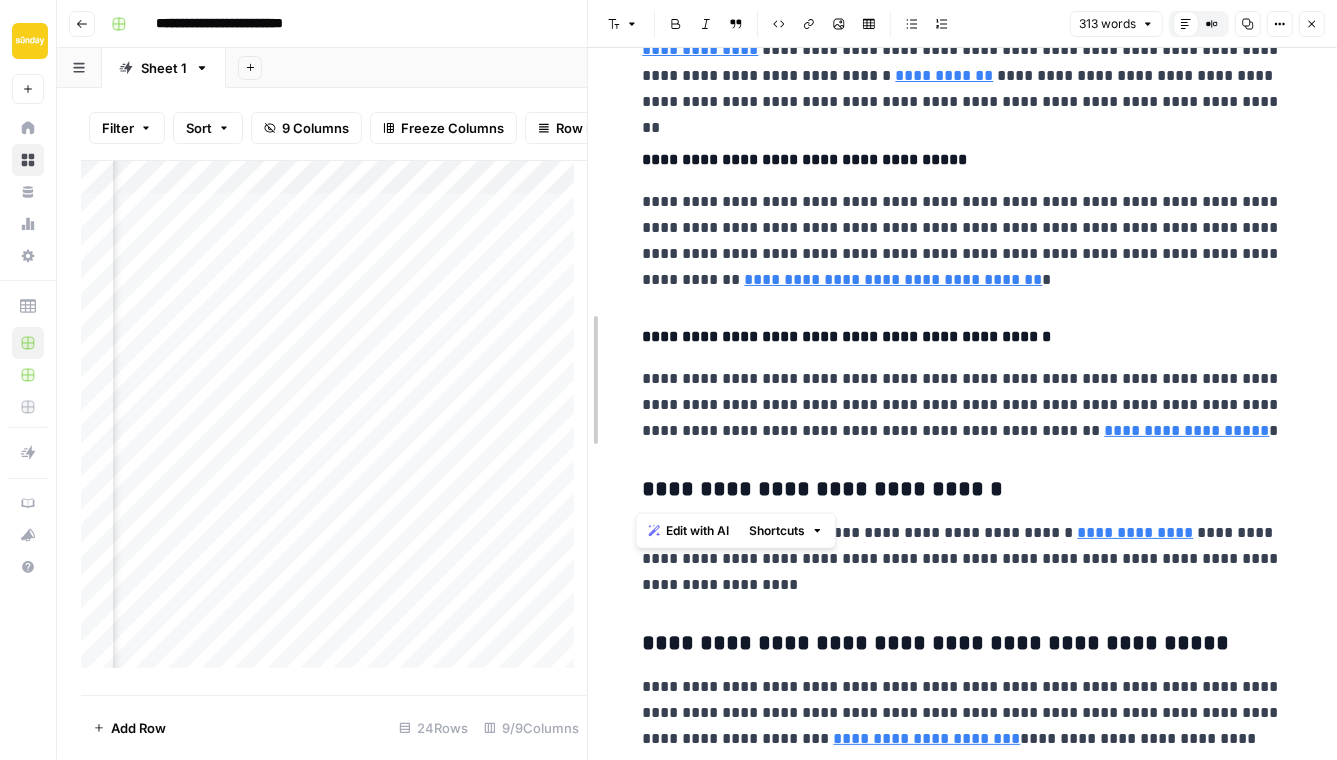 drag, startPoint x: 958, startPoint y: 489, endPoint x: 590, endPoint y: 482, distance: 368.06656 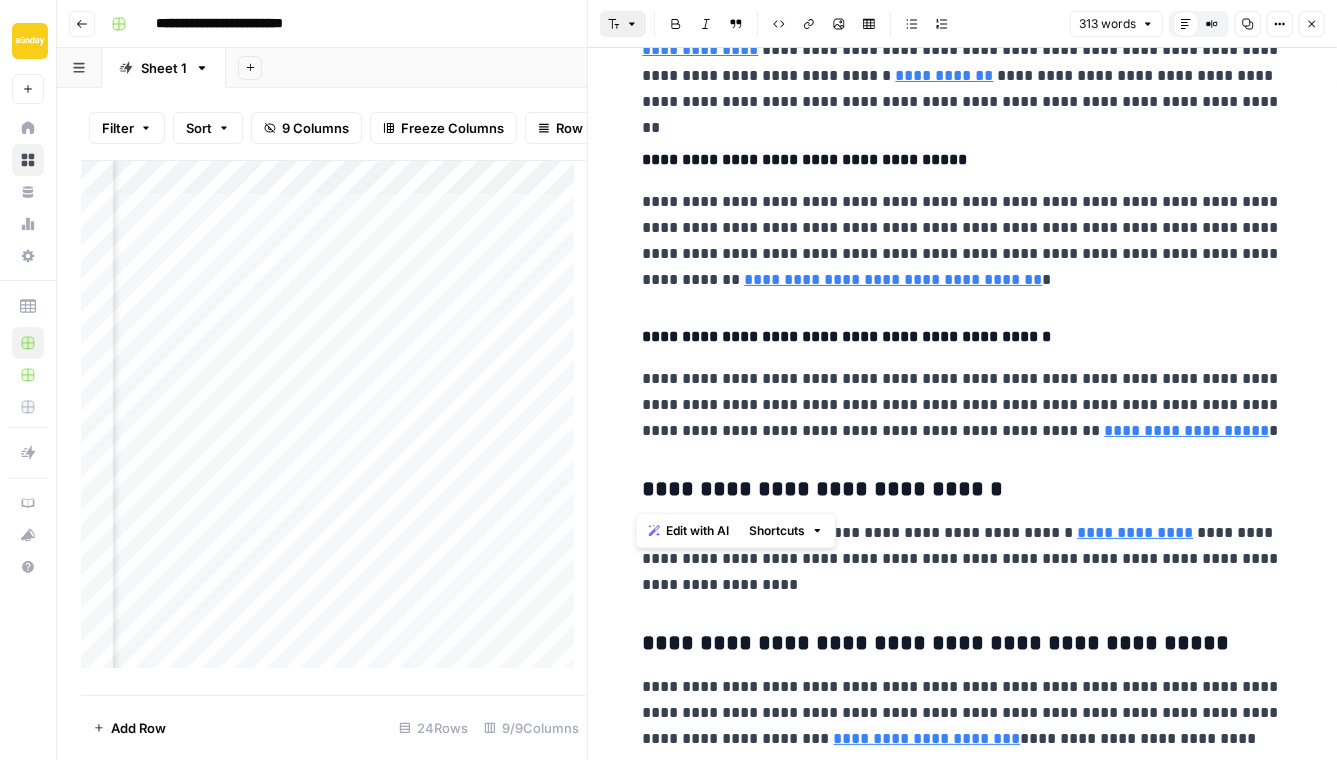 click on "Font style" at bounding box center [623, 24] 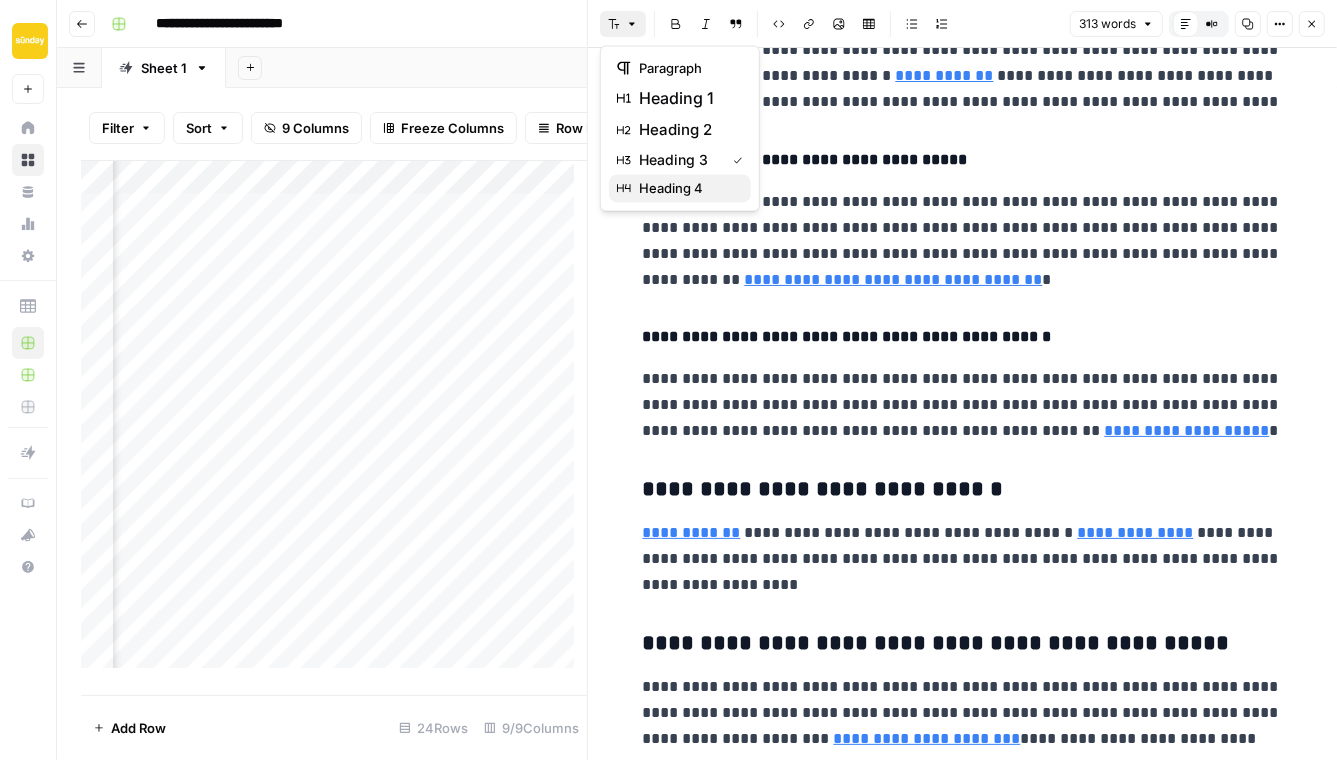 click on "heading 4" at bounding box center (671, 188) 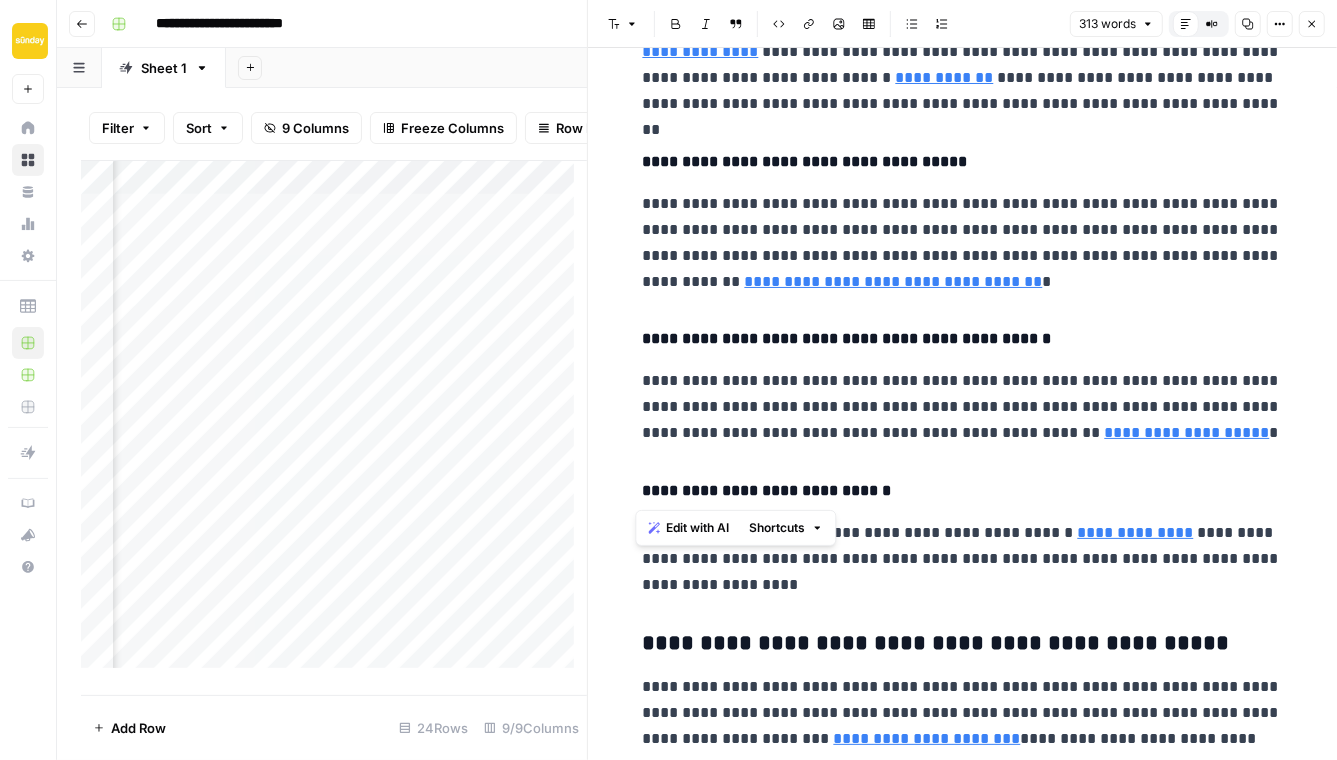 click on "**********" at bounding box center [963, 644] 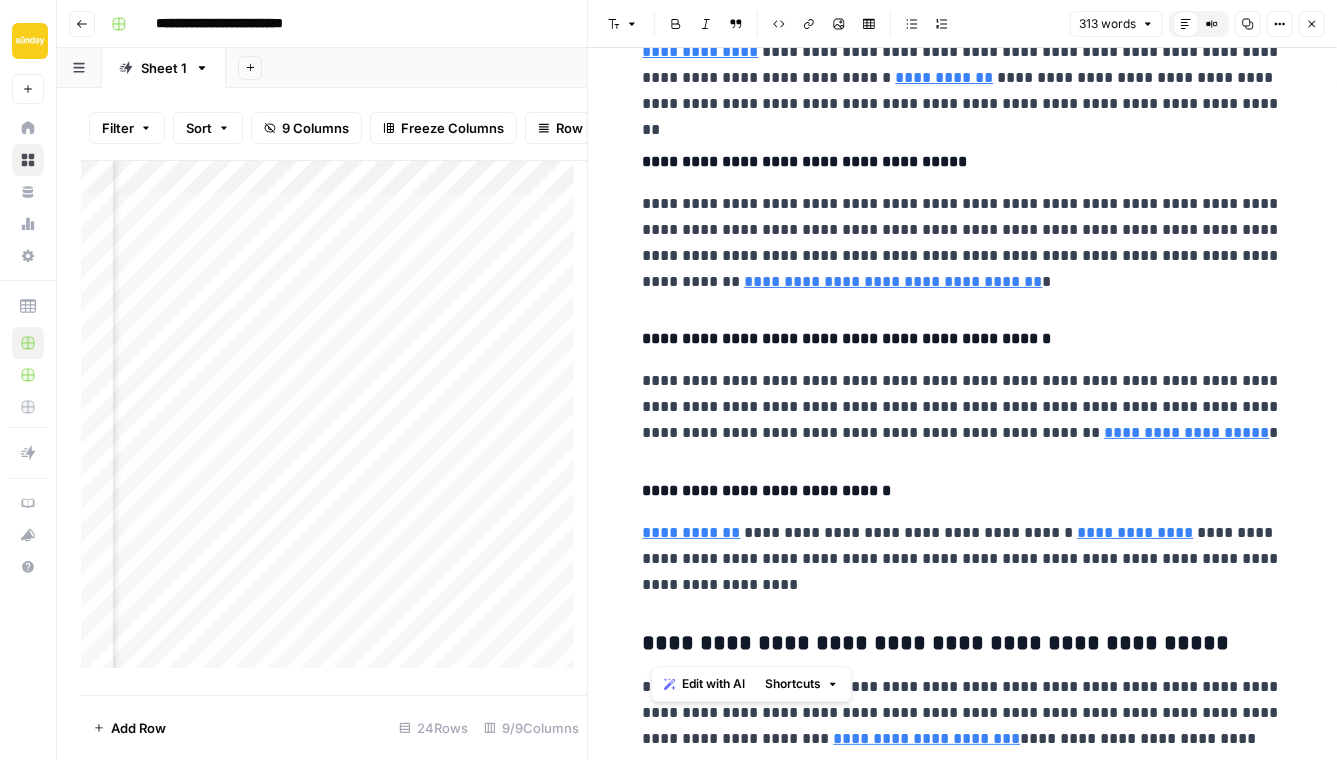 drag, startPoint x: 1167, startPoint y: 644, endPoint x: 637, endPoint y: 642, distance: 530.0038 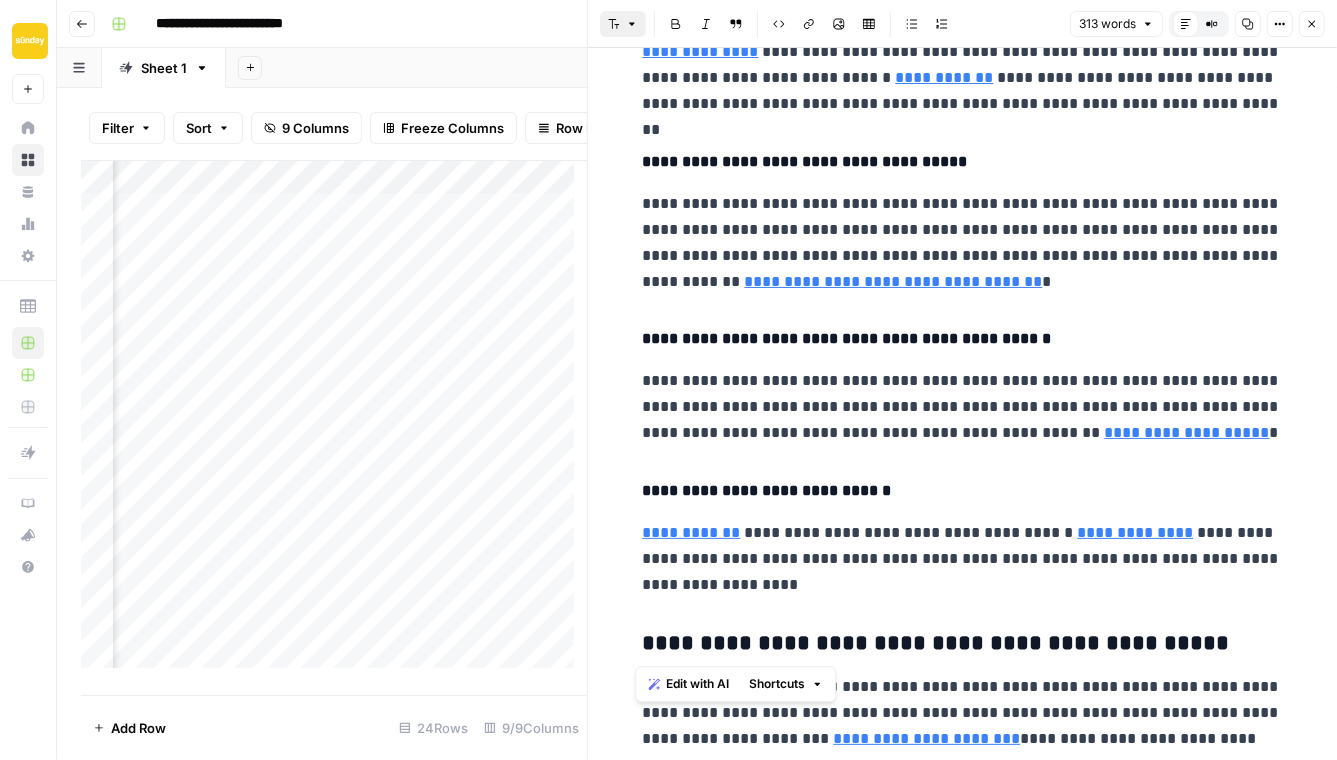 click on "Font style" at bounding box center (623, 24) 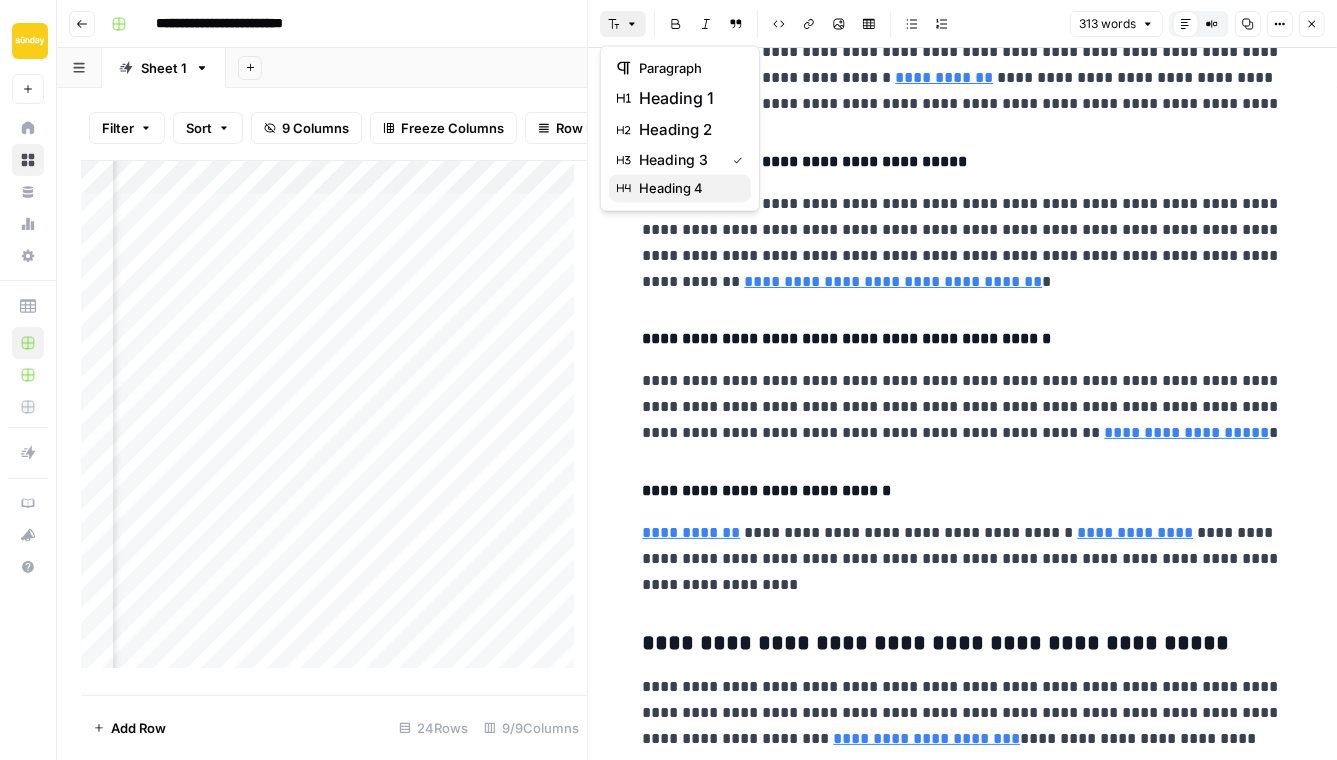click on "heading 4" at bounding box center (671, 188) 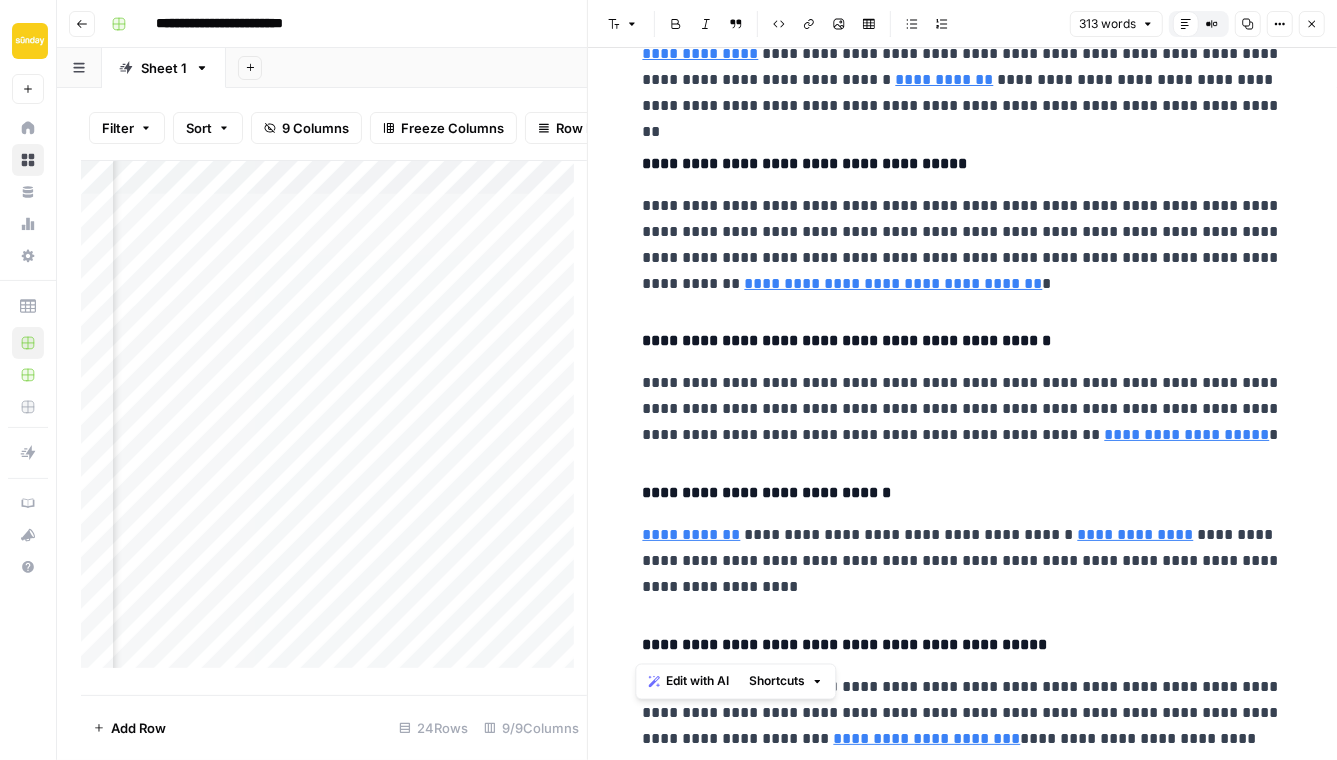 scroll, scrollTop: 433, scrollLeft: 0, axis: vertical 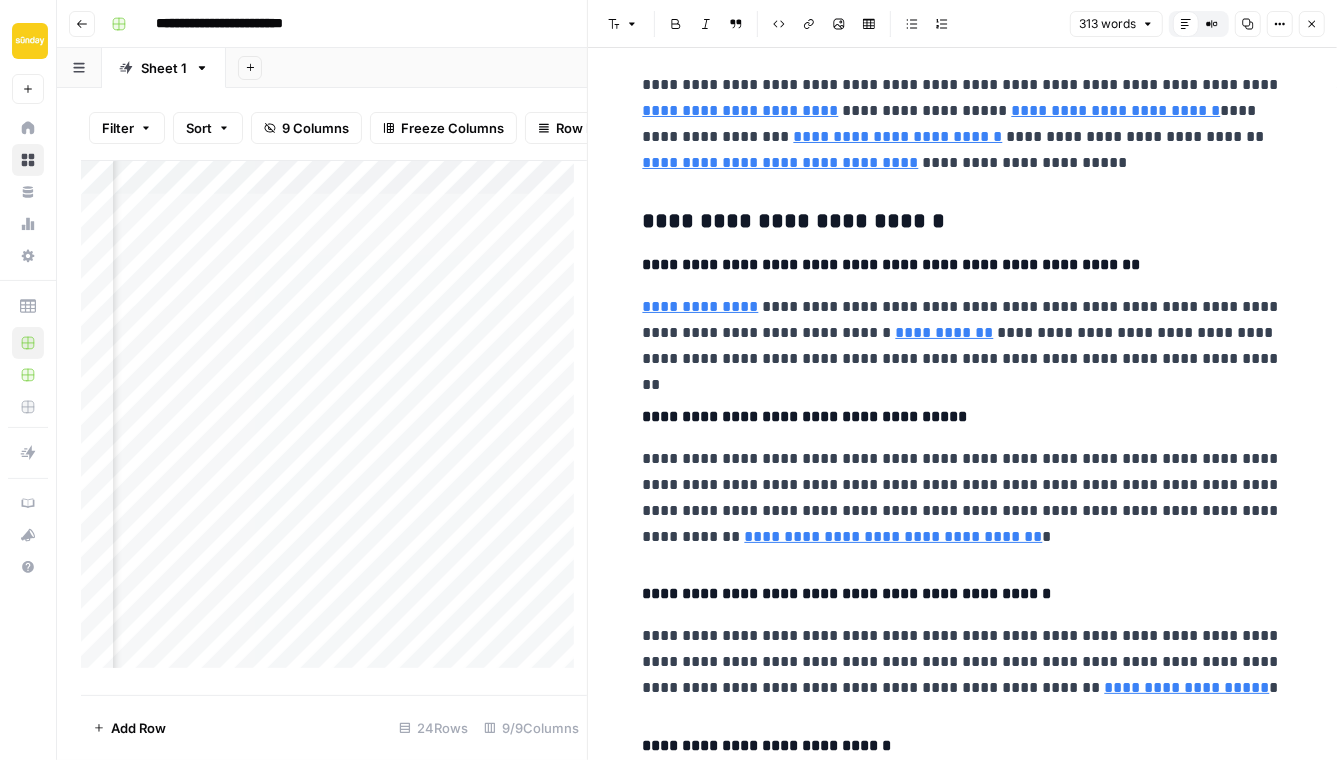 click on "**********" at bounding box center (963, 265) 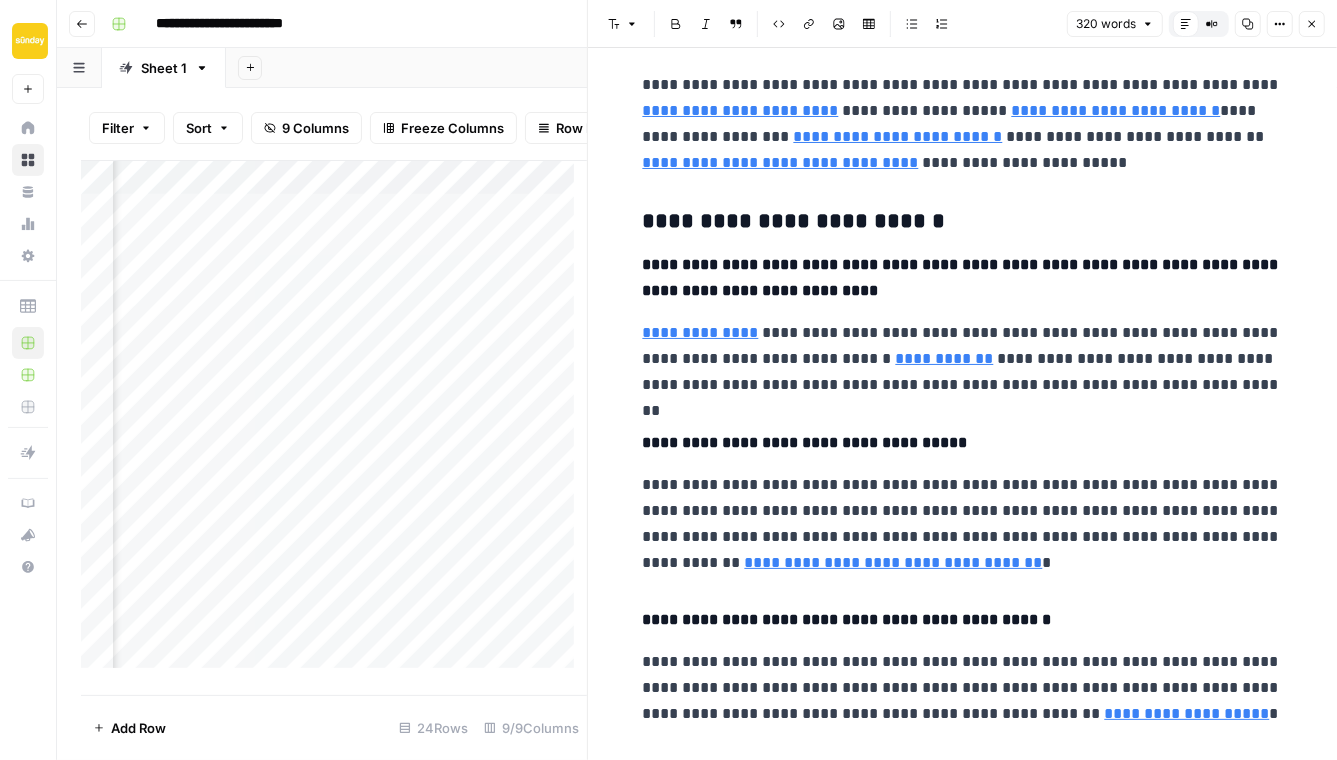 click on "**********" at bounding box center [963, 278] 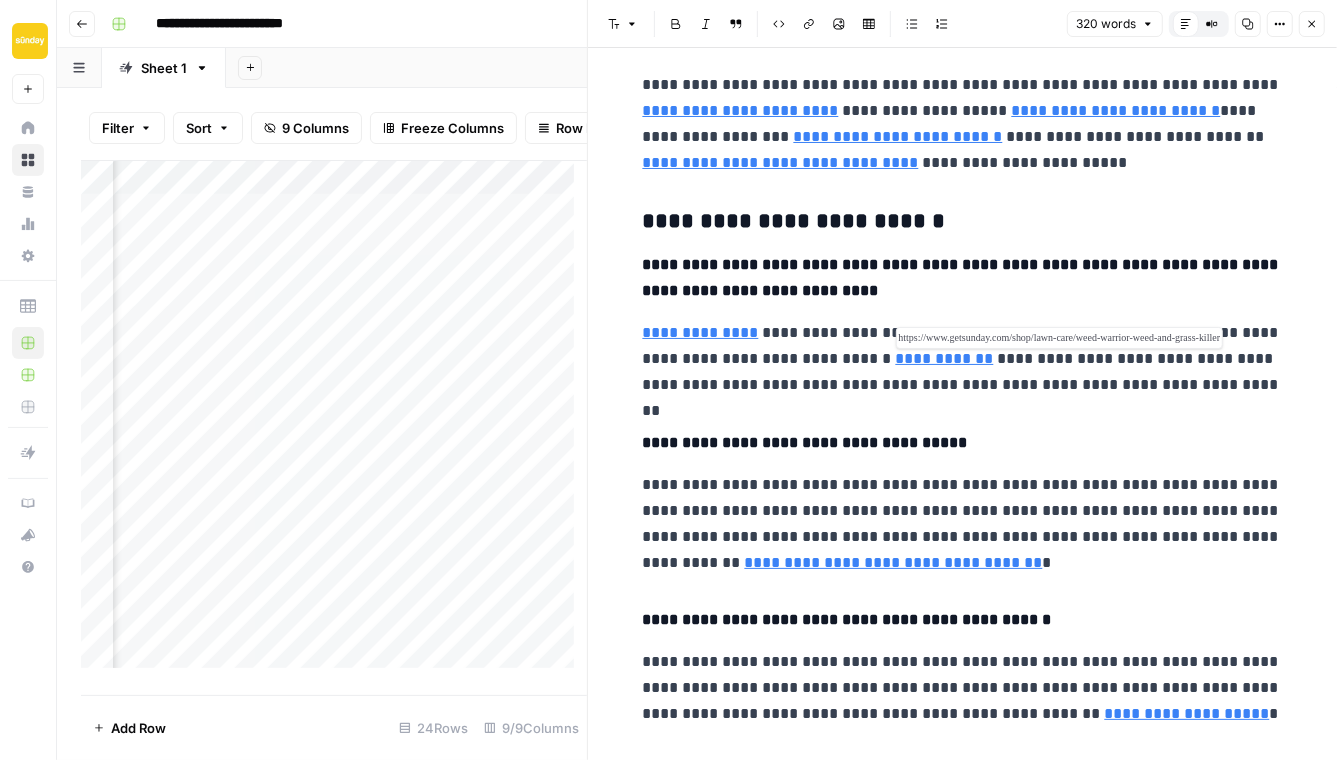 click on "**********" at bounding box center [945, 358] 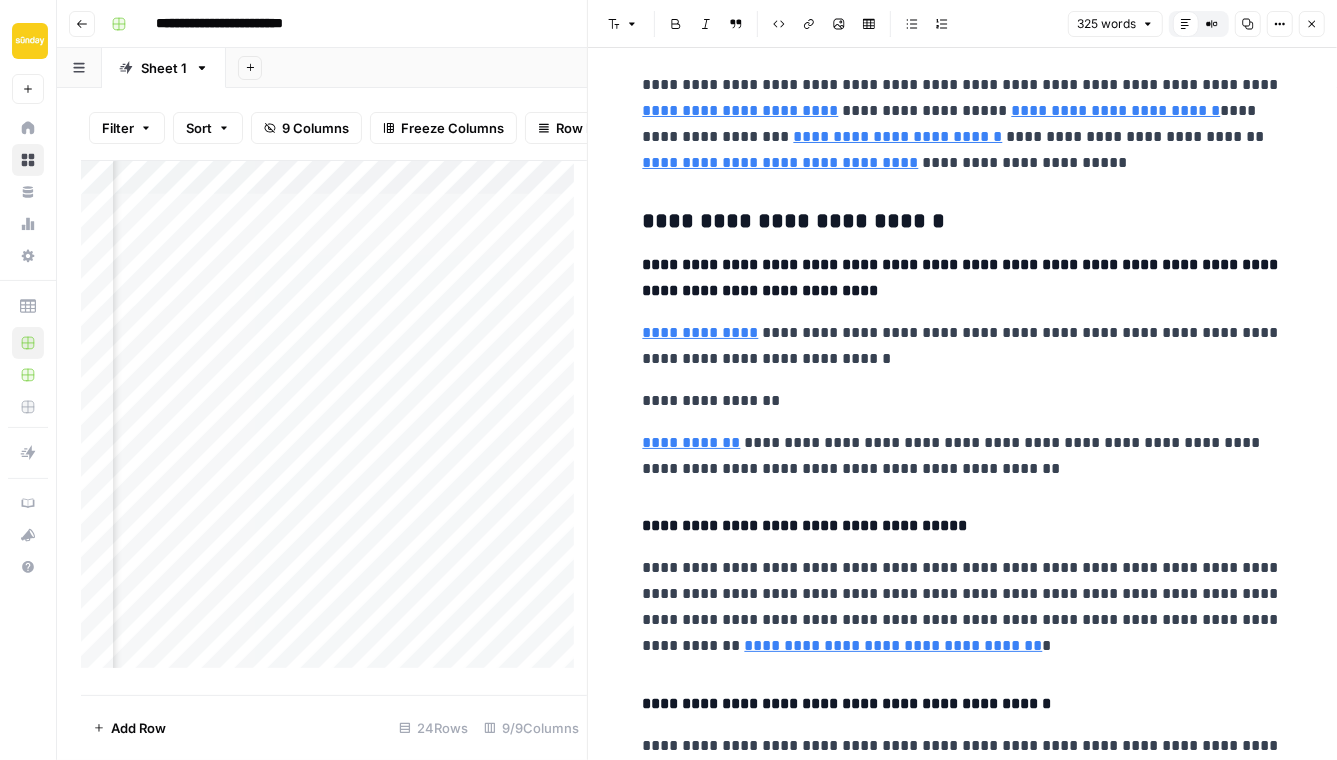 click on "**********" at bounding box center [963, 346] 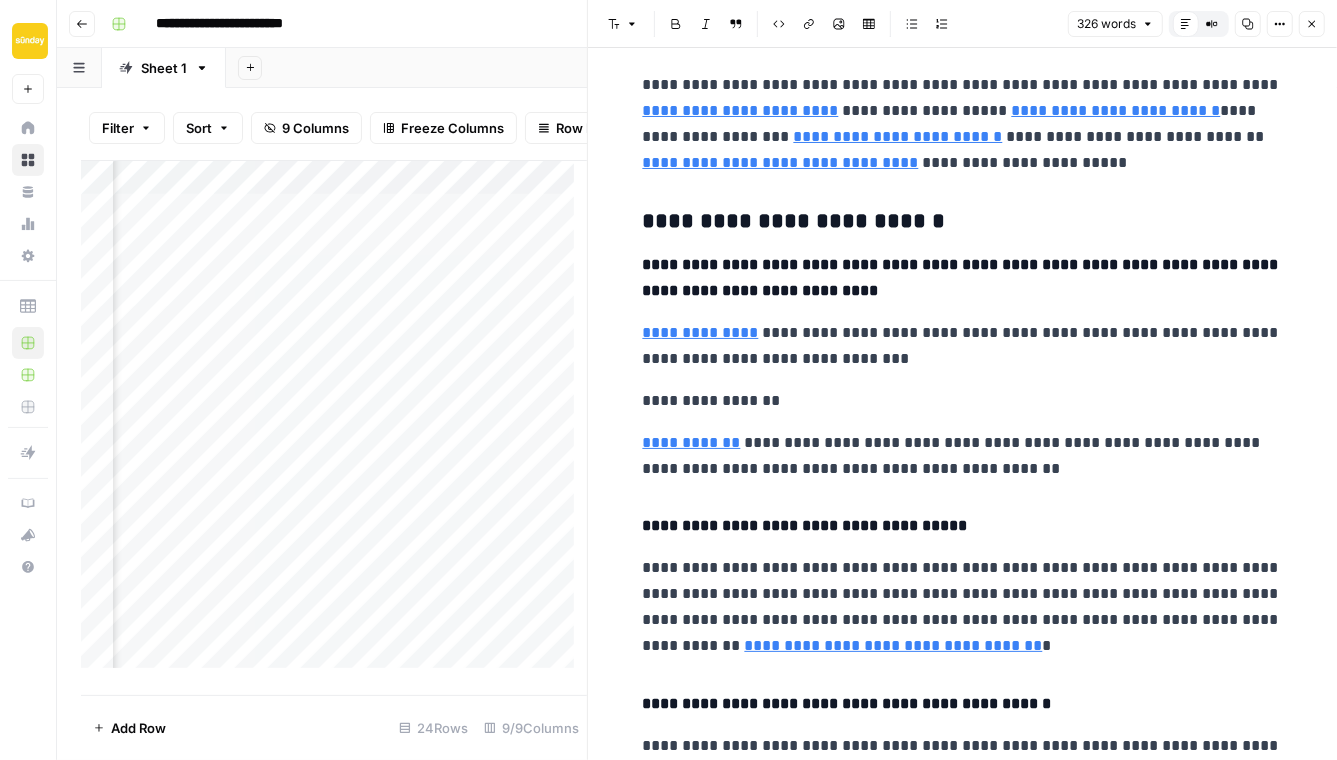 click on "**********" at bounding box center (963, 346) 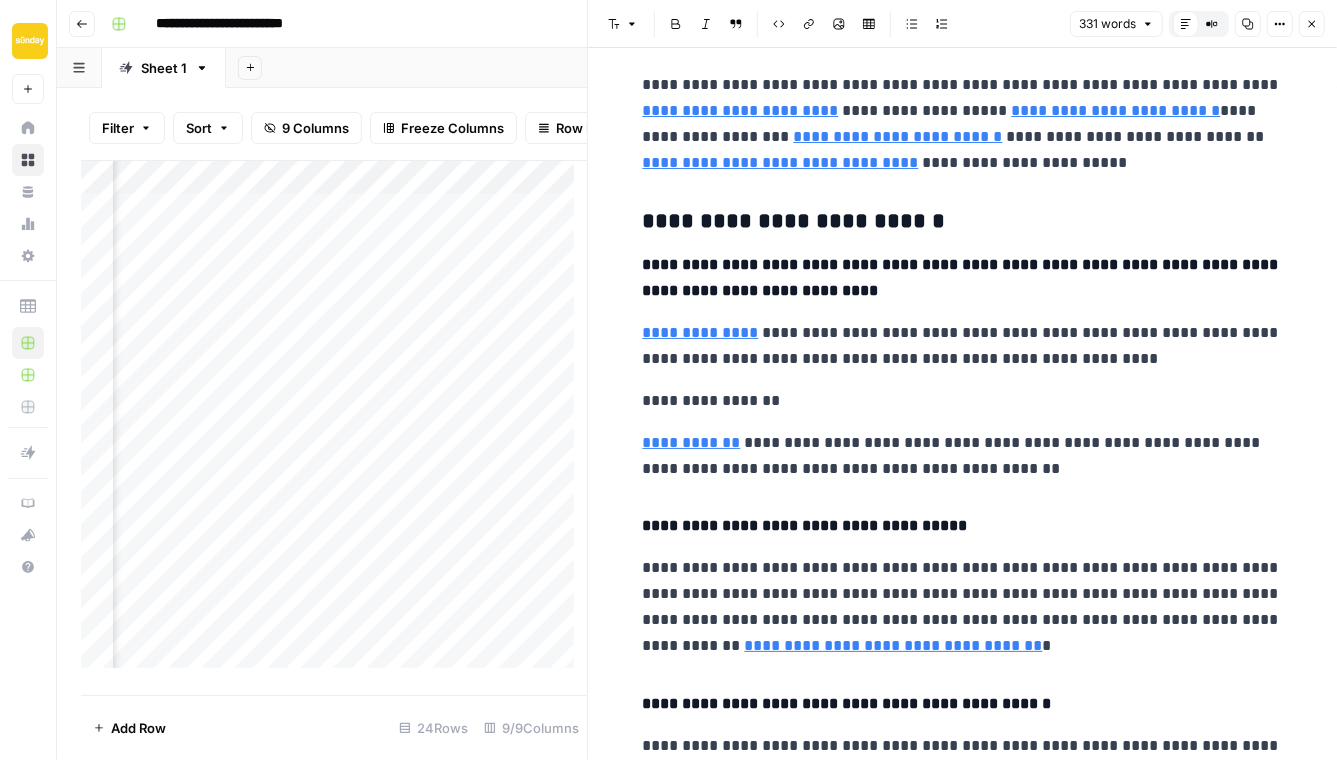 click on "**********" at bounding box center (963, 346) 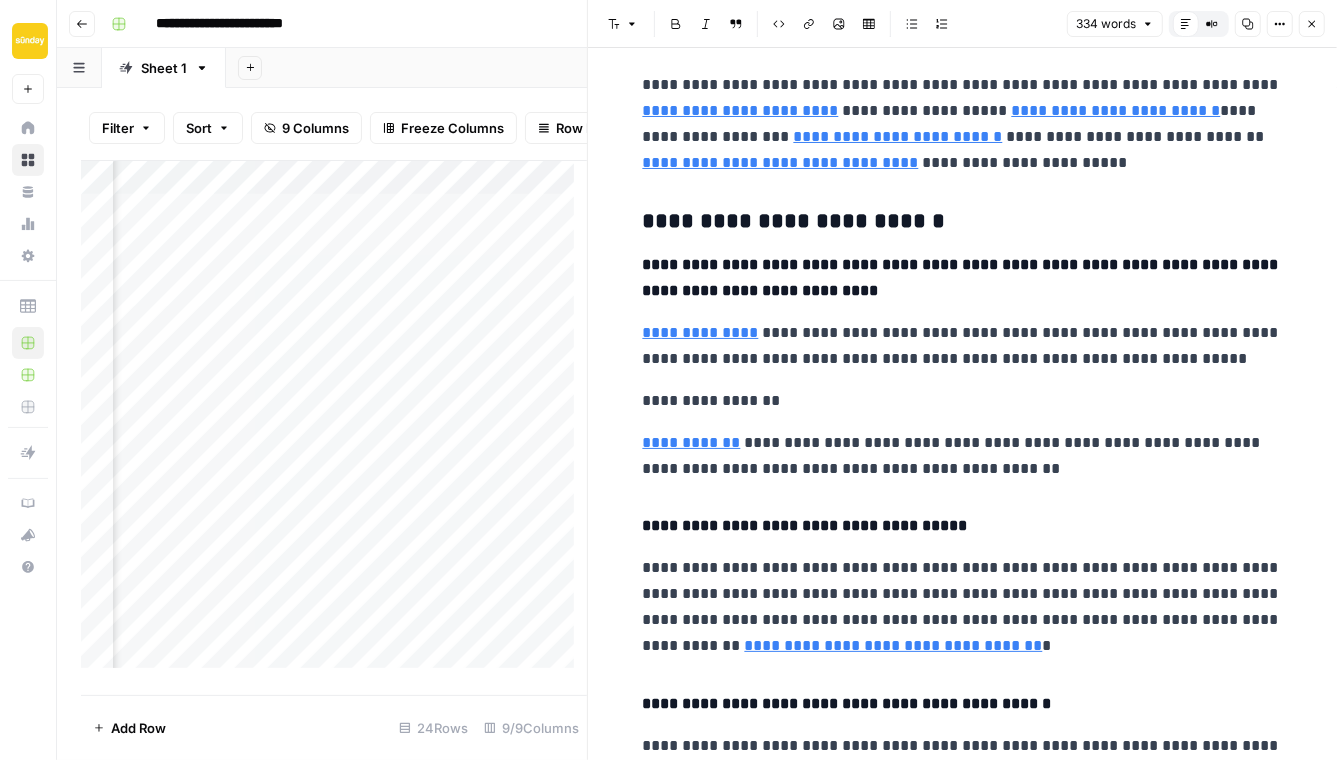 click on "**********" at bounding box center (963, 346) 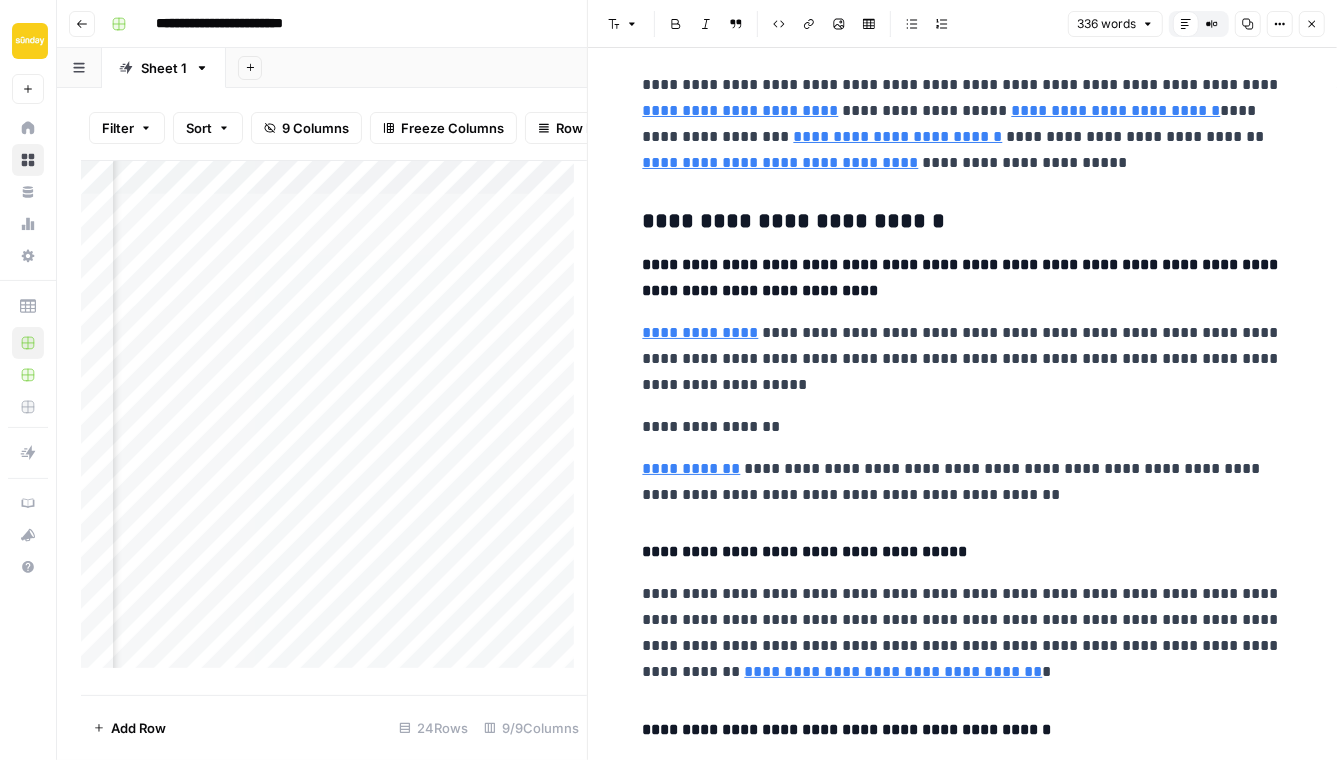 click on "**********" at bounding box center (963, 359) 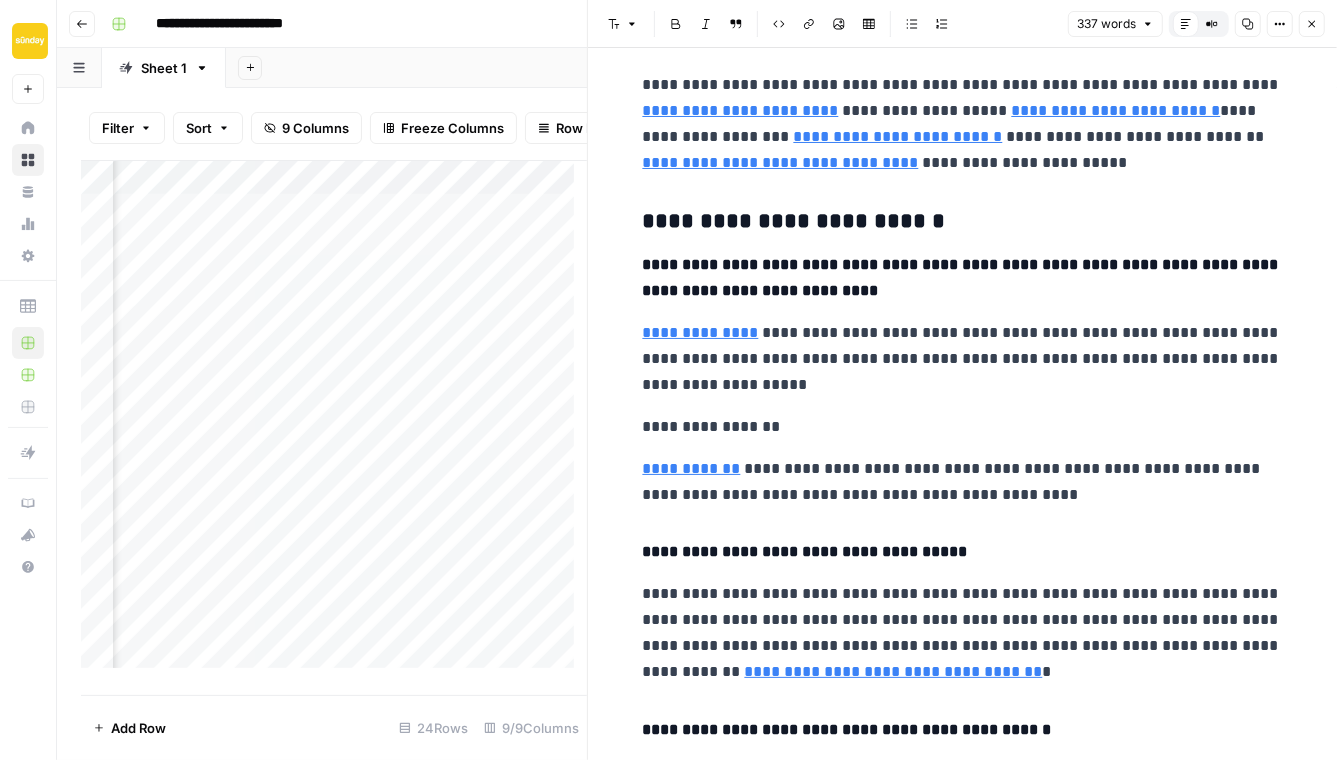 click on "**********" at bounding box center (963, 482) 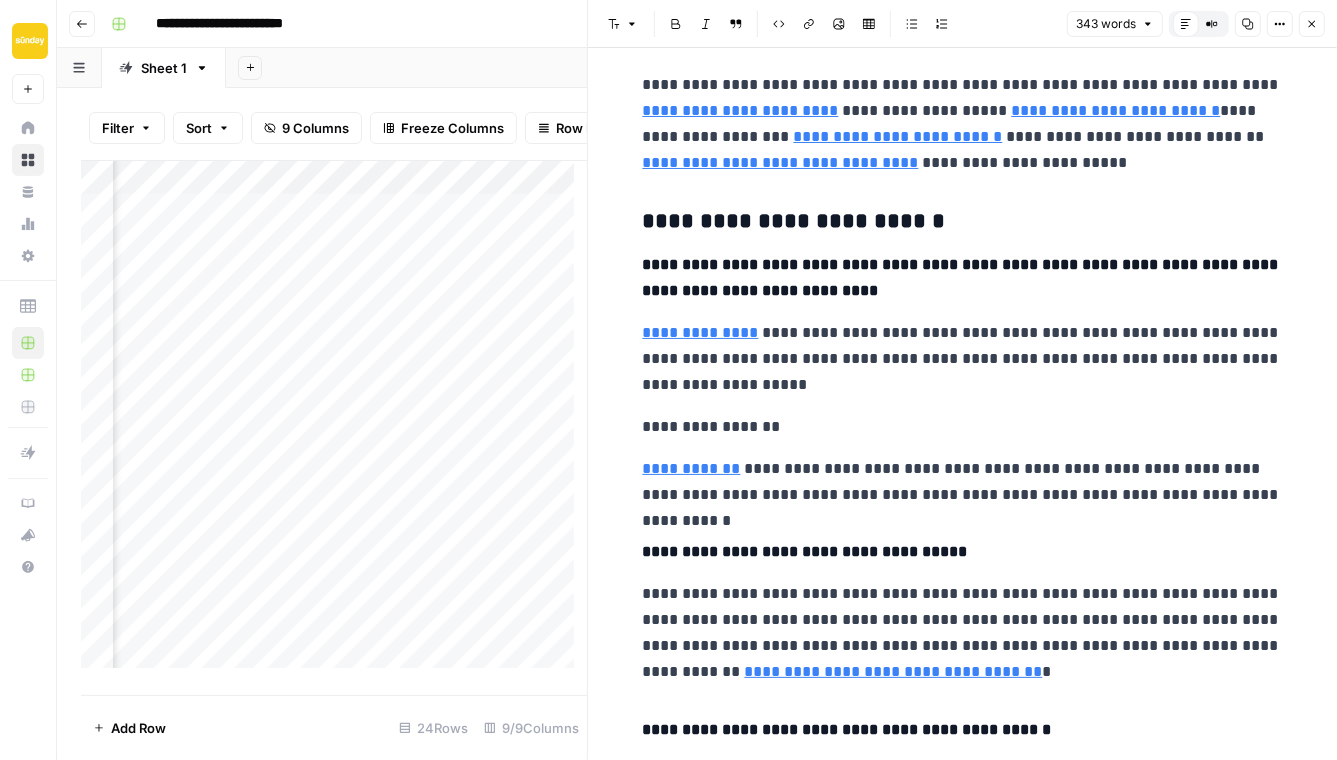 click on "**********" at bounding box center [963, 482] 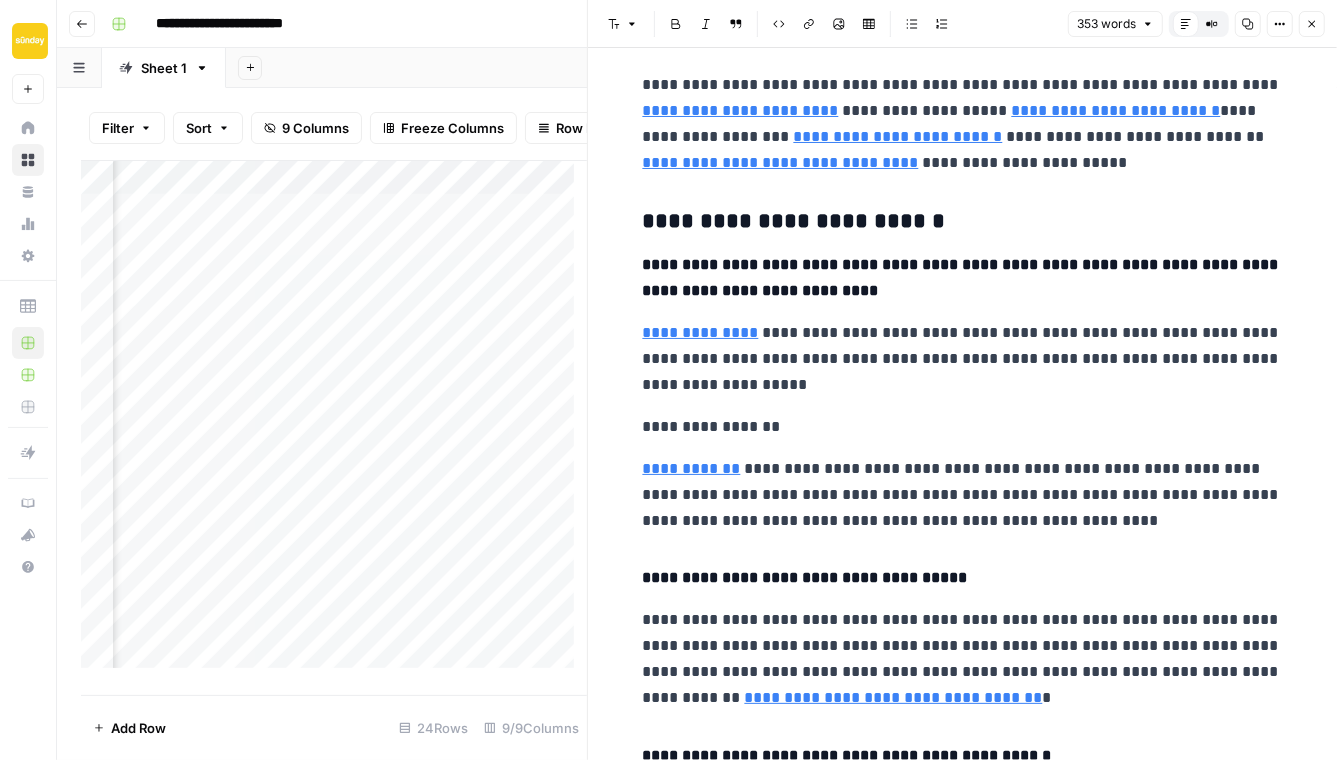 click on "**********" at bounding box center (963, 495) 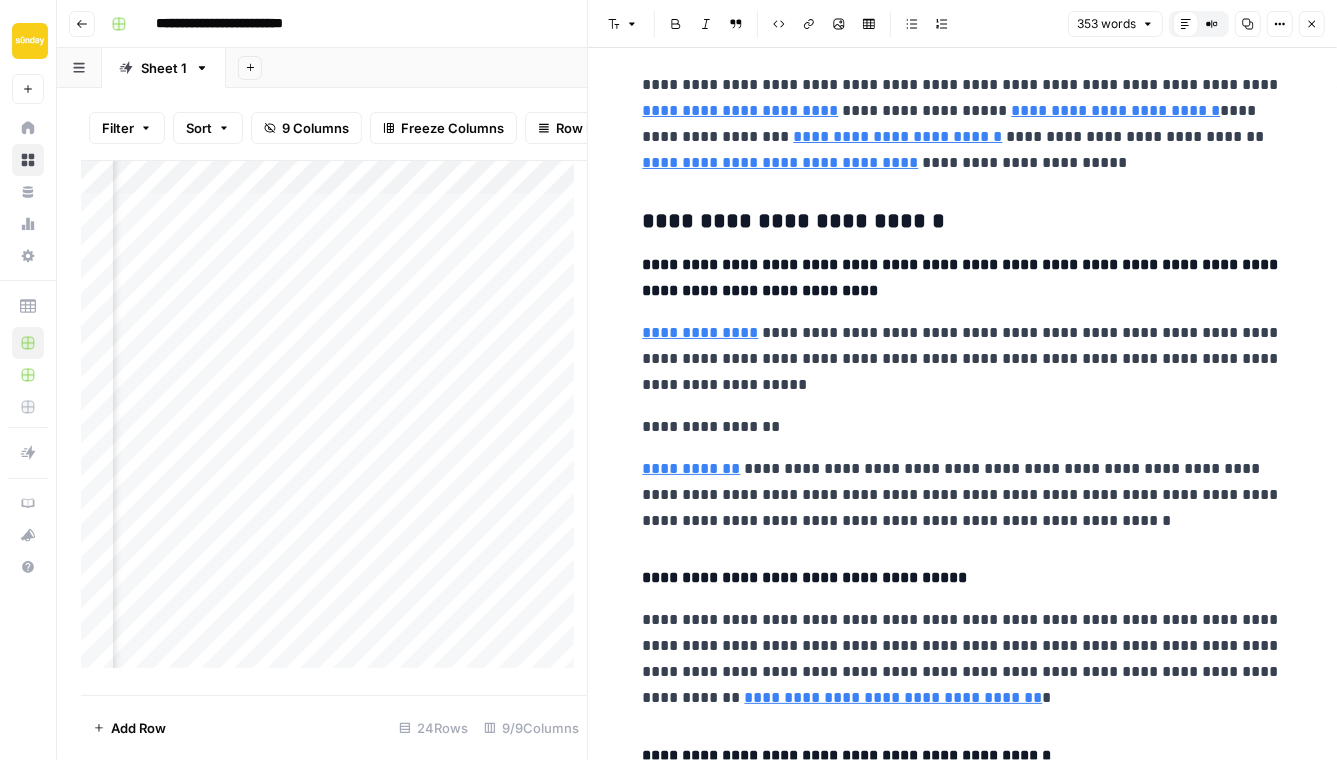 click on "**********" at bounding box center (963, 495) 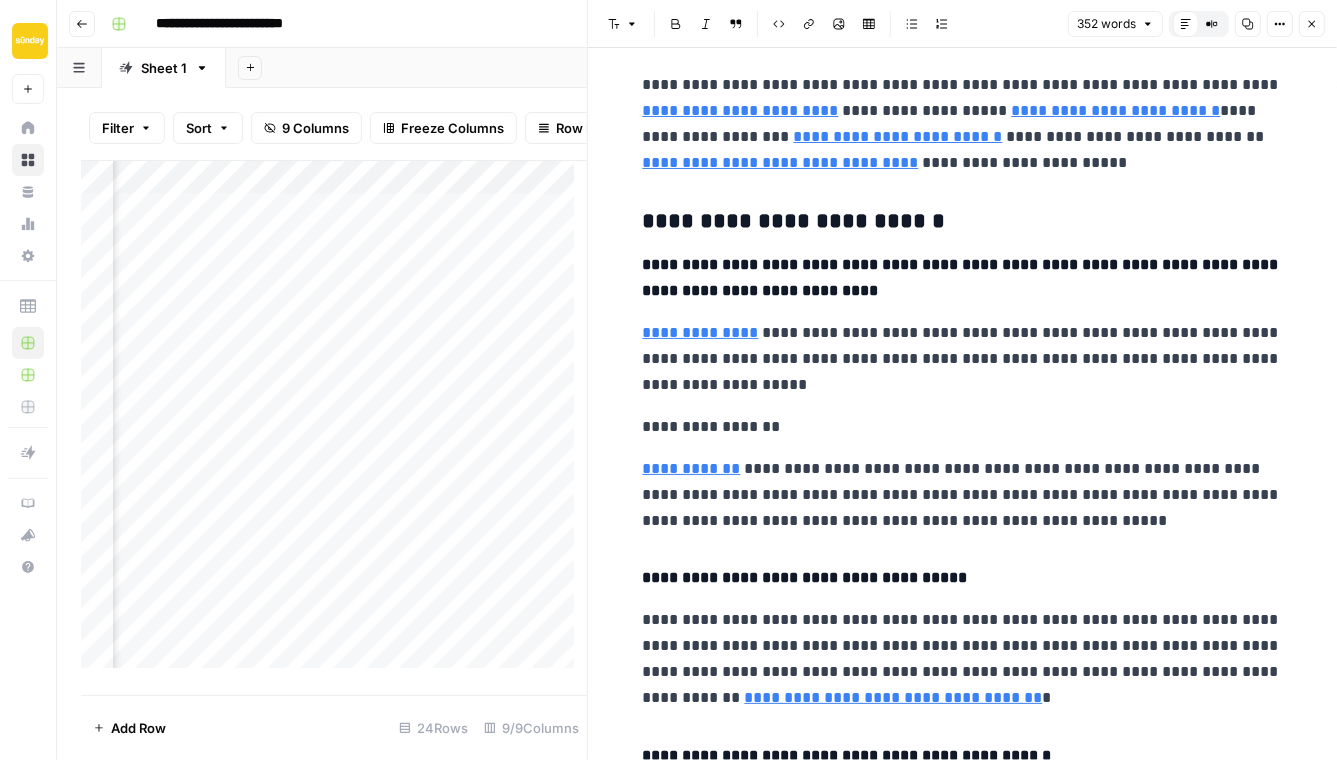 click on "**********" at bounding box center [963, 427] 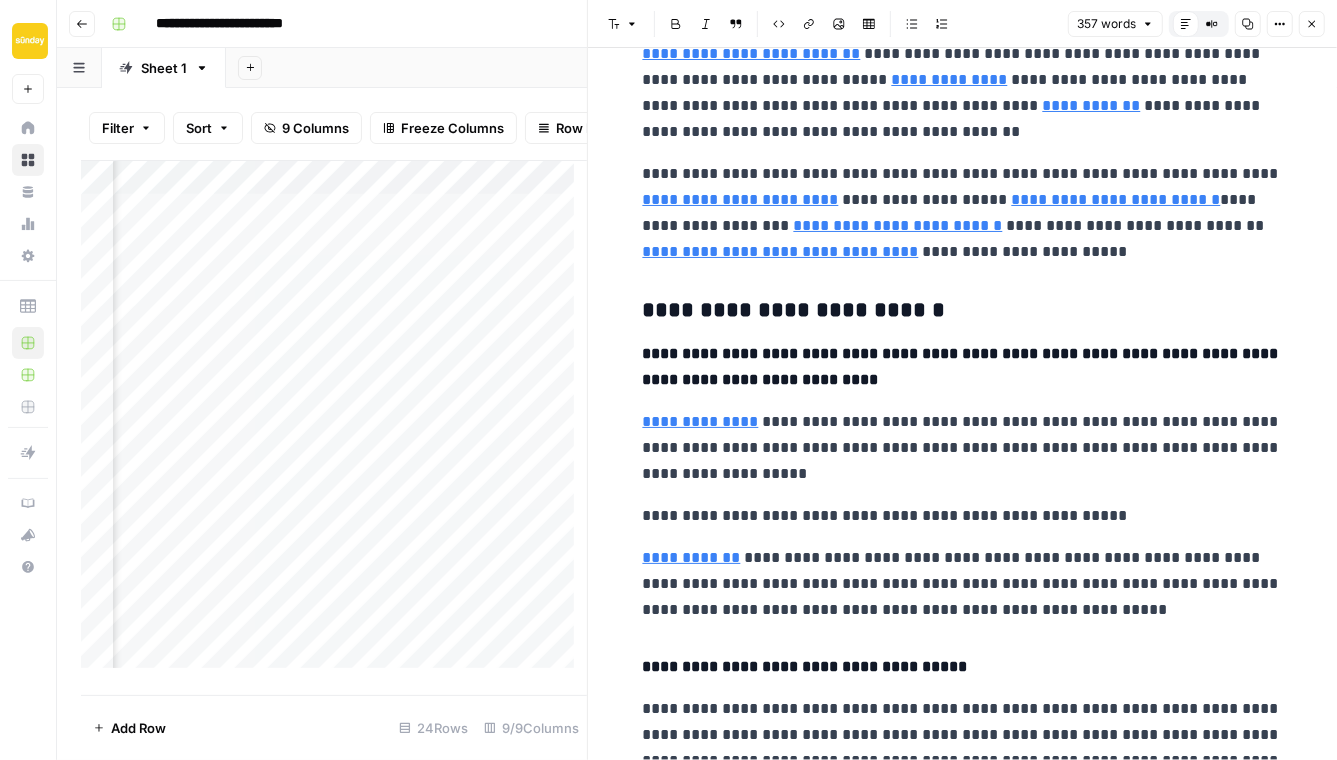 scroll, scrollTop: 0, scrollLeft: 0, axis: both 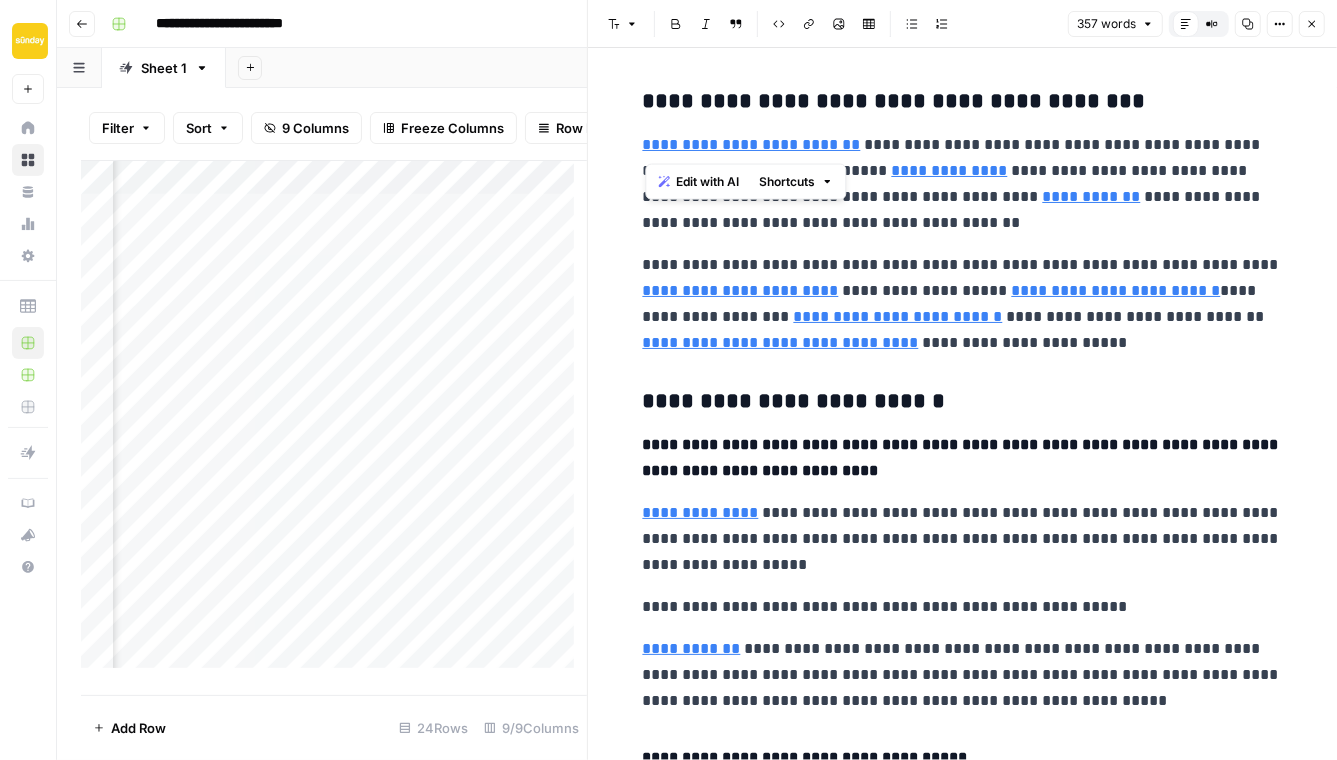 drag, startPoint x: 850, startPoint y: 144, endPoint x: 630, endPoint y: 143, distance: 220.00227 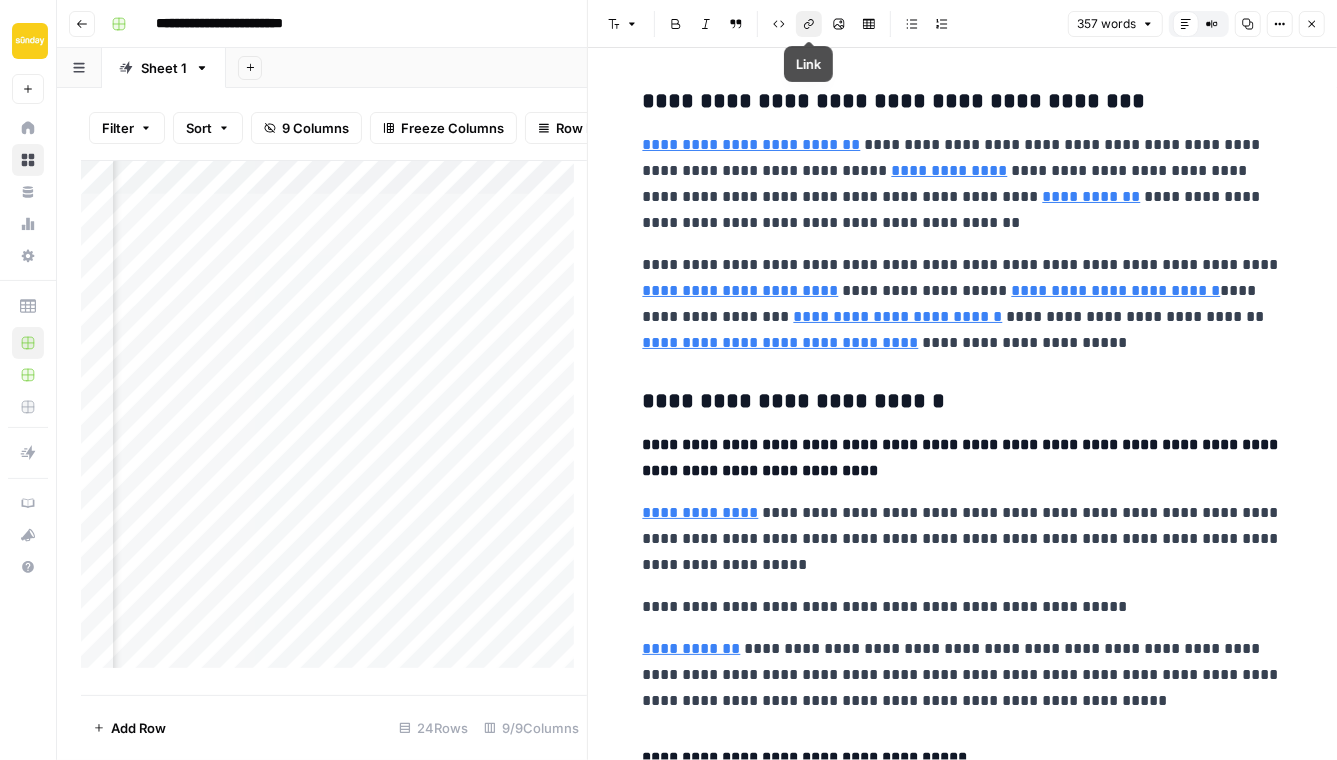 click 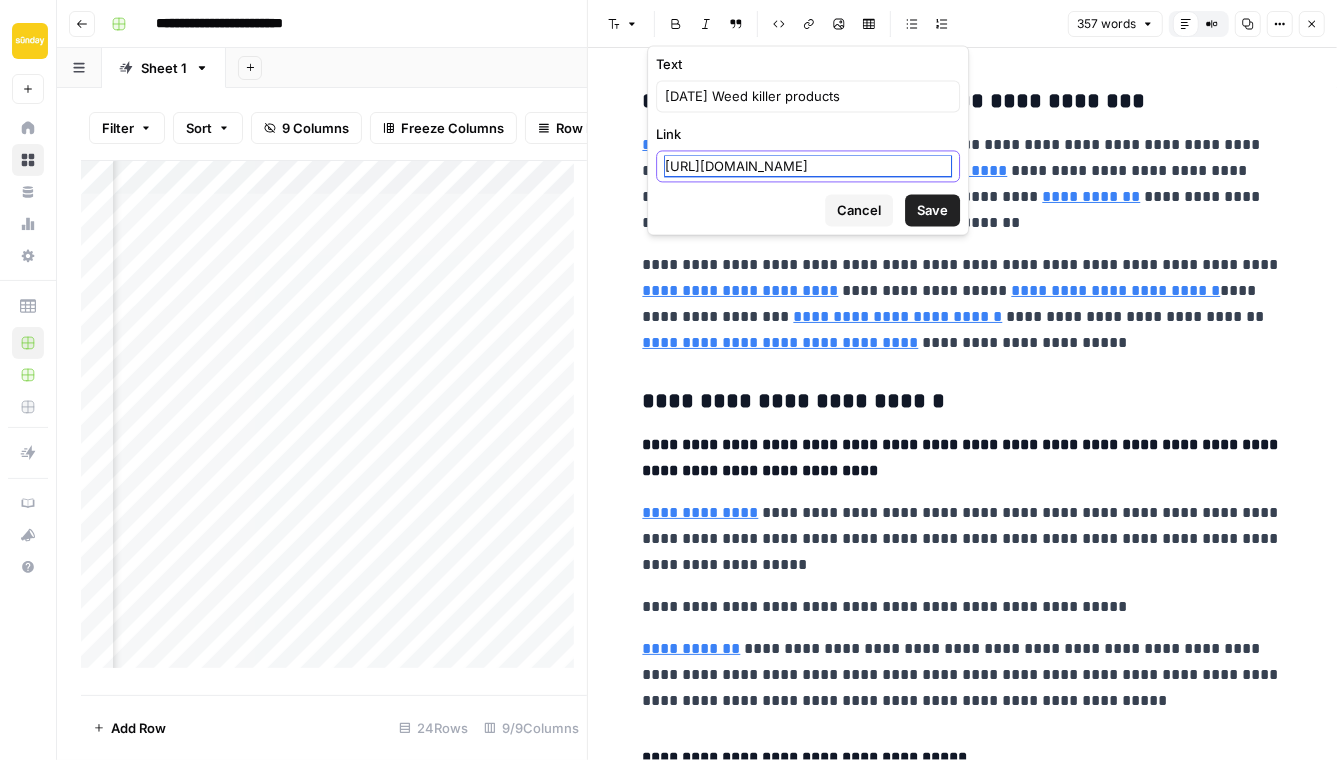 click on "https://www.getsunday.com/shop/category/lawn-care" at bounding box center (808, 166) 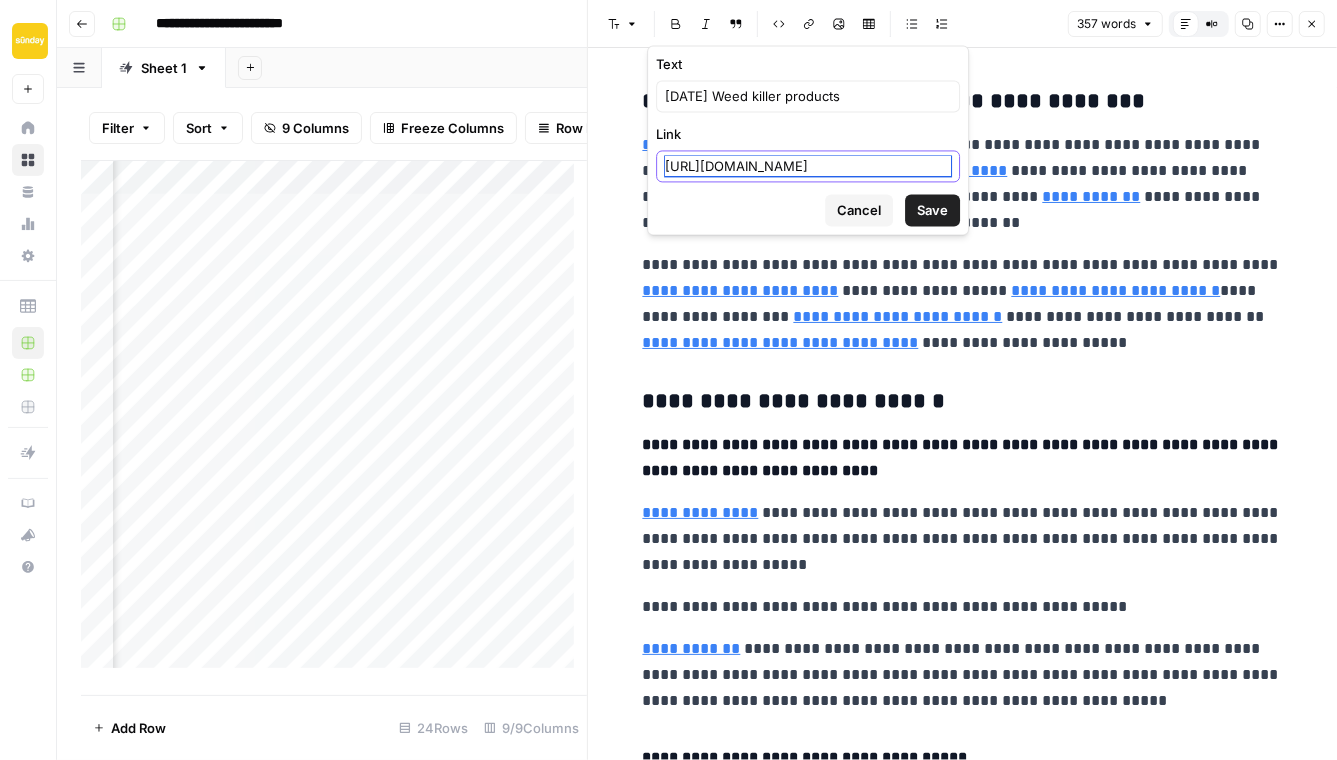 paste on "/weed-killer" 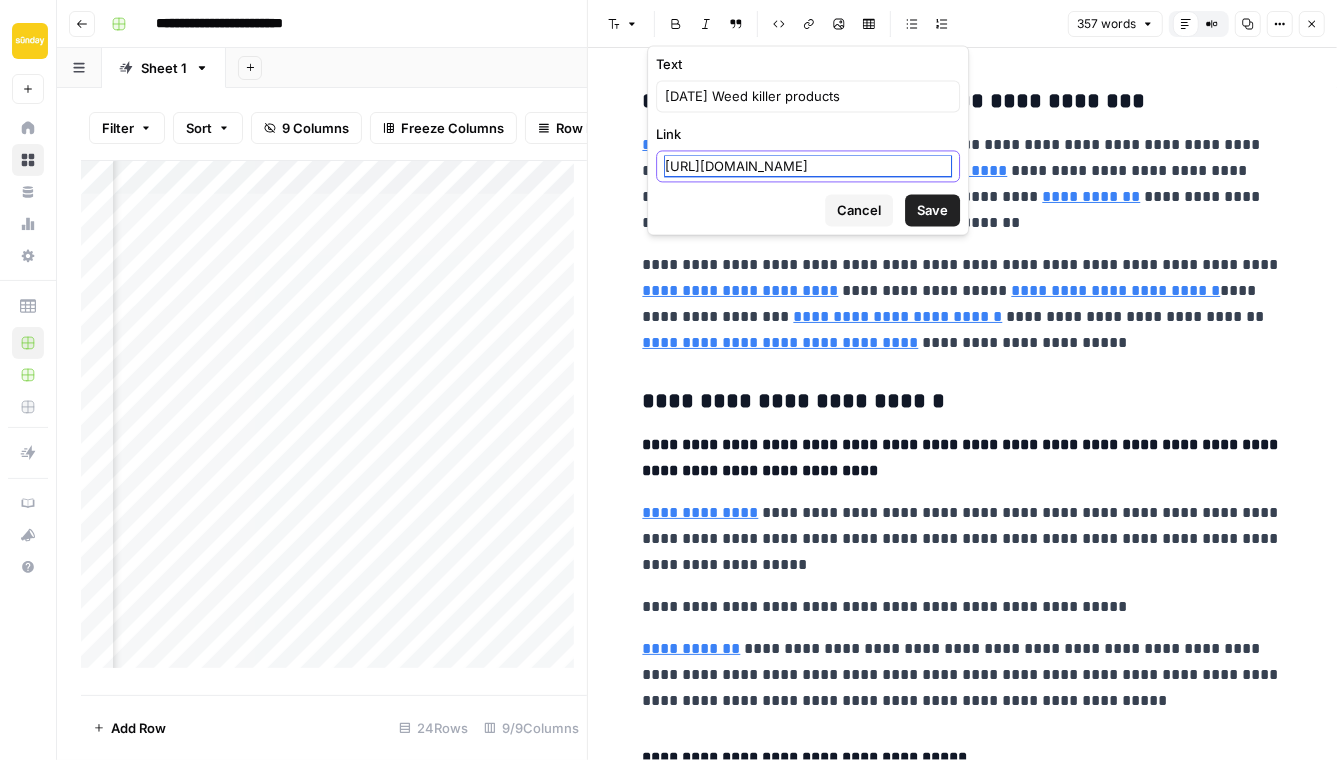 scroll, scrollTop: 0, scrollLeft: 120, axis: horizontal 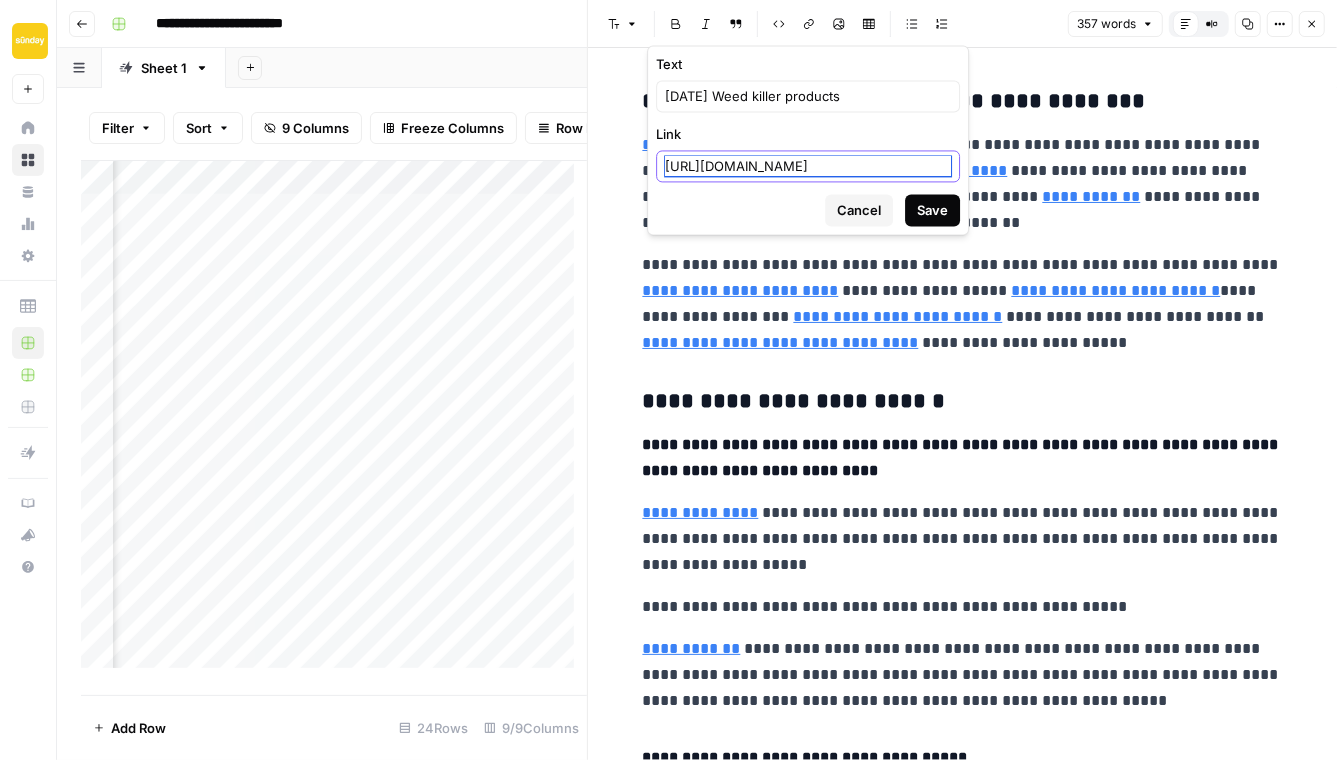 type on "https://www.getsunday.com/shop/category/lawn-care/weed-killer" 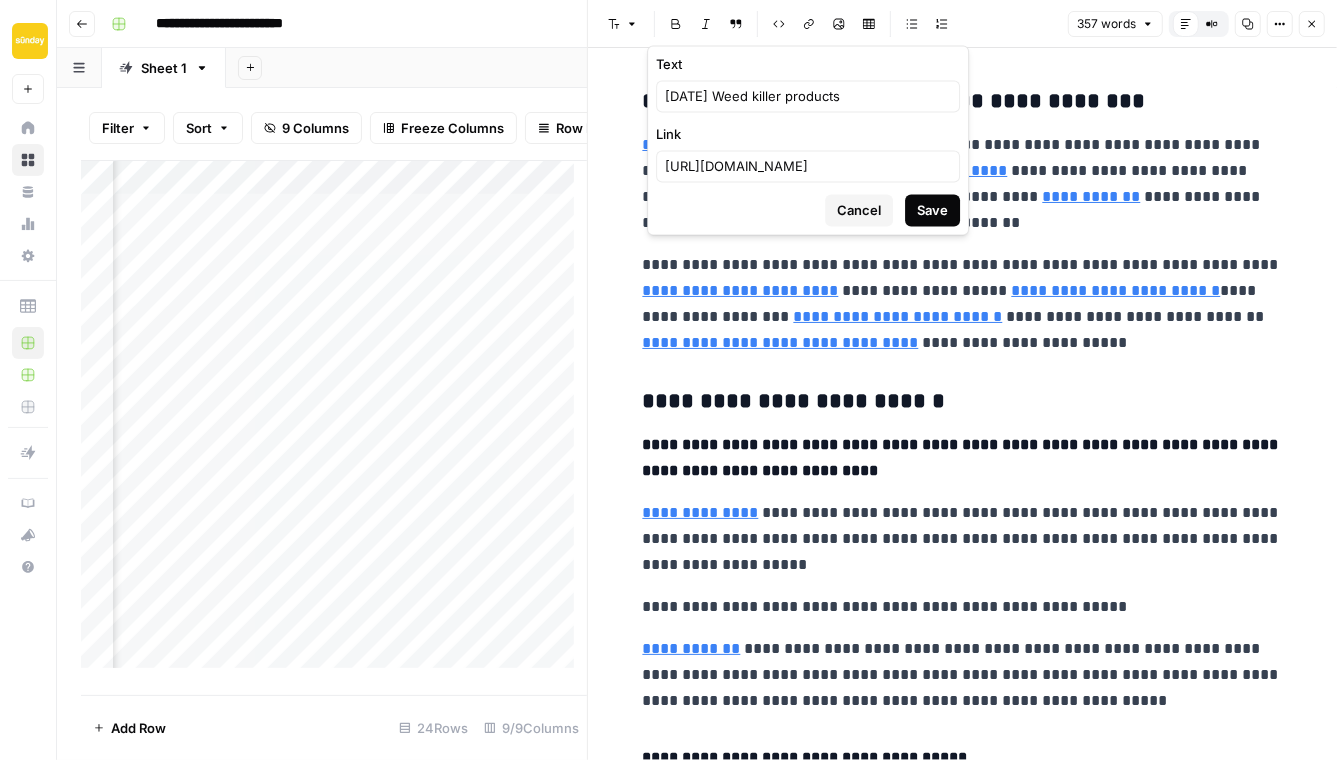 click on "Save" at bounding box center (932, 210) 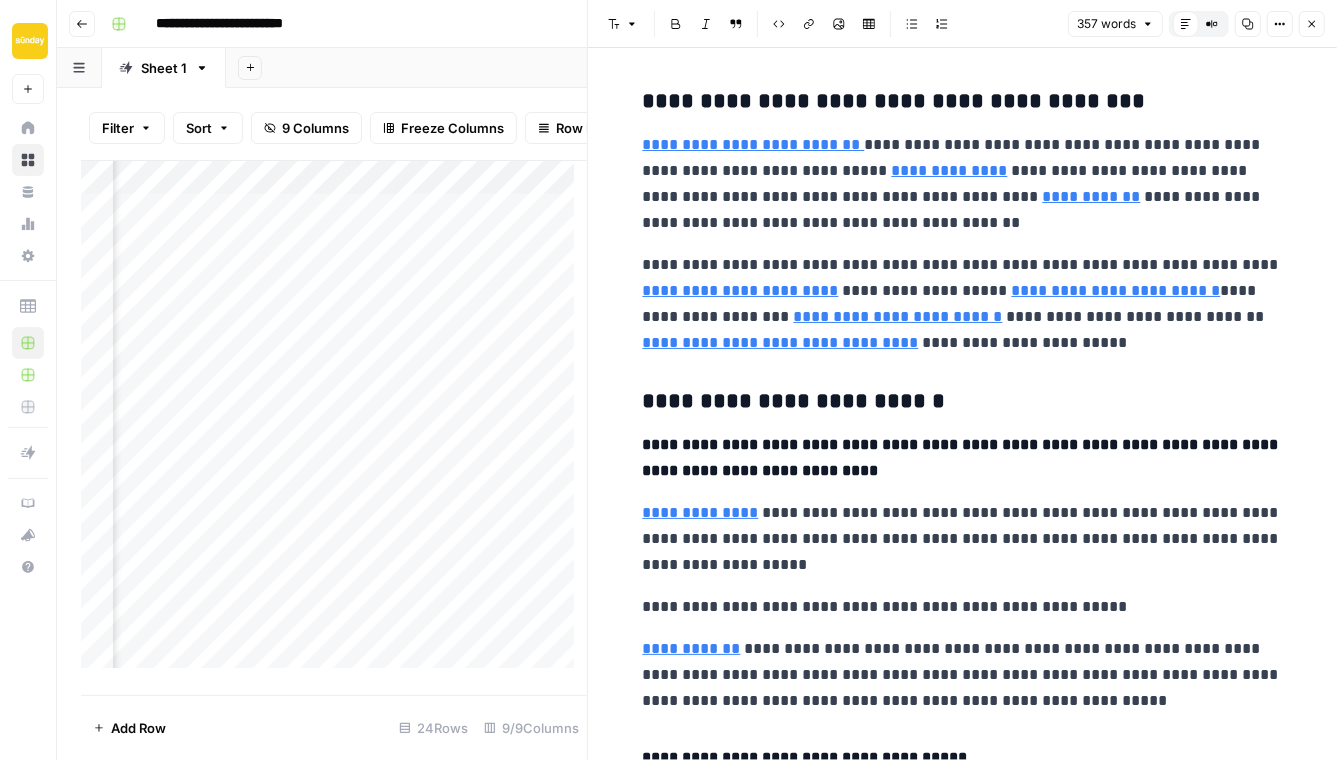 click on "**********" at bounding box center [963, 717] 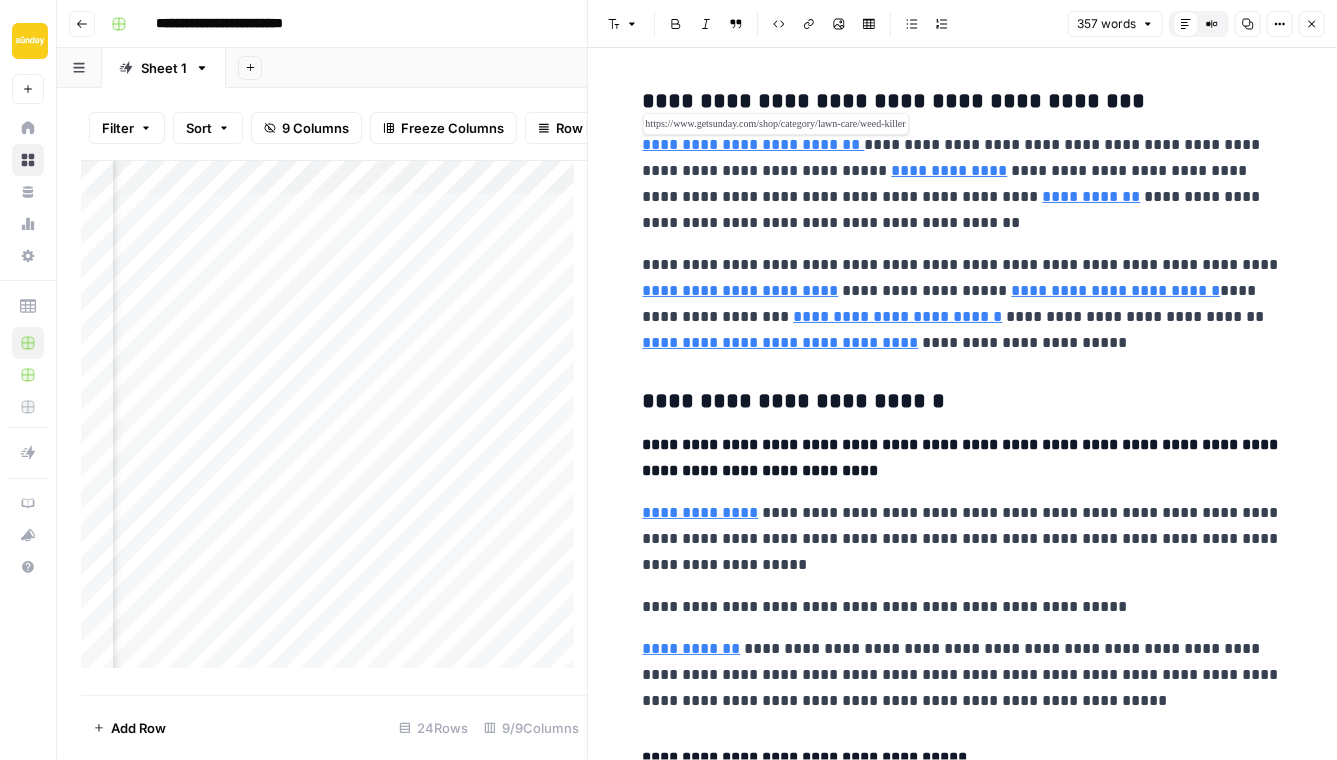 click on "**********" at bounding box center [754, 144] 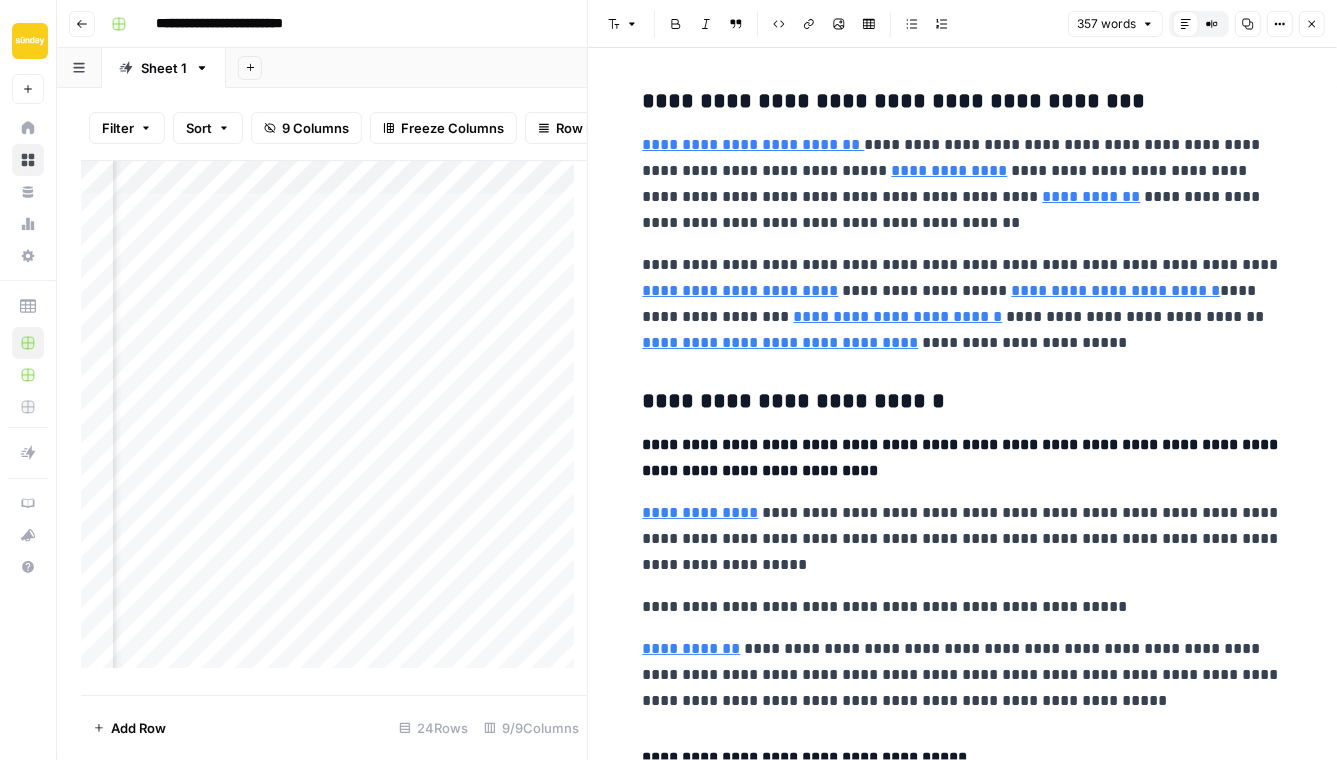 click on "**********" at bounding box center [963, 184] 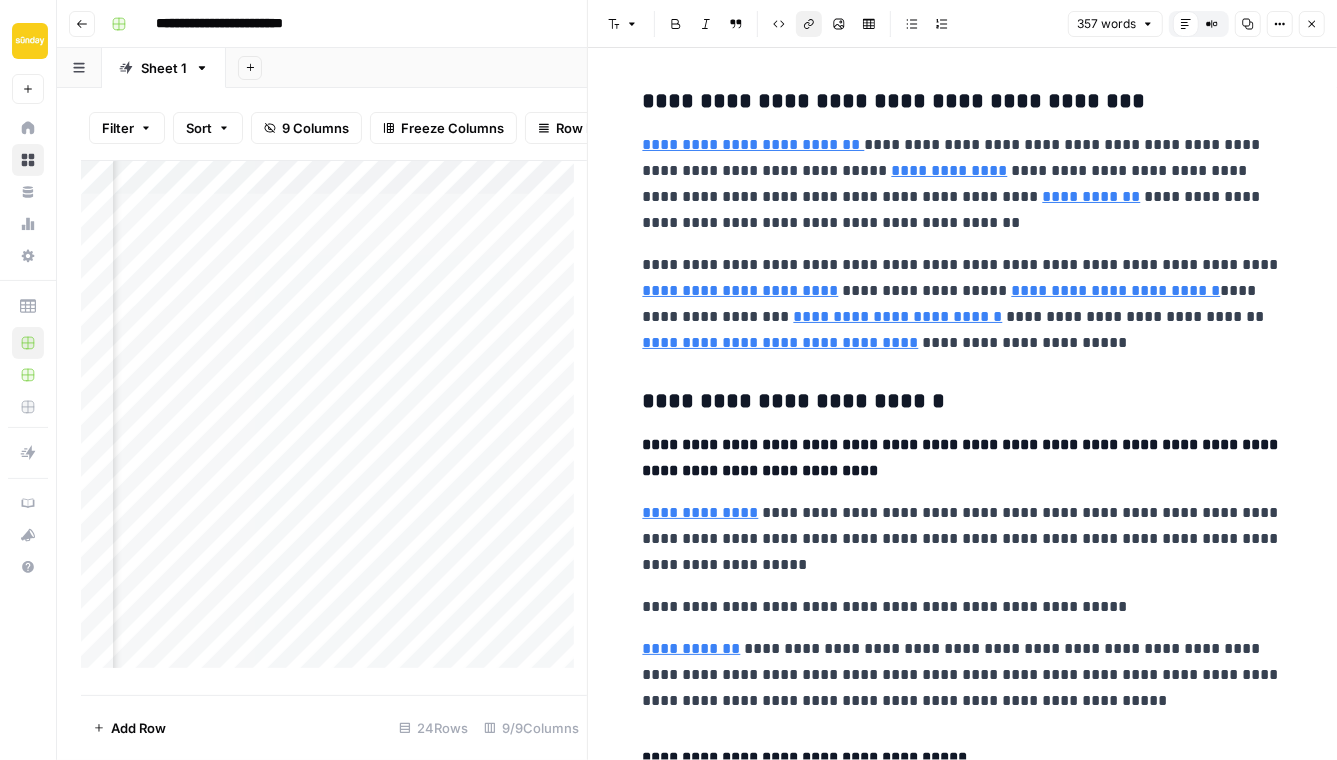 click on "**********" at bounding box center [963, 102] 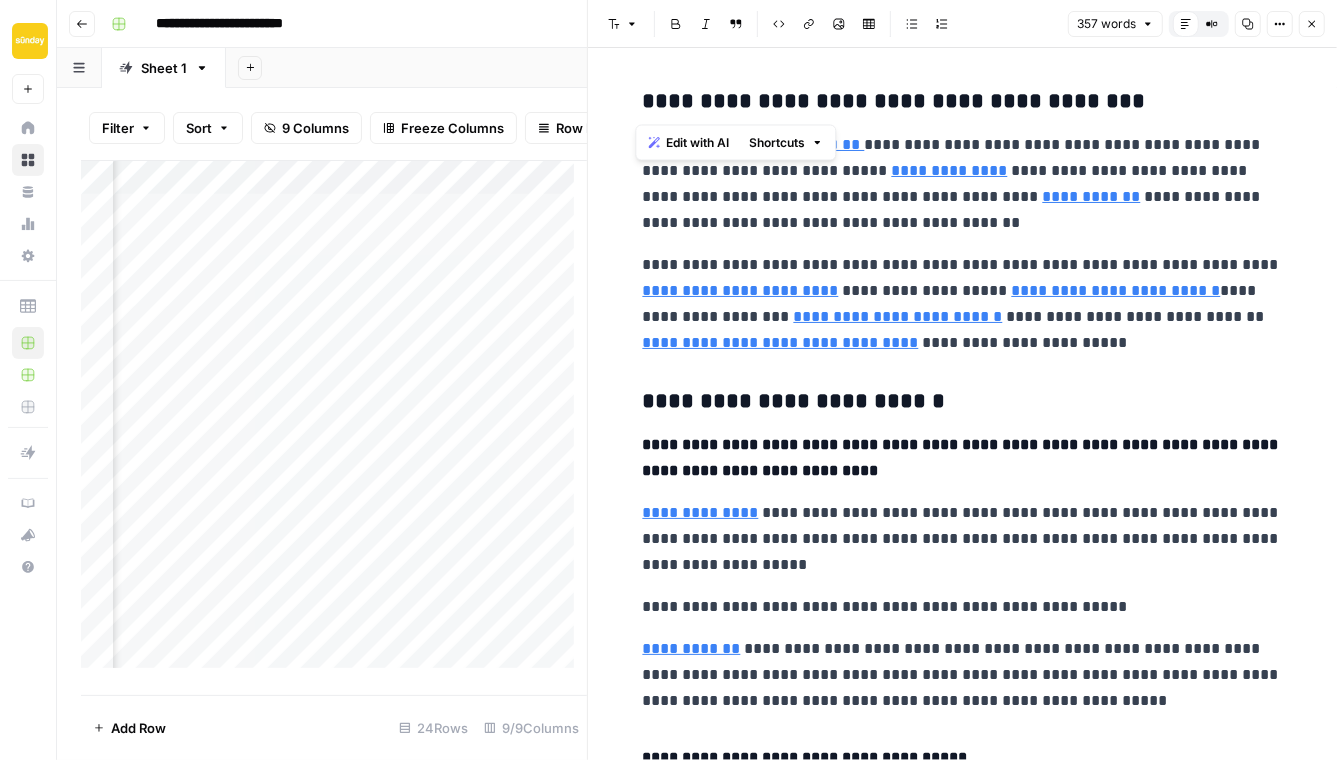 drag, startPoint x: 734, startPoint y: 102, endPoint x: 635, endPoint y: 103, distance: 99.00505 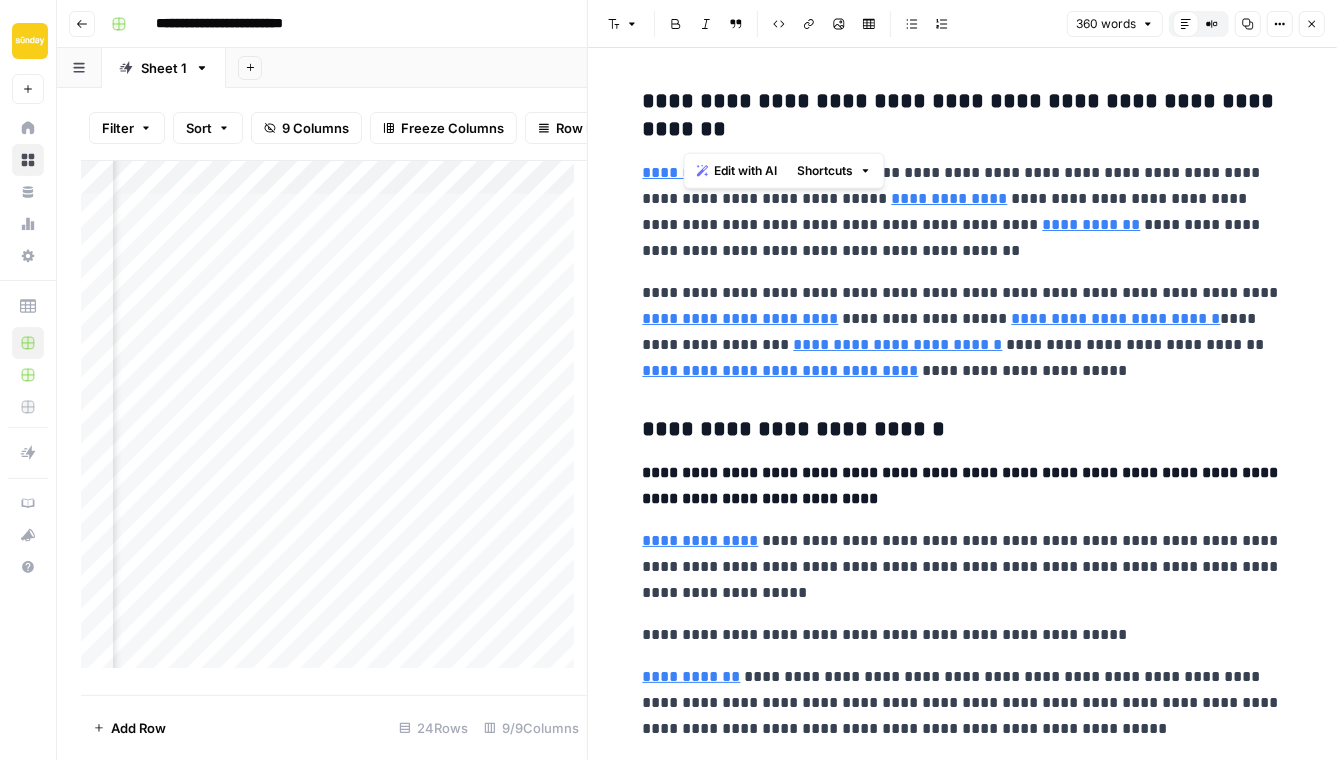 drag, startPoint x: 725, startPoint y: 130, endPoint x: 1089, endPoint y: 108, distance: 364.6642 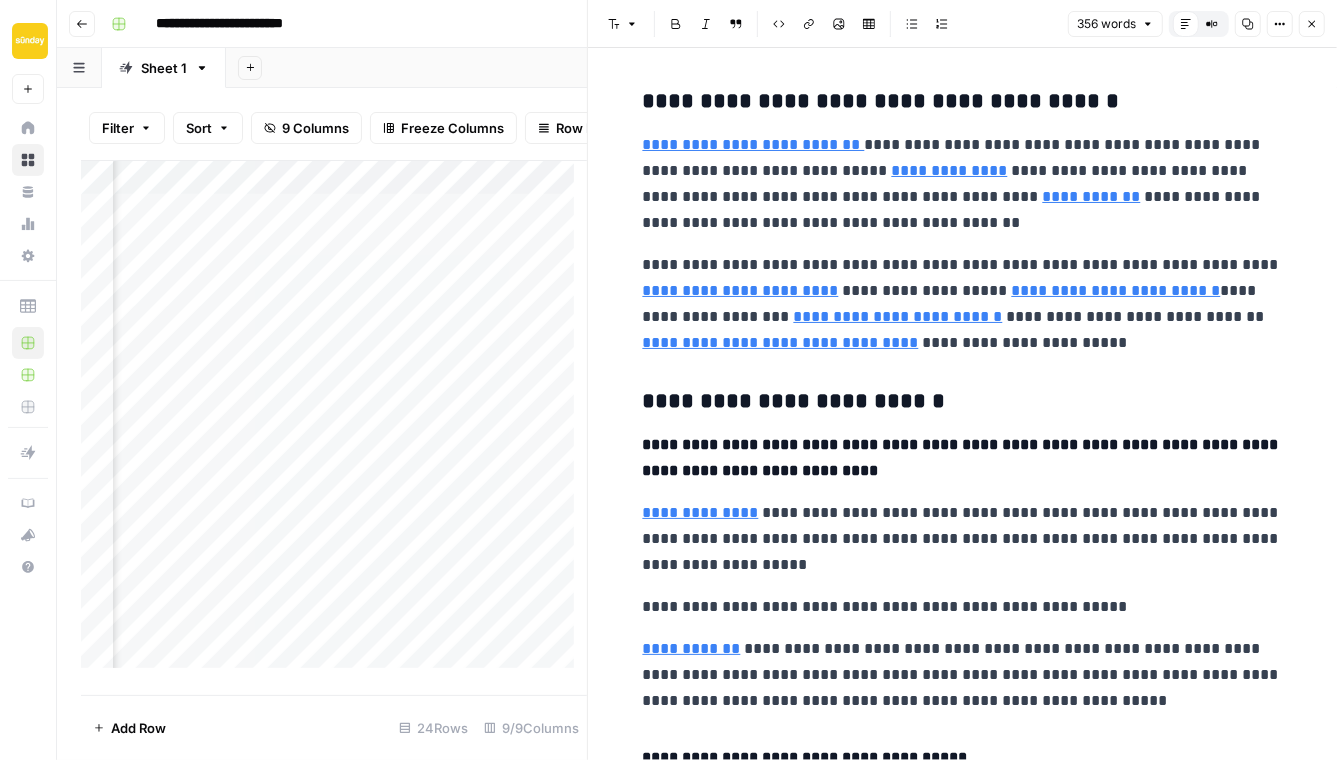 click on "**********" at bounding box center (963, 184) 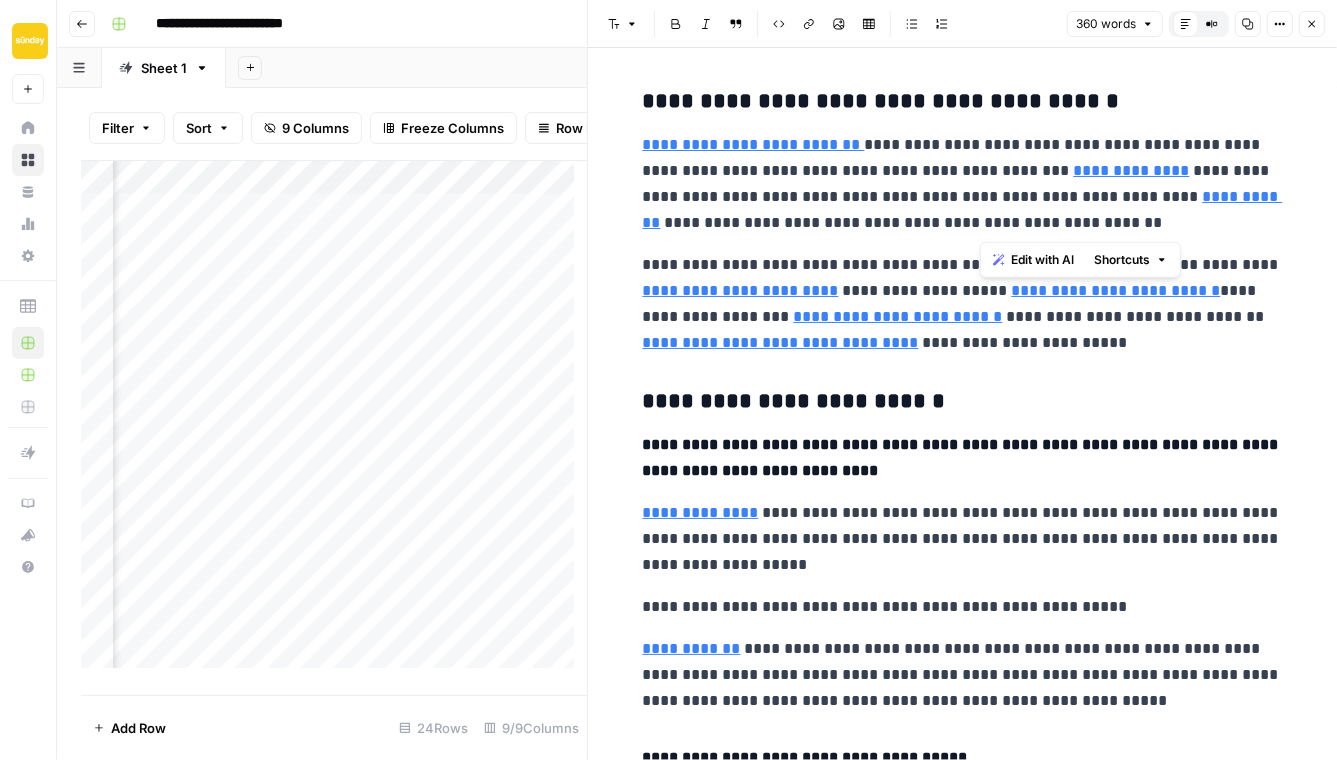 drag, startPoint x: 1086, startPoint y: 225, endPoint x: 983, endPoint y: 169, distance: 117.239075 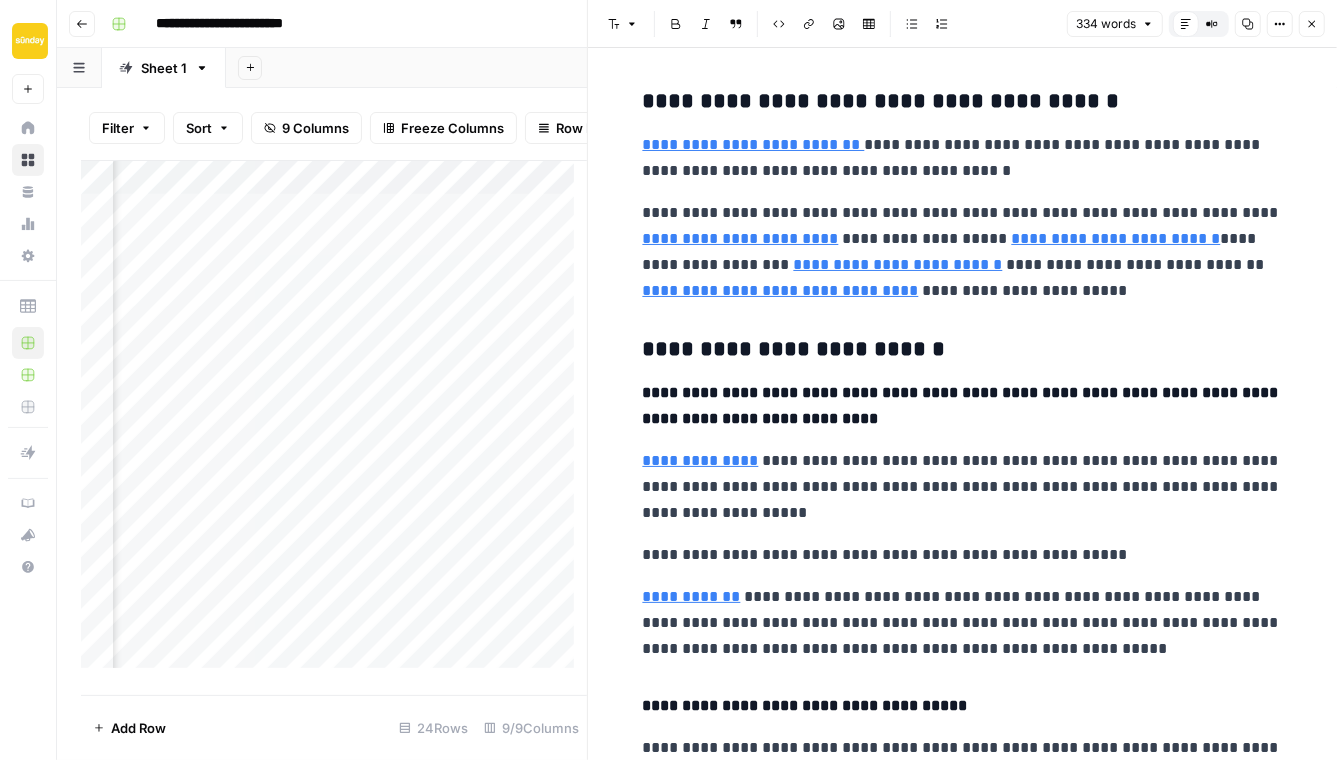 click on "**********" at bounding box center [963, 252] 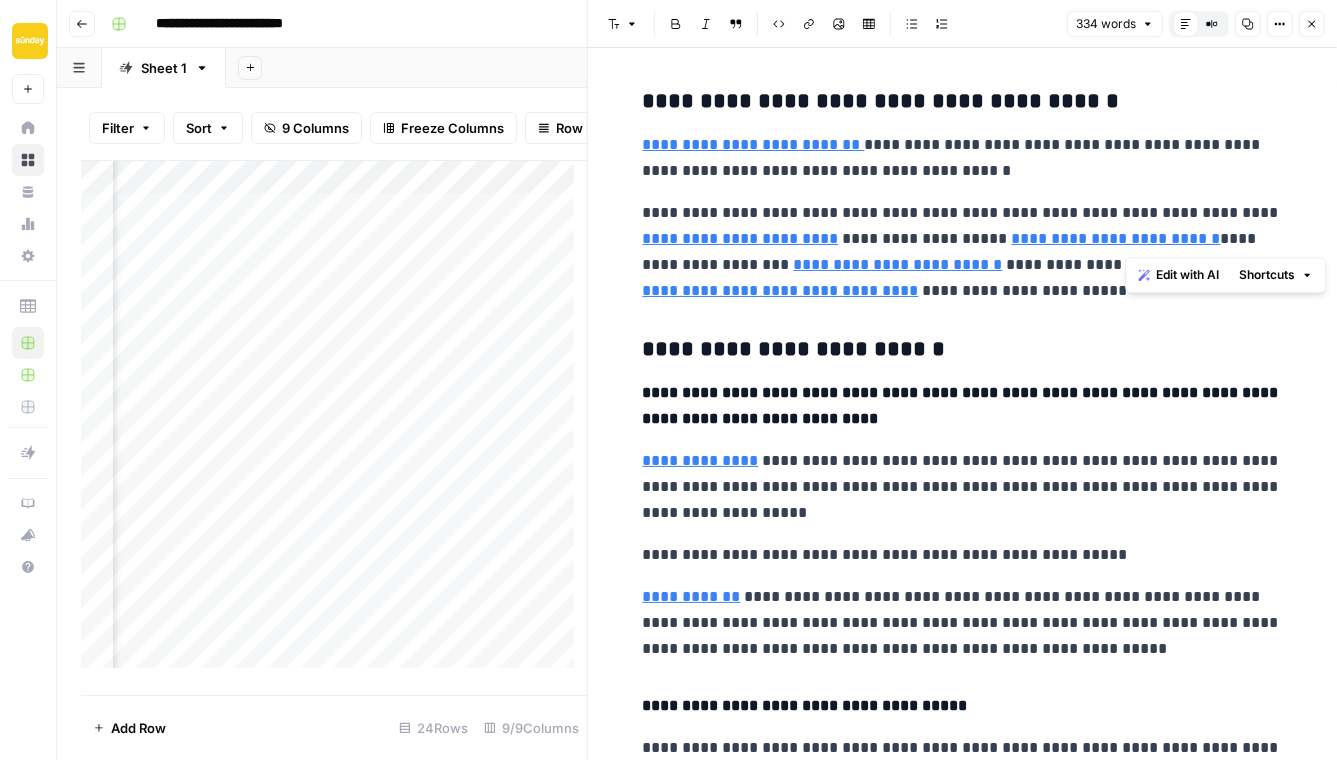 drag, startPoint x: 1158, startPoint y: 238, endPoint x: 1150, endPoint y: 210, distance: 29.12044 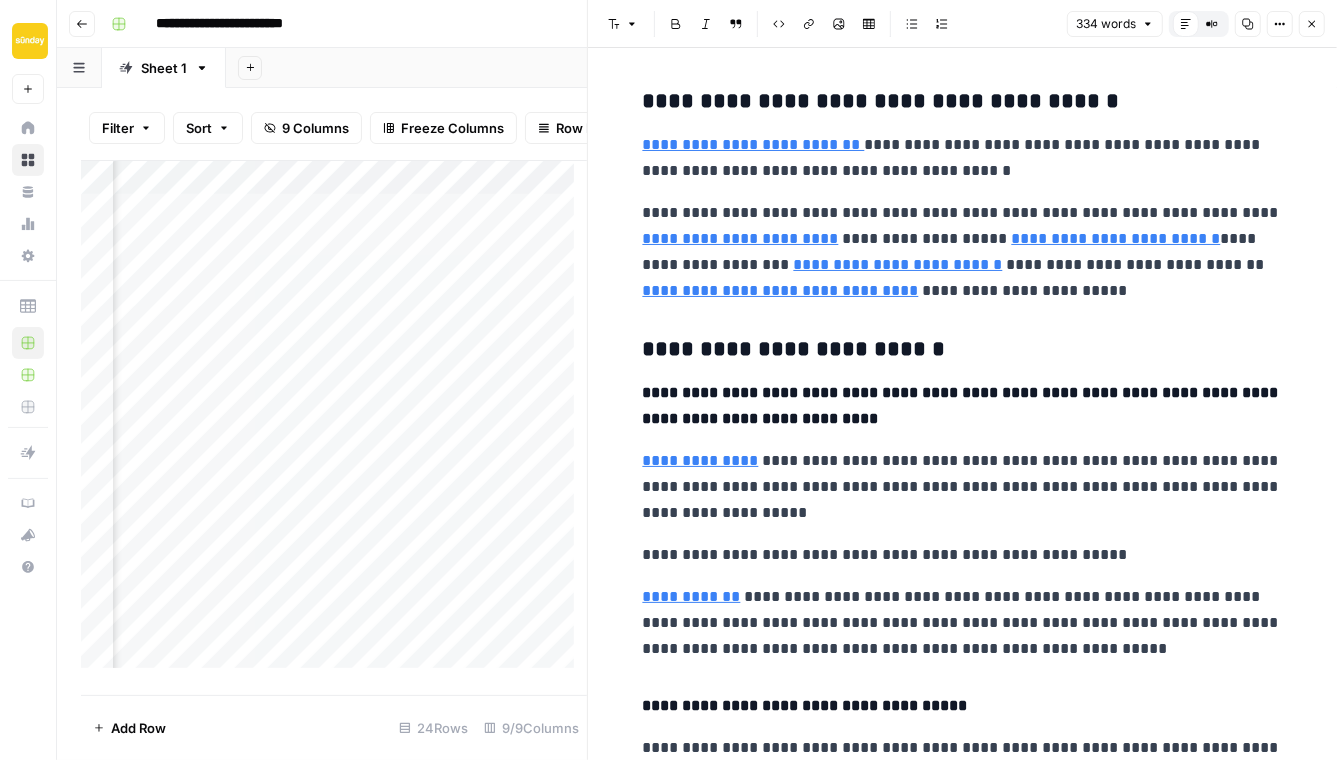 click on "**********" at bounding box center (963, 252) 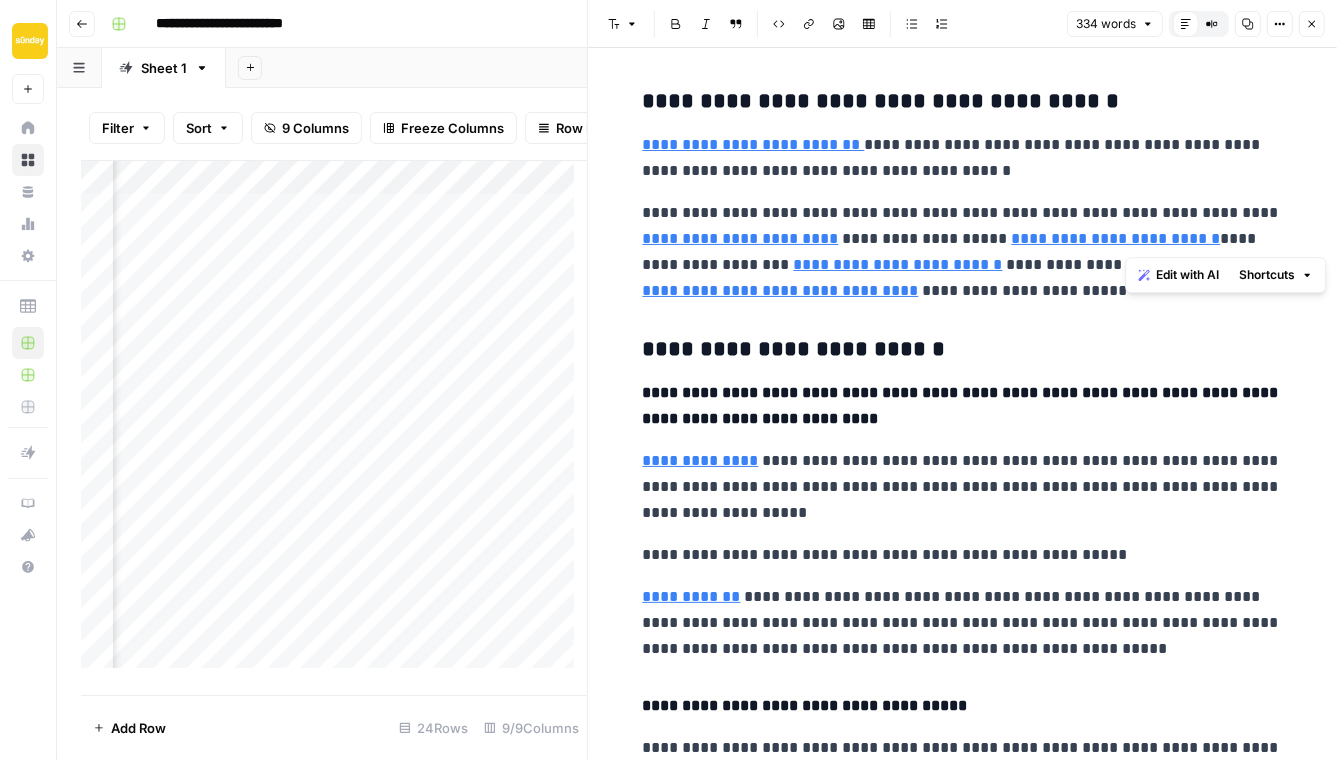 drag, startPoint x: 1159, startPoint y: 239, endPoint x: 1158, endPoint y: 221, distance: 18.027756 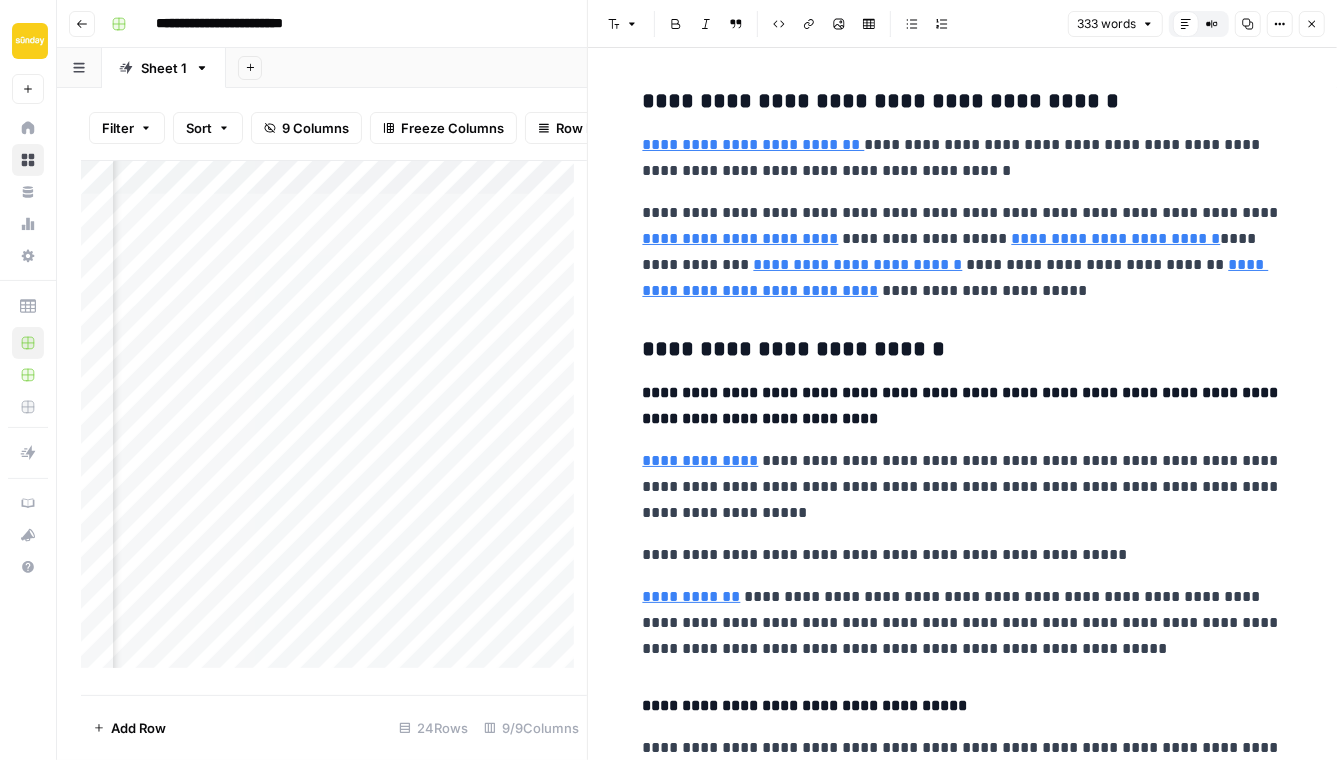 click on "**********" at bounding box center [963, 252] 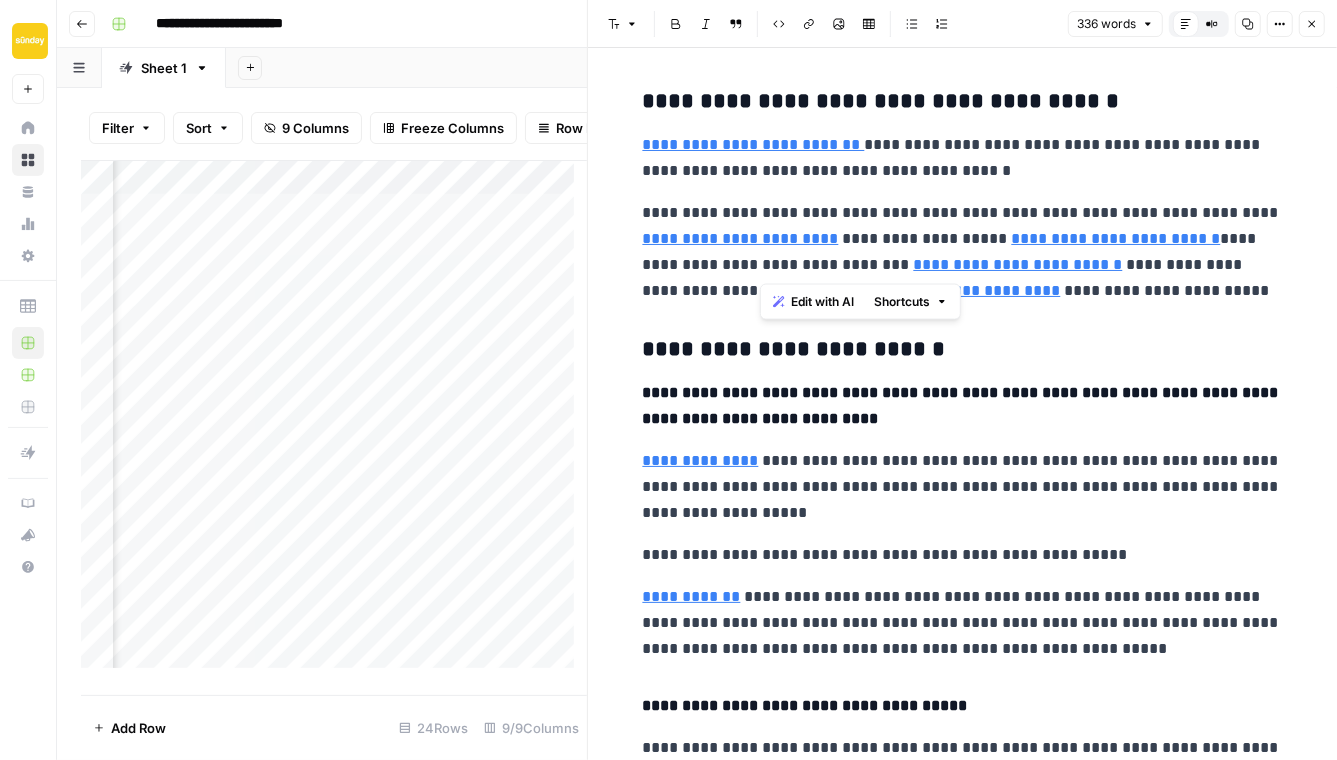 drag, startPoint x: 798, startPoint y: 260, endPoint x: 762, endPoint y: 260, distance: 36 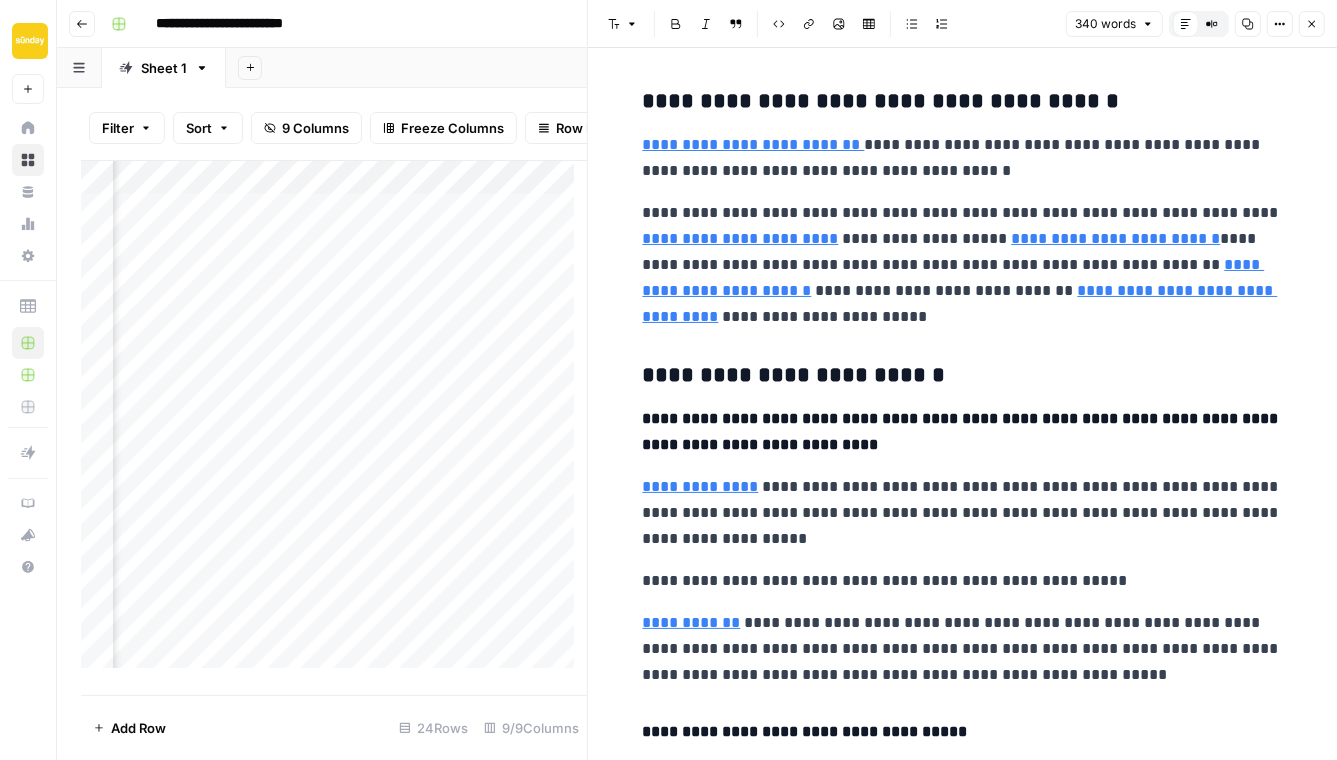 click on "**********" at bounding box center [963, 265] 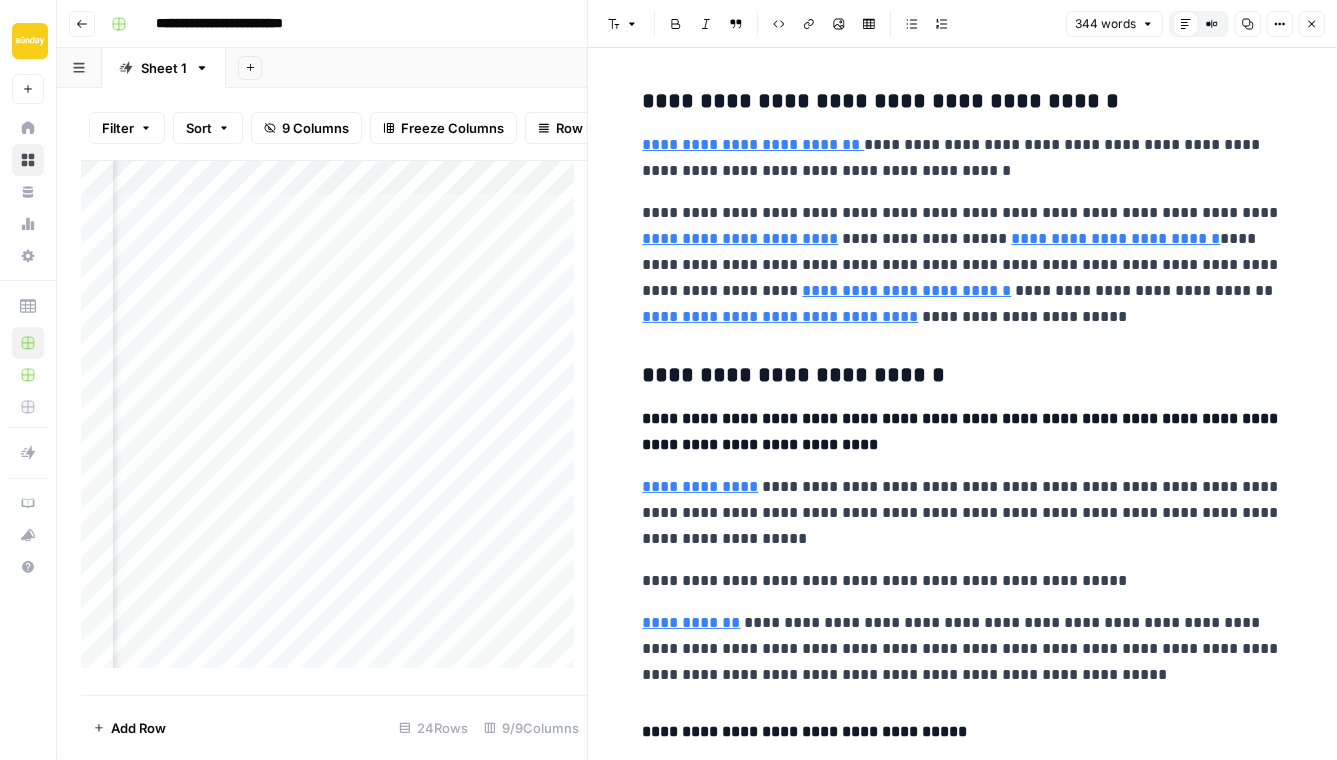 click on "**********" at bounding box center [963, 265] 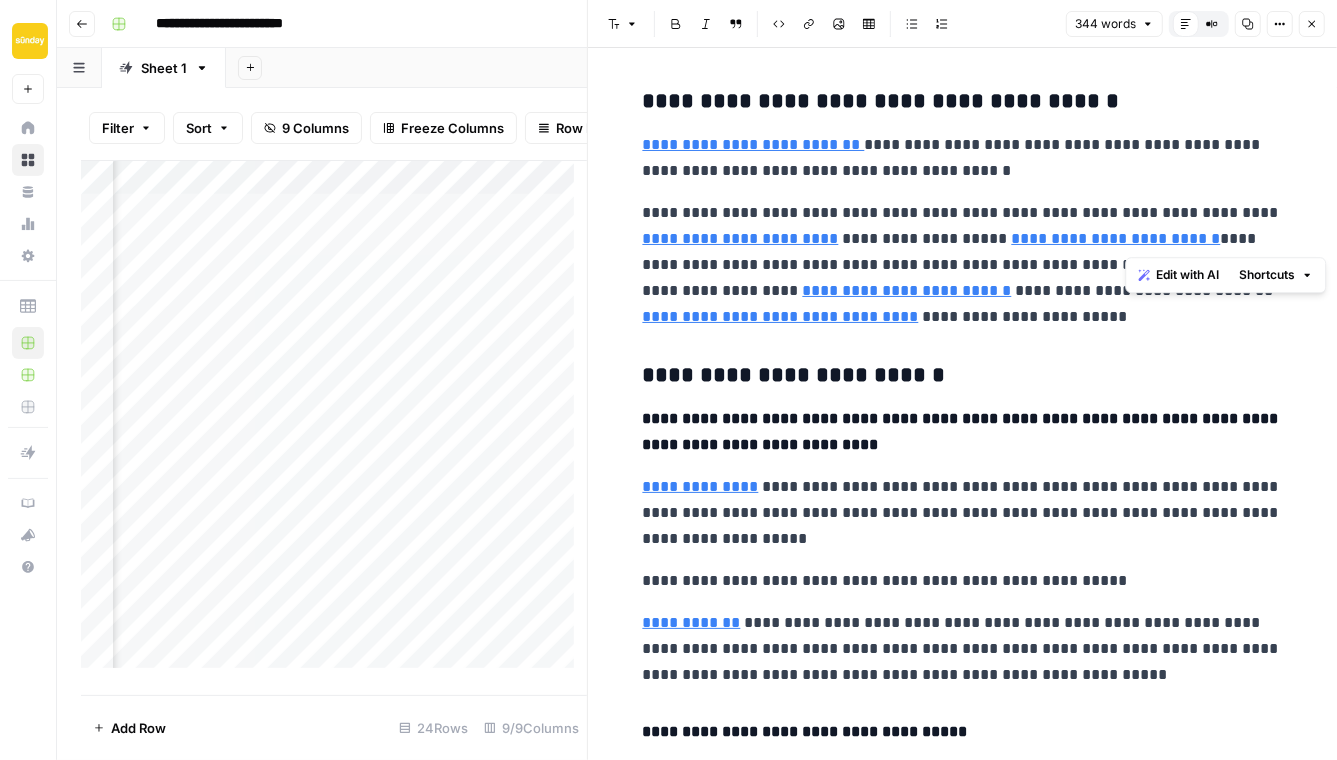 drag, startPoint x: 1165, startPoint y: 239, endPoint x: 1148, endPoint y: 218, distance: 27.018513 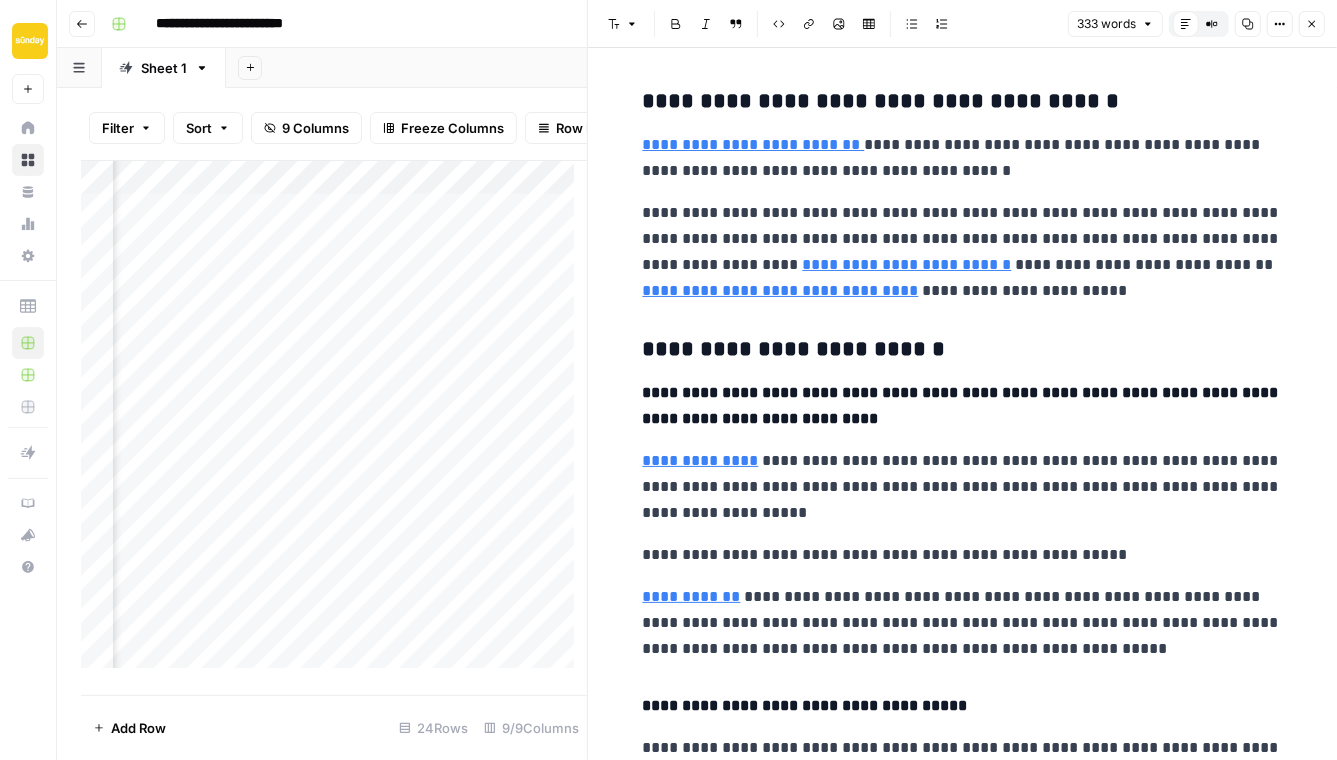 click on "**********" at bounding box center (963, 158) 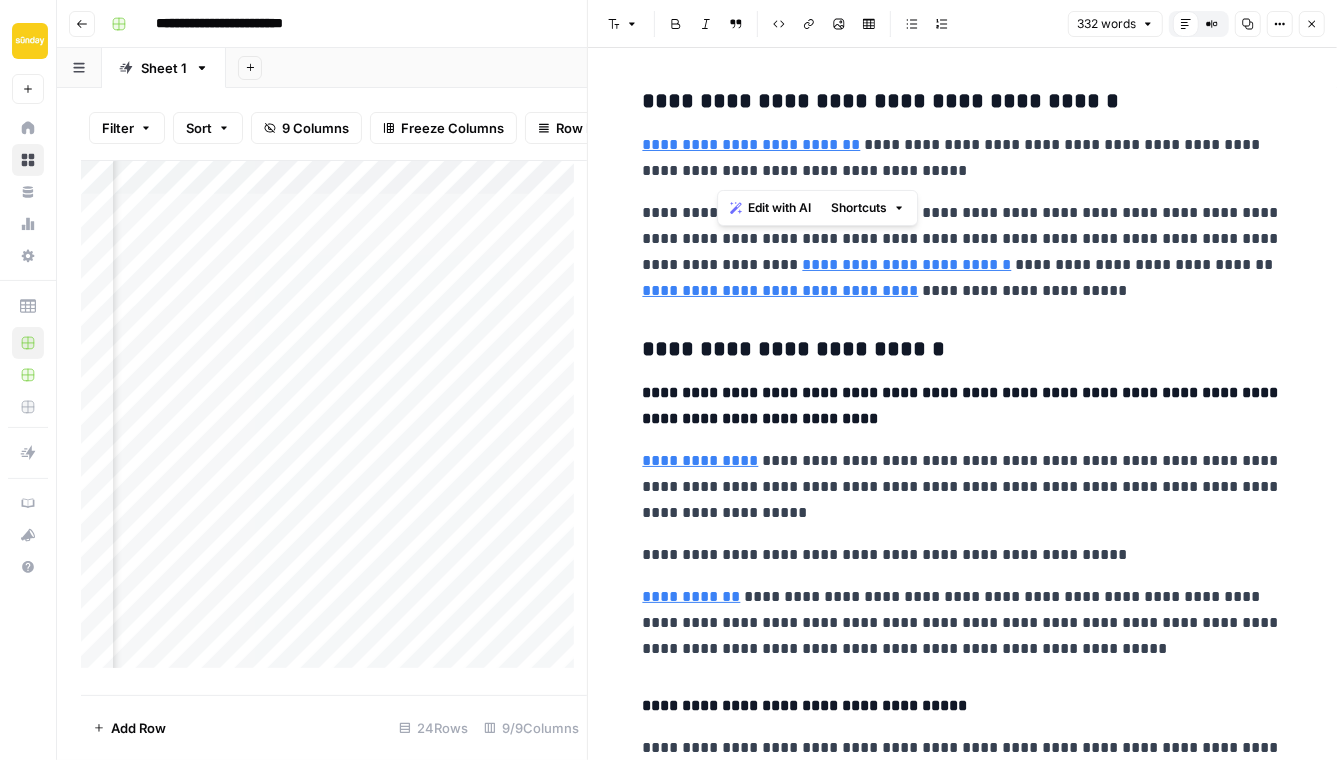 drag, startPoint x: 894, startPoint y: 168, endPoint x: 717, endPoint y: 174, distance: 177.10167 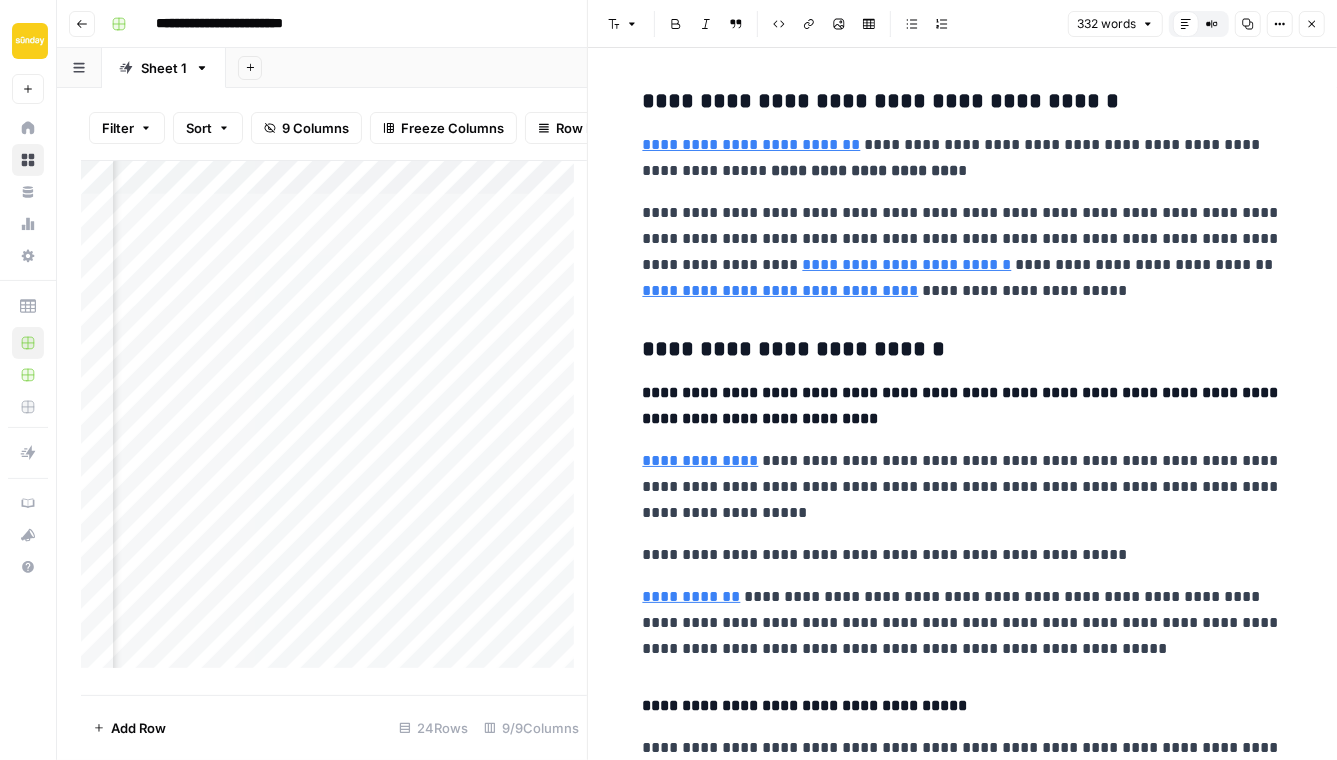 click on "**********" at bounding box center [963, 158] 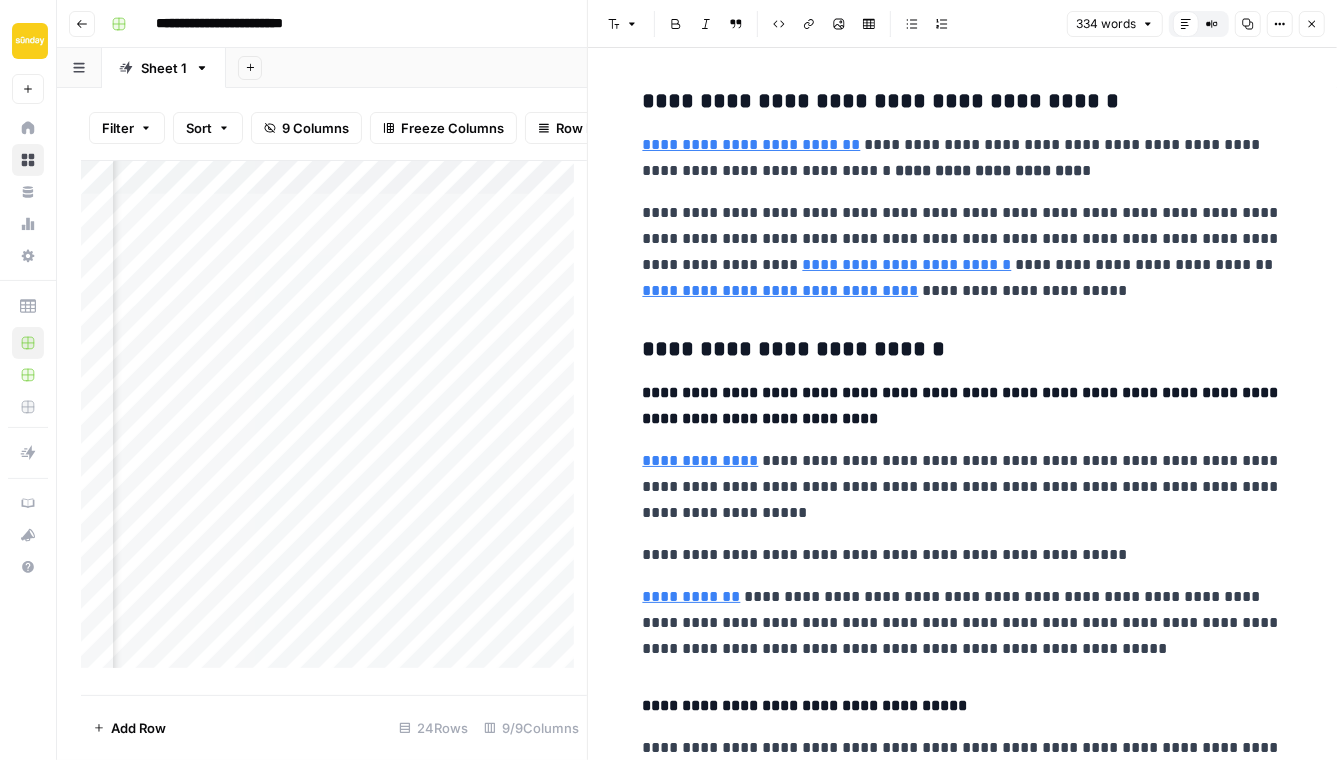 click on "**********" at bounding box center [963, 158] 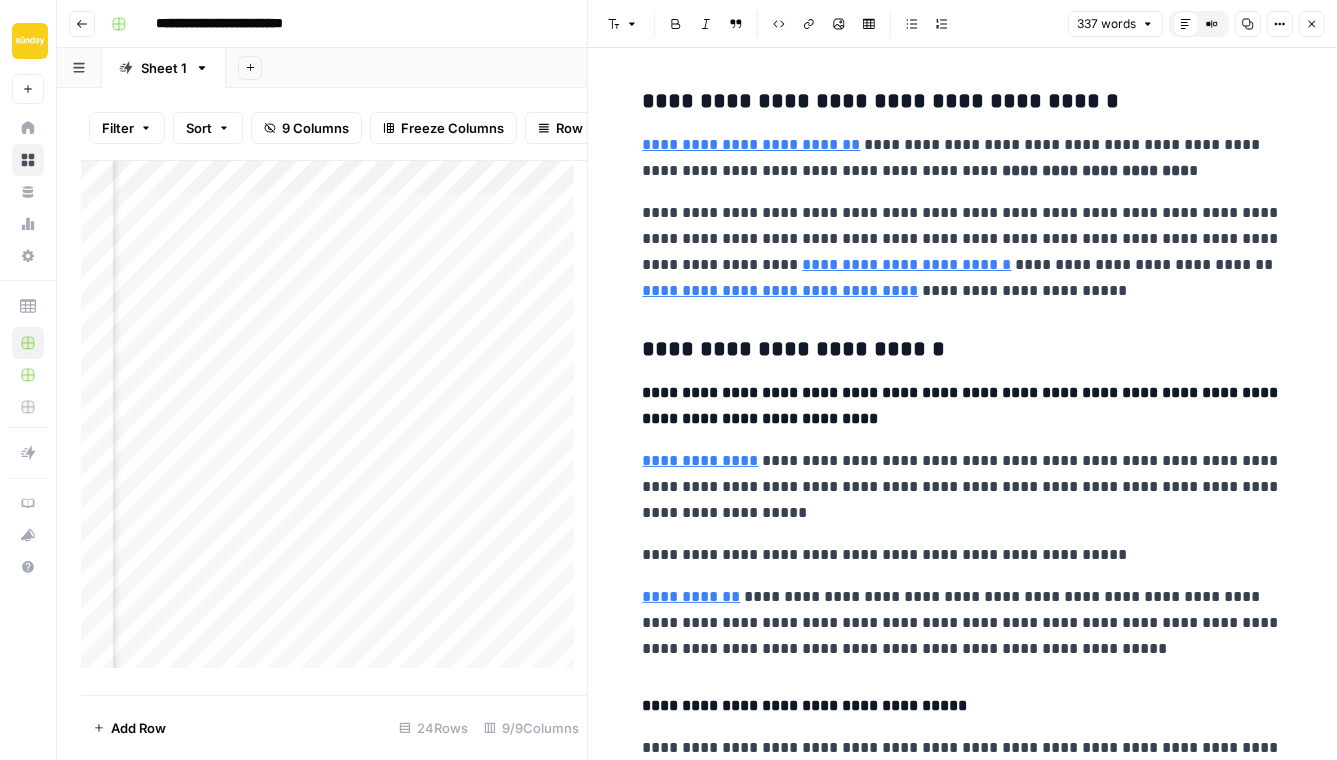 click on "**********" at bounding box center [963, 252] 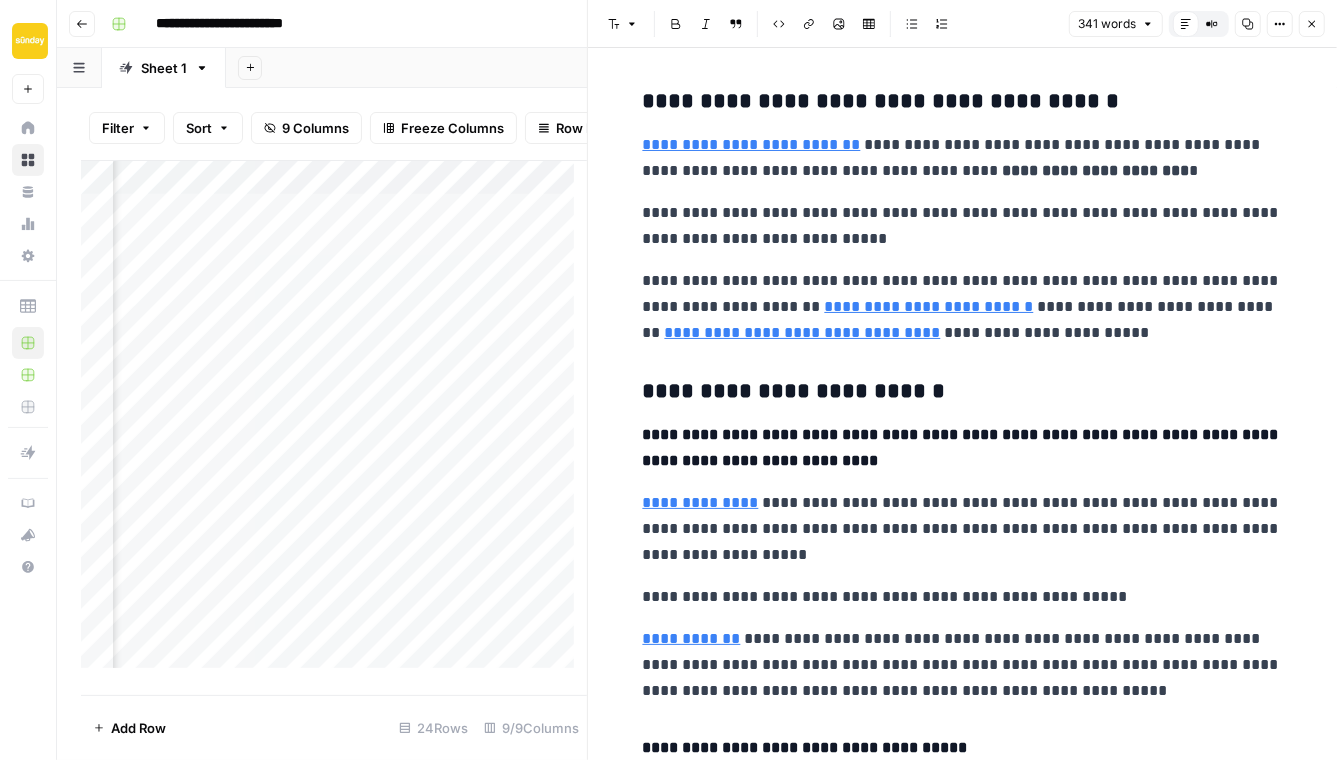 click on "**********" at bounding box center [963, 226] 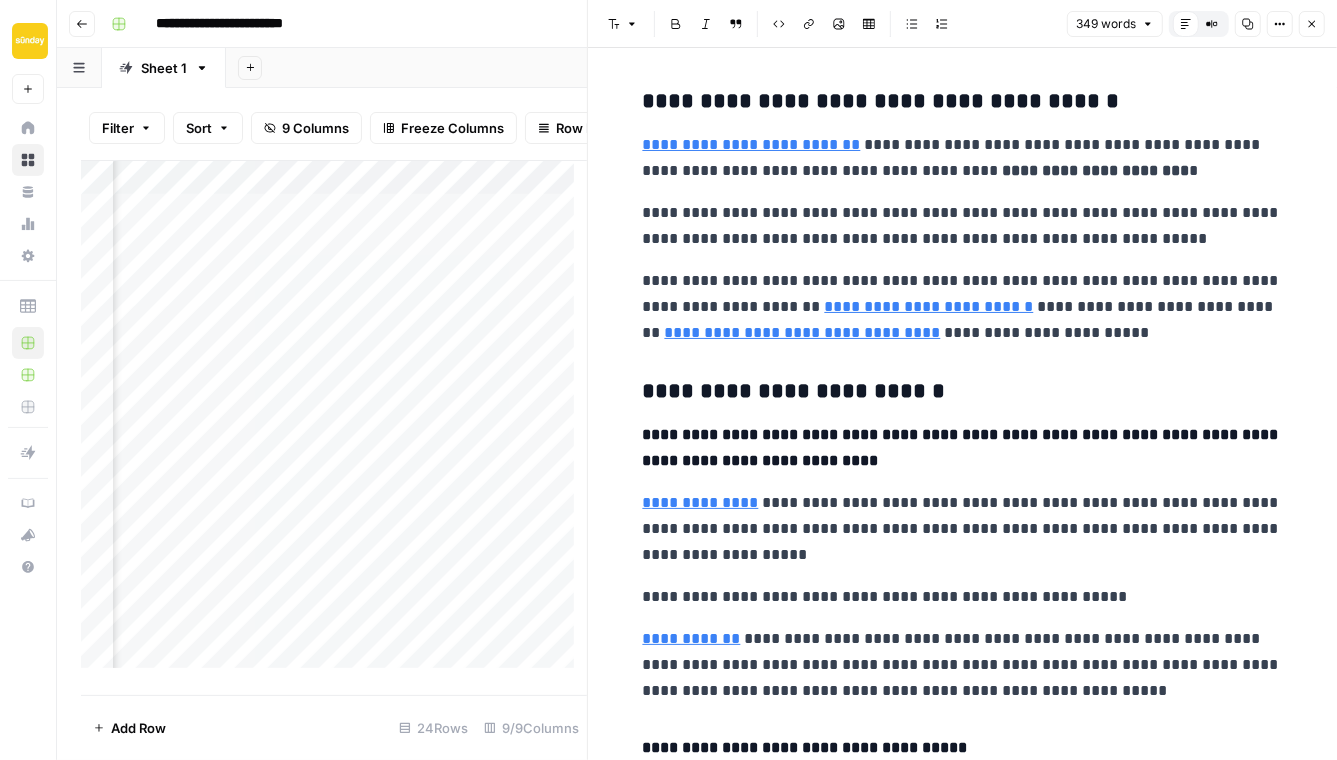 click on "**********" at bounding box center (963, 226) 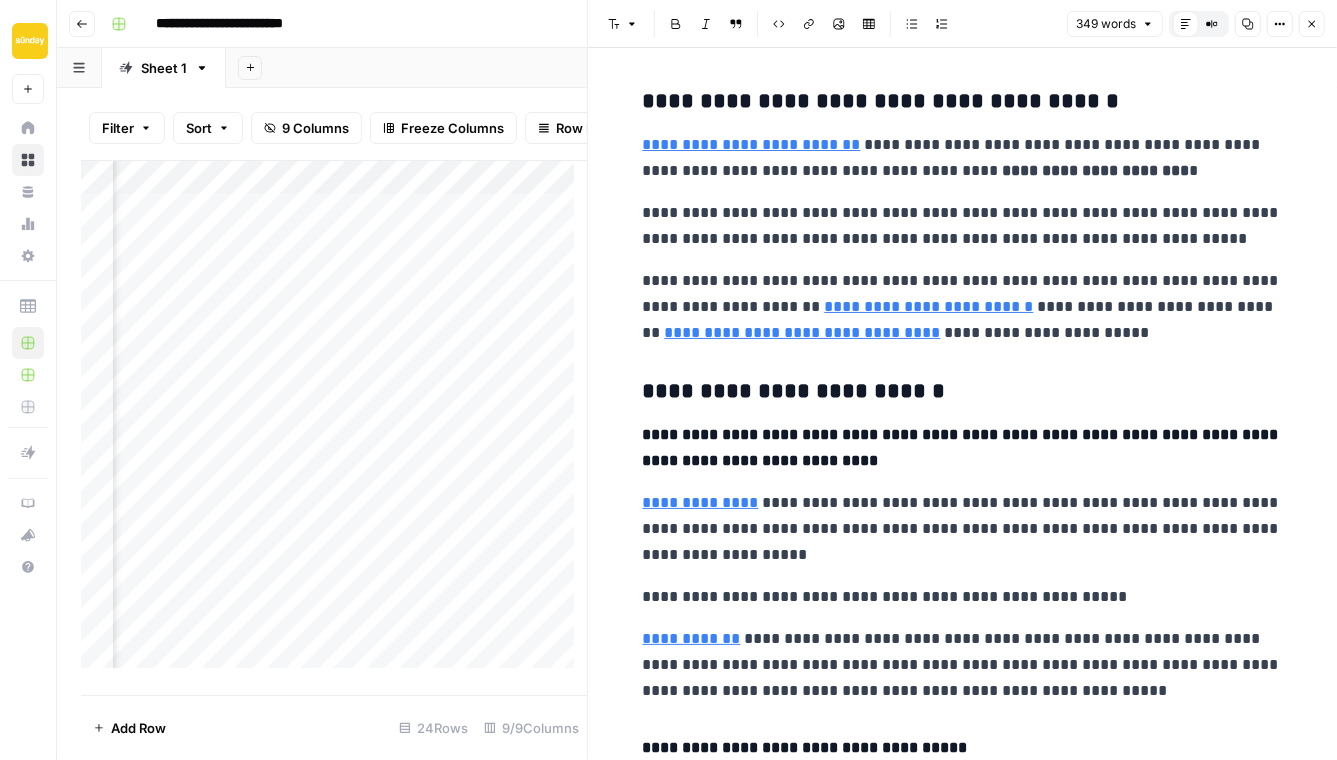 click on "**********" at bounding box center (963, 712) 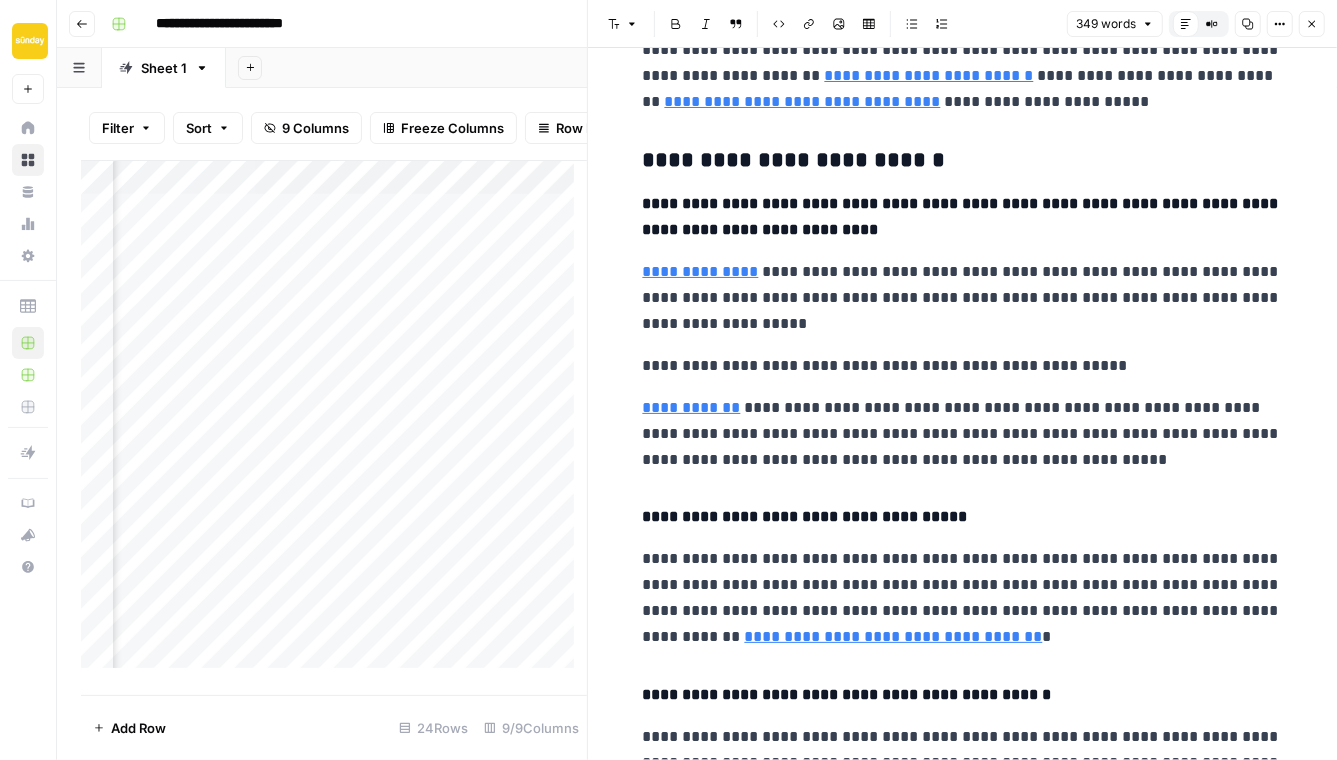 scroll, scrollTop: 388, scrollLeft: 0, axis: vertical 